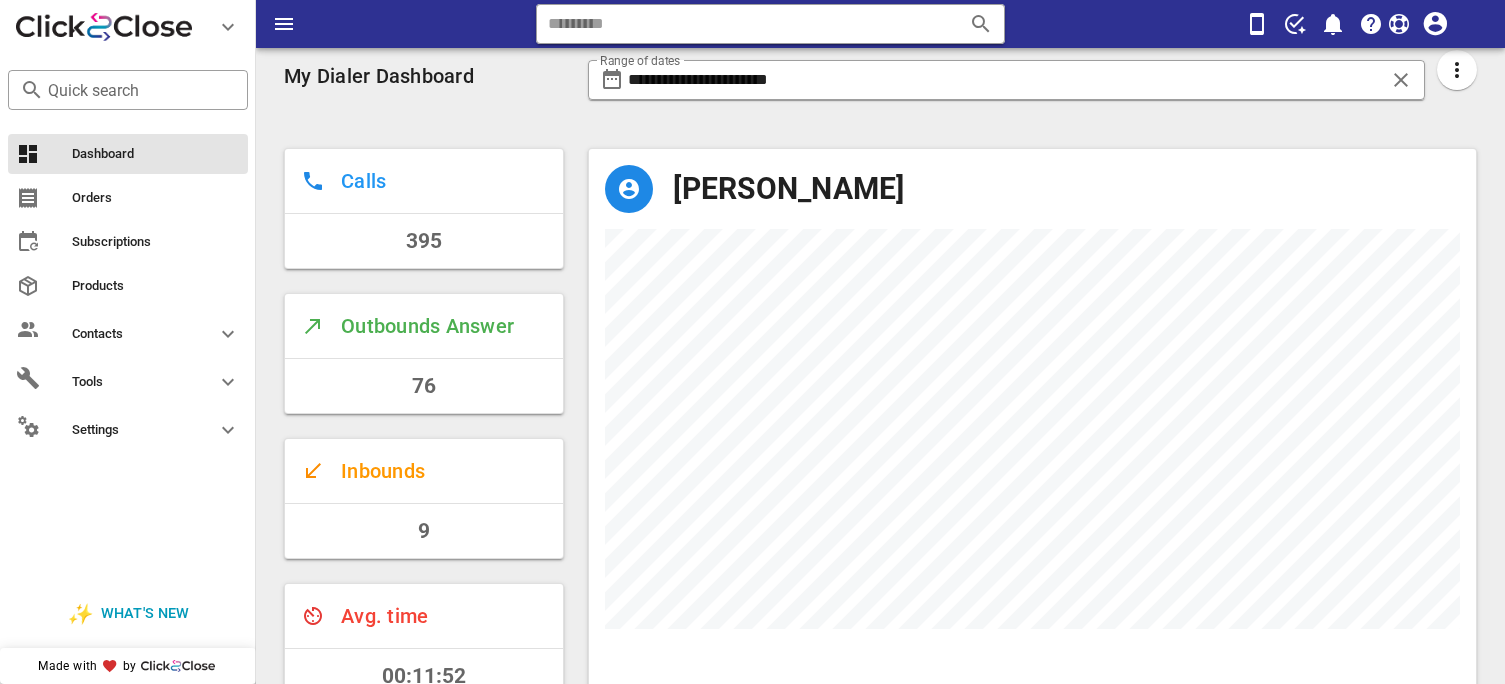 scroll, scrollTop: 0, scrollLeft: 0, axis: both 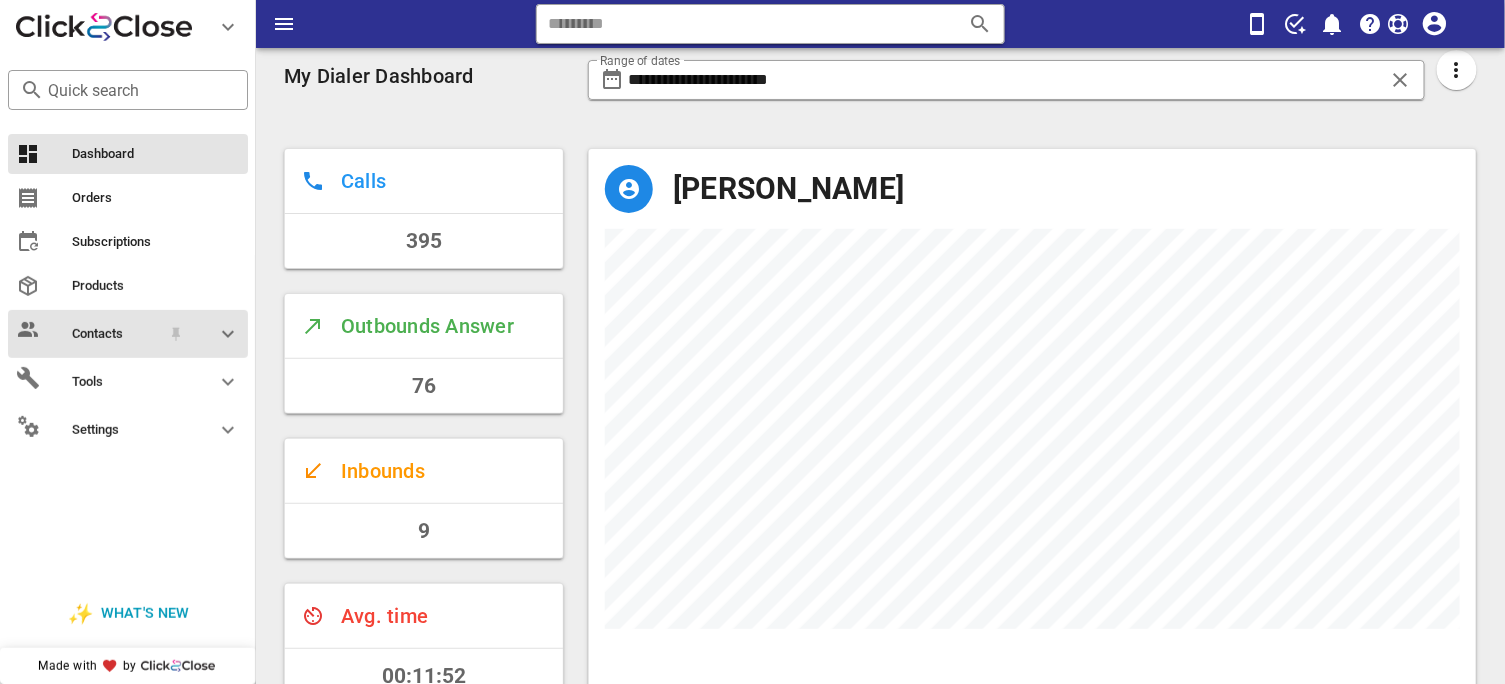 click on "Contacts" at bounding box center (116, 334) 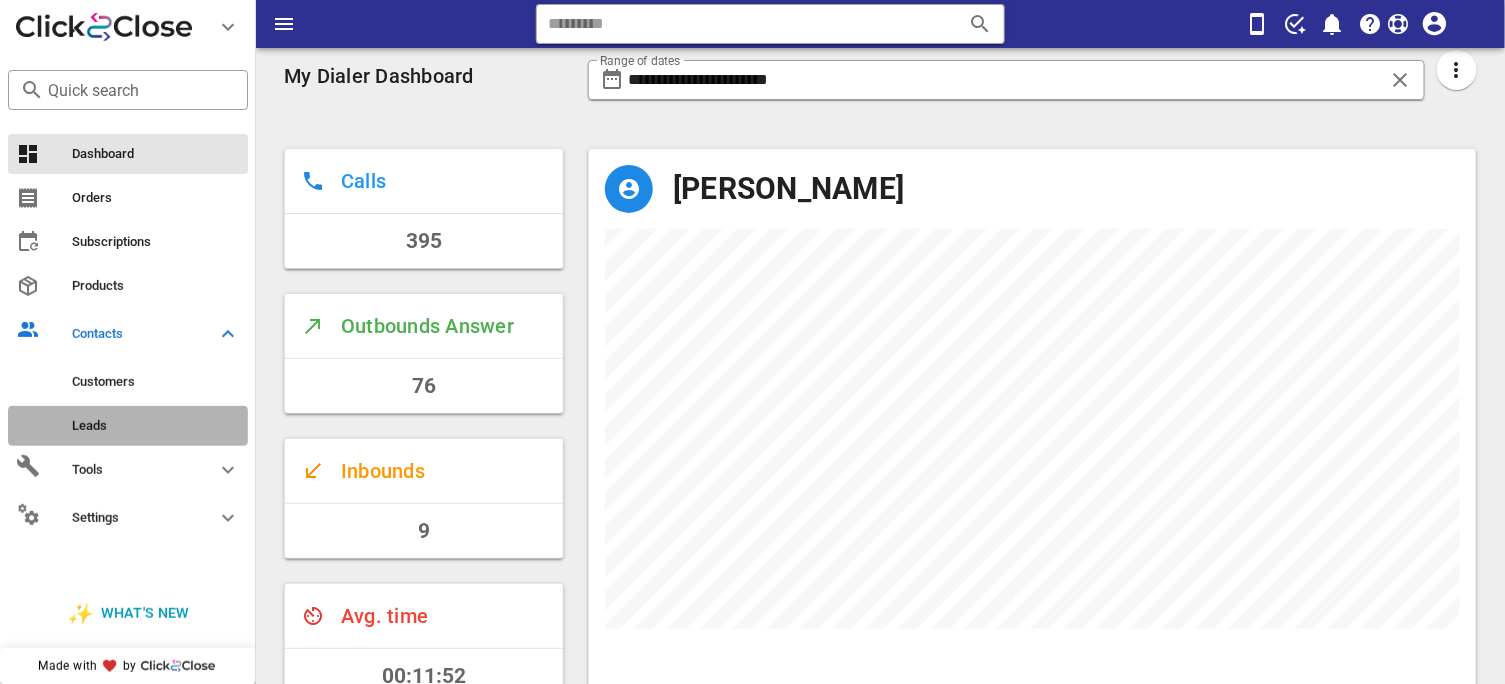 click on "Leads" at bounding box center (156, 426) 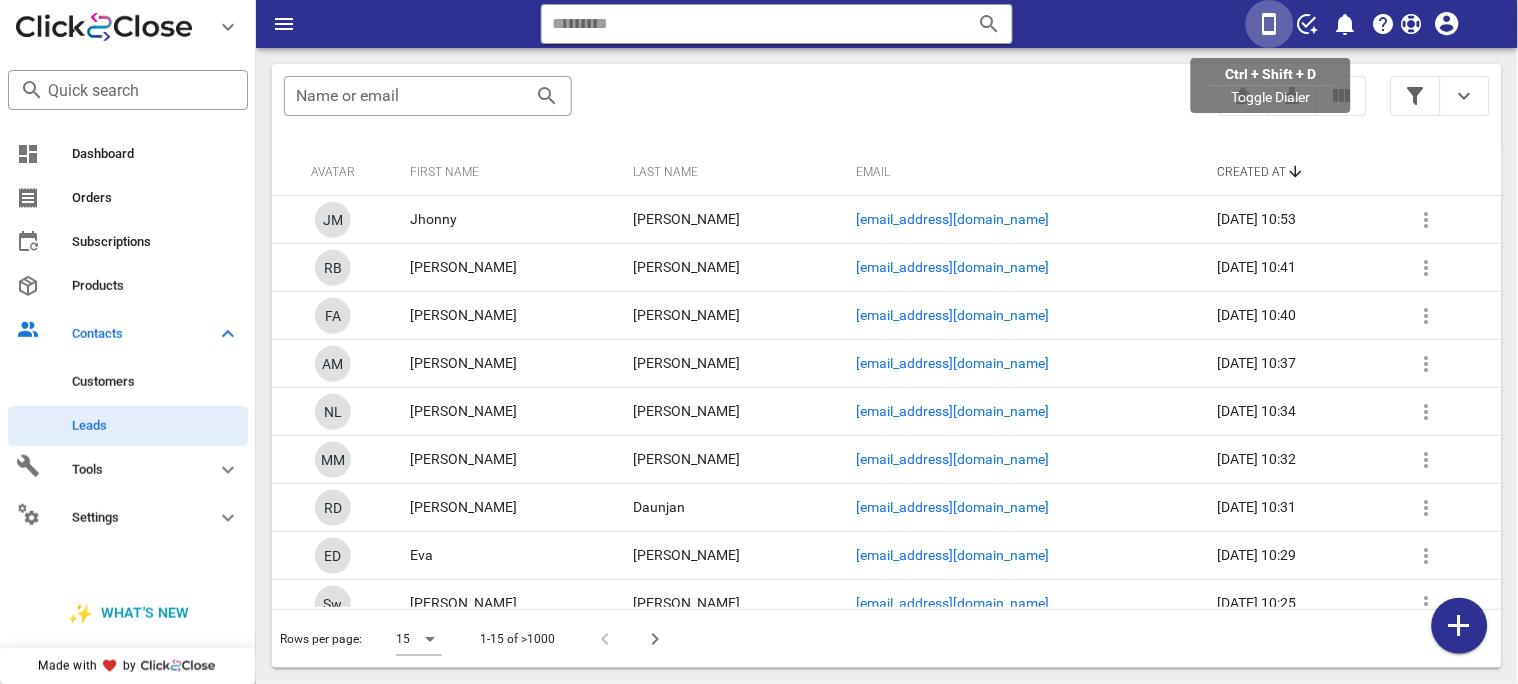 click at bounding box center (1270, 24) 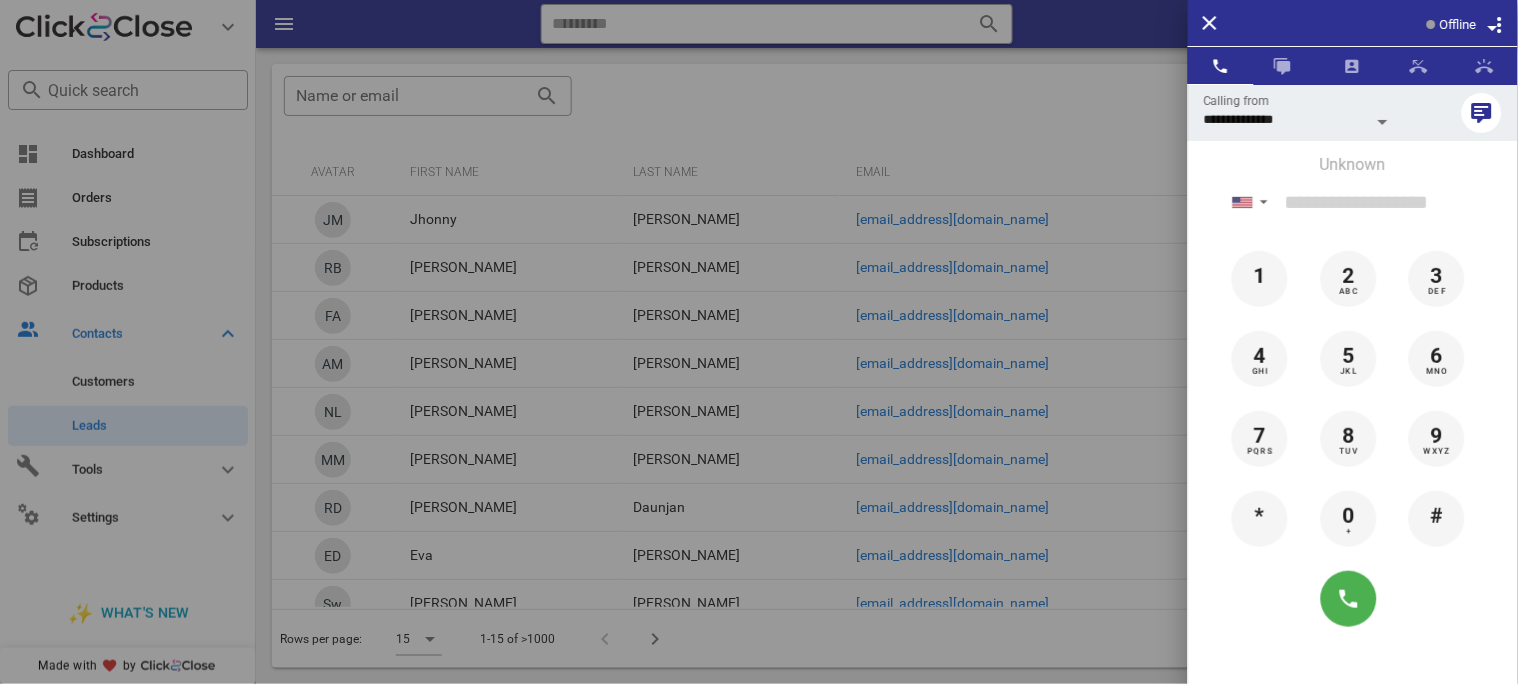 click on "Offline" at bounding box center (1458, 25) 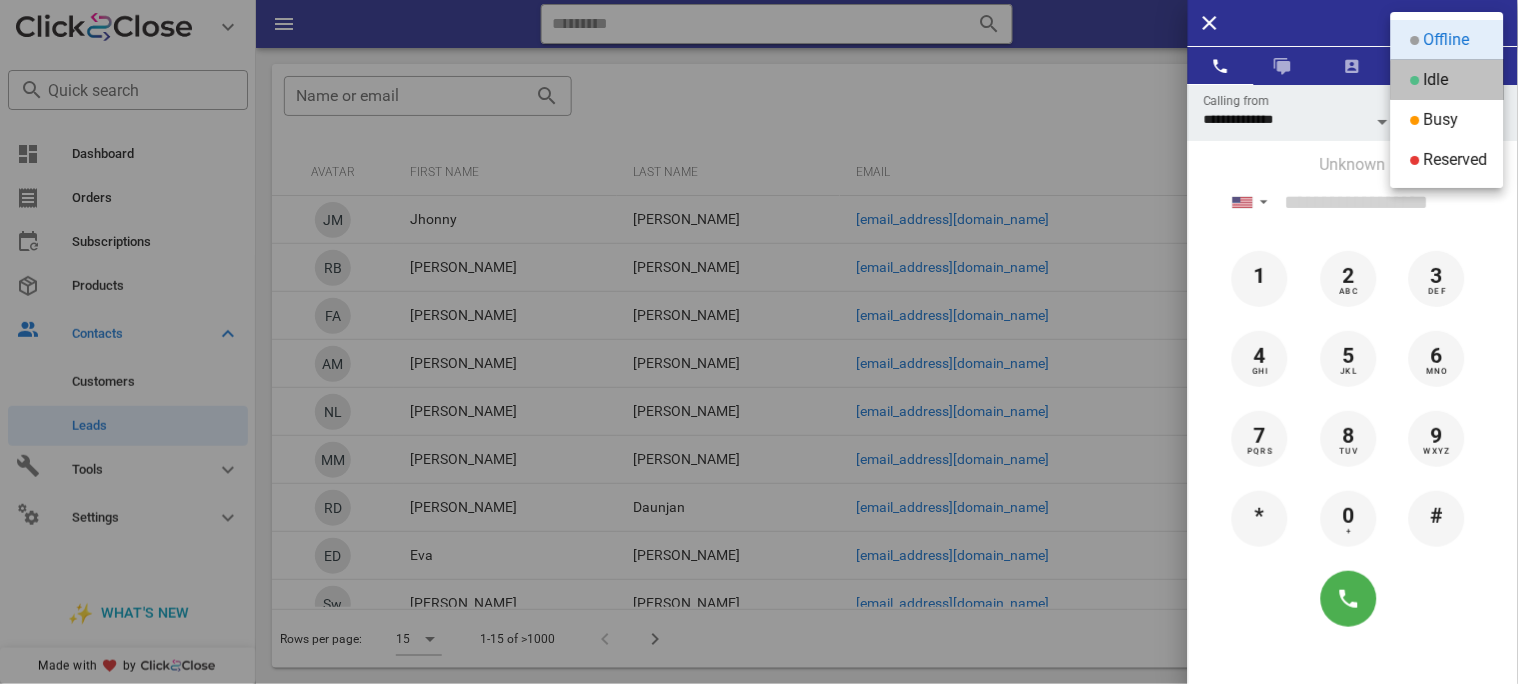click at bounding box center (1415, 80) 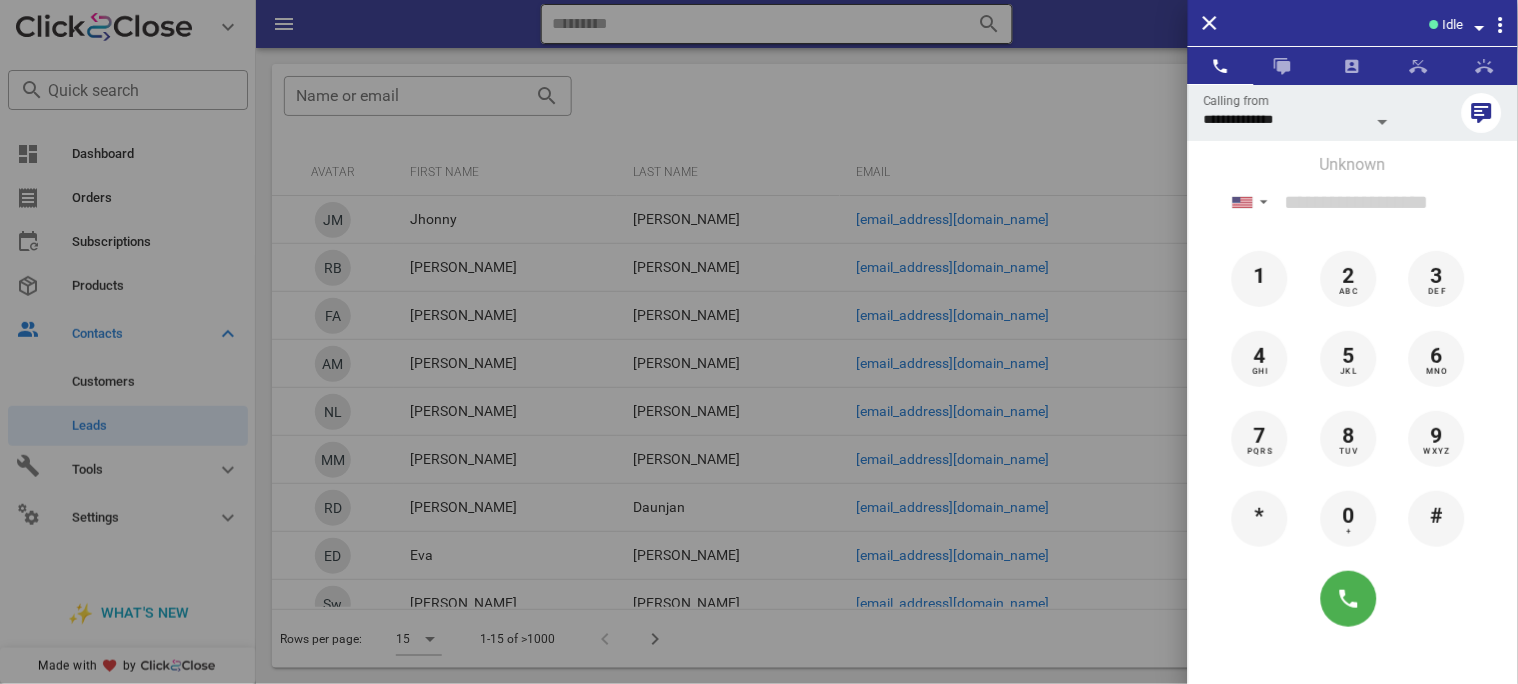 click at bounding box center [759, 342] 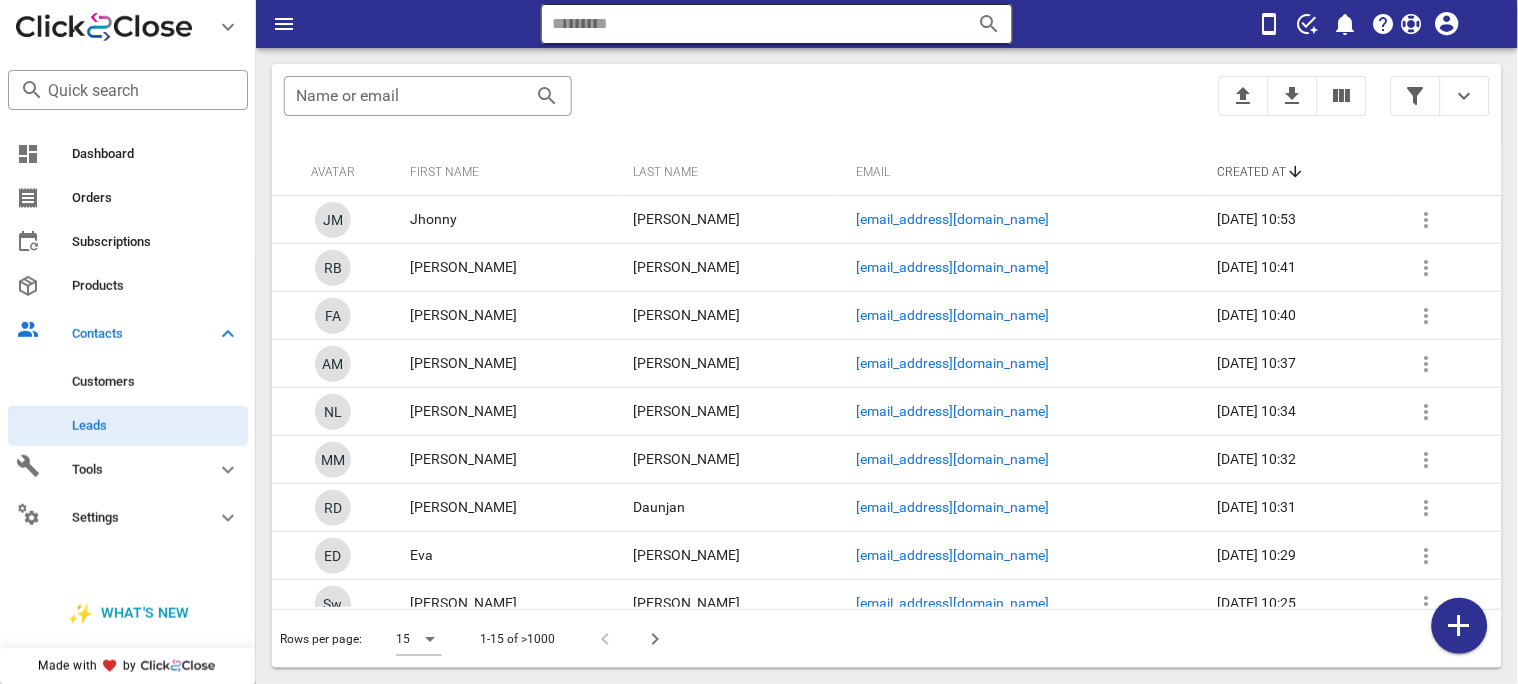 click at bounding box center (749, 24) 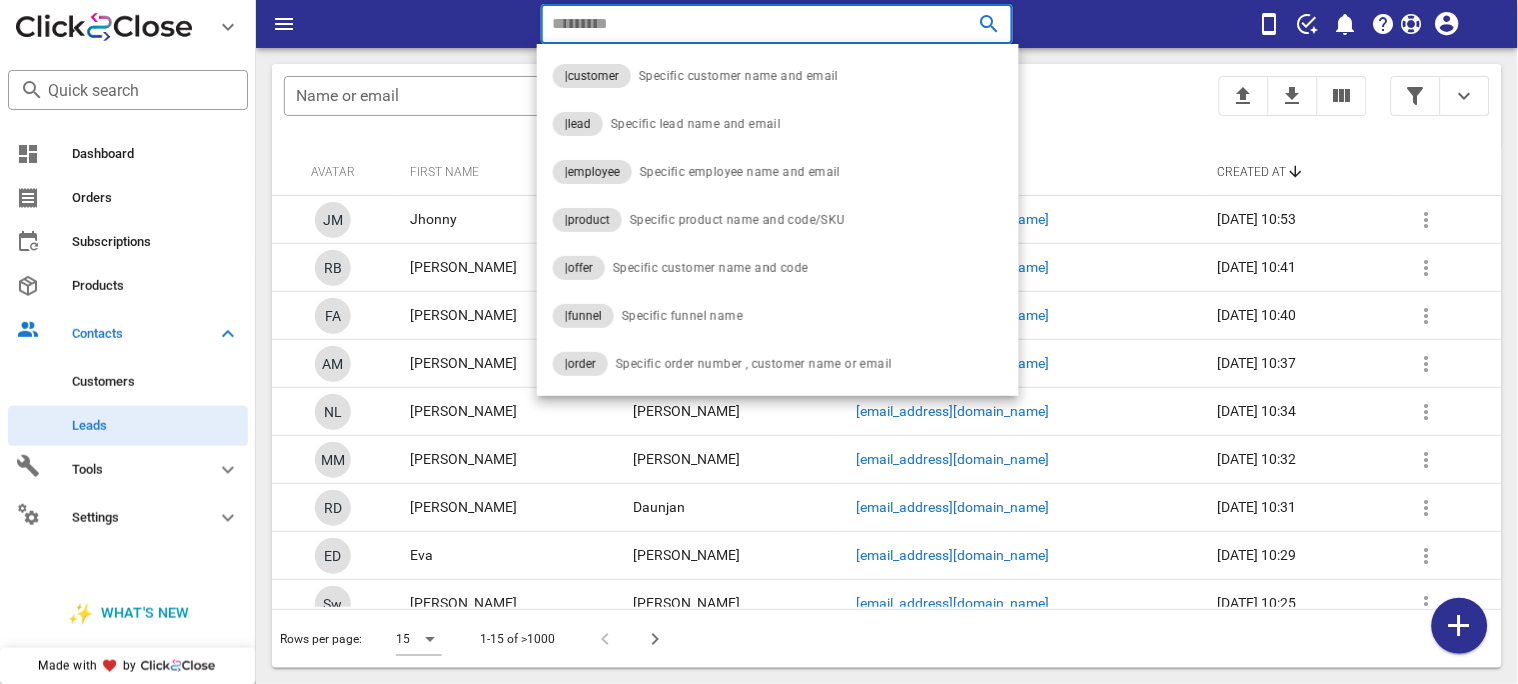 paste on "**********" 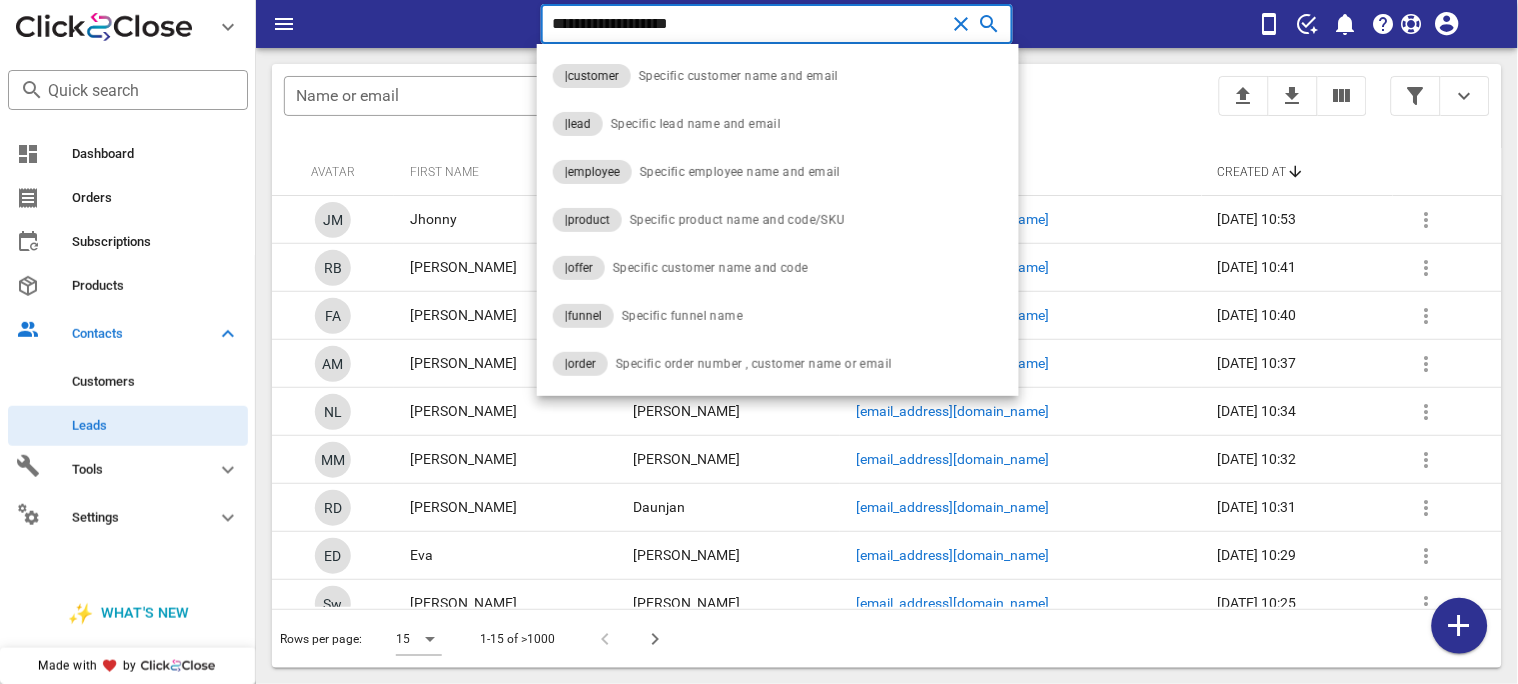 type on "**********" 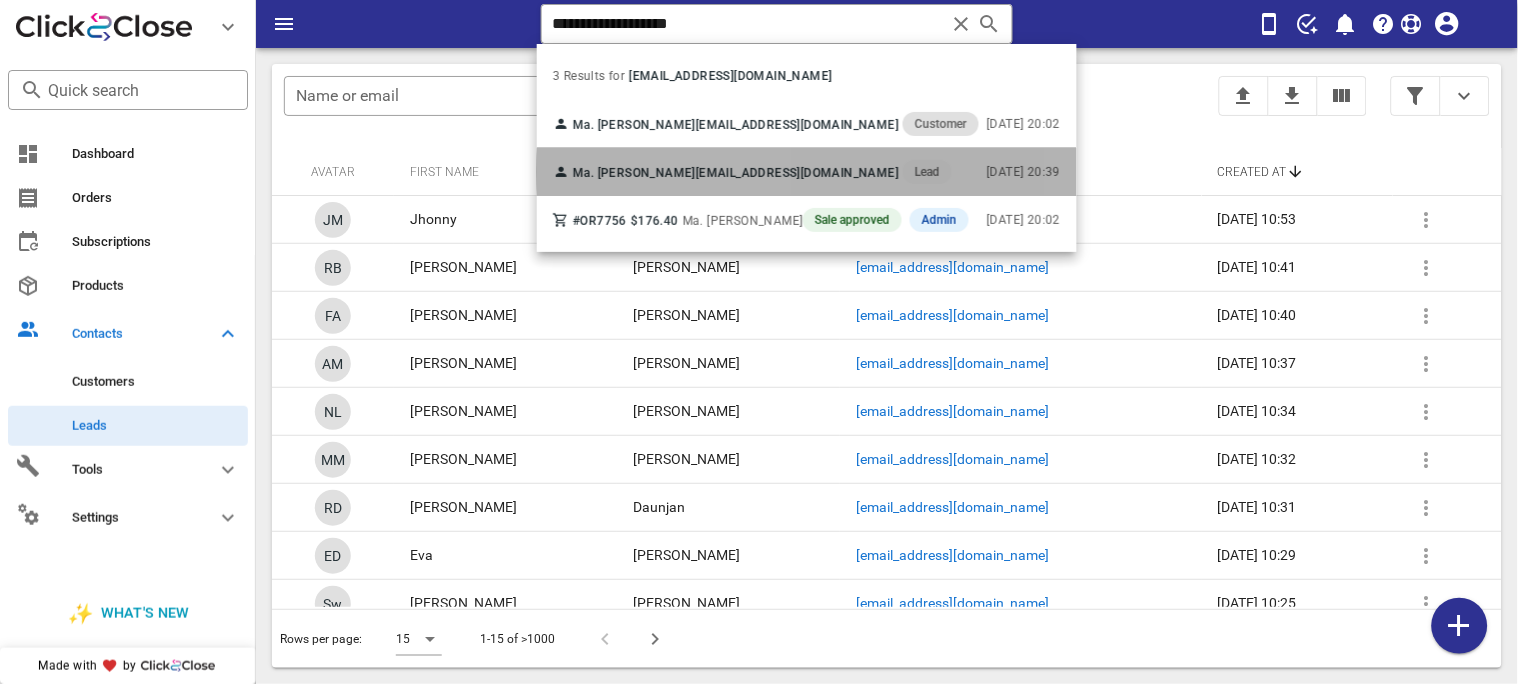 click on "Ma. Yolanda Mendoza Contreras" at bounding box center [634, 173] 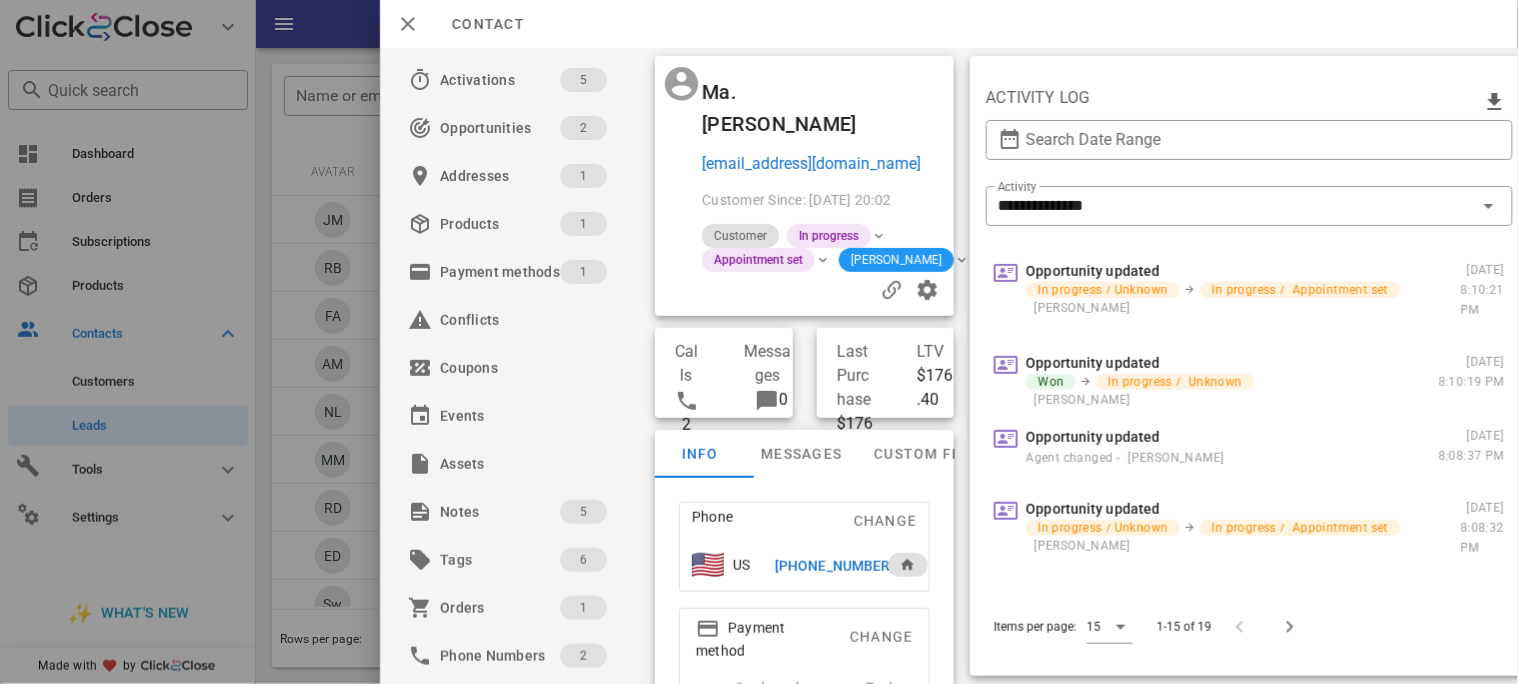 click on "+528134045373" at bounding box center (833, 566) 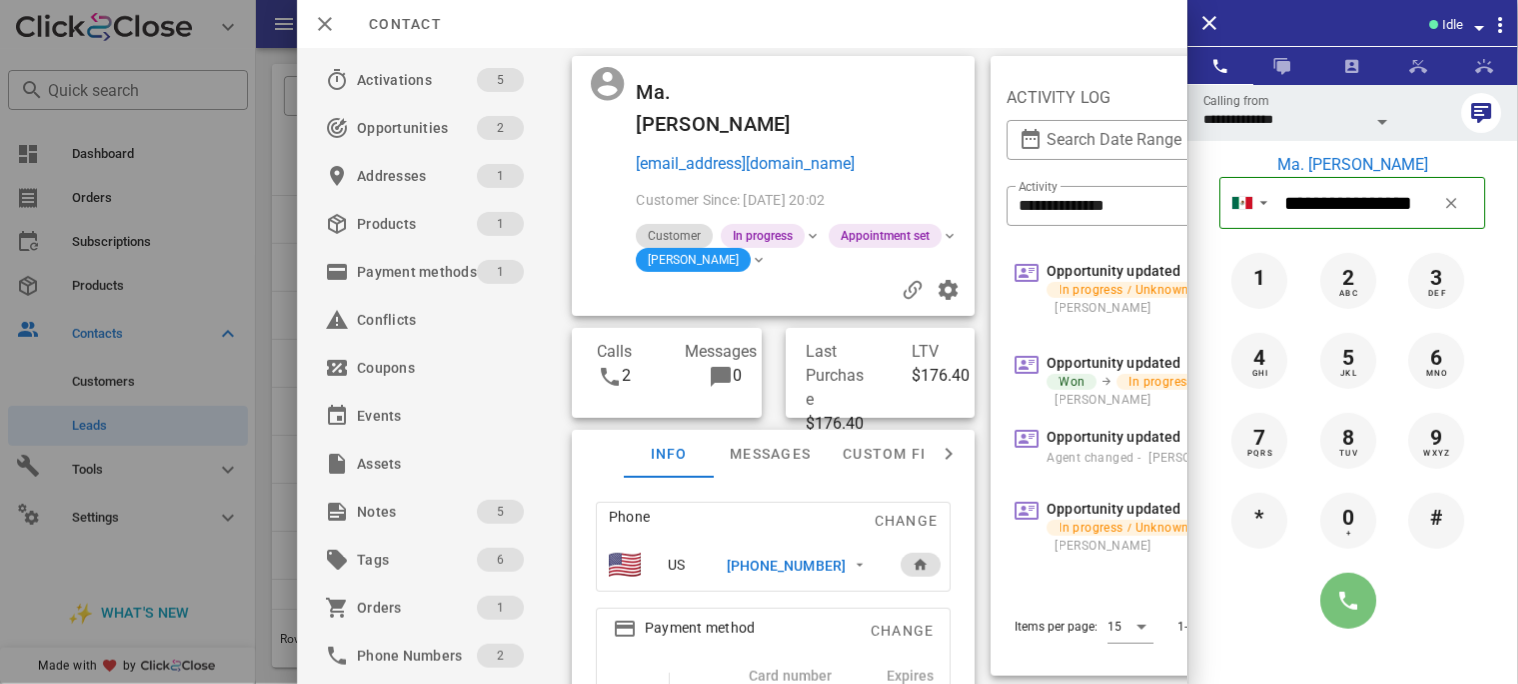 click at bounding box center (1349, 601) 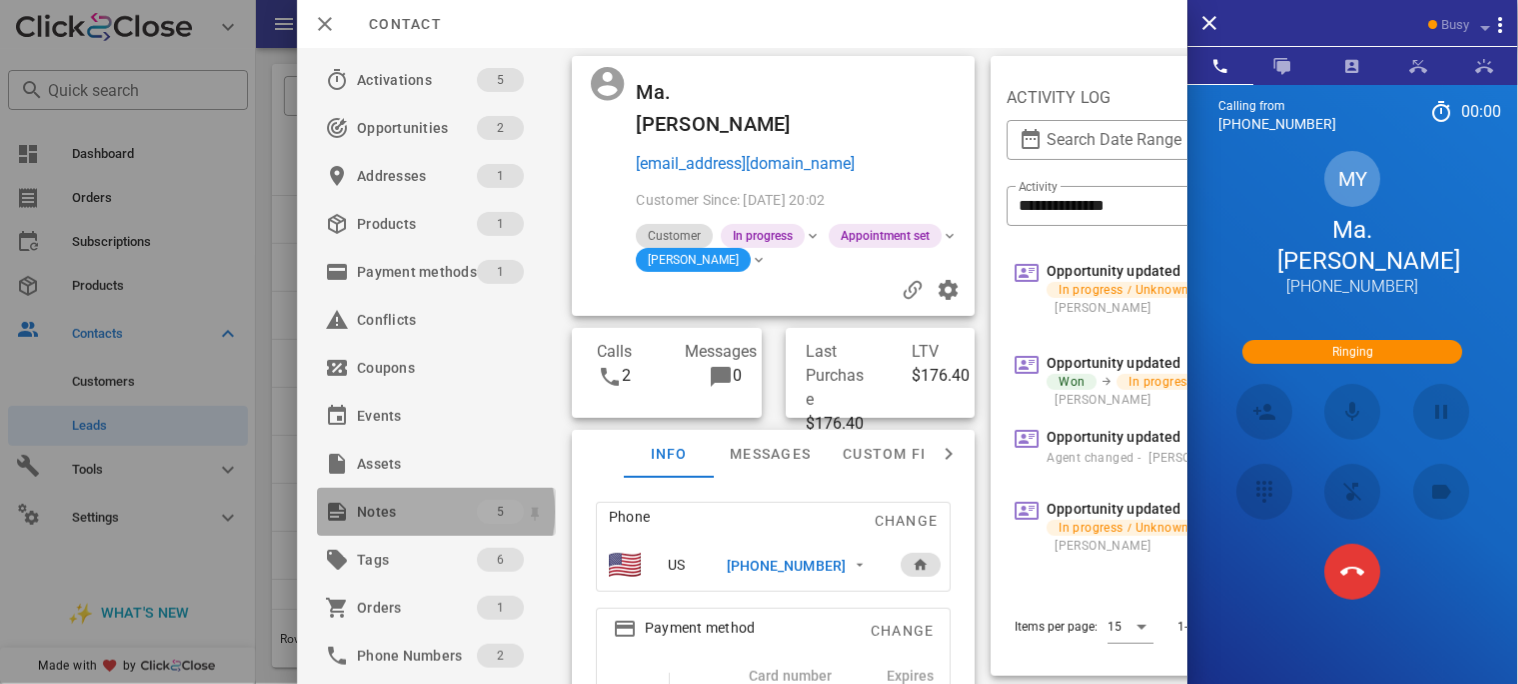 click on "Notes" at bounding box center [417, 512] 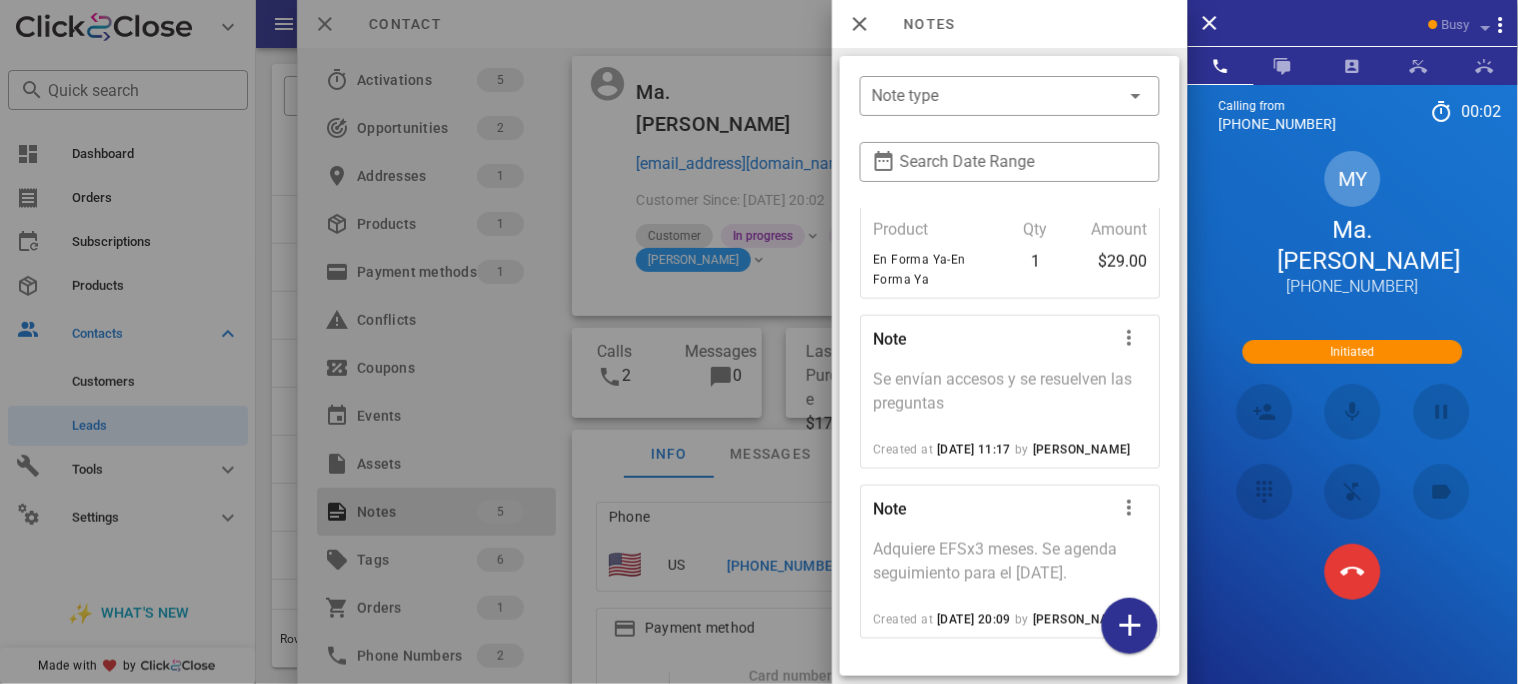 scroll, scrollTop: 717, scrollLeft: 0, axis: vertical 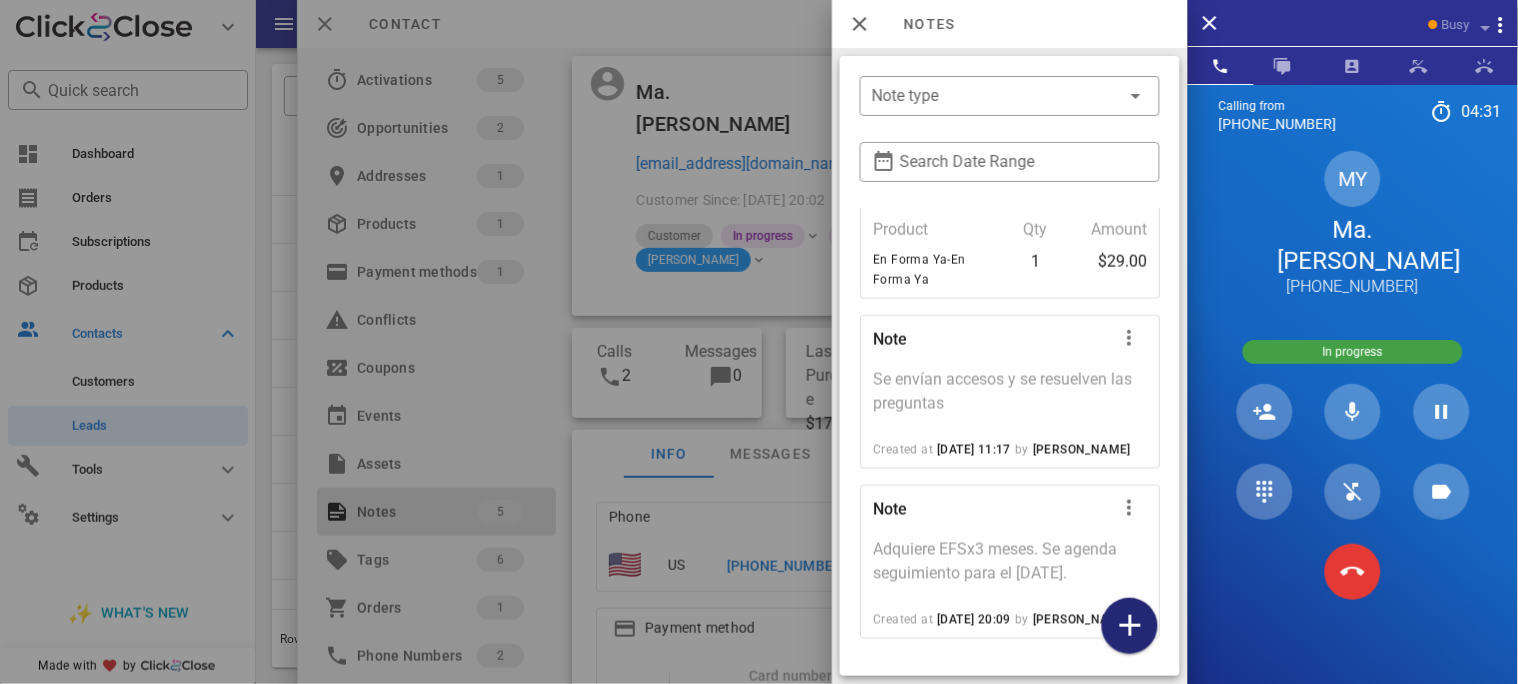 click at bounding box center [1130, 626] 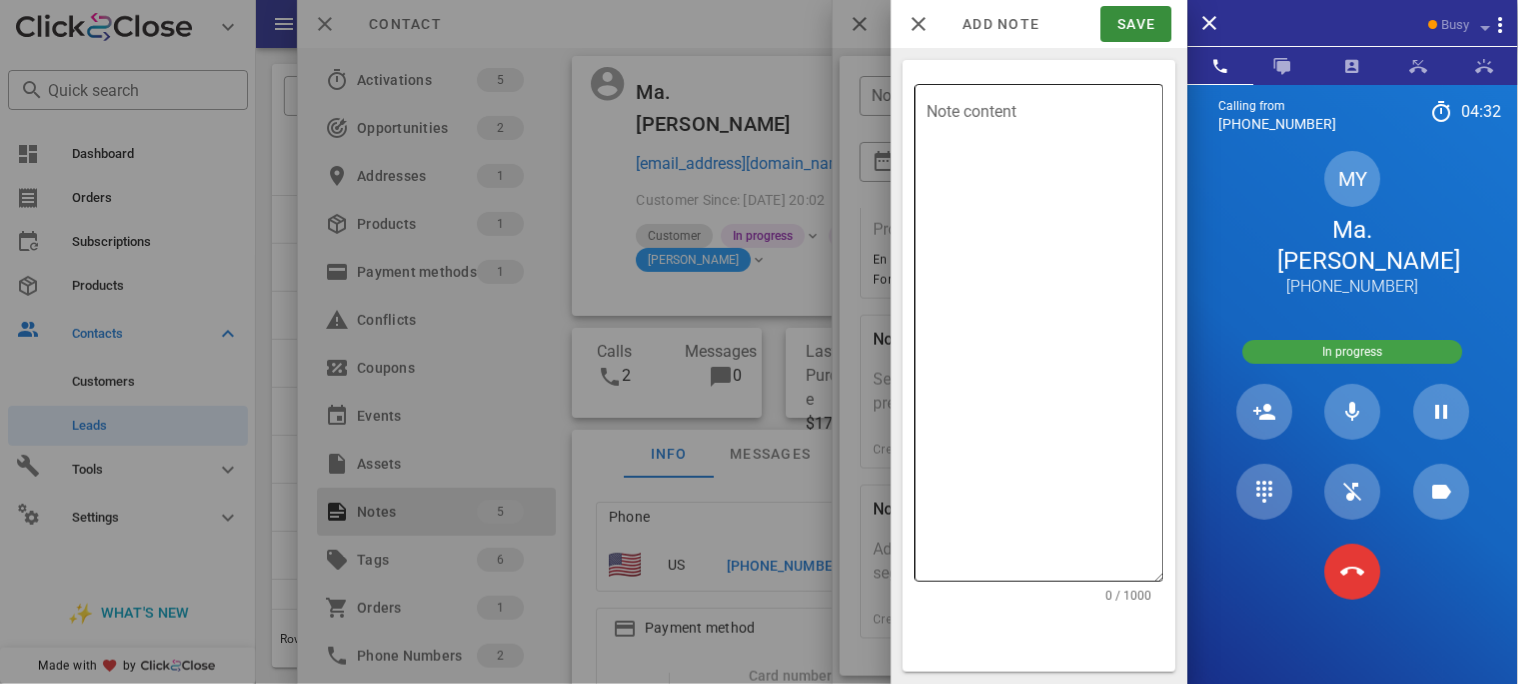 click on "Note content" at bounding box center (1045, 338) 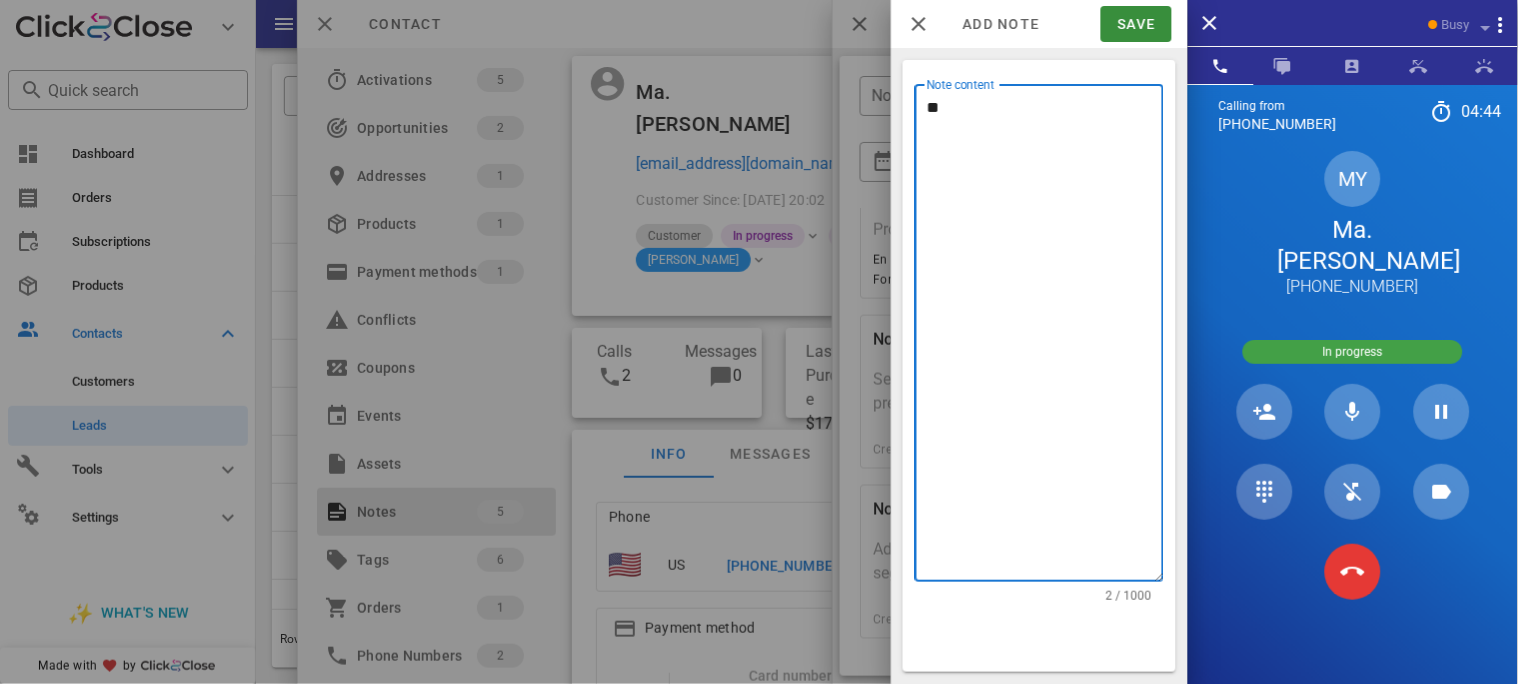 type on "*" 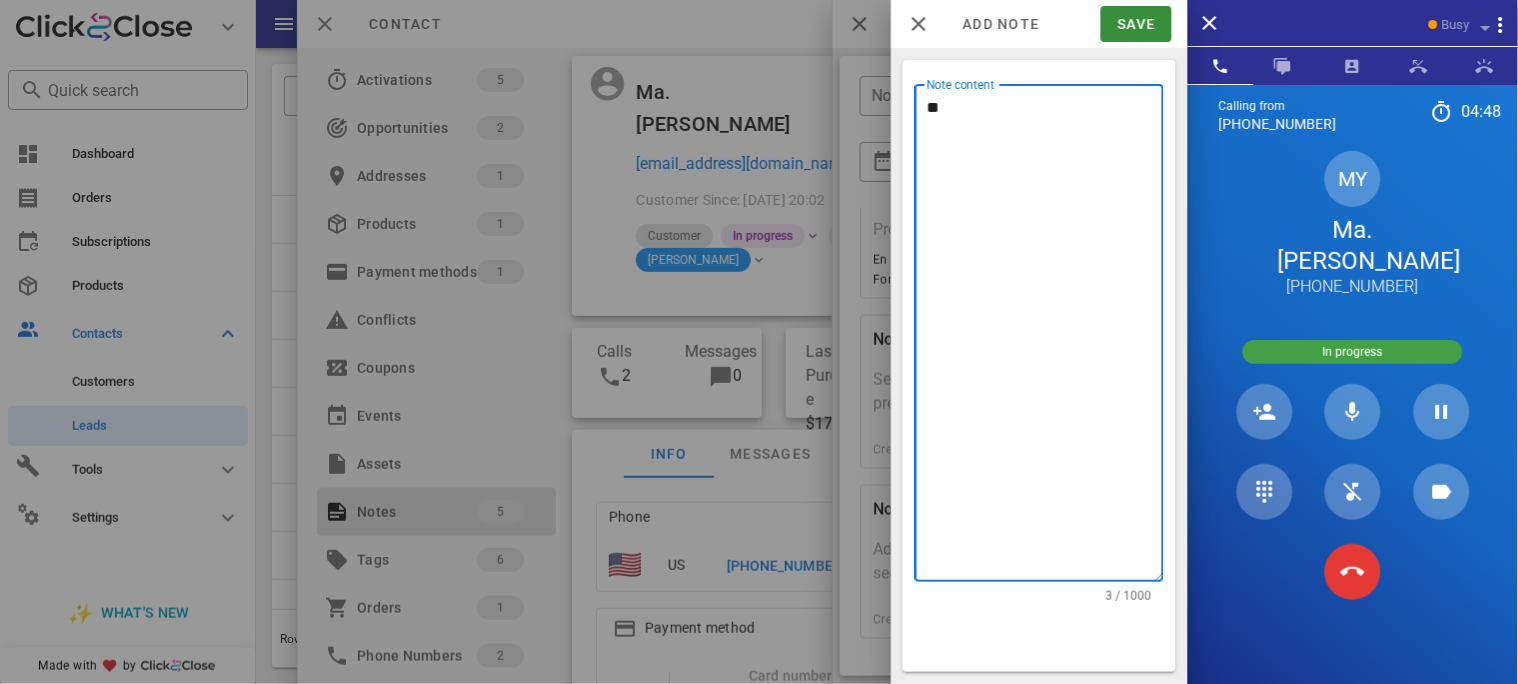 type on "*" 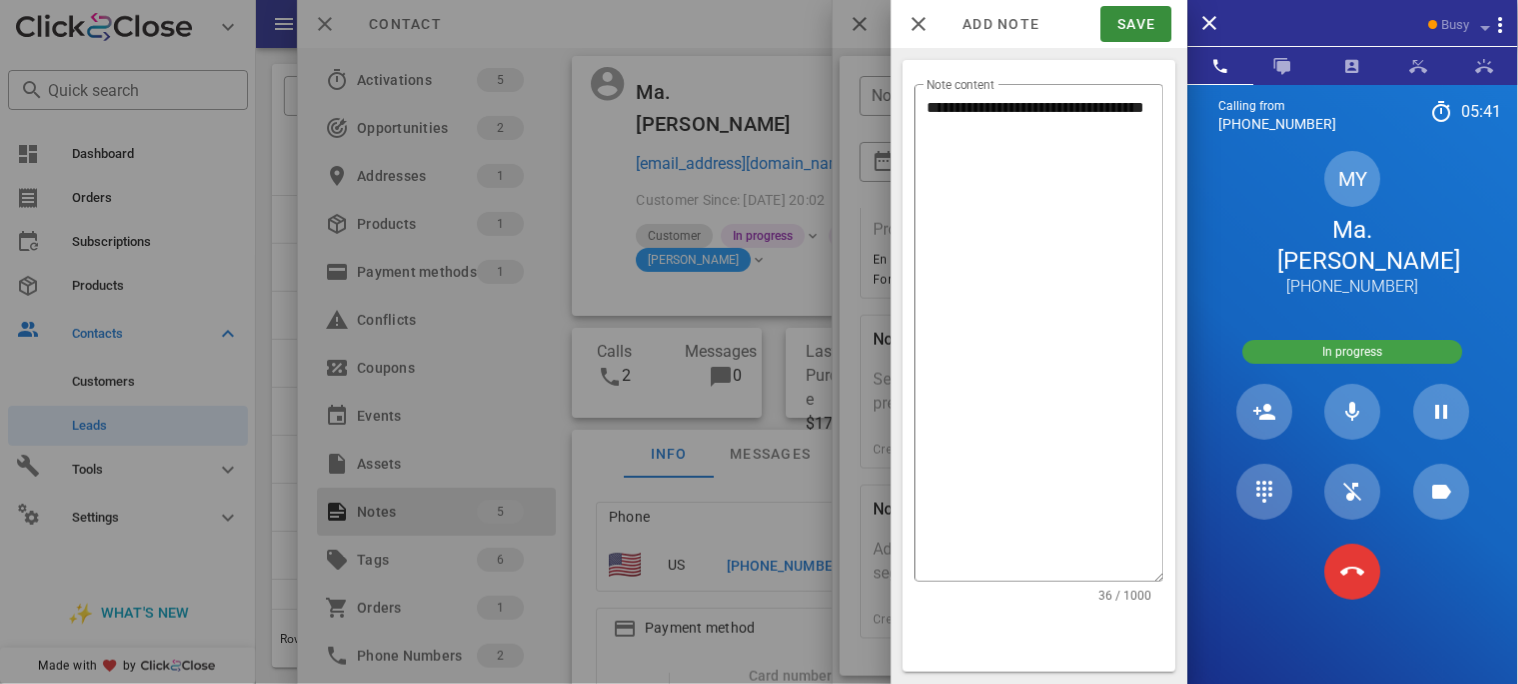 click on "MY   Ma. Yolanda Mendoza Contreras  +528134045373" at bounding box center (1353, 224) 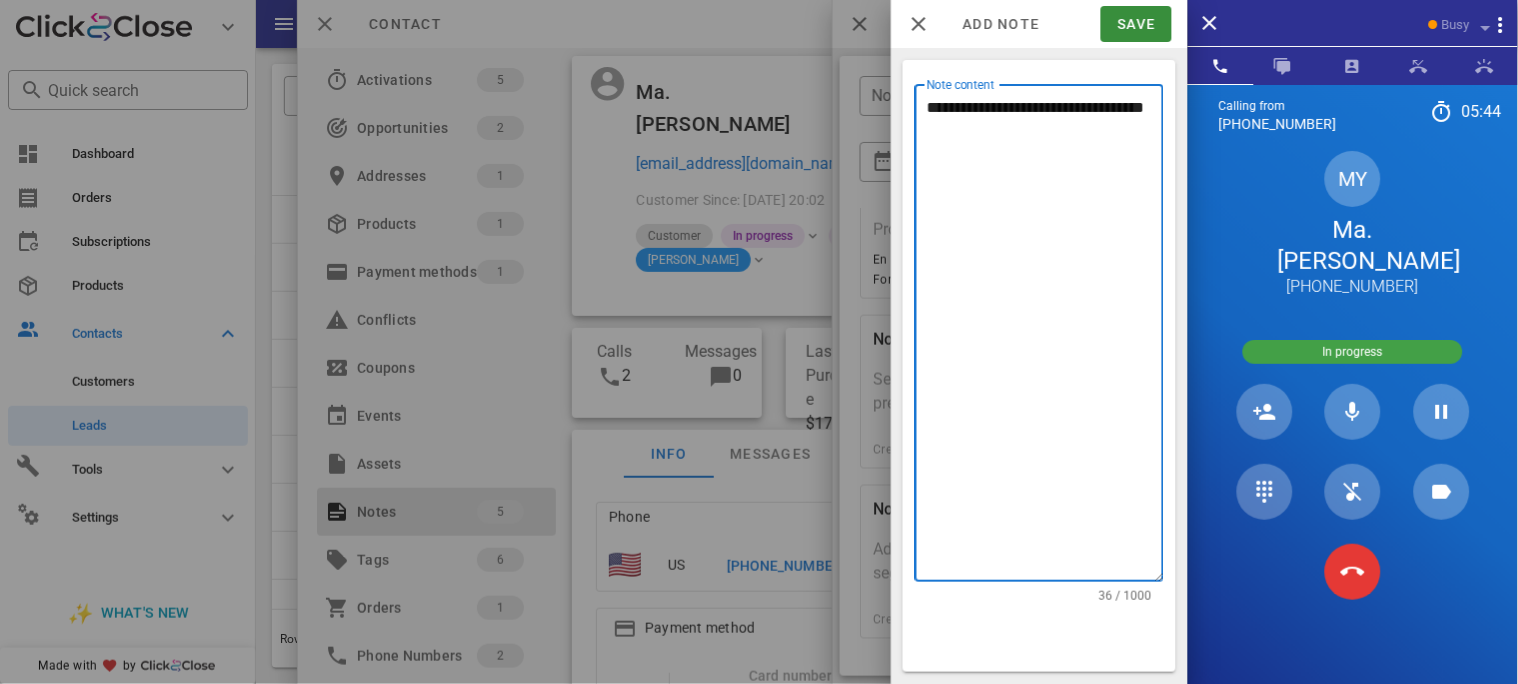 click on "**********" at bounding box center (1045, 338) 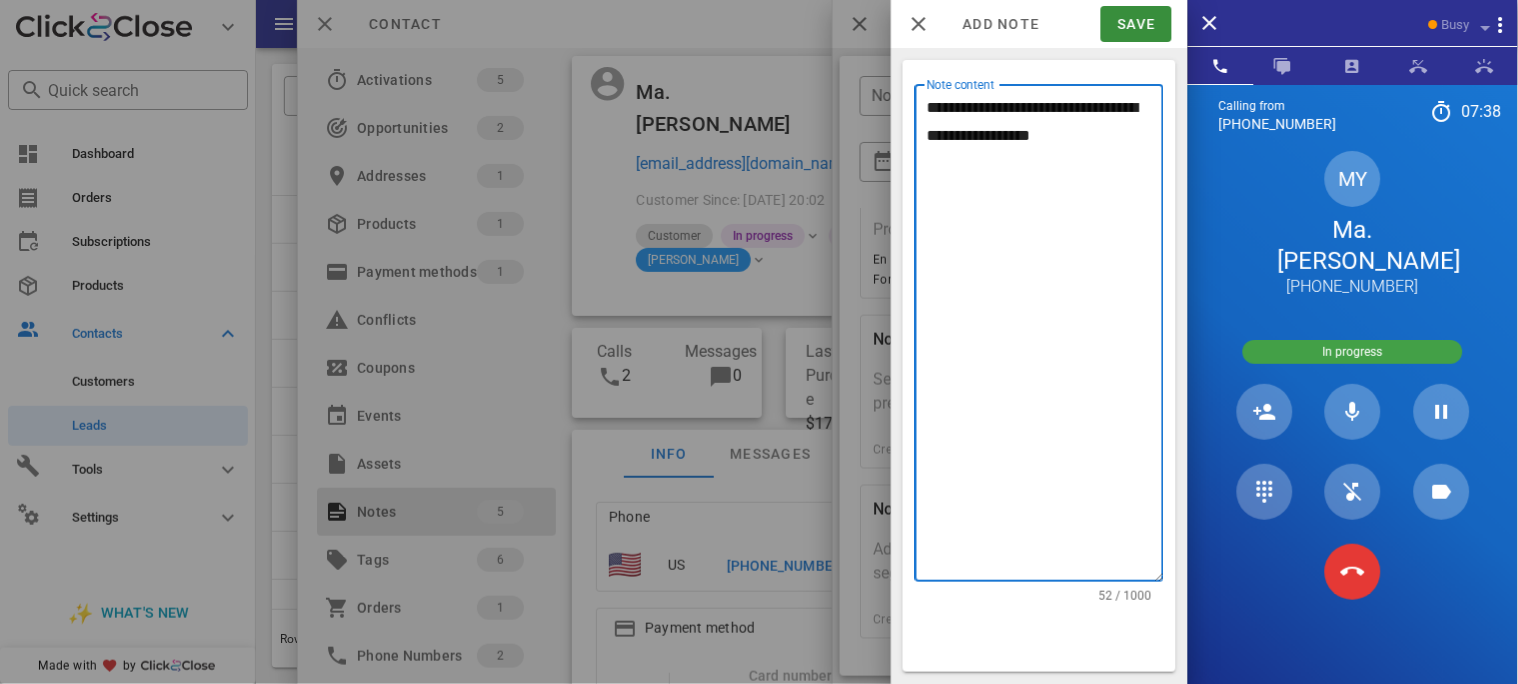type on "**********" 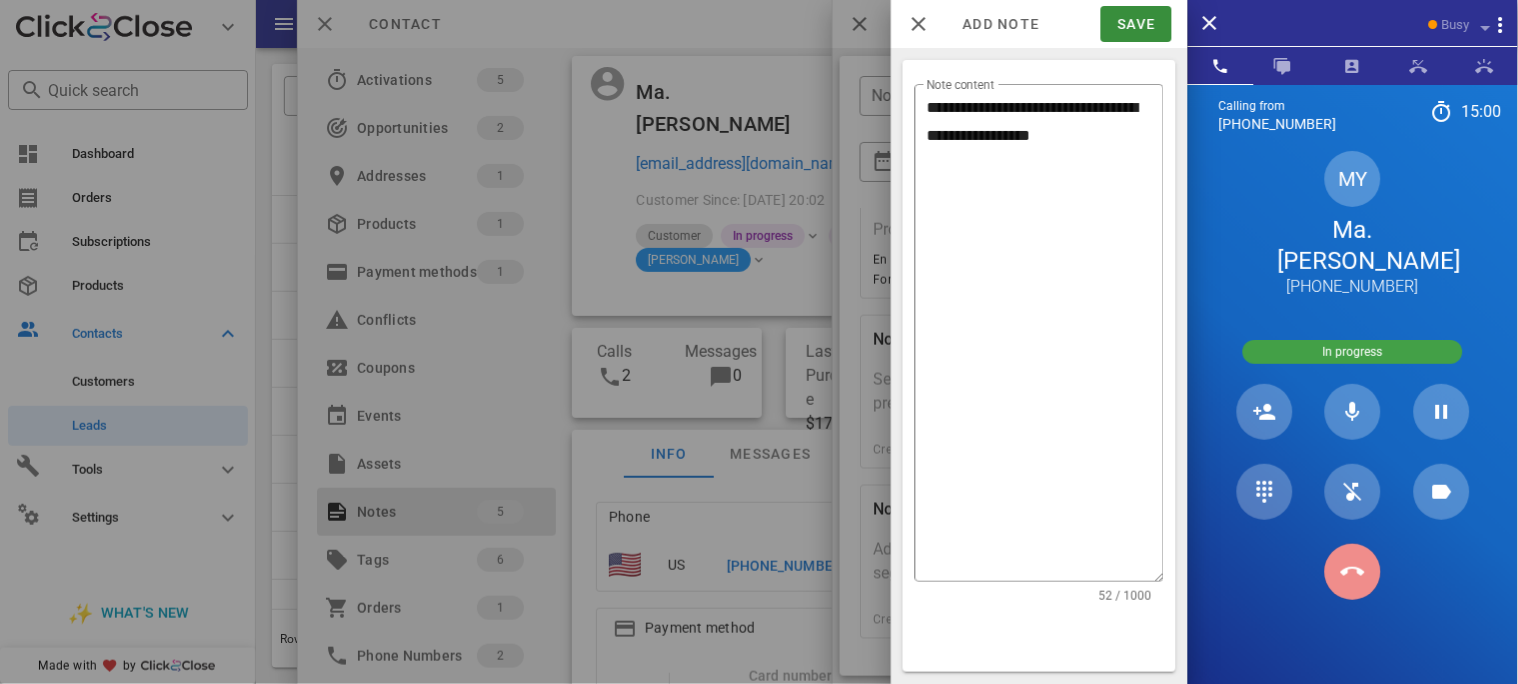 click at bounding box center [1353, 572] 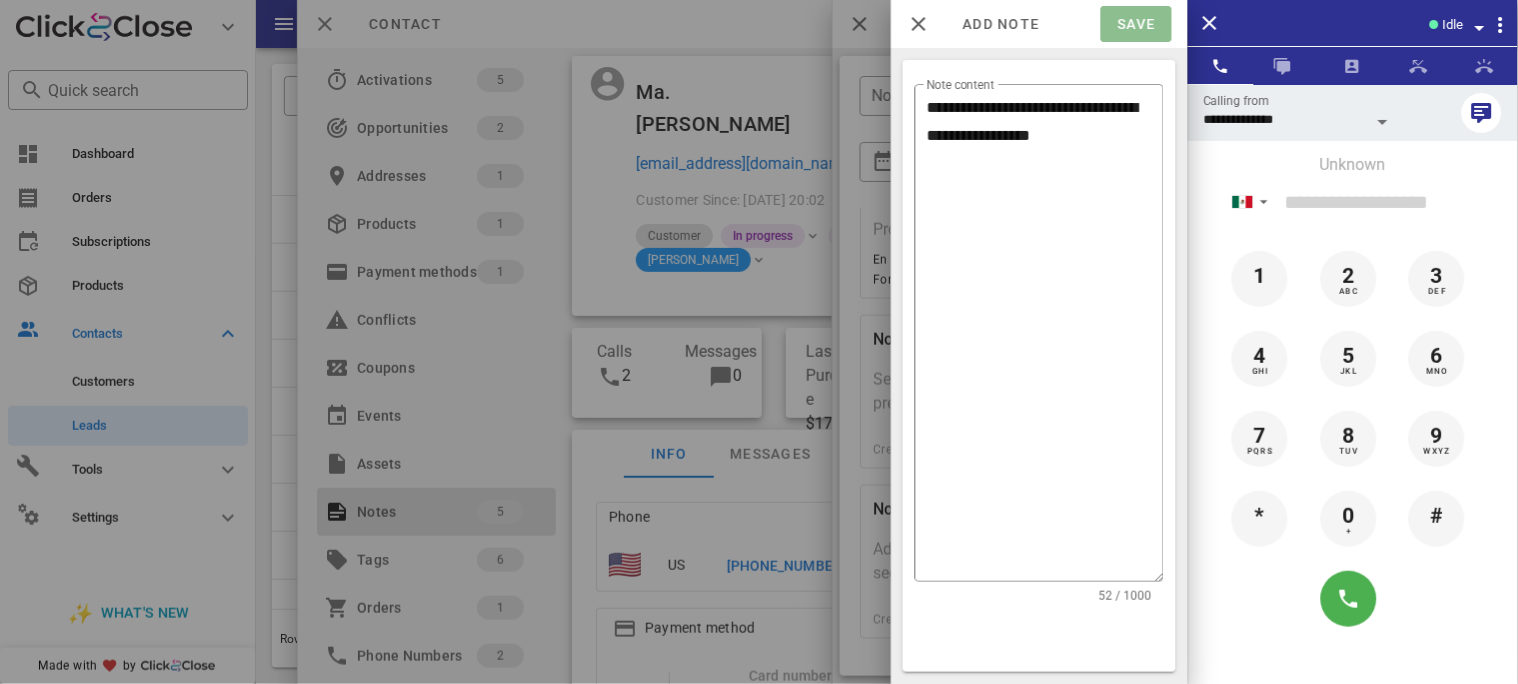 click on "Save" at bounding box center [1136, 24] 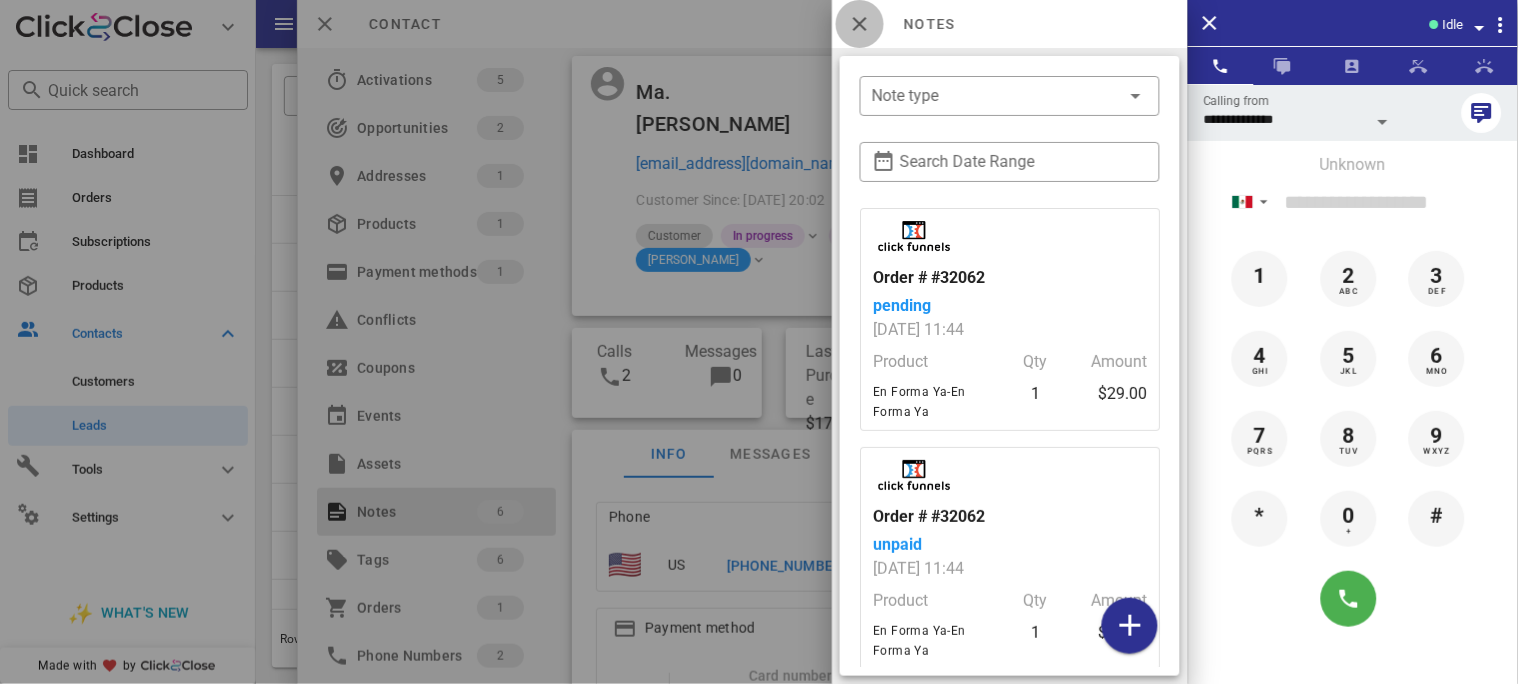 drag, startPoint x: 858, startPoint y: 19, endPoint x: 823, endPoint y: 23, distance: 35.22783 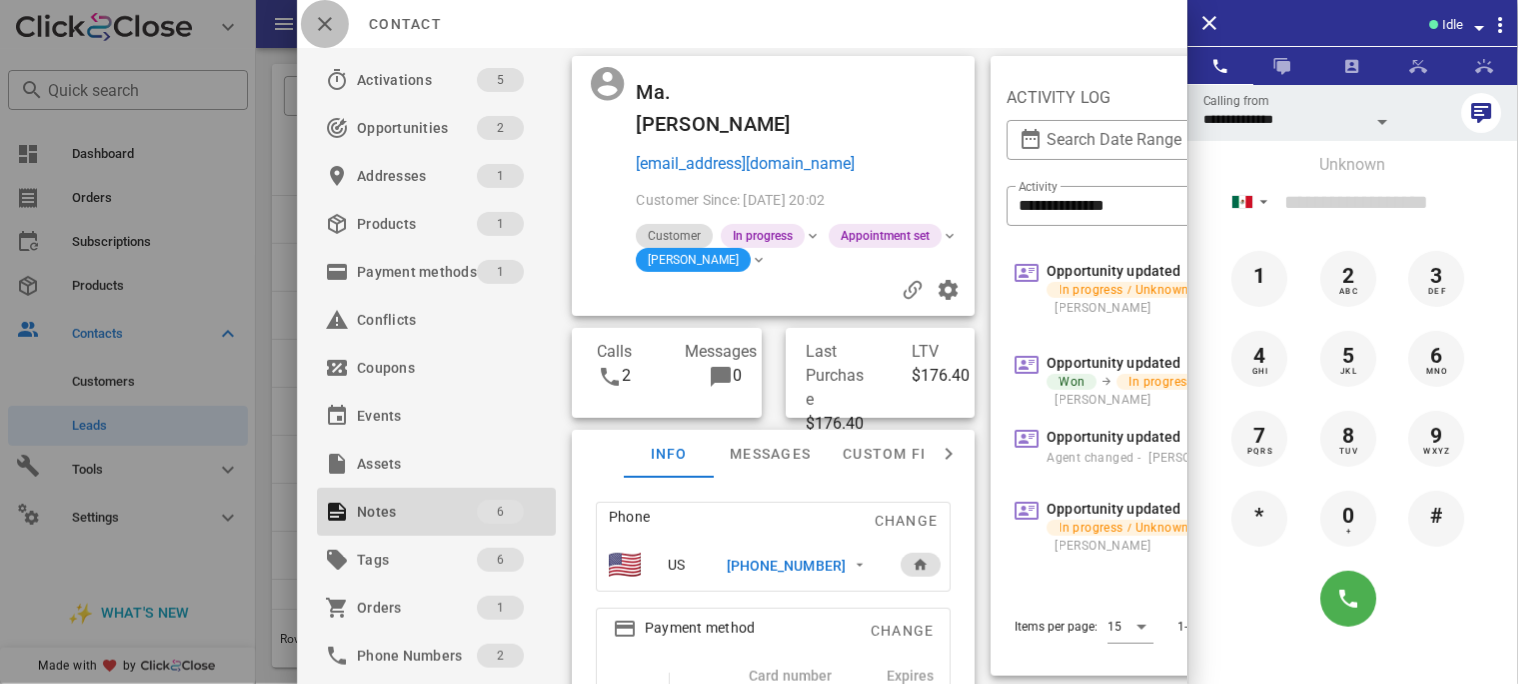 click at bounding box center (325, 24) 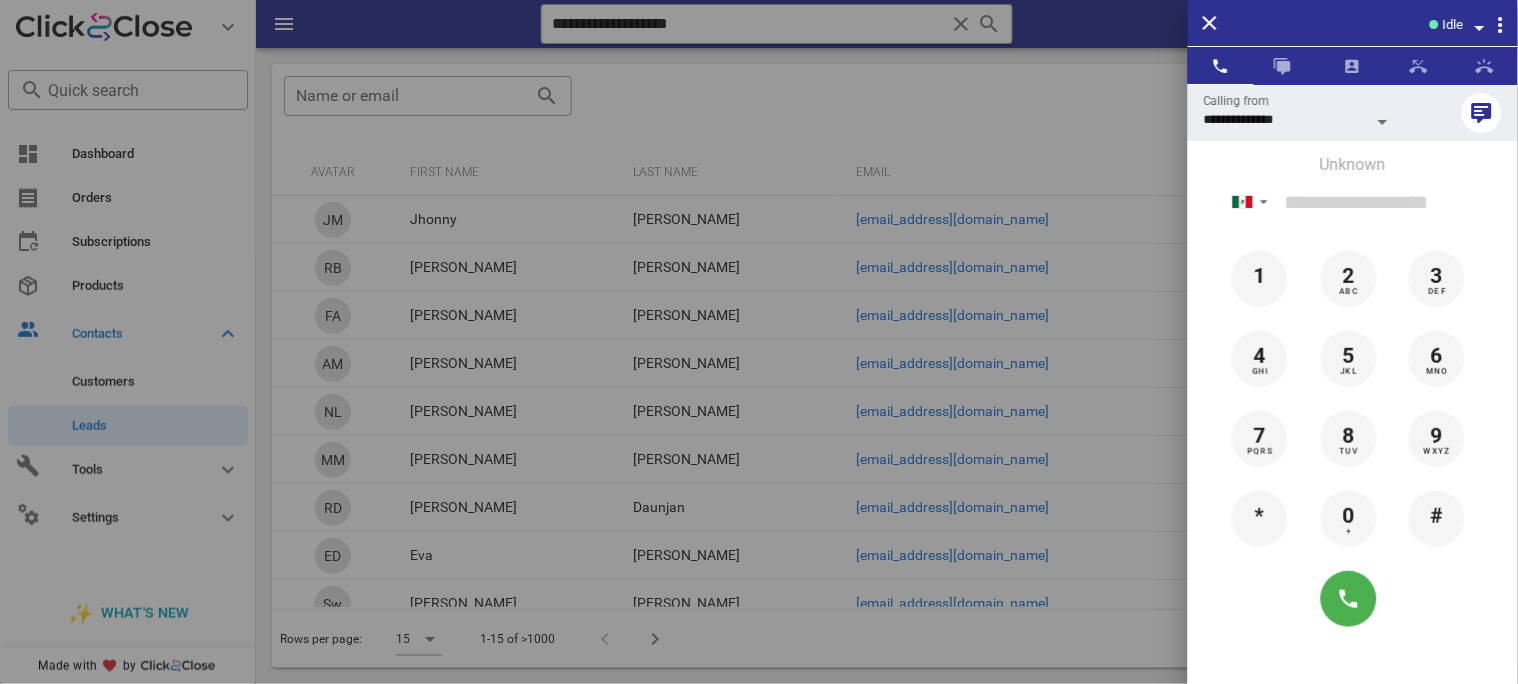 click at bounding box center [759, 342] 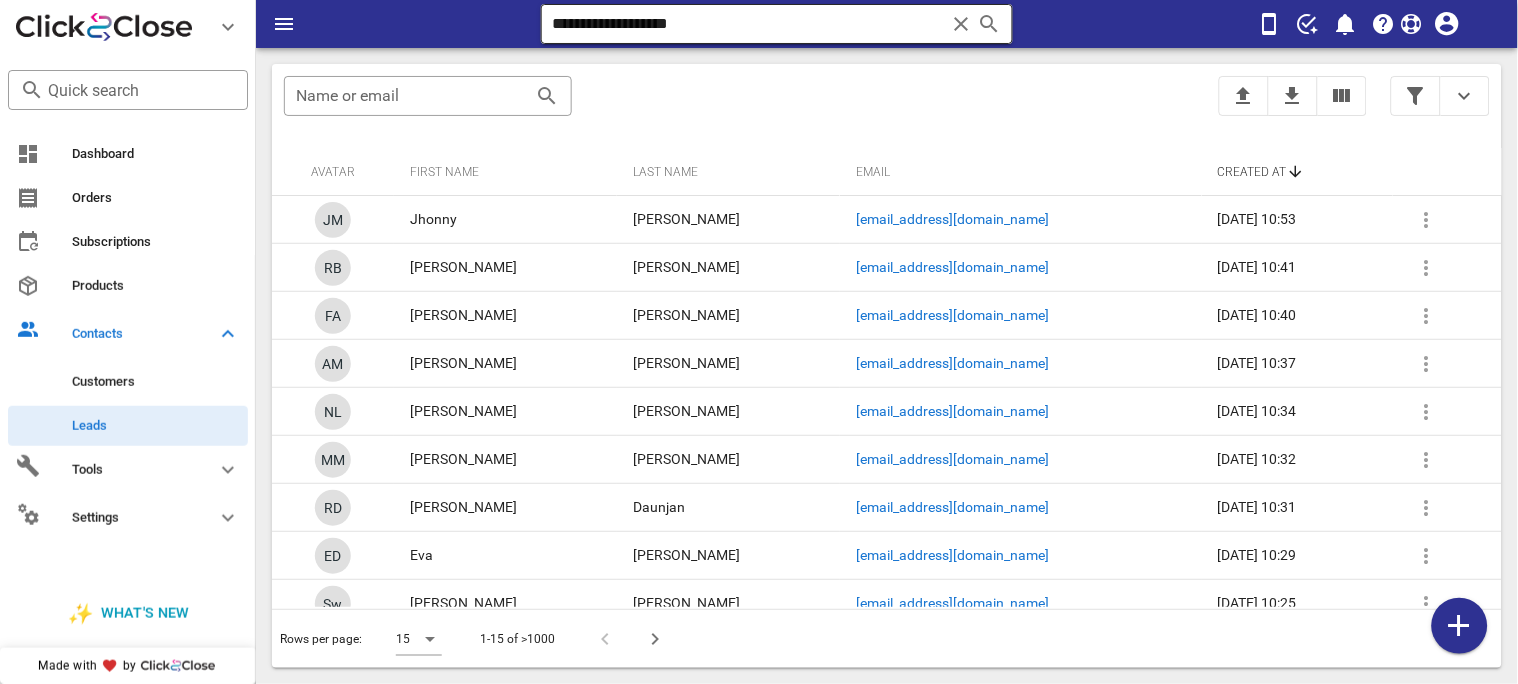 click at bounding box center (961, 24) 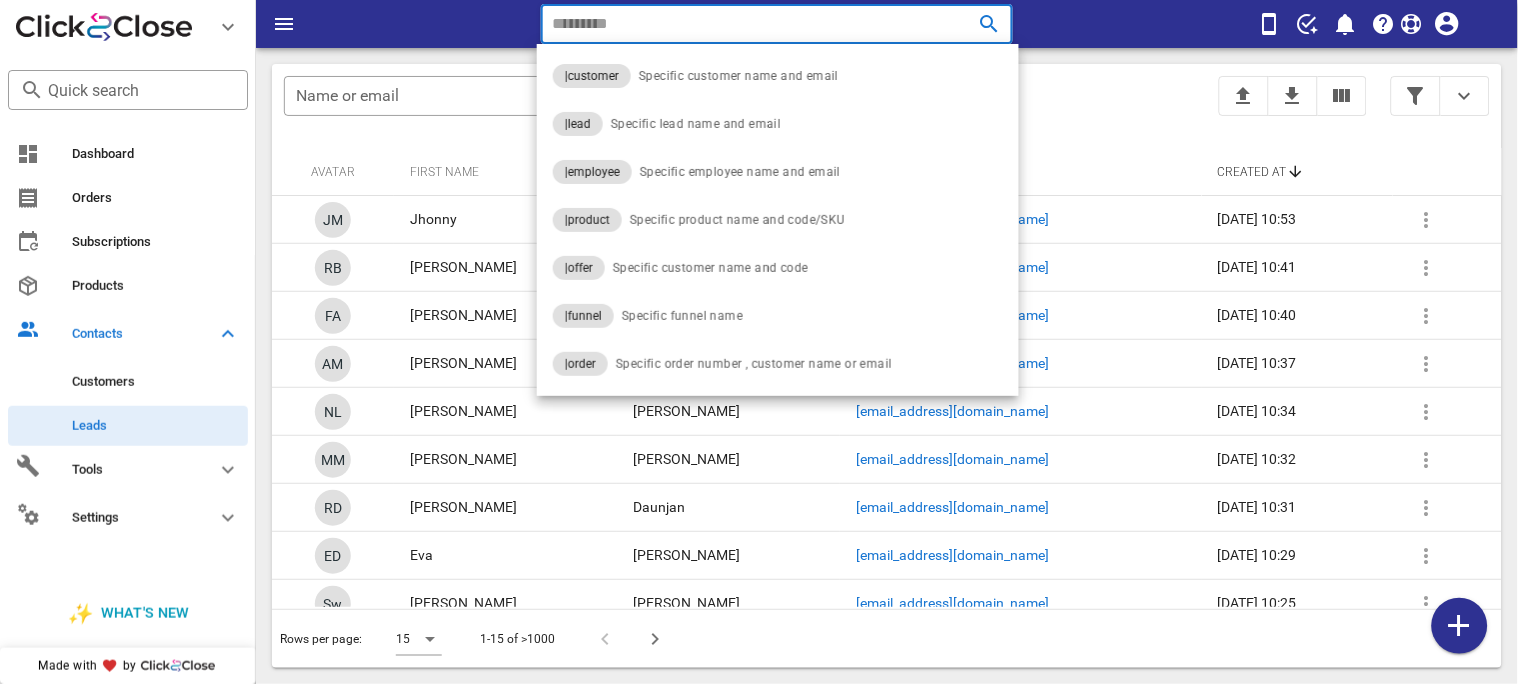 click at bounding box center (961, 24) 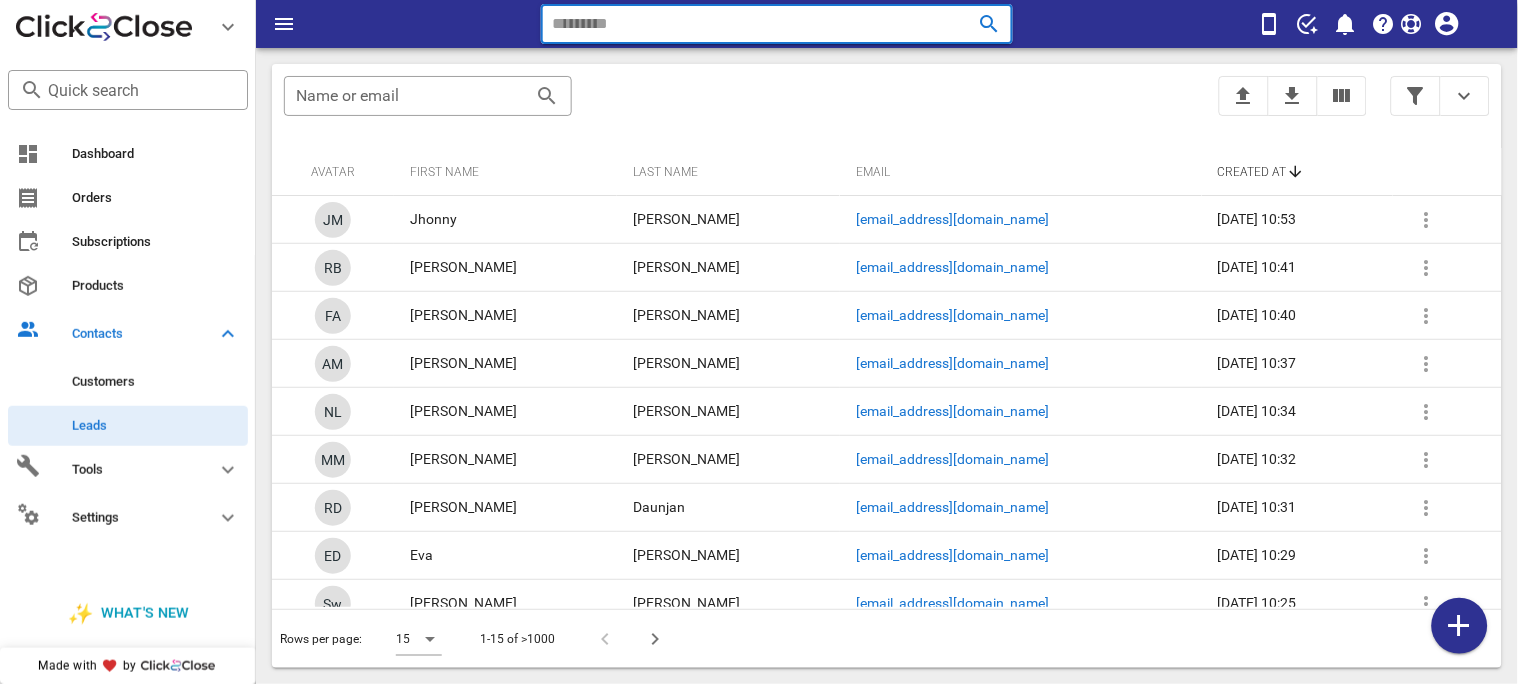paste on "**********" 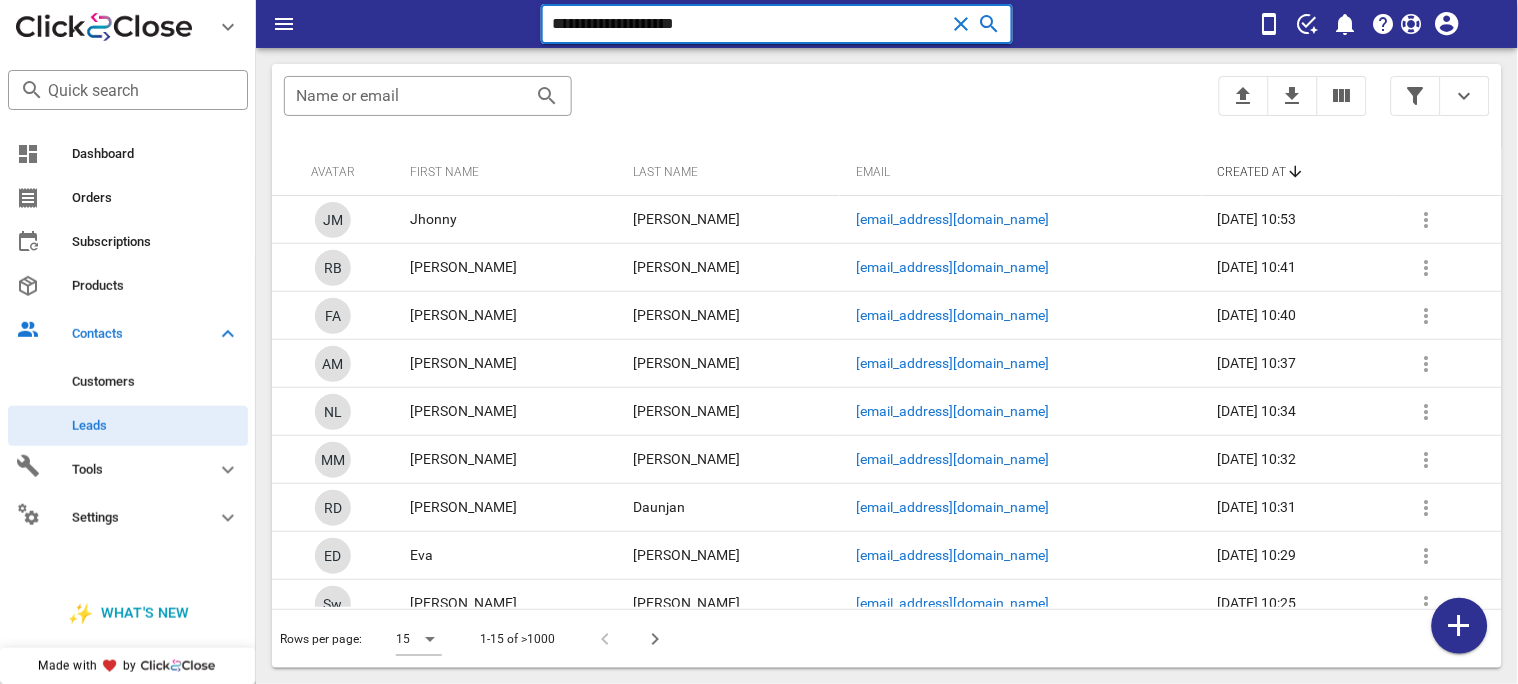 type on "**********" 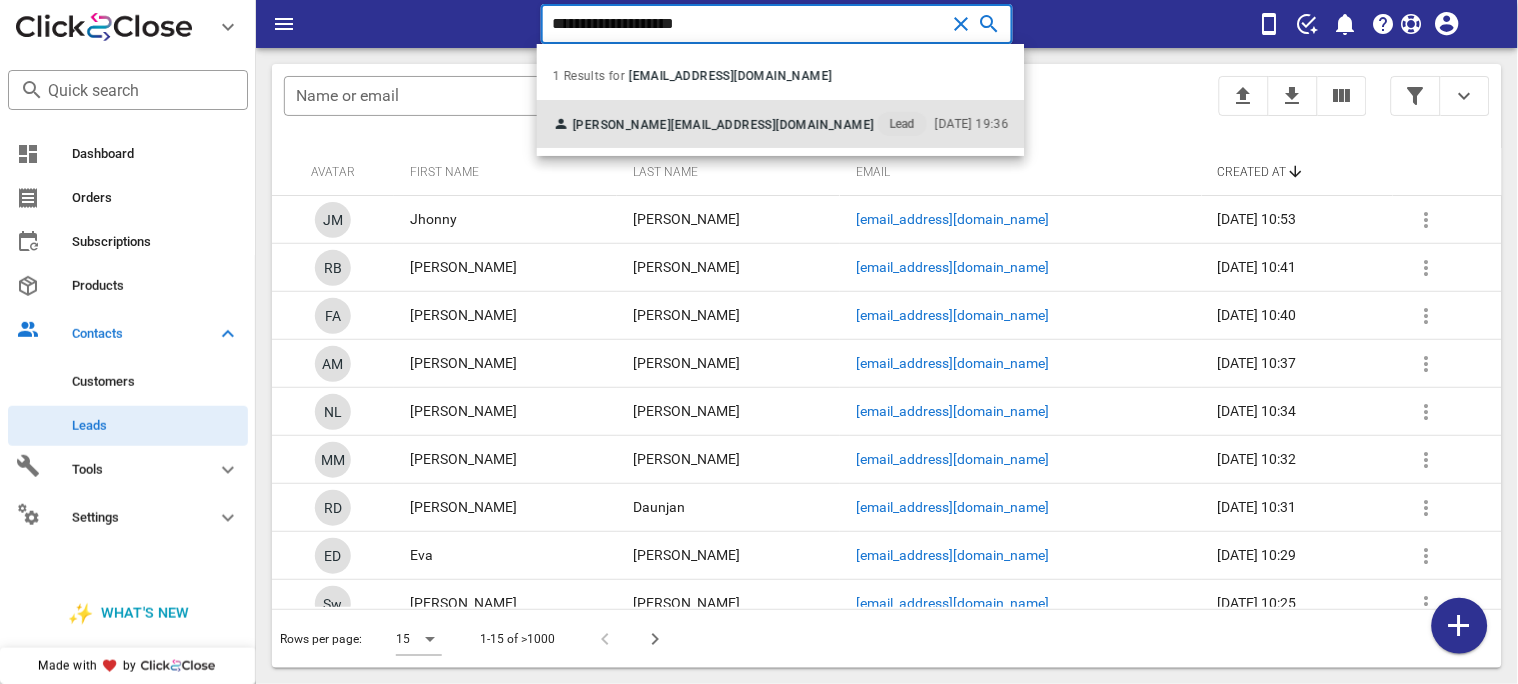 click on "keyzay97@hotmail.com" at bounding box center [772, 125] 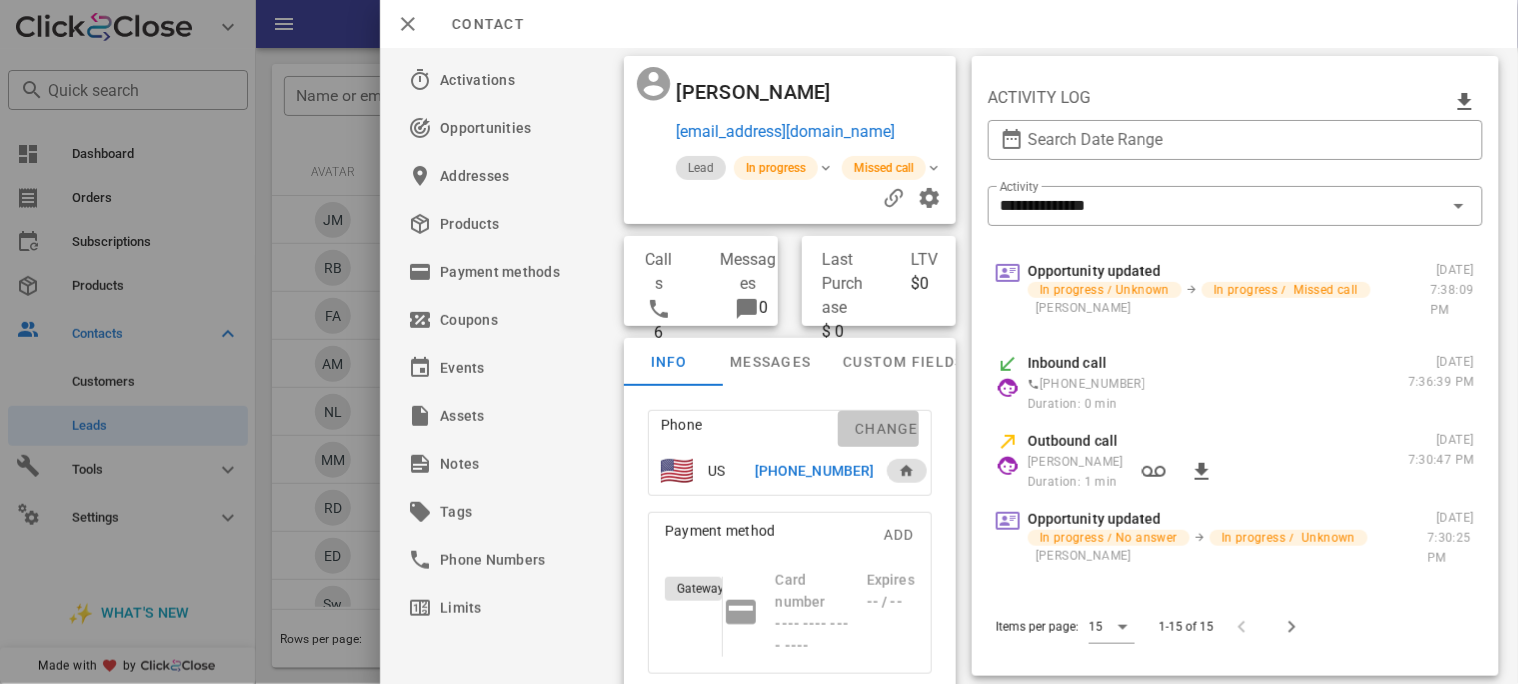 click on "Change" at bounding box center (877, 429) 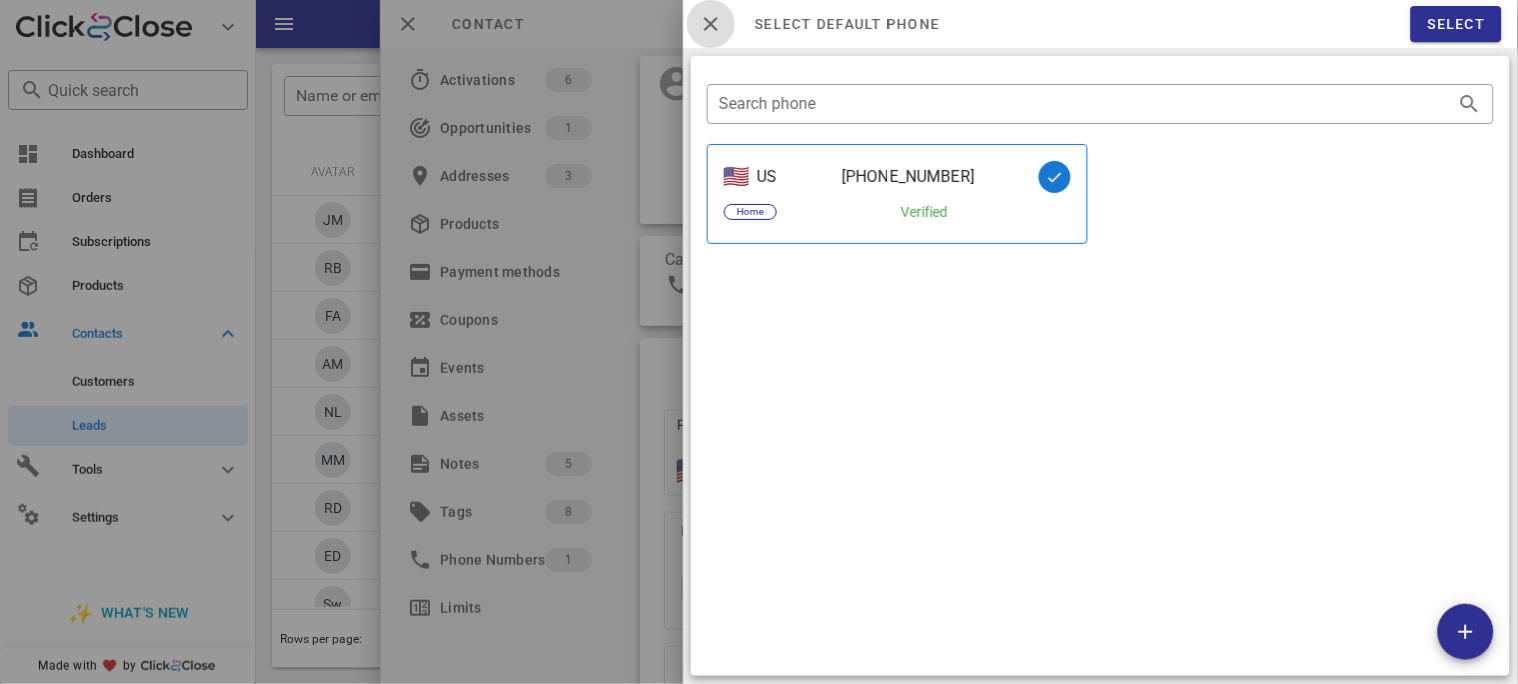 click at bounding box center [711, 24] 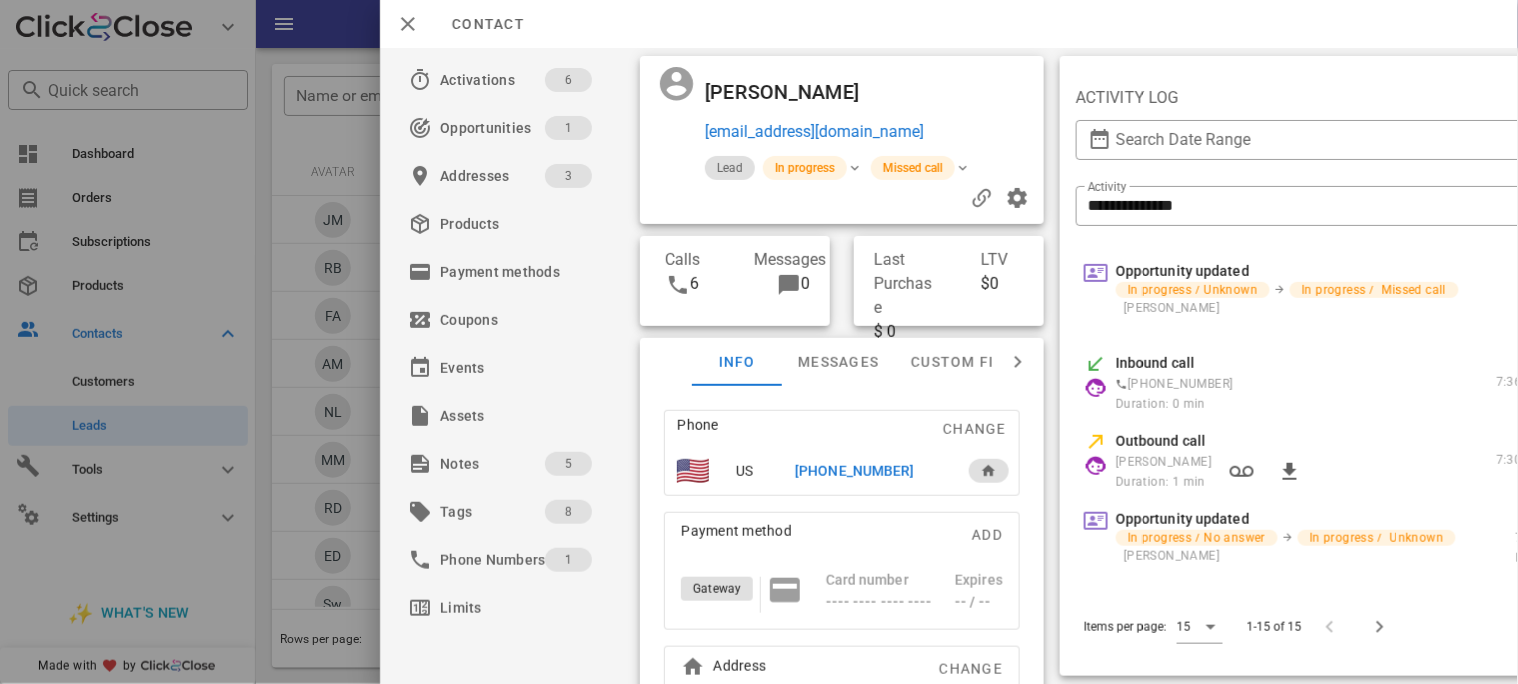 click on "+18629446820" at bounding box center [854, 471] 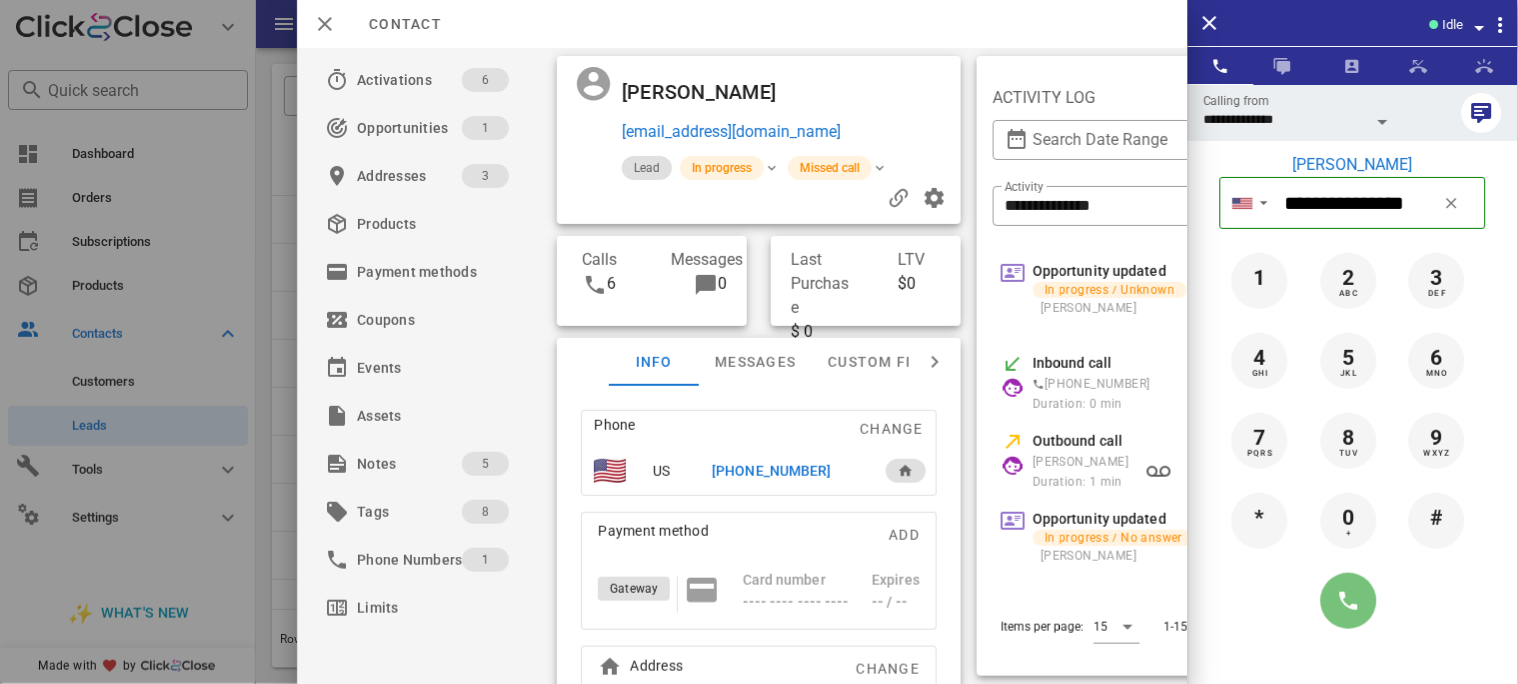 click at bounding box center (1349, 601) 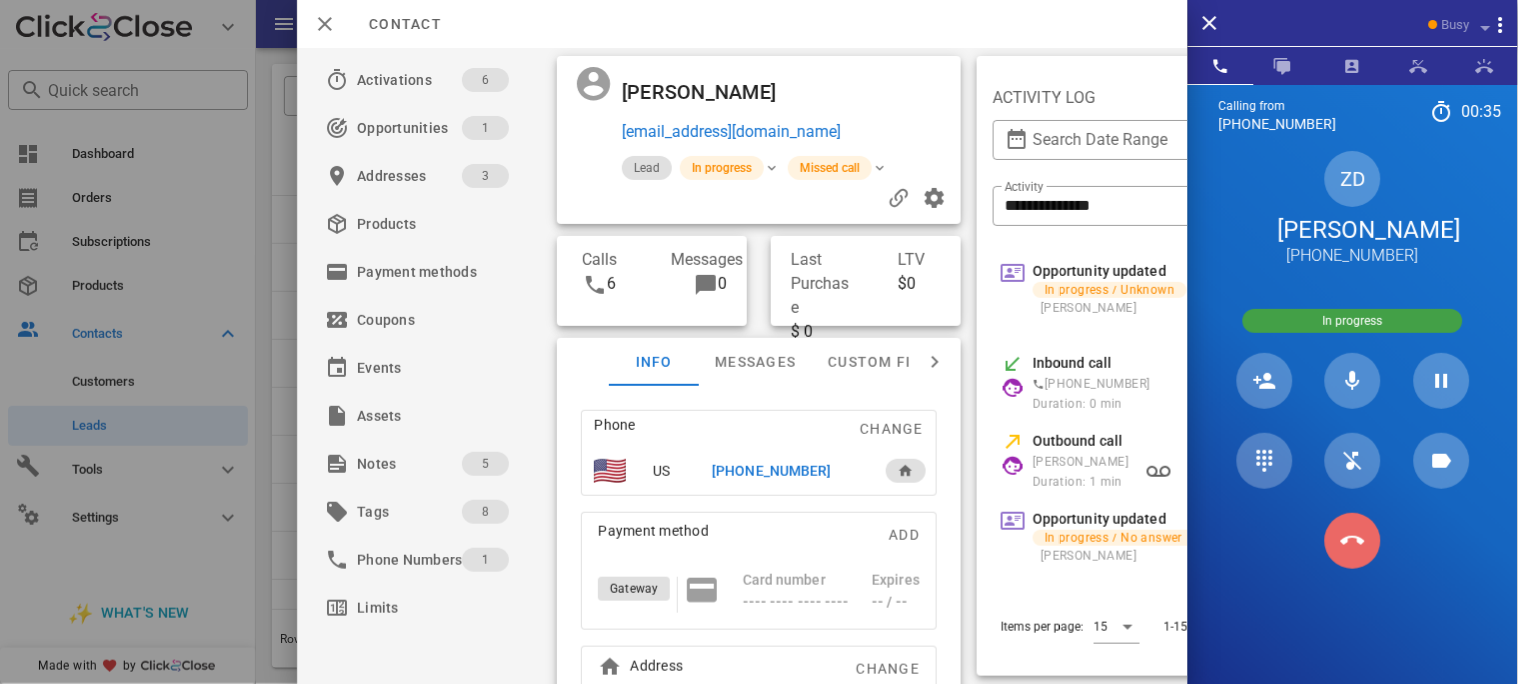 click at bounding box center [1353, 541] 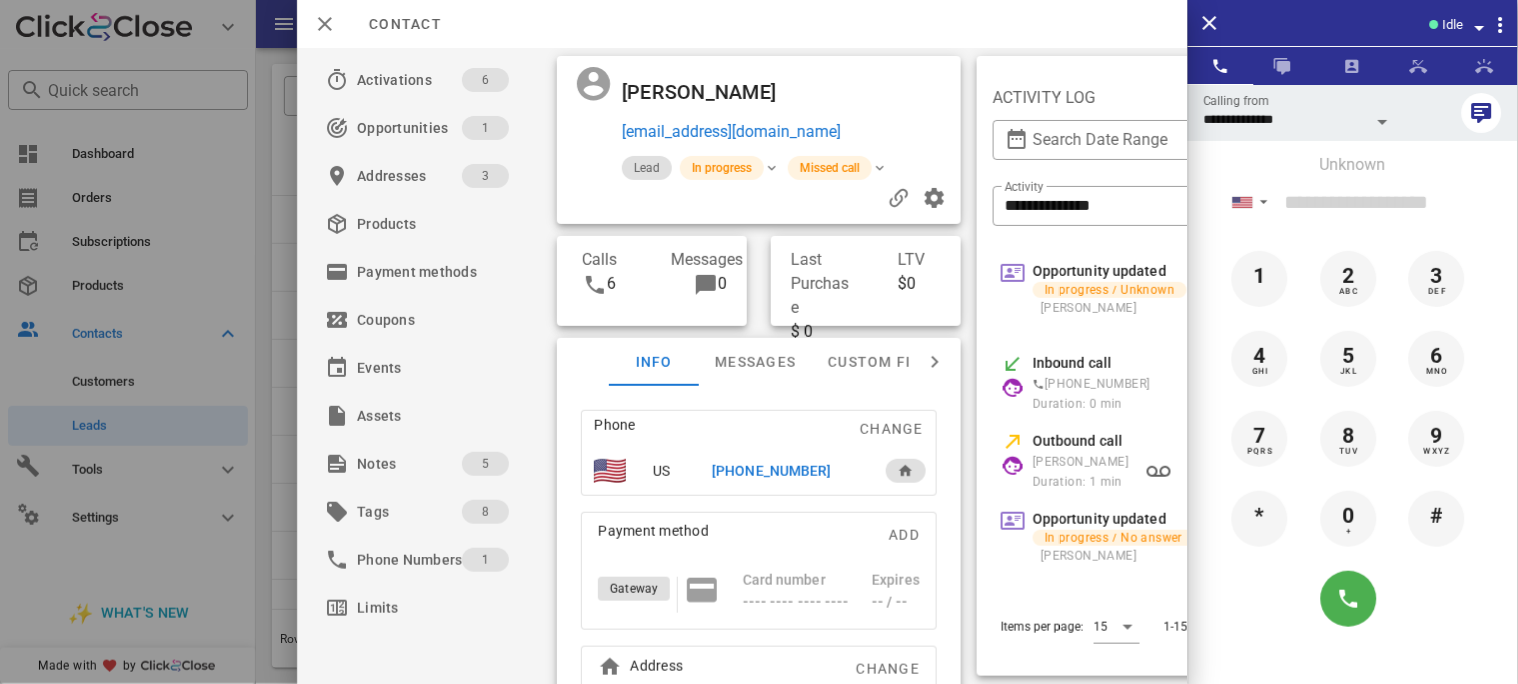click on "+18629446820" at bounding box center [771, 471] 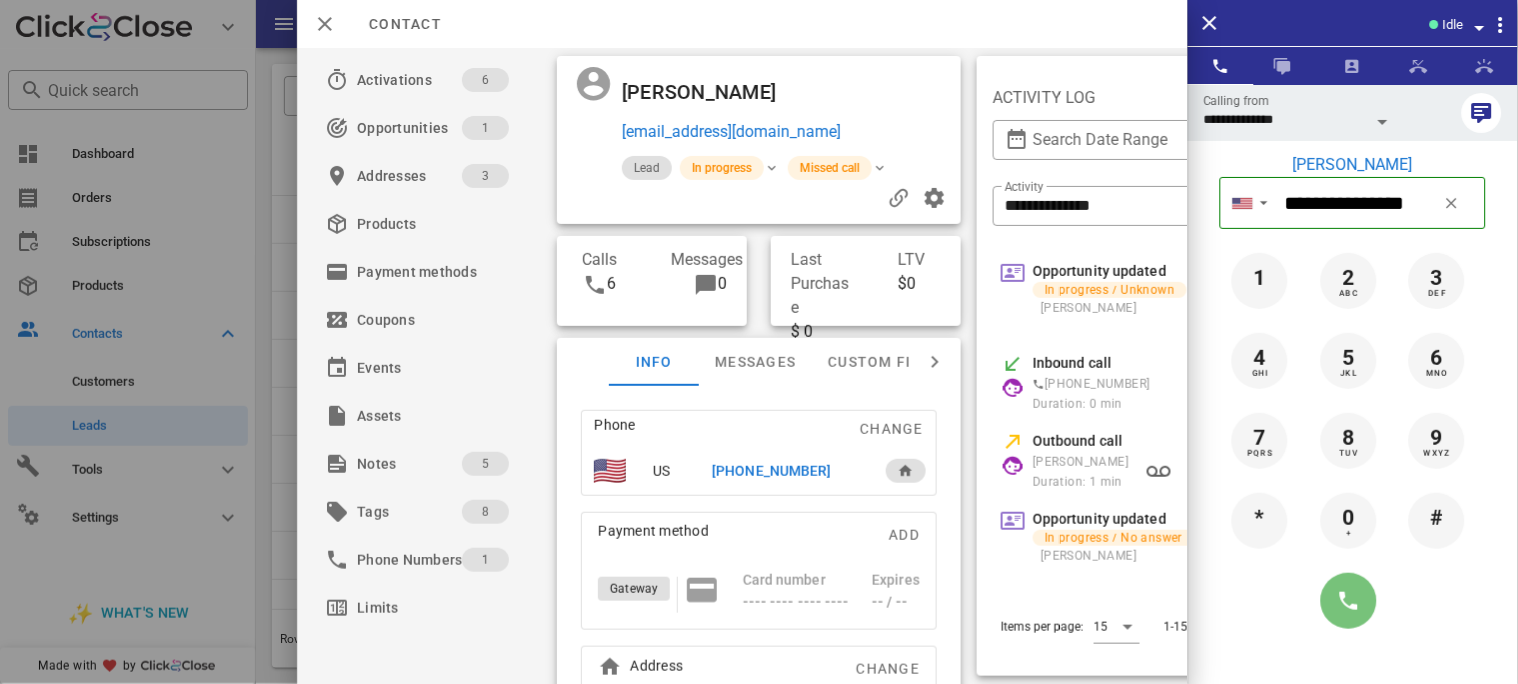 click at bounding box center [1349, 601] 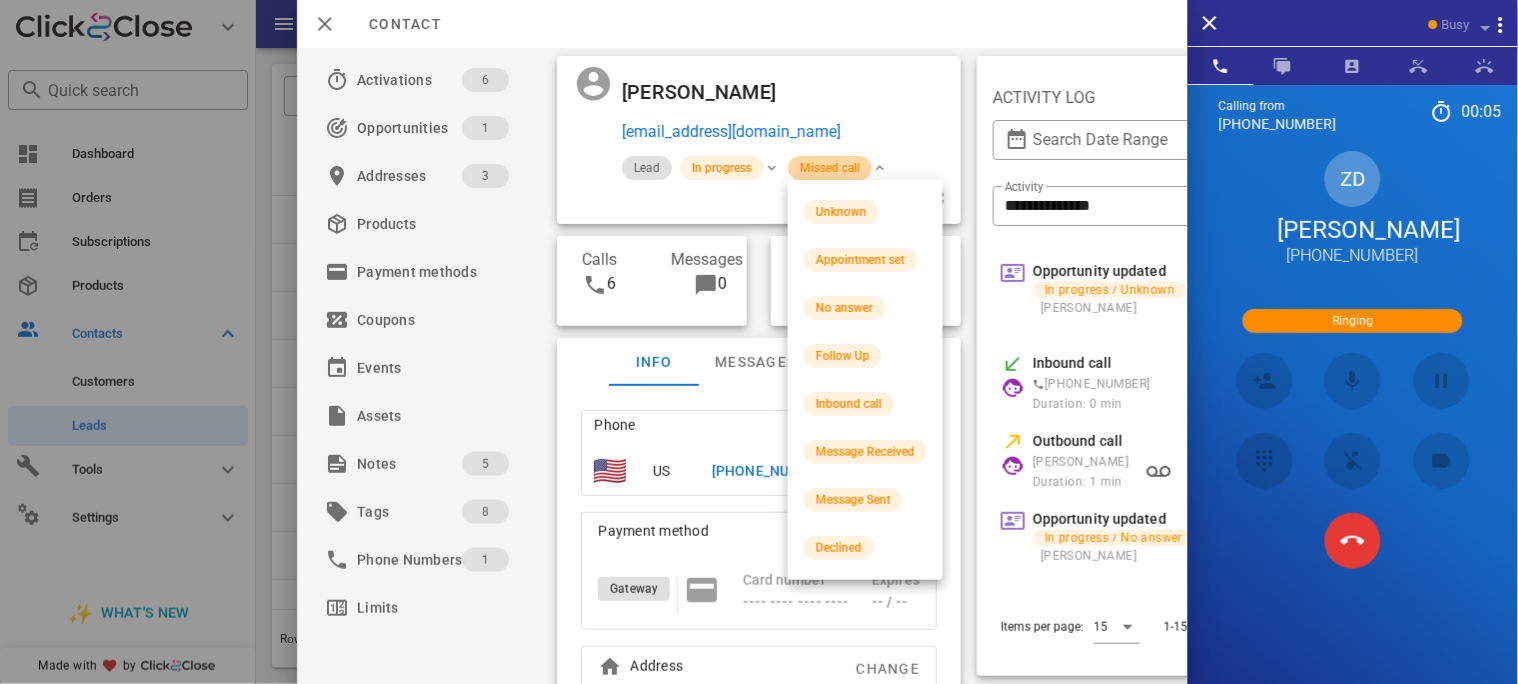 click on "Missed call" at bounding box center (830, 168) 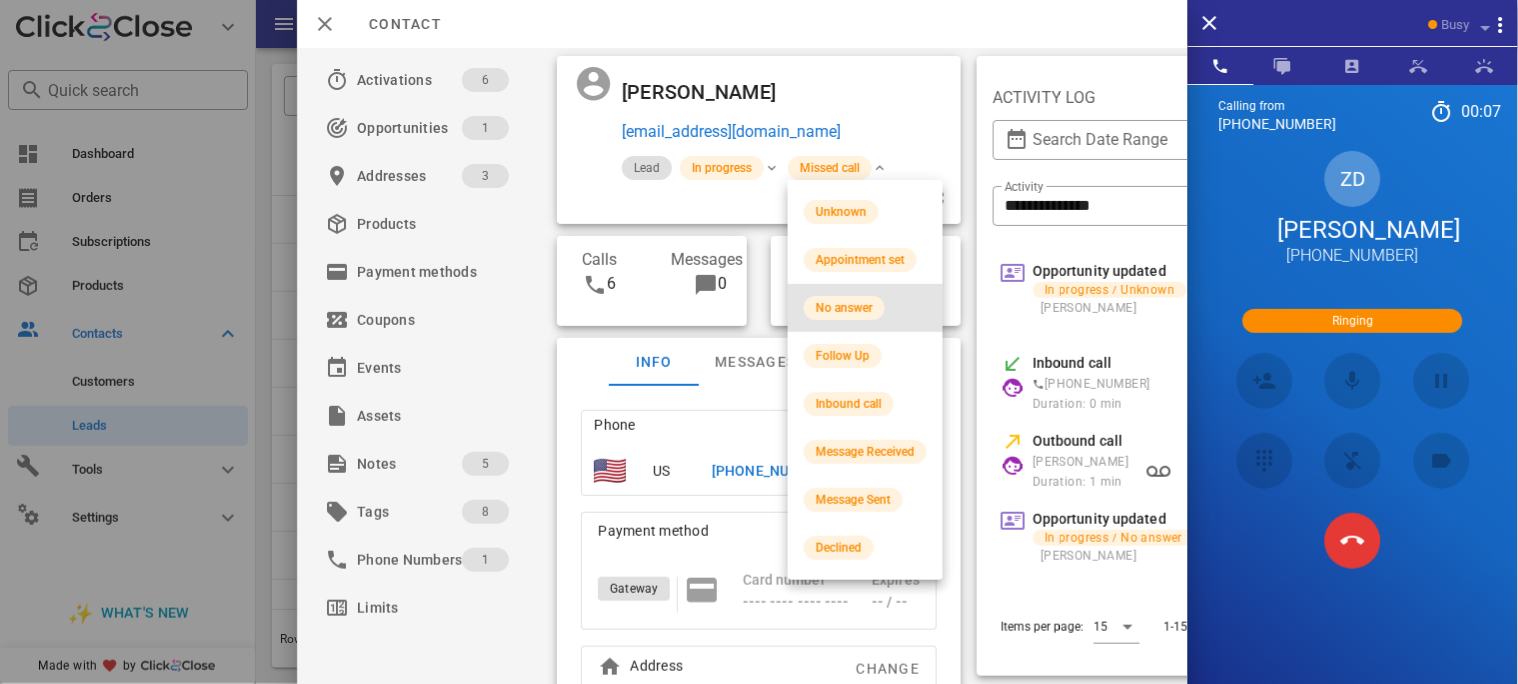 click on "No answer" at bounding box center (844, 308) 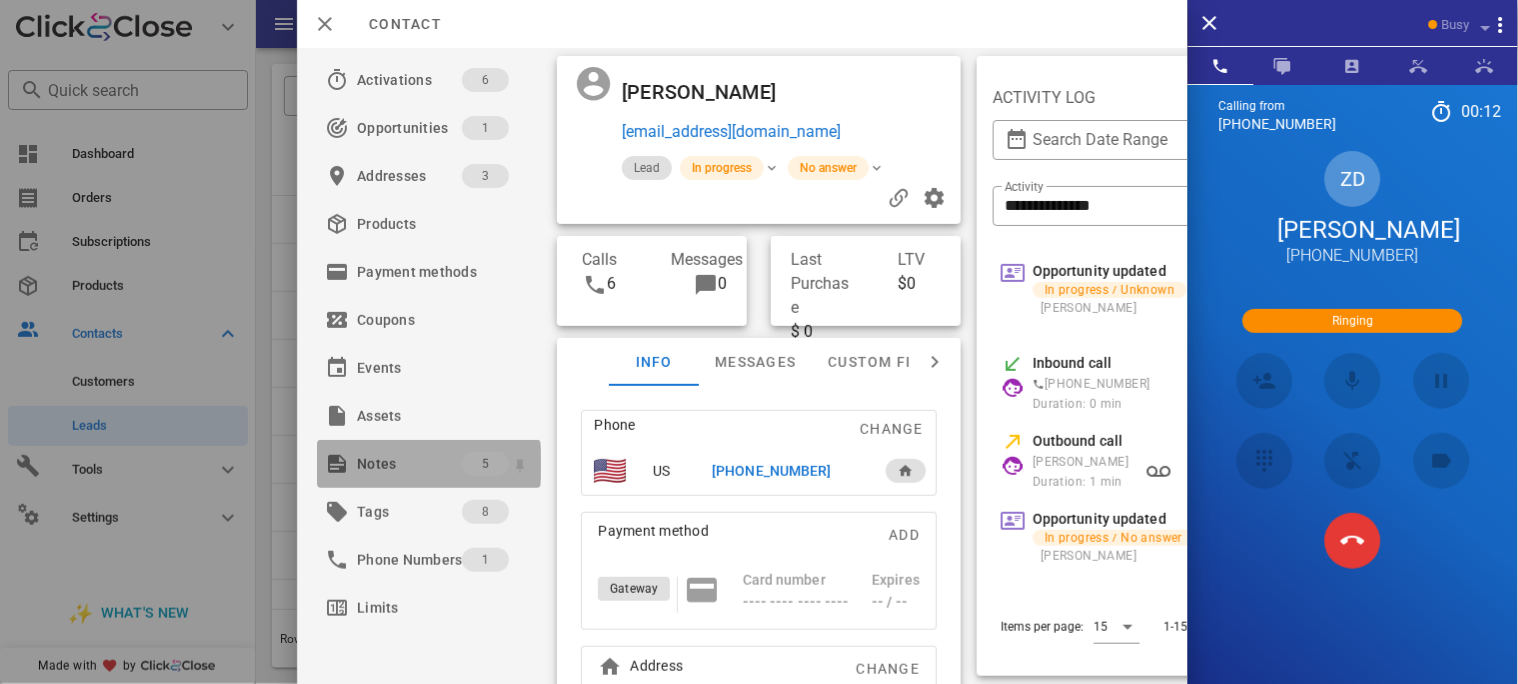 click on "Notes" at bounding box center (409, 464) 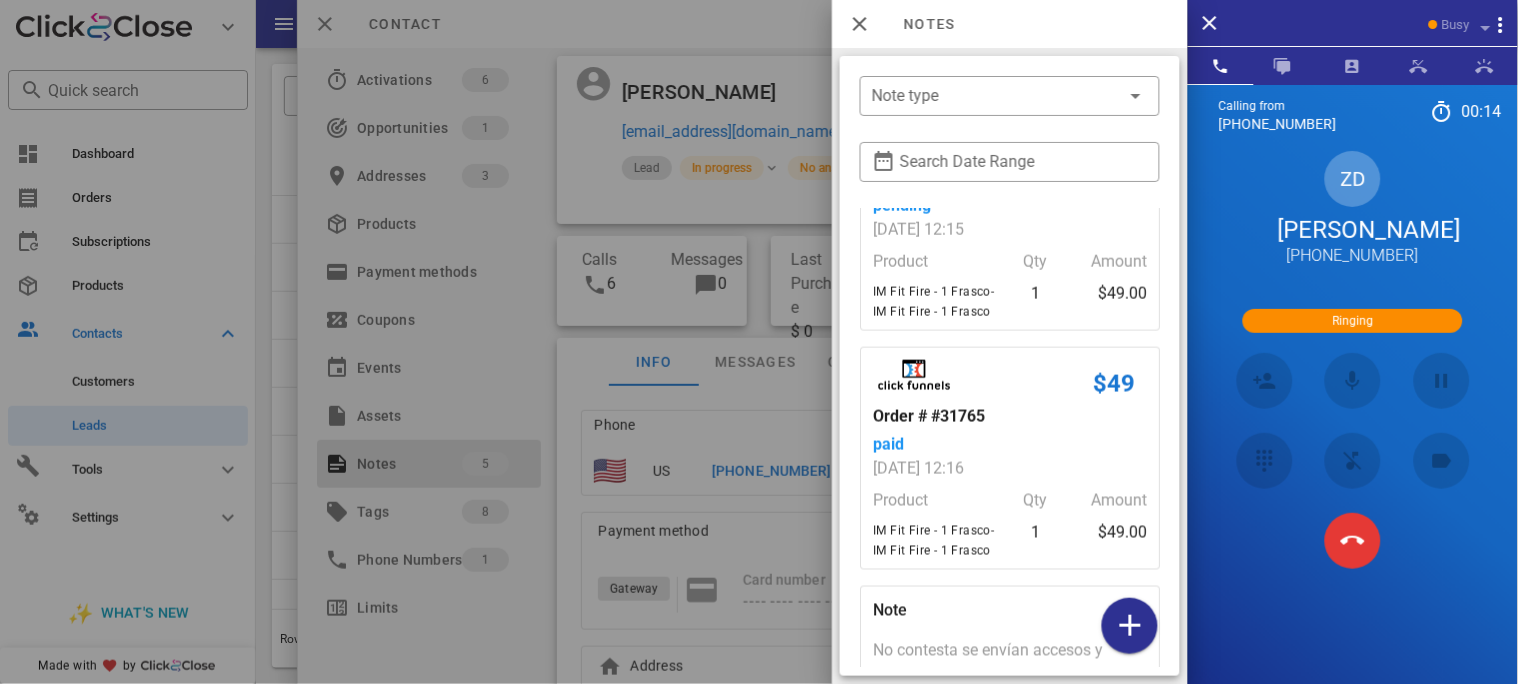 scroll, scrollTop: 829, scrollLeft: 0, axis: vertical 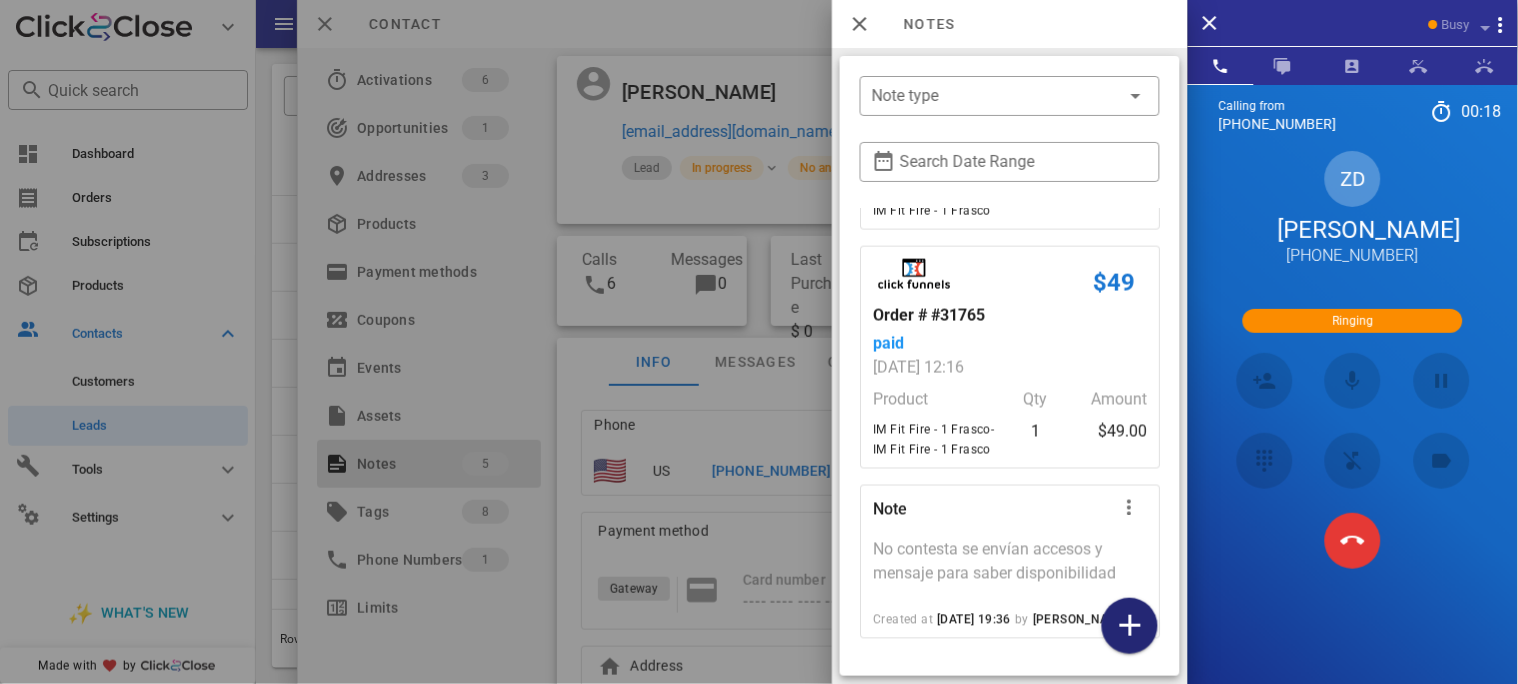 click at bounding box center [1130, 626] 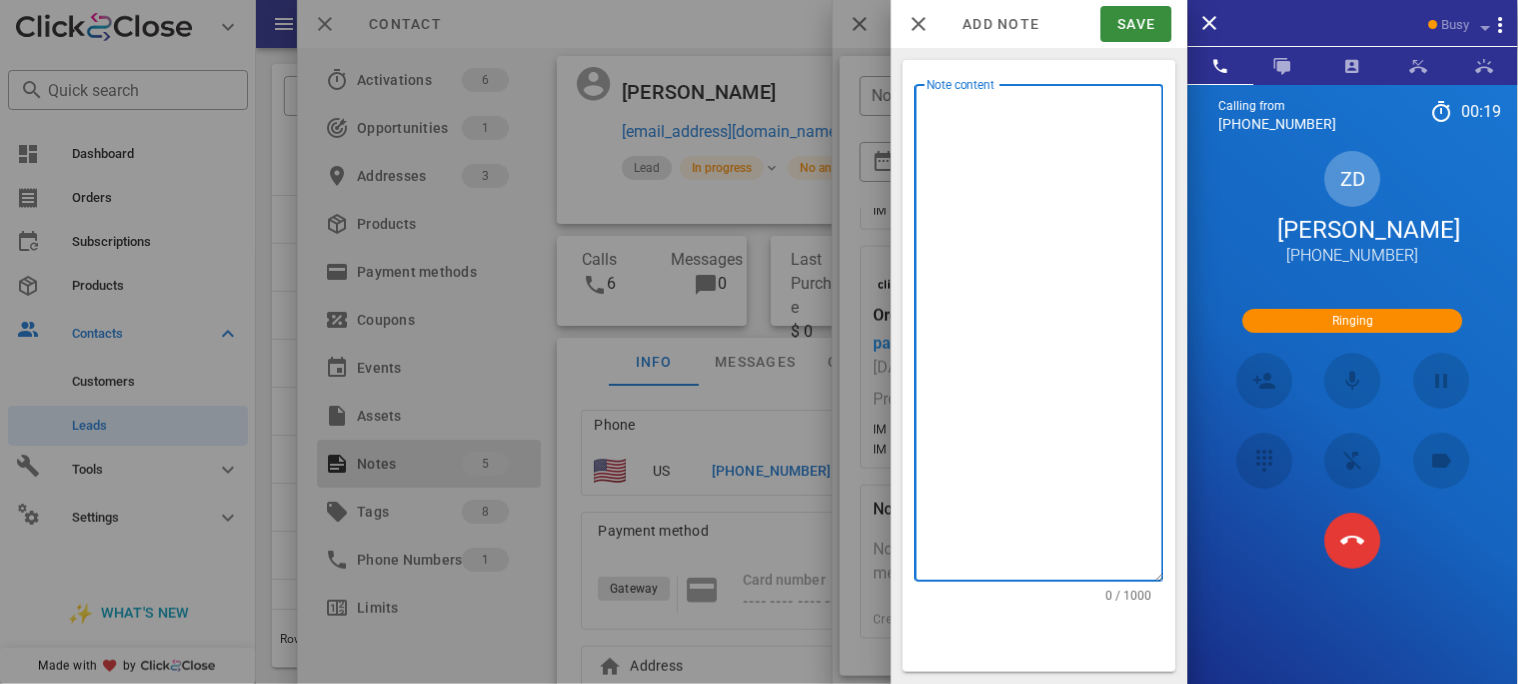 click on "Note content" at bounding box center (1045, 338) 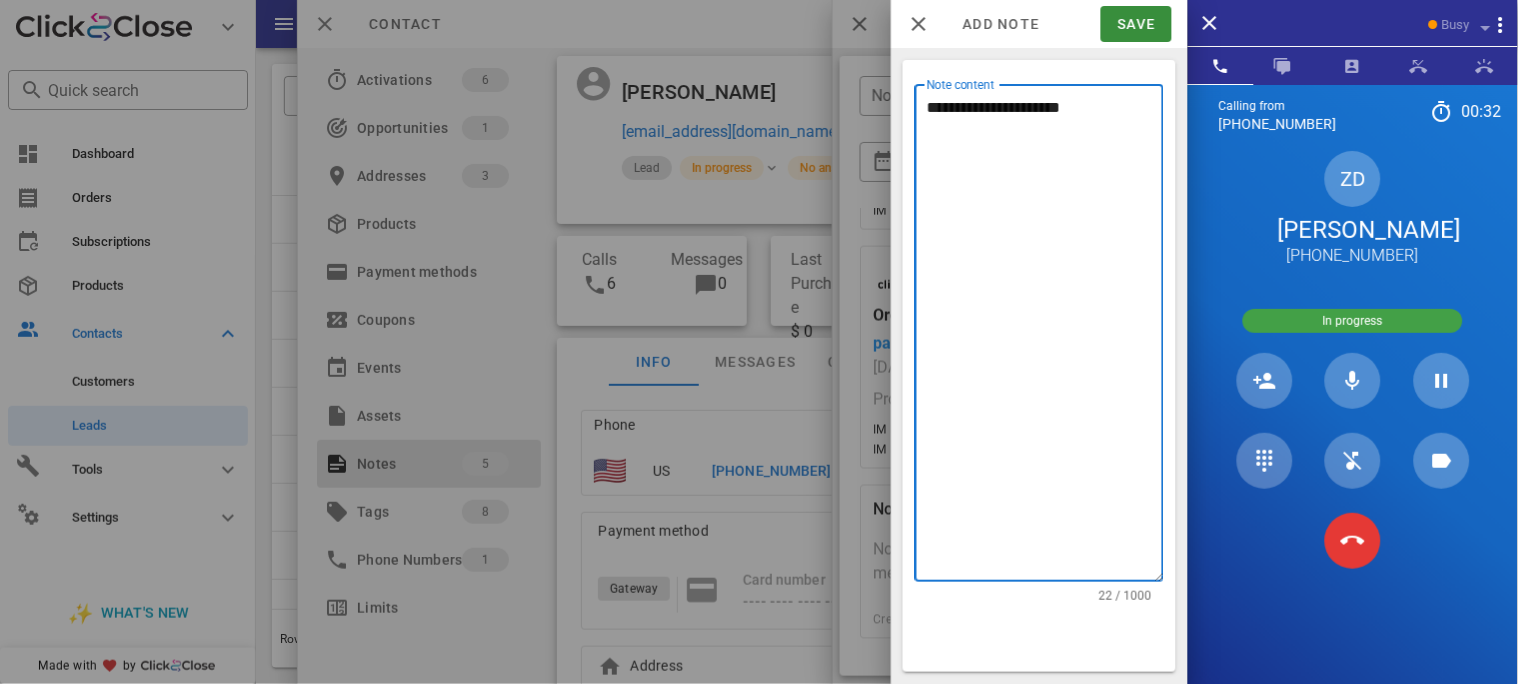 click at bounding box center (1353, 461) 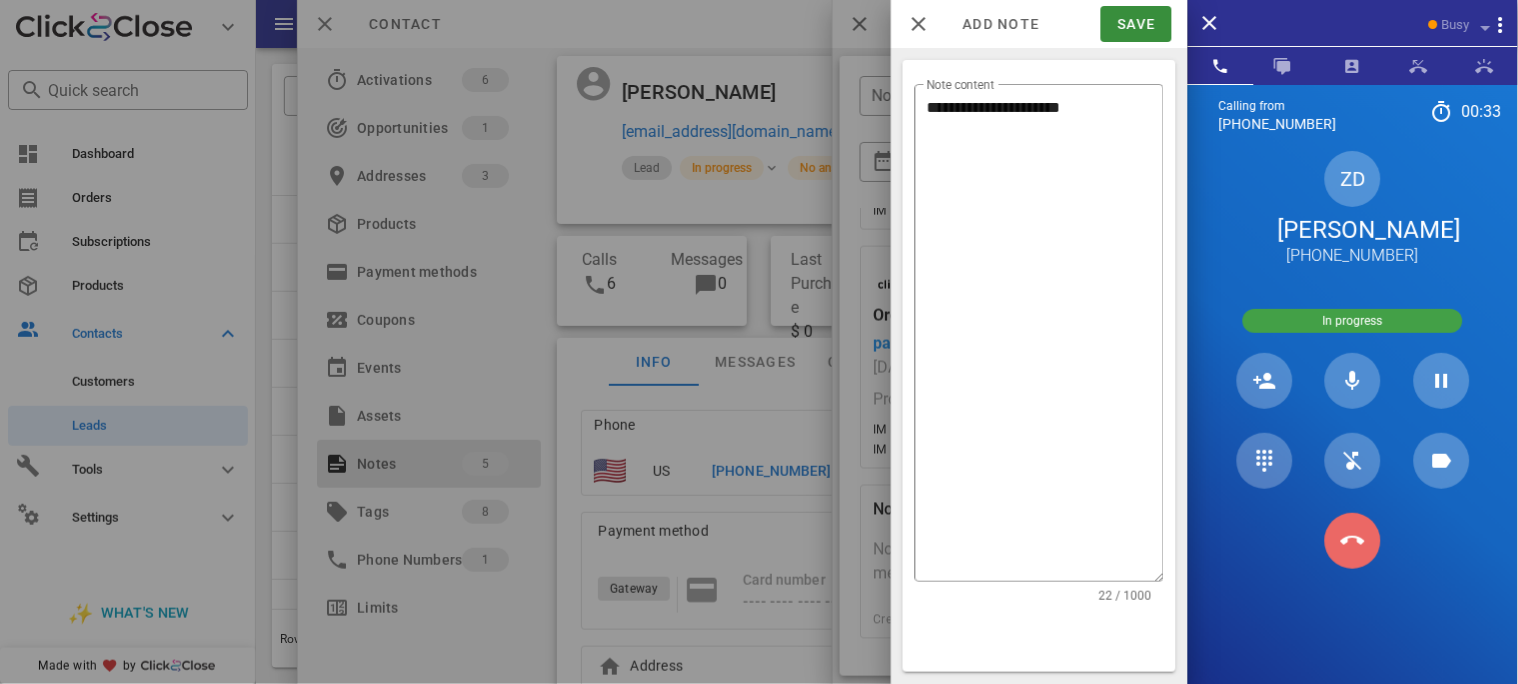 click at bounding box center [1353, 541] 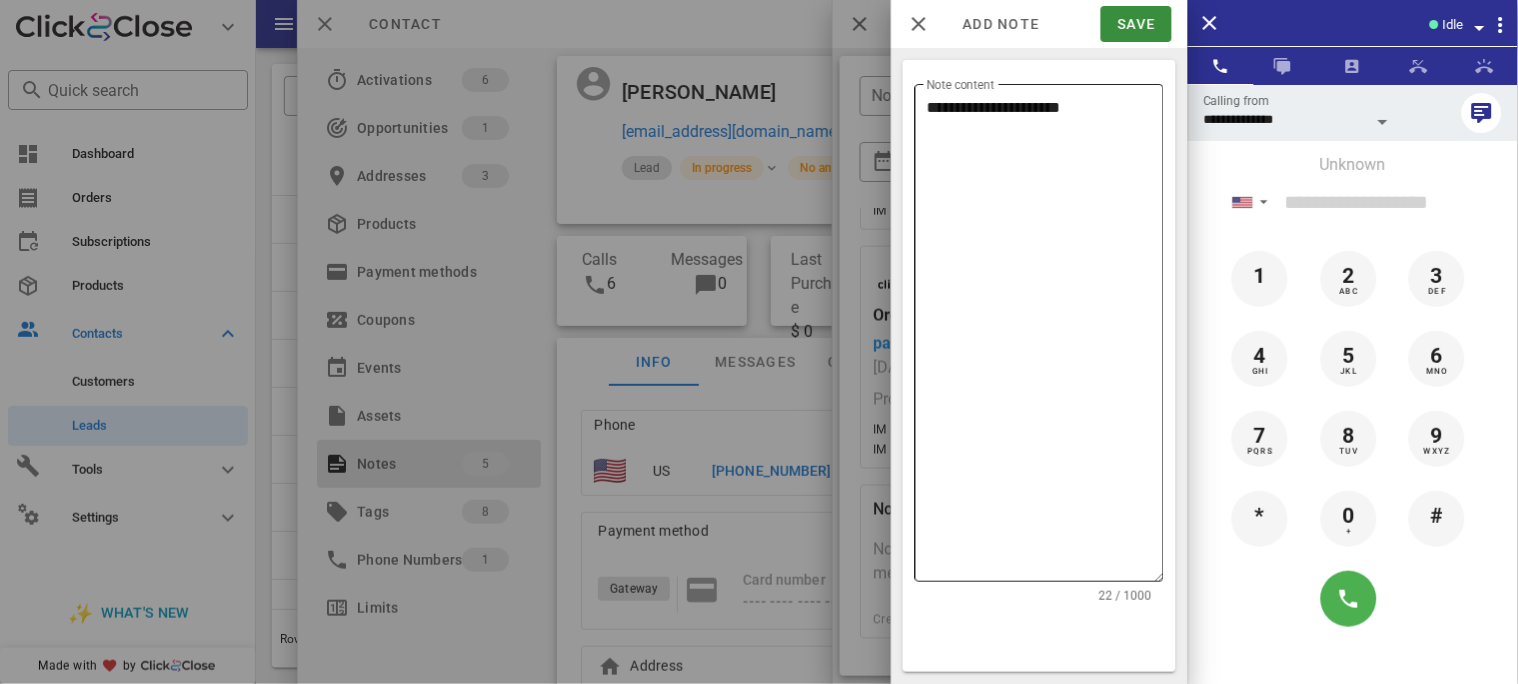 click on "**********" at bounding box center [1045, 338] 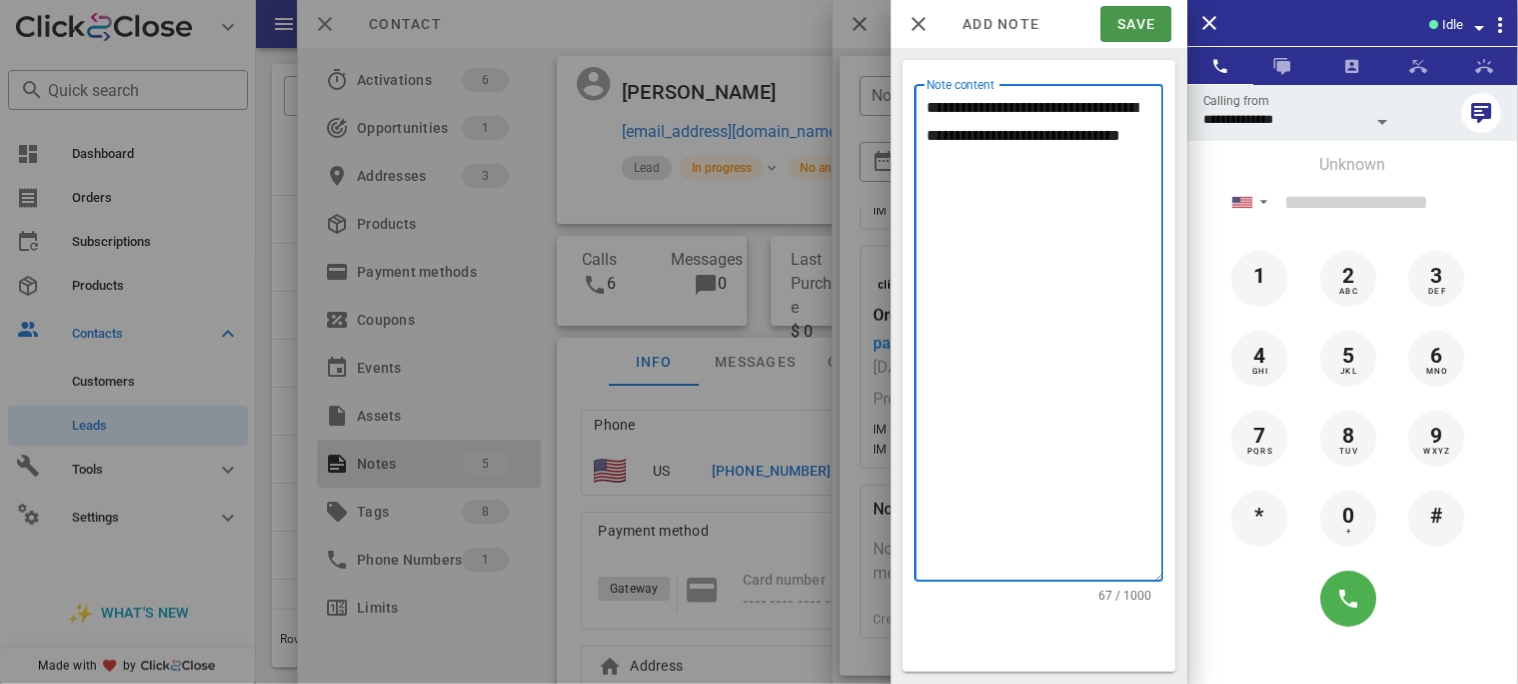 type on "**********" 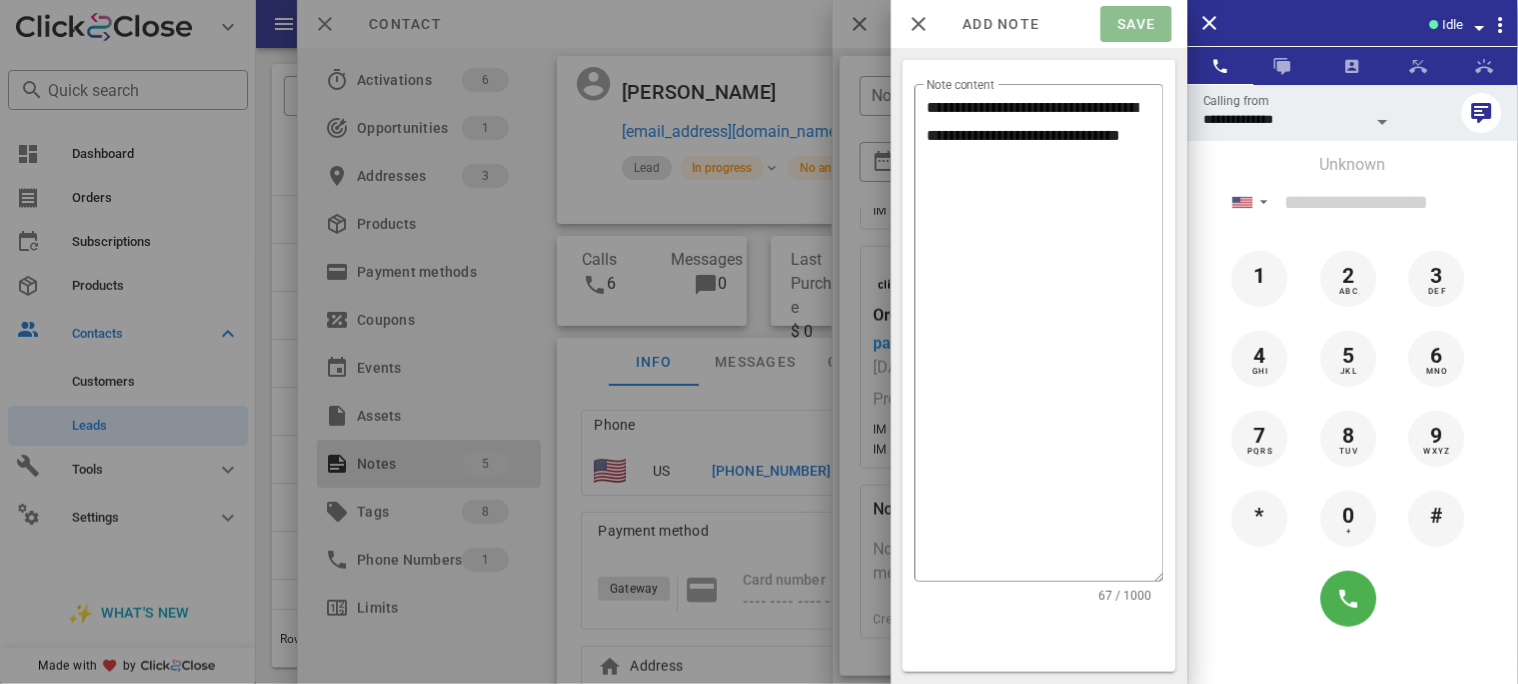 click on "Save" at bounding box center (1136, 24) 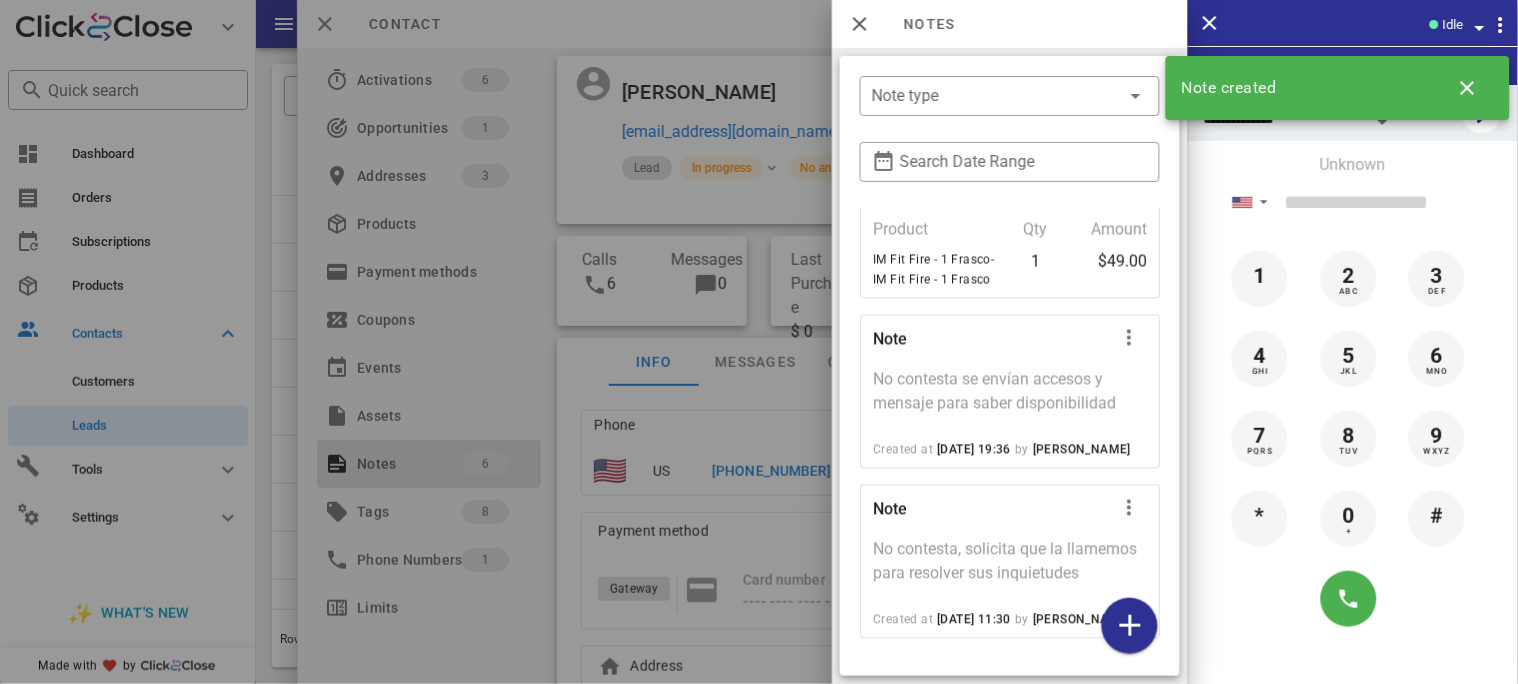 scroll, scrollTop: 1043, scrollLeft: 0, axis: vertical 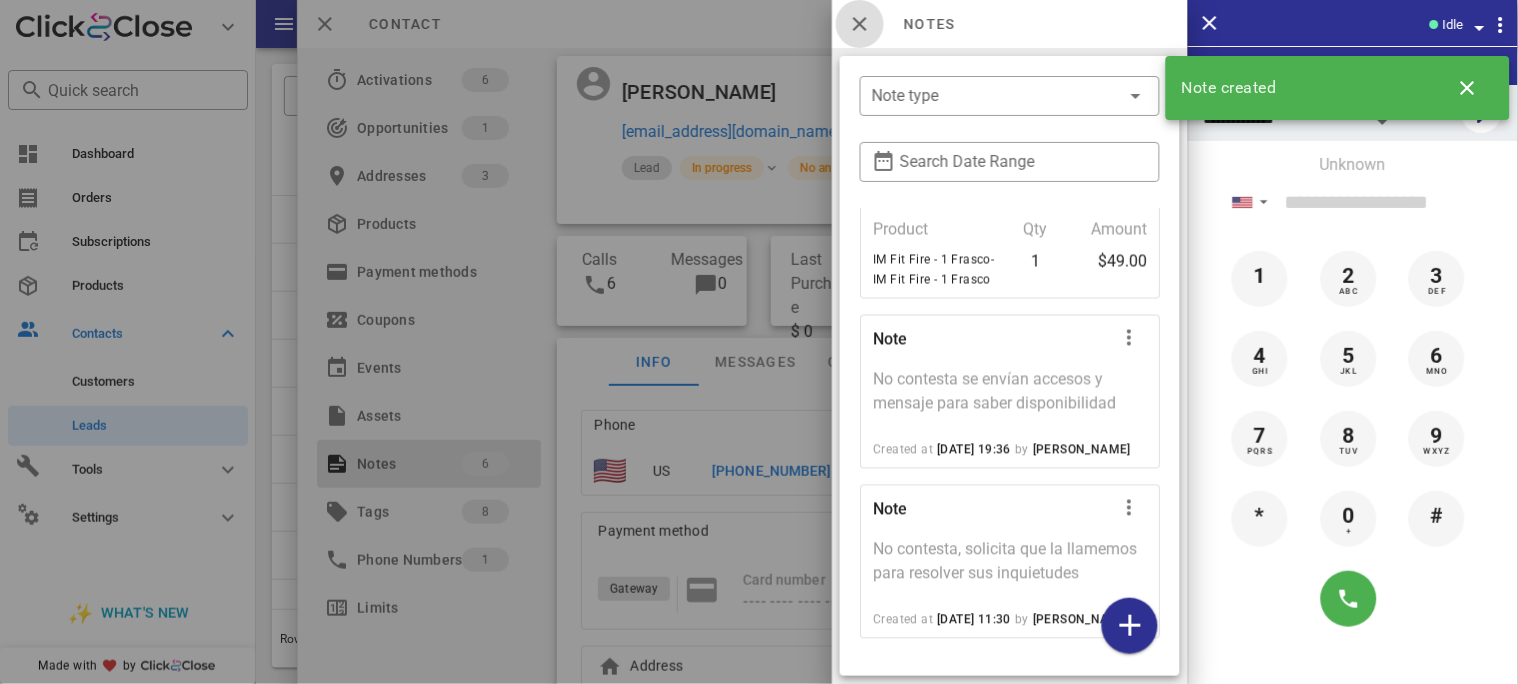 click at bounding box center [860, 24] 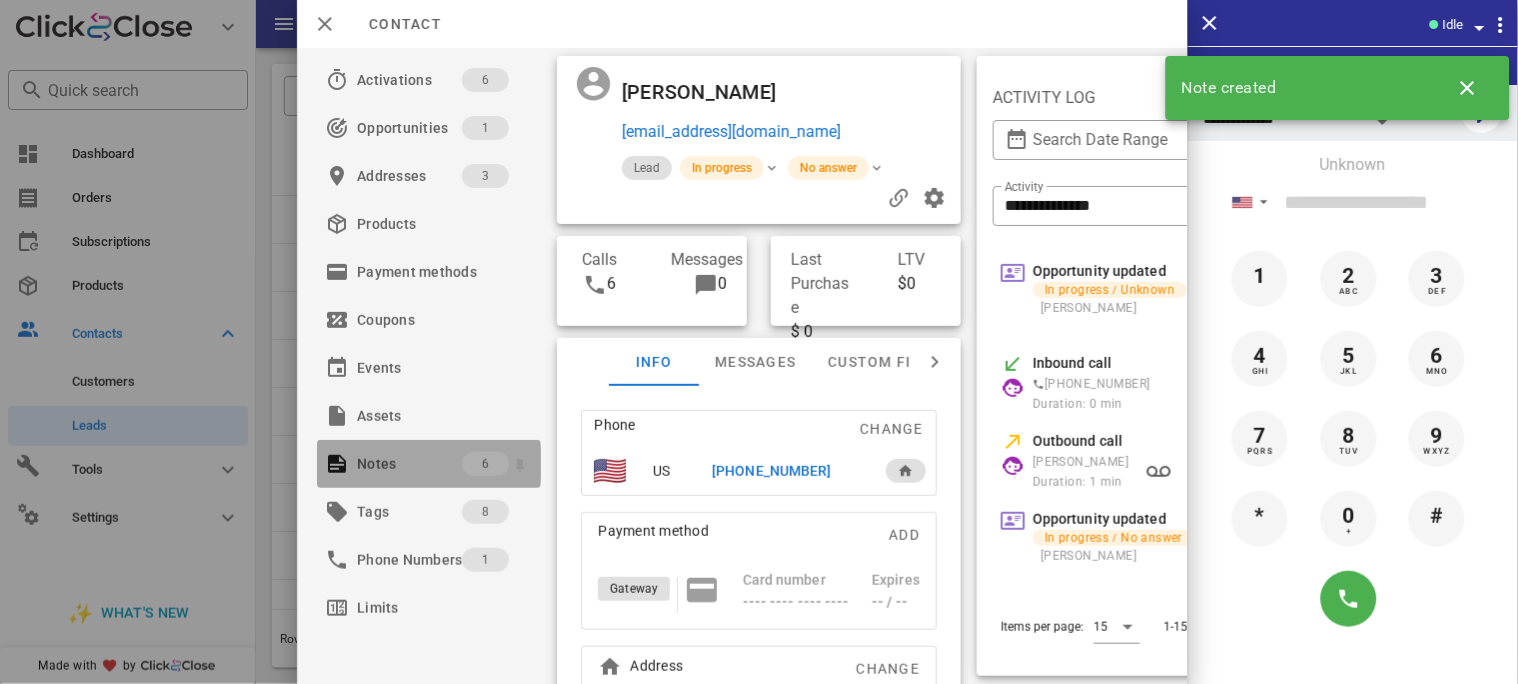 click on "Notes" at bounding box center (409, 464) 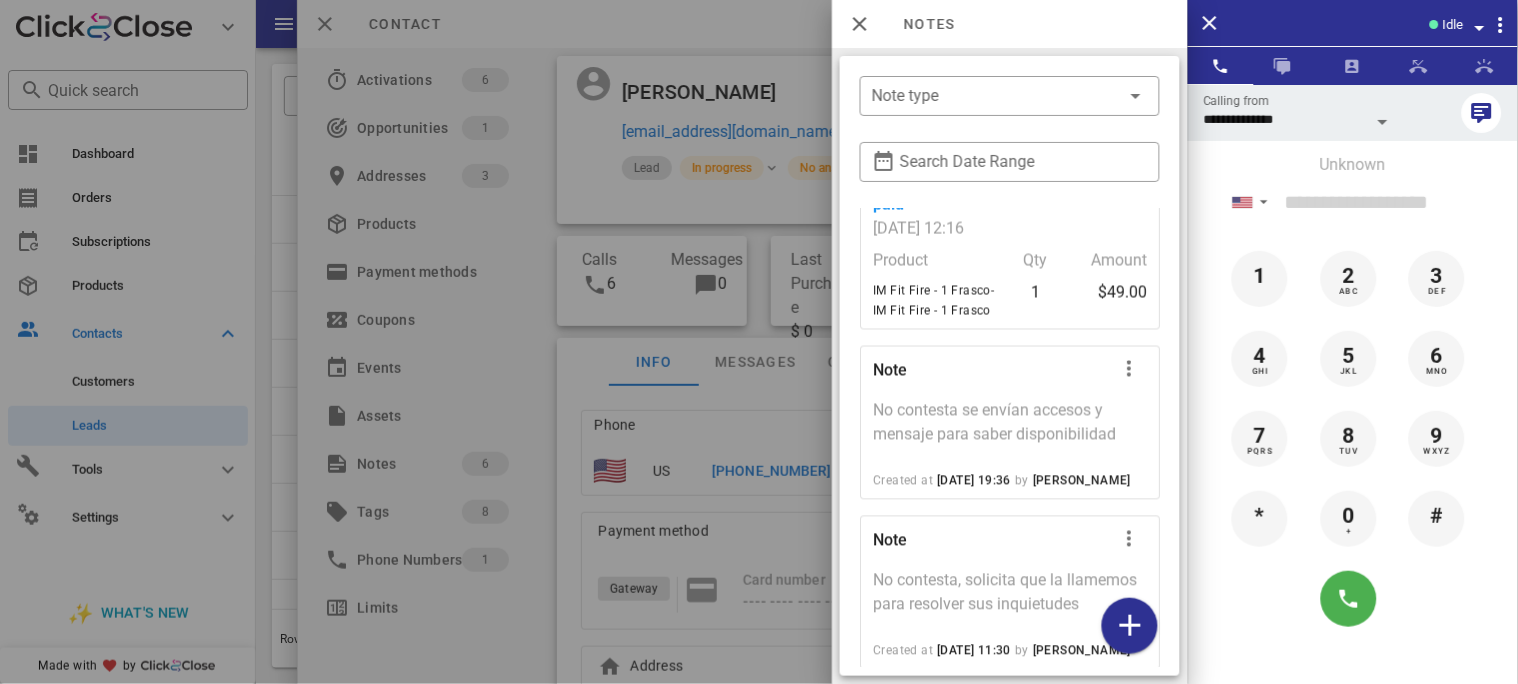 scroll, scrollTop: 1043, scrollLeft: 0, axis: vertical 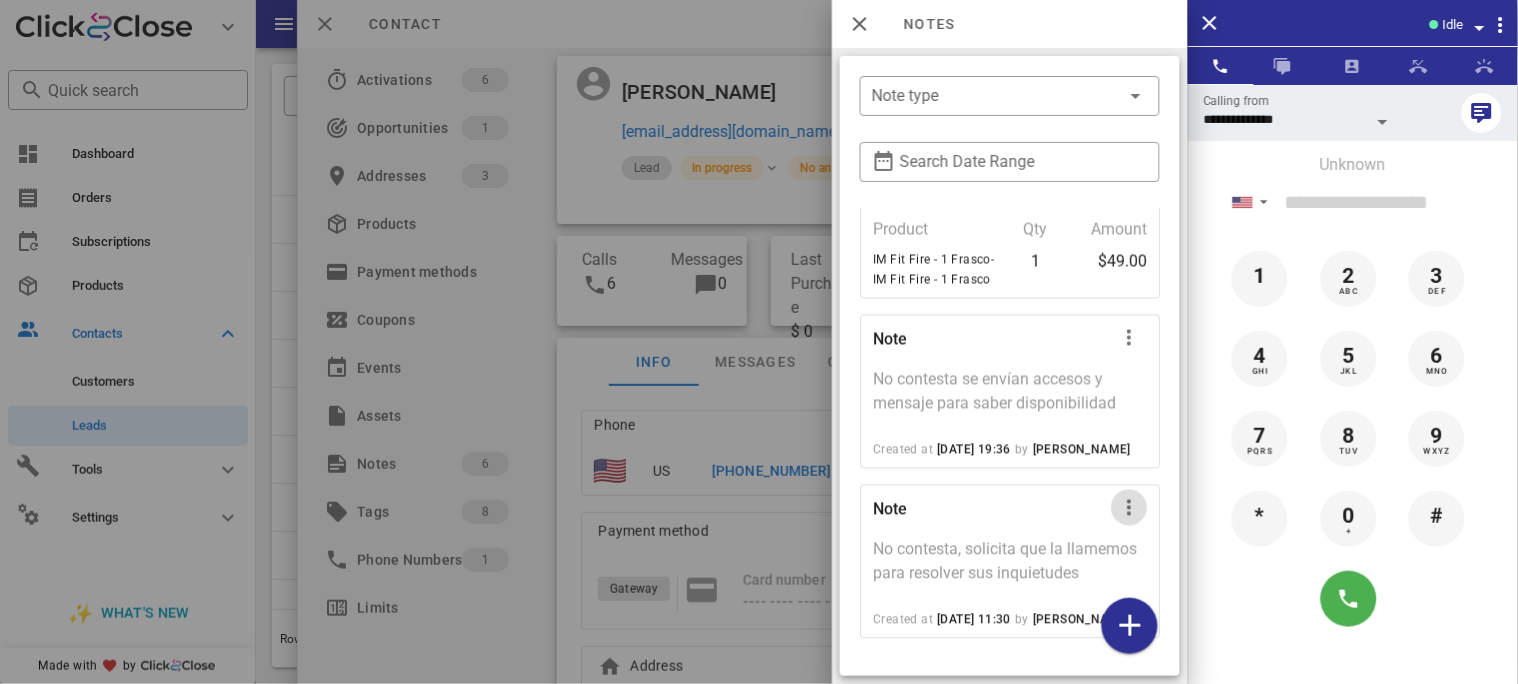 click at bounding box center (1129, 508) 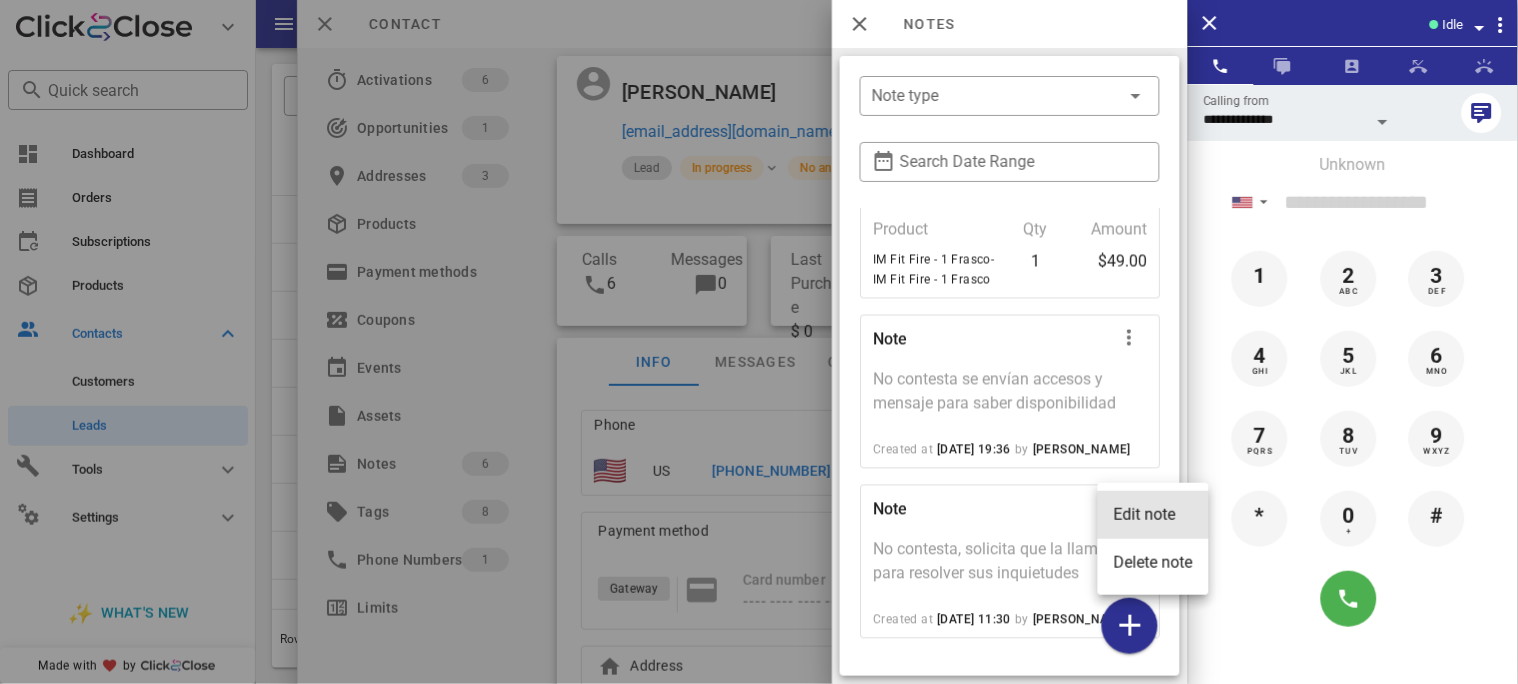 click on "Edit note" at bounding box center [1153, 514] 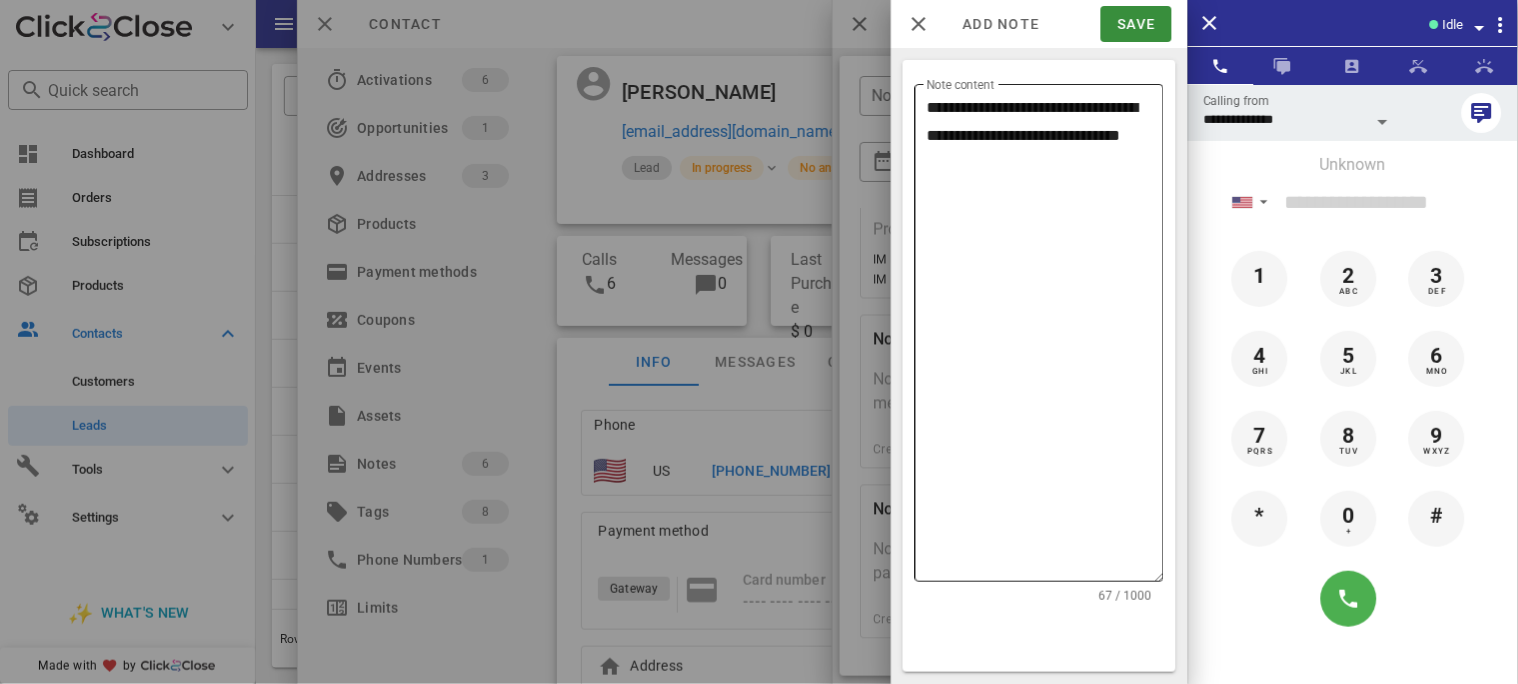 click on "**********" at bounding box center [1045, 338] 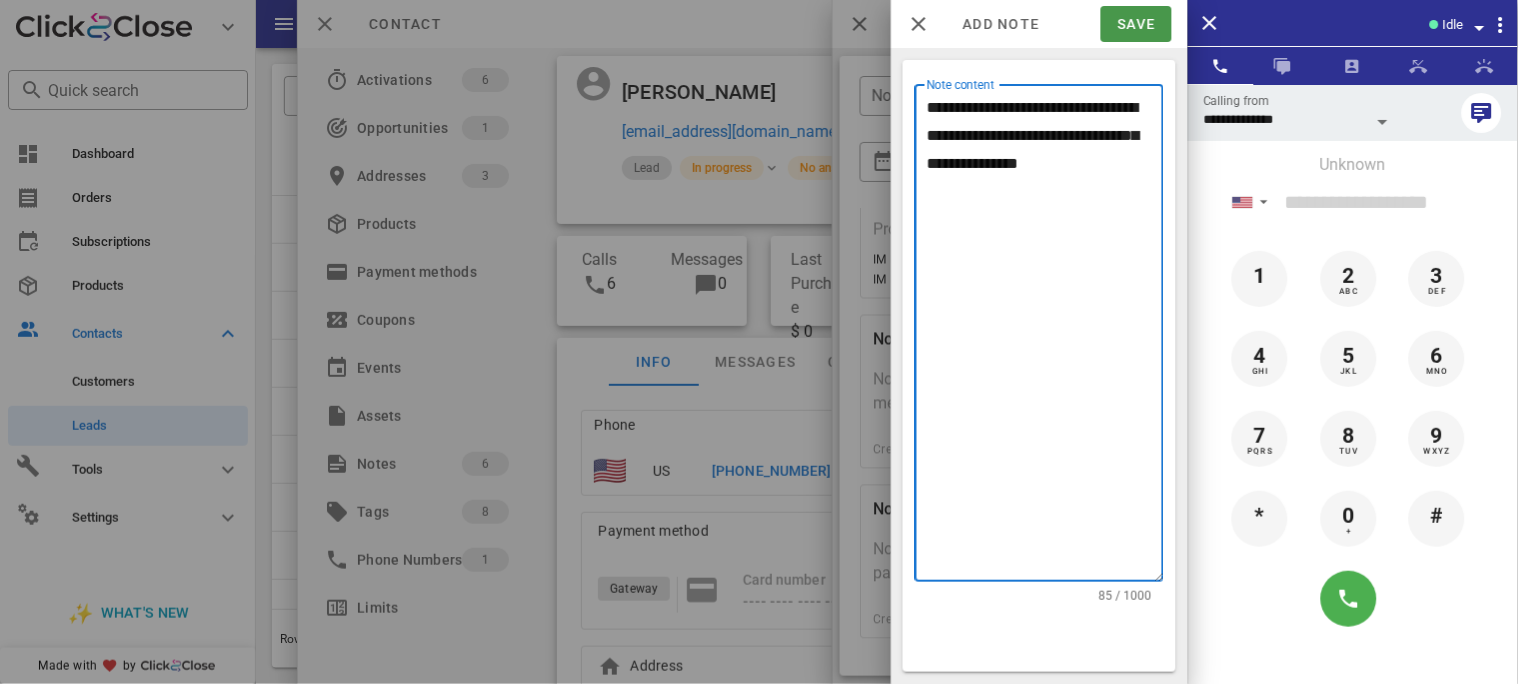 type on "**********" 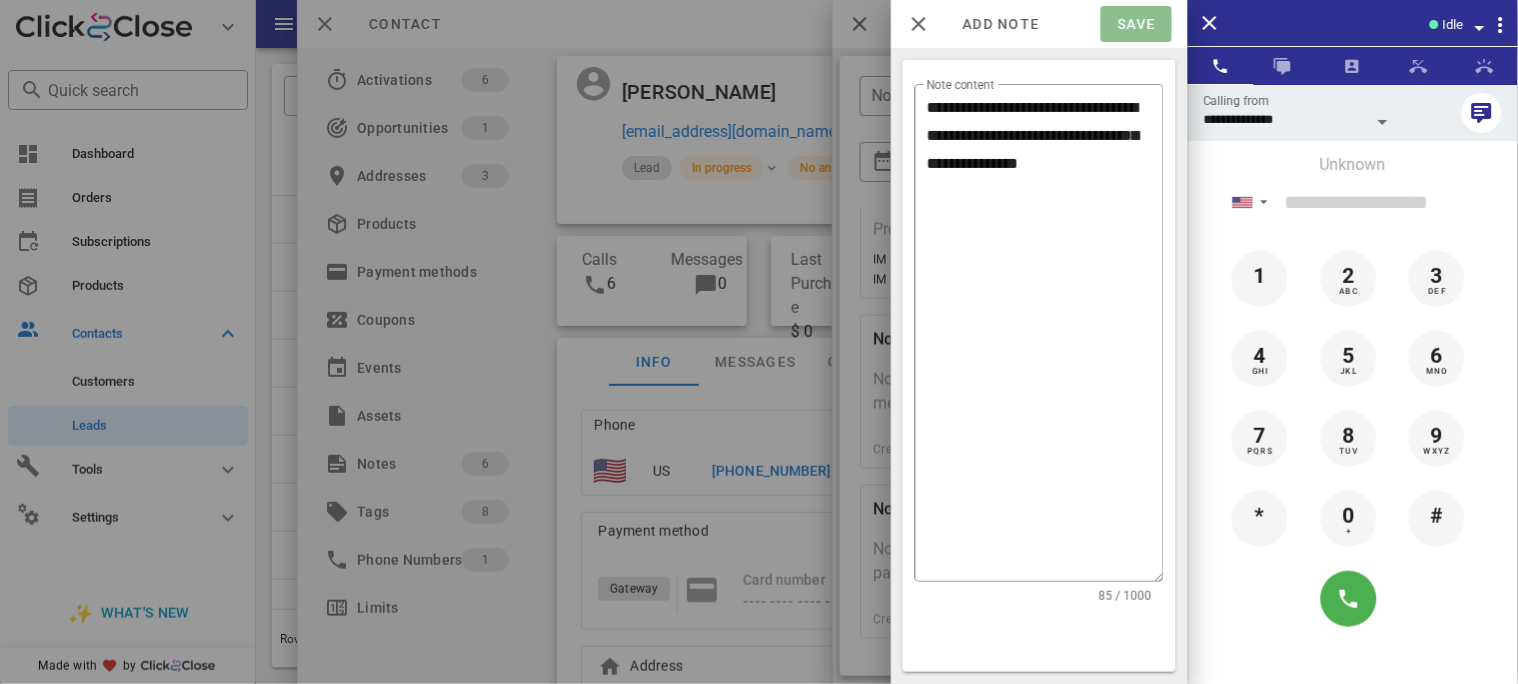 click on "Save" at bounding box center (1136, 24) 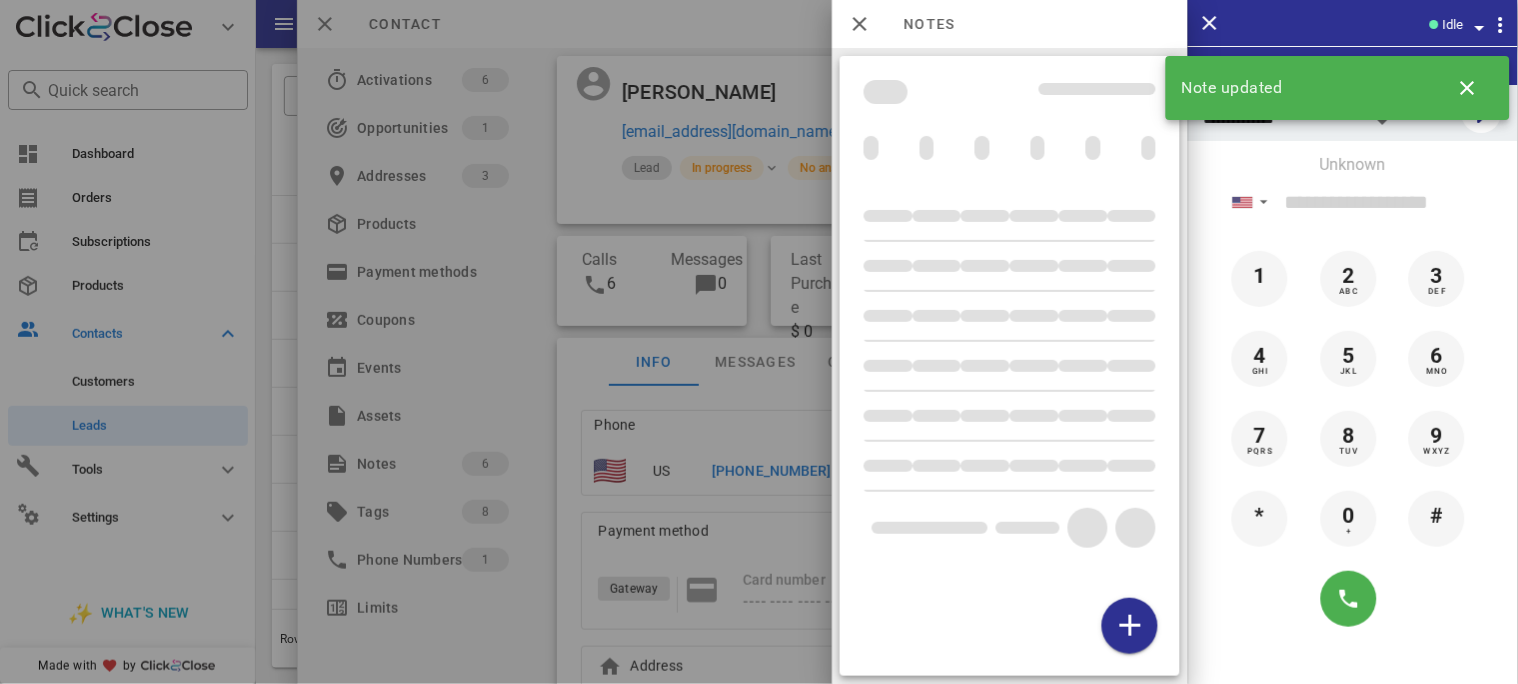 click at bounding box center (759, 342) 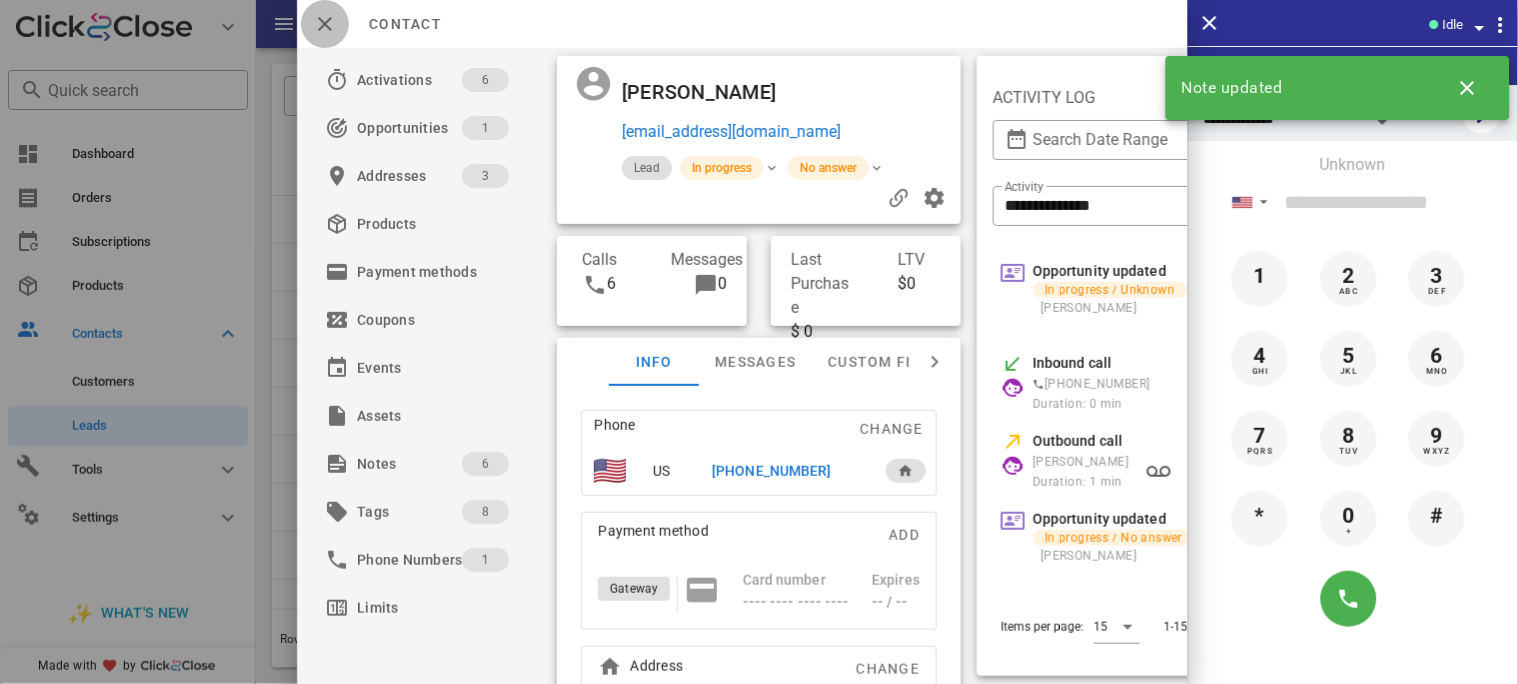 click at bounding box center [325, 24] 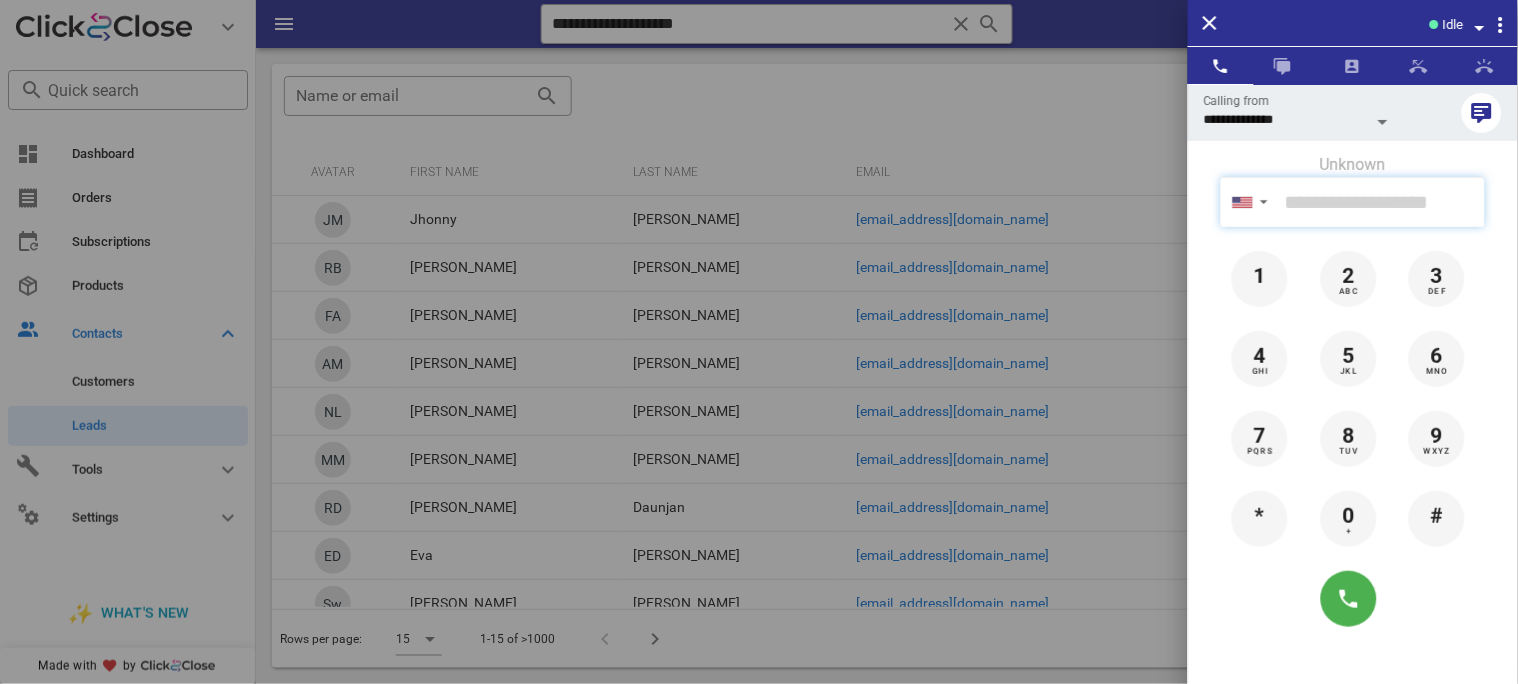 click at bounding box center [1381, 202] 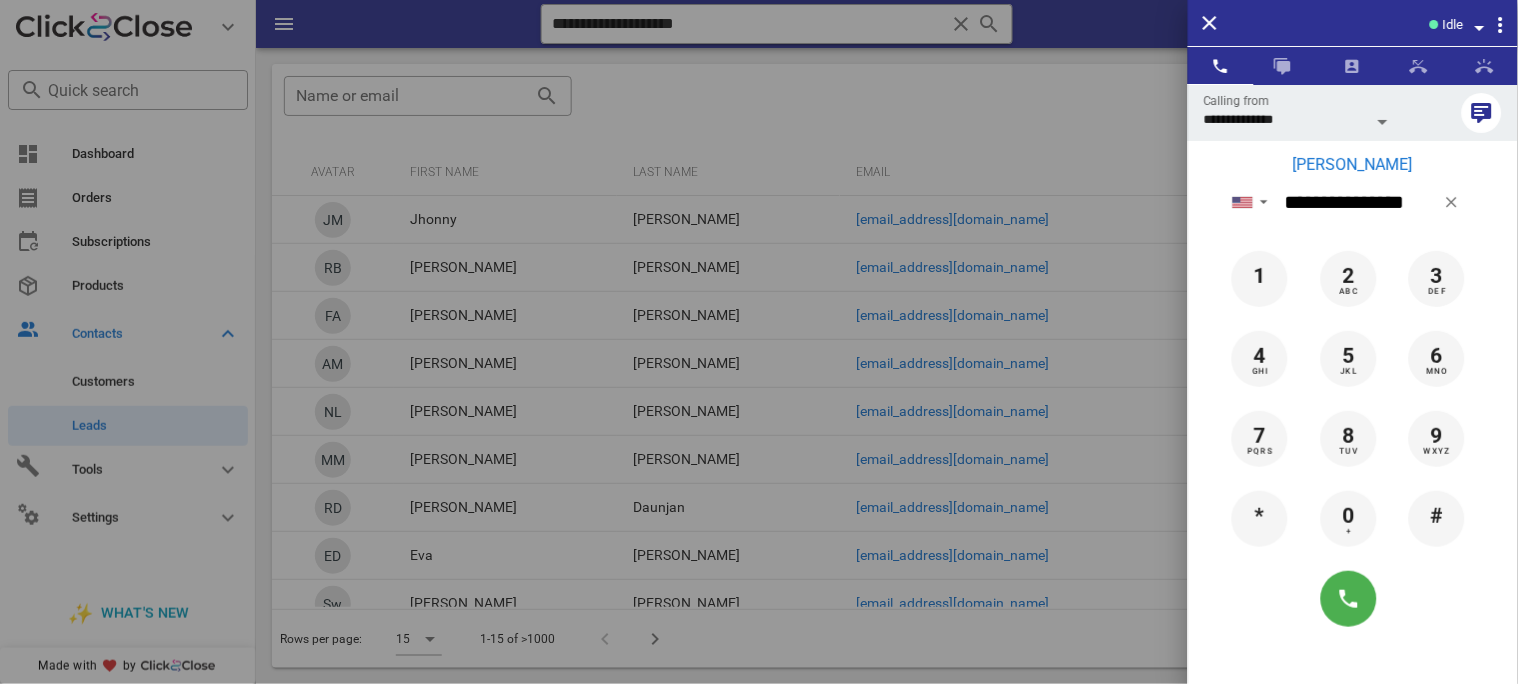 click on "Nancy Orellana" at bounding box center (1353, 165) 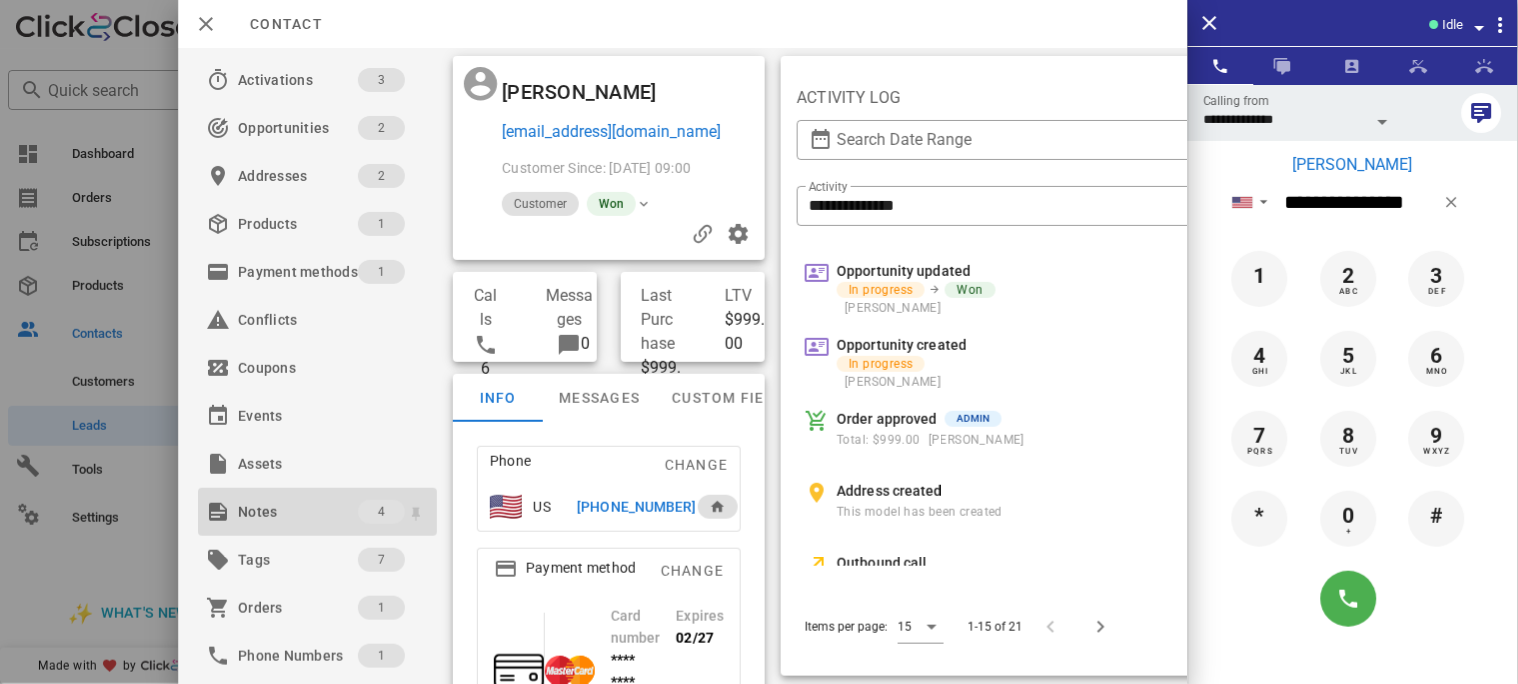click on "Notes" at bounding box center [298, 512] 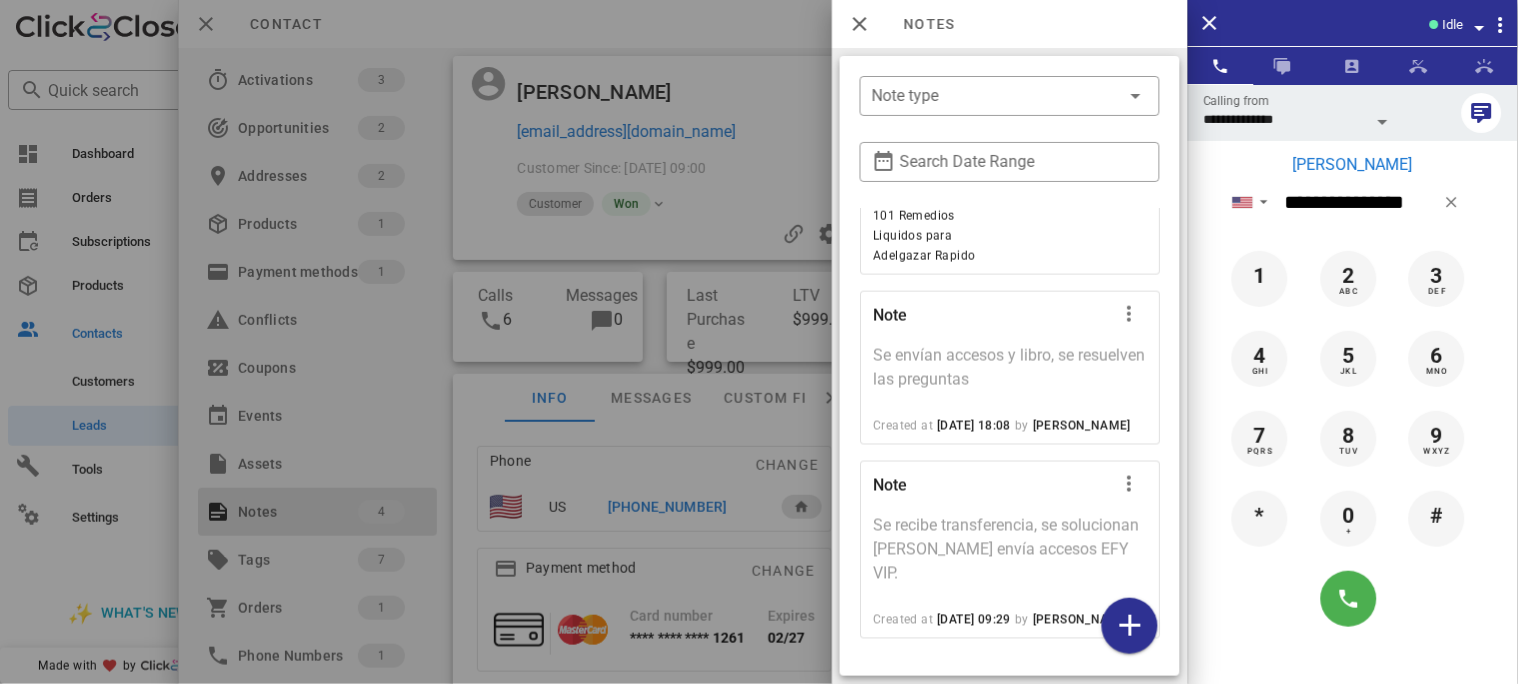 scroll, scrollTop: 720, scrollLeft: 0, axis: vertical 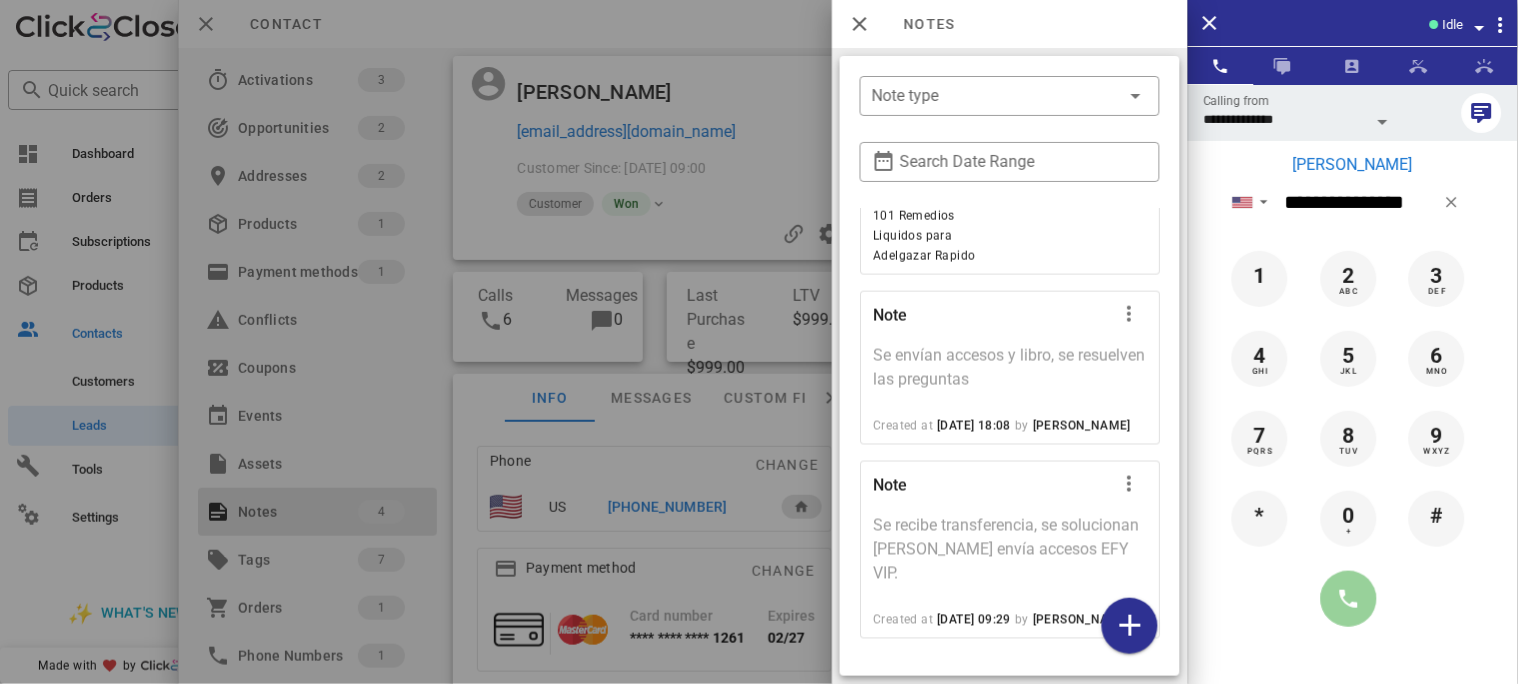 click at bounding box center [1349, 599] 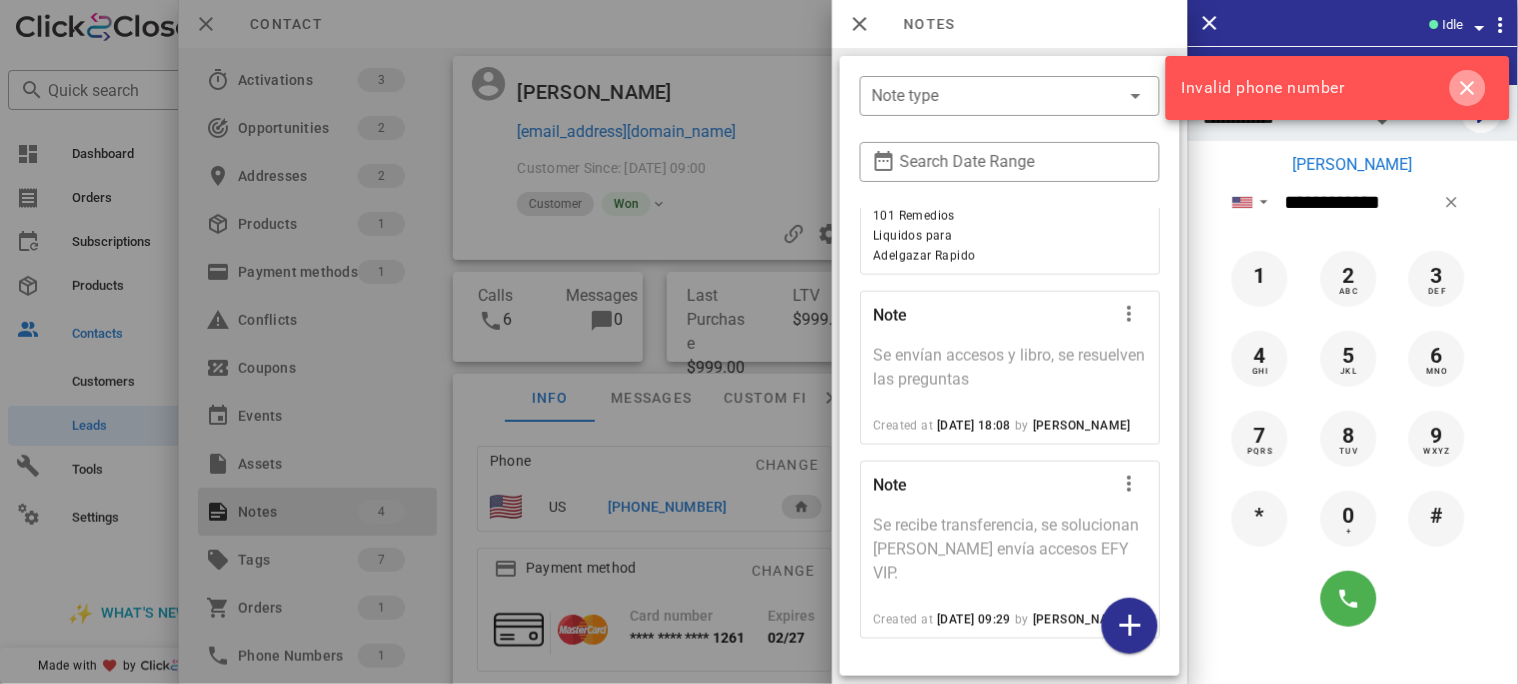 click at bounding box center (1468, 88) 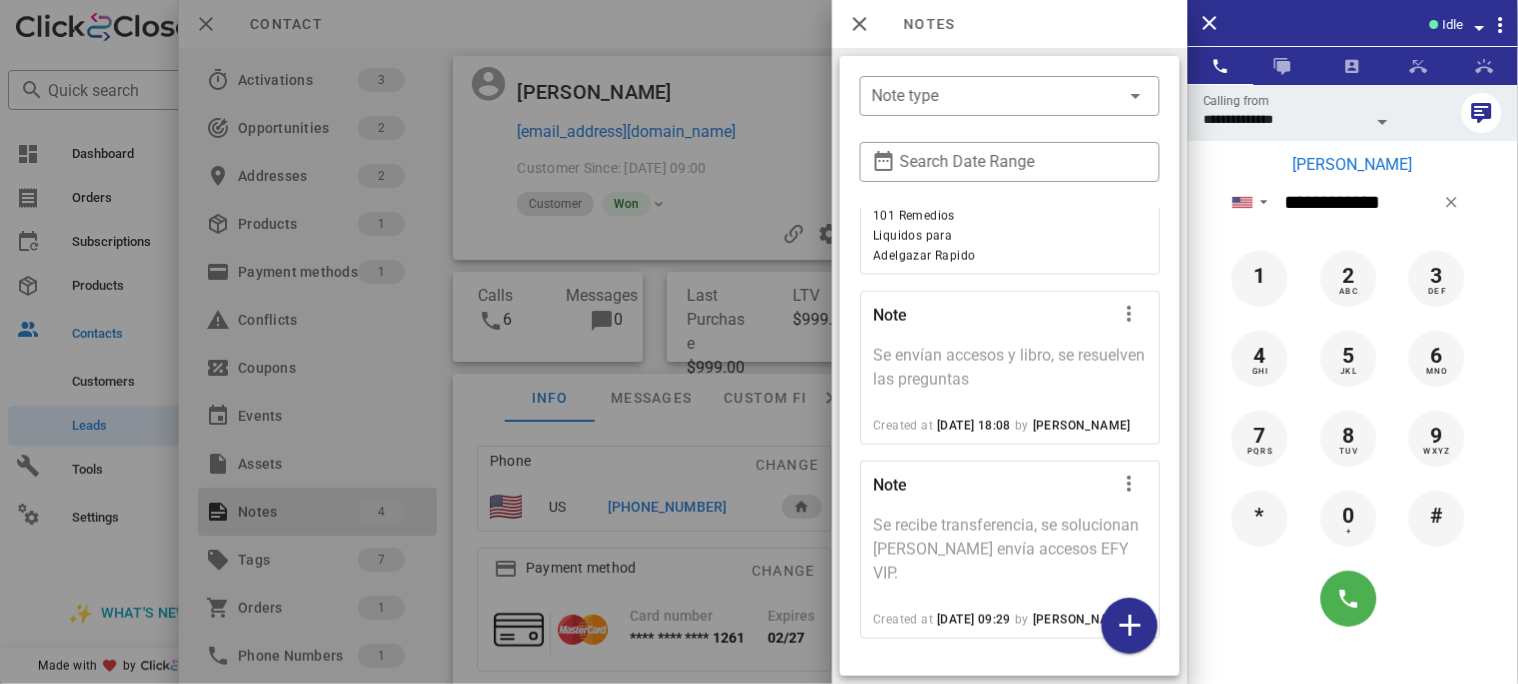 click at bounding box center [759, 342] 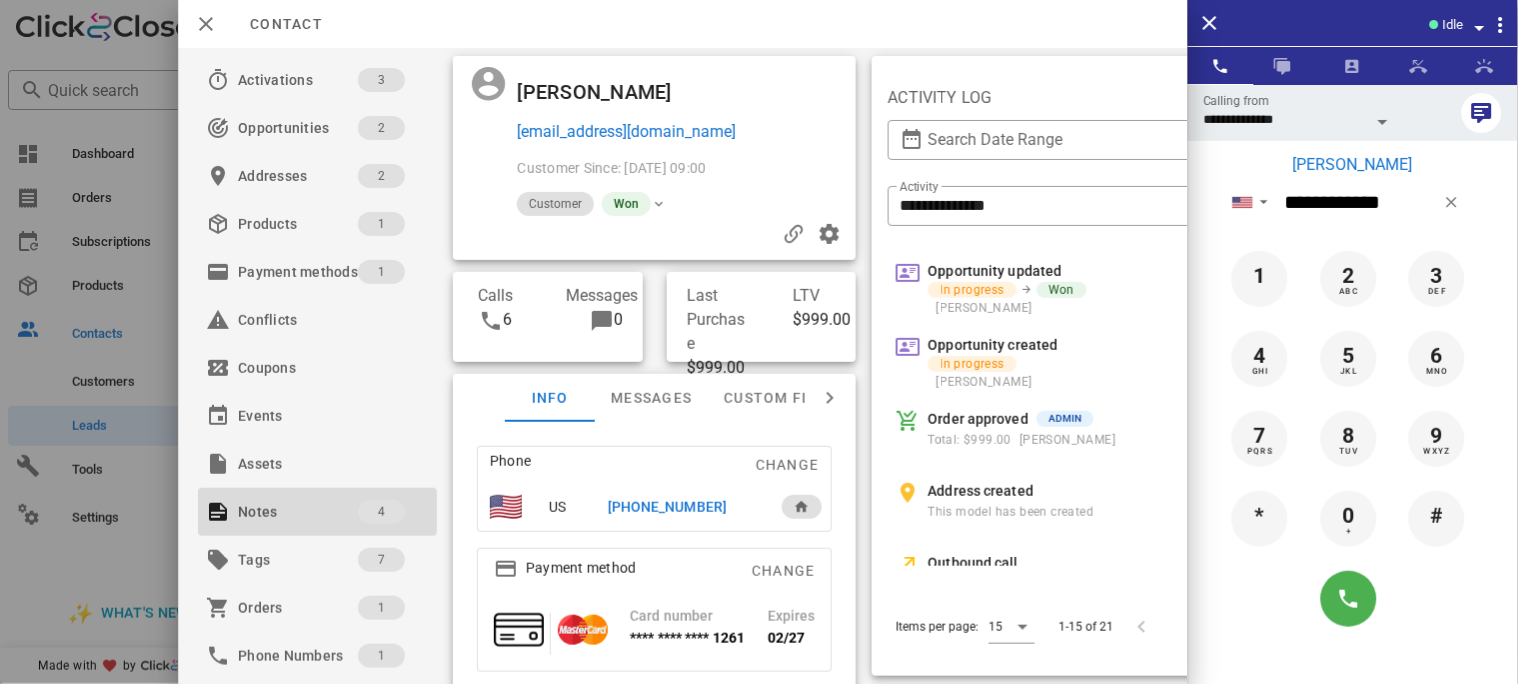 drag, startPoint x: 637, startPoint y: 501, endPoint x: 648, endPoint y: 501, distance: 11 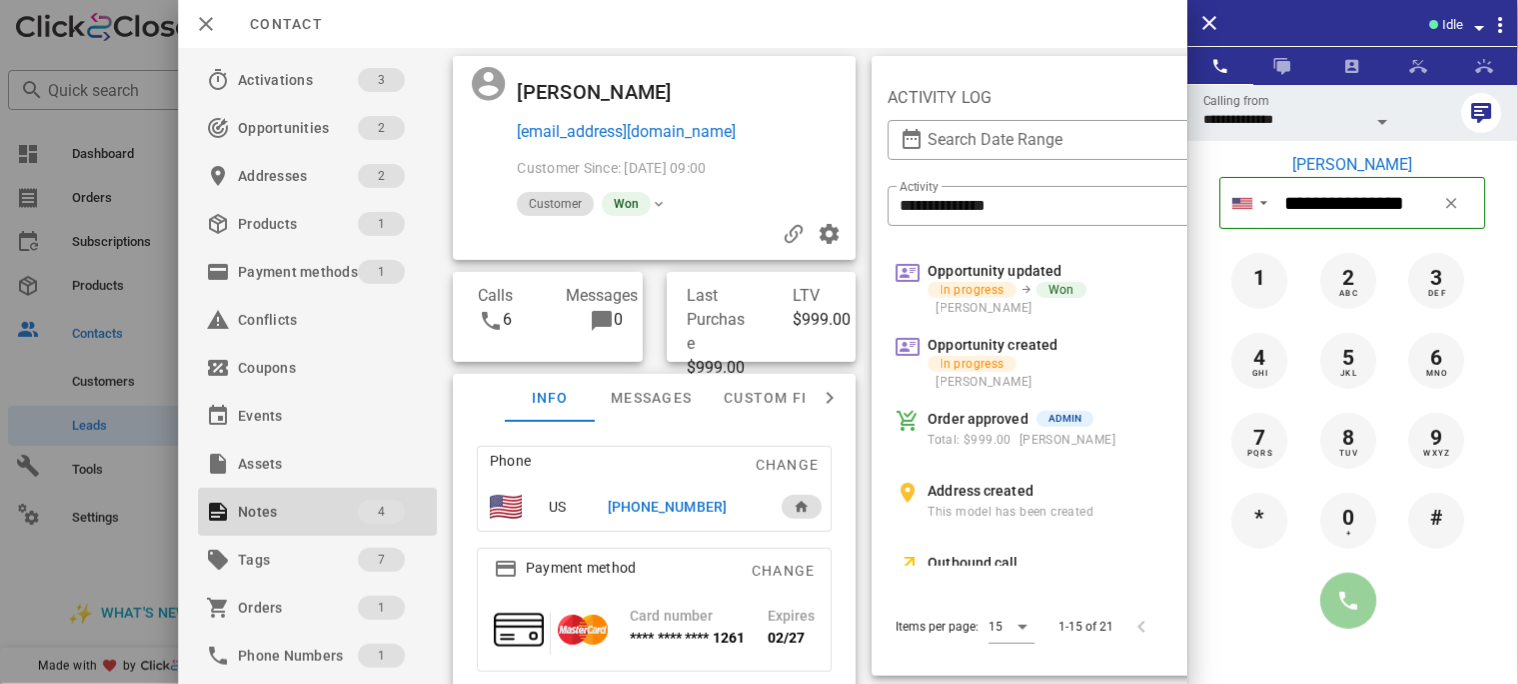 click at bounding box center [1349, 601] 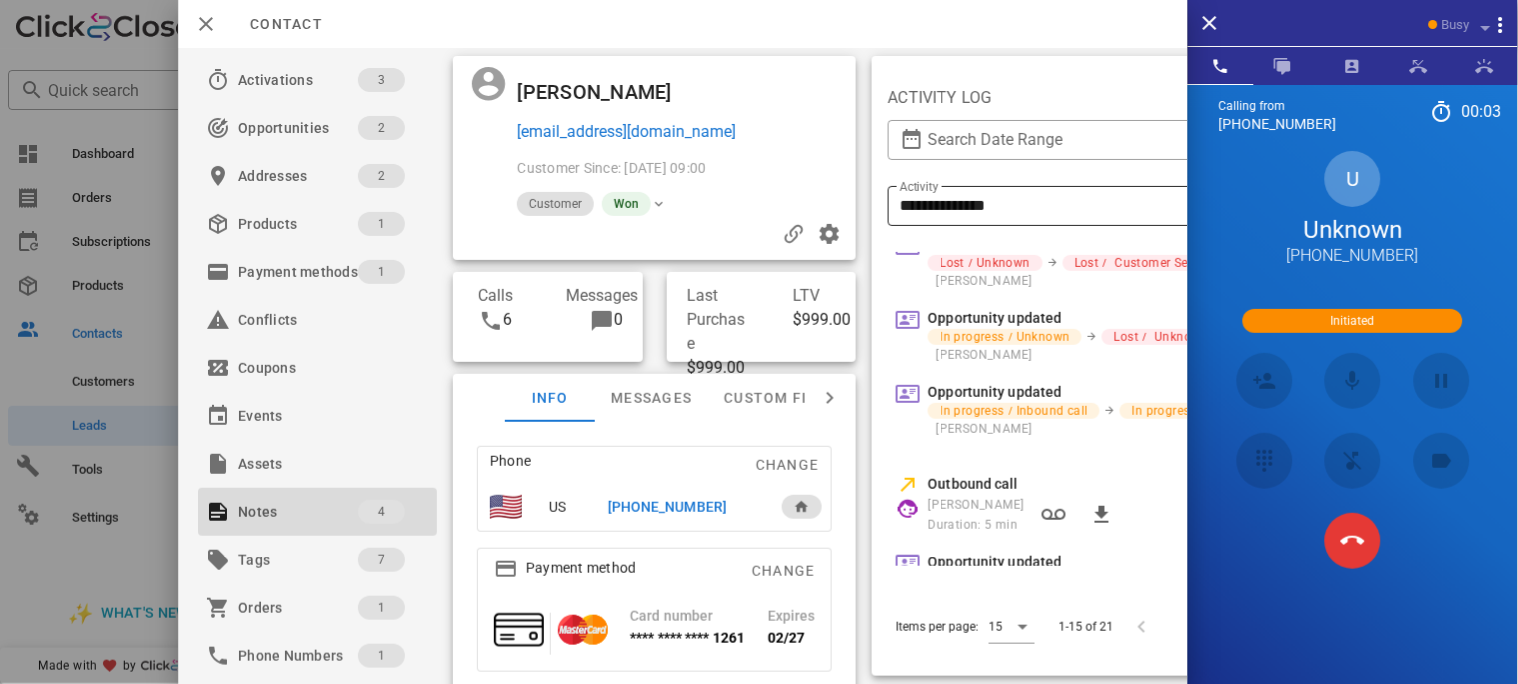 scroll, scrollTop: 533, scrollLeft: 0, axis: vertical 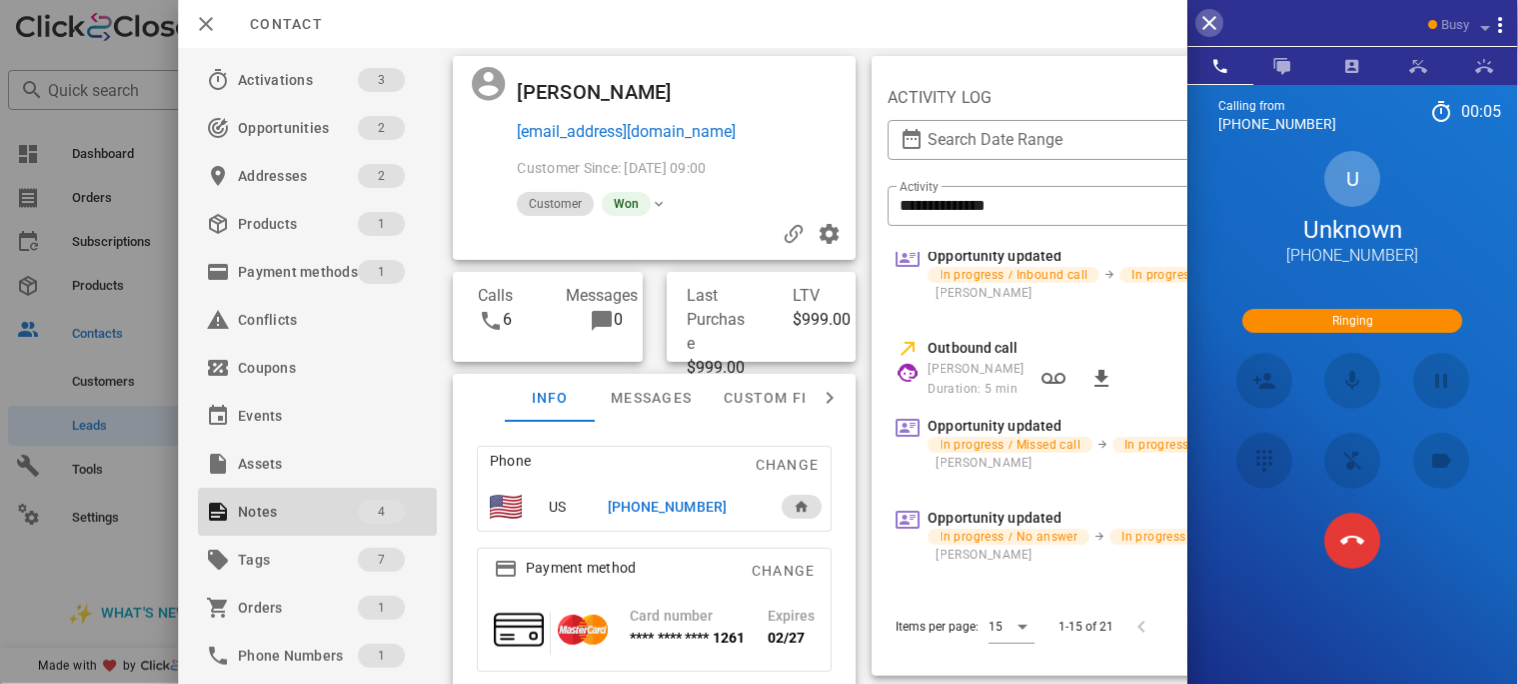 click at bounding box center (1210, 23) 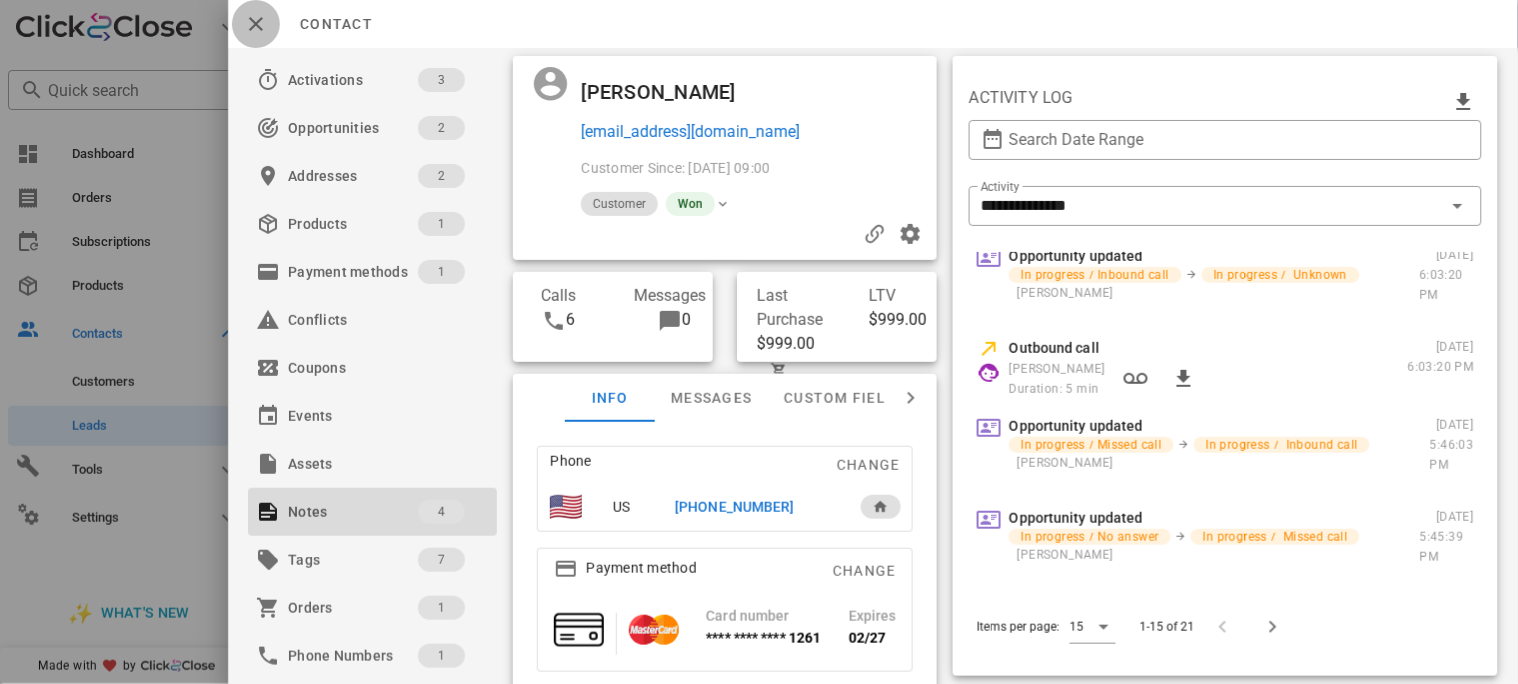 click at bounding box center (256, 24) 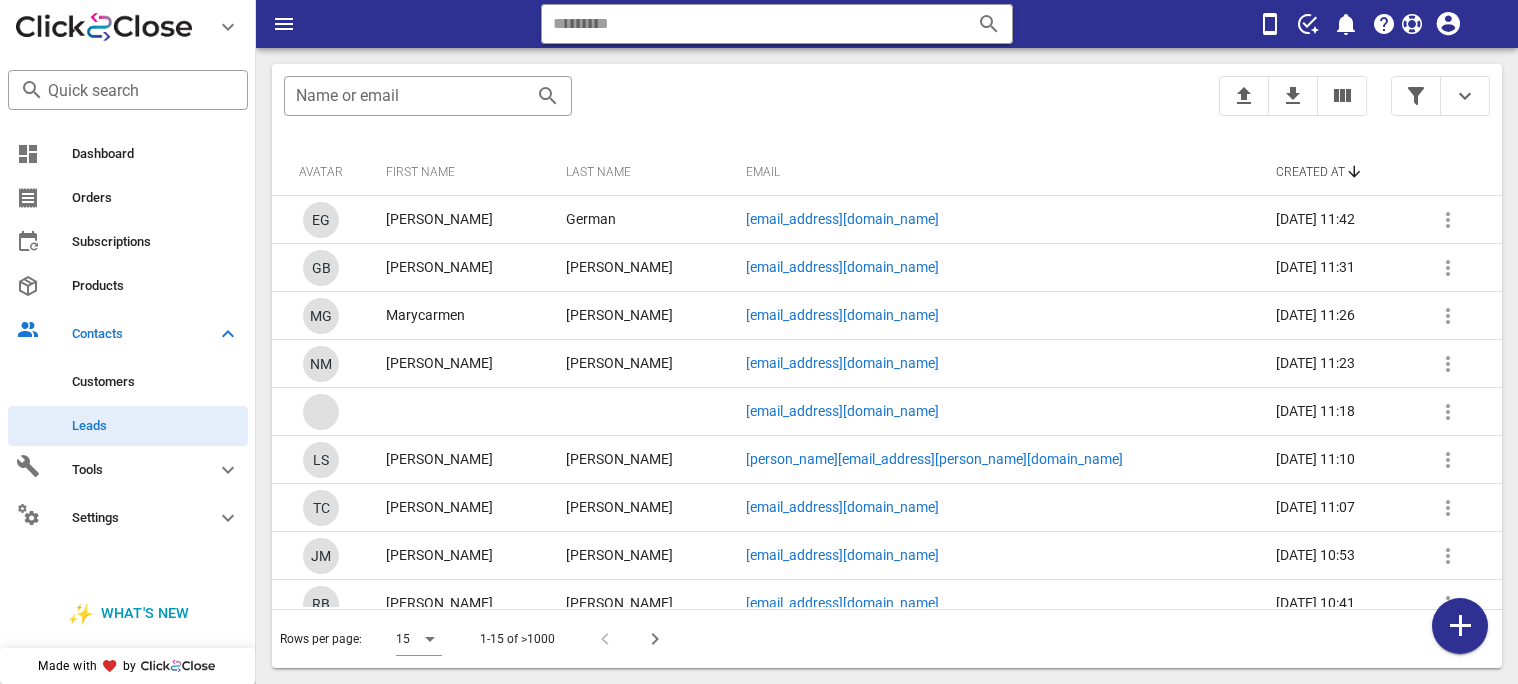 scroll, scrollTop: 0, scrollLeft: 0, axis: both 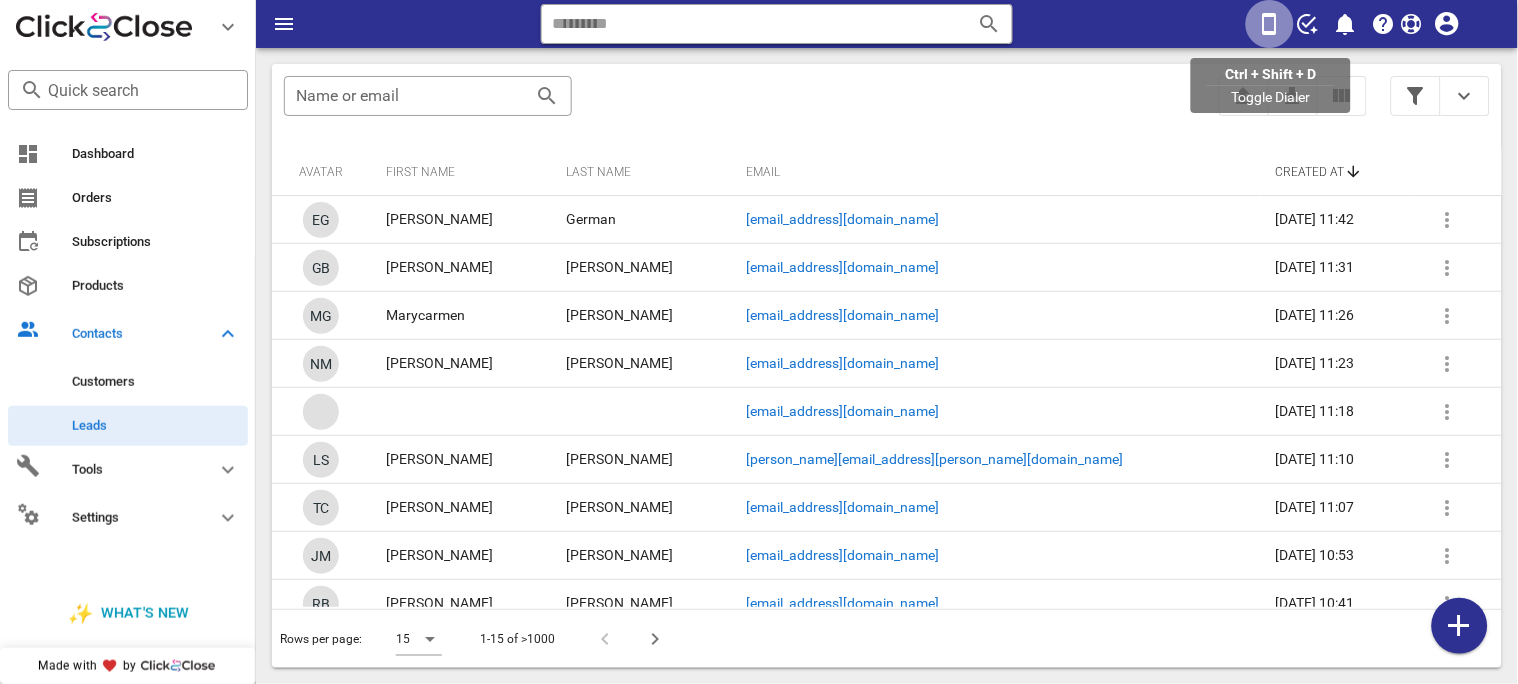 click at bounding box center [1270, 24] 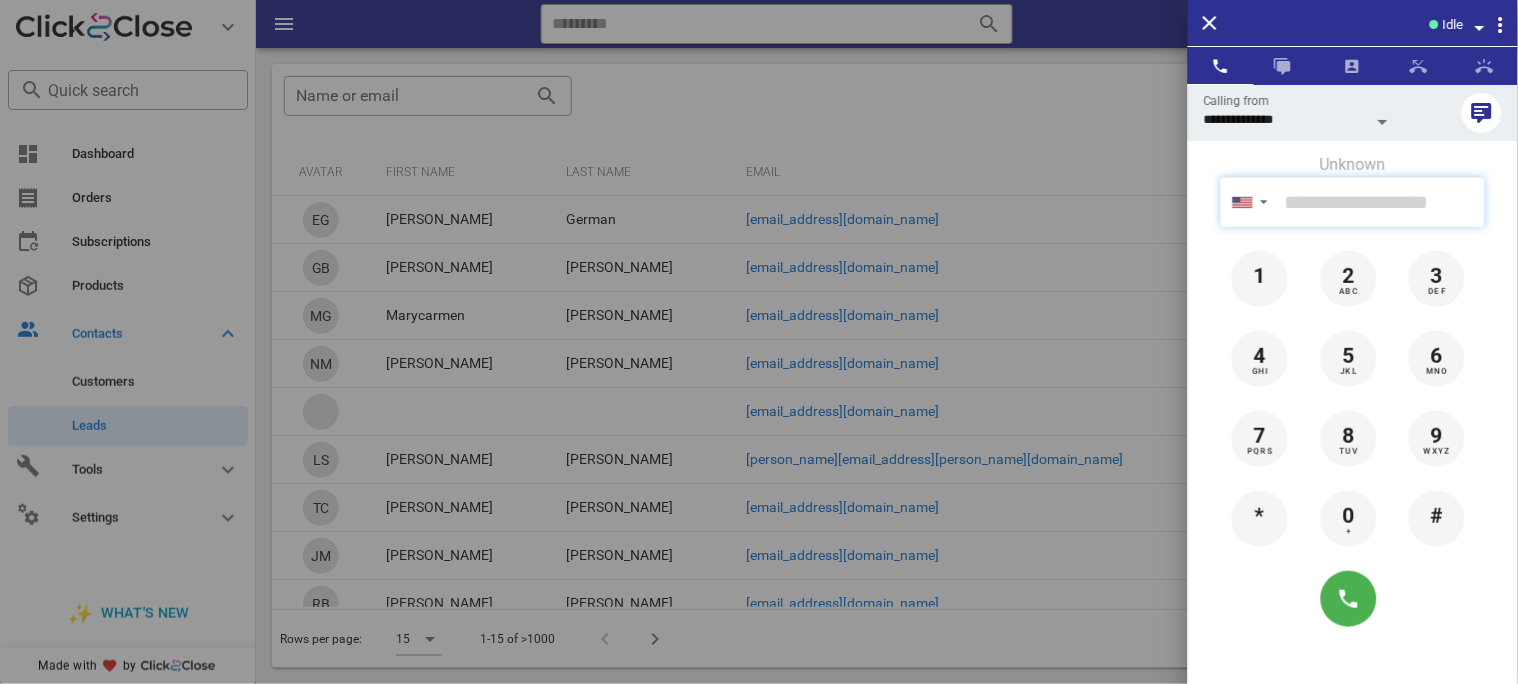 click at bounding box center [1381, 202] 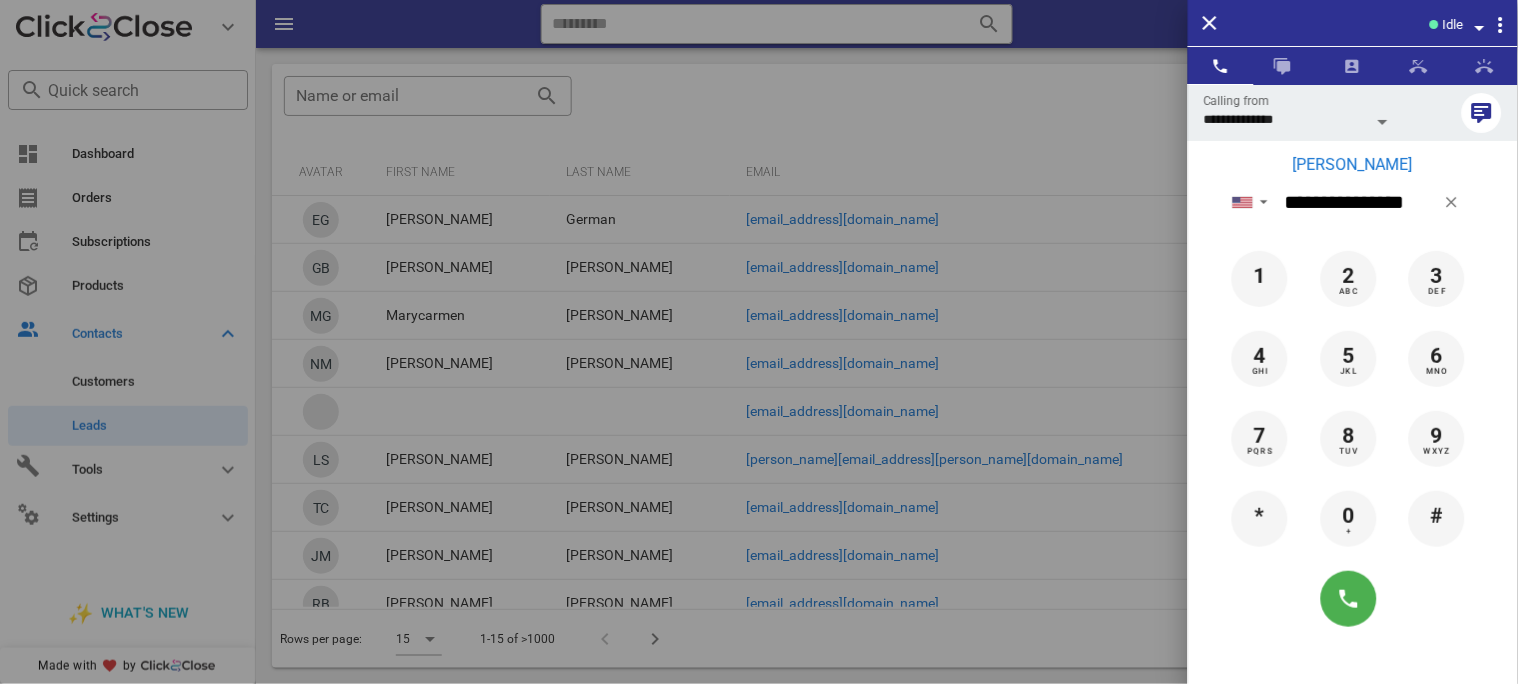 click on "Nancy Orellana" at bounding box center [1353, 165] 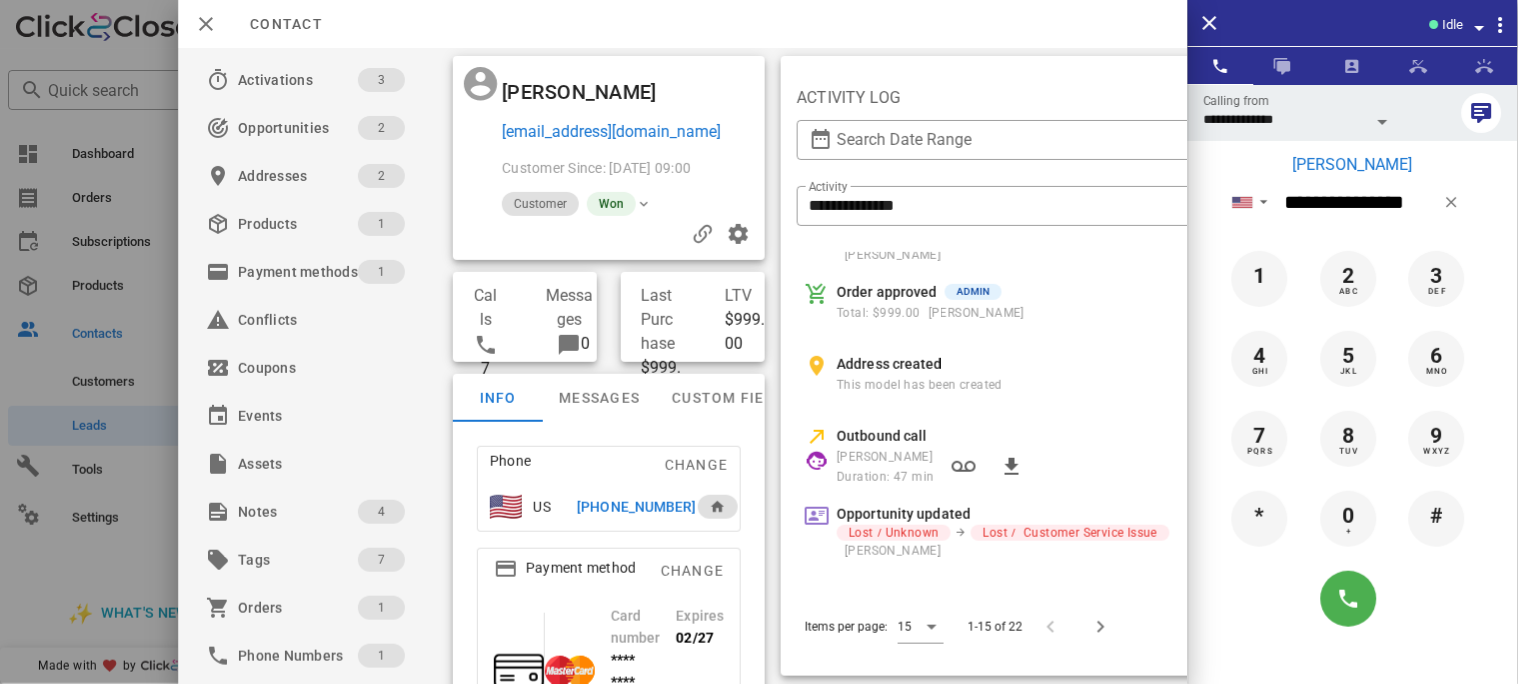 scroll, scrollTop: 266, scrollLeft: 0, axis: vertical 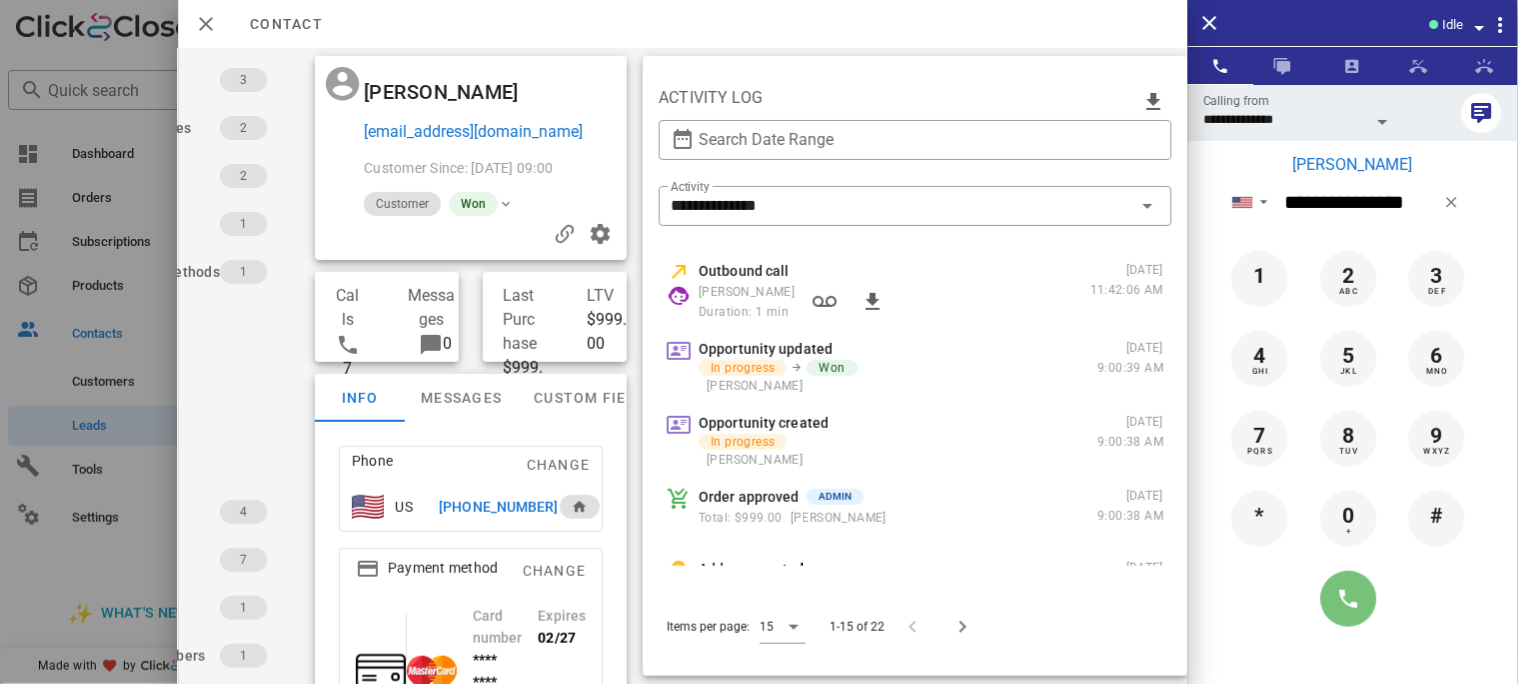 click at bounding box center [1349, 599] 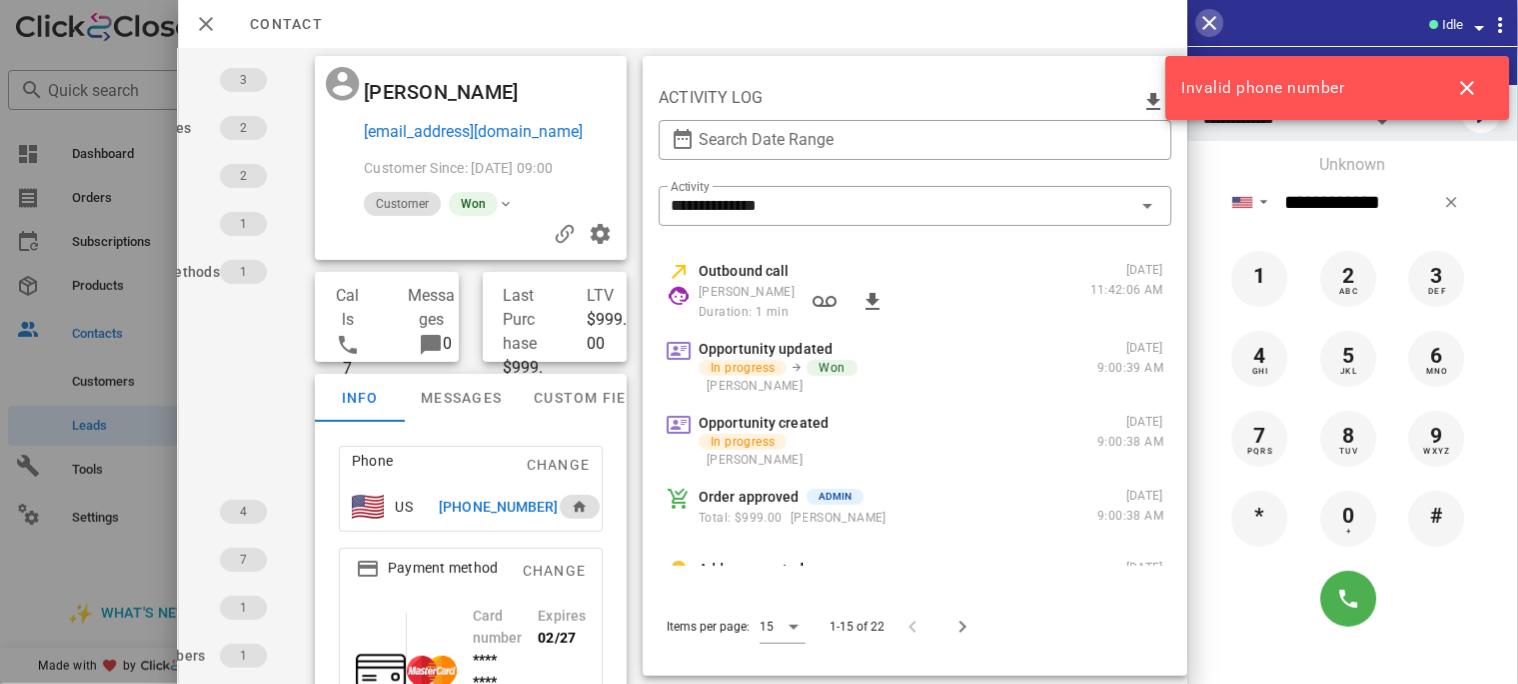 click at bounding box center (1210, 23) 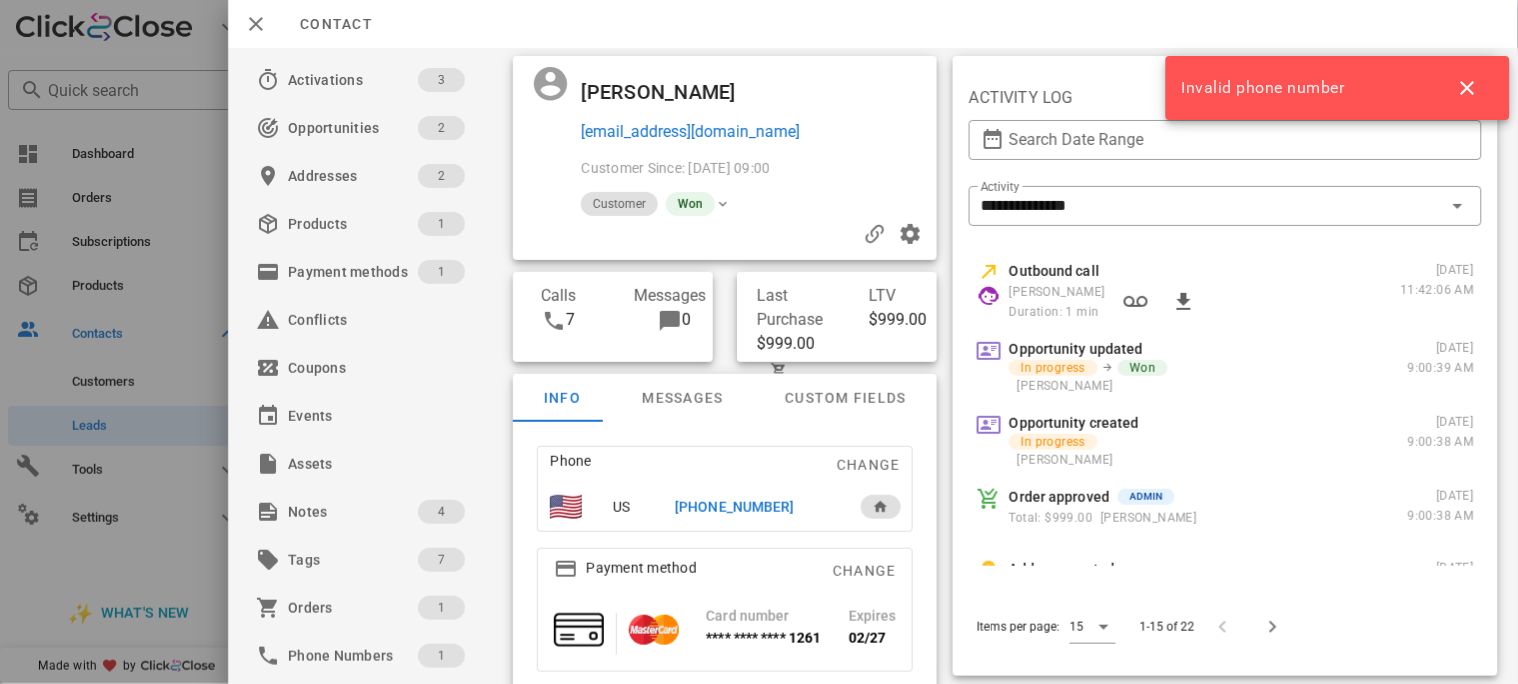 scroll, scrollTop: 0, scrollLeft: 0, axis: both 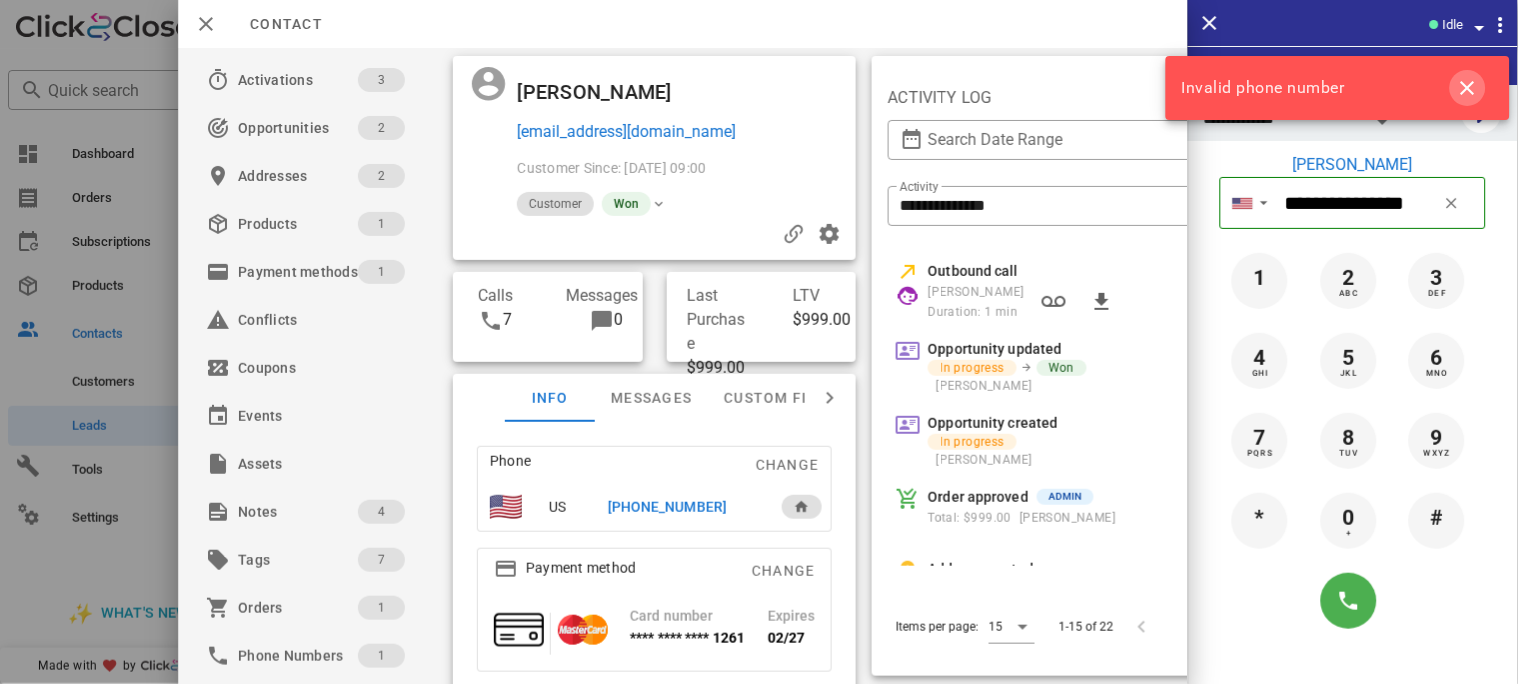 click at bounding box center (1468, 88) 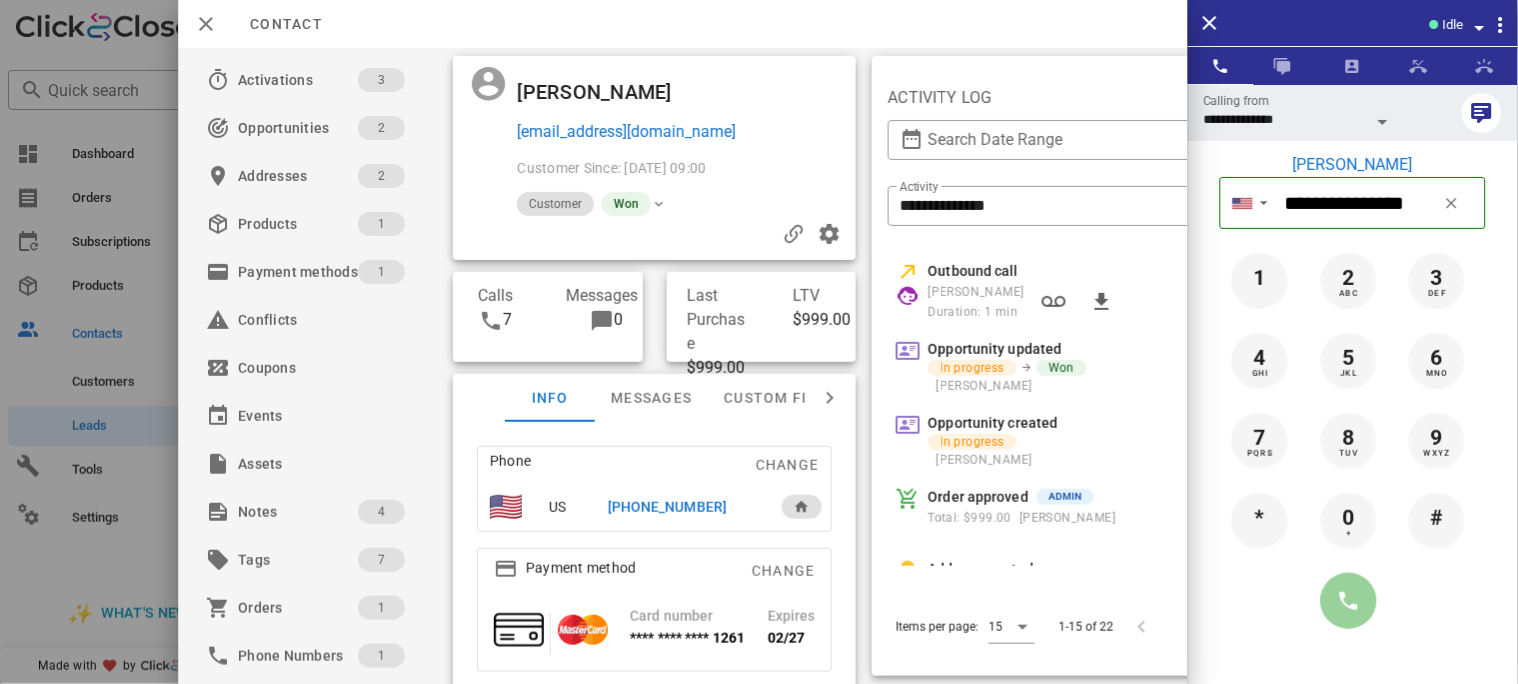click at bounding box center [1349, 601] 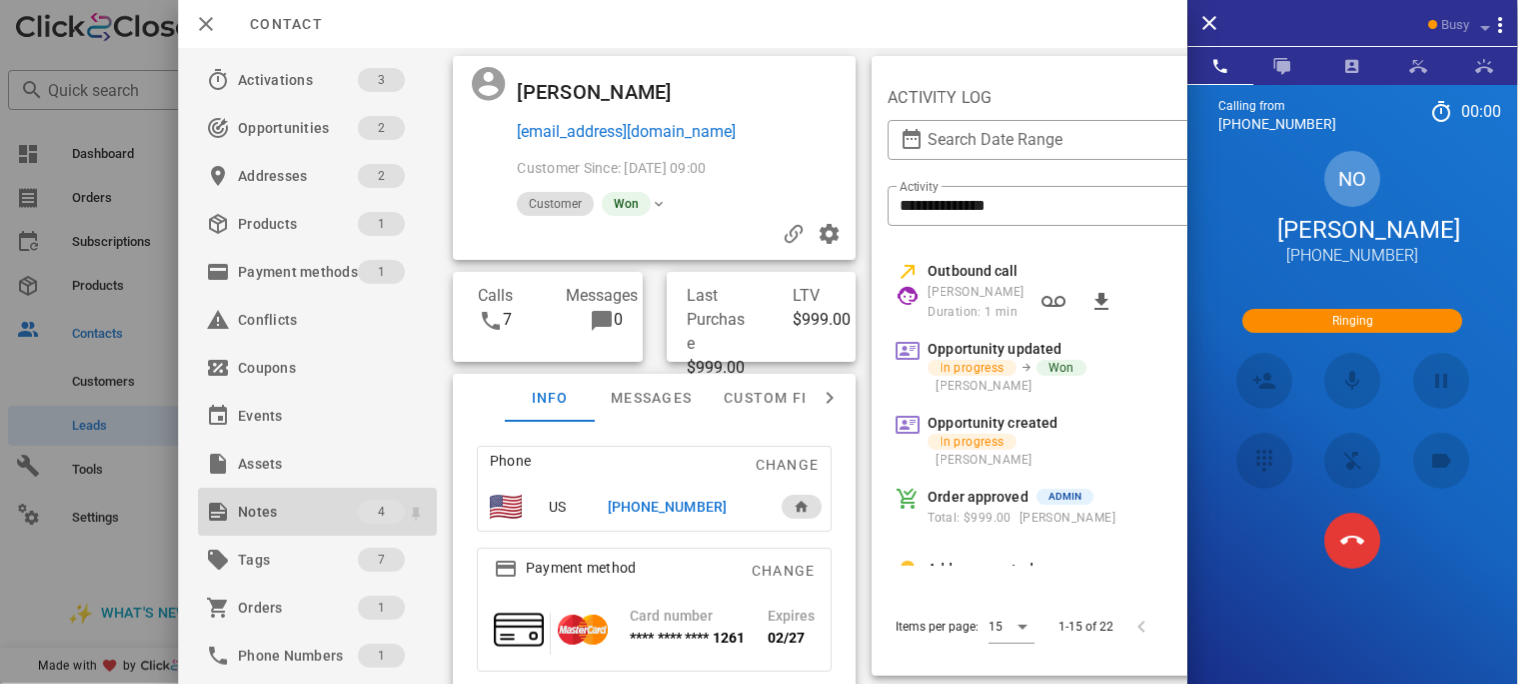 click on "Notes" at bounding box center (298, 512) 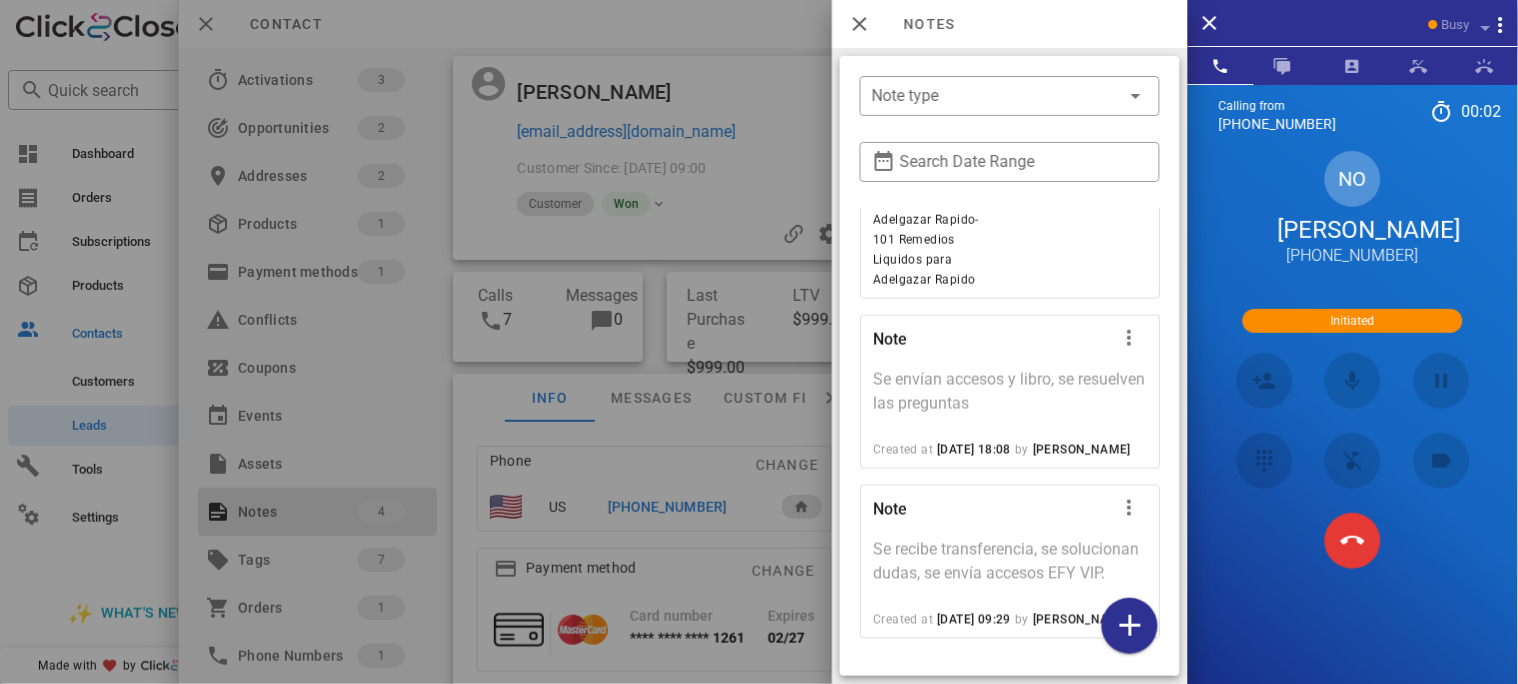 scroll, scrollTop: 720, scrollLeft: 0, axis: vertical 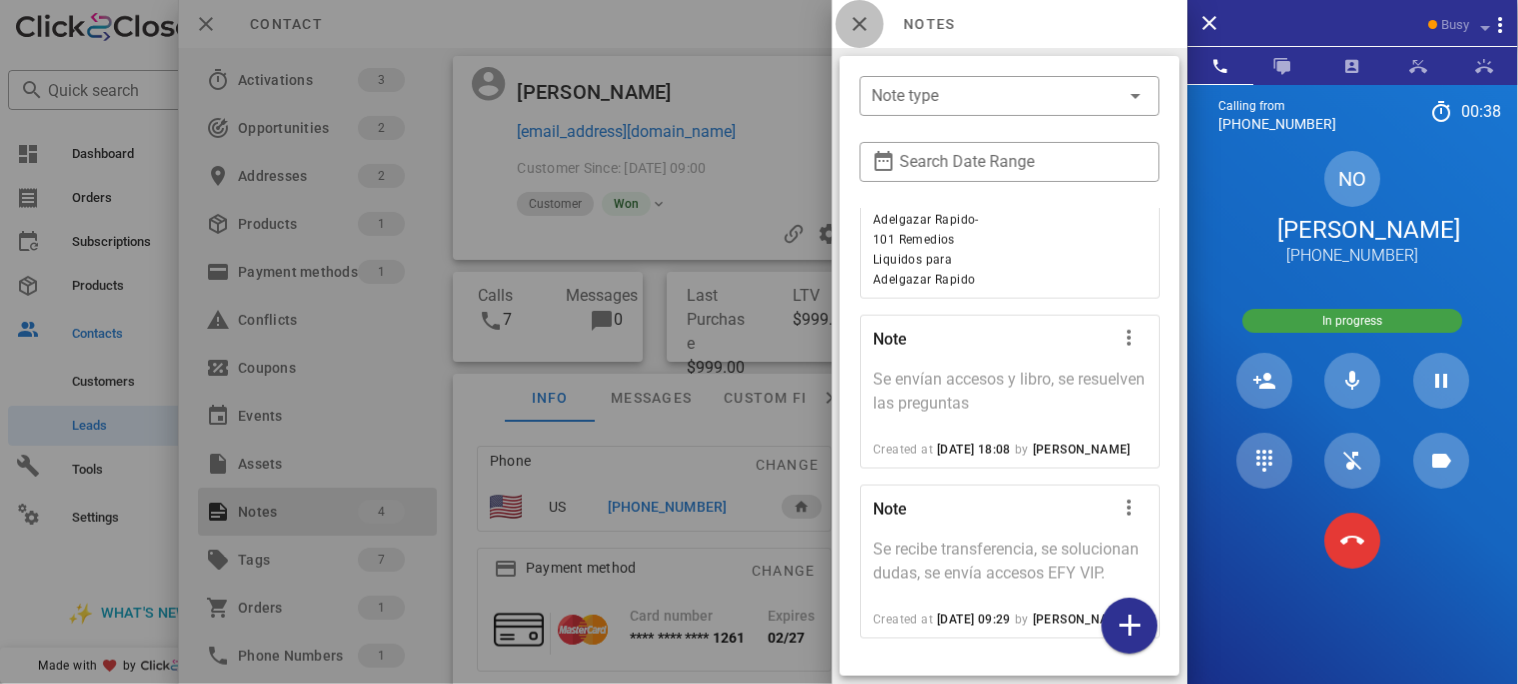 click at bounding box center (860, 24) 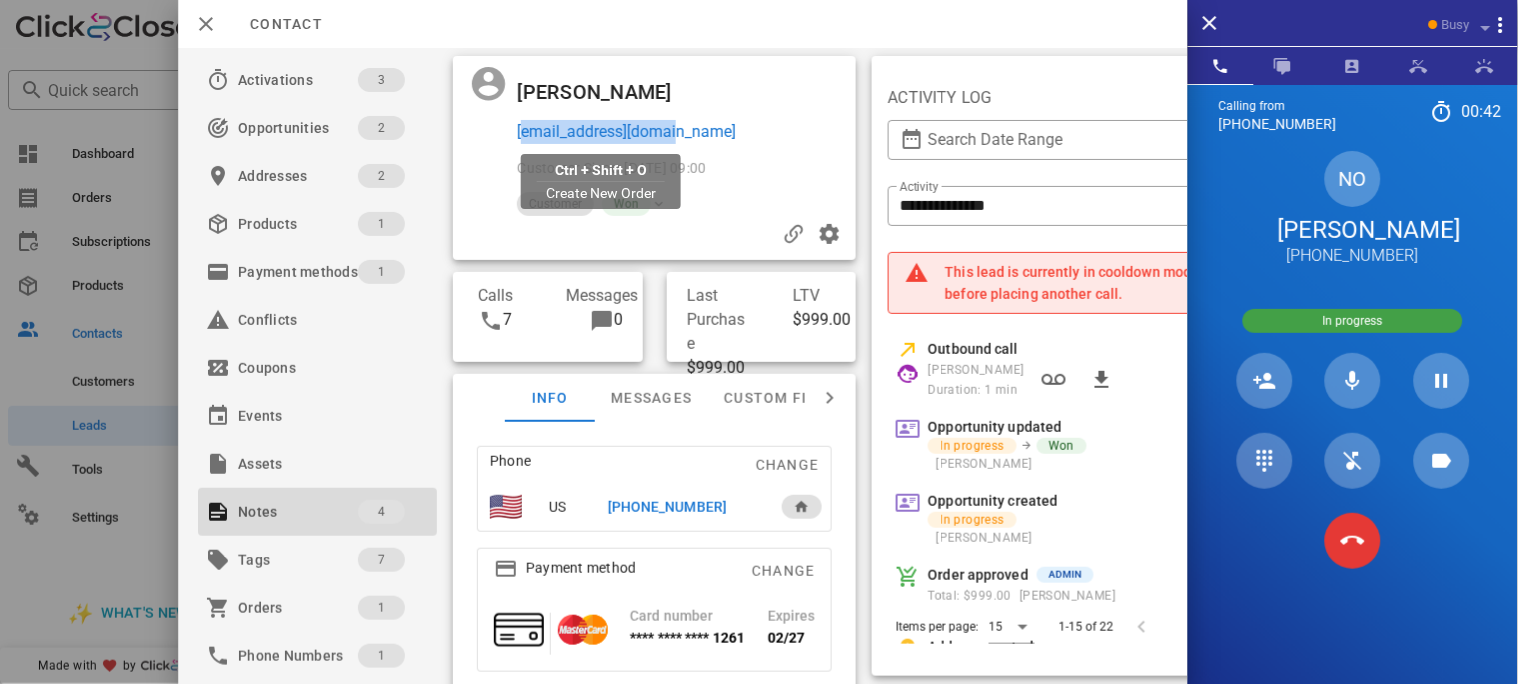 drag, startPoint x: 703, startPoint y: 131, endPoint x: 516, endPoint y: 134, distance: 187.02406 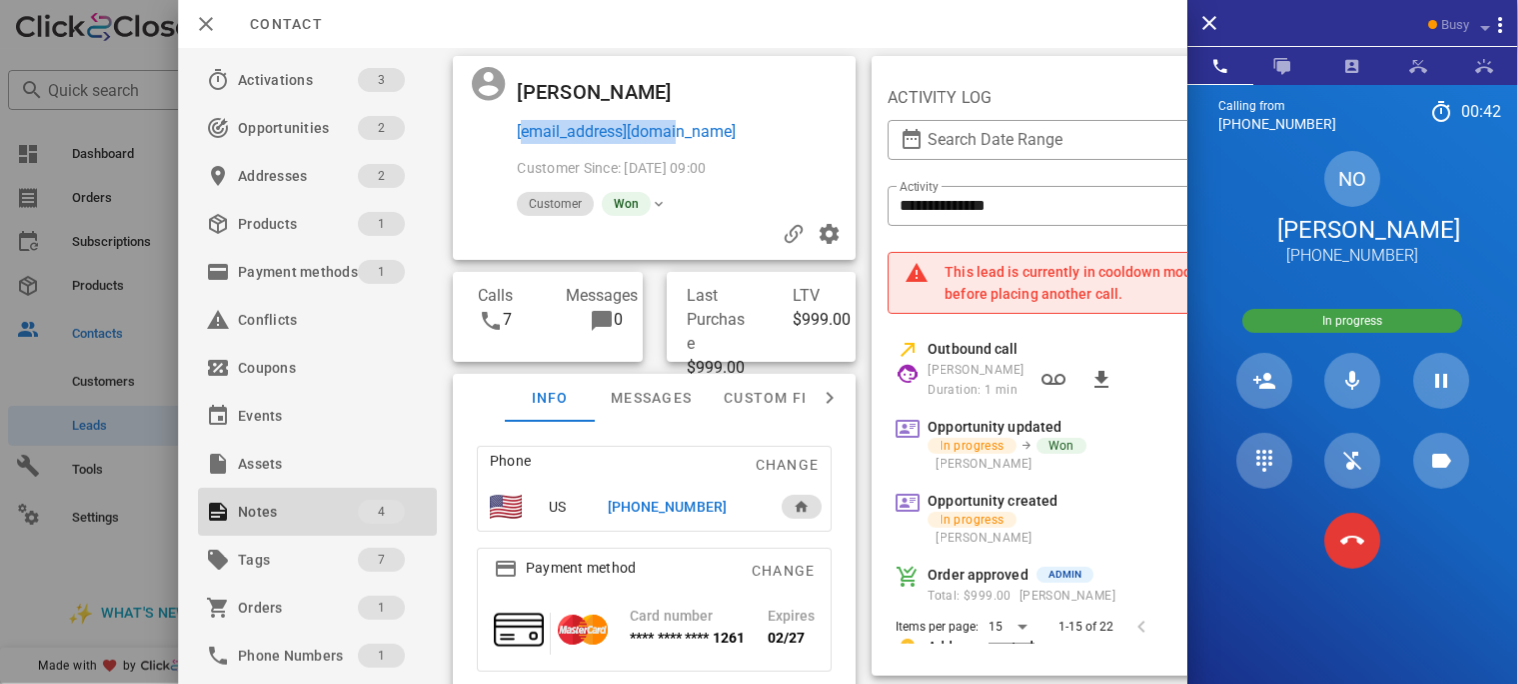 copy on "noairbnb78@gmail.com" 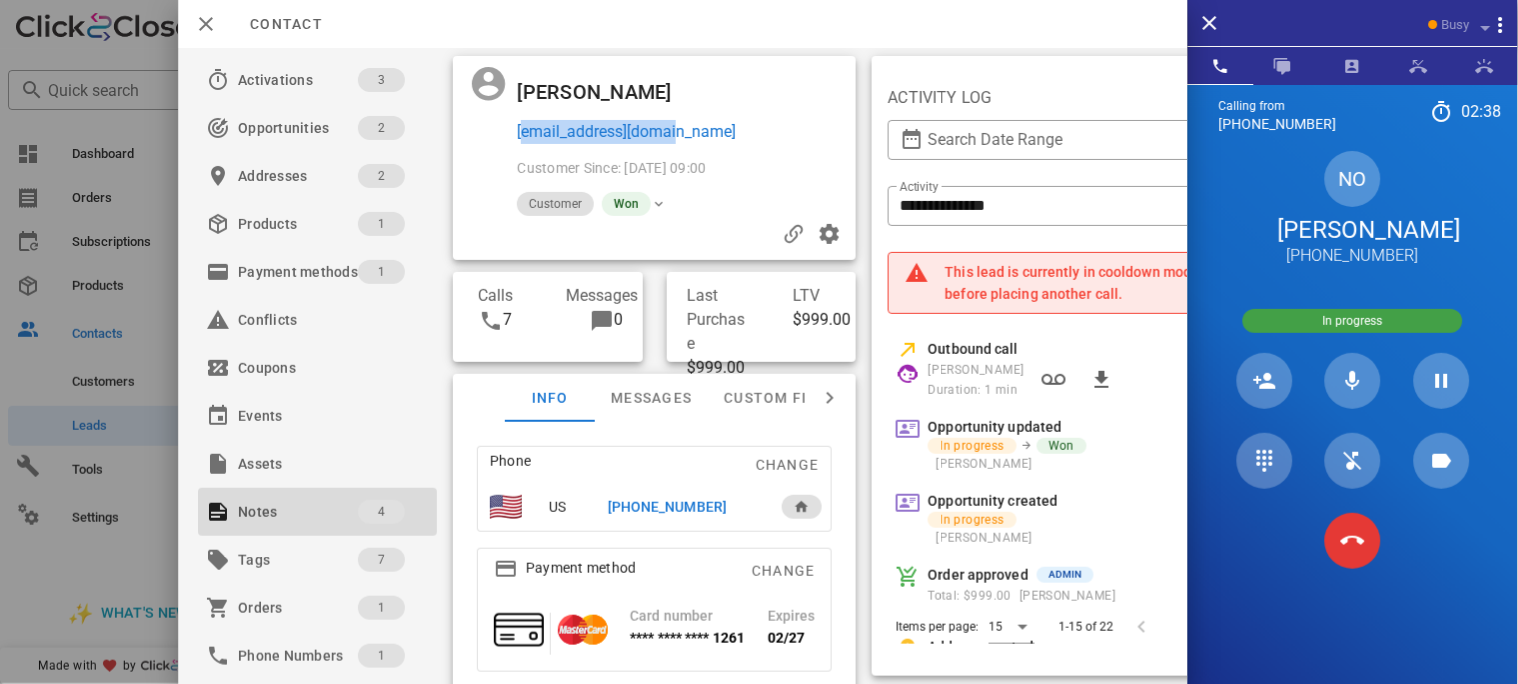 copy on "noairbnb78@gmail.com" 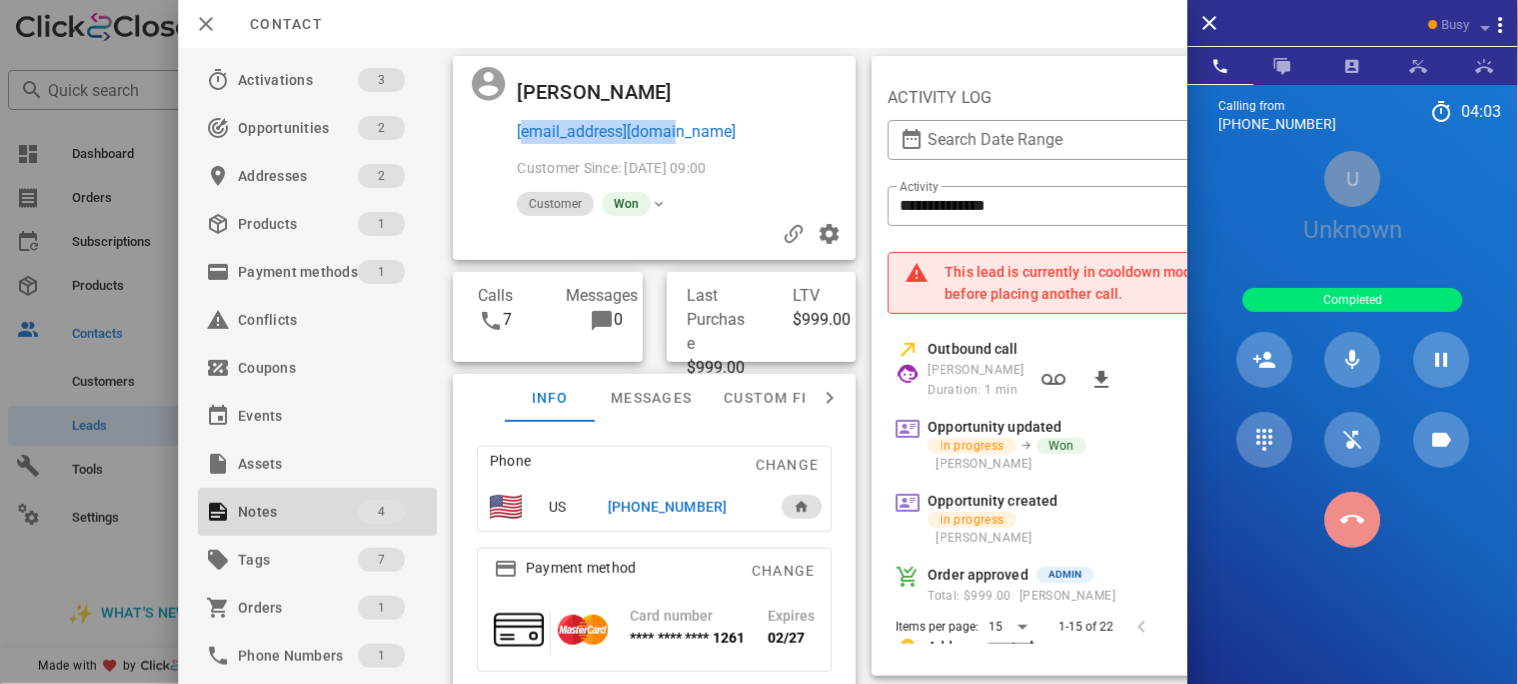 click at bounding box center [1353, 520] 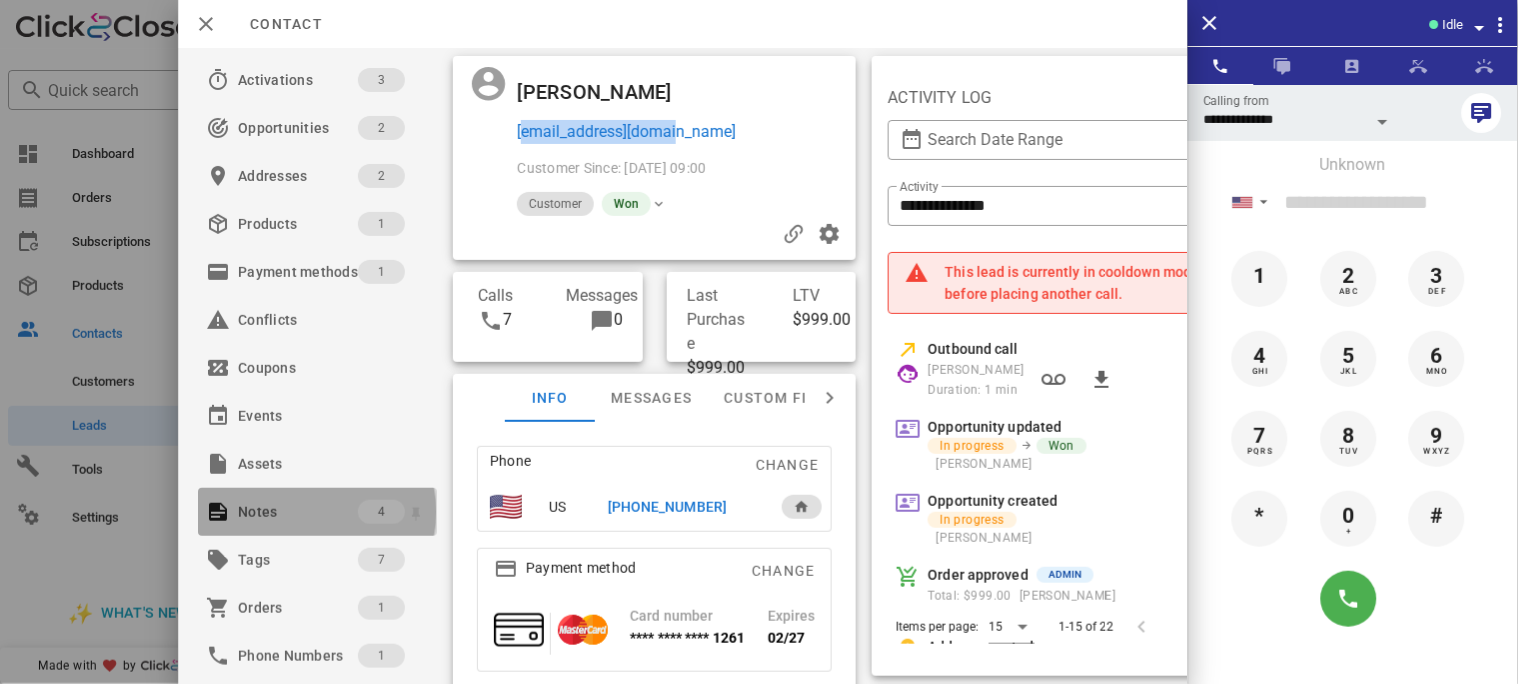 click on "Notes" at bounding box center [298, 512] 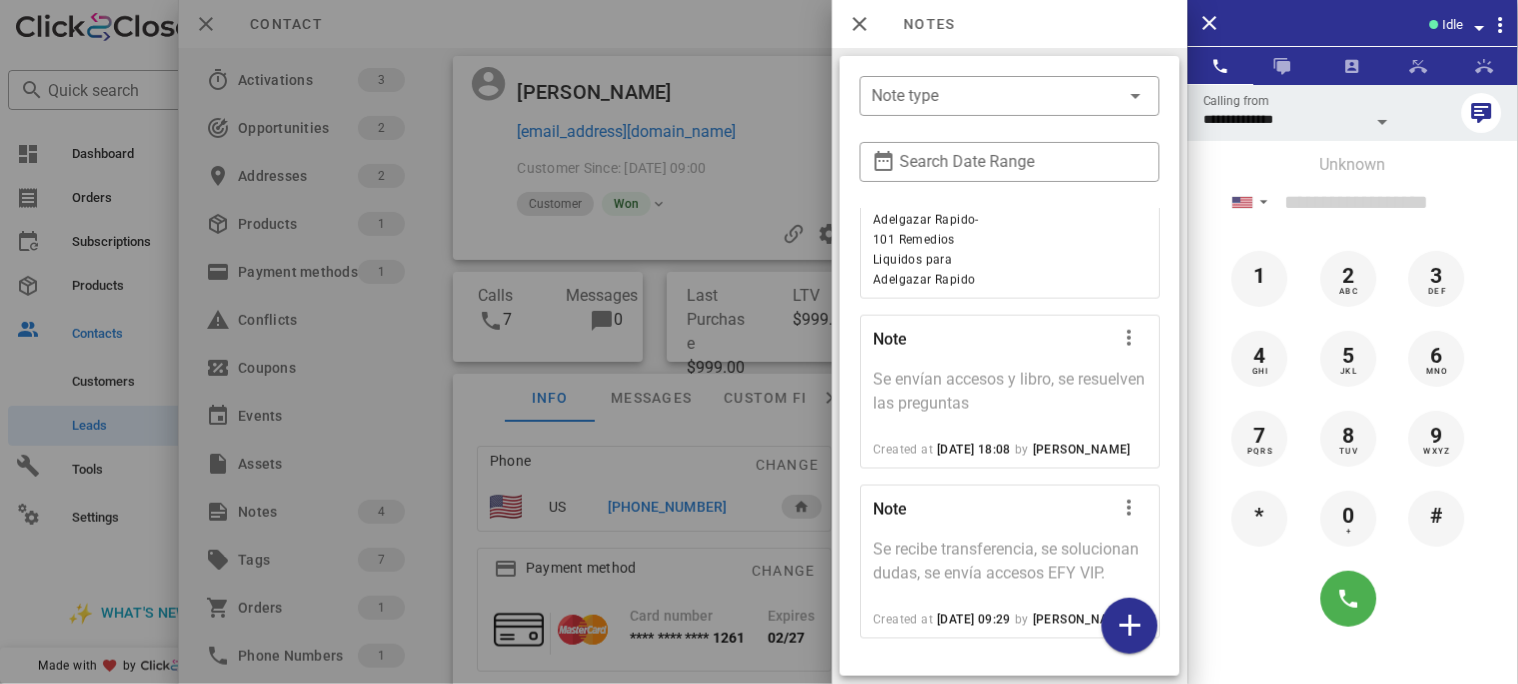 scroll, scrollTop: 720, scrollLeft: 0, axis: vertical 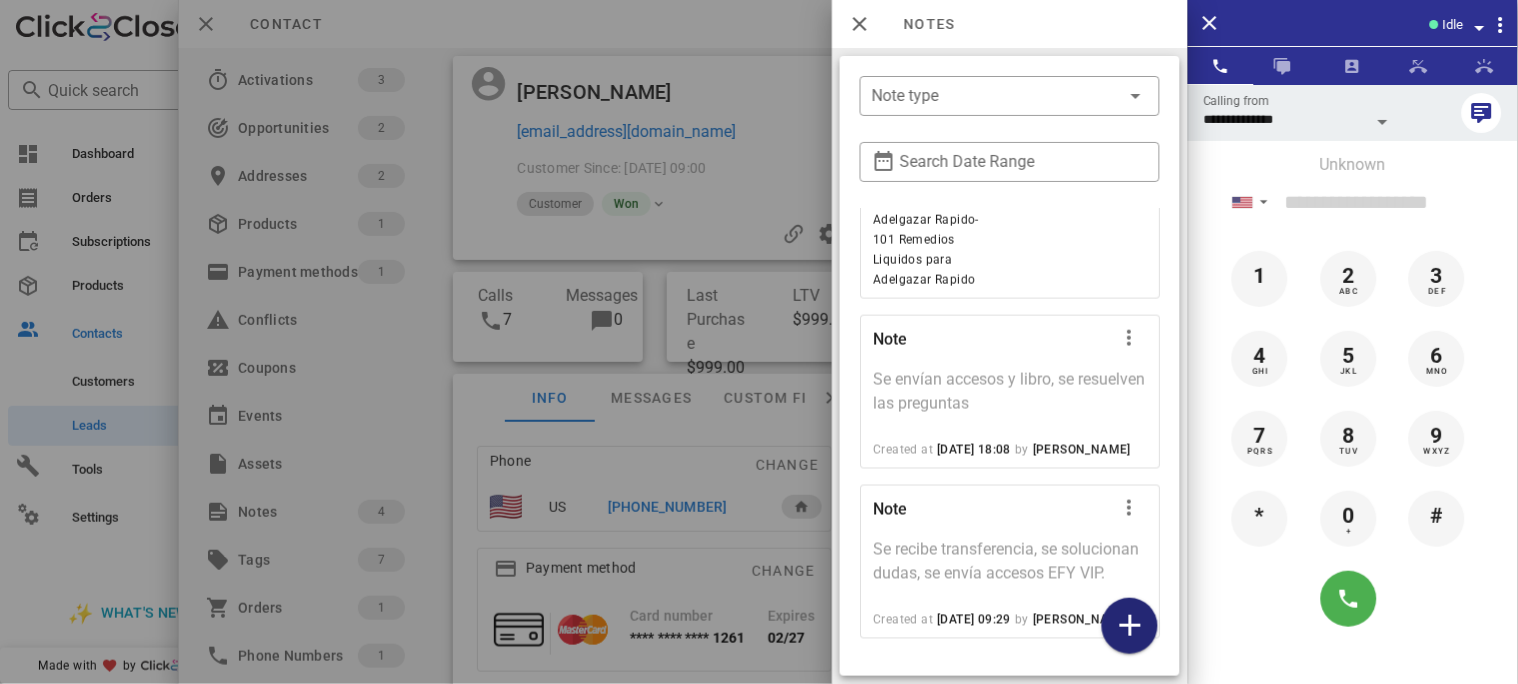 click at bounding box center (1130, 626) 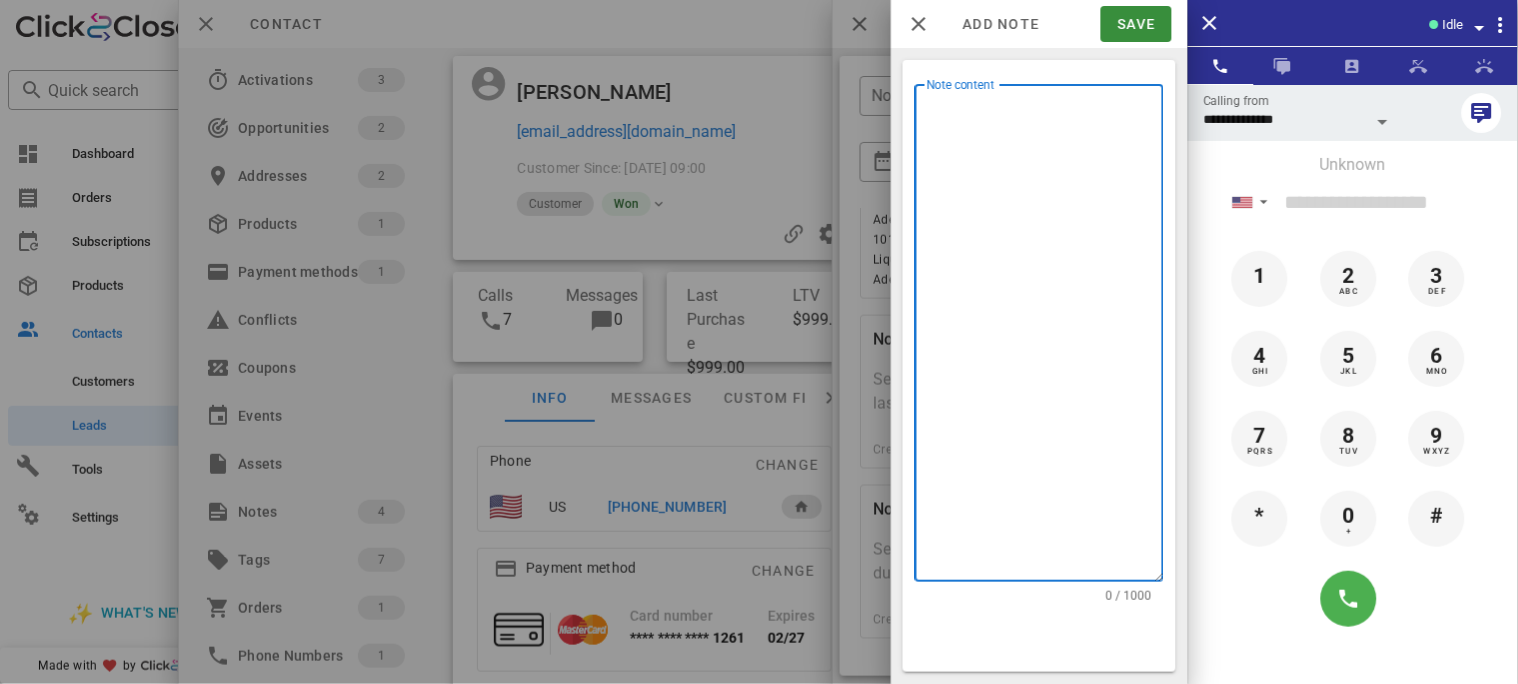 click on "Note content" at bounding box center [1045, 338] 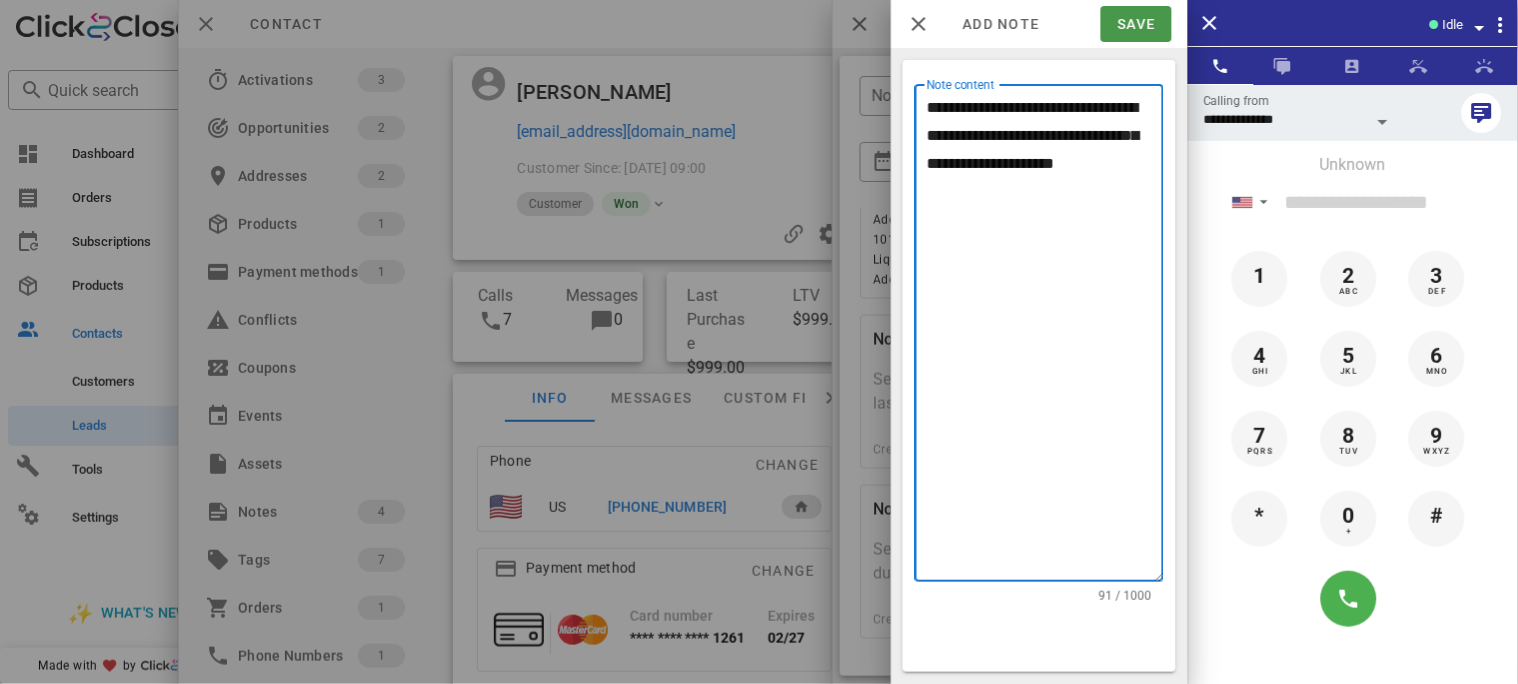 type on "**********" 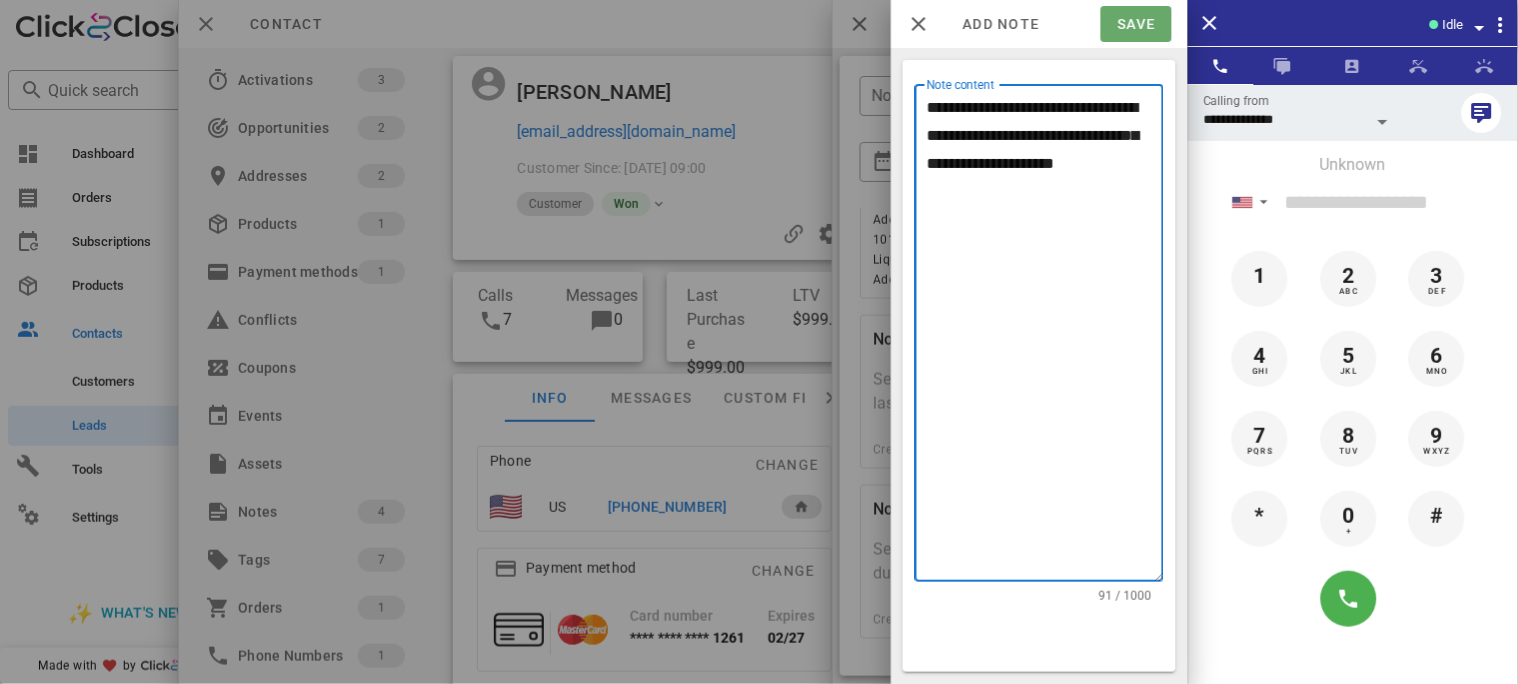 click on "Save" at bounding box center [1136, 24] 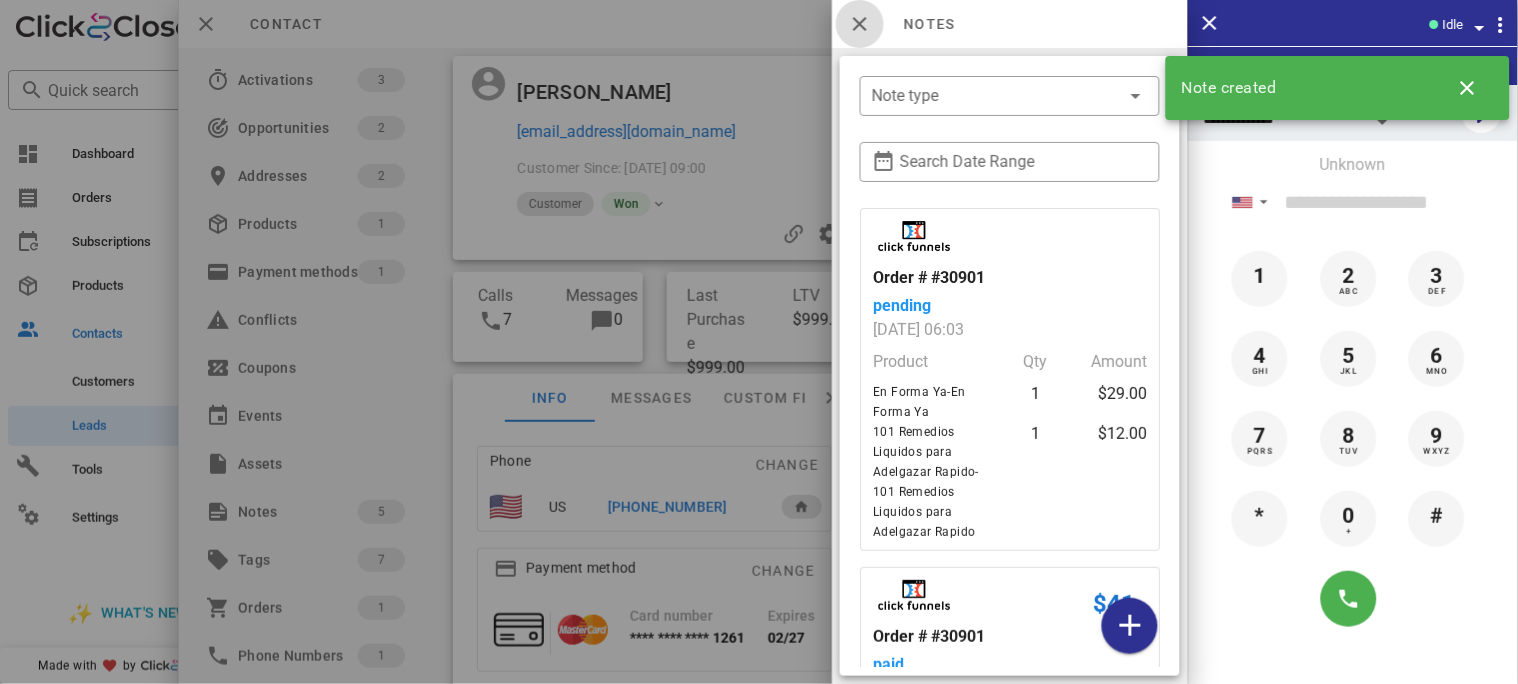 click at bounding box center (860, 24) 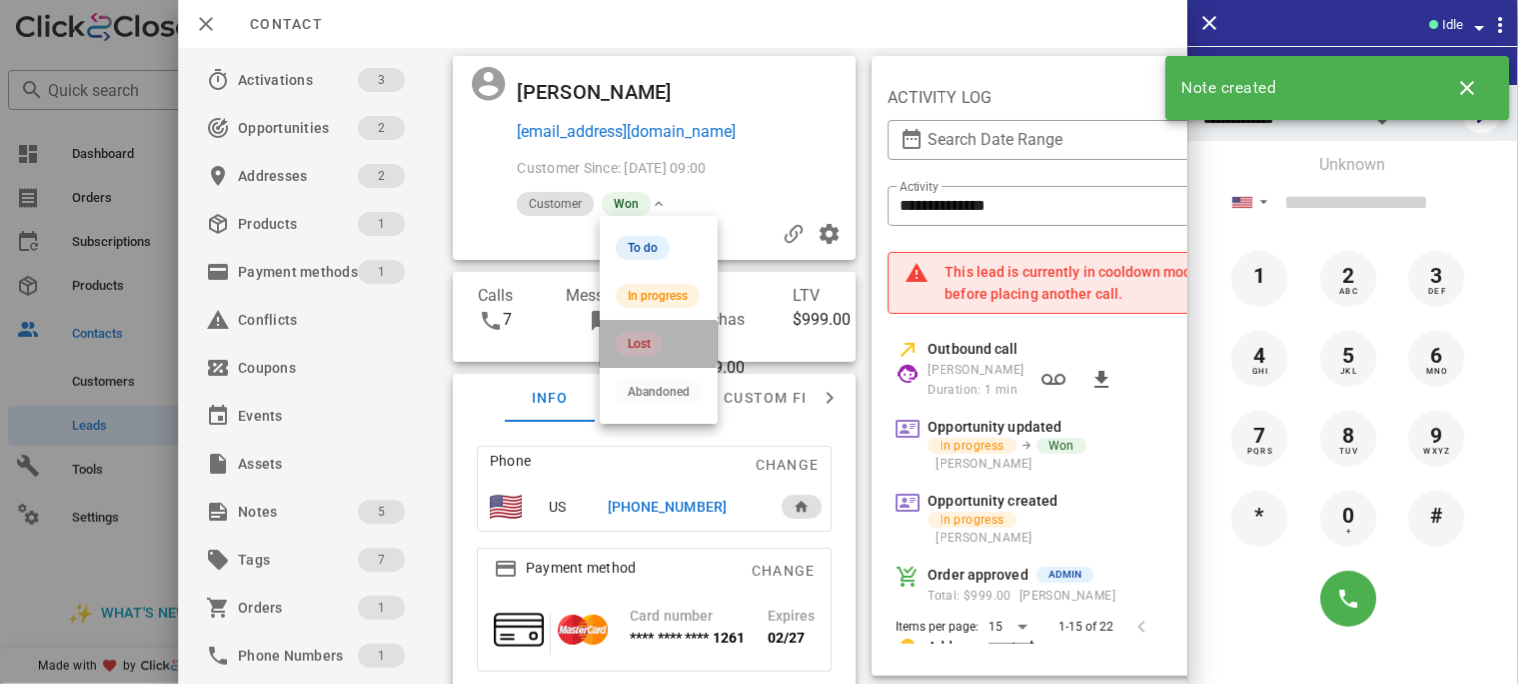 click on "Lost" at bounding box center [639, 344] 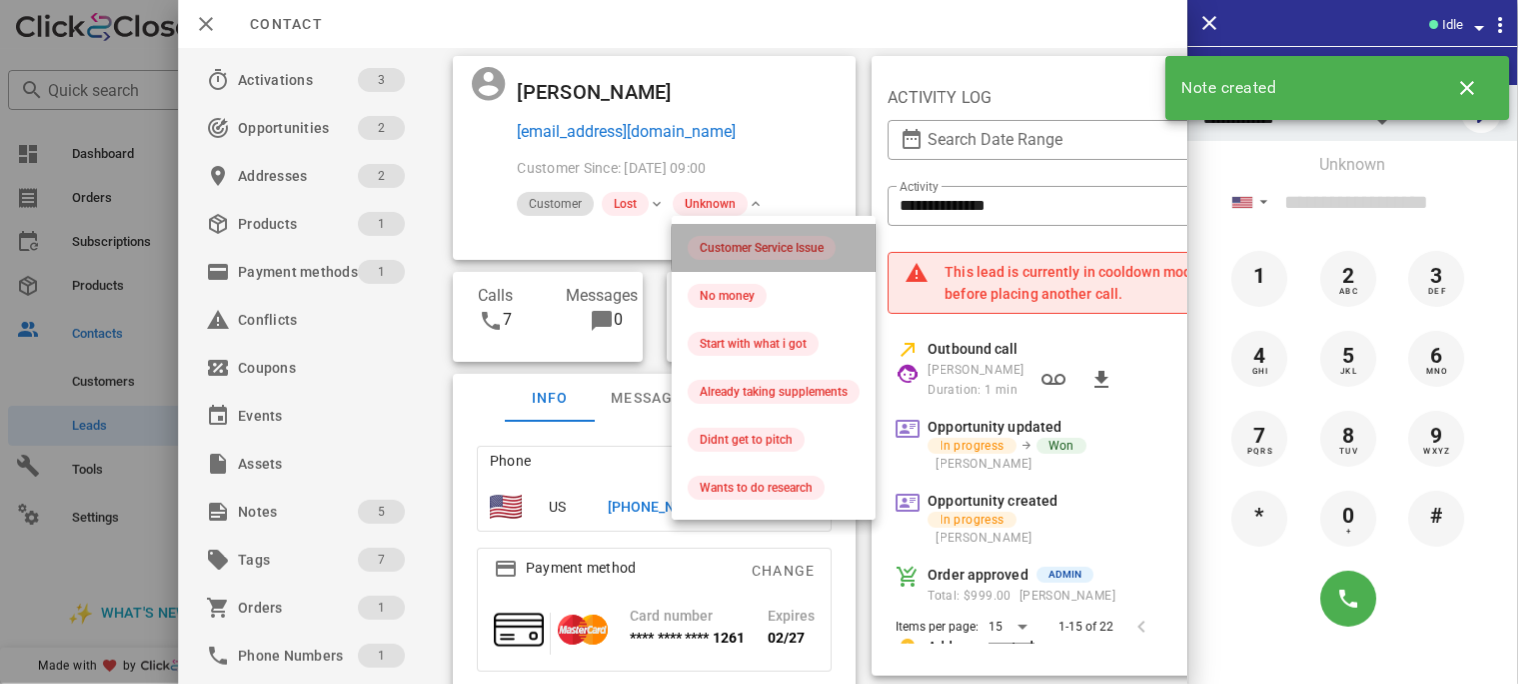 click on "Customer Service Issue" at bounding box center [762, 248] 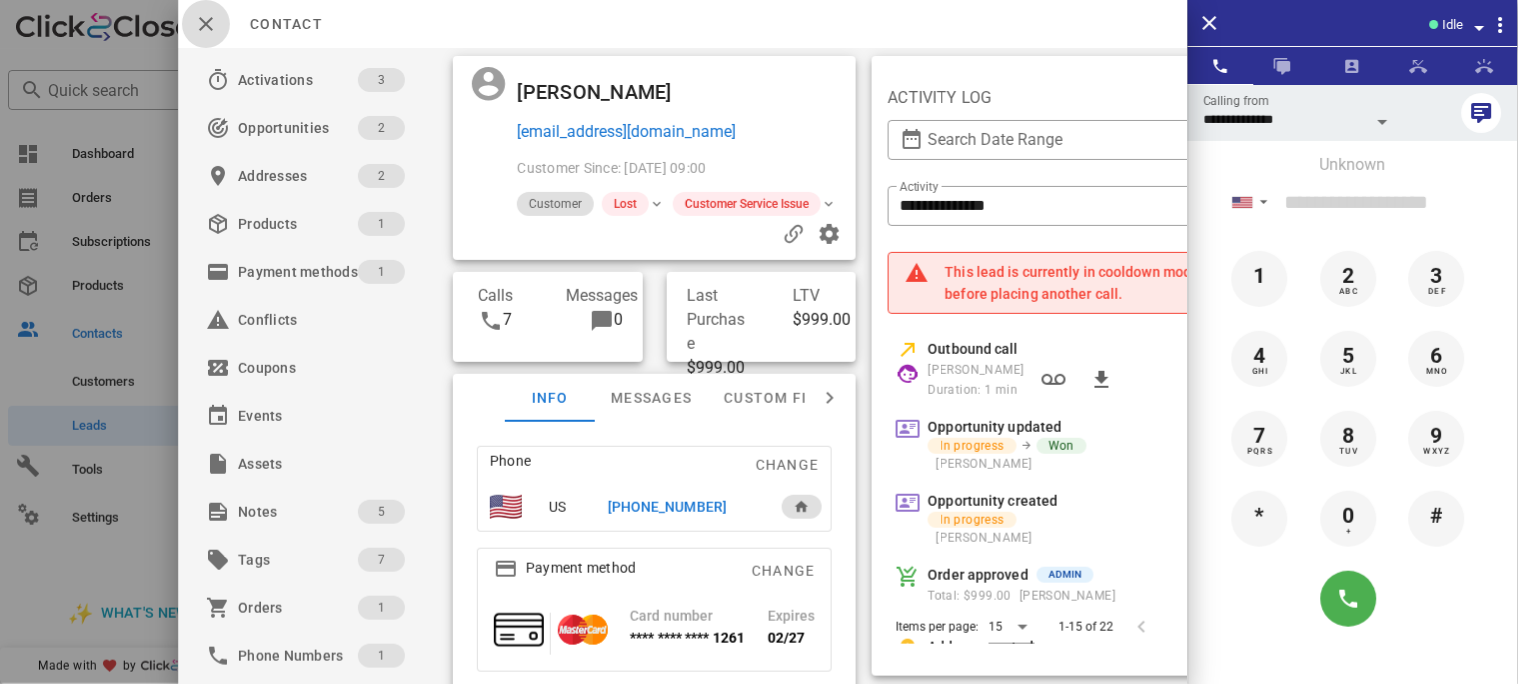 click at bounding box center [206, 24] 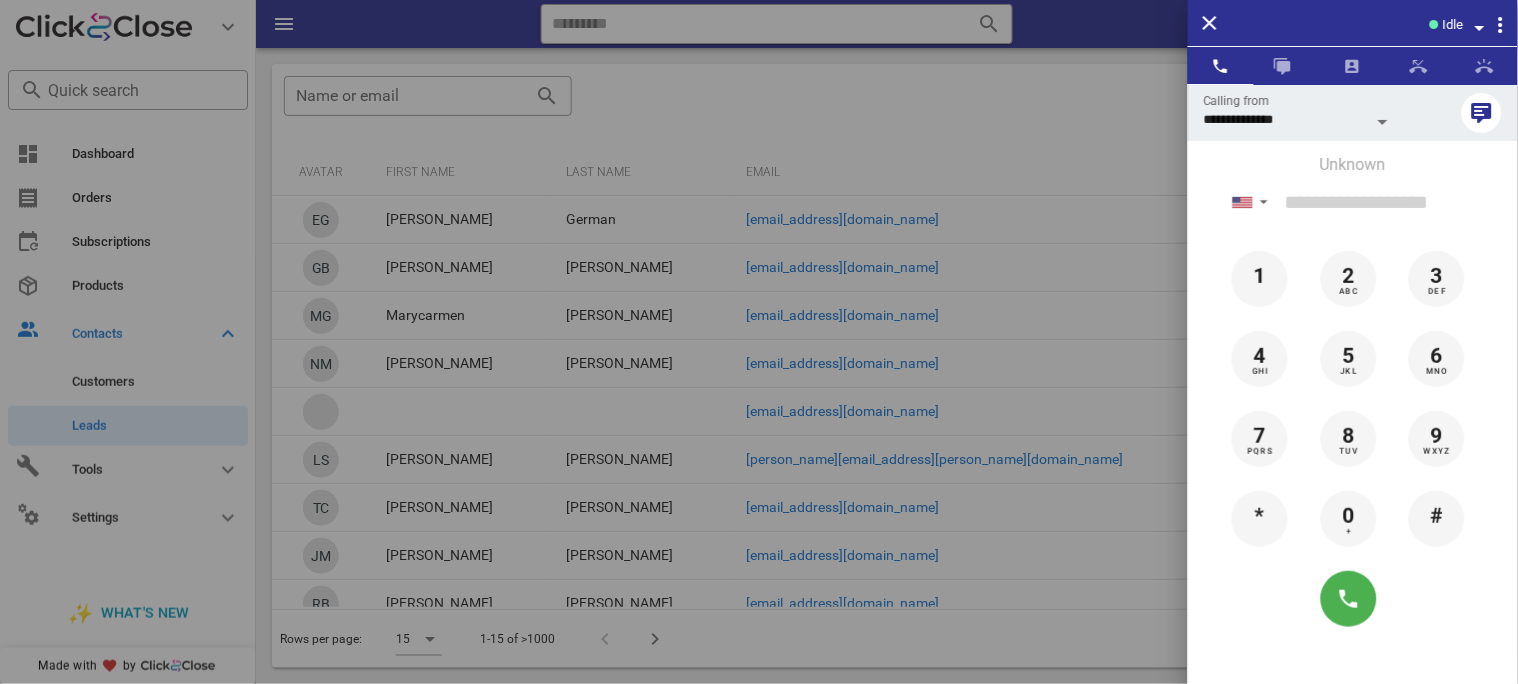 click at bounding box center [759, 342] 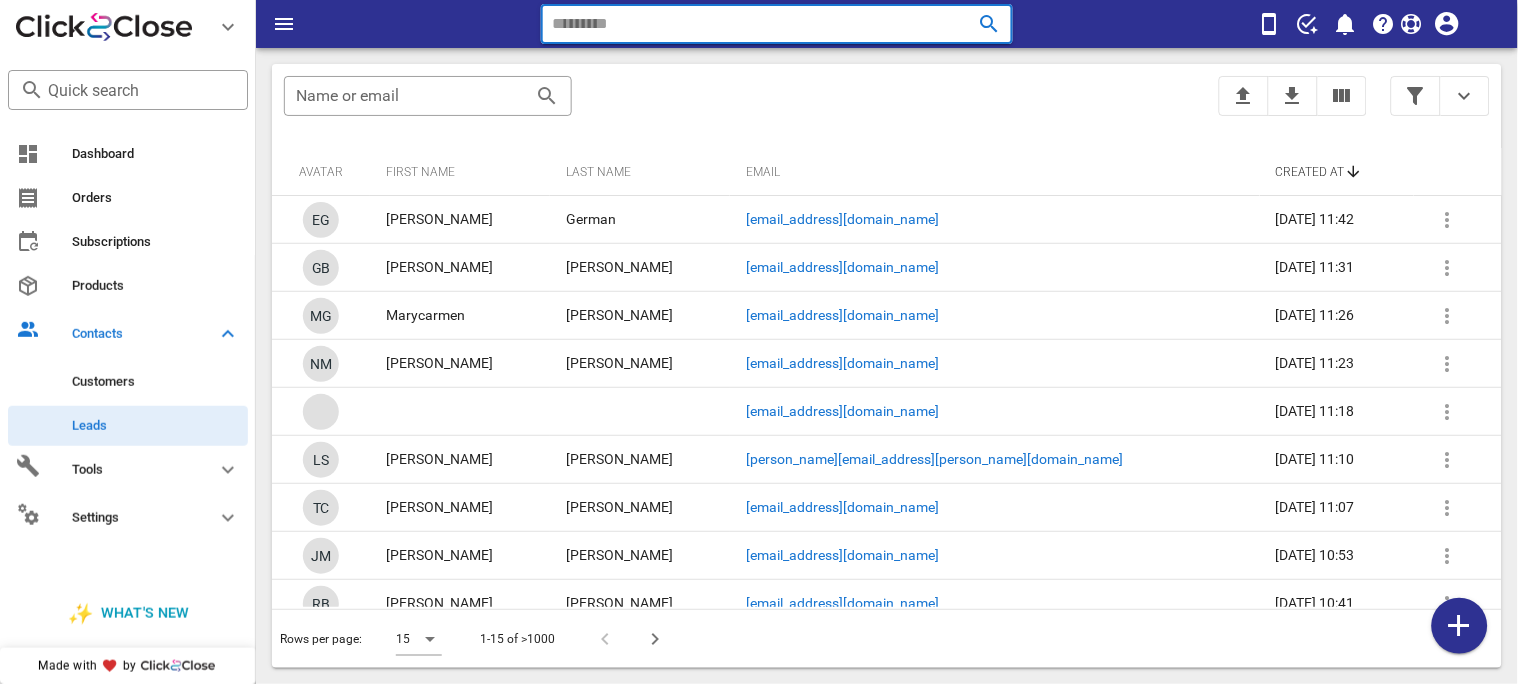 click at bounding box center [749, 24] 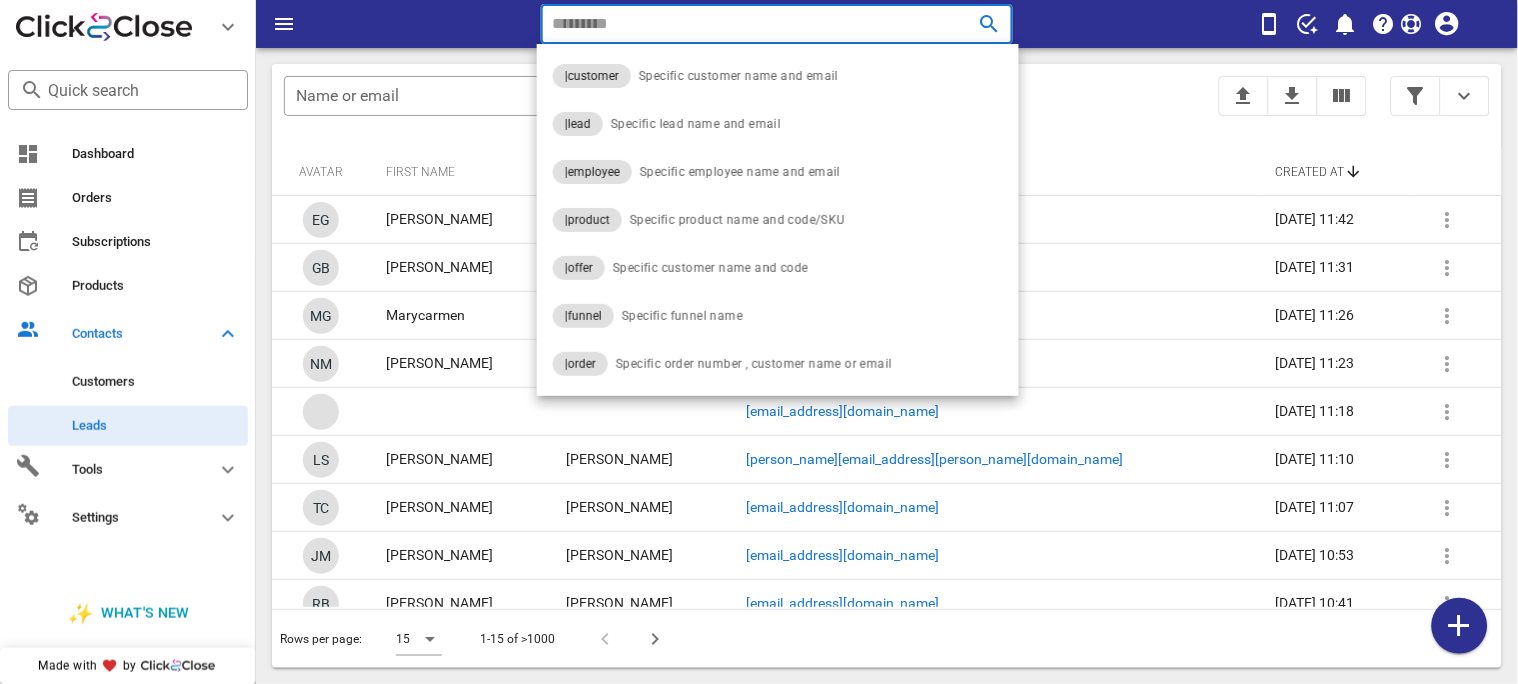 paste on "**********" 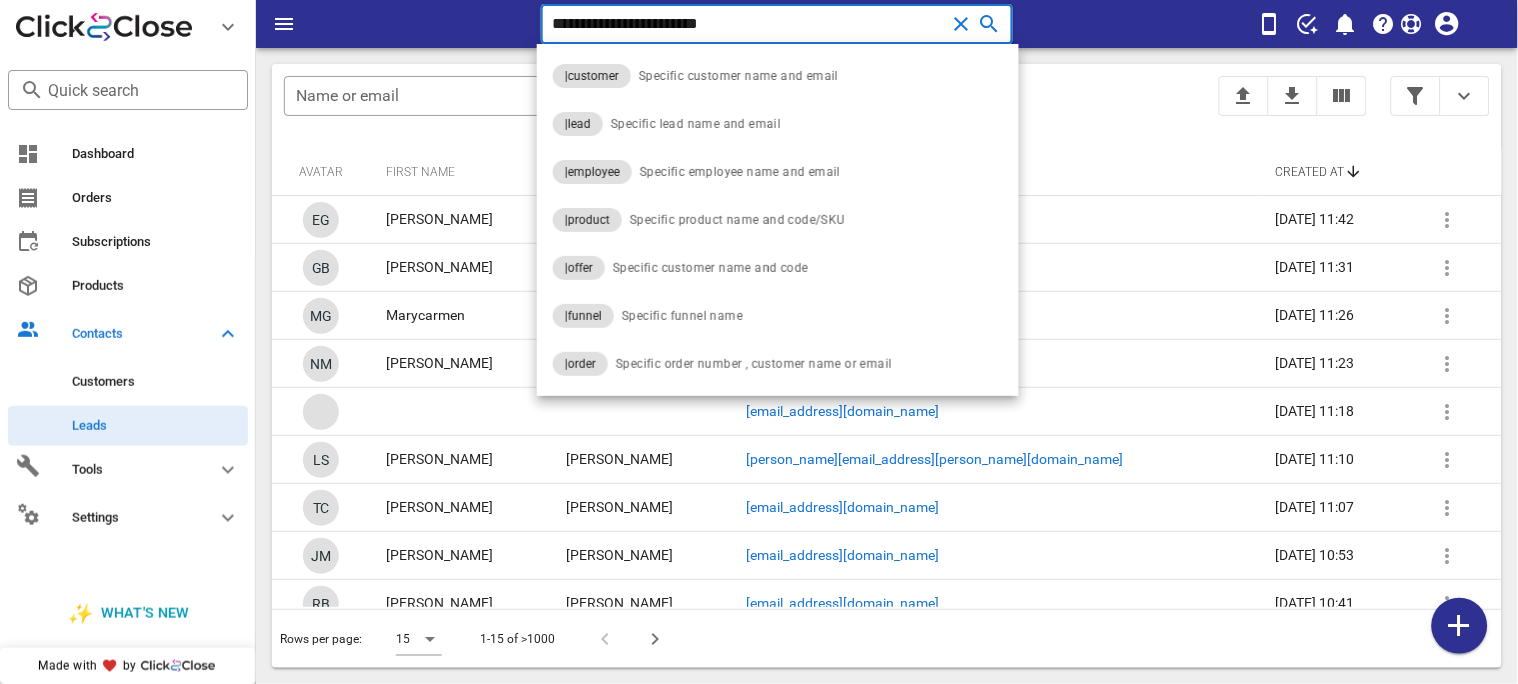 type on "**********" 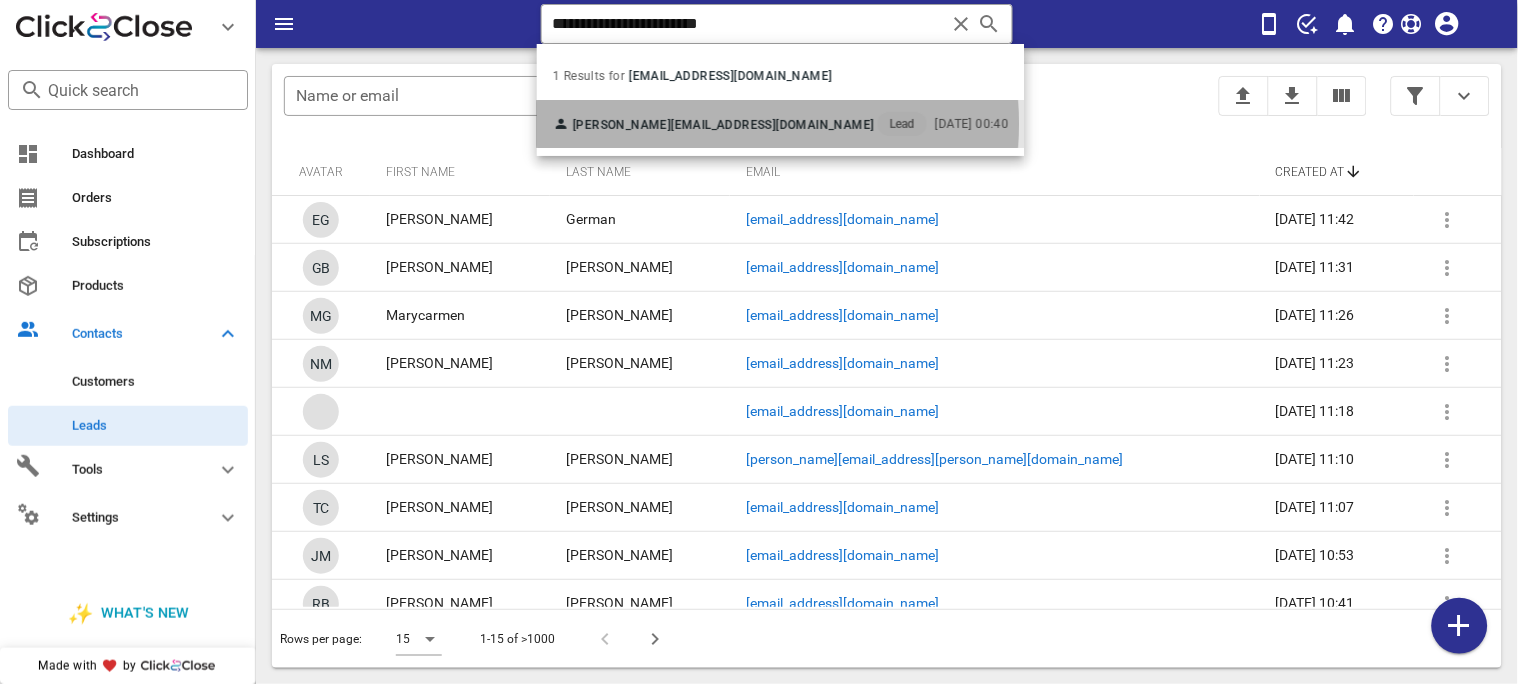 click on "Veronica Celaya" at bounding box center [622, 125] 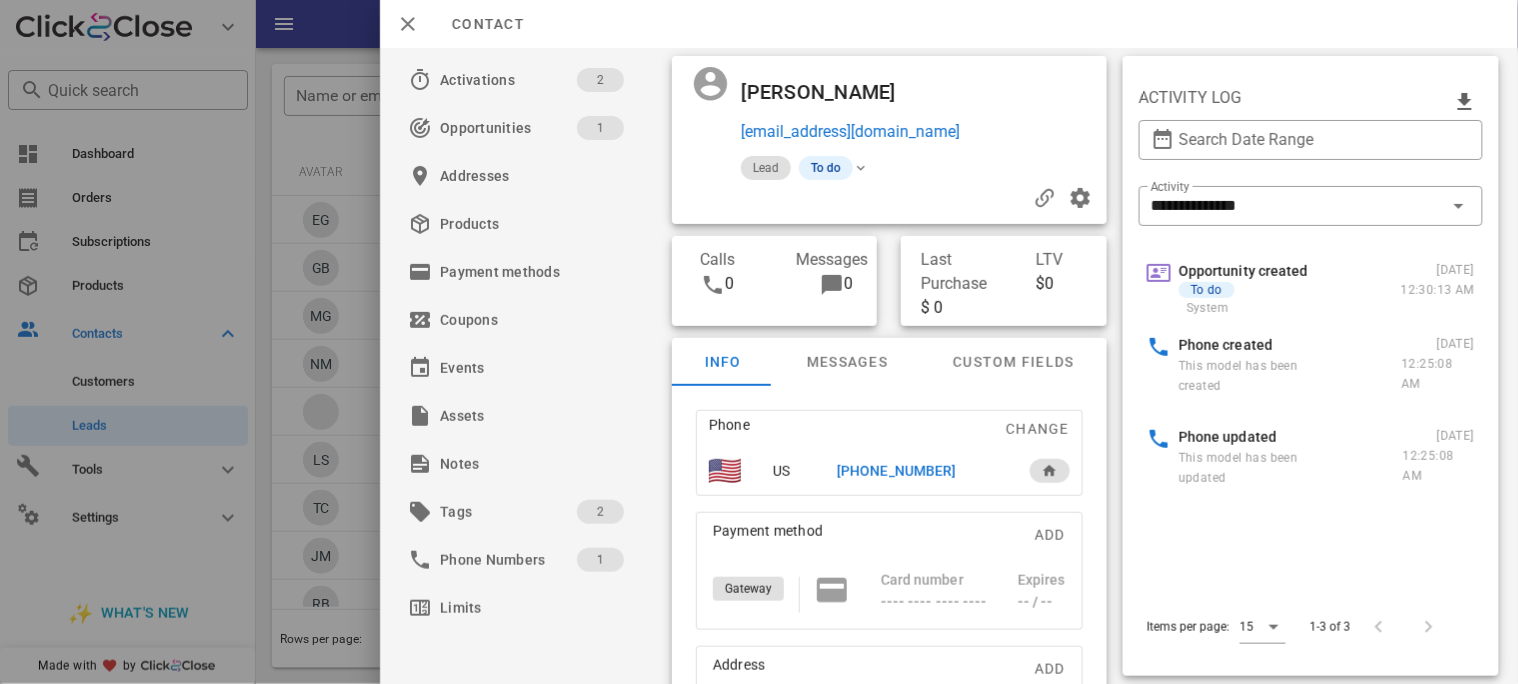 click on "+14808496415" at bounding box center (895, 471) 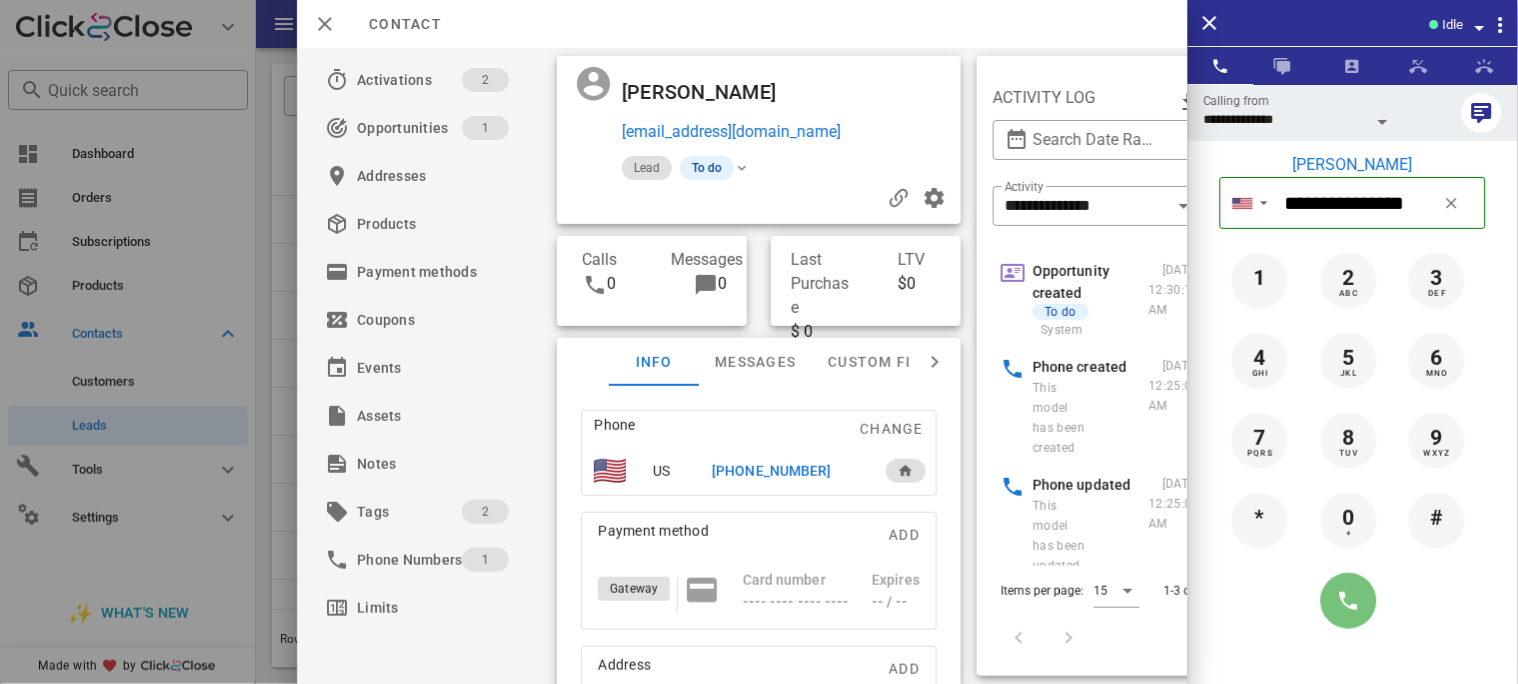 click at bounding box center [1349, 601] 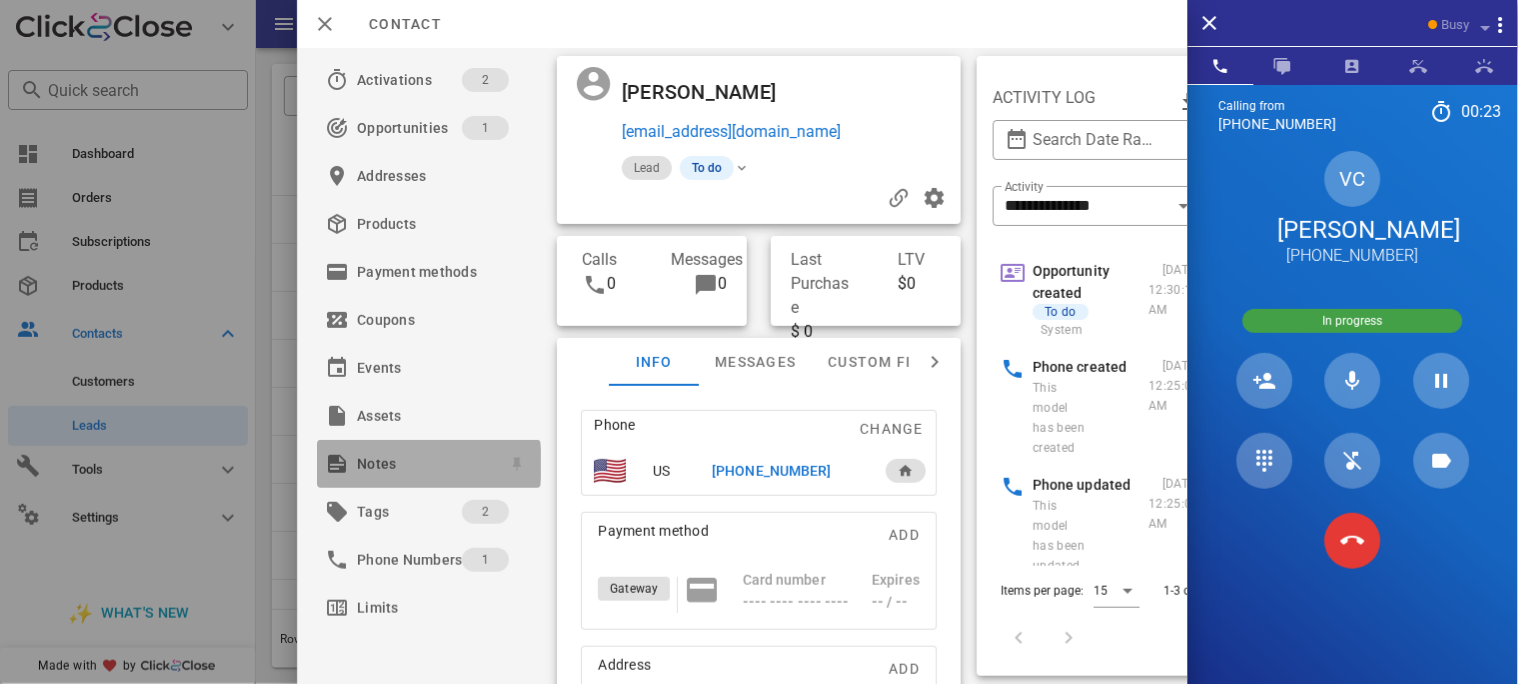 click on "Notes" at bounding box center [425, 464] 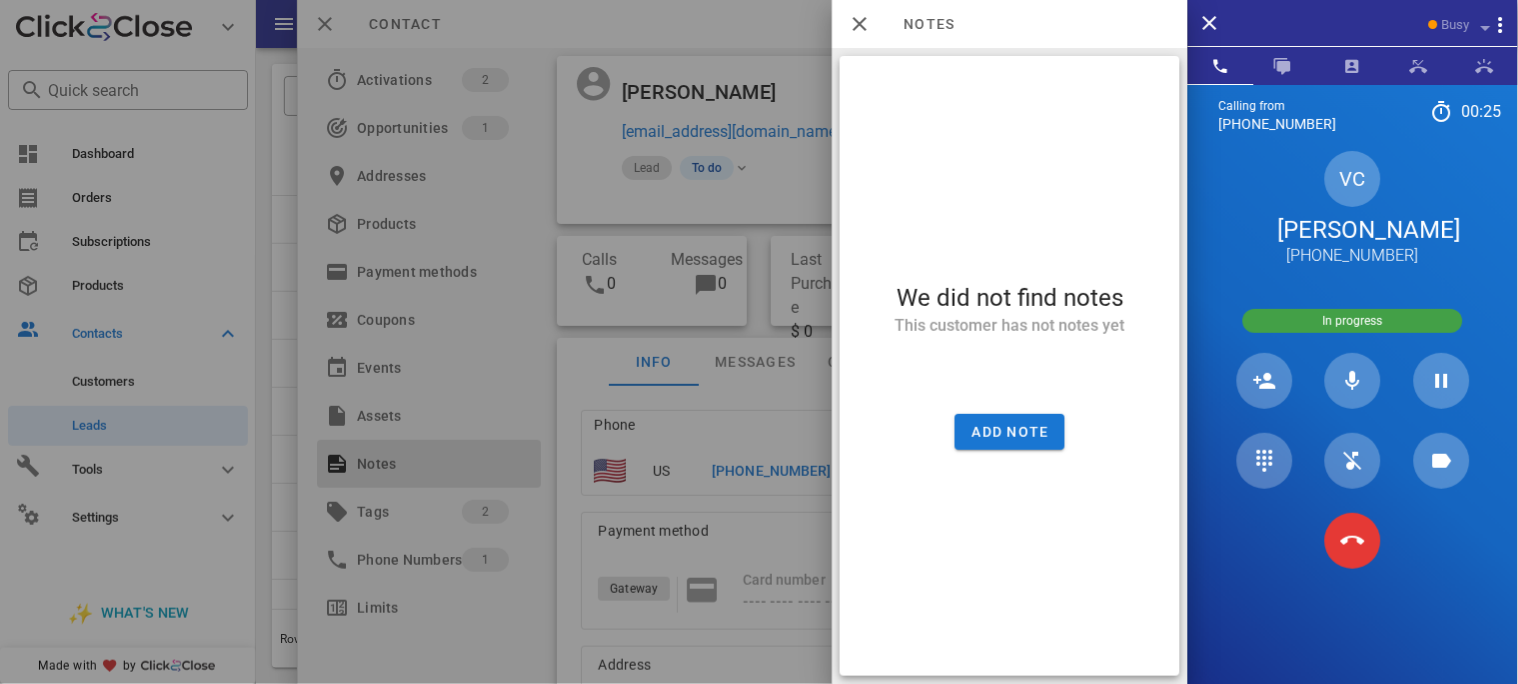 drag, startPoint x: 791, startPoint y: 17, endPoint x: 797, endPoint y: 26, distance: 10.816654 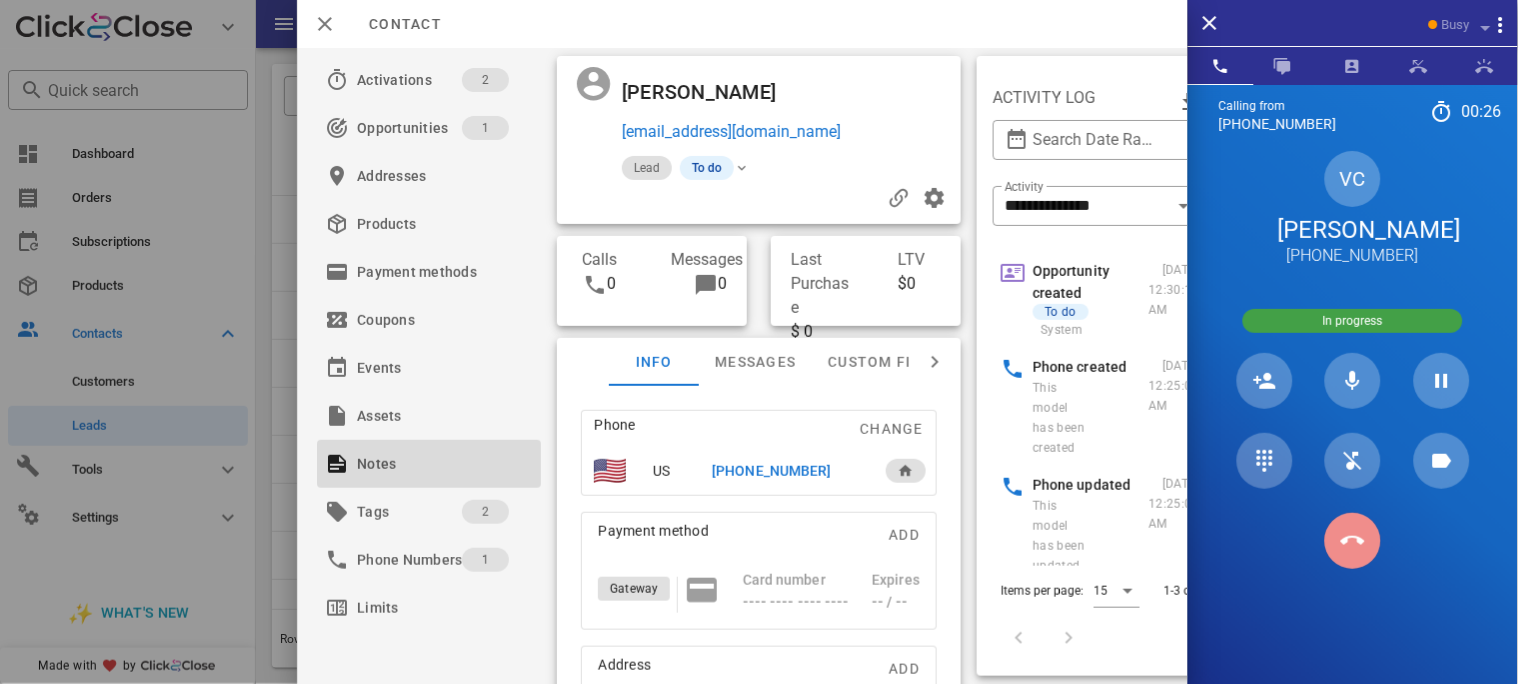 click at bounding box center (1353, 541) 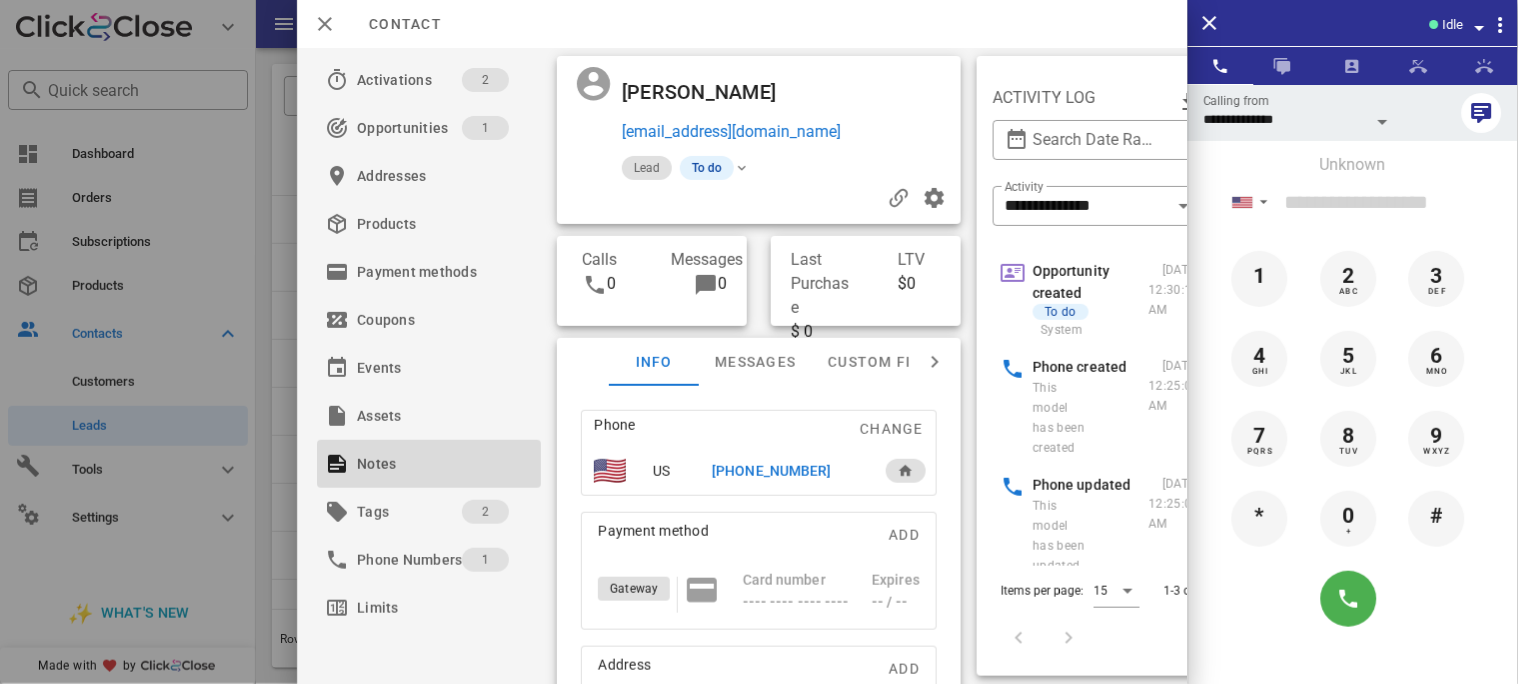 click on "+14808496415" at bounding box center (771, 471) 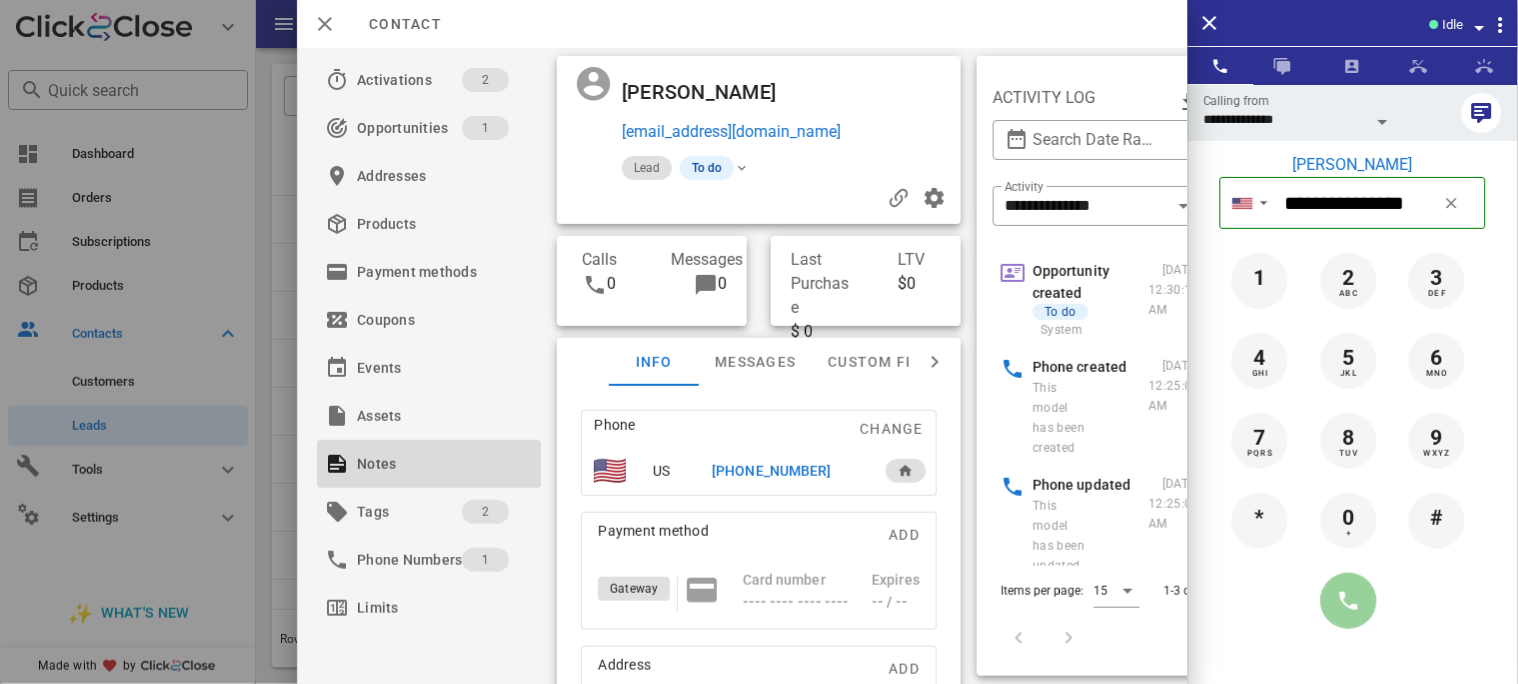 click at bounding box center (1349, 601) 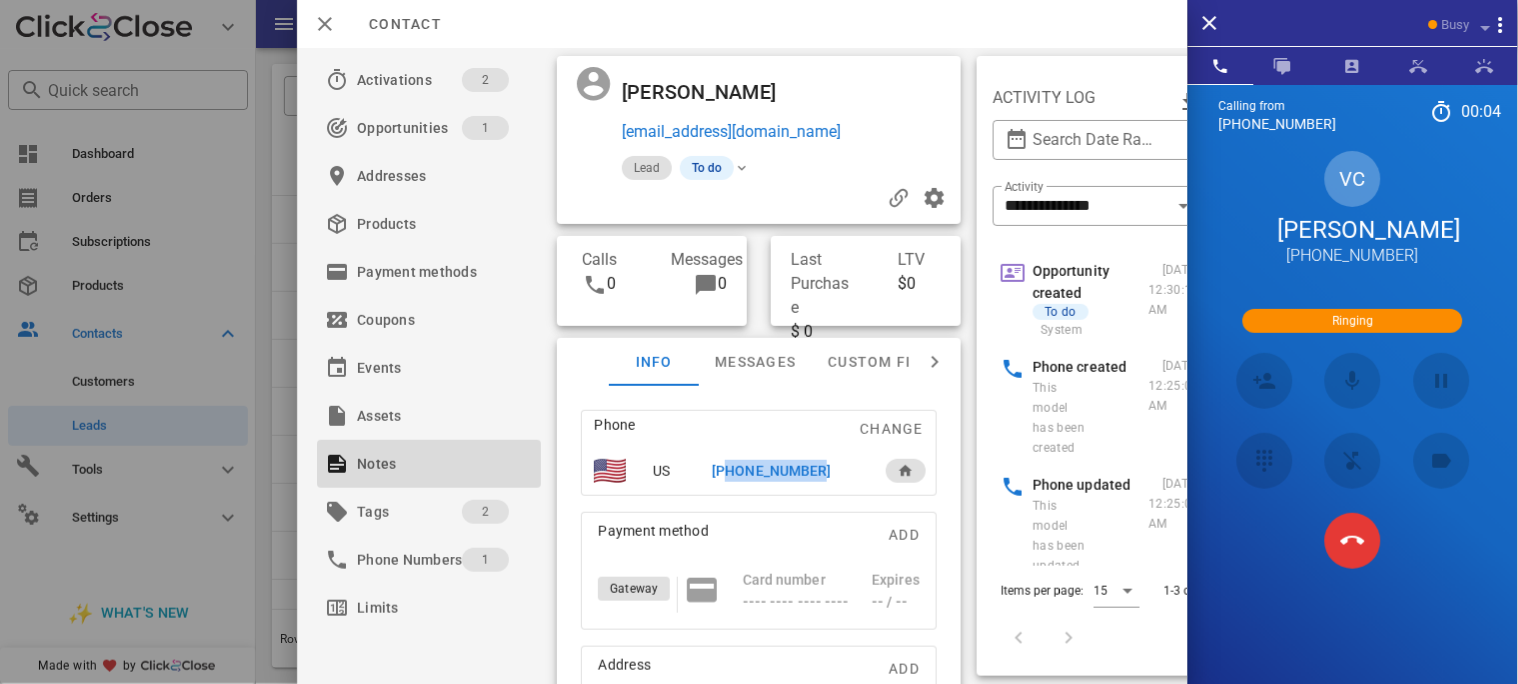 drag, startPoint x: 832, startPoint y: 469, endPoint x: 723, endPoint y: 481, distance: 109.65856 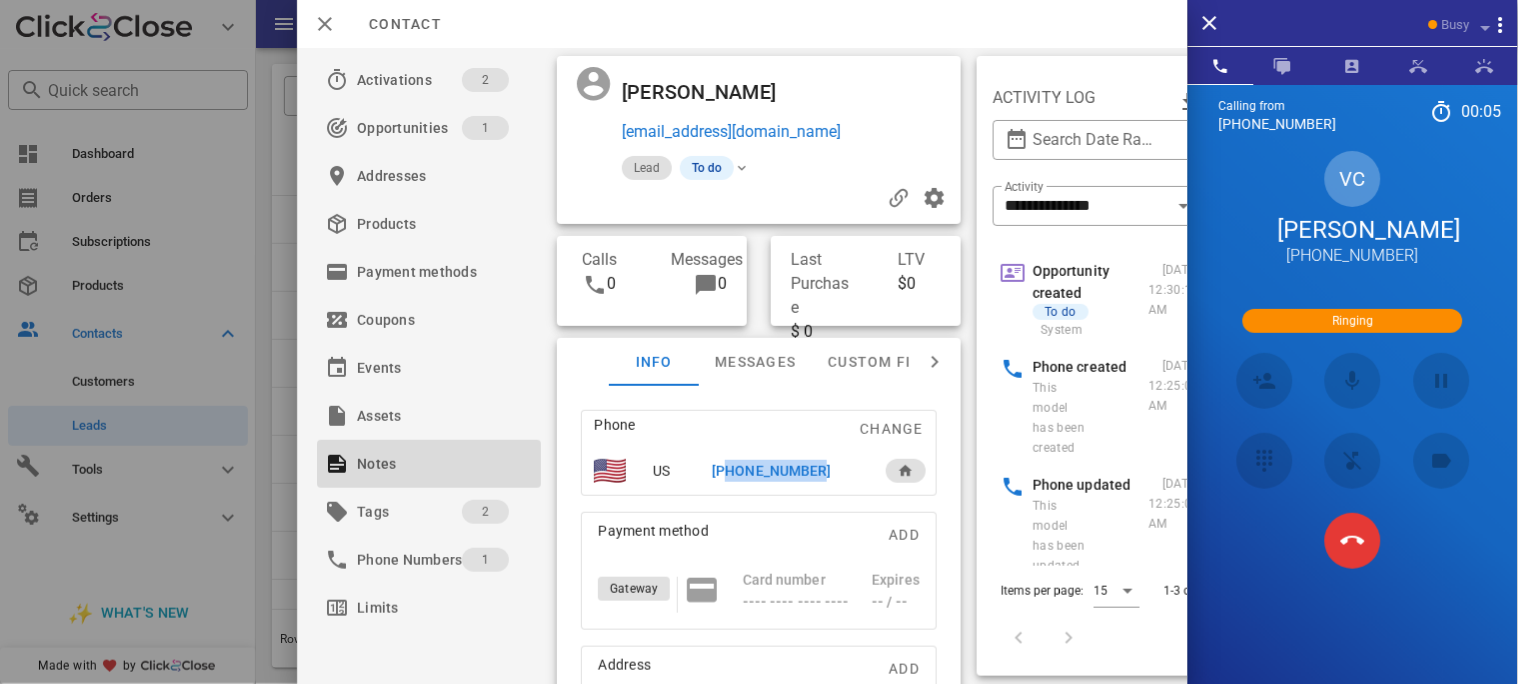copy on "14808496415" 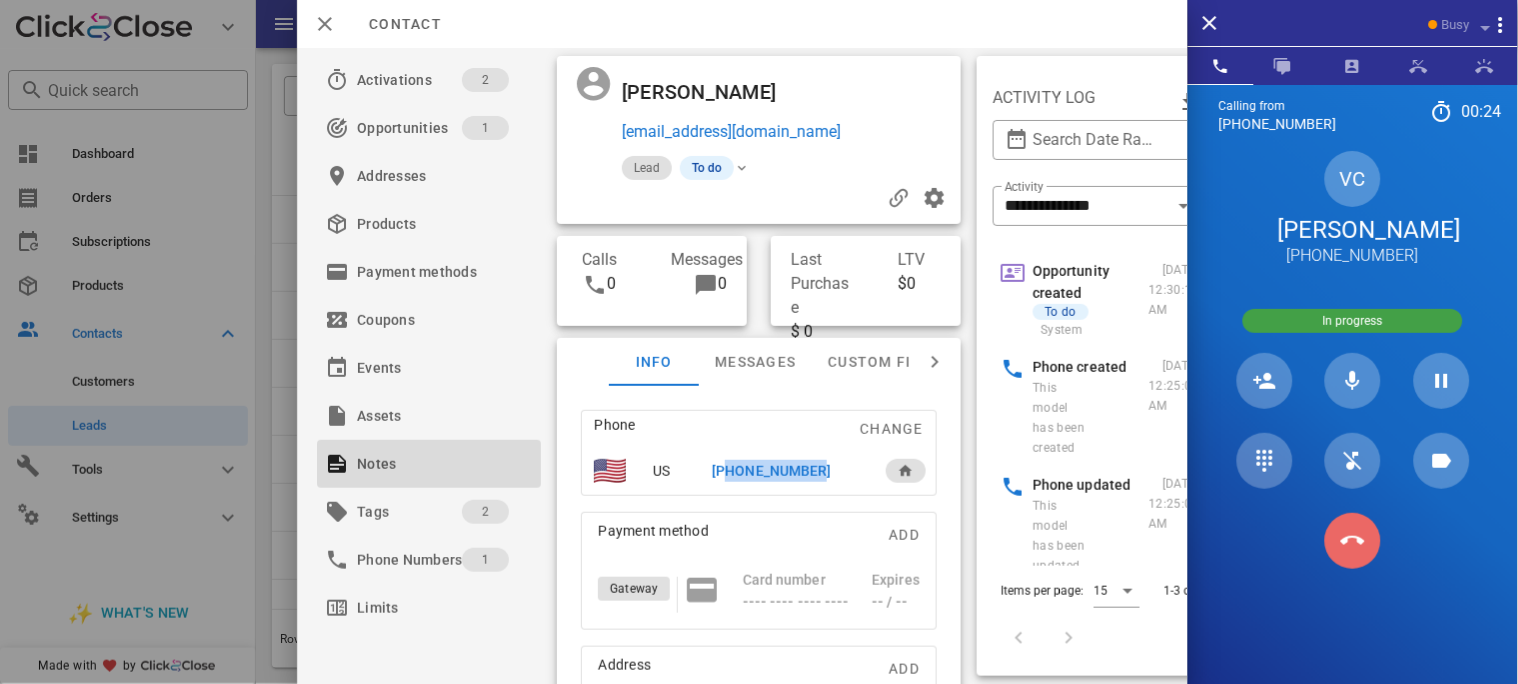 click at bounding box center [1353, 541] 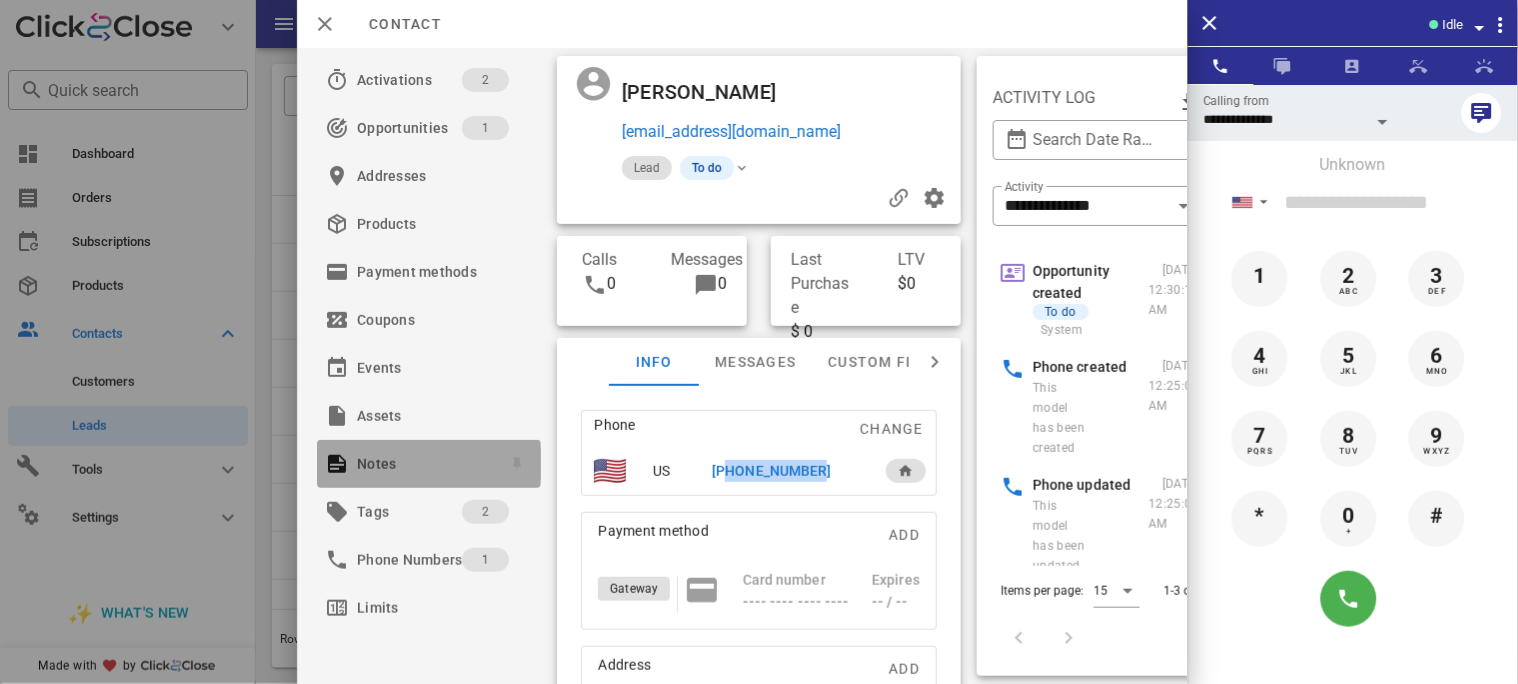 click on "Notes" at bounding box center (425, 464) 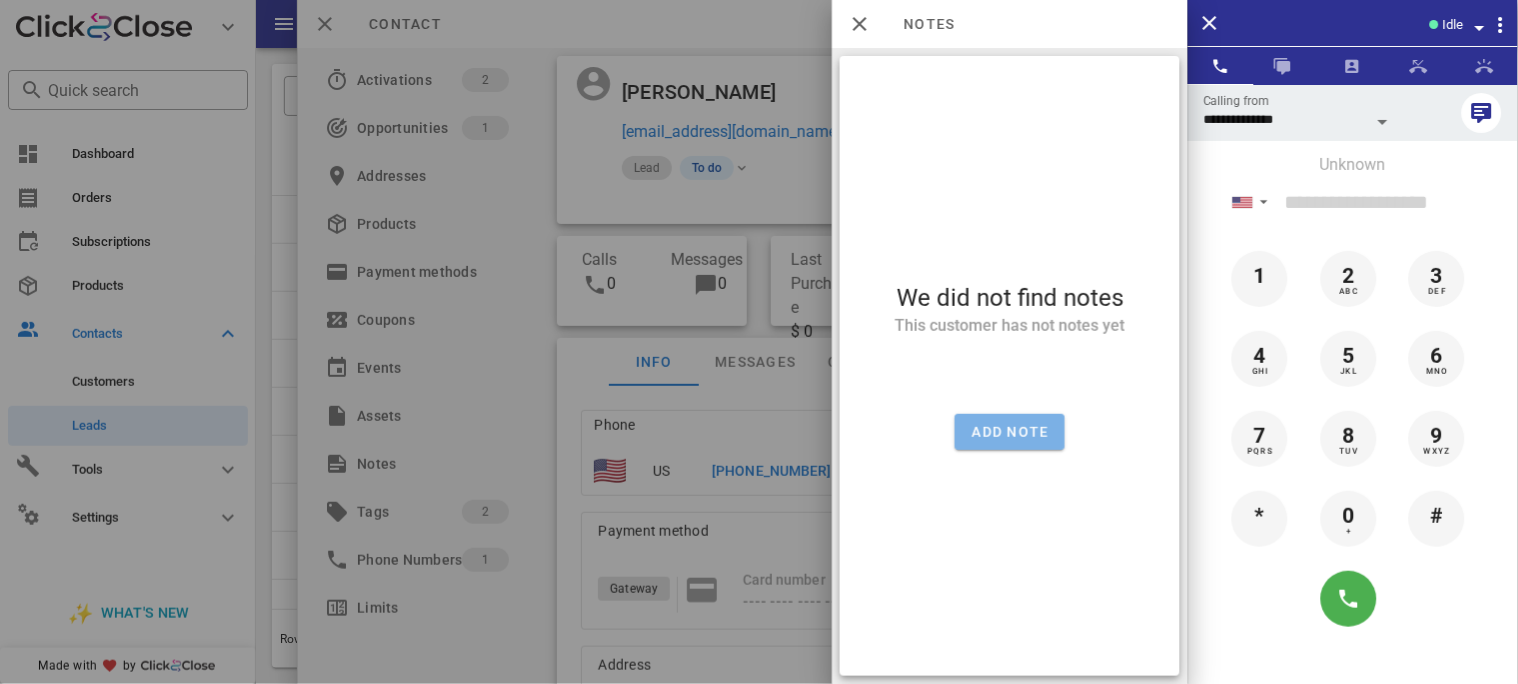 click on "Add note" at bounding box center [1010, 432] 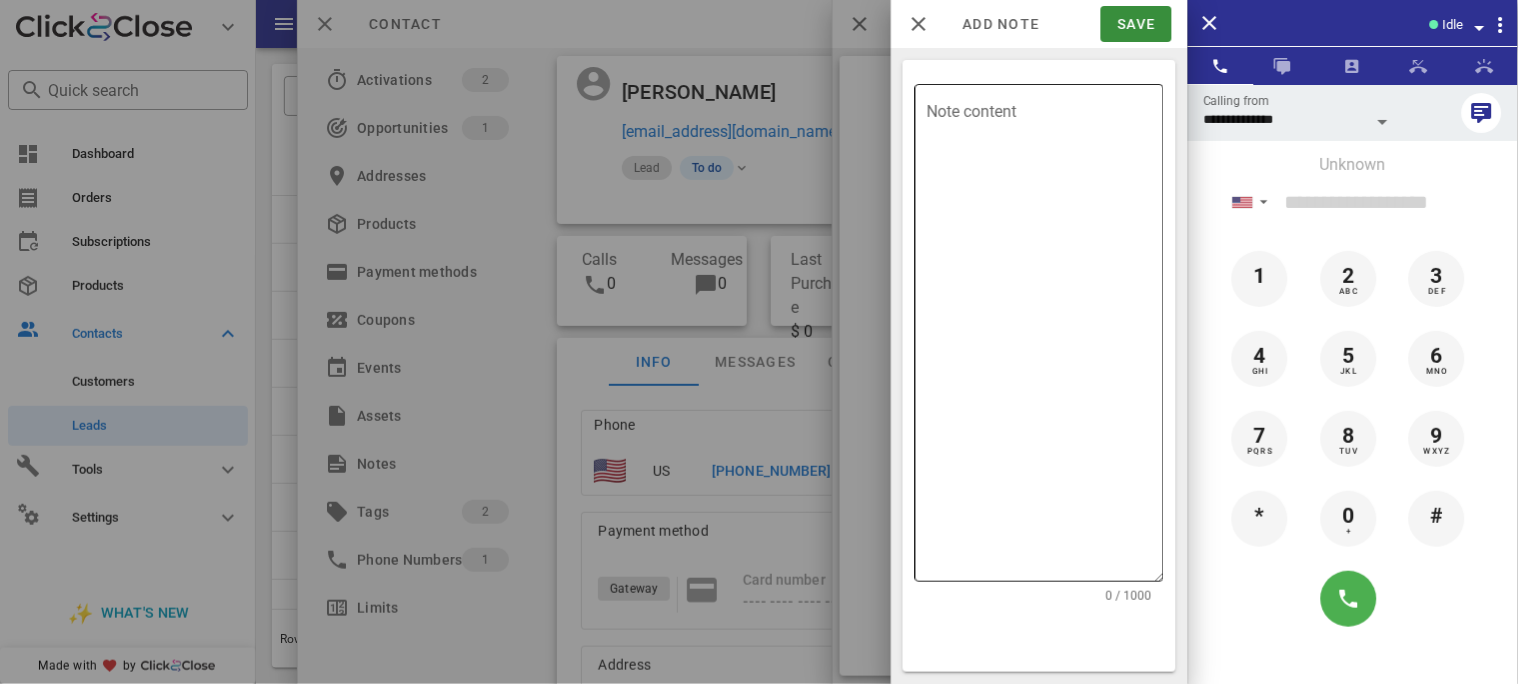click on "Note content" at bounding box center [1045, 338] 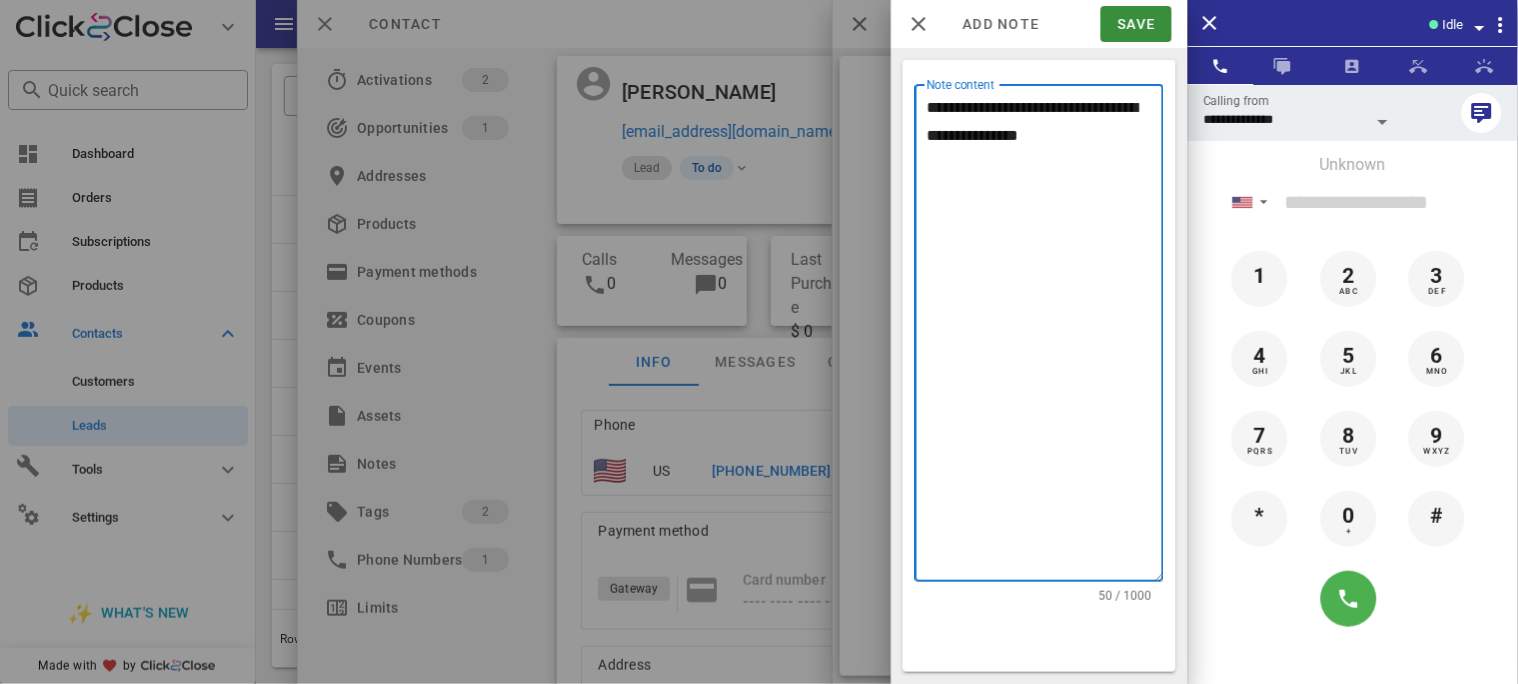 paste on "**********" 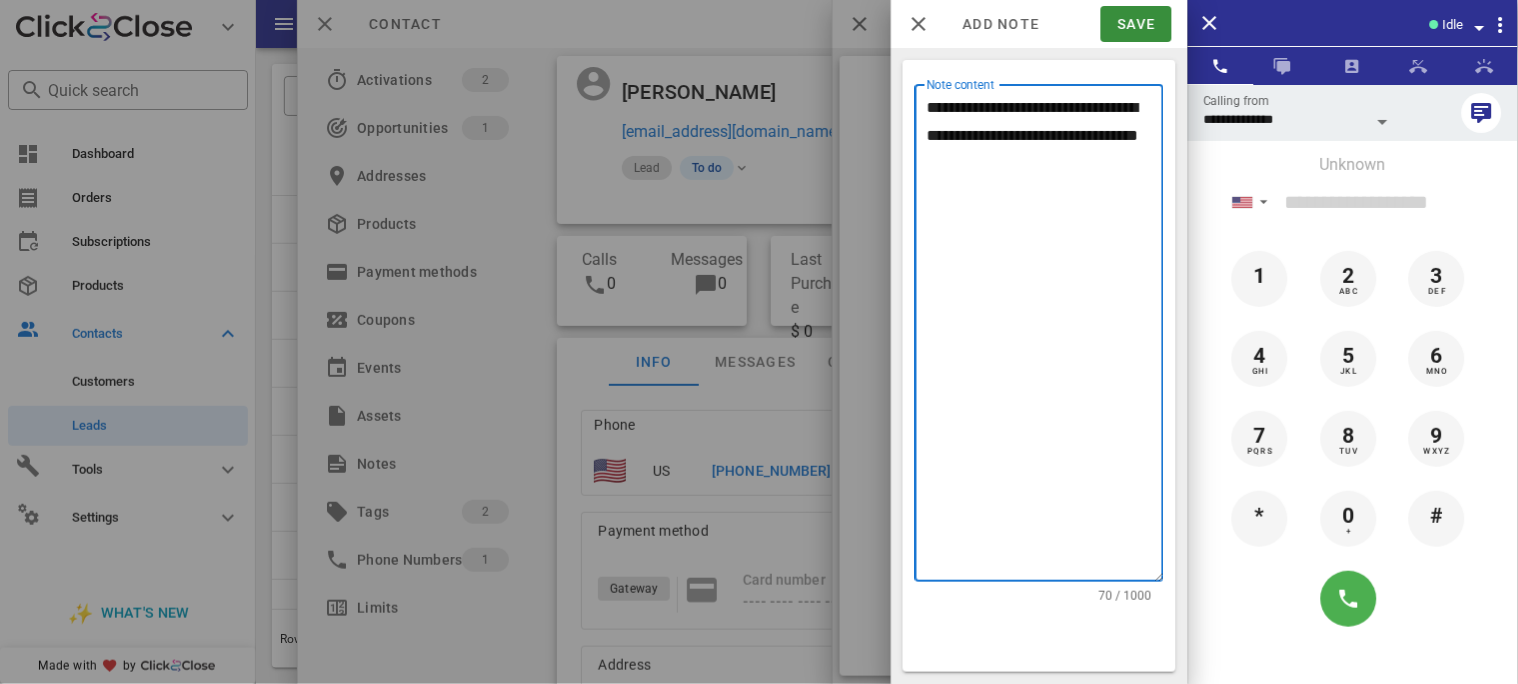 paste on "**********" 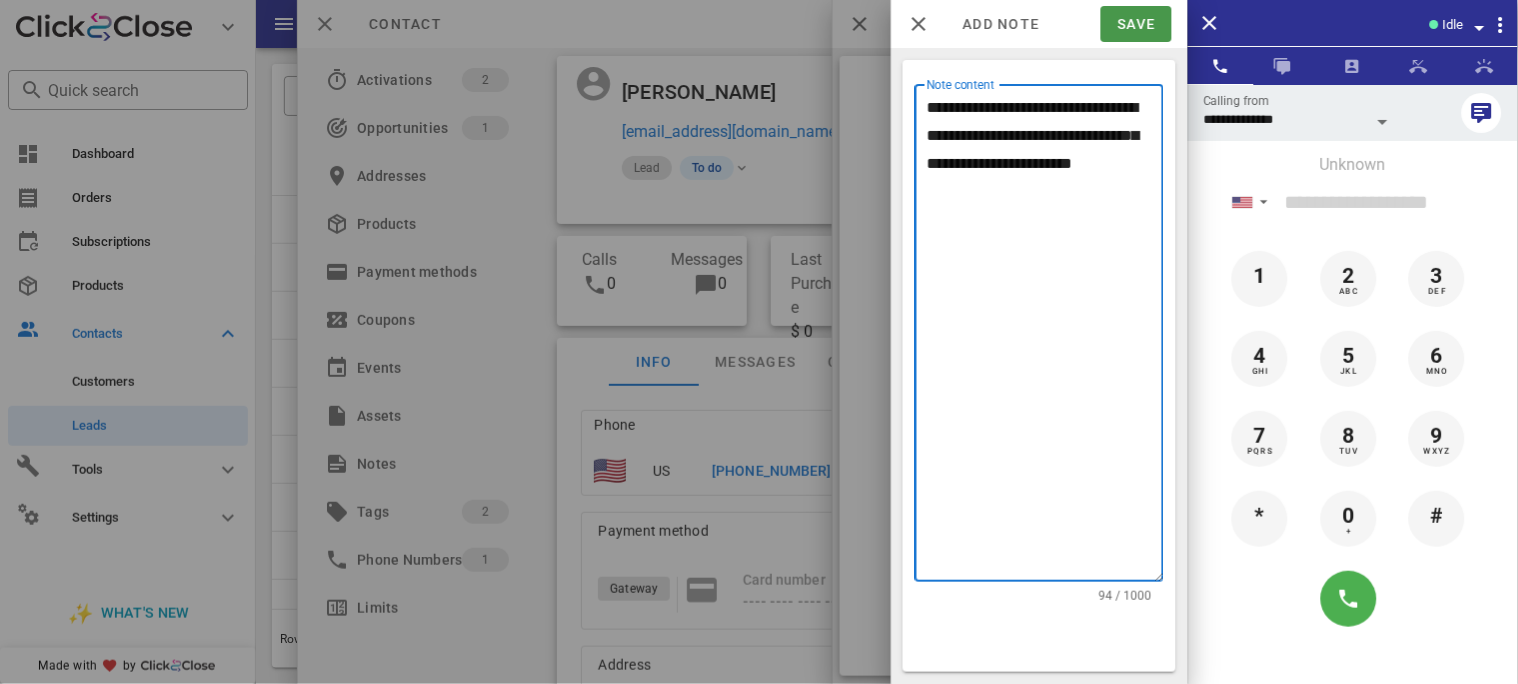 type on "**********" 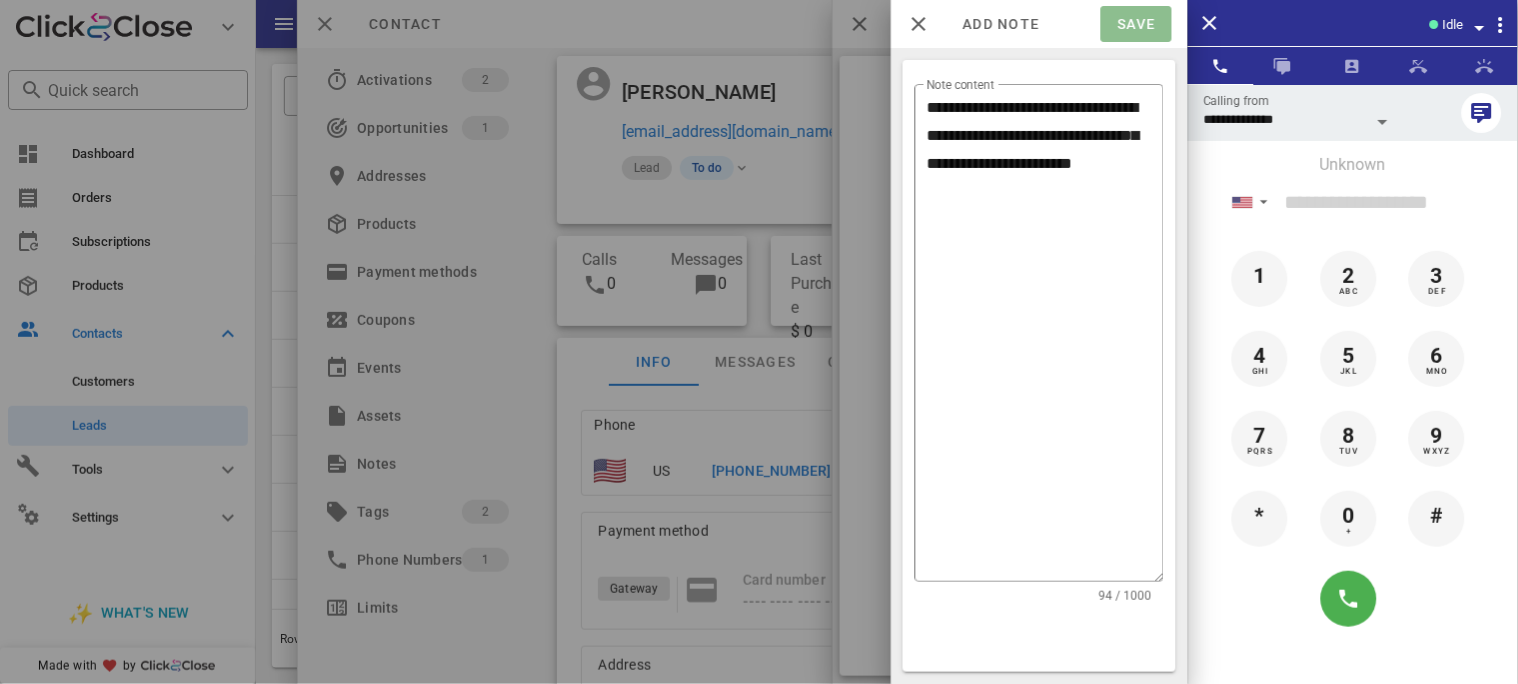 click on "Save" at bounding box center [1136, 24] 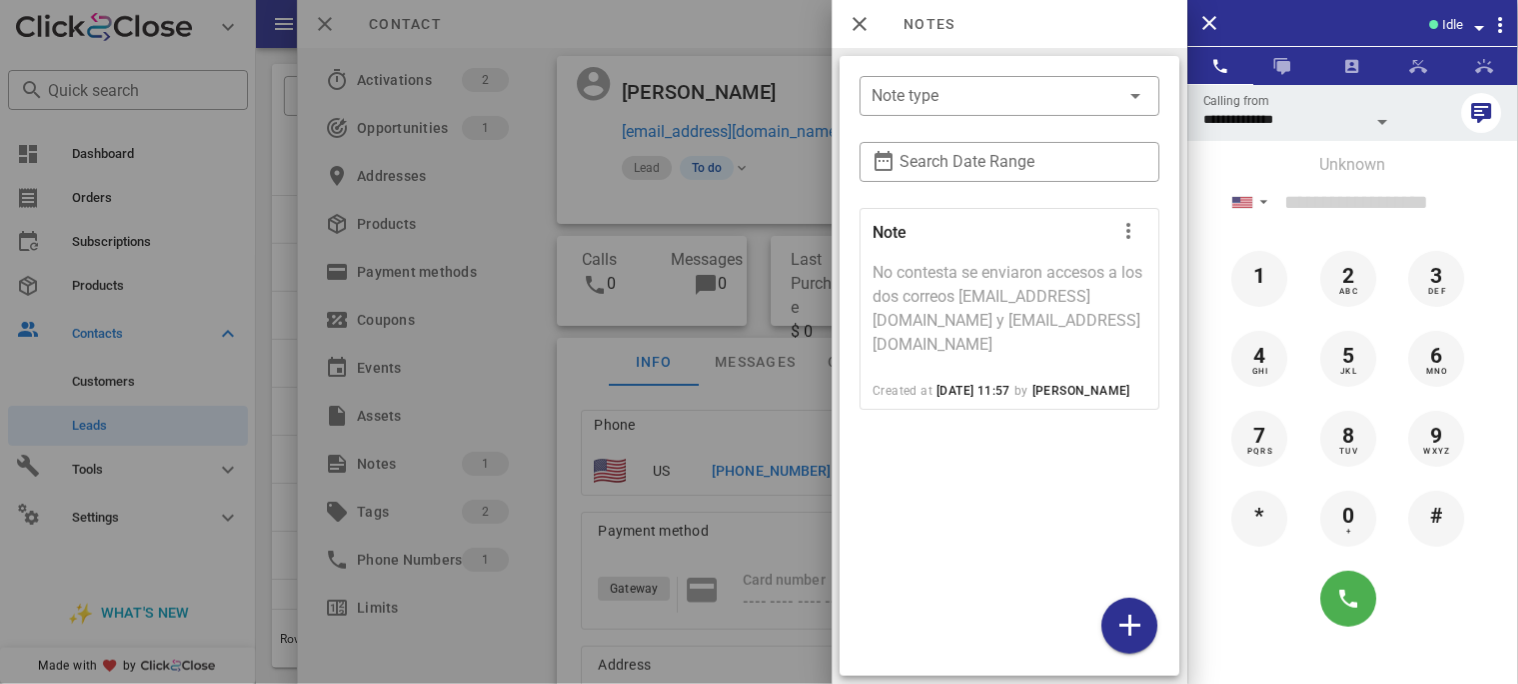 click at bounding box center [759, 342] 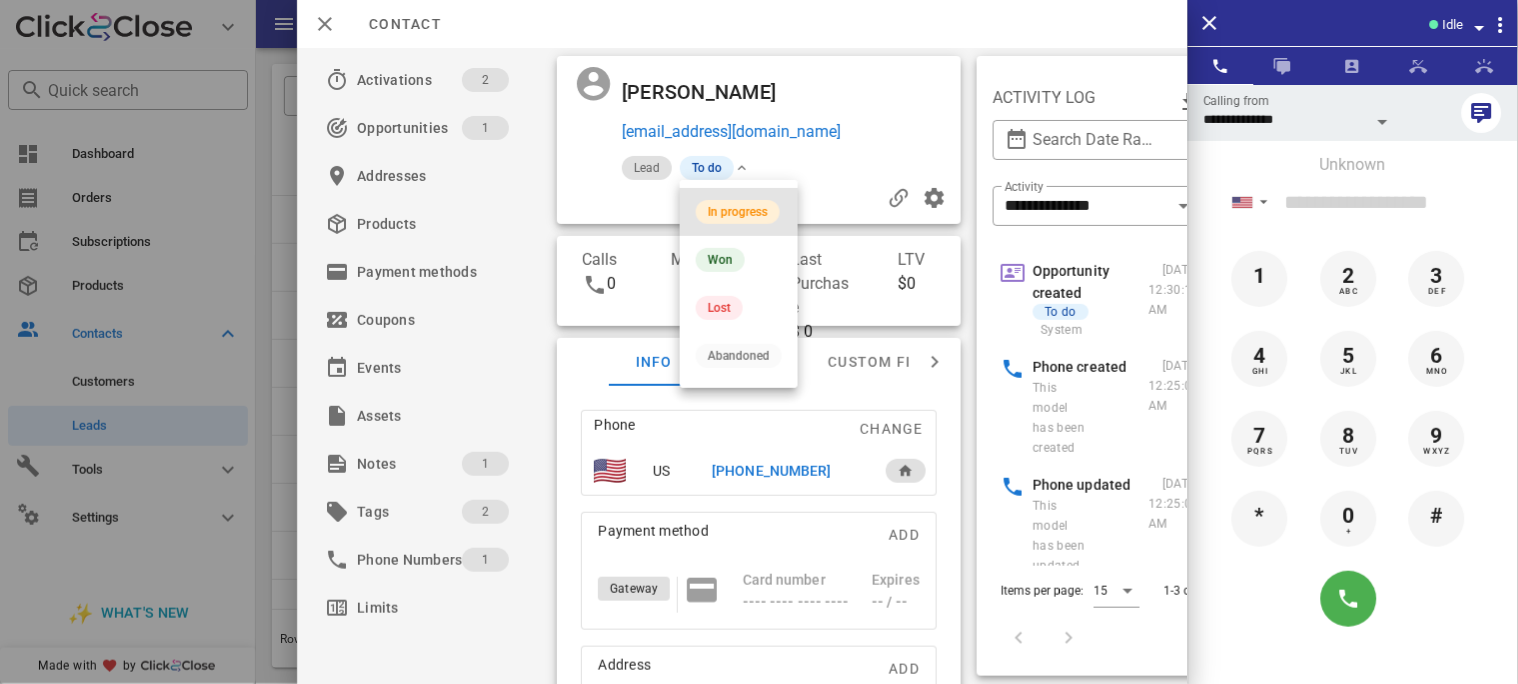 click on "In progress" at bounding box center (738, 212) 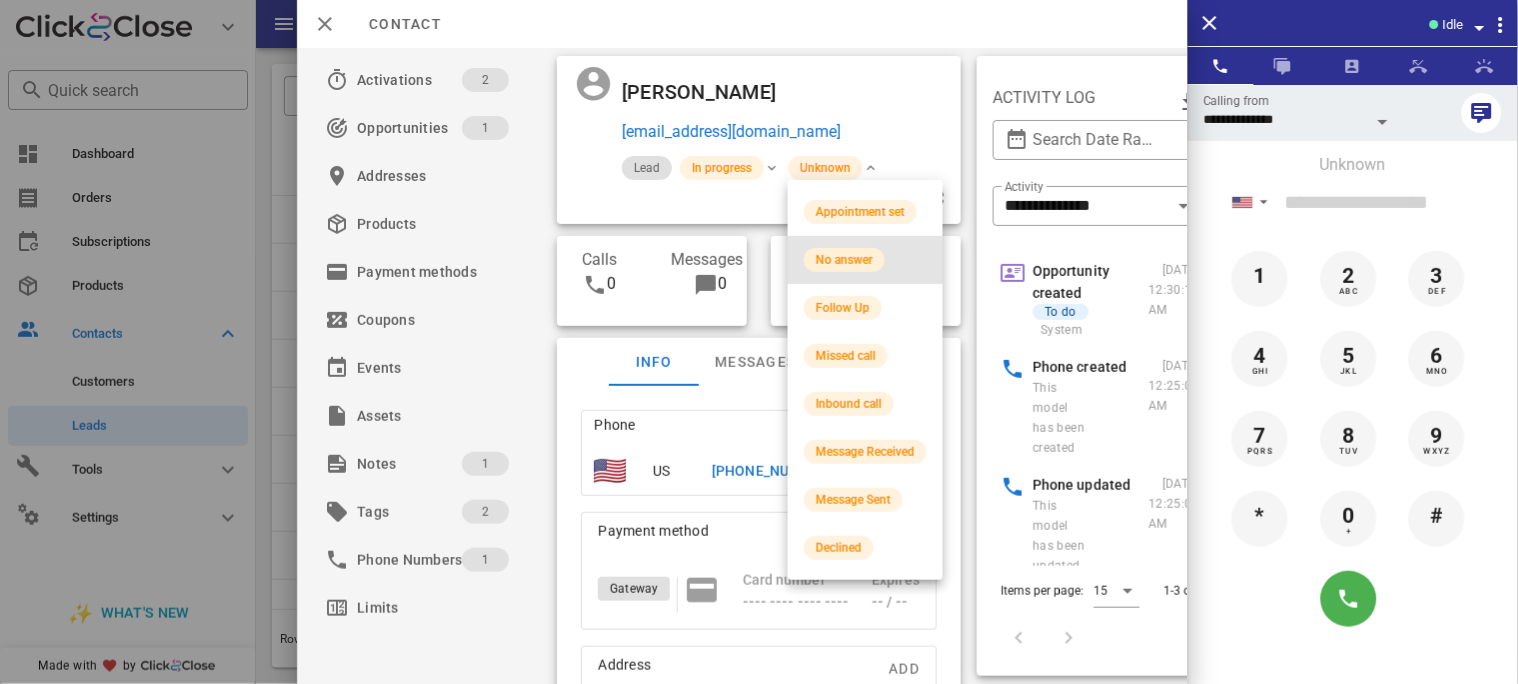 click on "No answer" at bounding box center (844, 260) 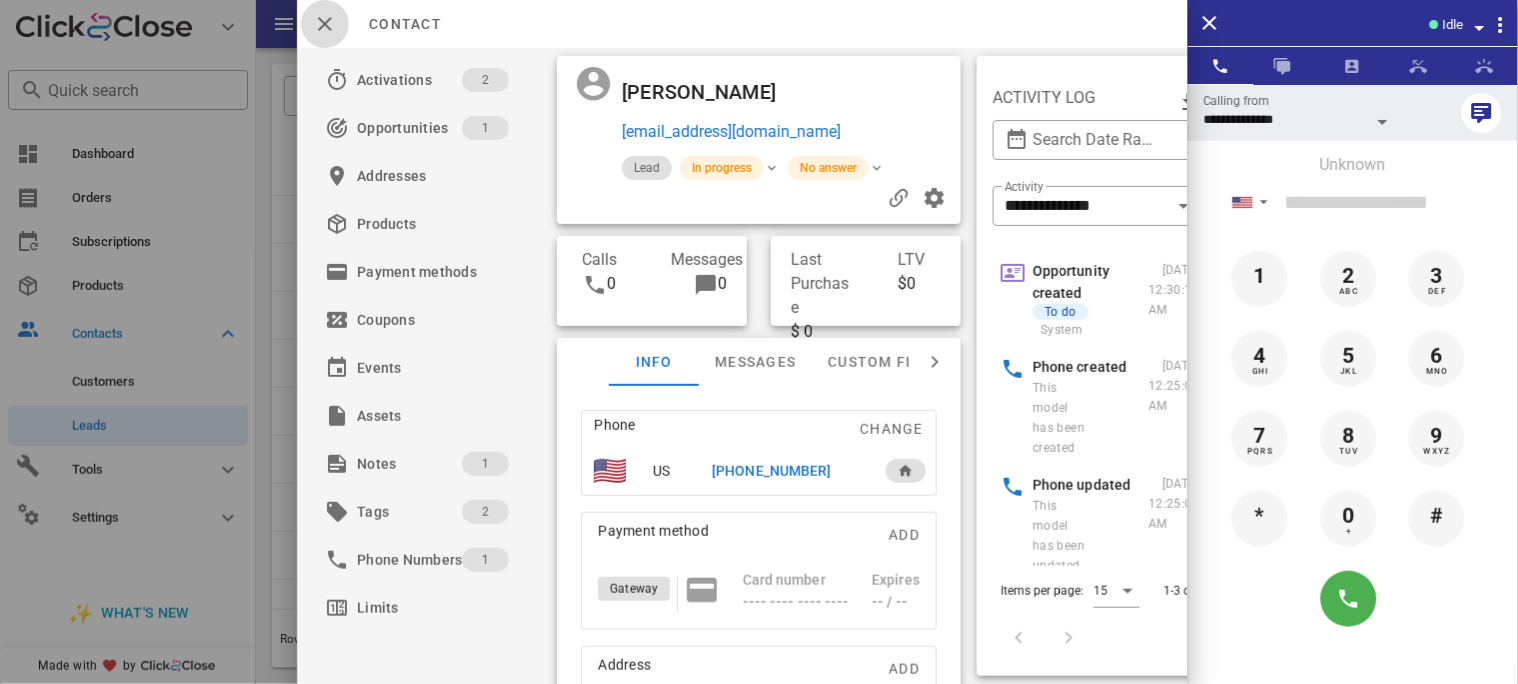 click at bounding box center (325, 24) 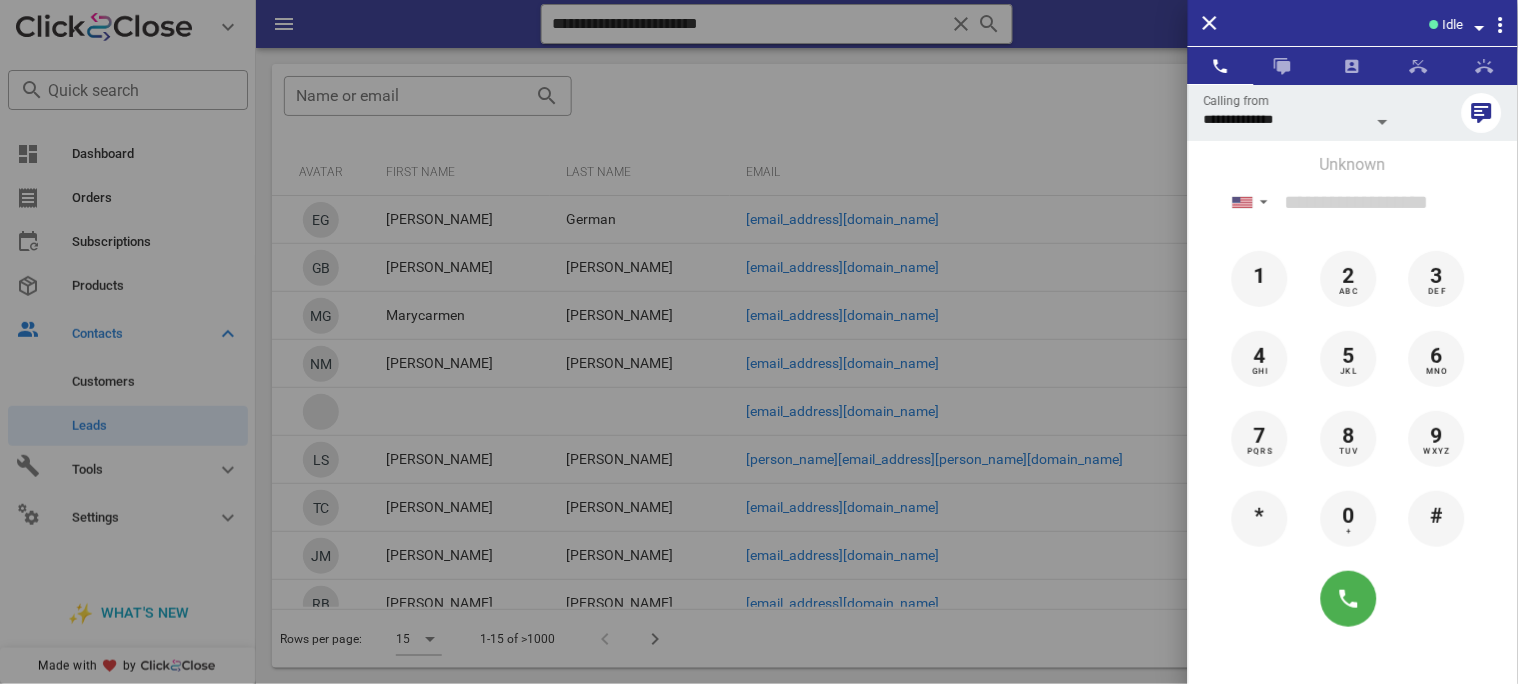 click at bounding box center [759, 342] 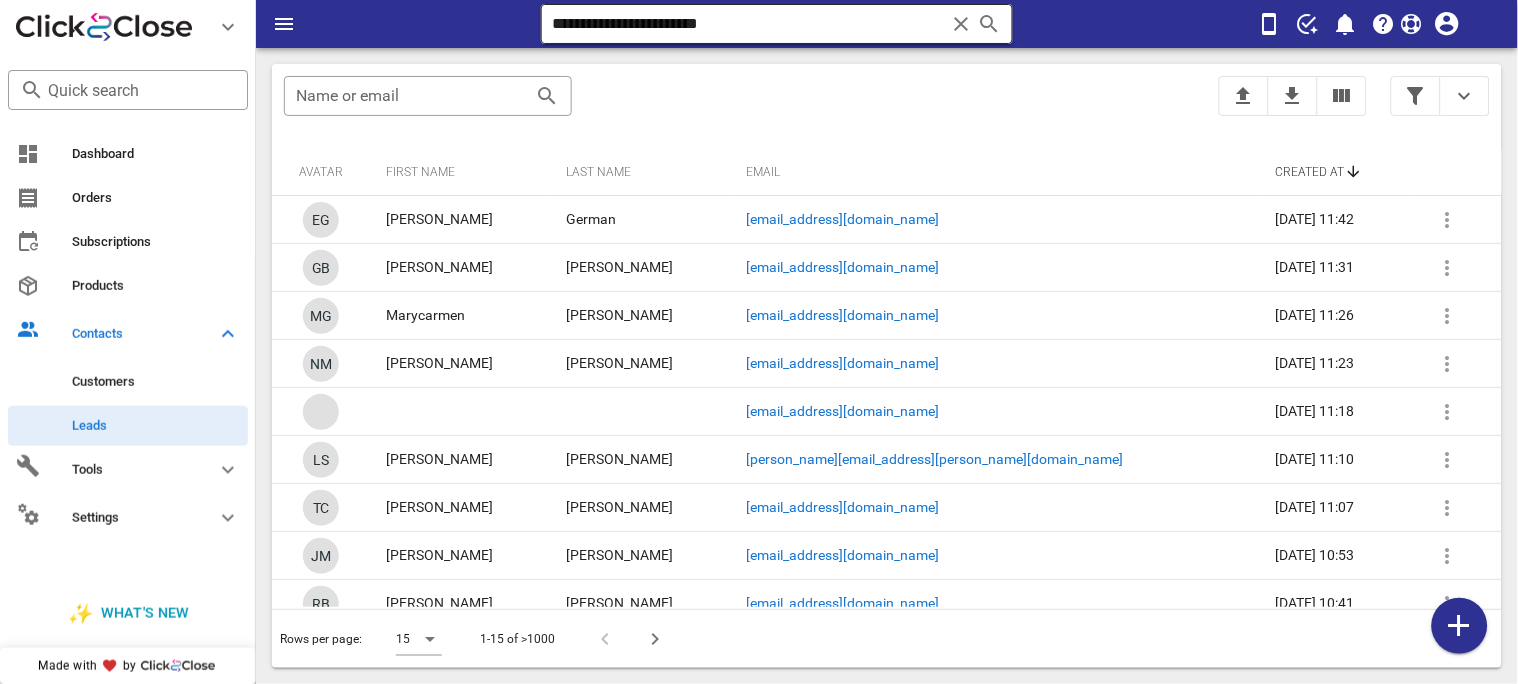 click at bounding box center [961, 24] 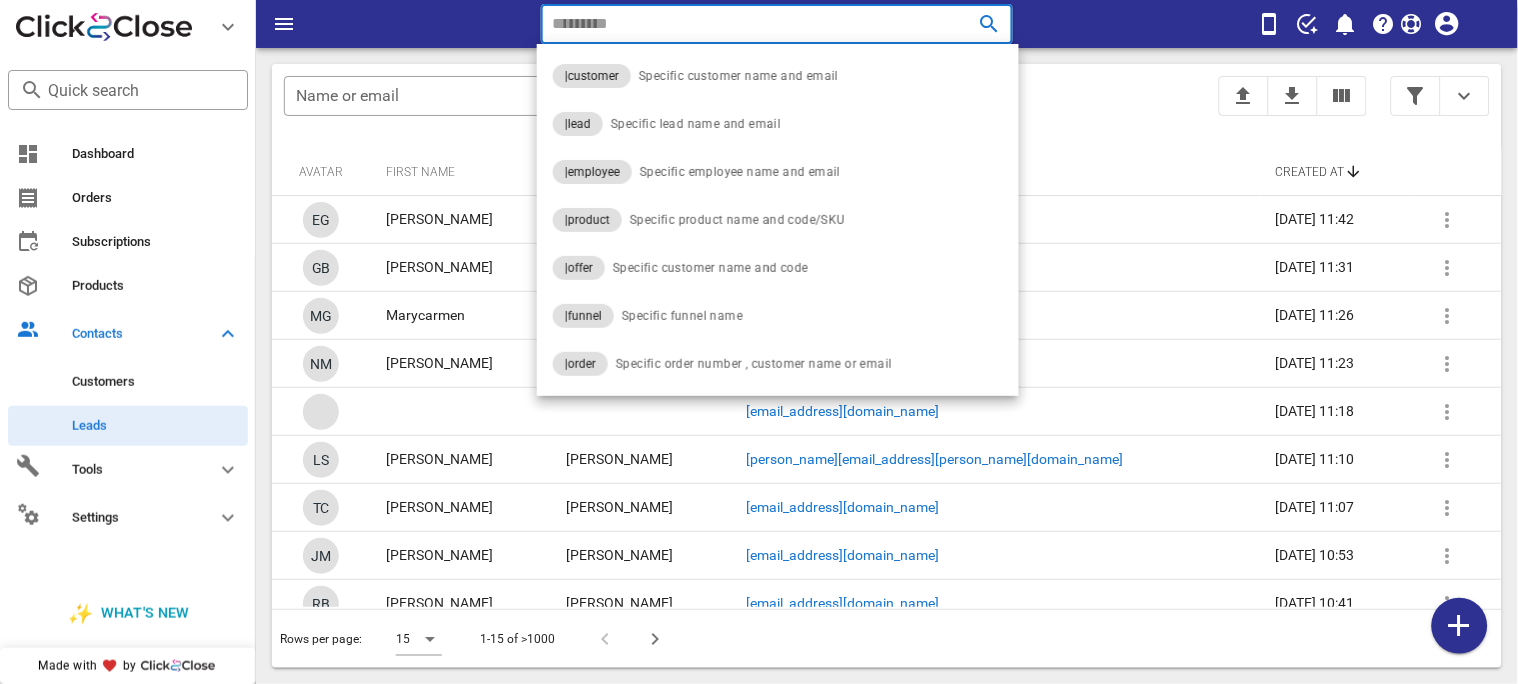 click at bounding box center (961, 24) 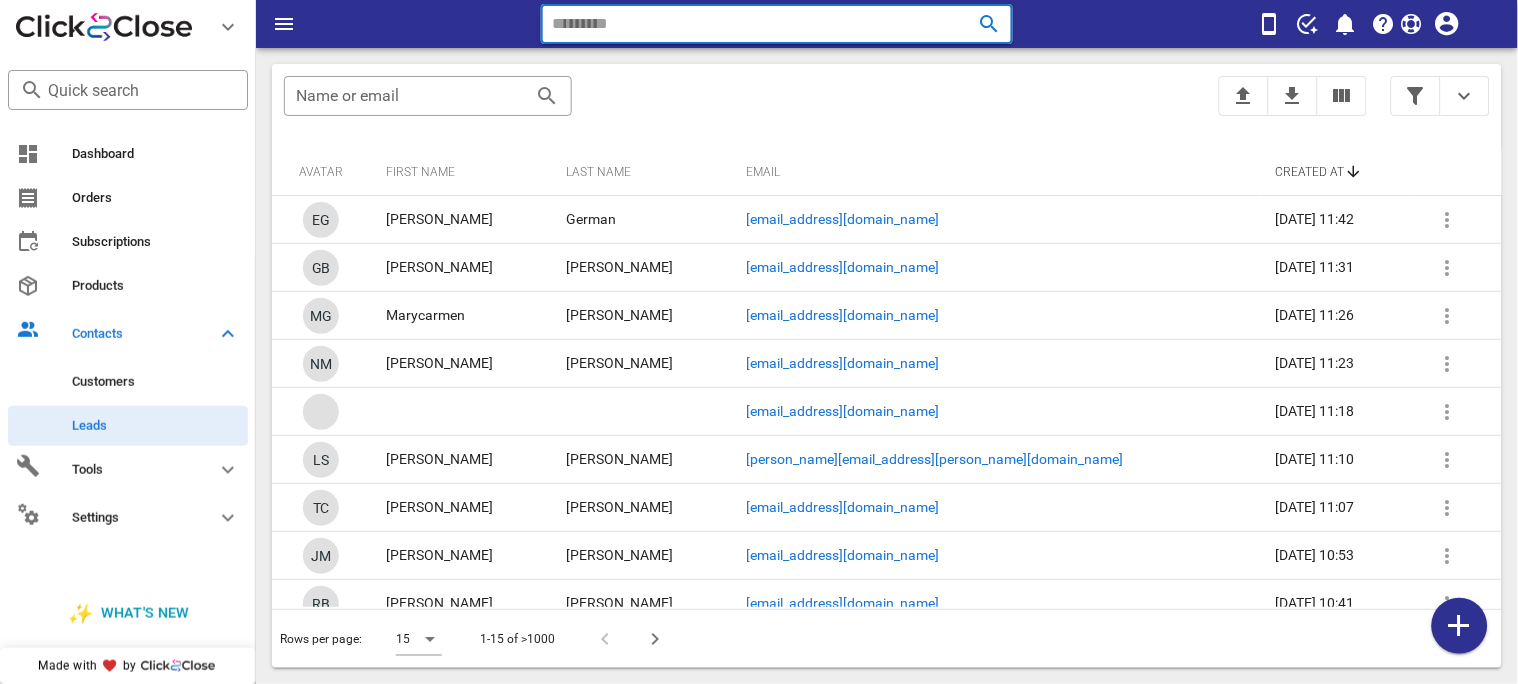 paste on "**********" 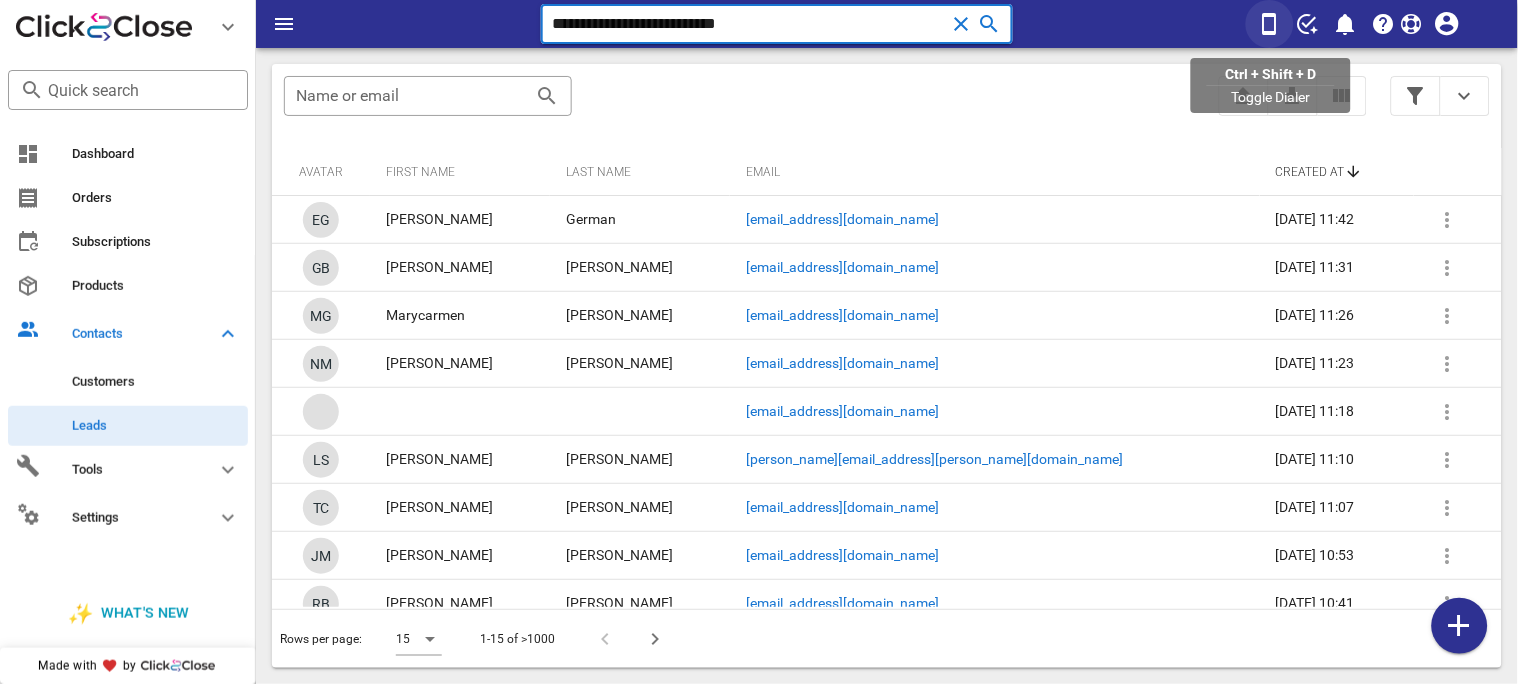 type on "**********" 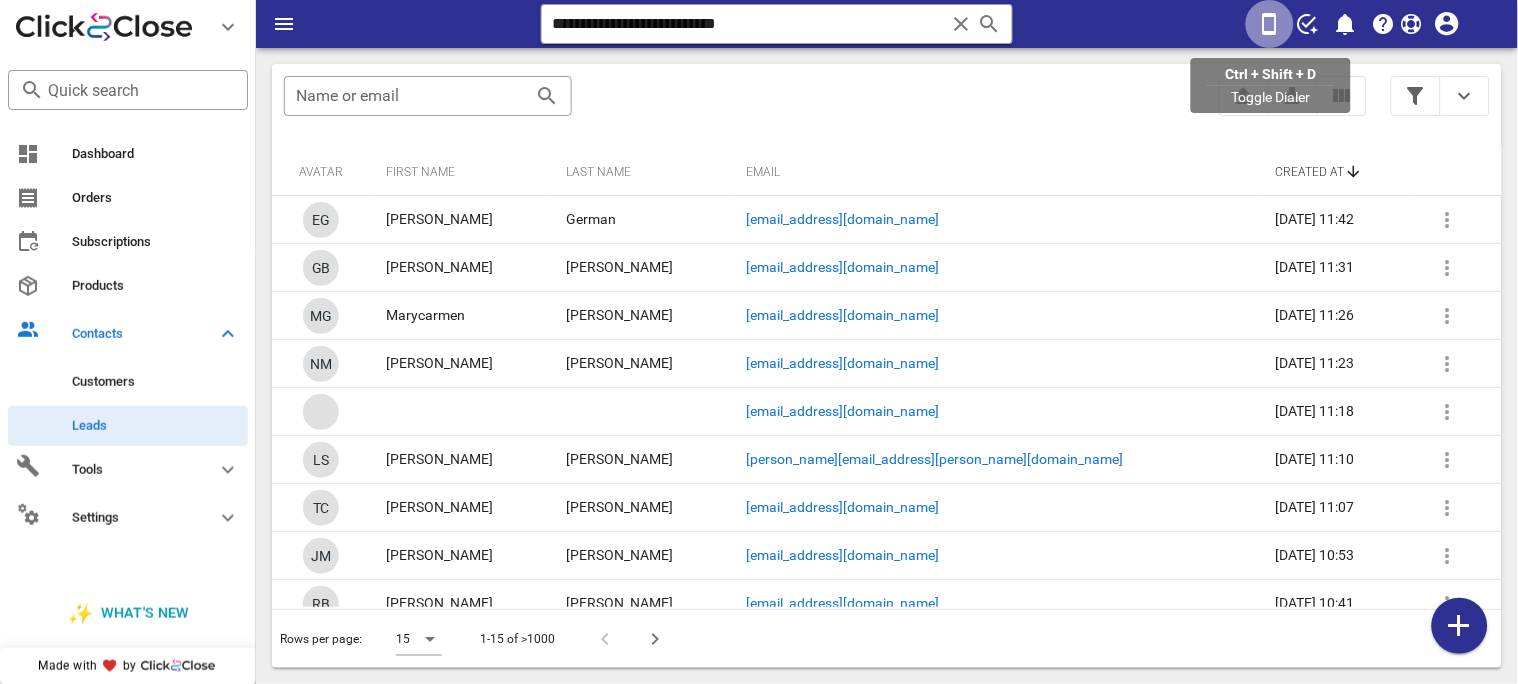 click at bounding box center (1270, 24) 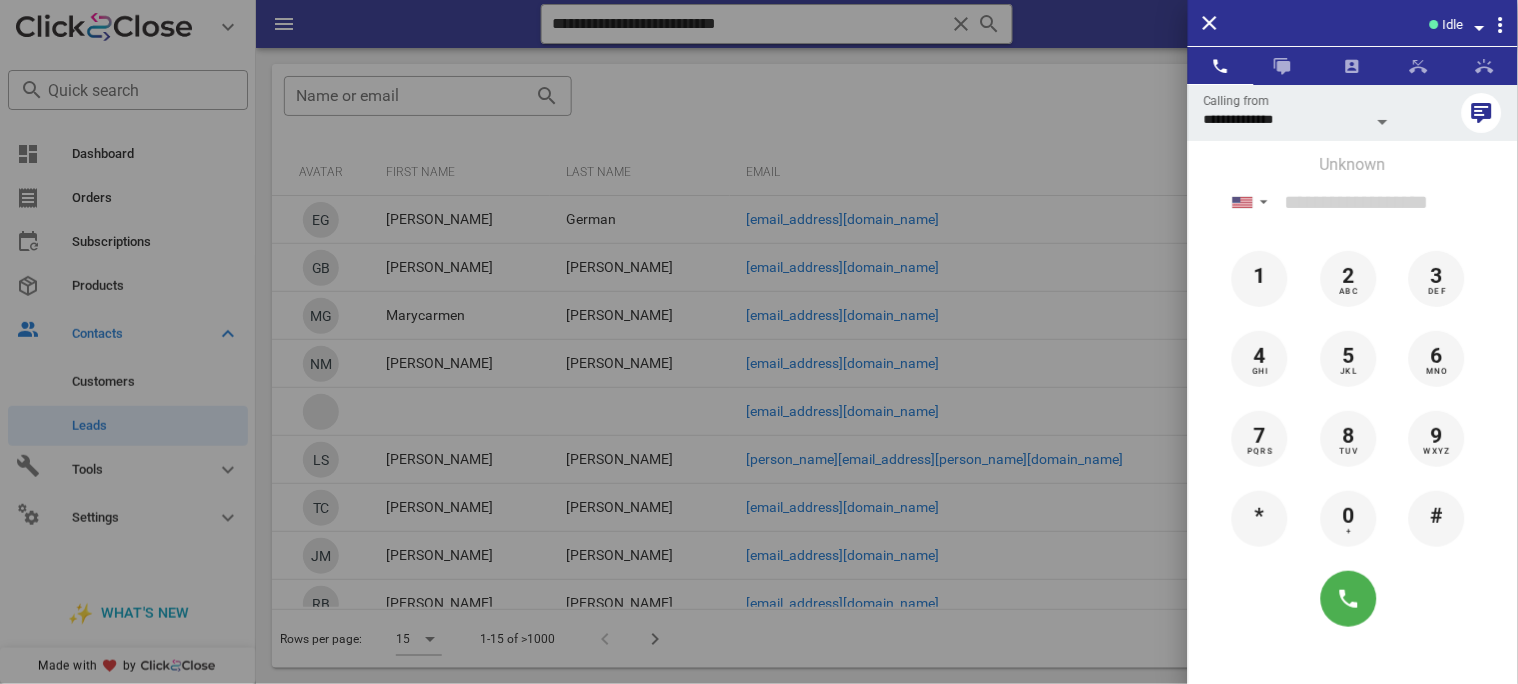 click at bounding box center [1480, 28] 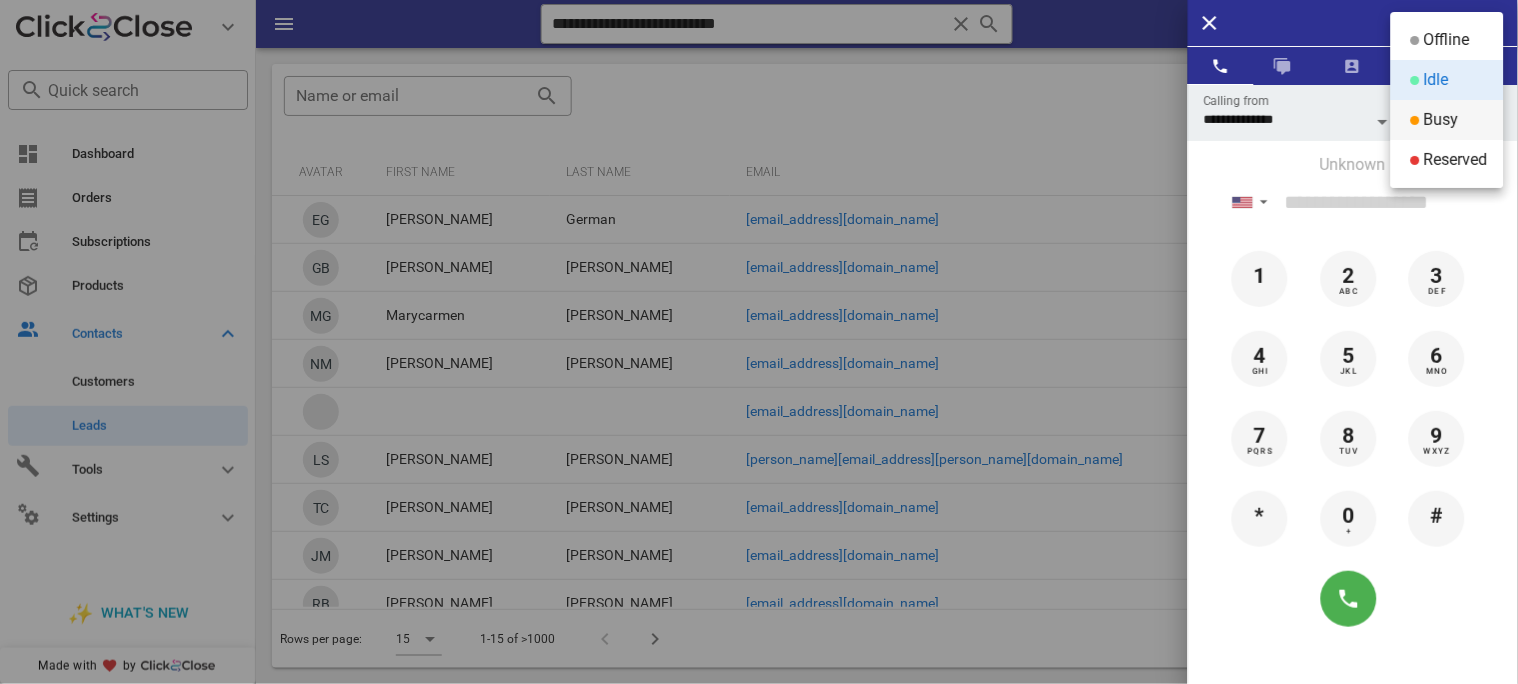 click on "Busy" at bounding box center (1441, 120) 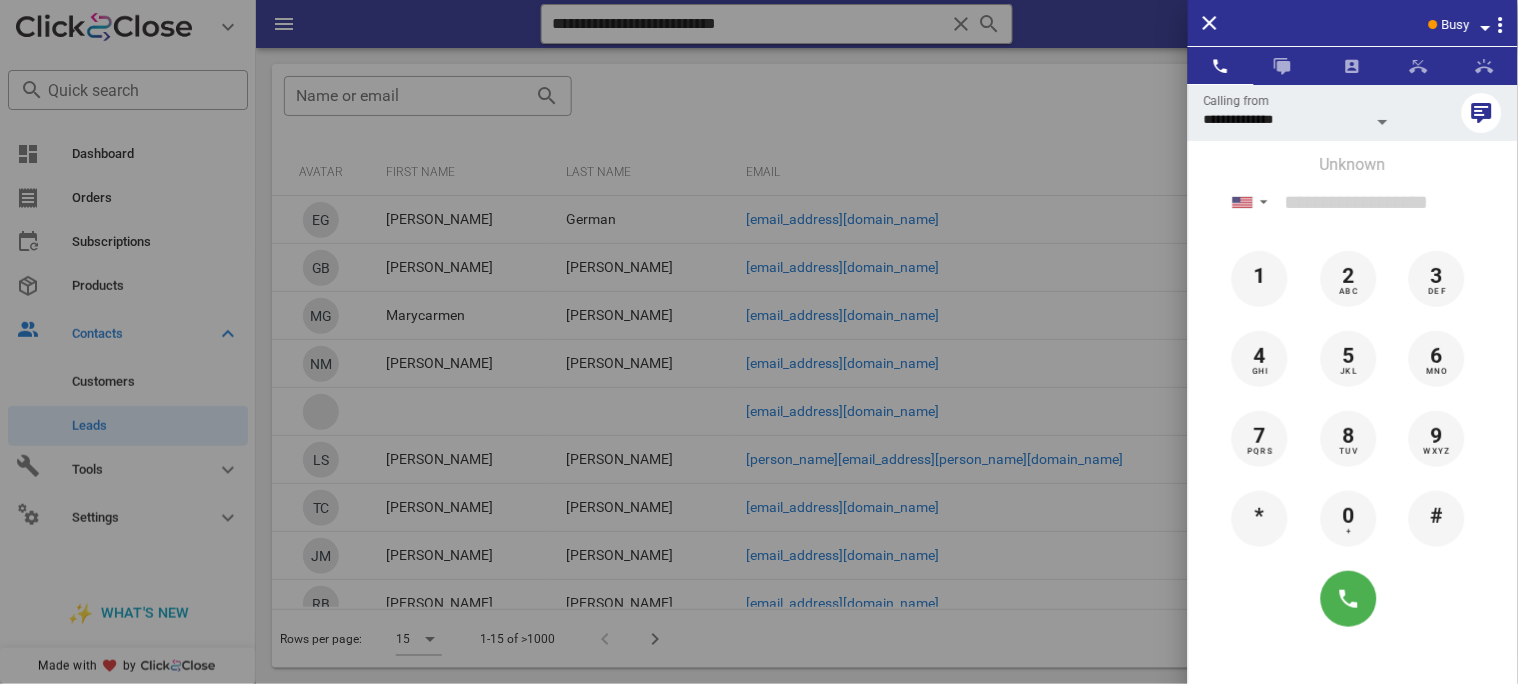 click at bounding box center (759, 342) 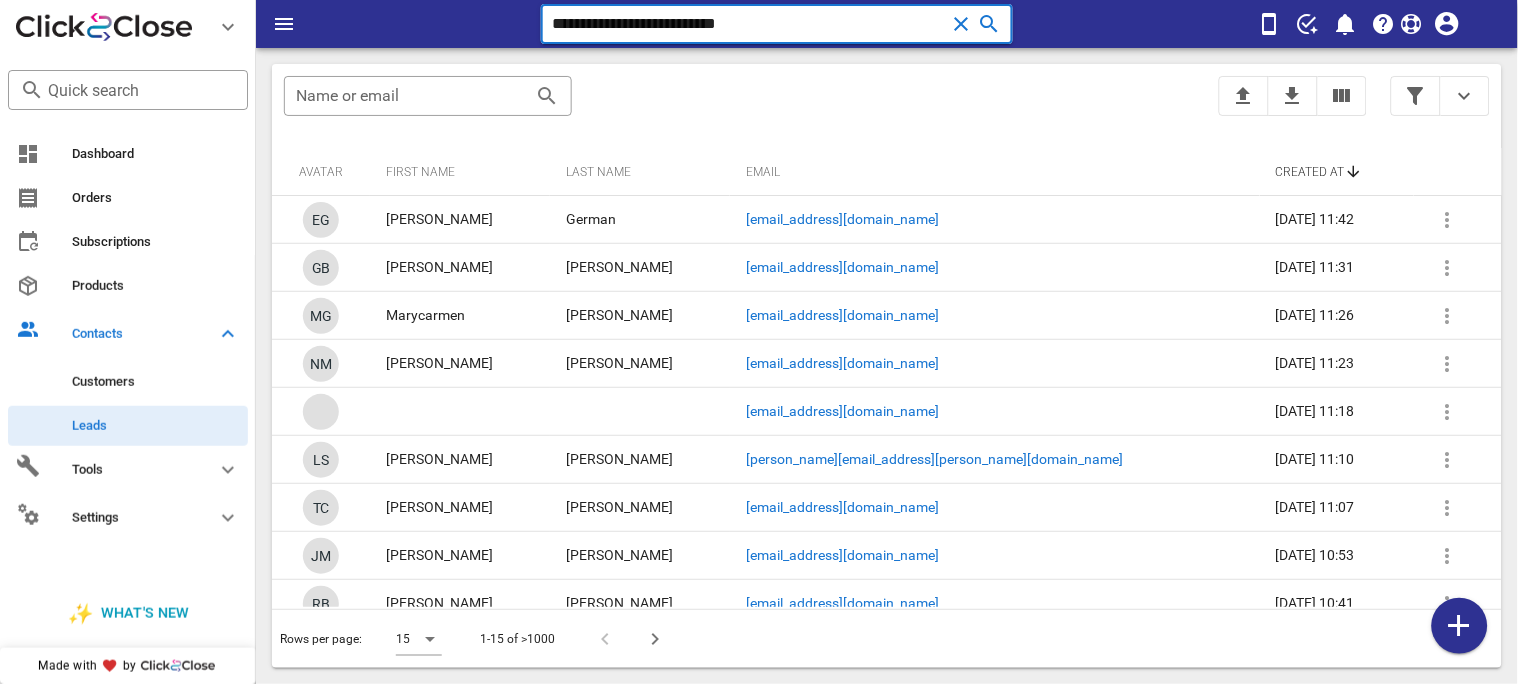 click on "**********" at bounding box center (749, 24) 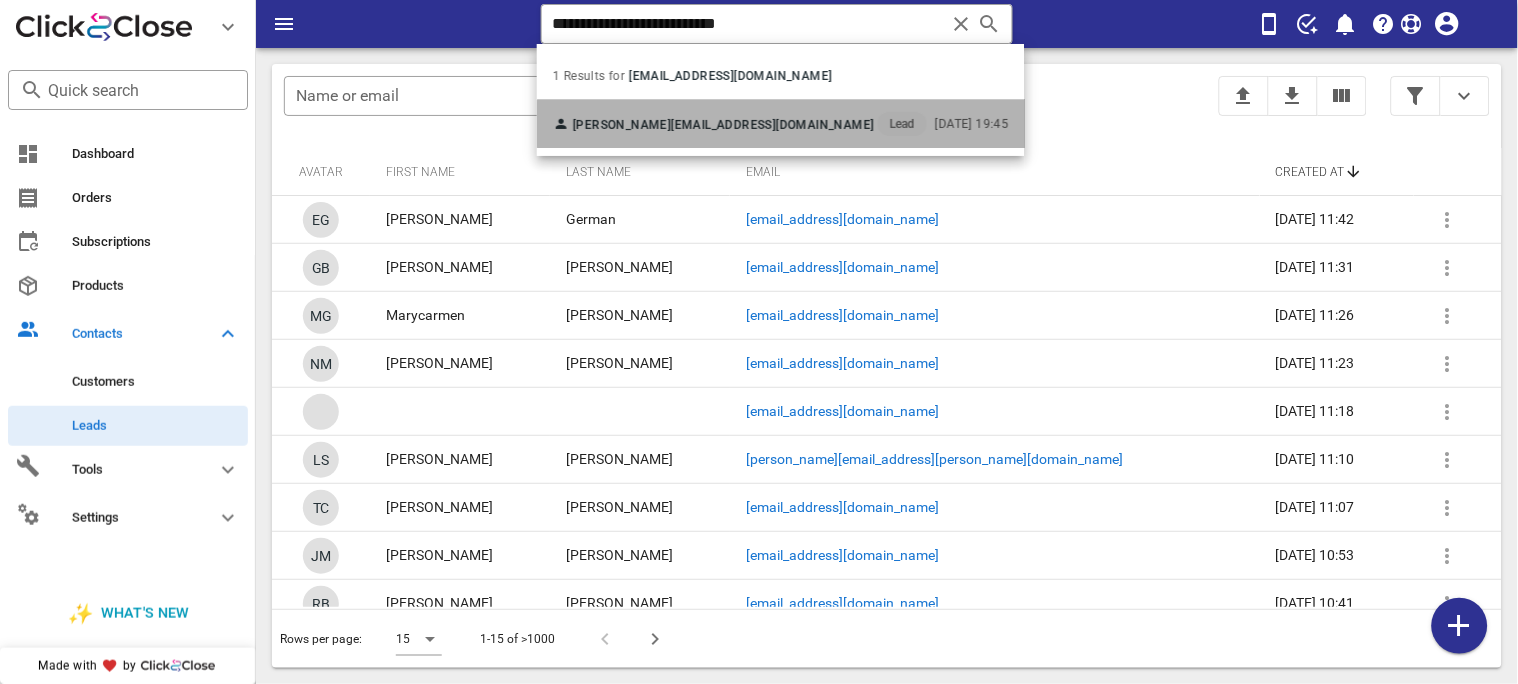 click on "waleska_colon69@hotmail.com" at bounding box center (772, 125) 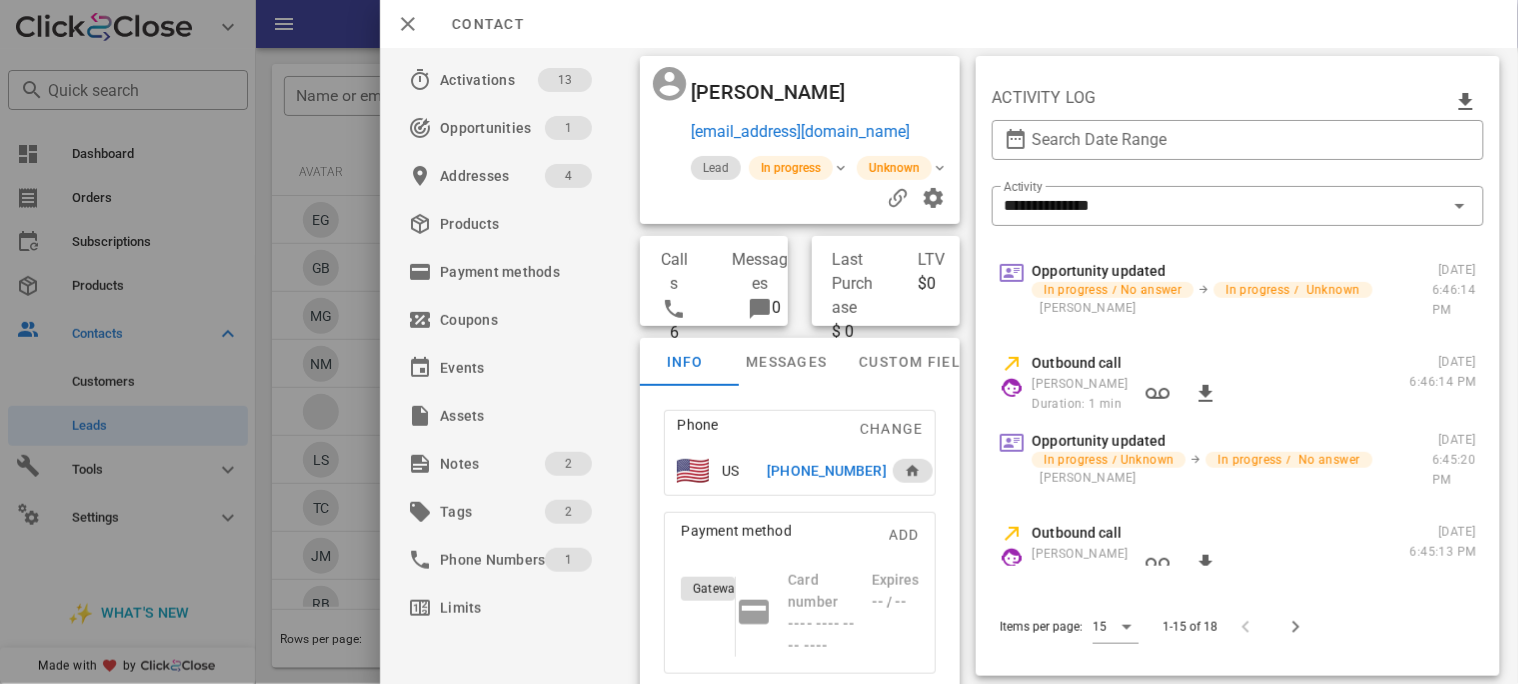click on "+17876256119" at bounding box center (826, 471) 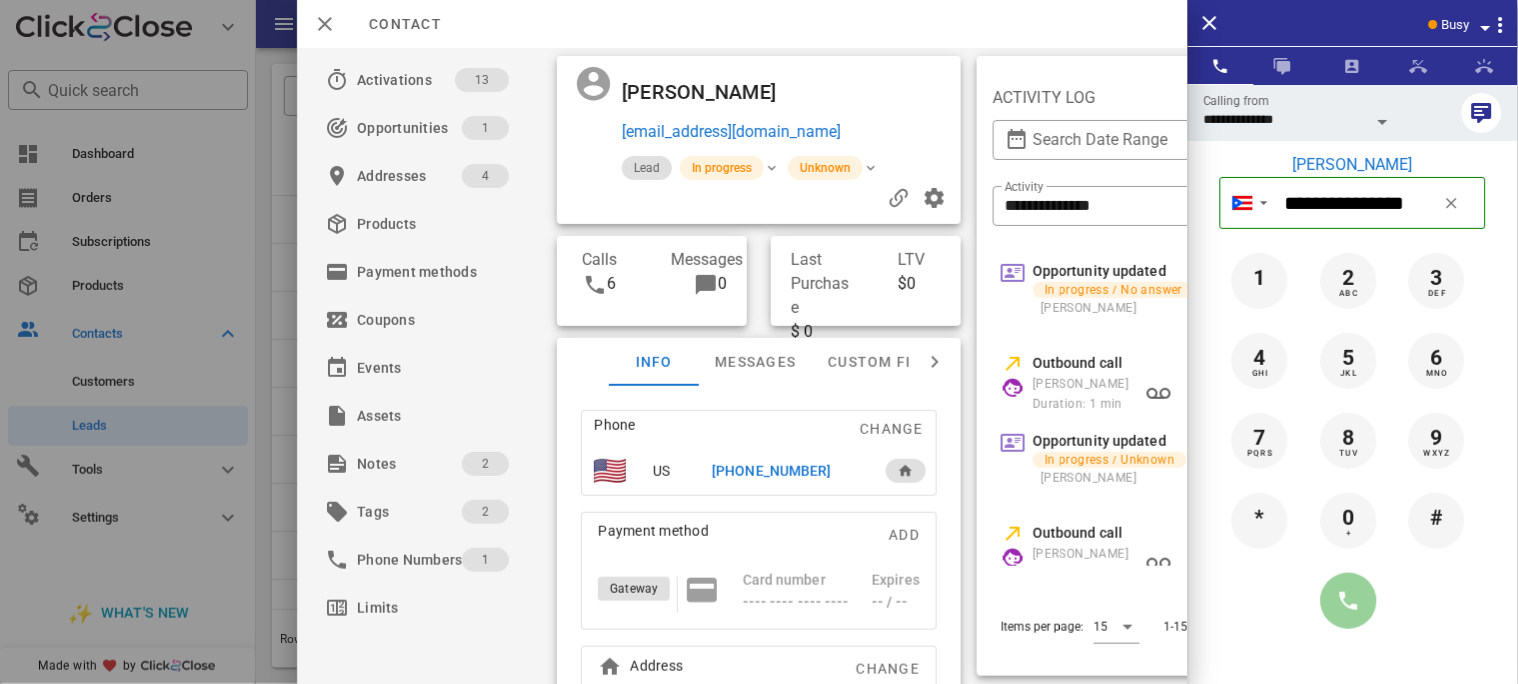click at bounding box center (1349, 601) 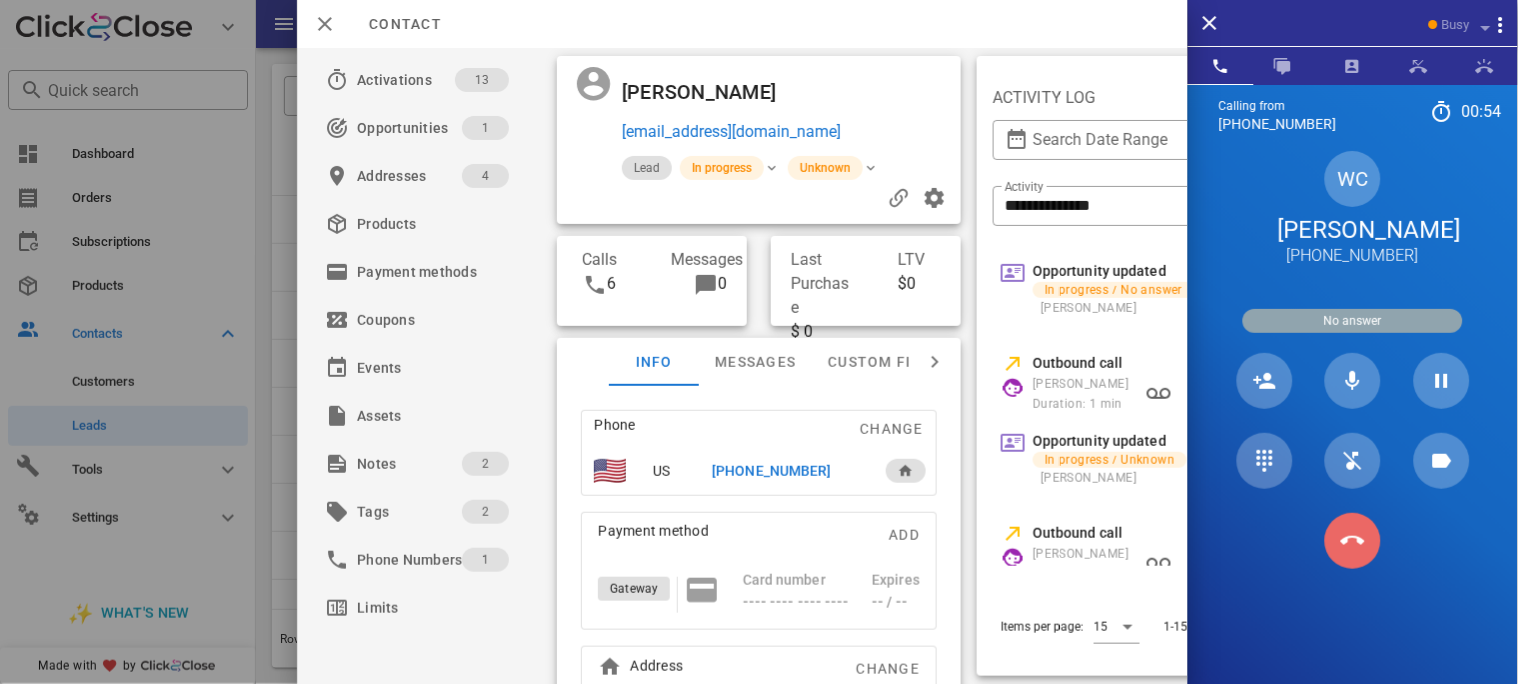 click at bounding box center (1353, 541) 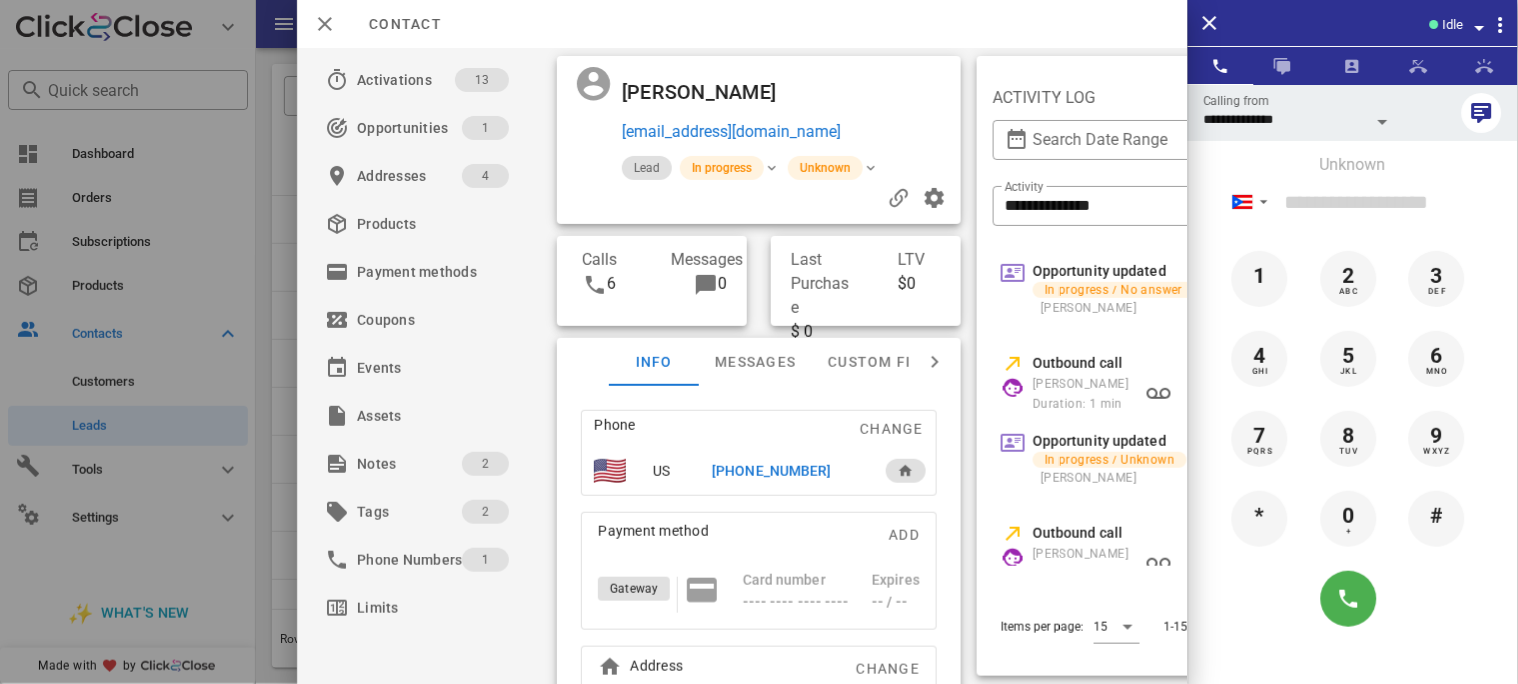 click on "+17876256119" at bounding box center (788, 471) 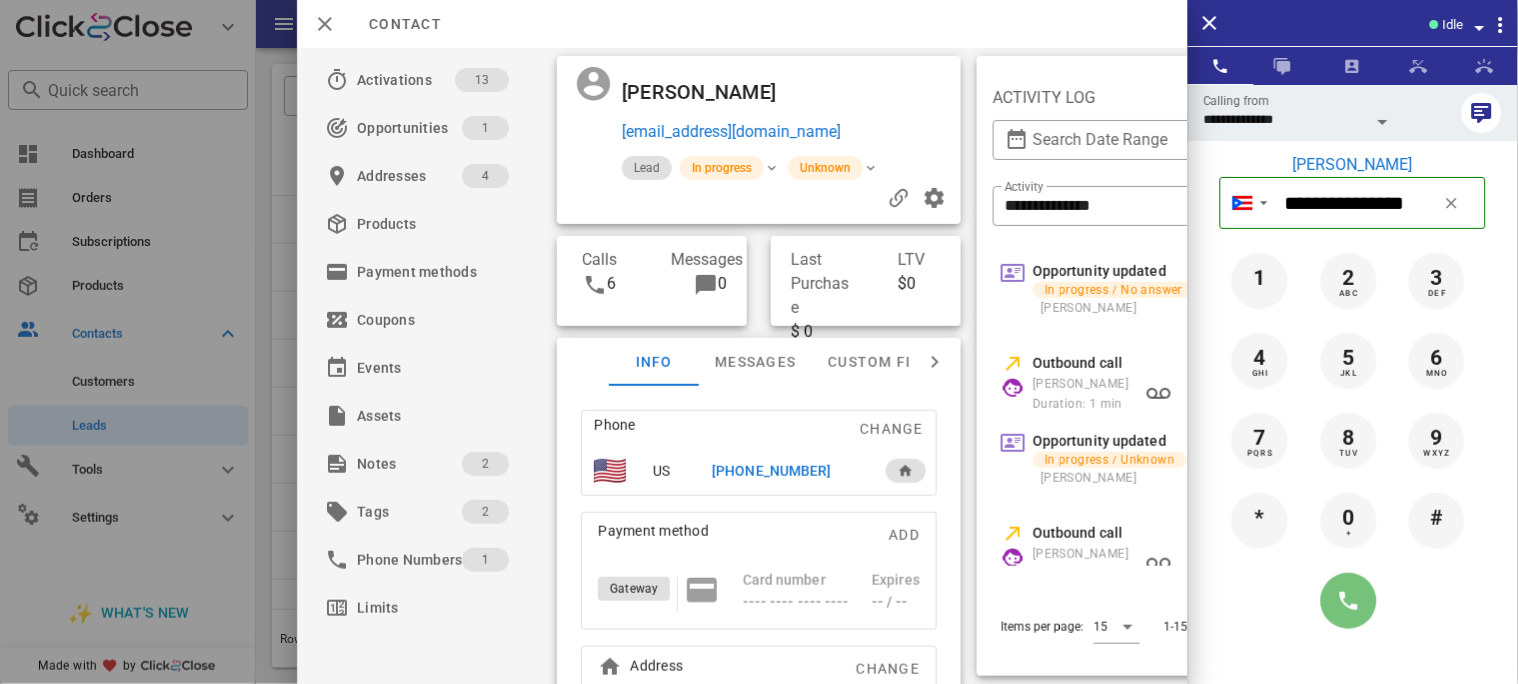 click at bounding box center [1349, 601] 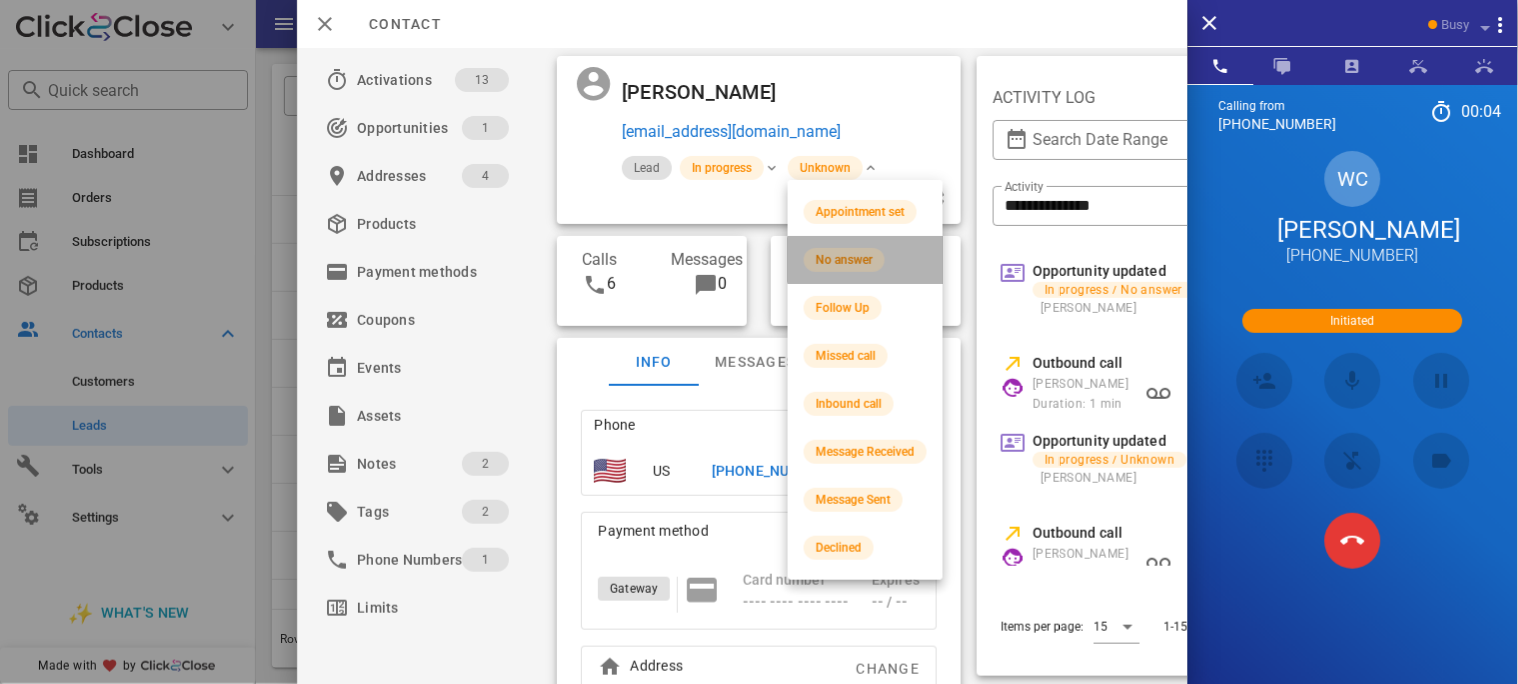 click on "No answer" at bounding box center (844, 260) 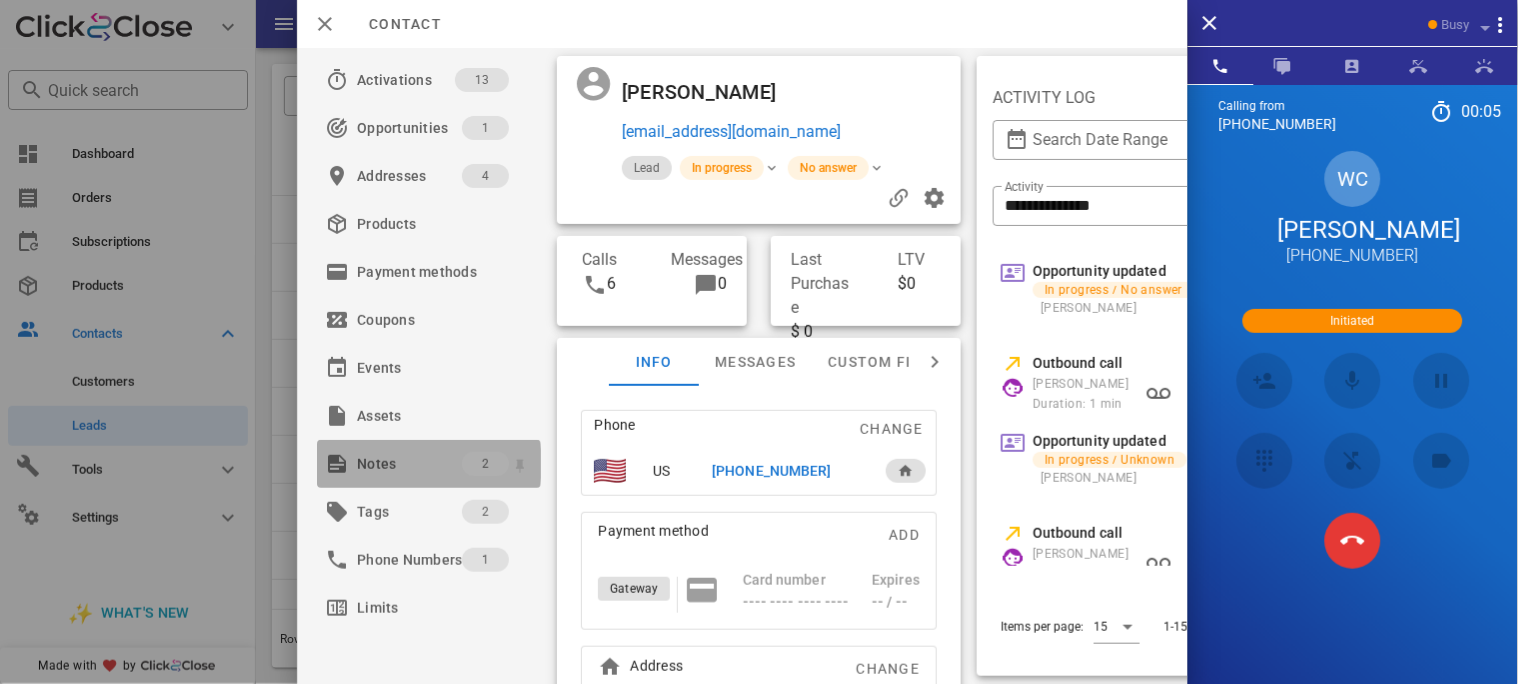 click on "Notes" at bounding box center (409, 464) 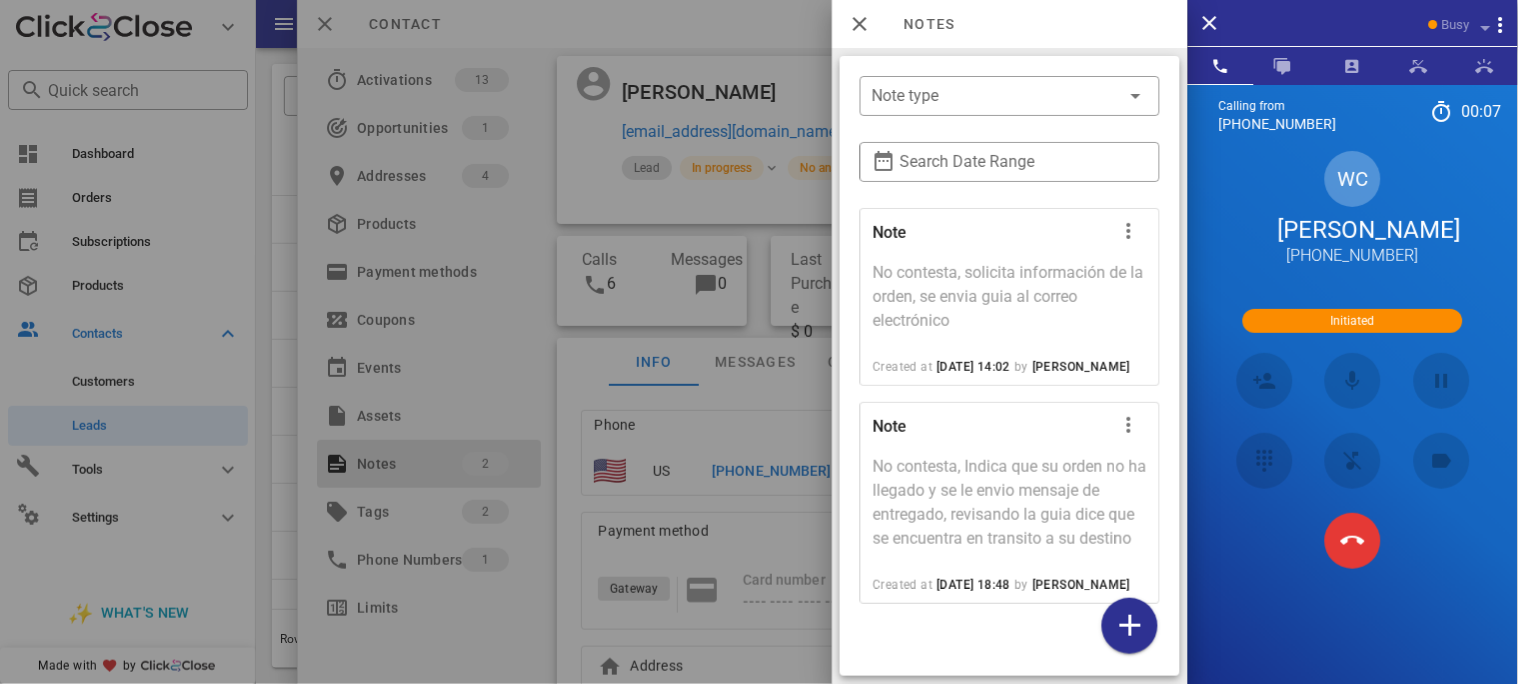 scroll, scrollTop: 28, scrollLeft: 0, axis: vertical 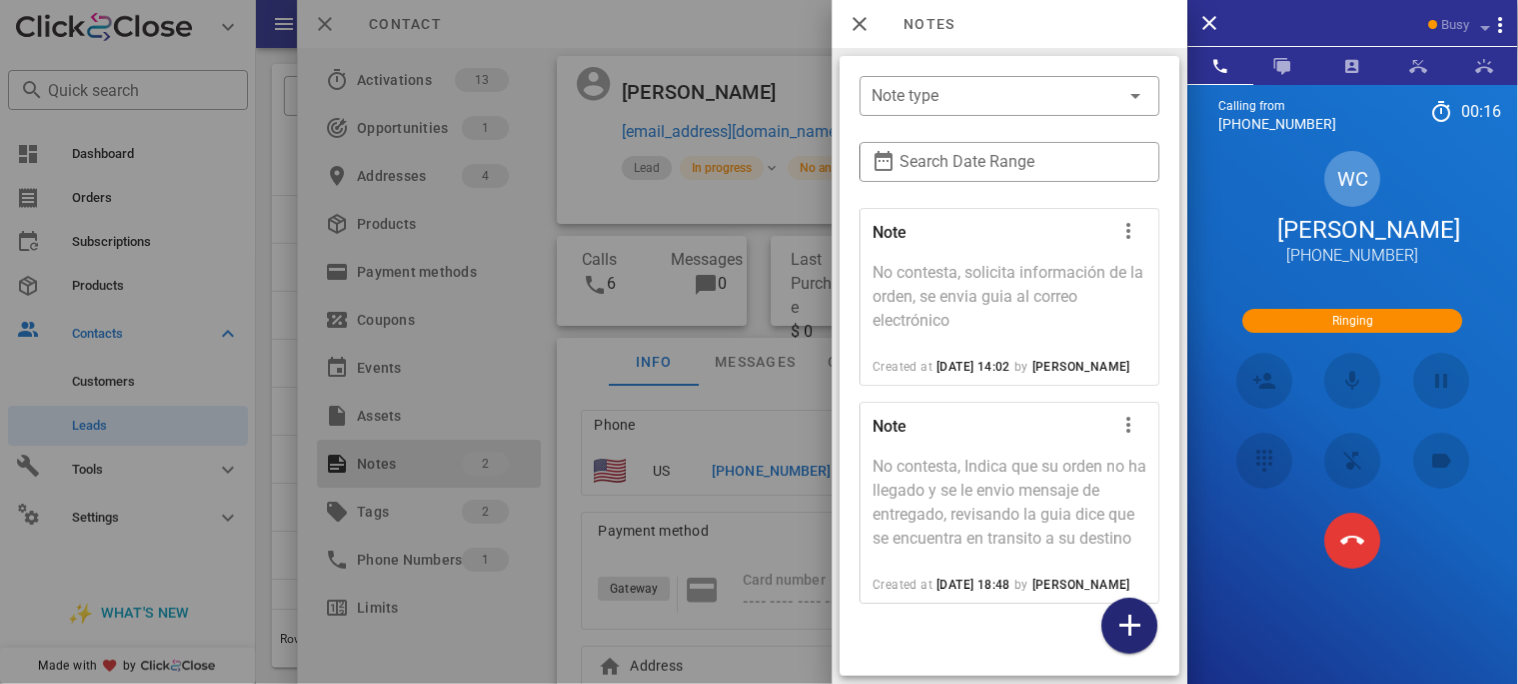 click at bounding box center (1130, 626) 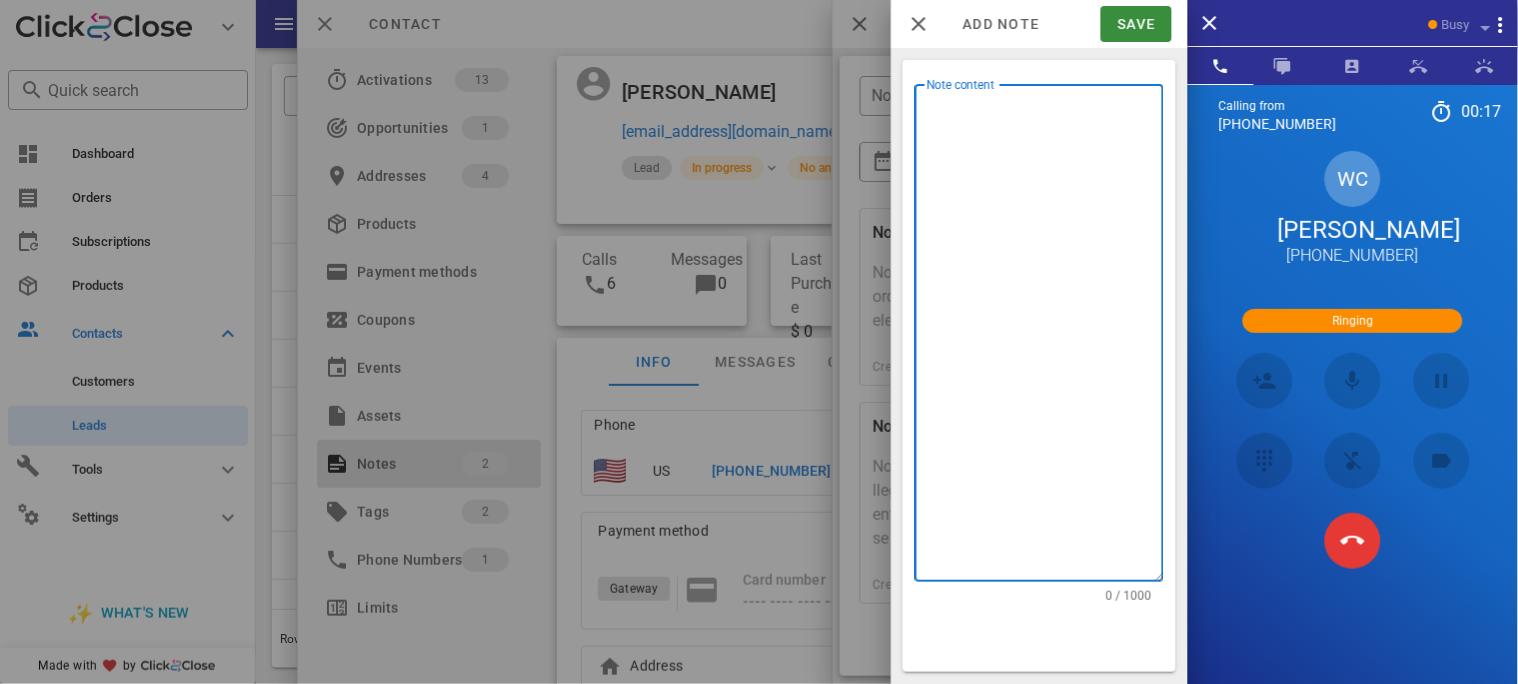 click on "Note content" at bounding box center [1045, 338] 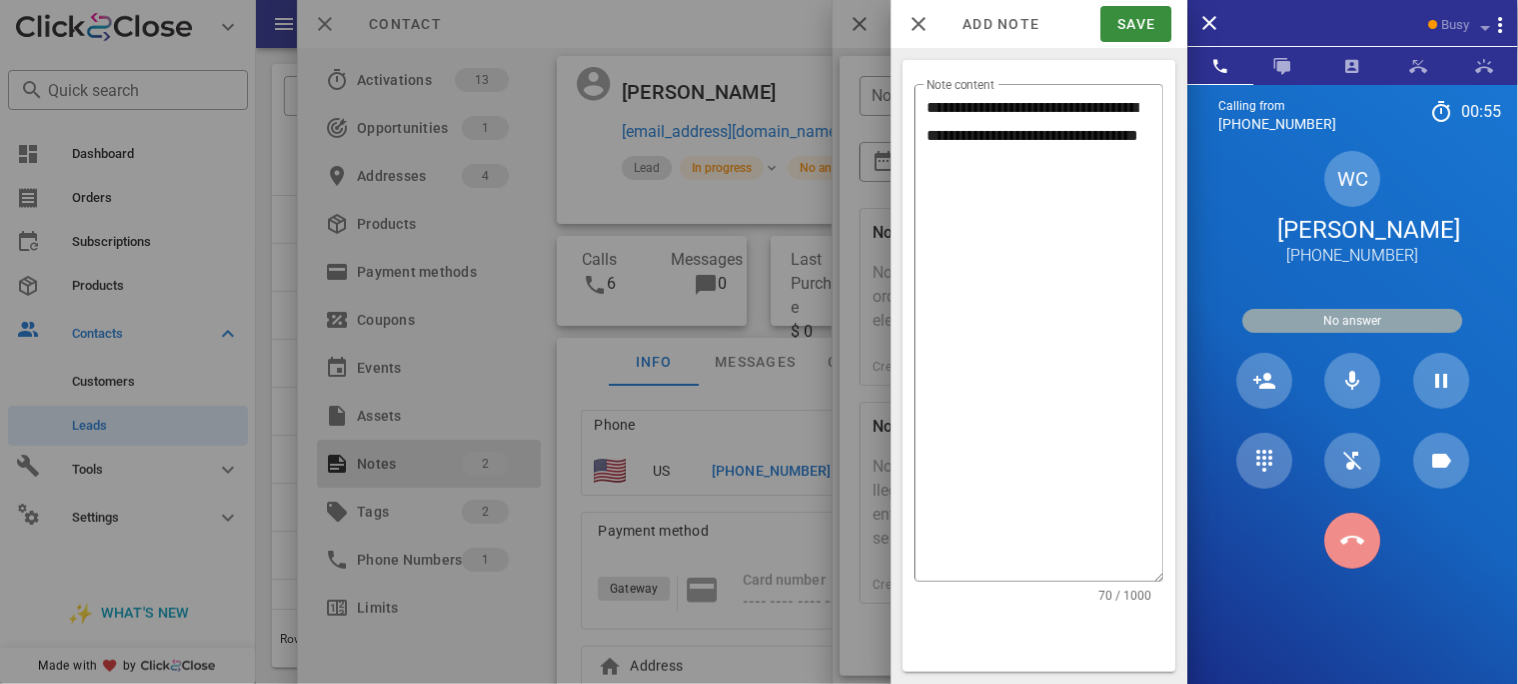 click at bounding box center (1353, 541) 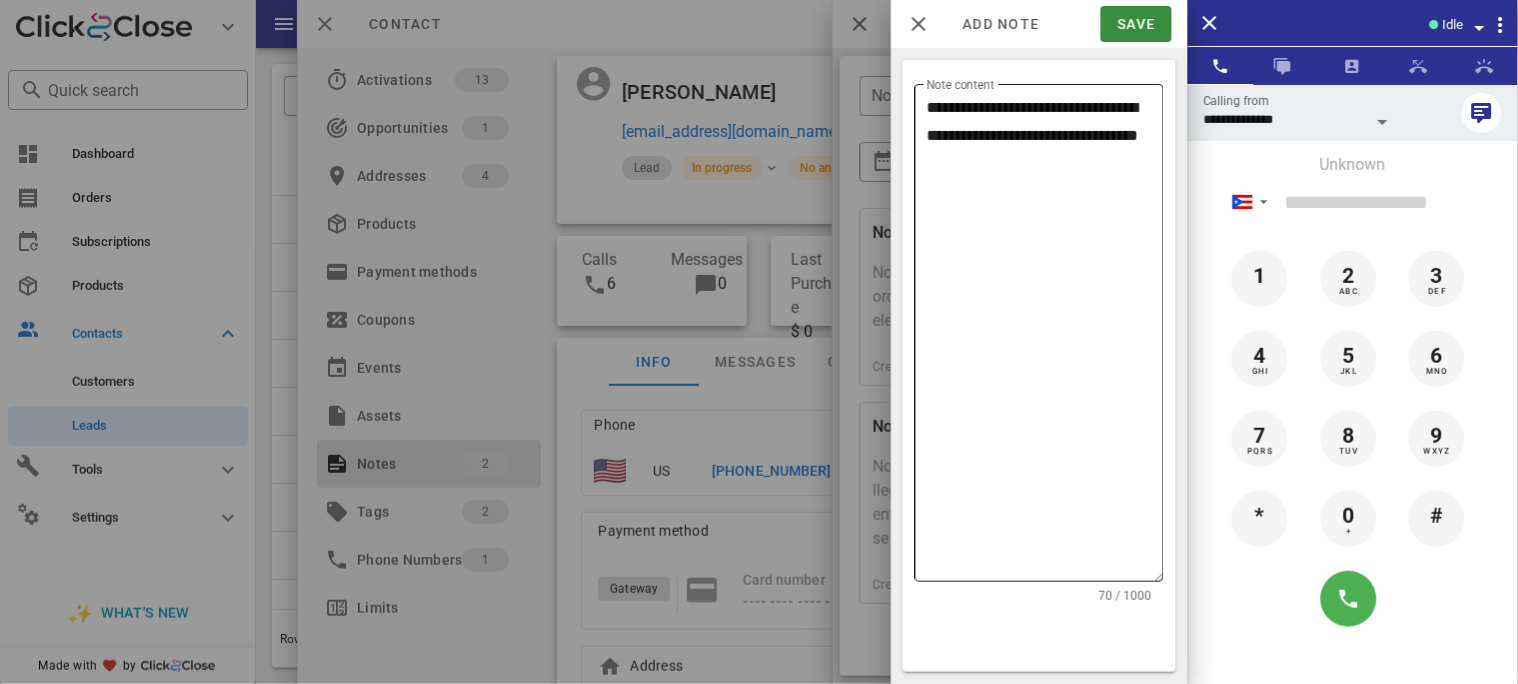 click on "**********" at bounding box center (1045, 338) 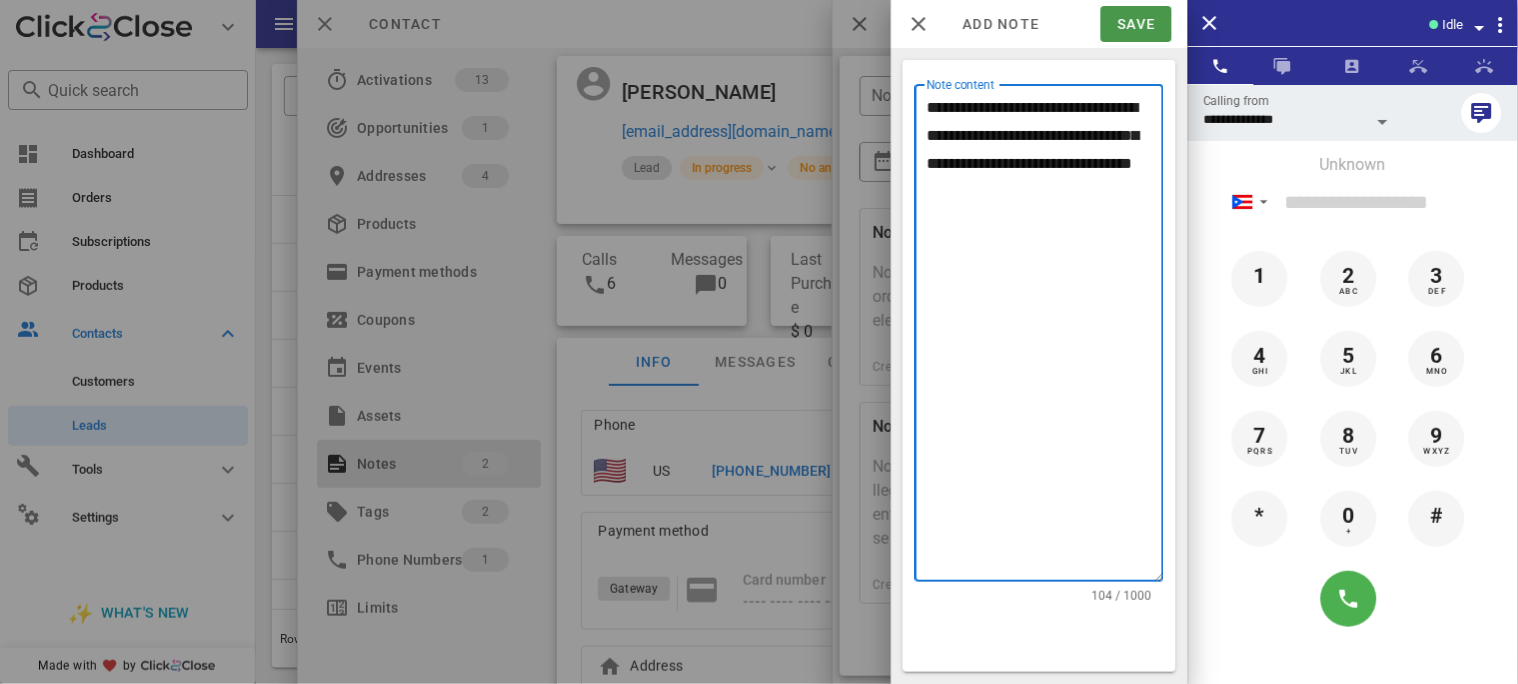 type on "**********" 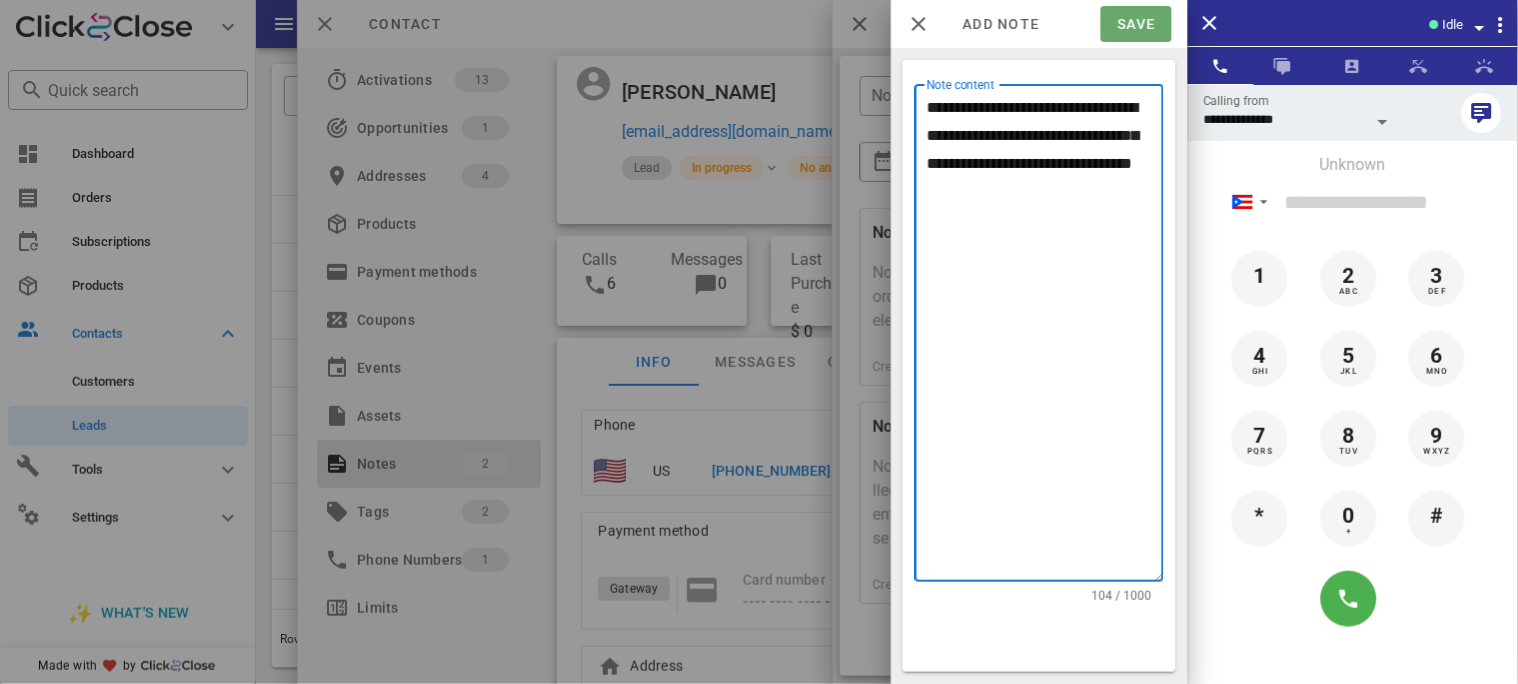 click on "Save" at bounding box center [1136, 24] 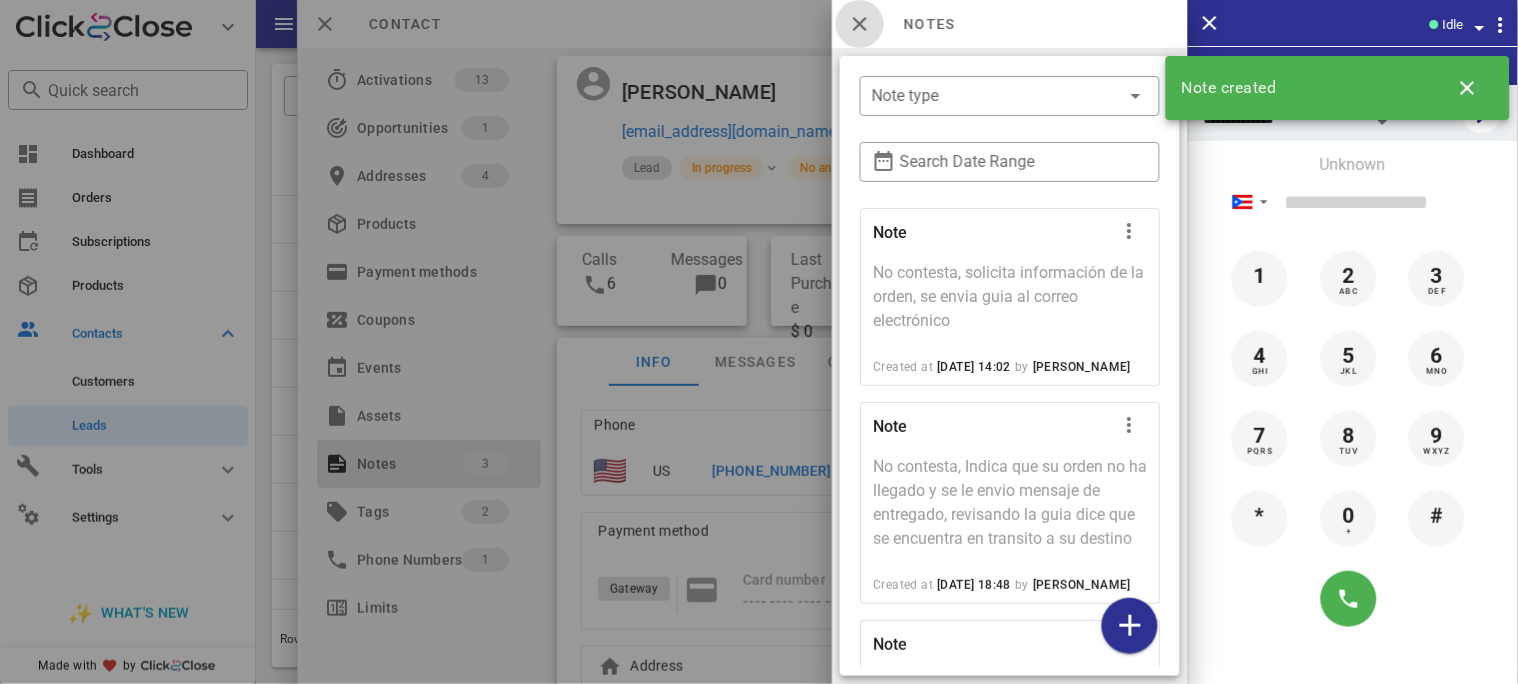 click at bounding box center (860, 24) 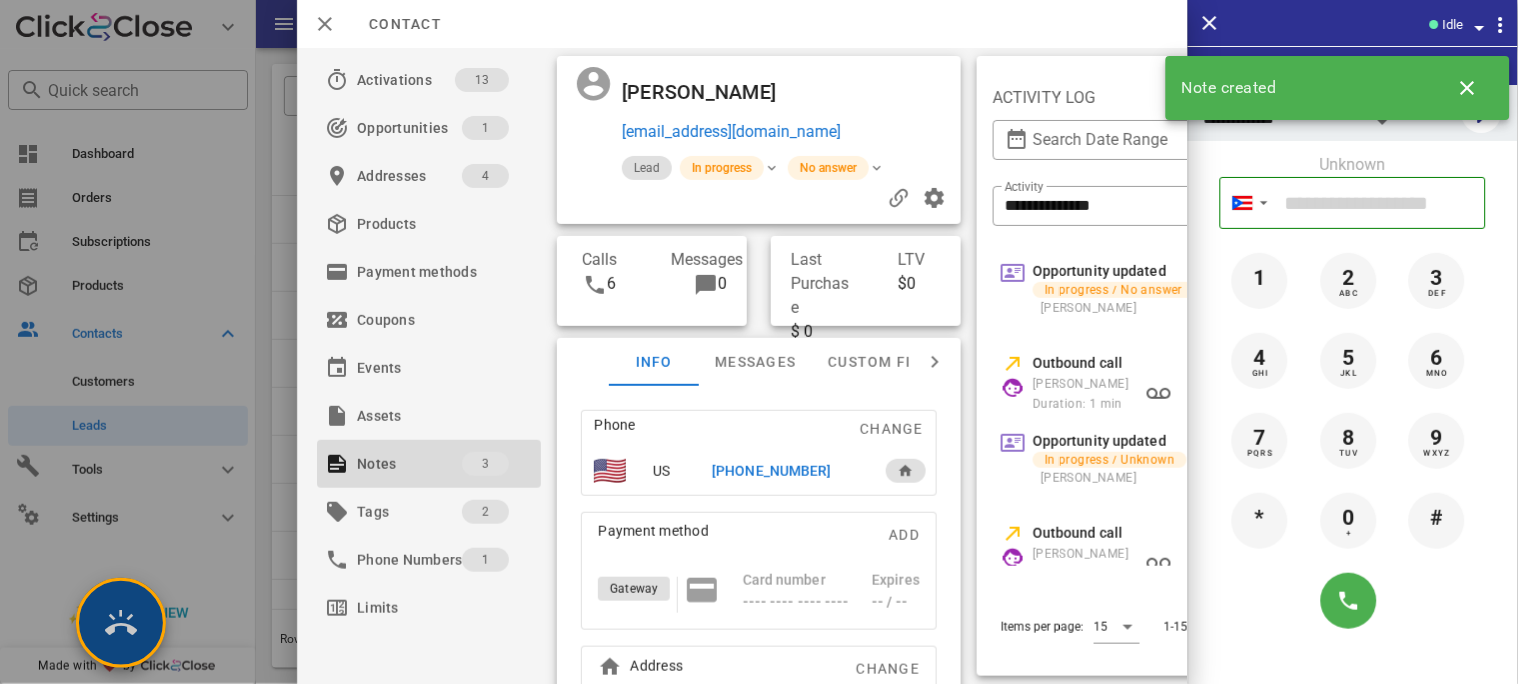 click at bounding box center [121, 623] 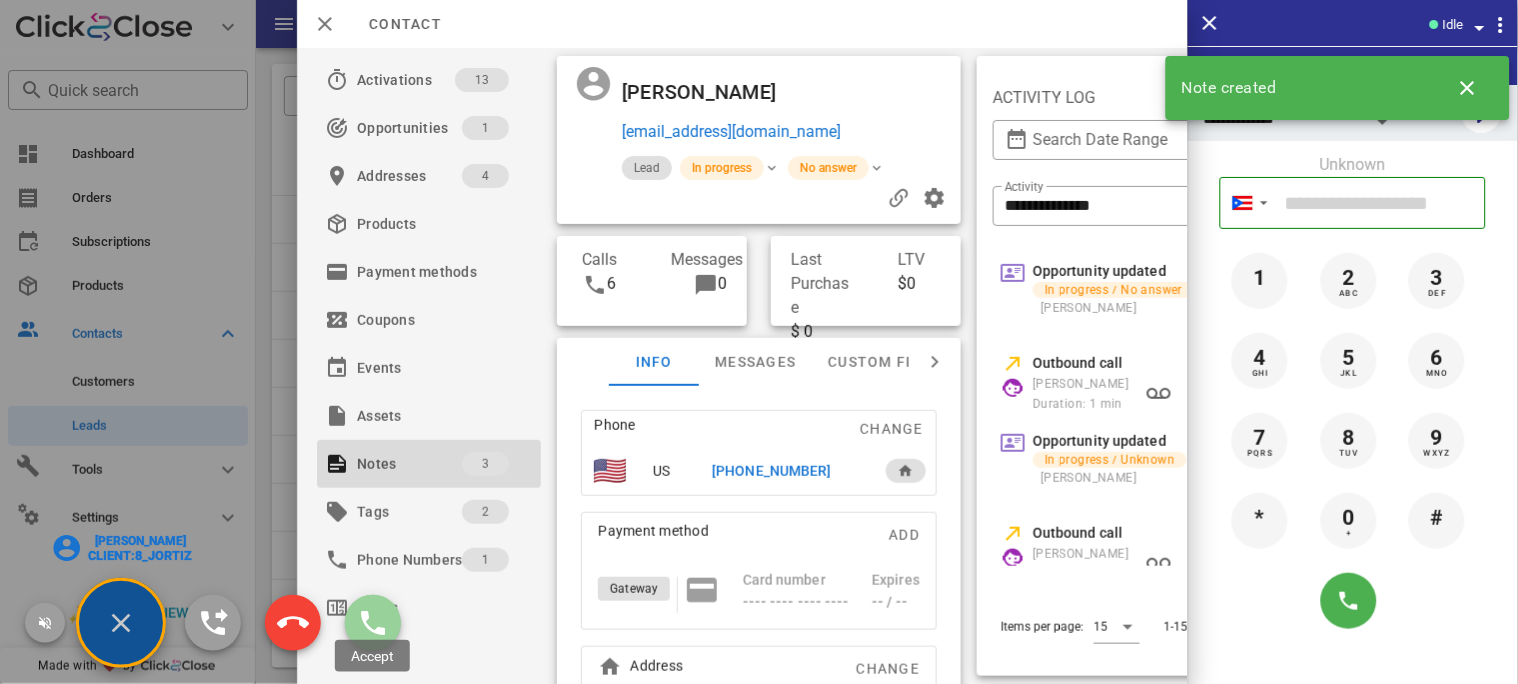 click at bounding box center [373, 623] 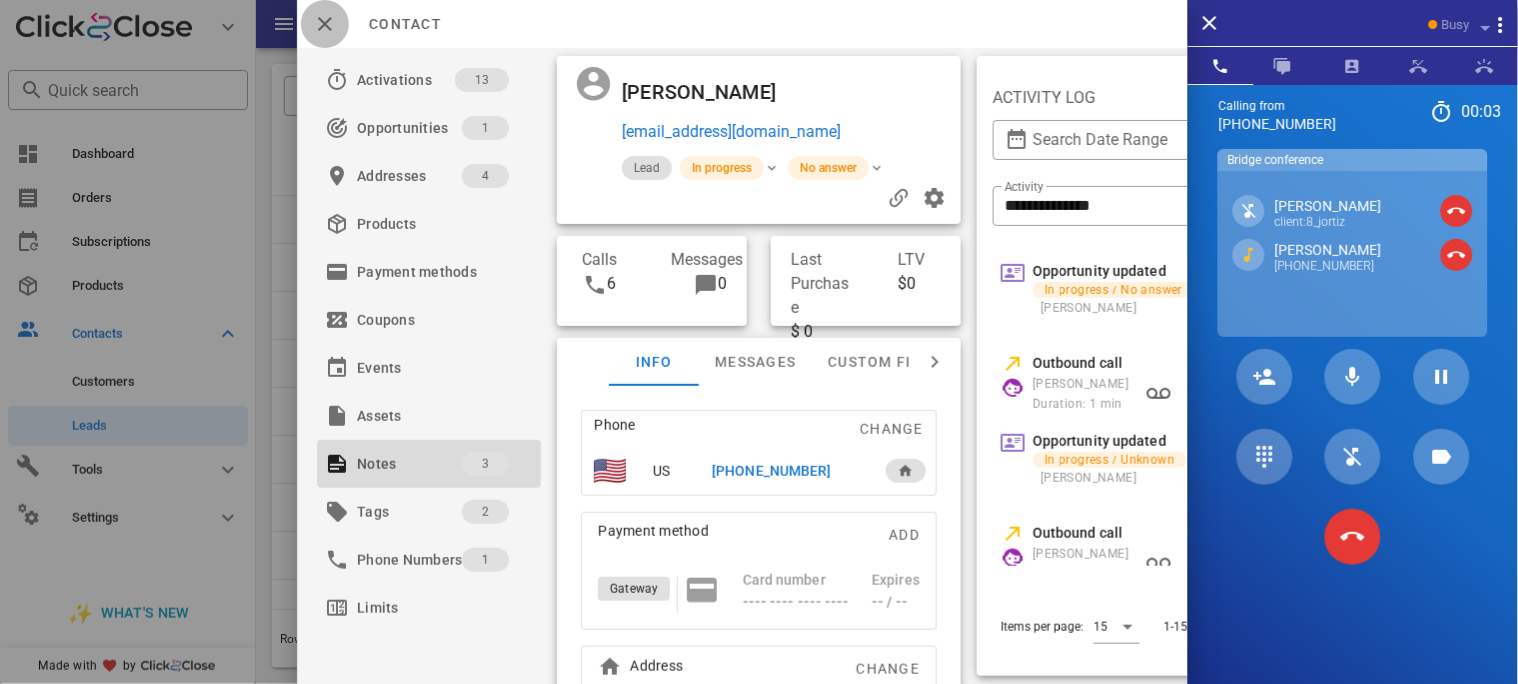 click at bounding box center [325, 24] 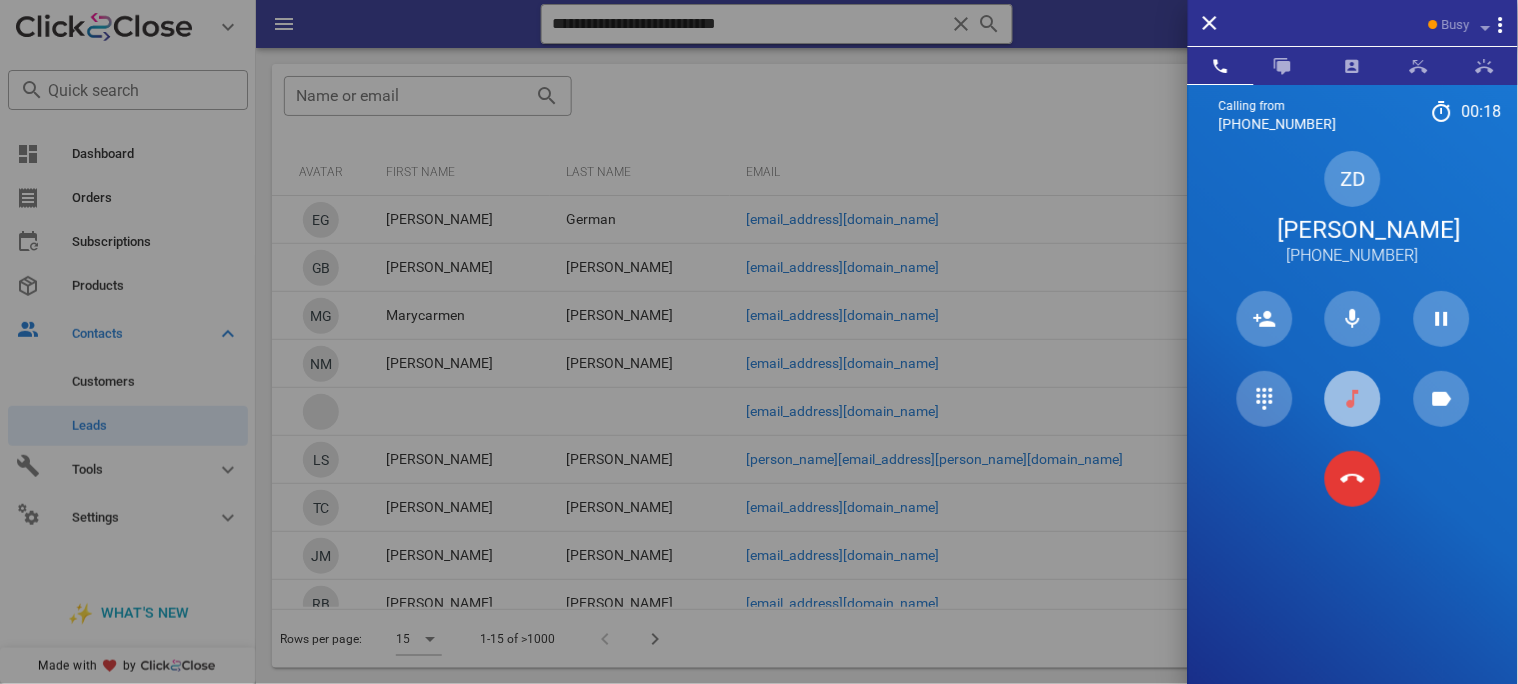 click at bounding box center [1353, 399] 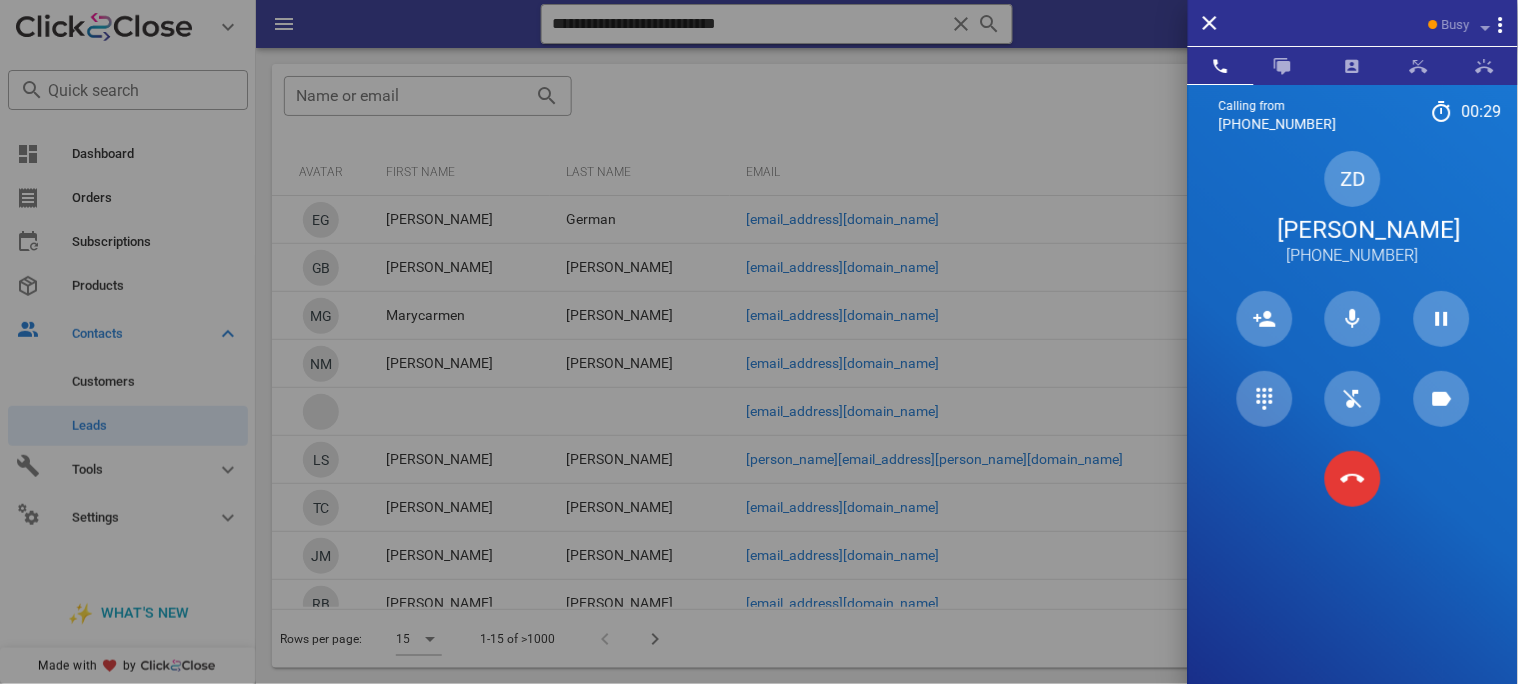 click on "Zayda Delgado" at bounding box center (1353, 230) 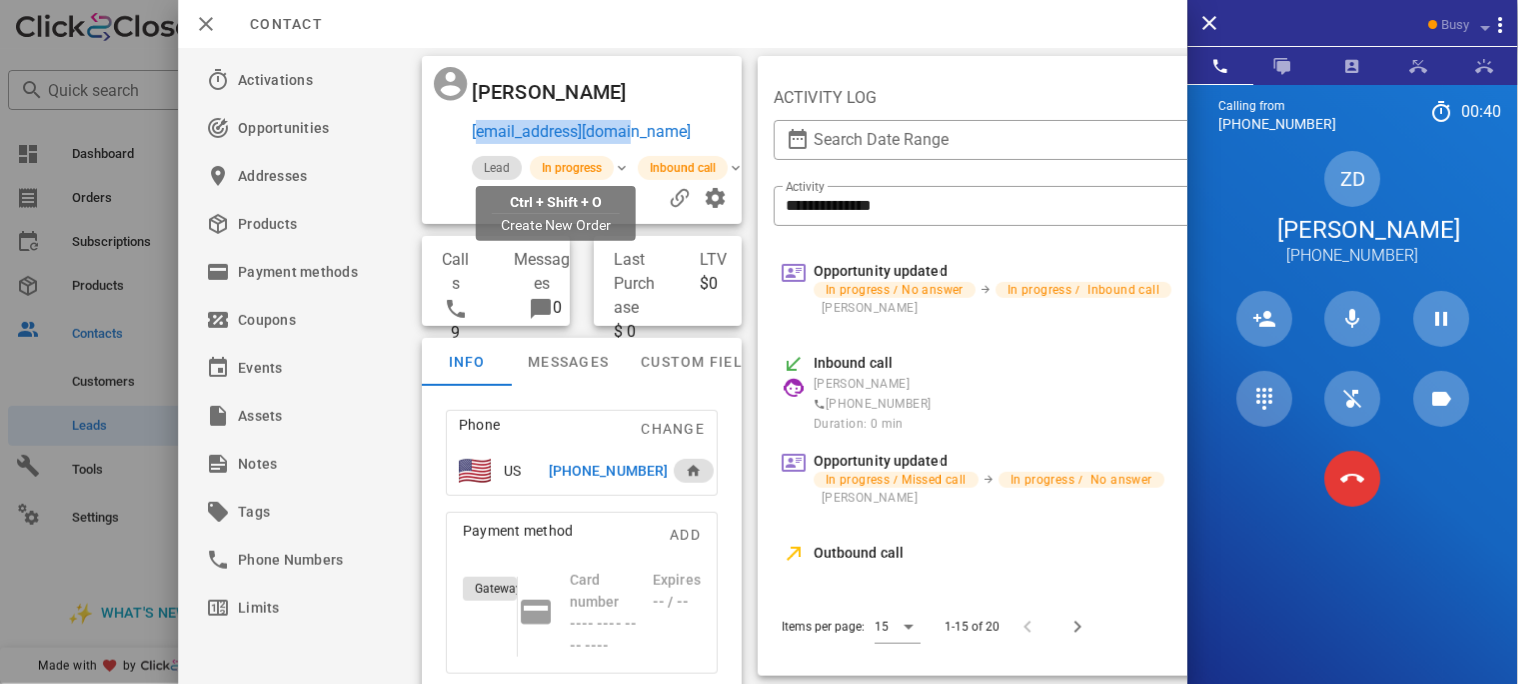 drag, startPoint x: 658, startPoint y: 160, endPoint x: 472, endPoint y: 167, distance: 186.13167 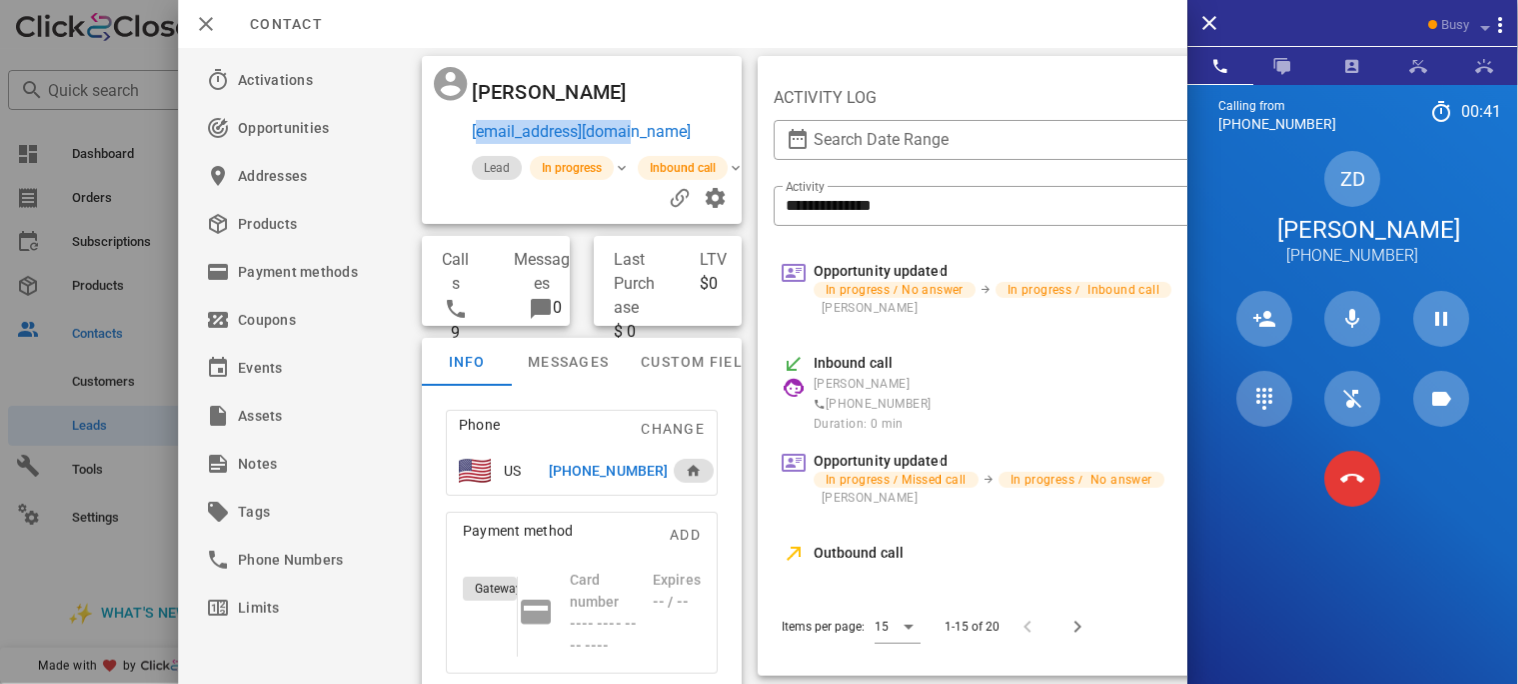 copy on "keyzay97@hotmail.com" 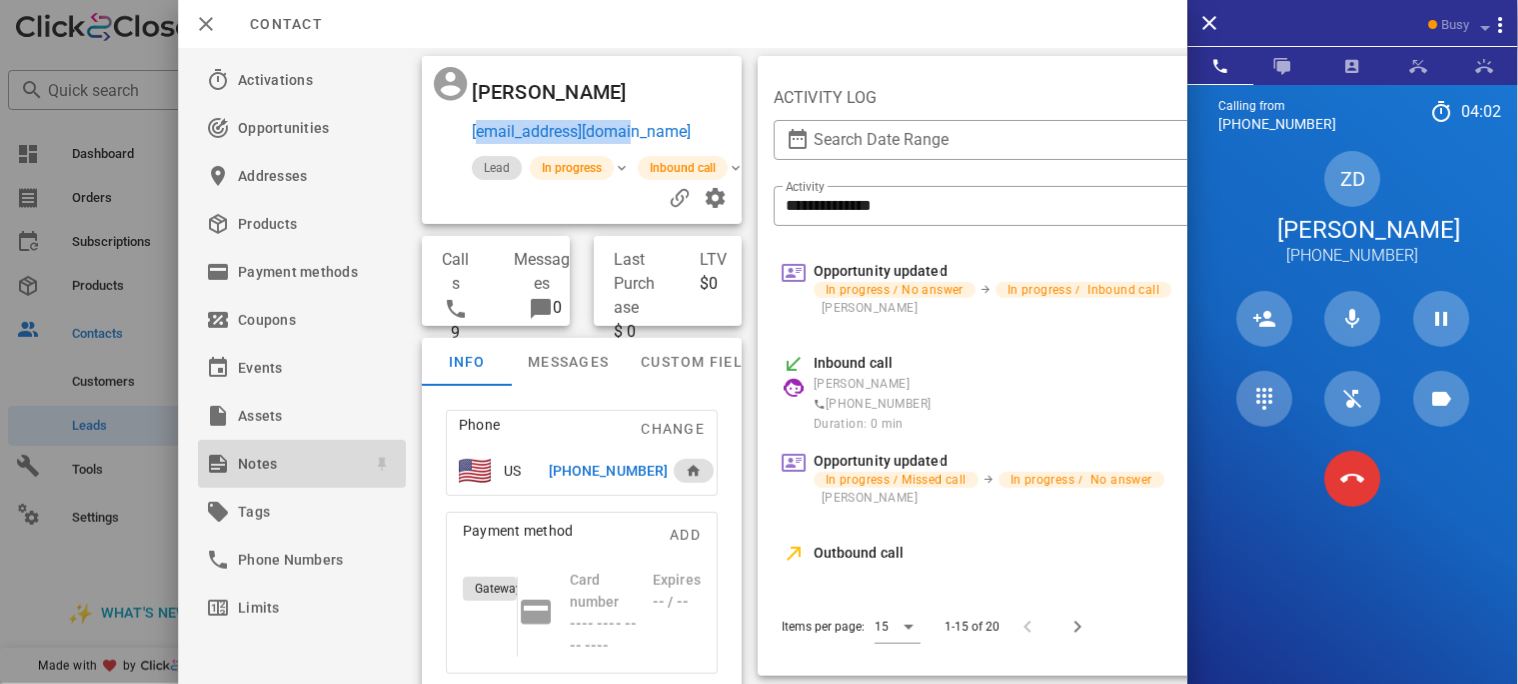 click on "Notes" at bounding box center [298, 464] 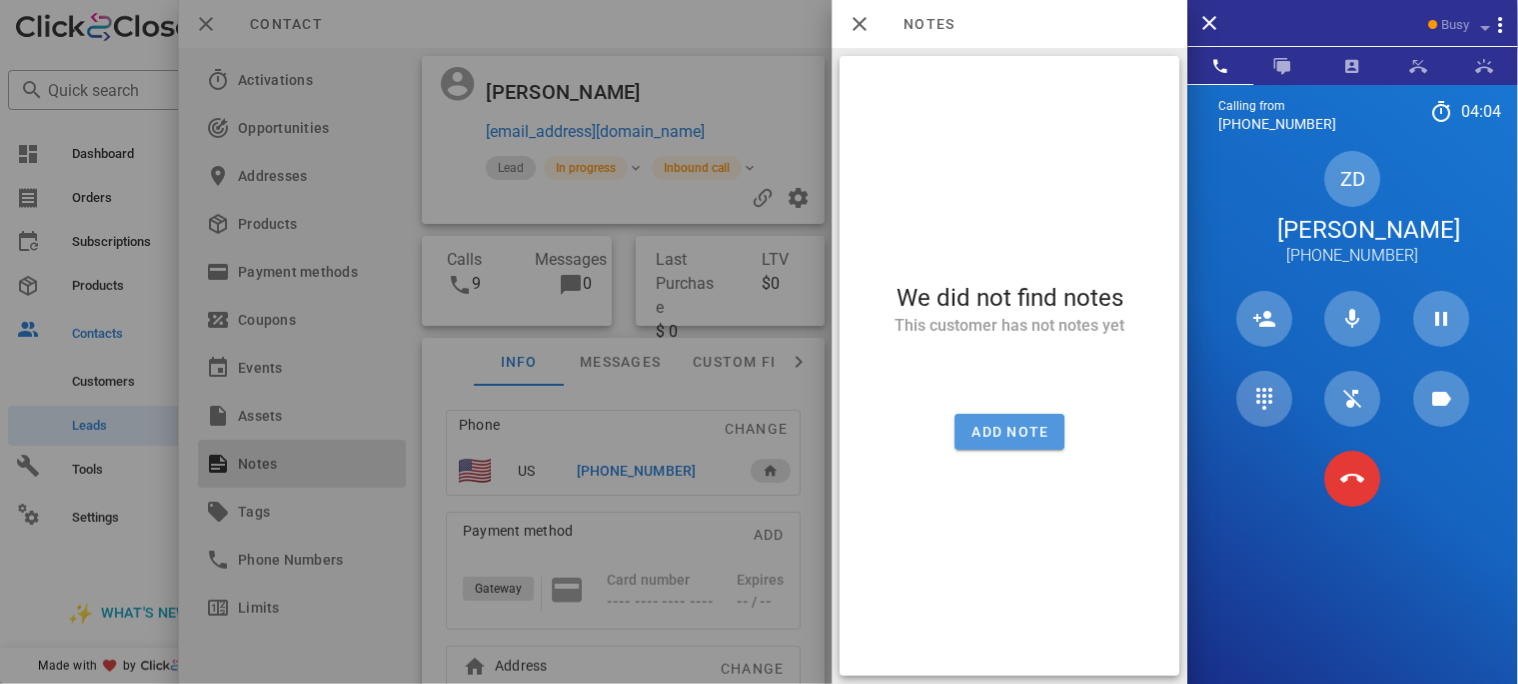click on "Add note" at bounding box center [1010, 432] 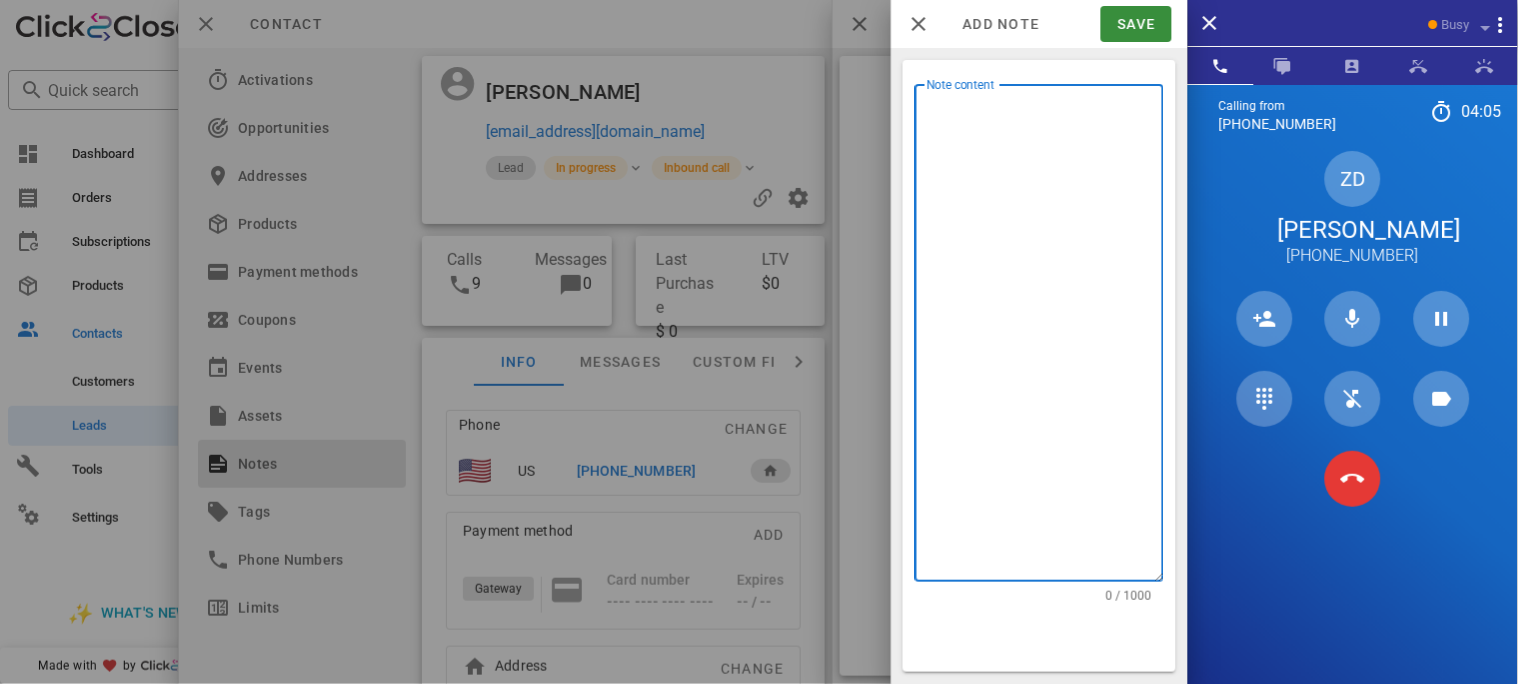 click on "Note content" at bounding box center [1045, 338] 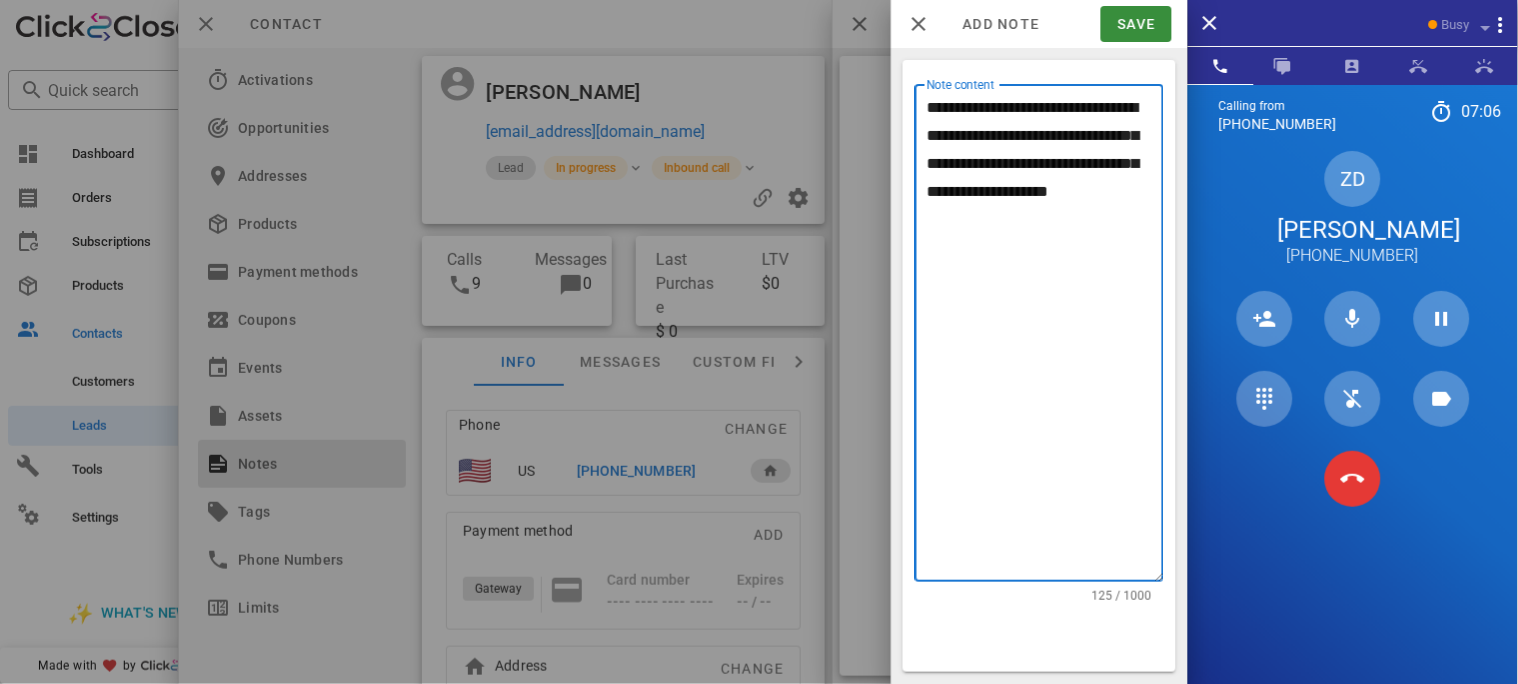 click on "**********" at bounding box center (1045, 338) 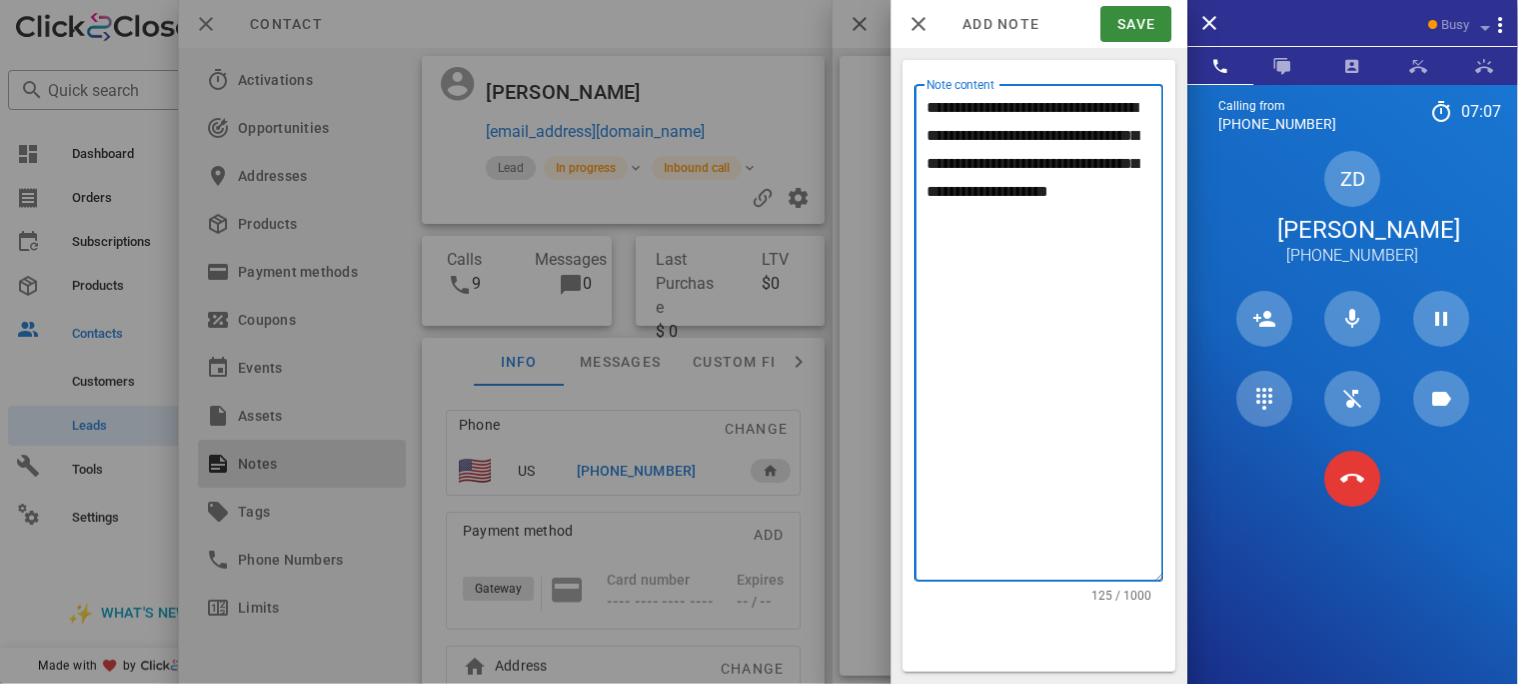 click on "**********" at bounding box center [1045, 338] 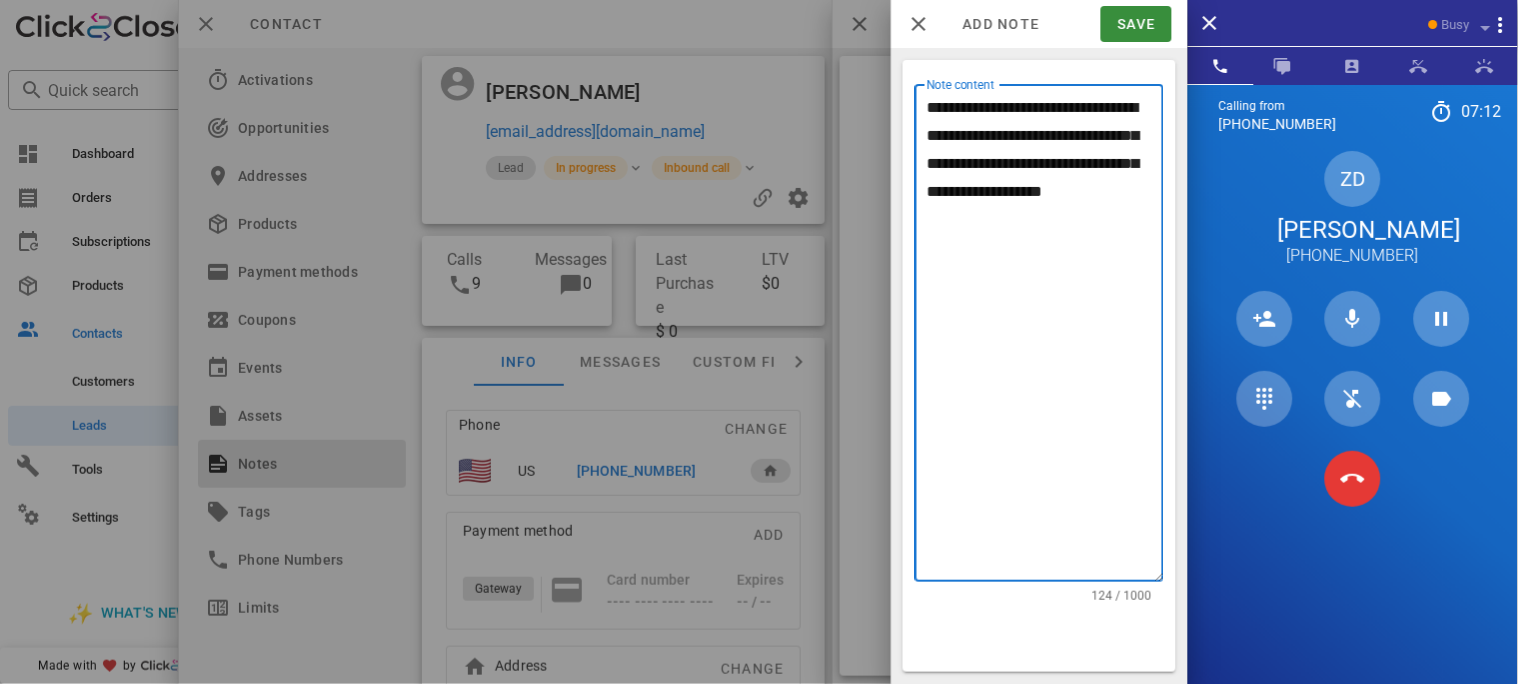 click on "**********" at bounding box center (1045, 338) 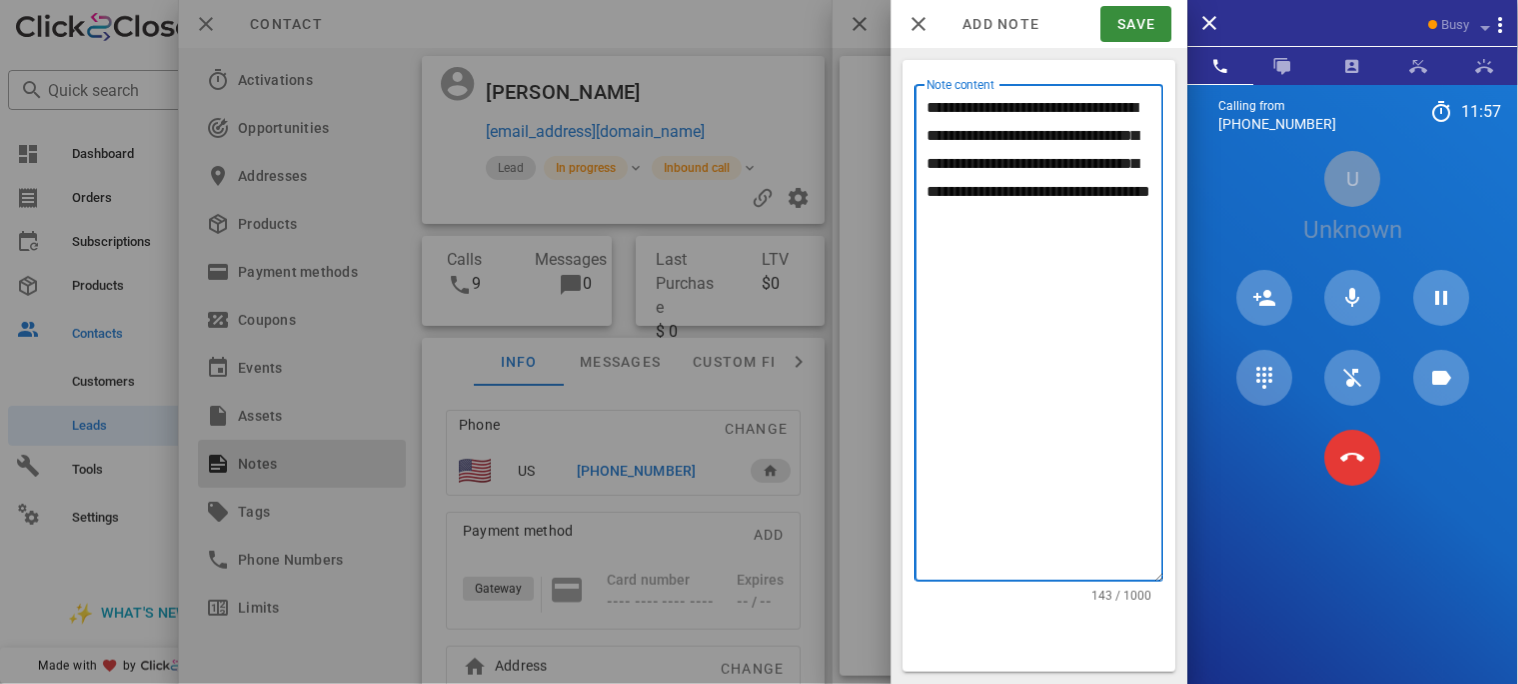 click on "**********" at bounding box center (1045, 338) 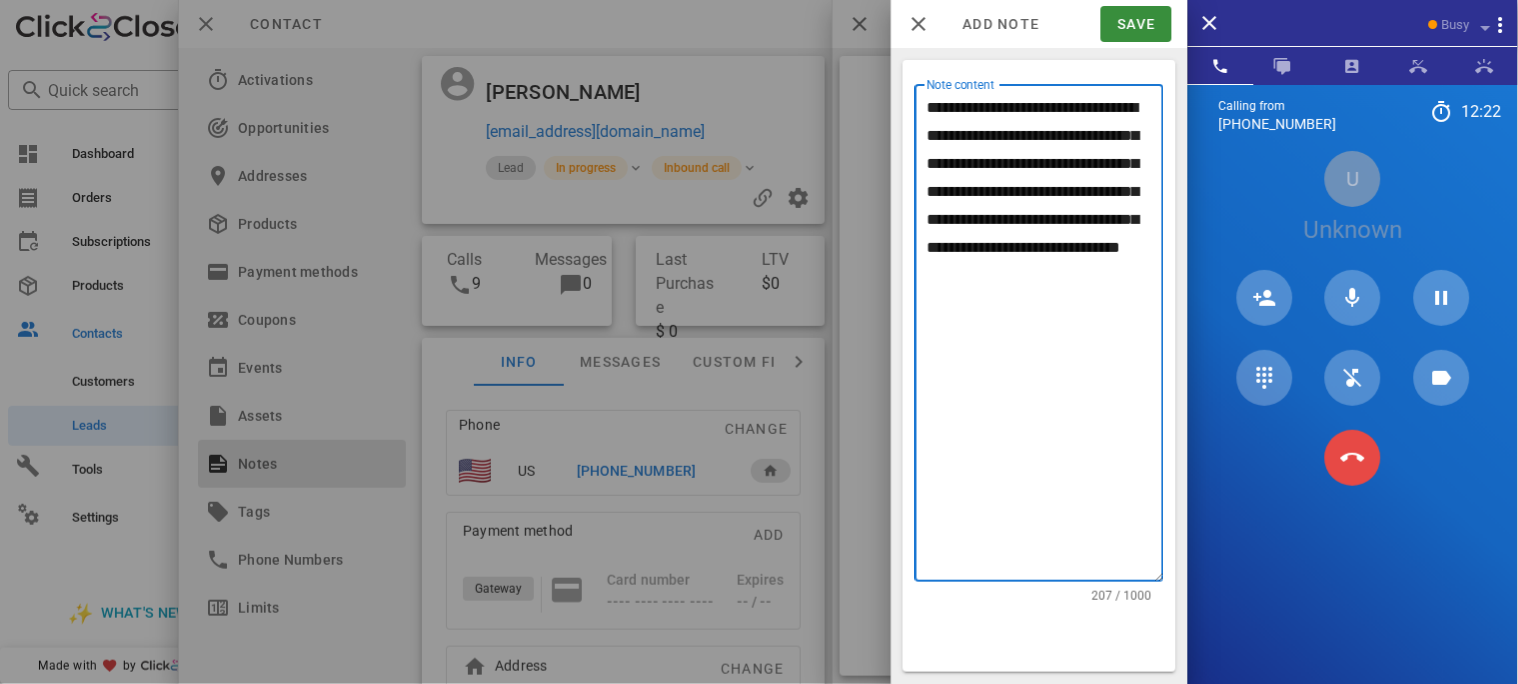 type on "**********" 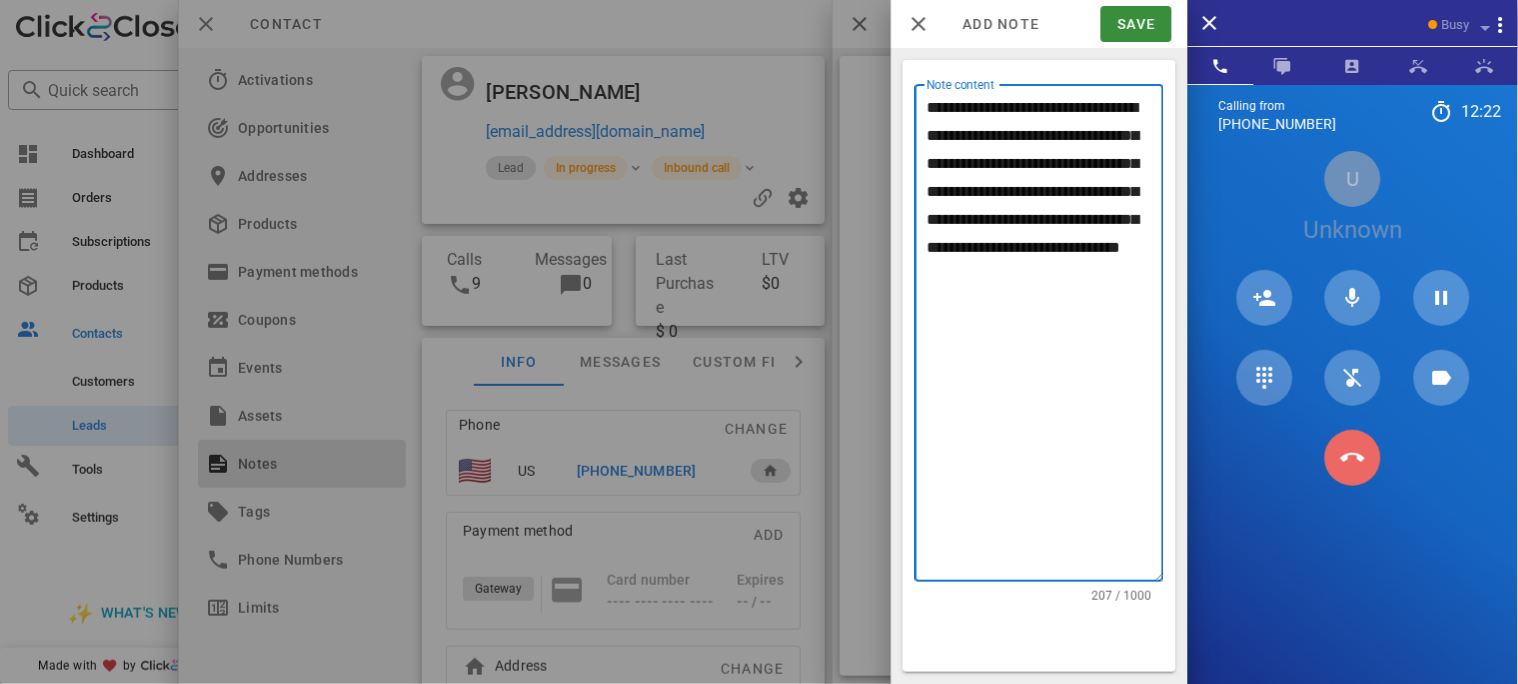 click at bounding box center [1353, 458] 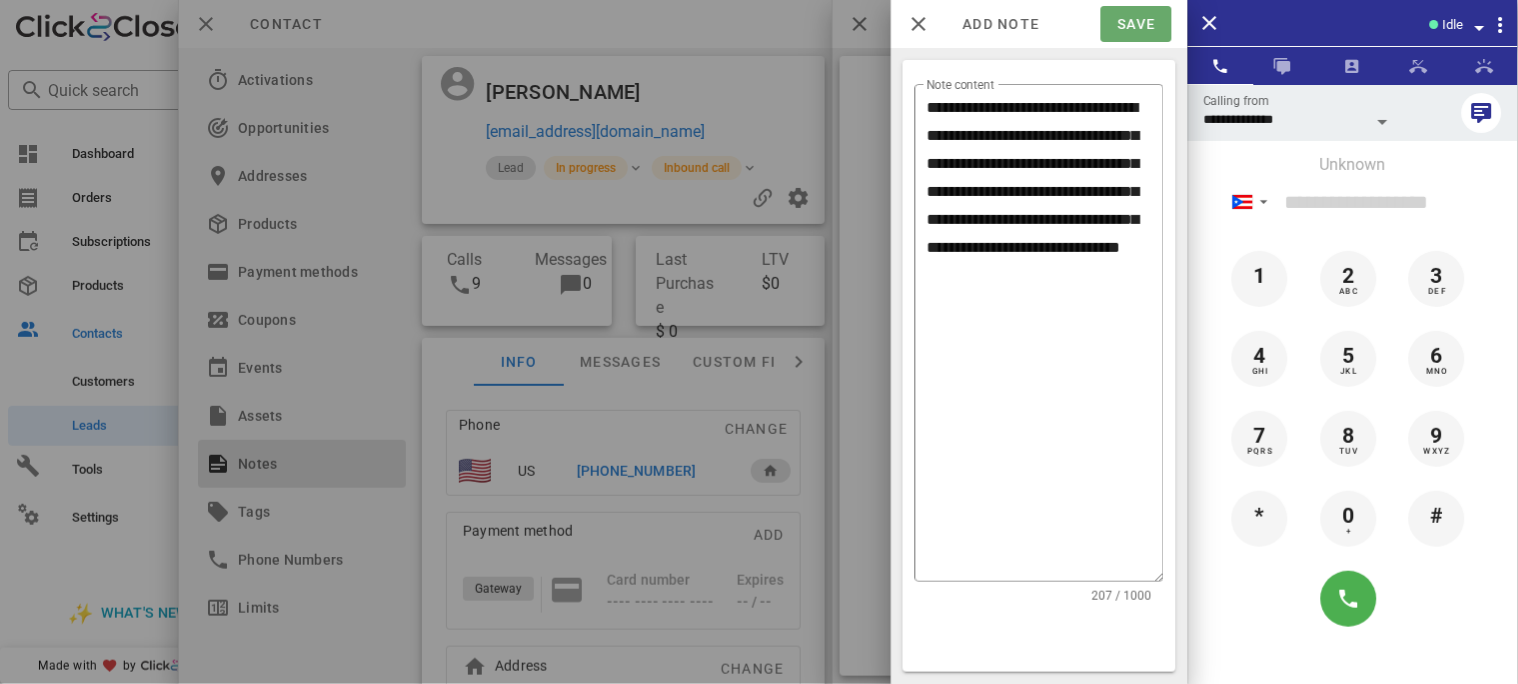 click on "Save" at bounding box center (1136, 24) 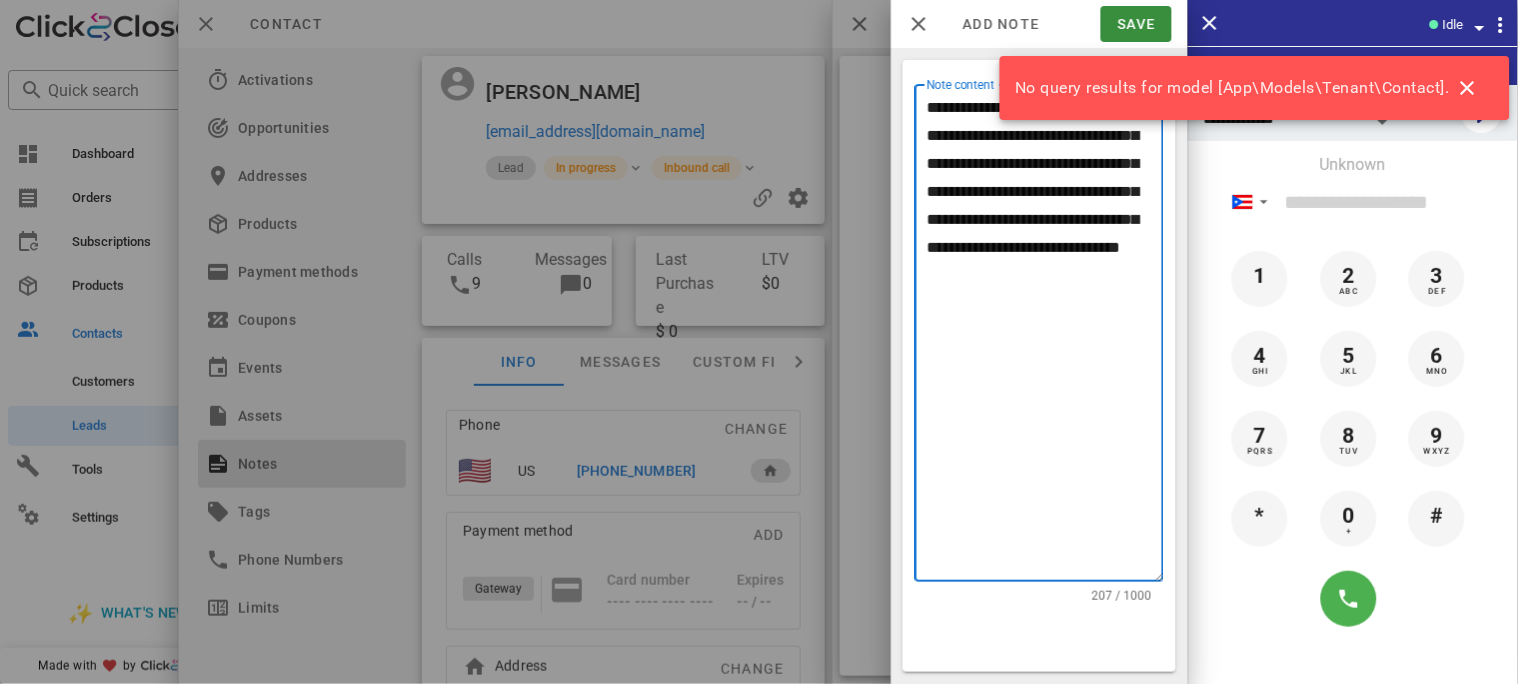 drag, startPoint x: 1152, startPoint y: 274, endPoint x: 928, endPoint y: 109, distance: 278.21036 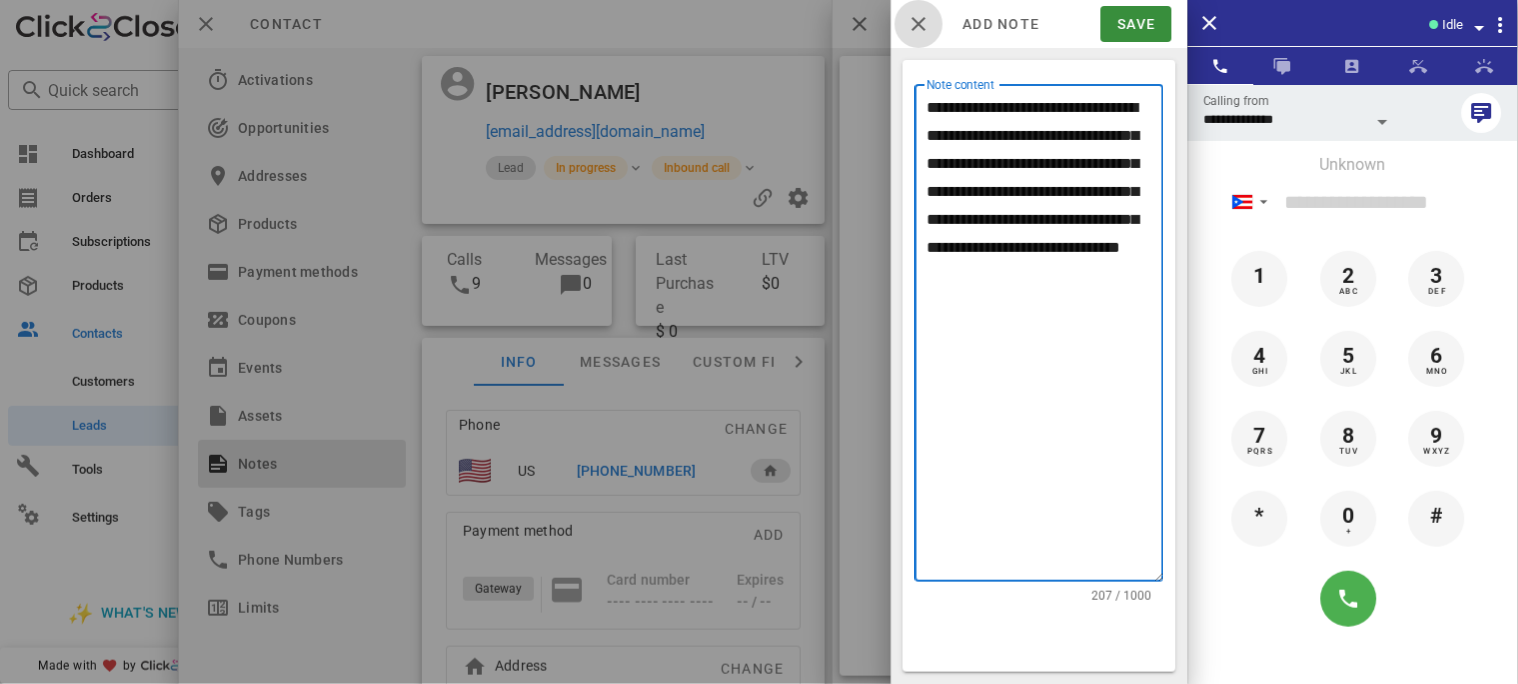 click at bounding box center (919, 24) 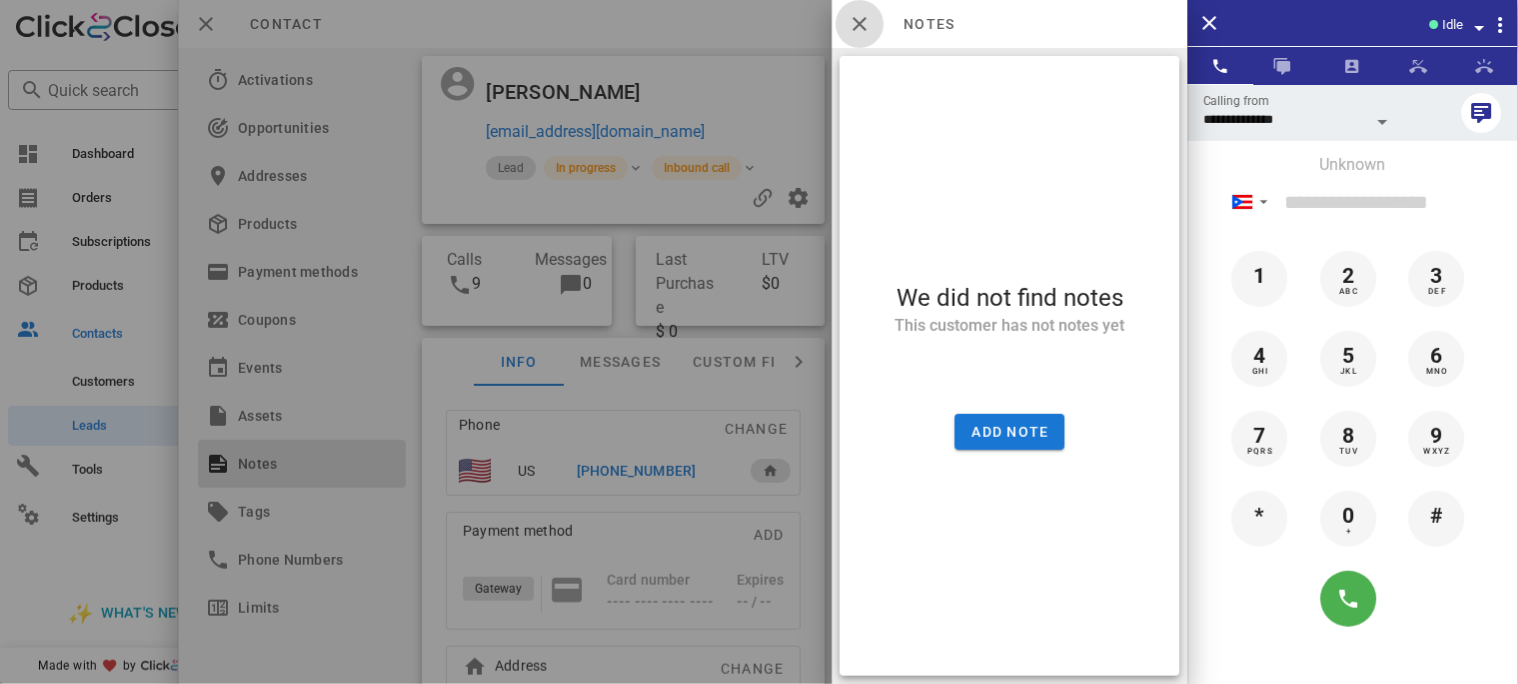 click at bounding box center (860, 24) 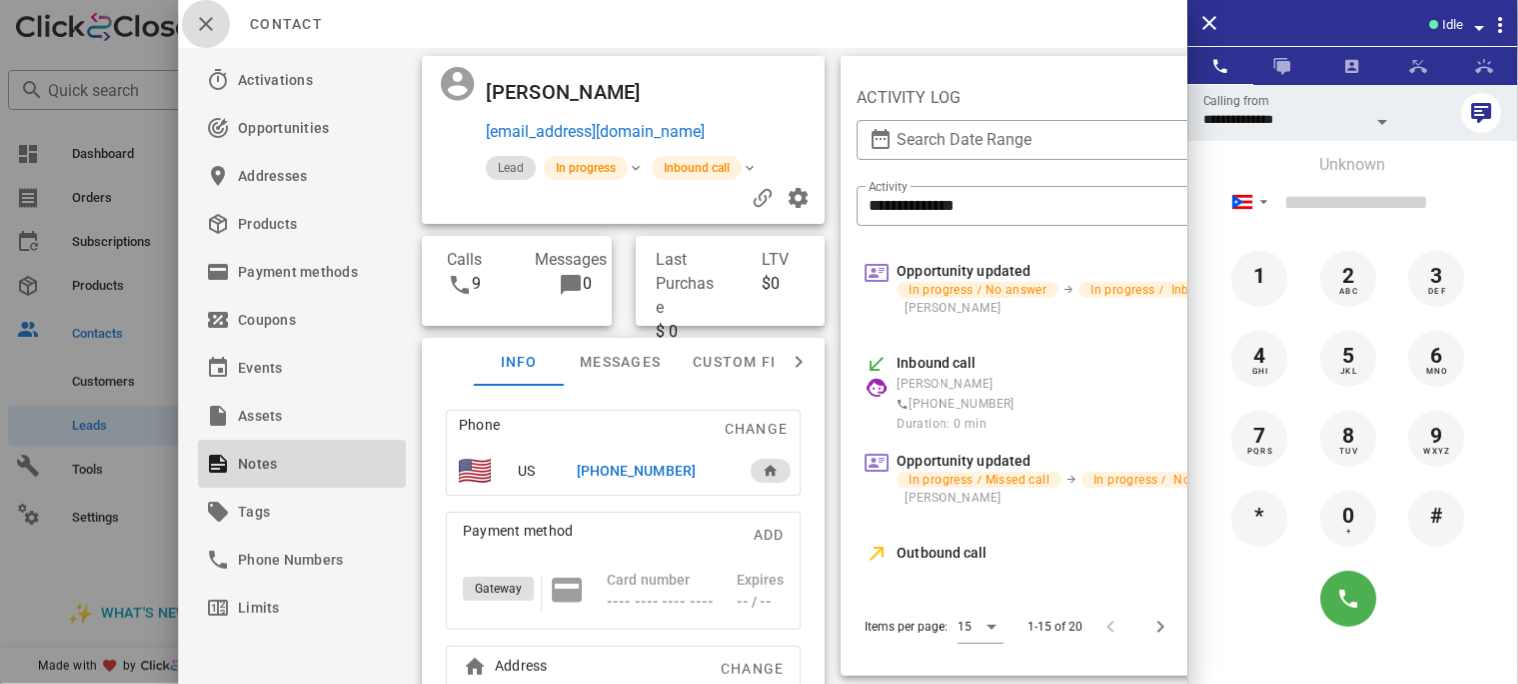 click at bounding box center (206, 24) 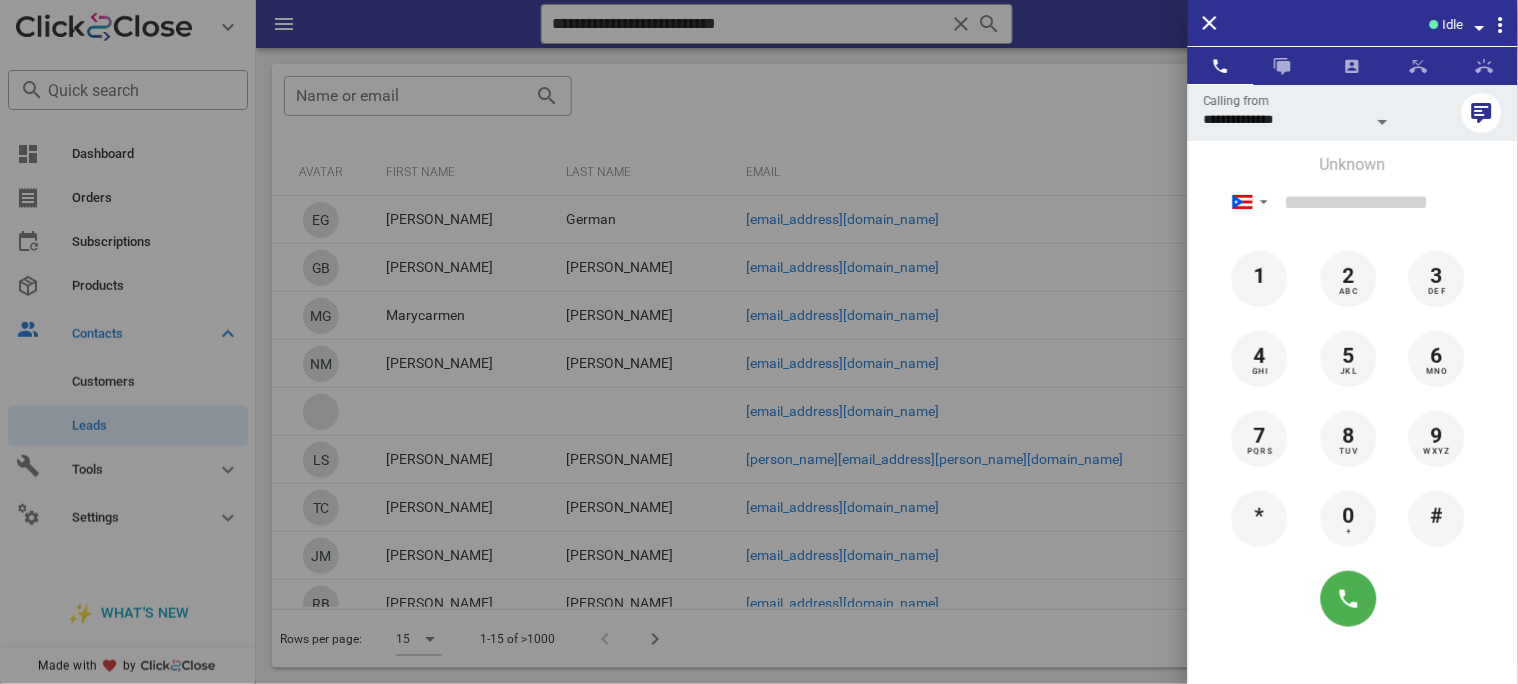 click at bounding box center (759, 342) 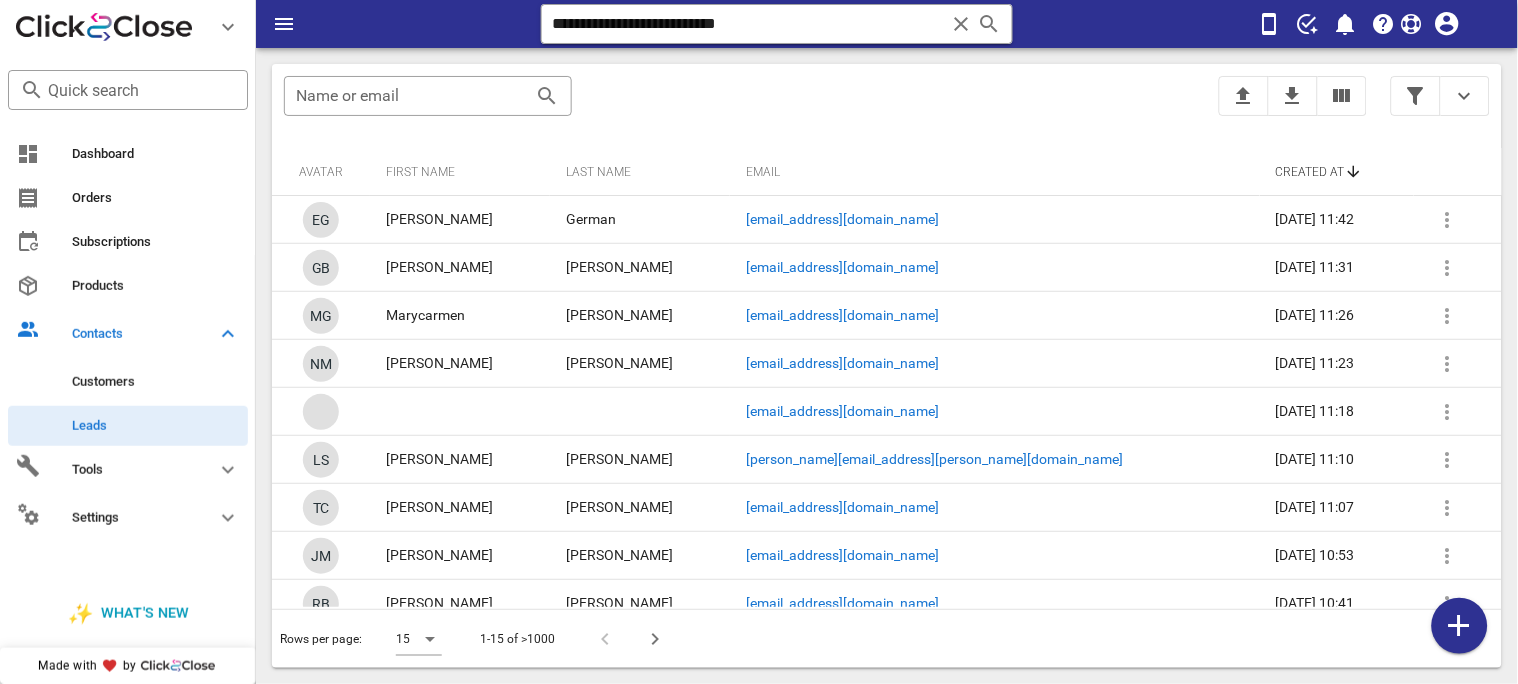 click at bounding box center [961, 24] 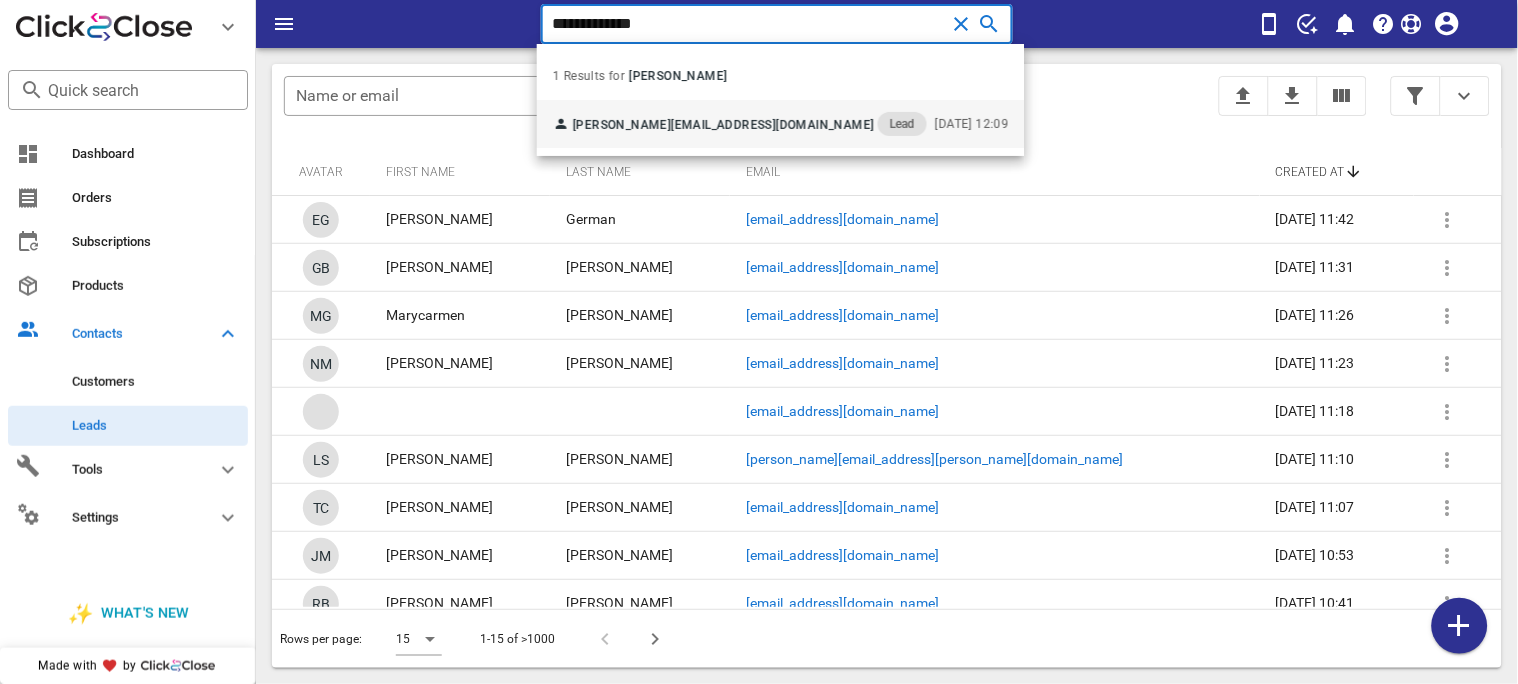 type on "**********" 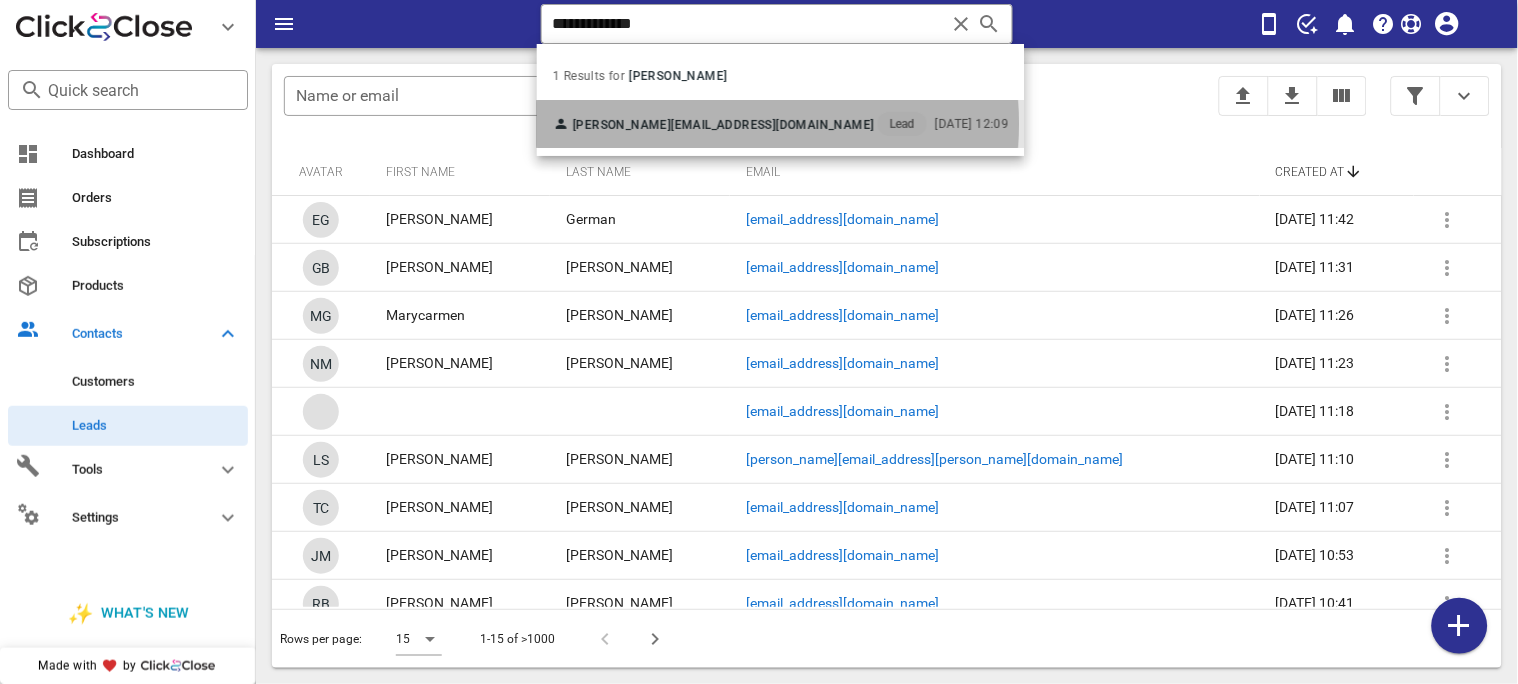 click on "Zayda Delgado" at bounding box center (622, 125) 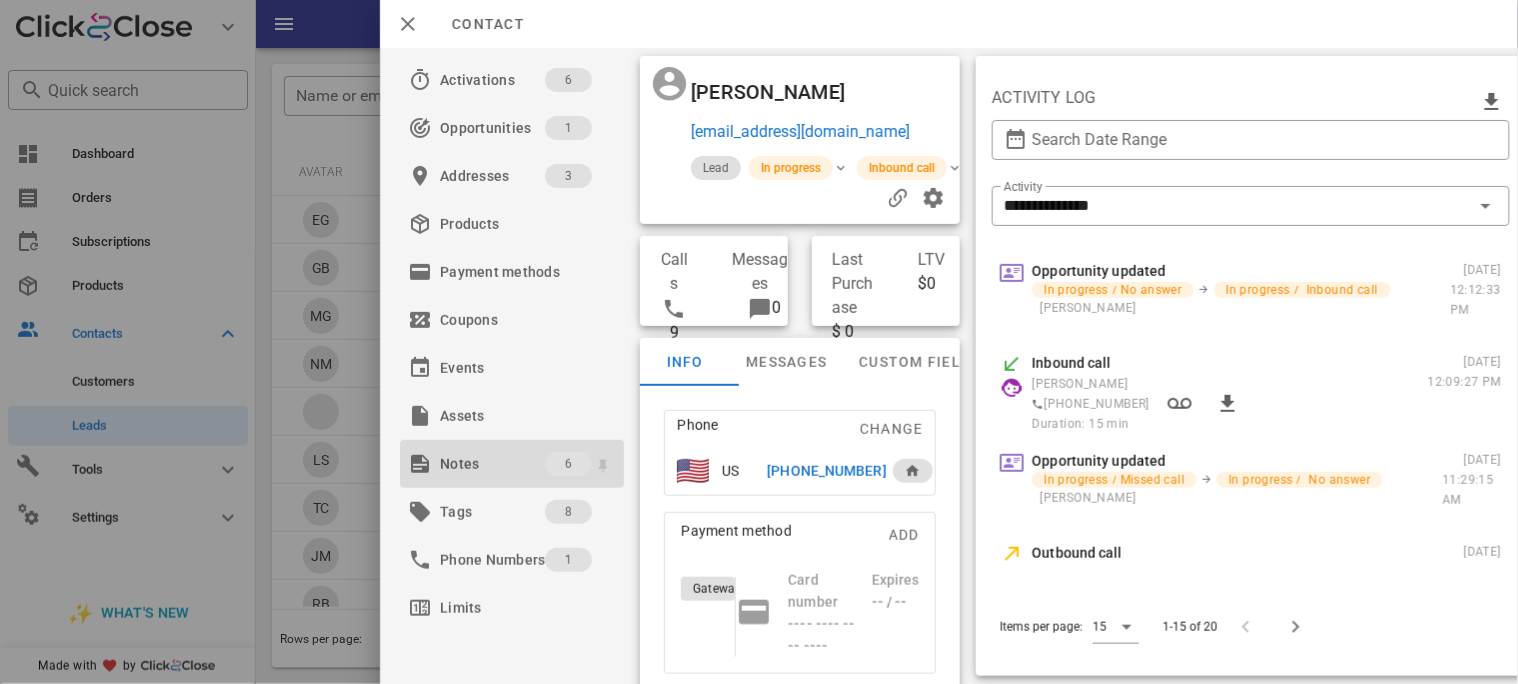 click on "Notes" at bounding box center (492, 464) 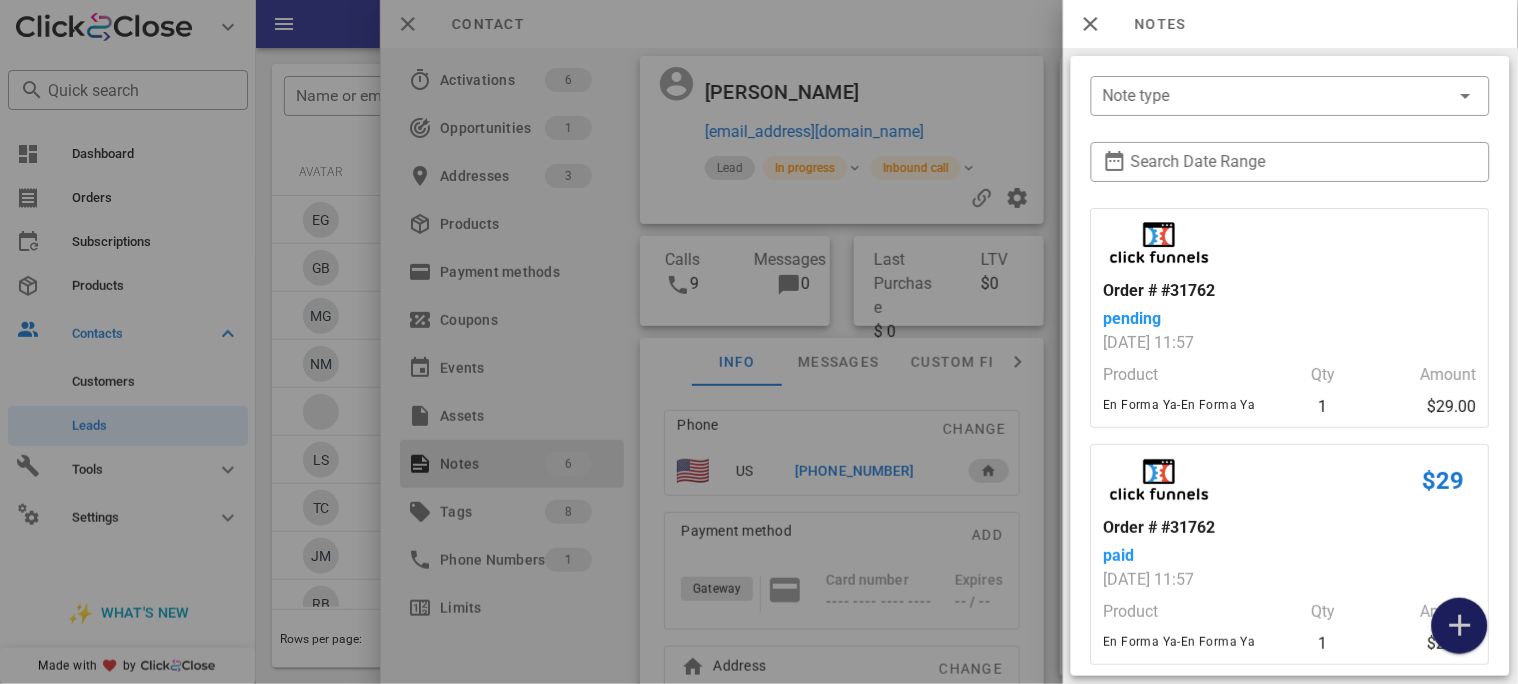 click at bounding box center [1460, 626] 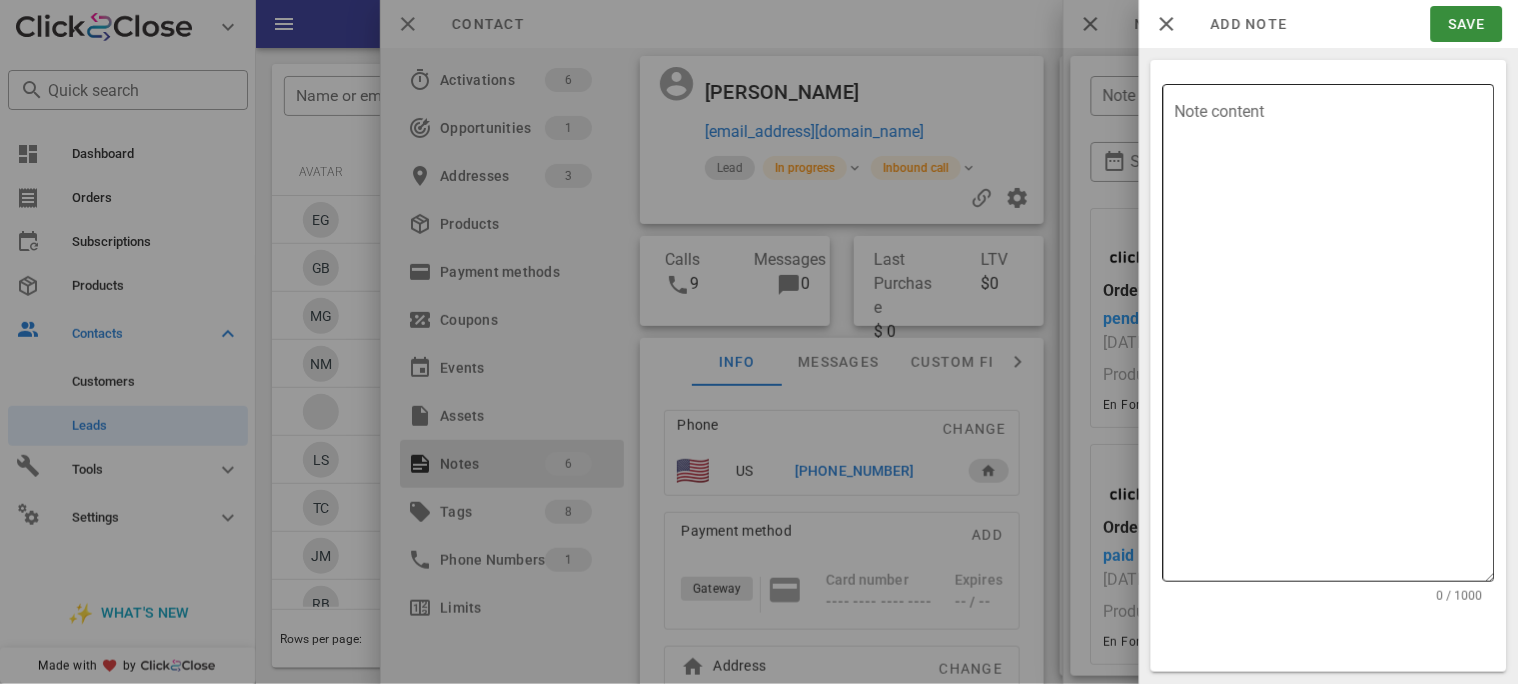 click on "Note content" at bounding box center (1335, 338) 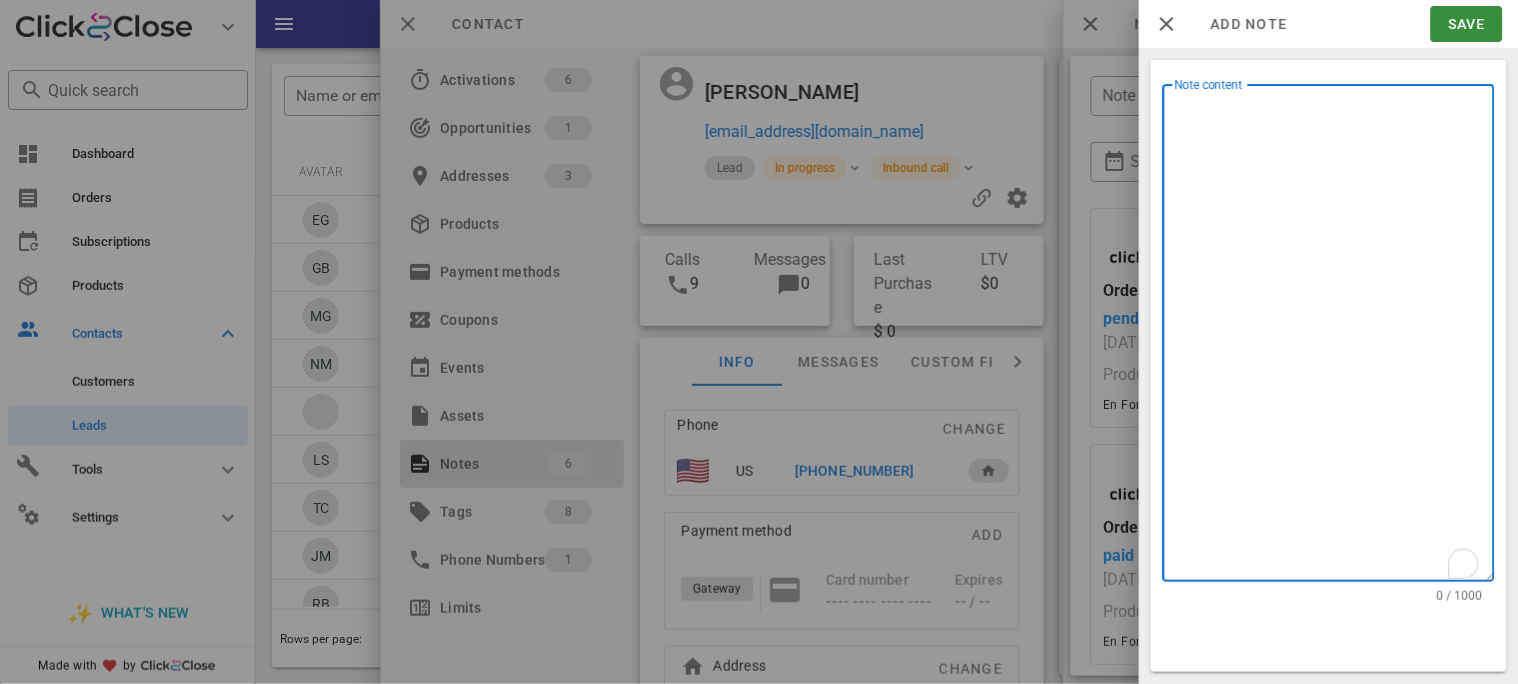 paste on "**********" 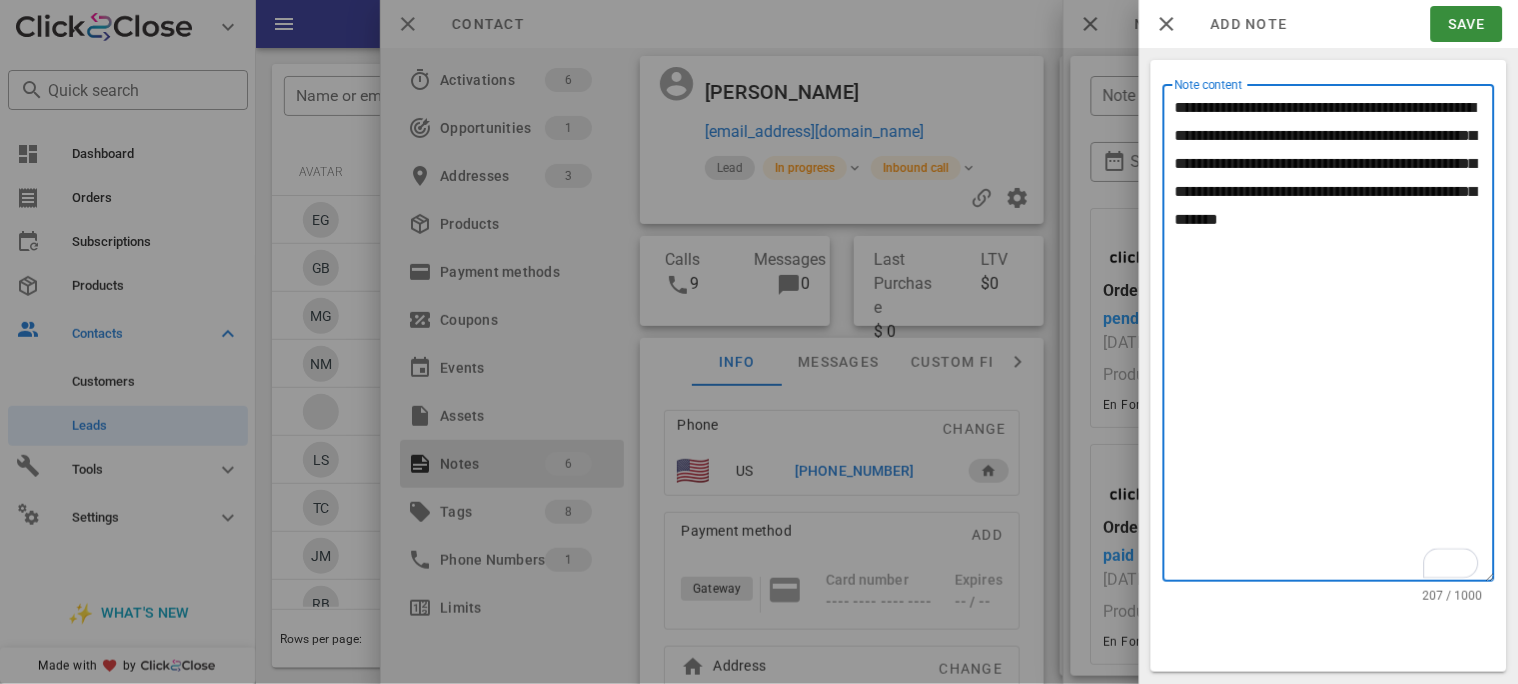 click on "**********" at bounding box center (1335, 338) 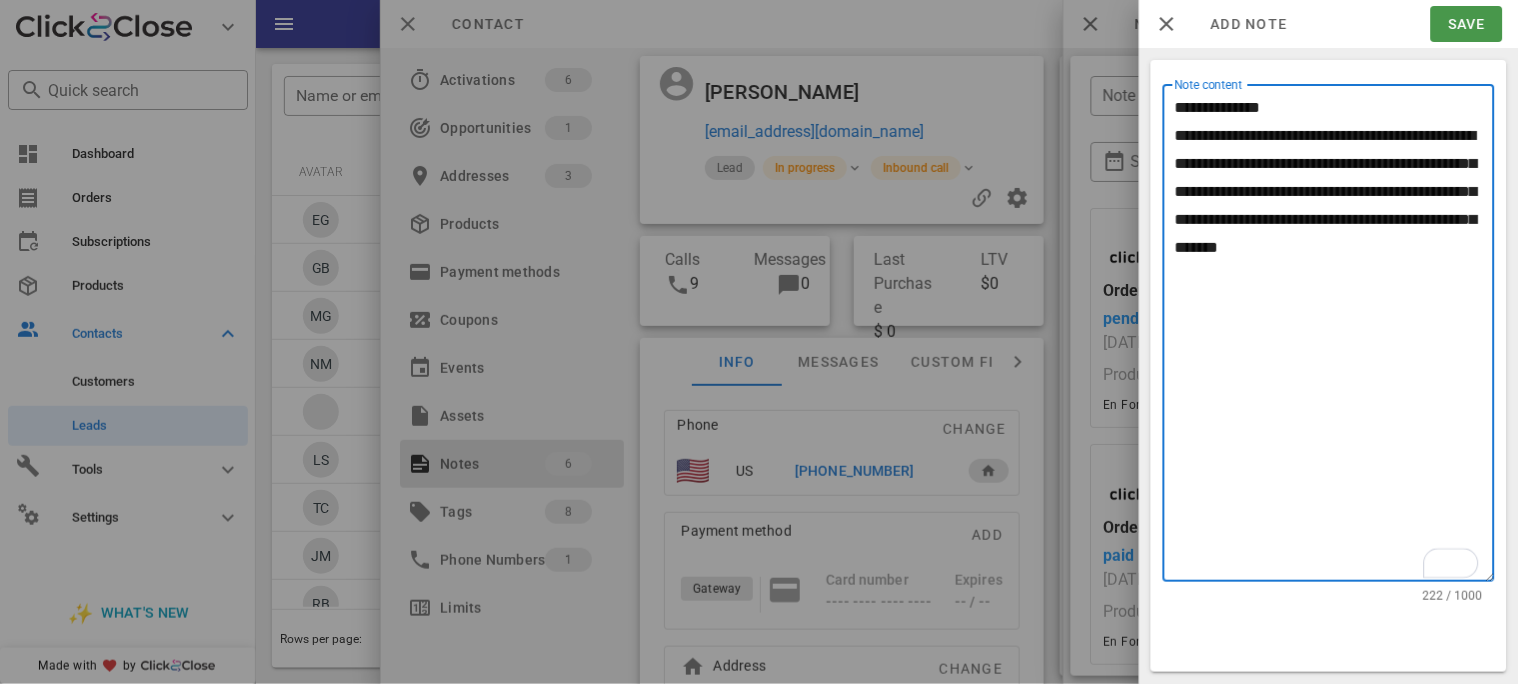 type on "**********" 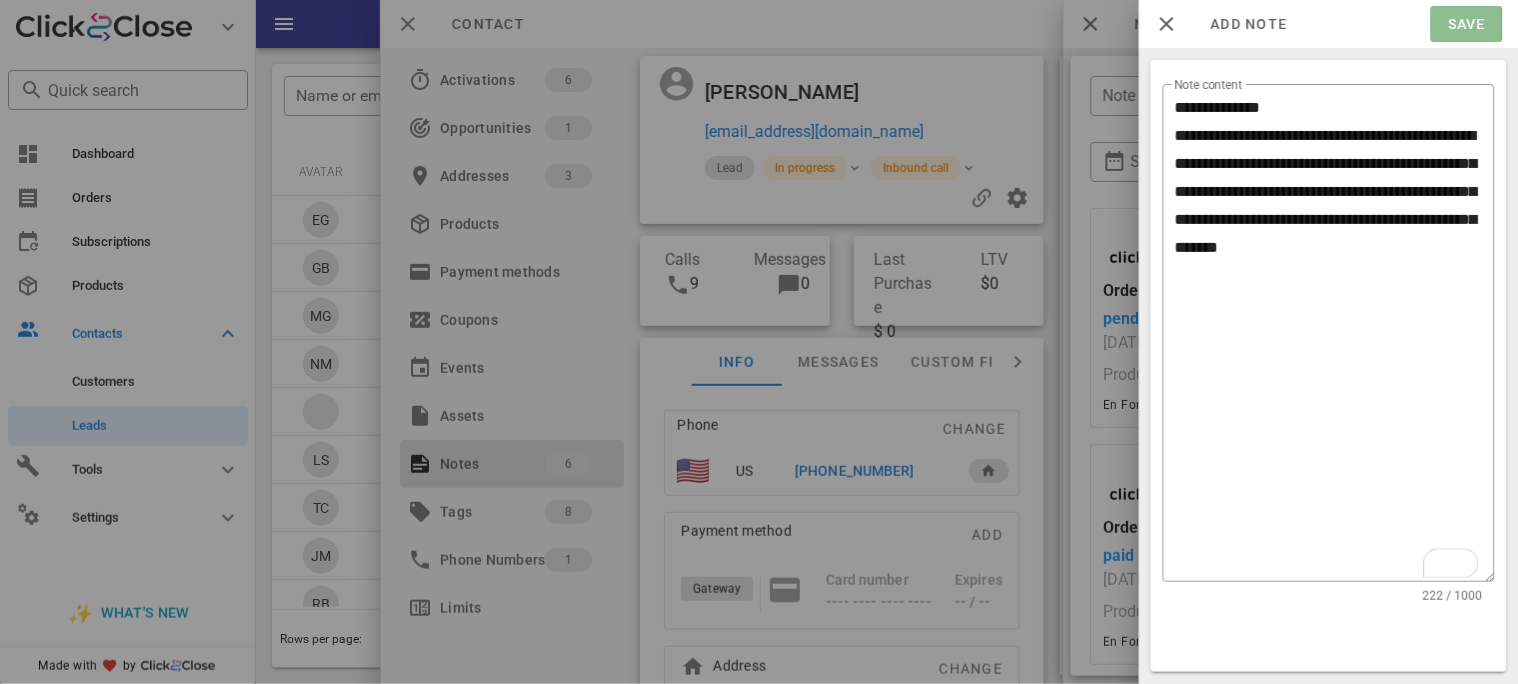 click on "Save" at bounding box center (1466, 24) 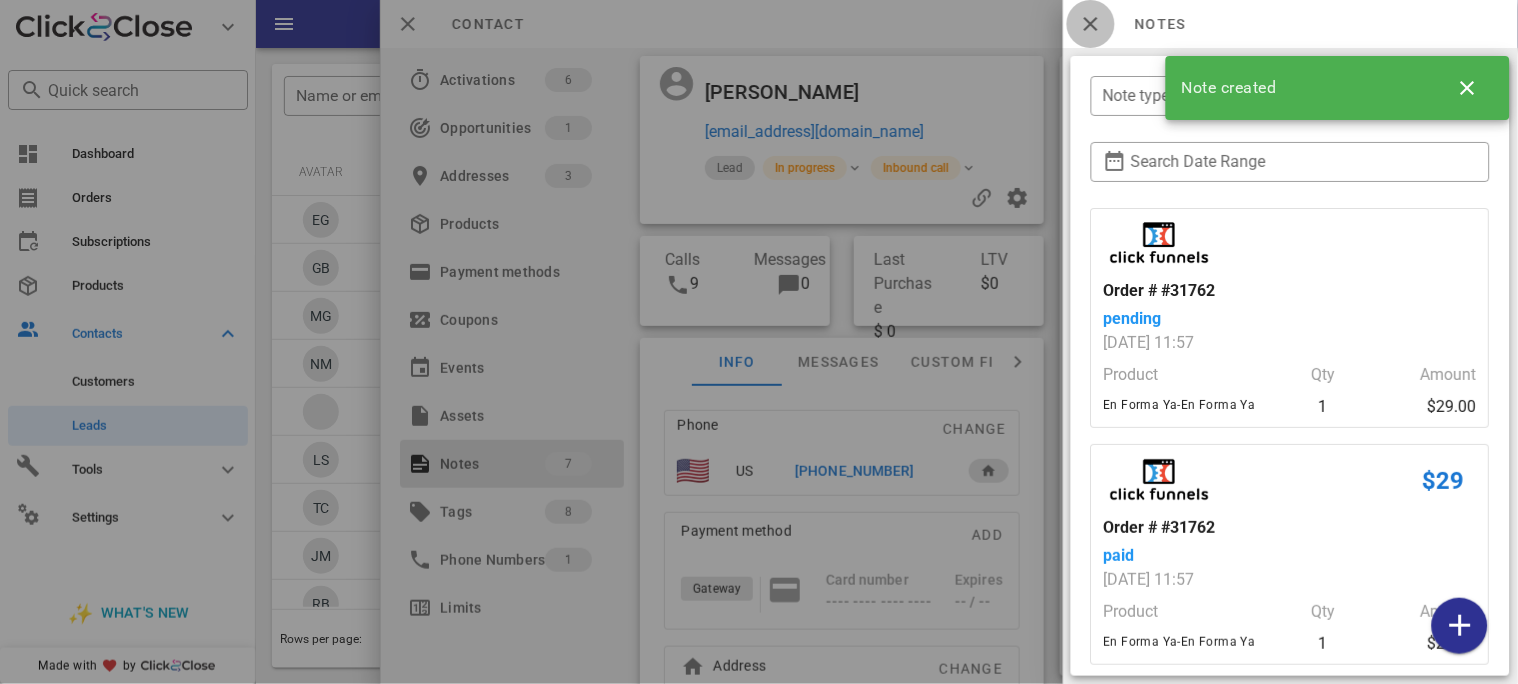 click at bounding box center (1091, 24) 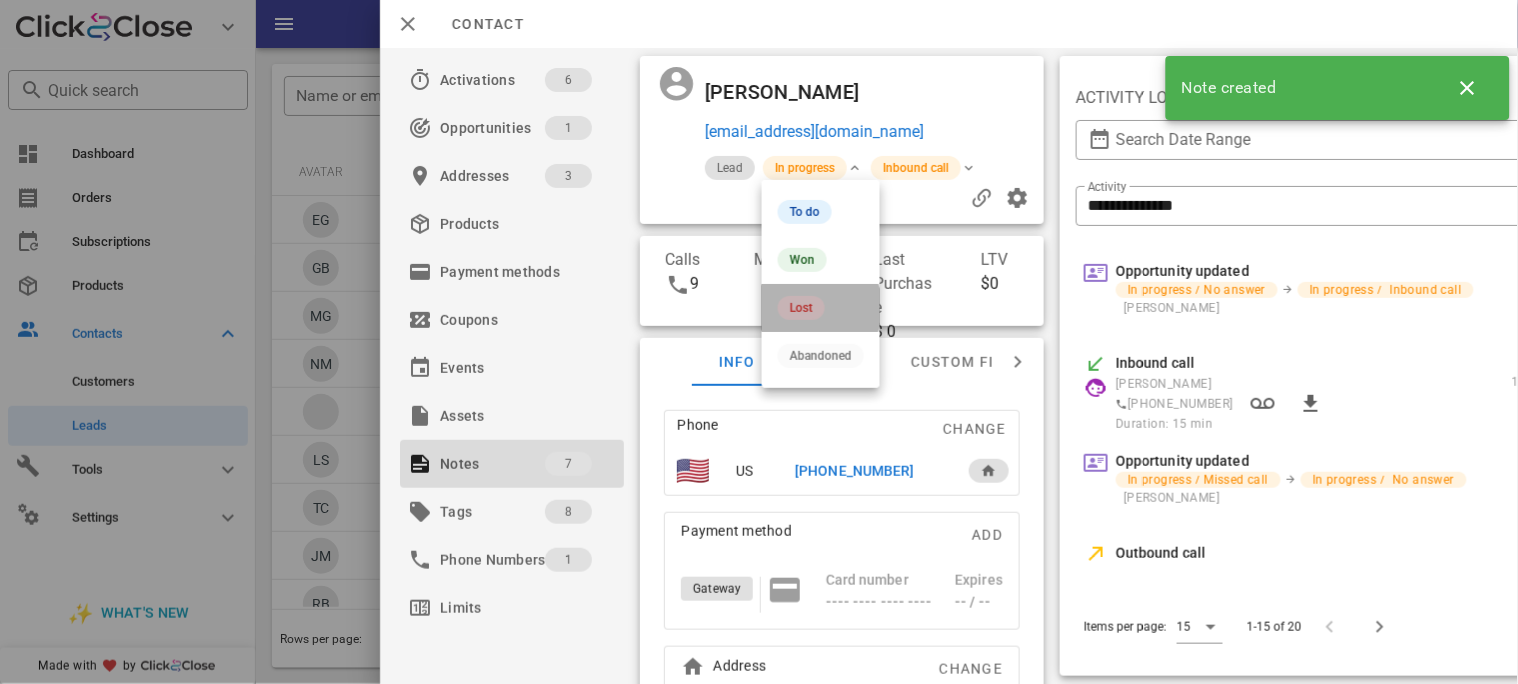 click on "Lost" at bounding box center [801, 308] 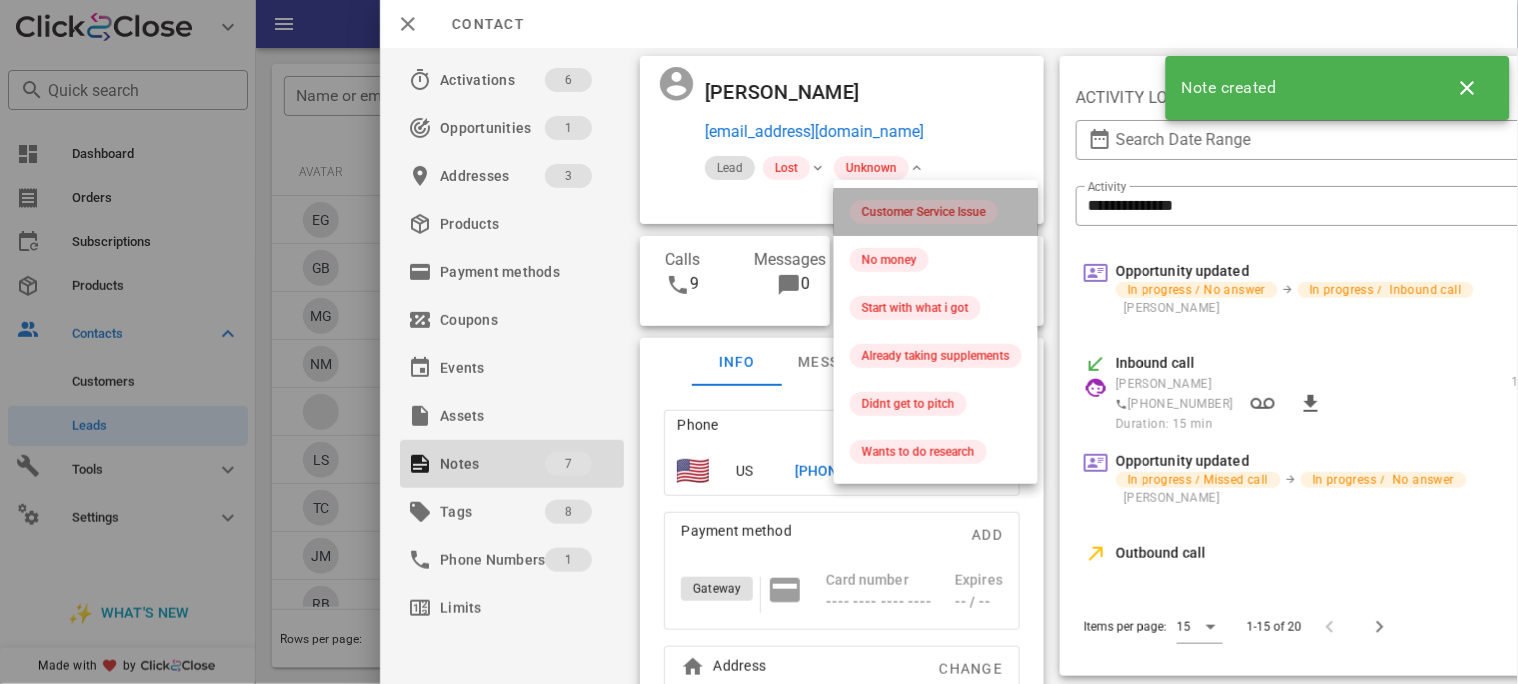 click on "Customer Service Issue" at bounding box center (924, 212) 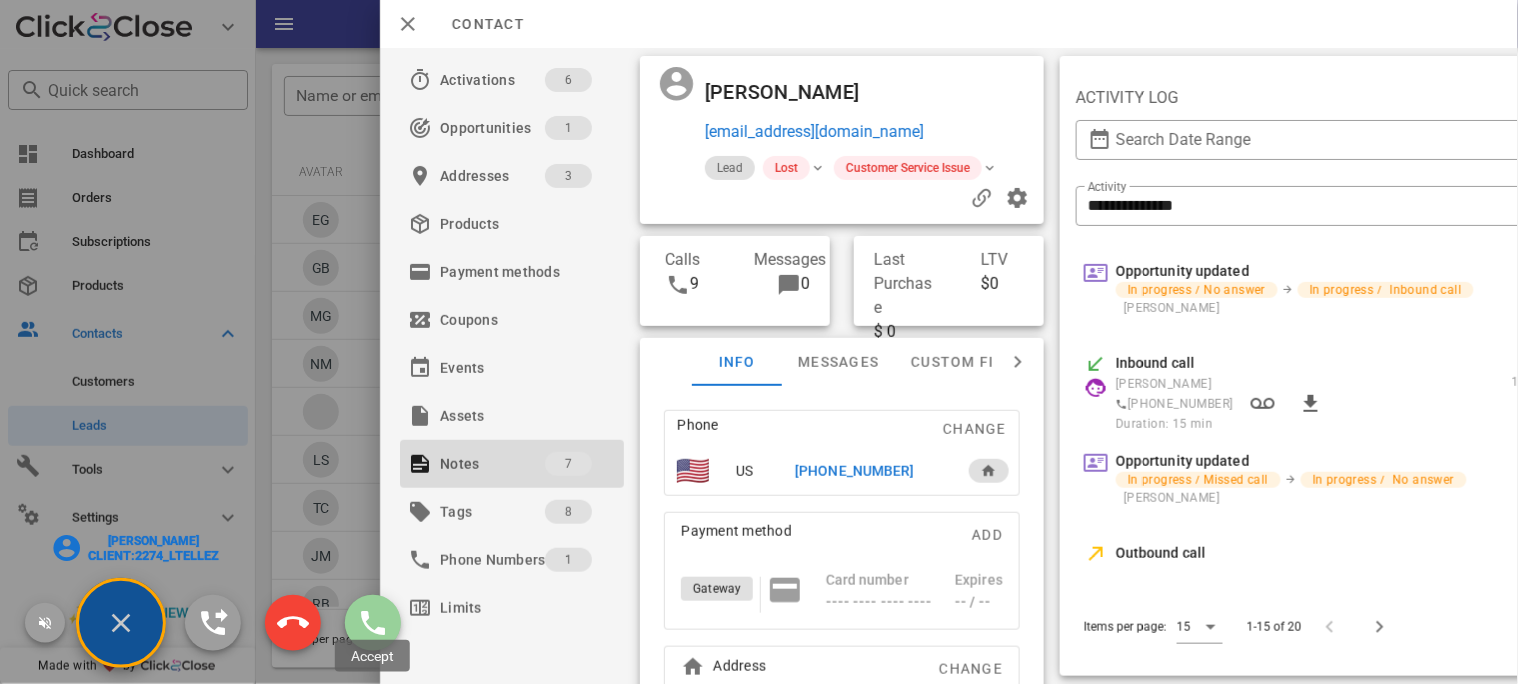 click at bounding box center [373, 623] 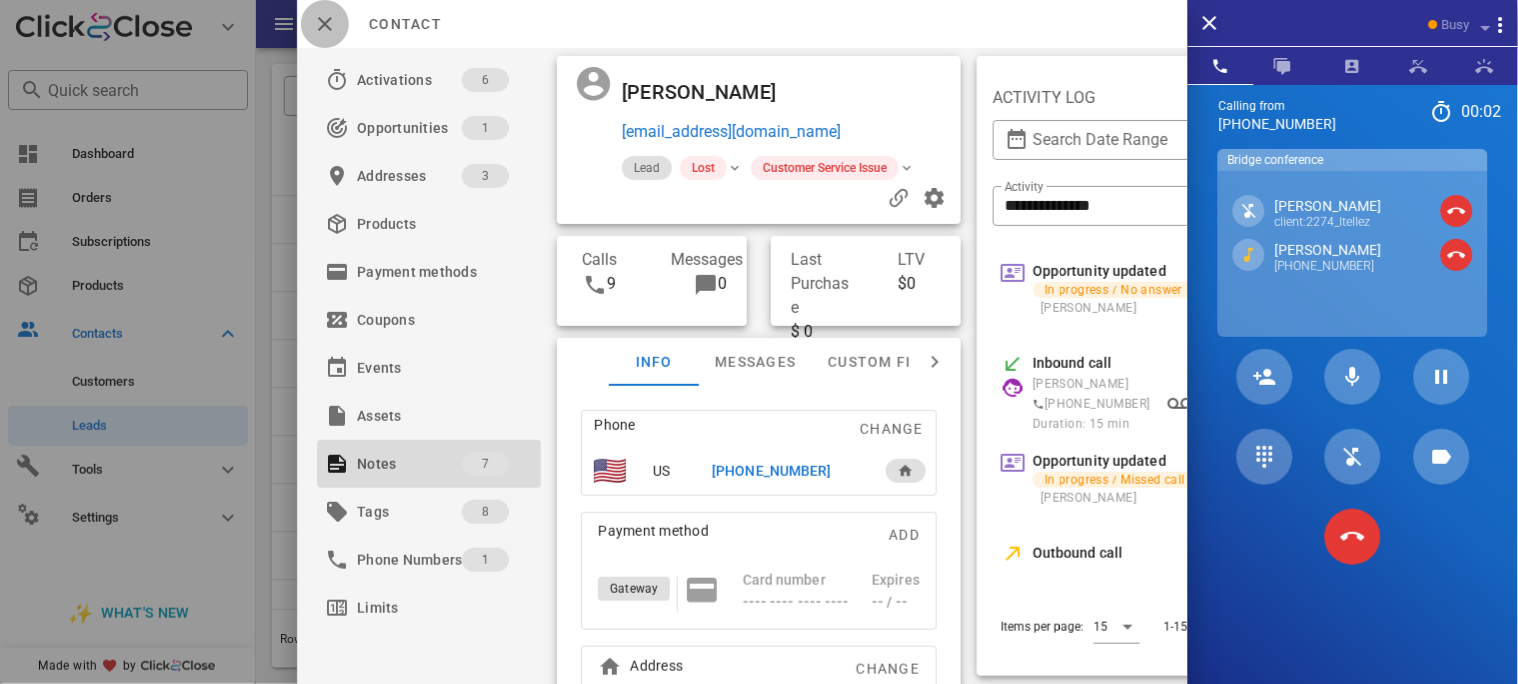 click at bounding box center (325, 24) 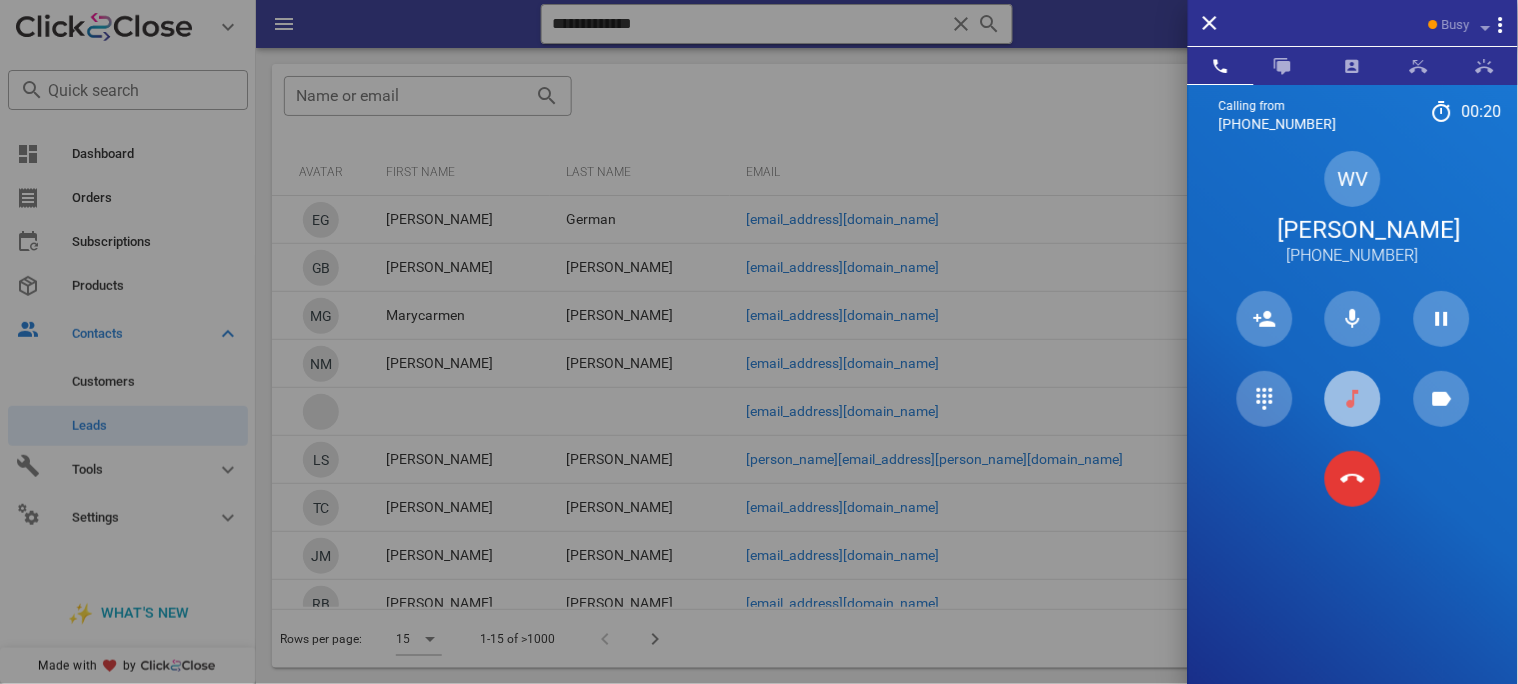 click at bounding box center (1353, 399) 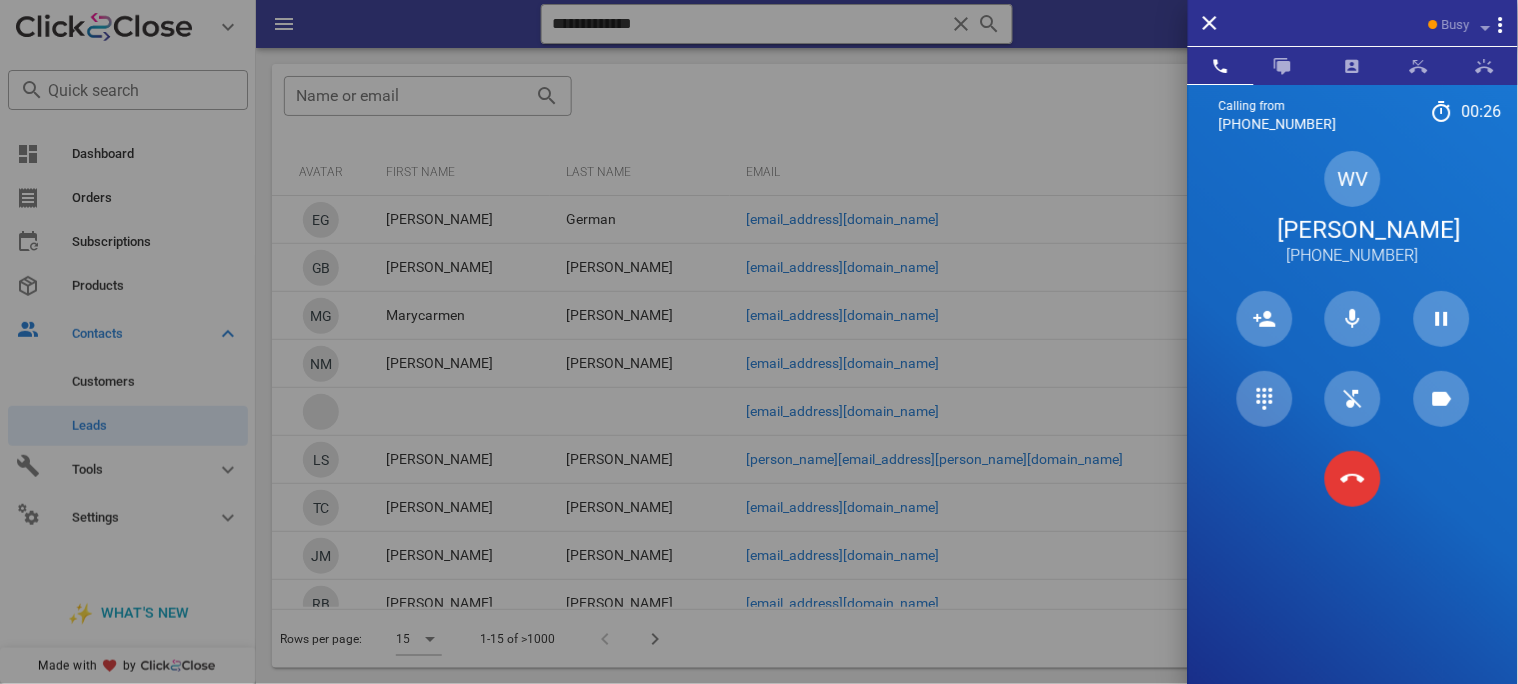 click on "Wendy Vasquez" at bounding box center (1353, 230) 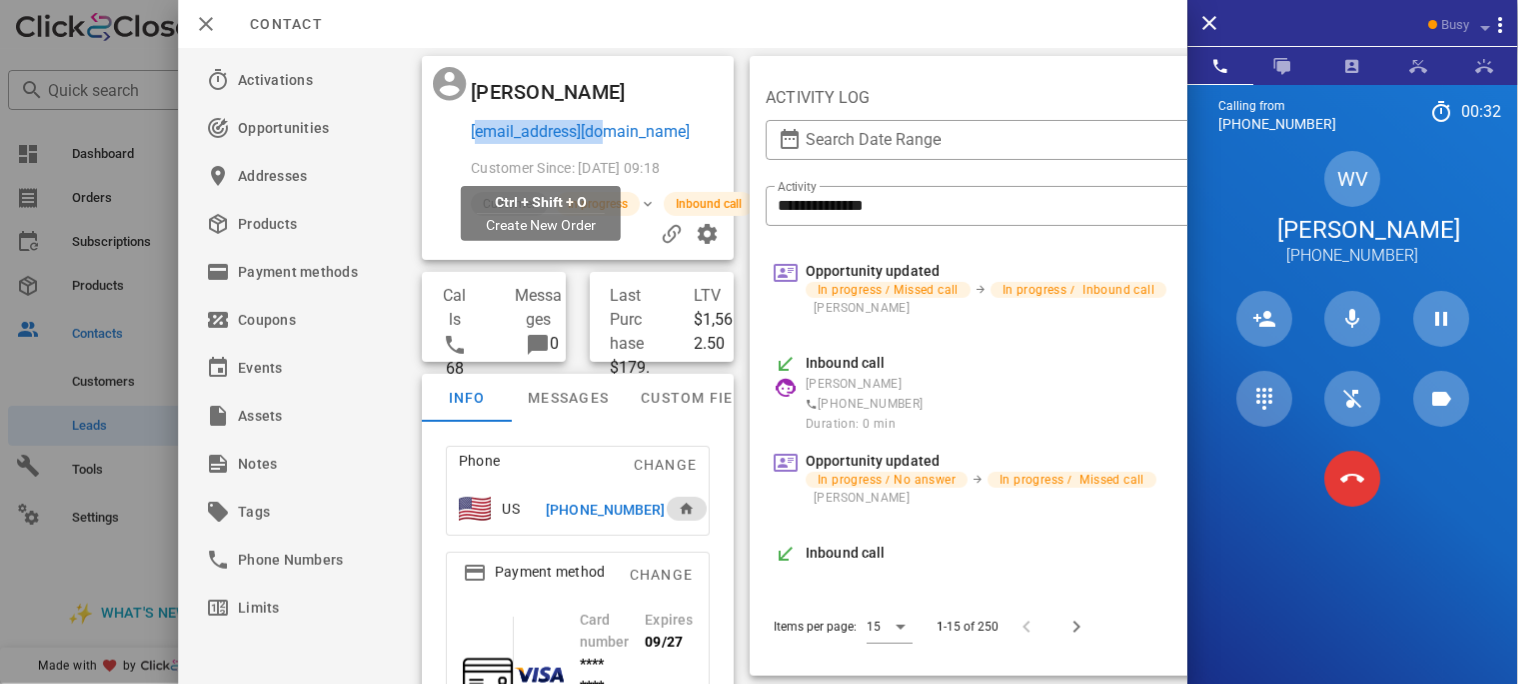 drag, startPoint x: 632, startPoint y: 160, endPoint x: 473, endPoint y: 161, distance: 159.00314 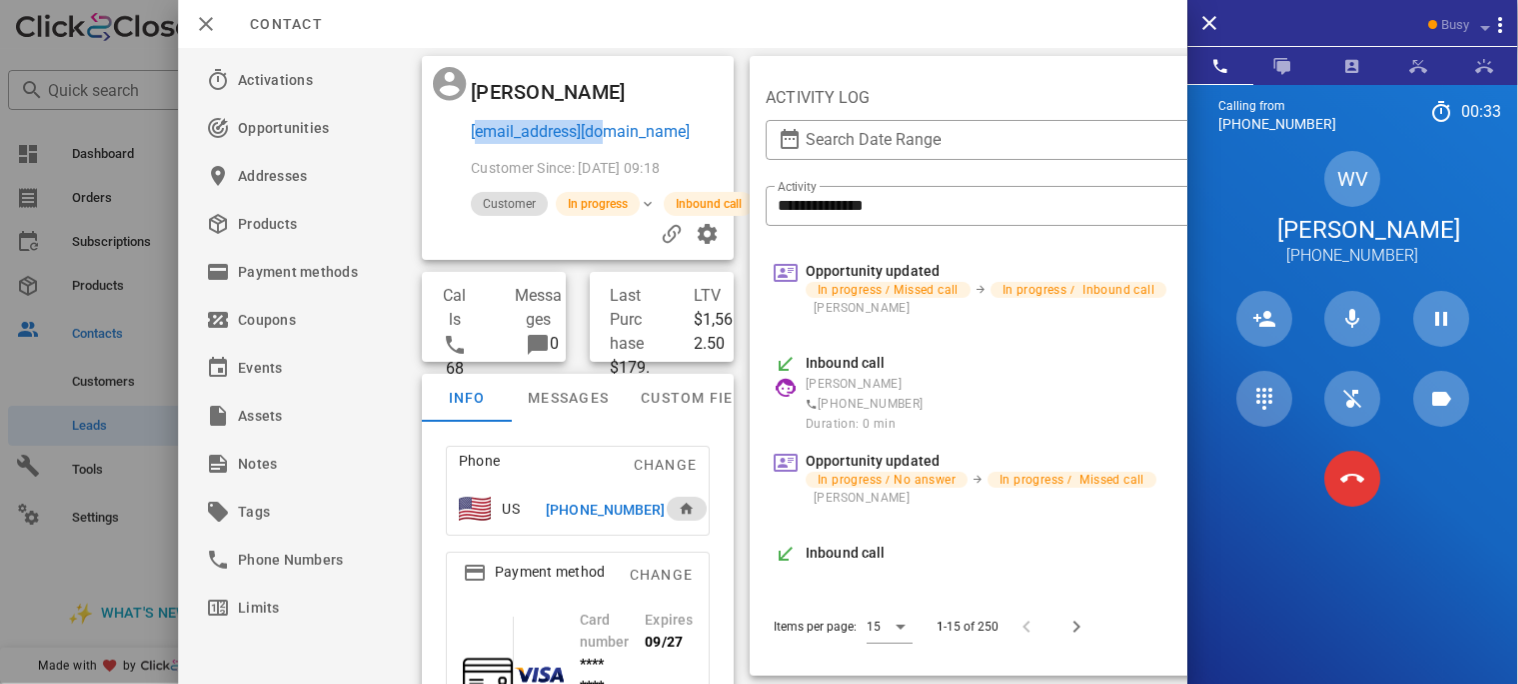 copy on "wendy1304@att.net" 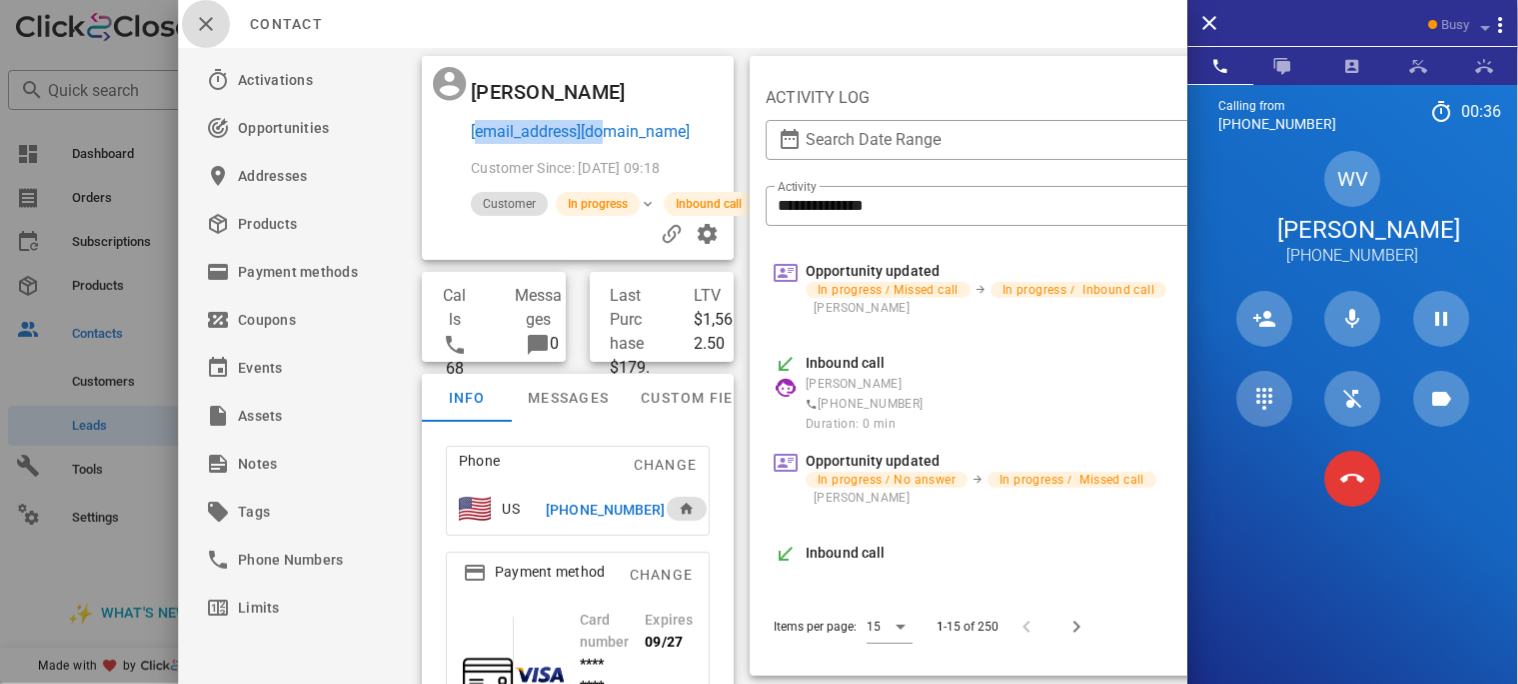 click at bounding box center [206, 24] 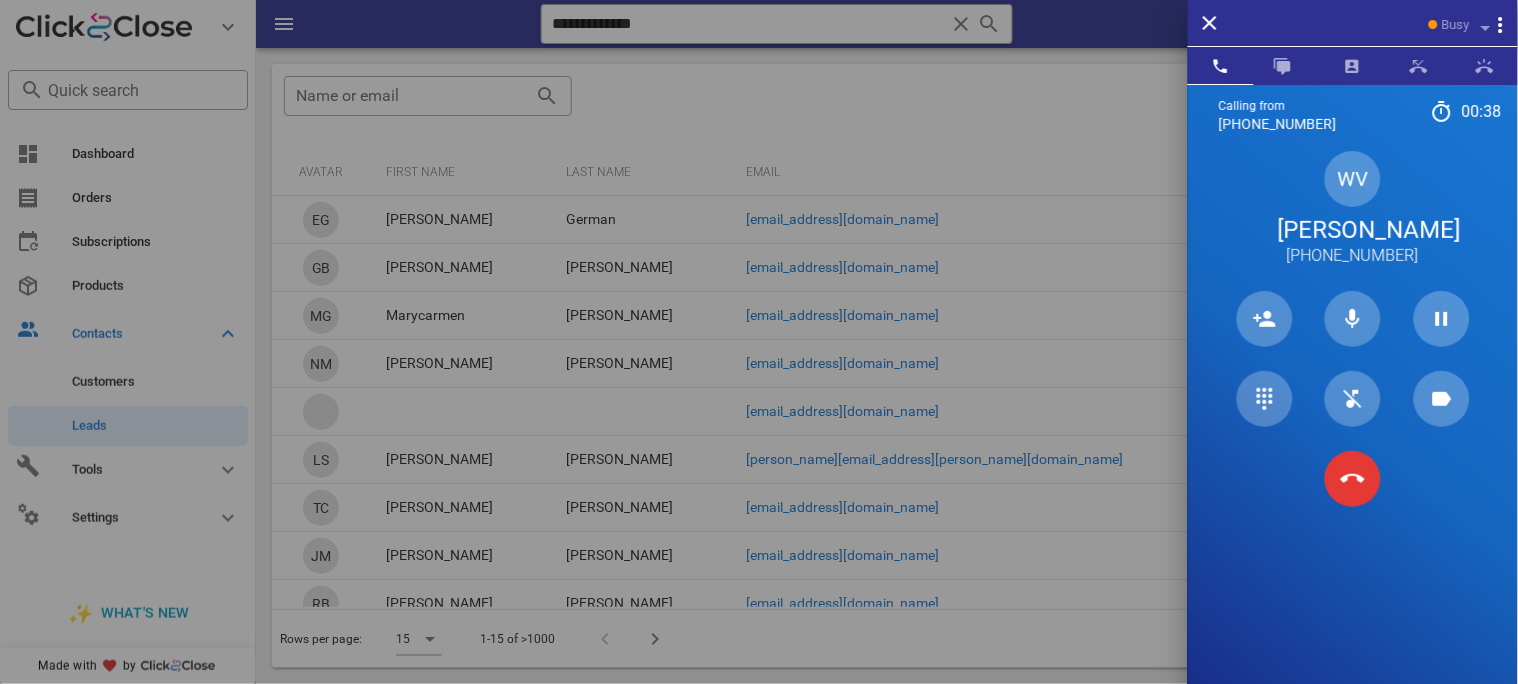 click at bounding box center (759, 342) 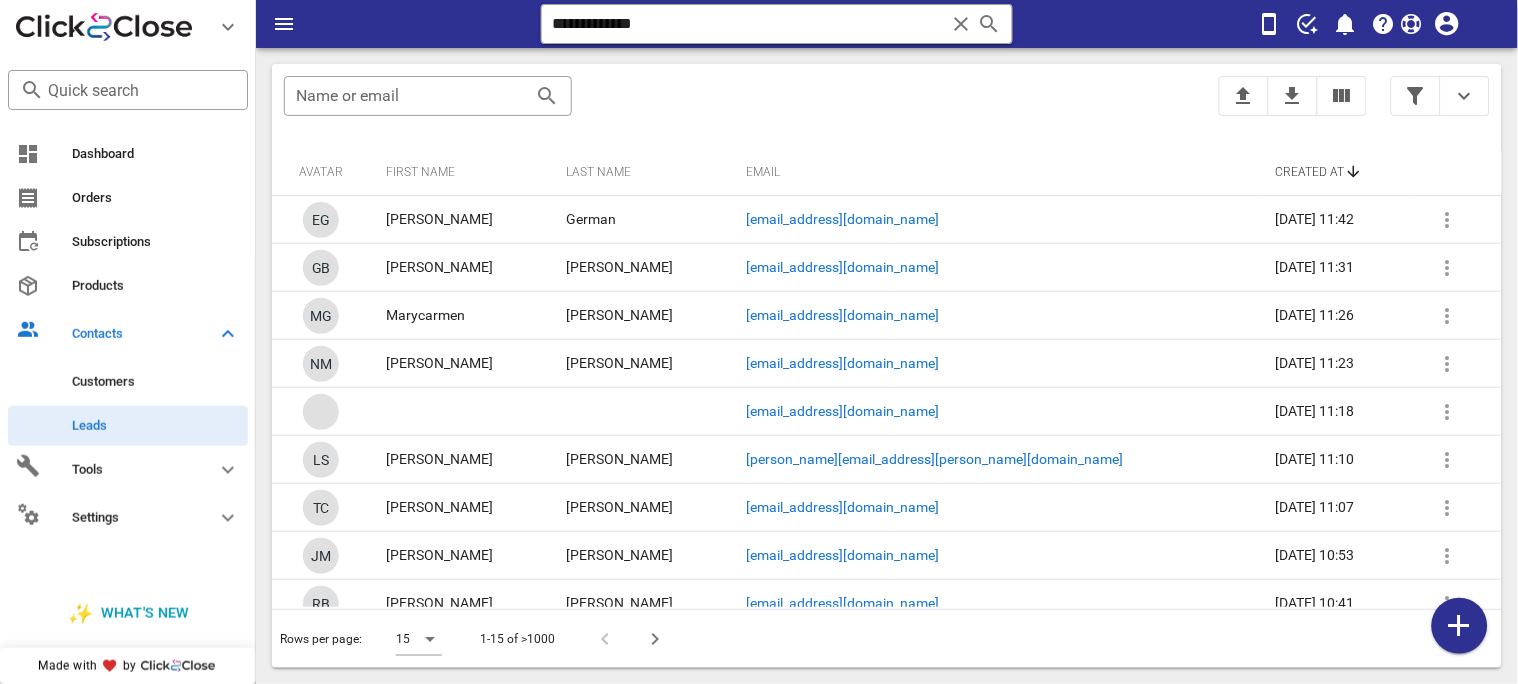 click at bounding box center (961, 24) 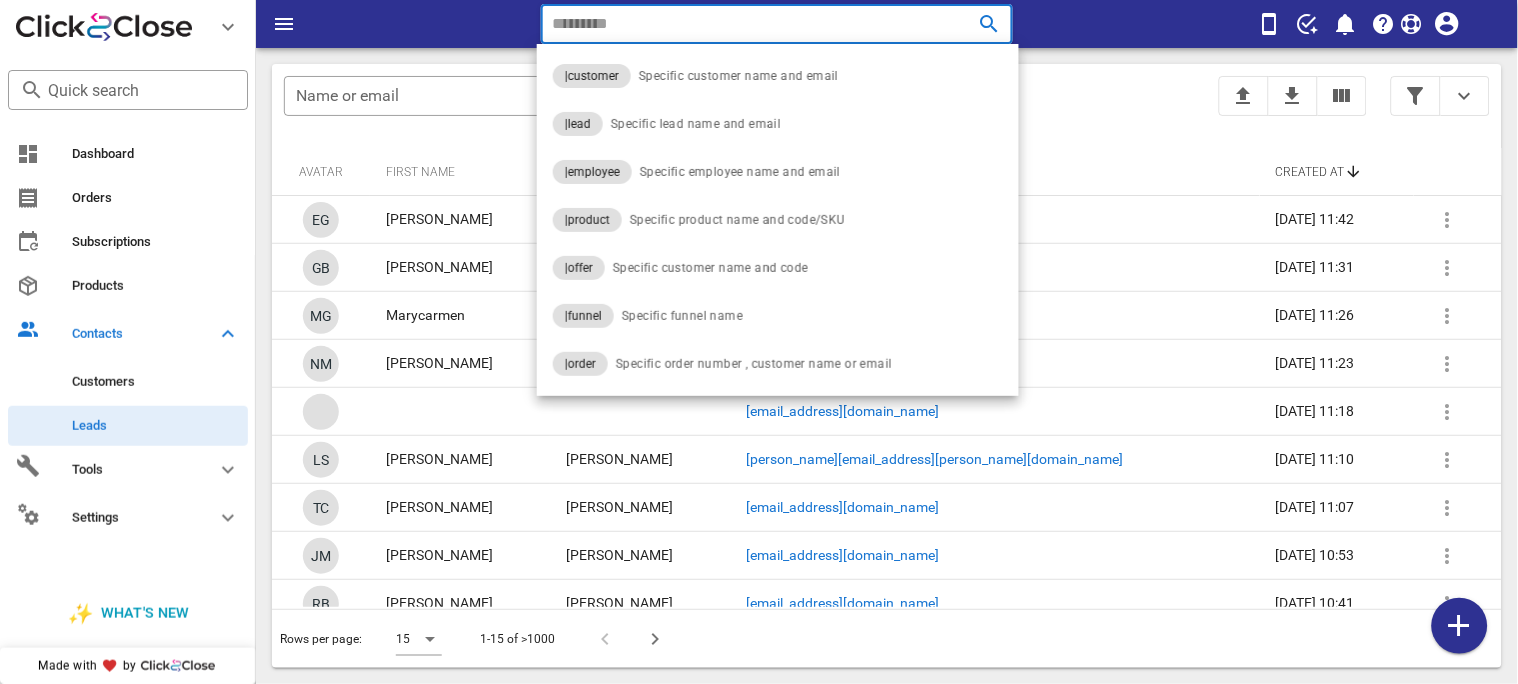 paste on "**********" 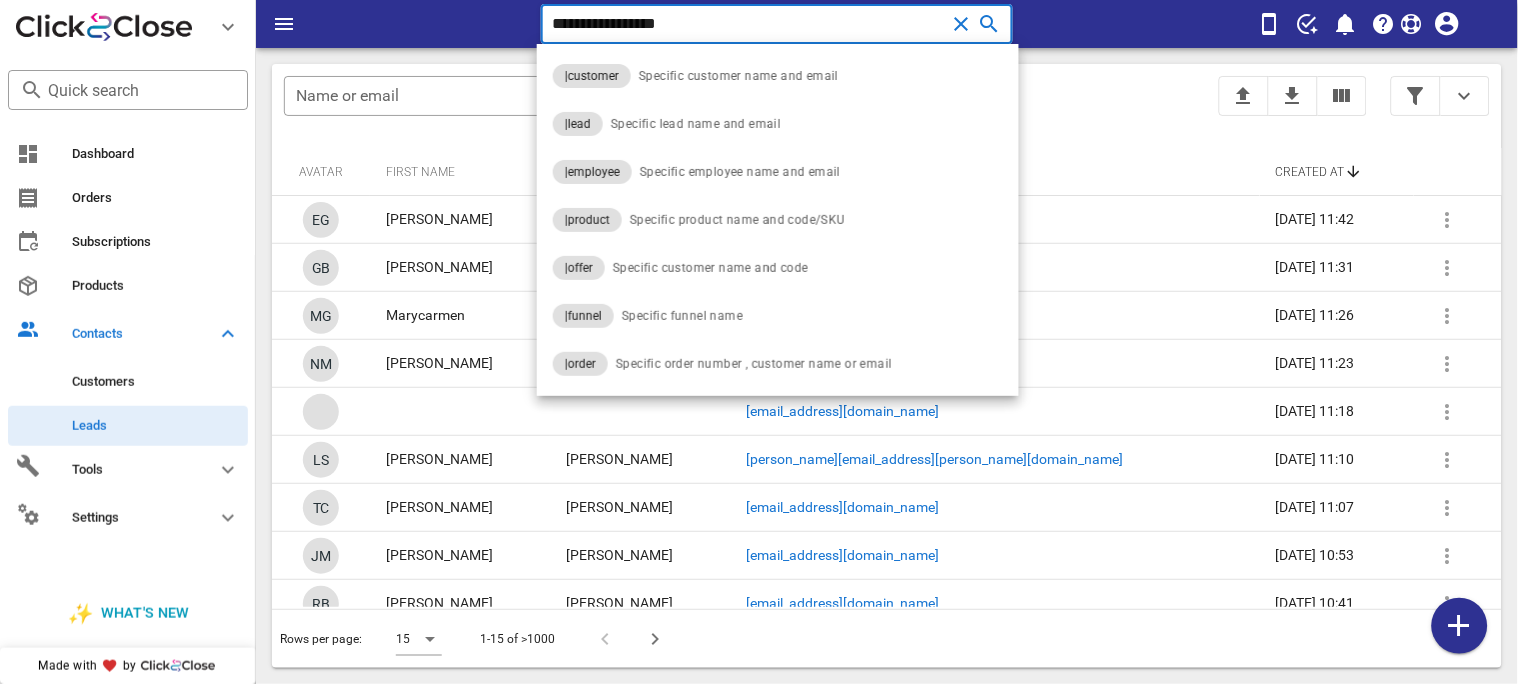 type on "**********" 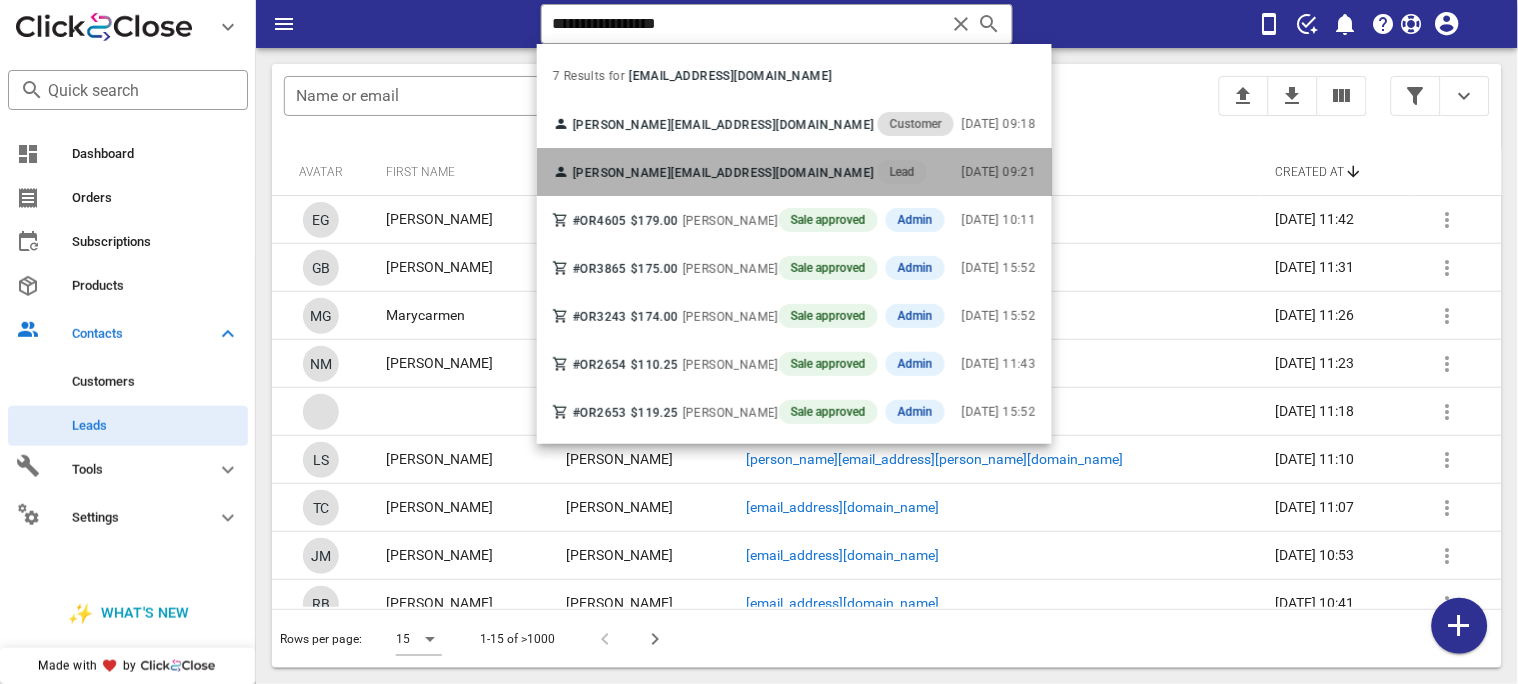 click on "wendy1304@att.net" at bounding box center [772, 173] 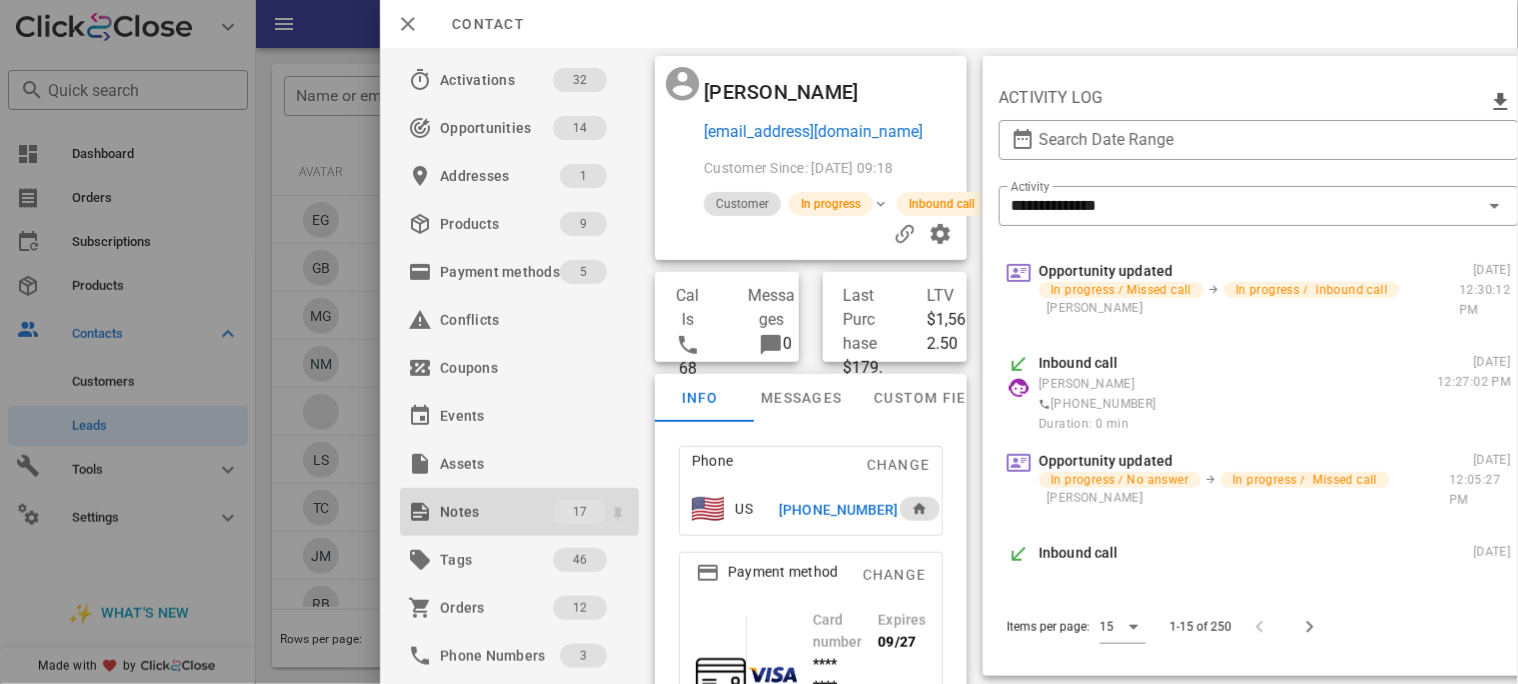 click on "Notes" at bounding box center (496, 512) 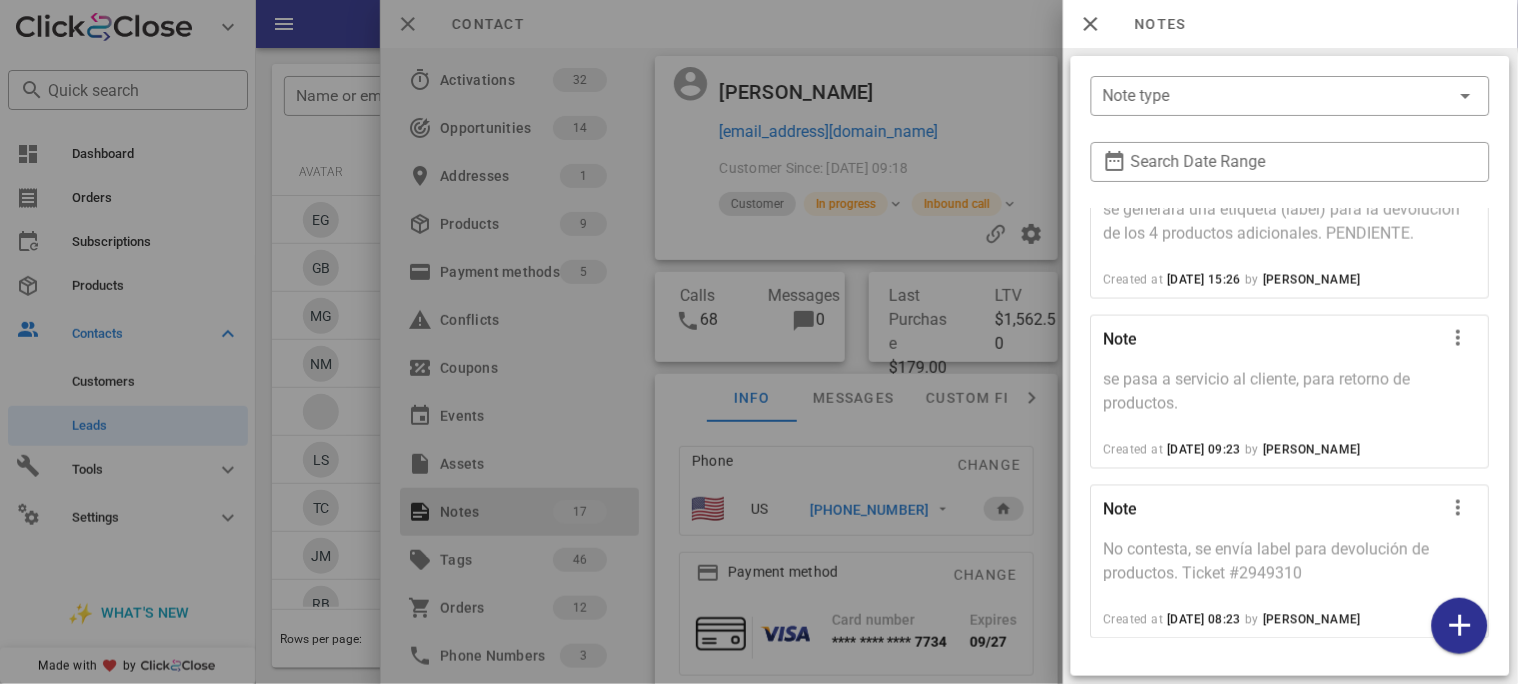 scroll, scrollTop: 2468, scrollLeft: 0, axis: vertical 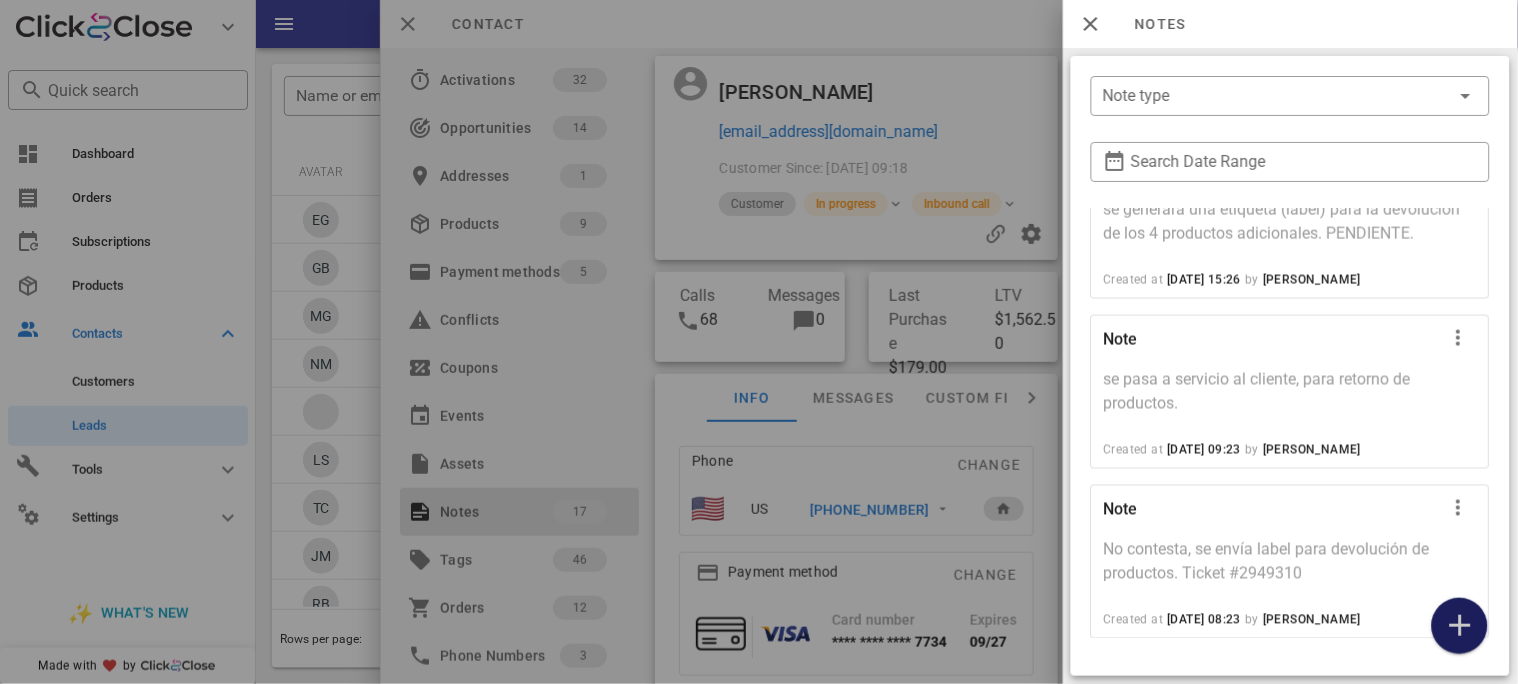 click at bounding box center (1460, 626) 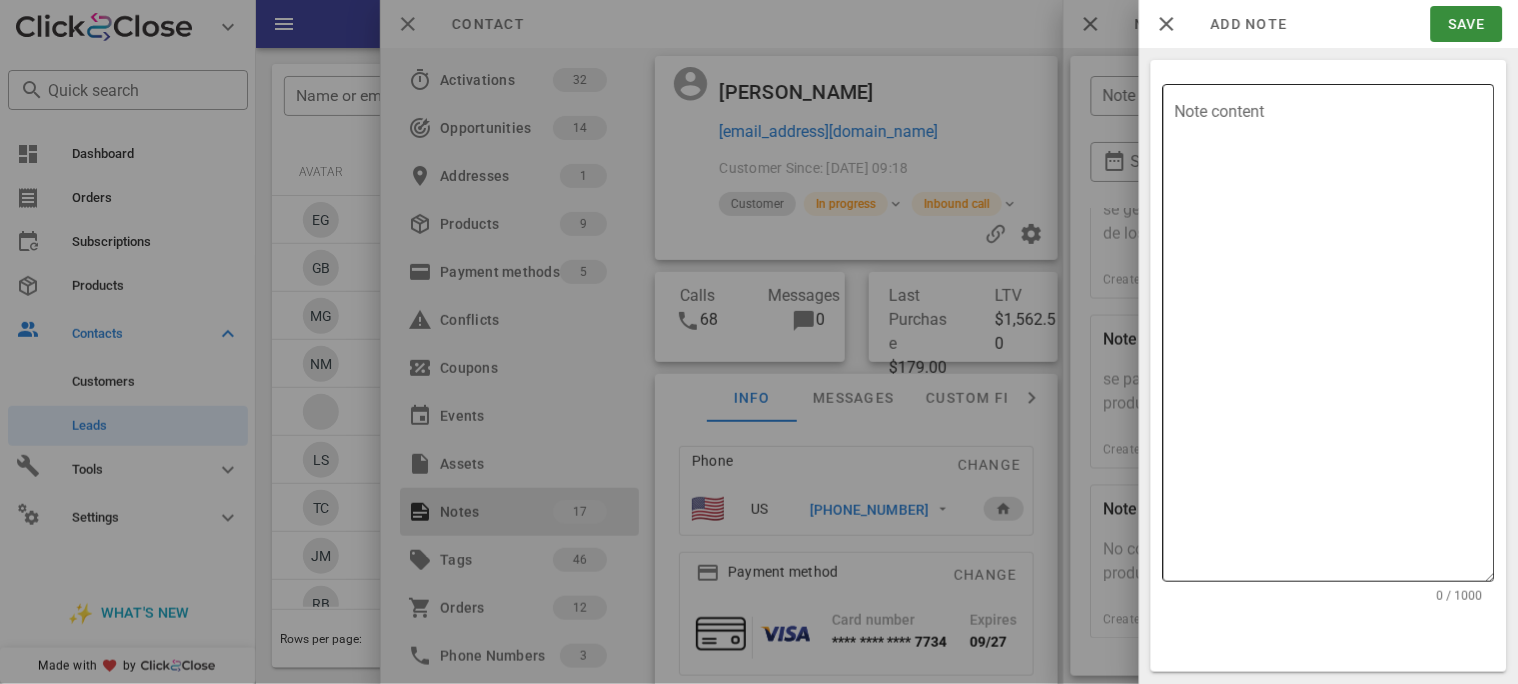 click on "Note content" at bounding box center [1335, 338] 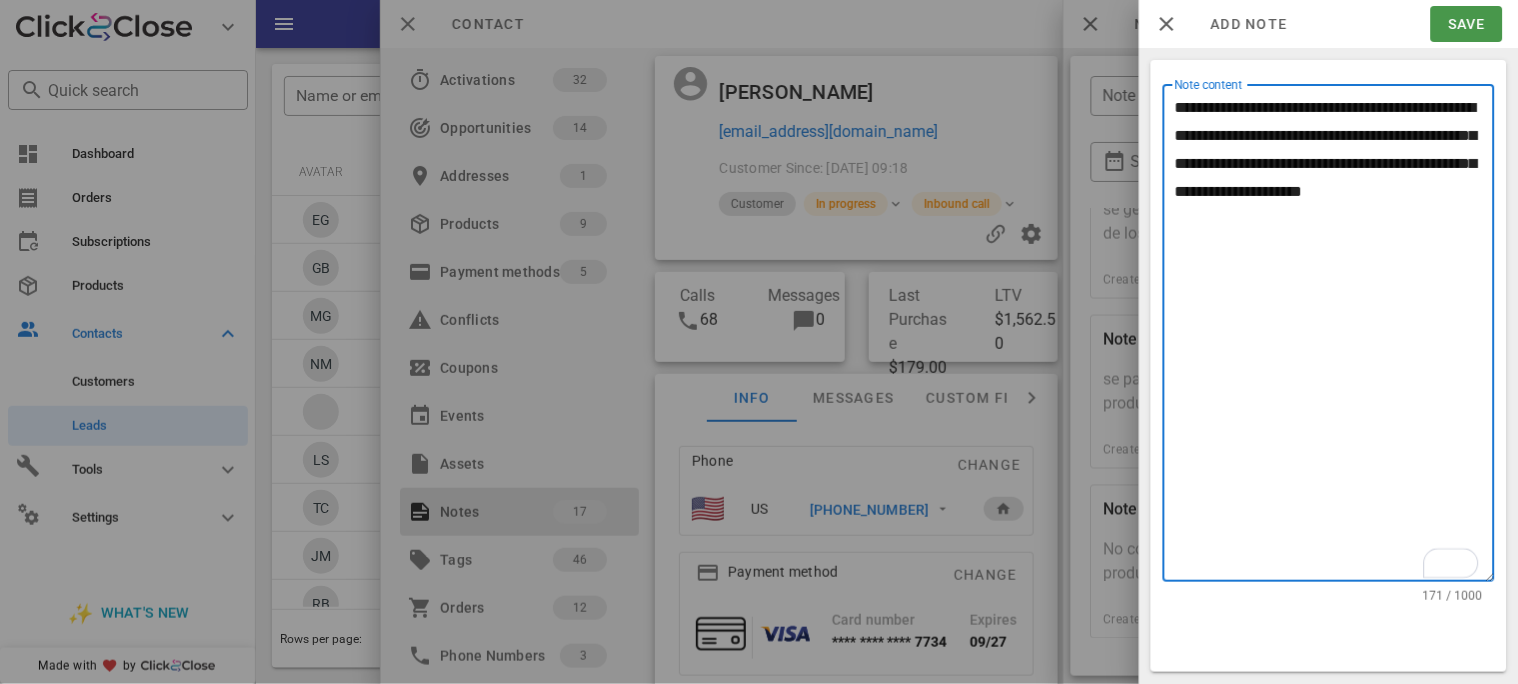 type on "**********" 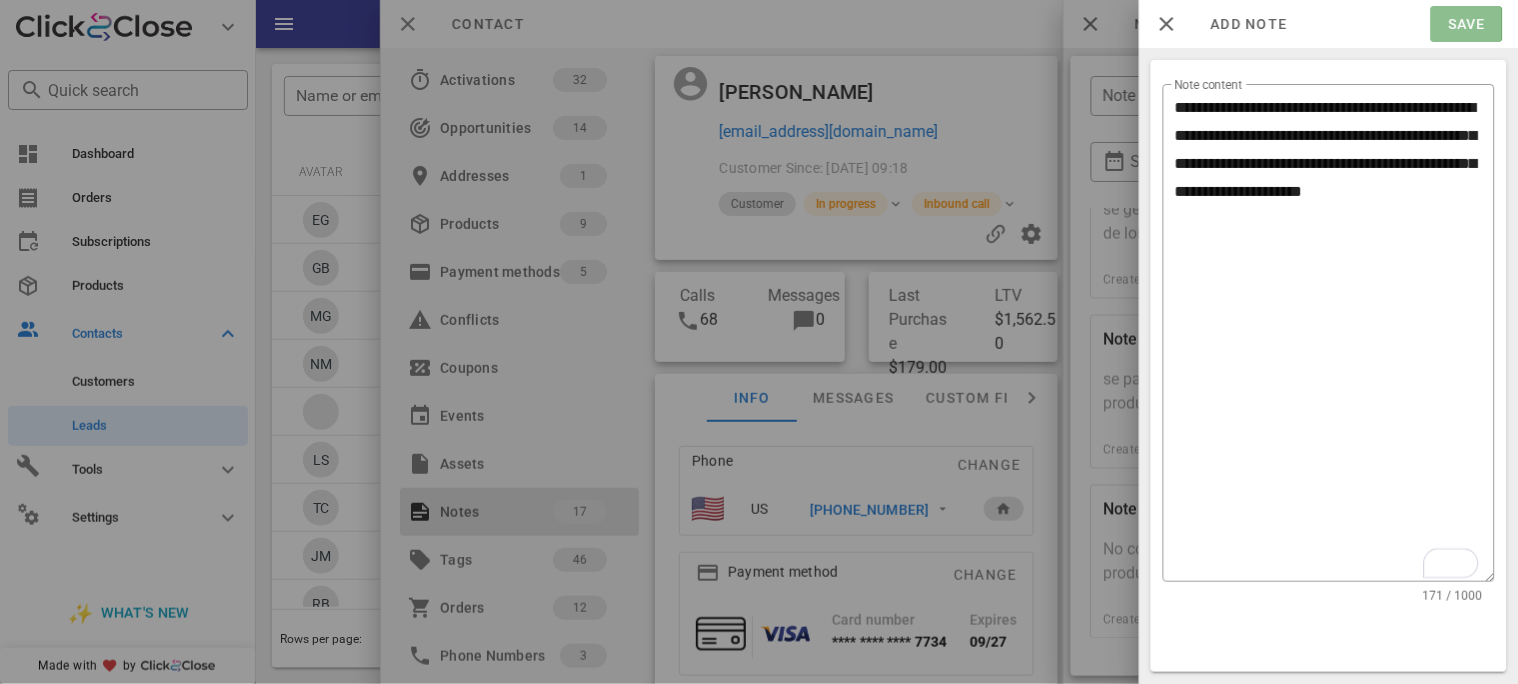 click on "Save" at bounding box center [1466, 24] 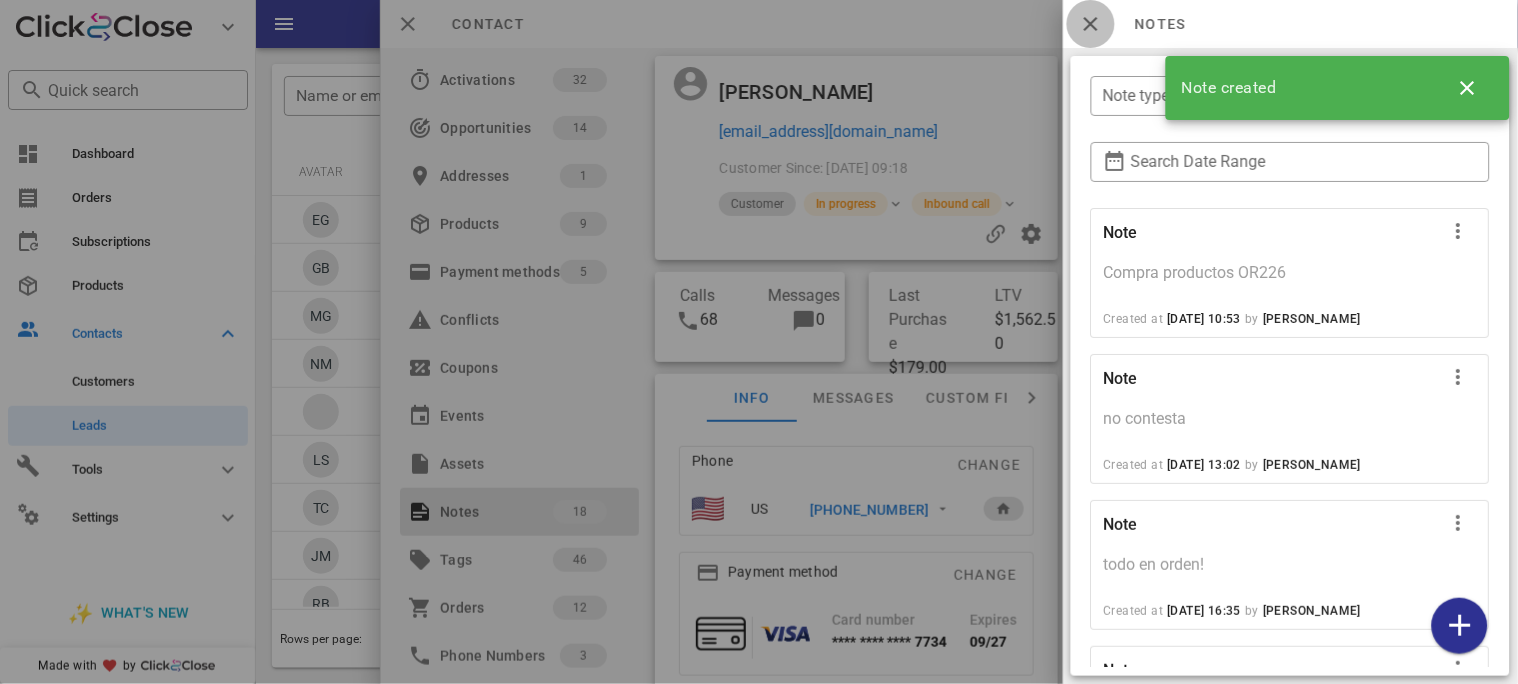 click at bounding box center [1091, 24] 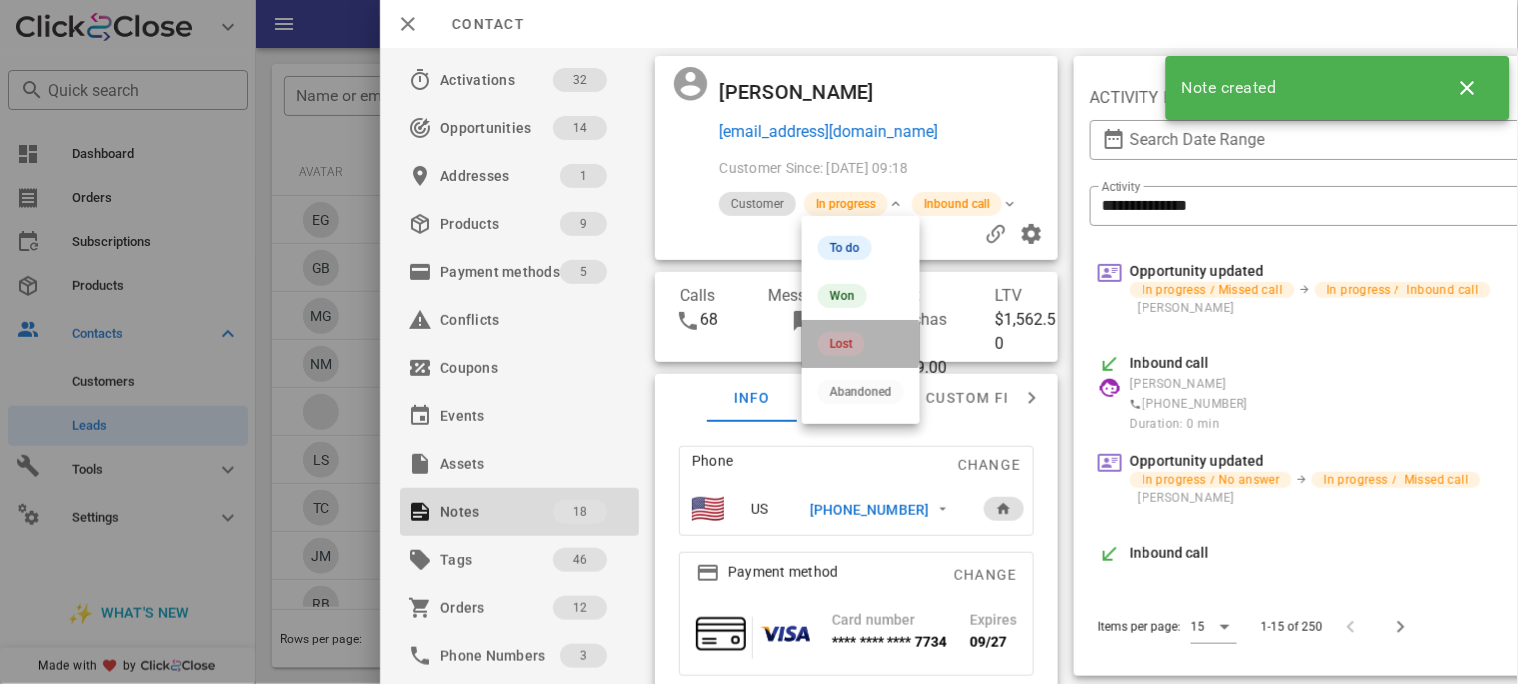 click on "Lost" at bounding box center [841, 344] 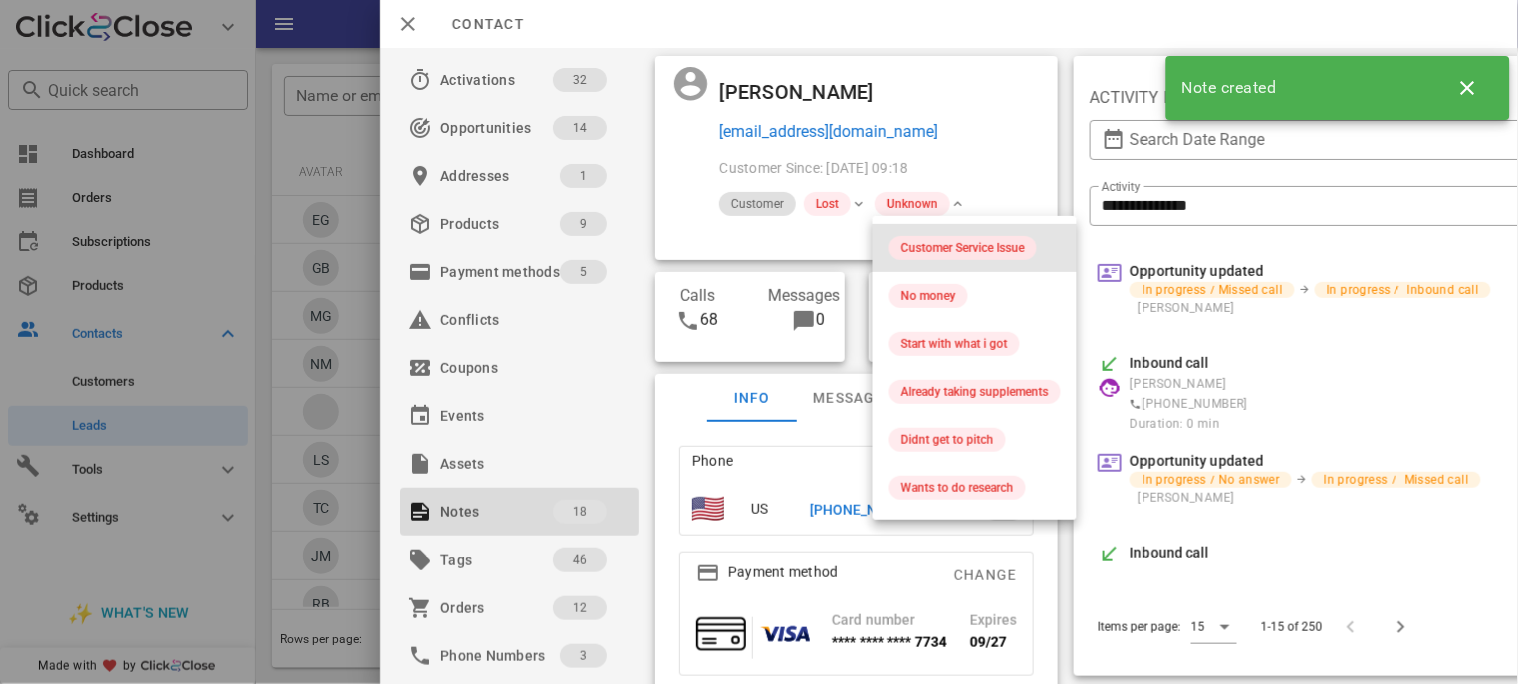 click on "Customer Service Issue" at bounding box center [963, 248] 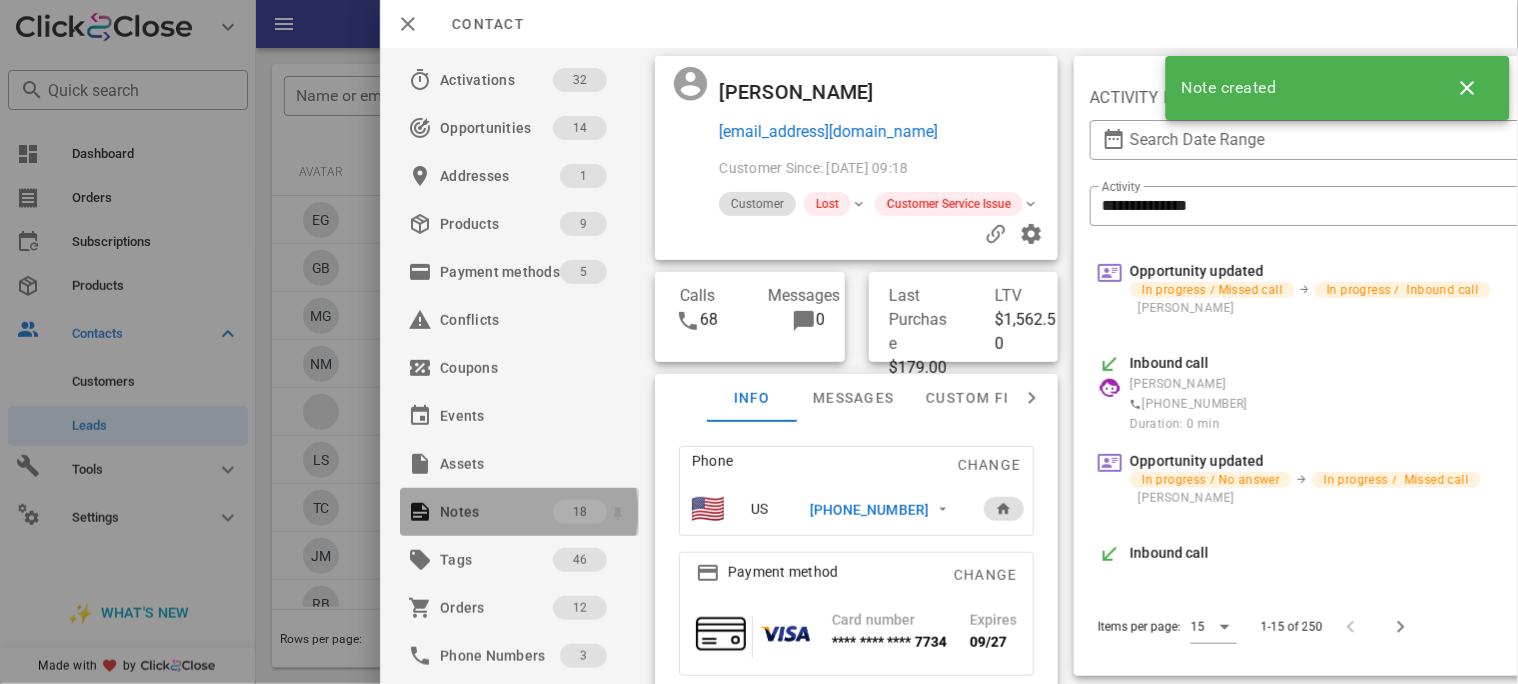 click on "Notes" at bounding box center [496, 512] 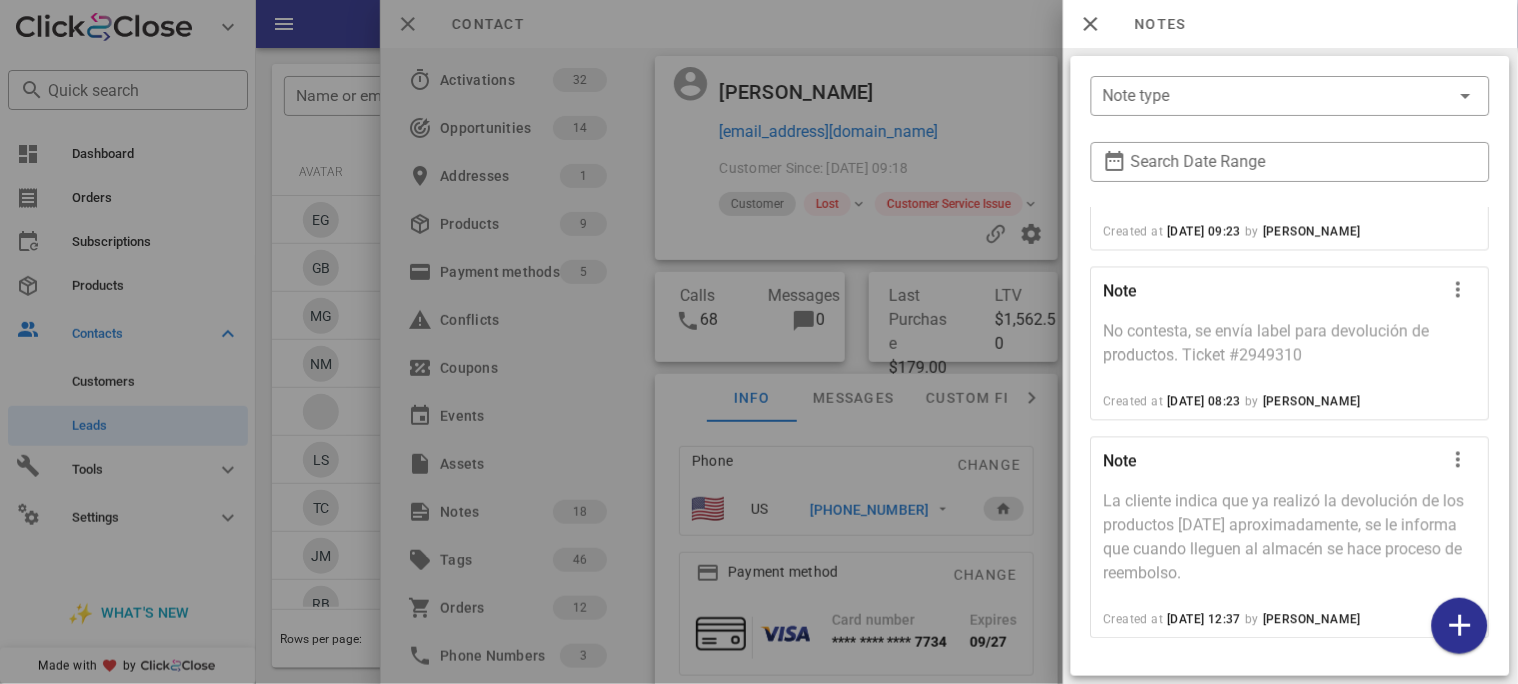 scroll, scrollTop: 2687, scrollLeft: 0, axis: vertical 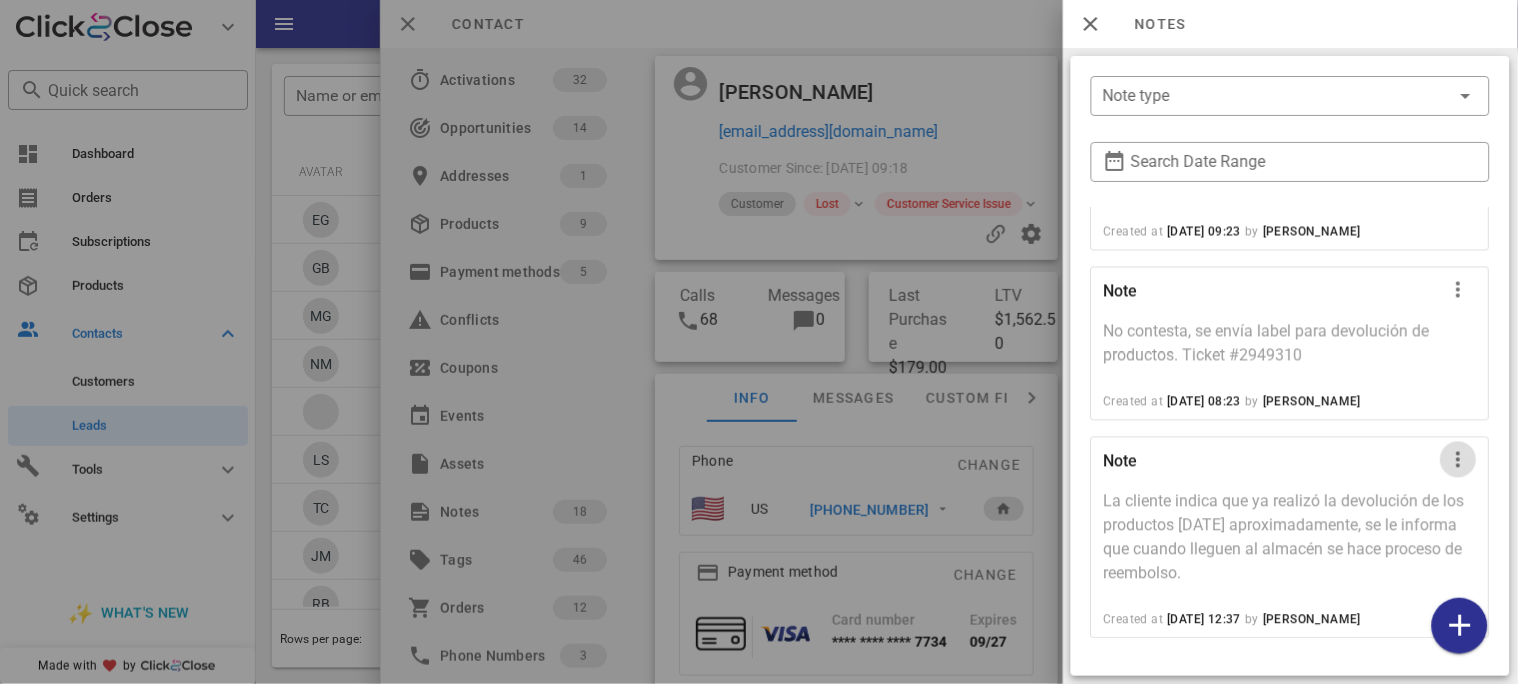 click at bounding box center [1459, 460] 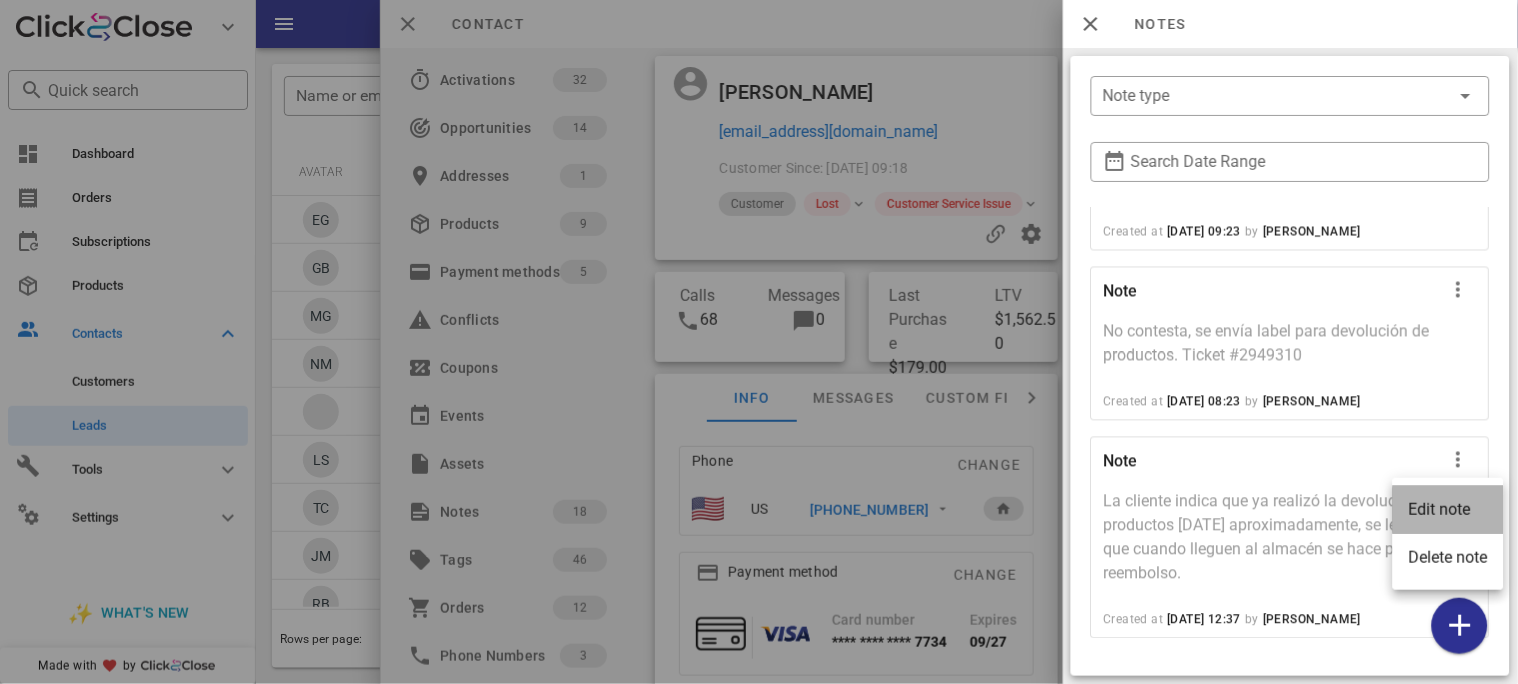 click on "Edit note" at bounding box center [1448, 509] 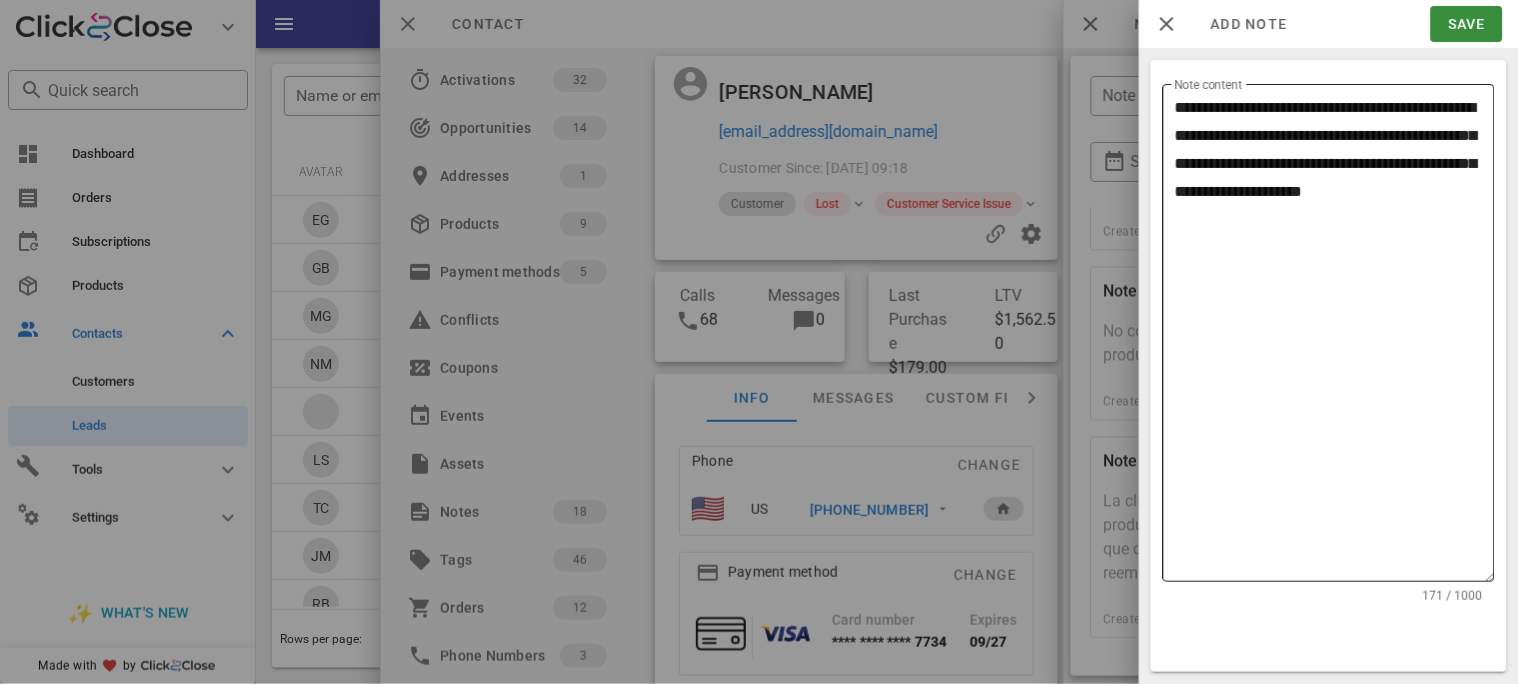 click on "**********" at bounding box center (1335, 338) 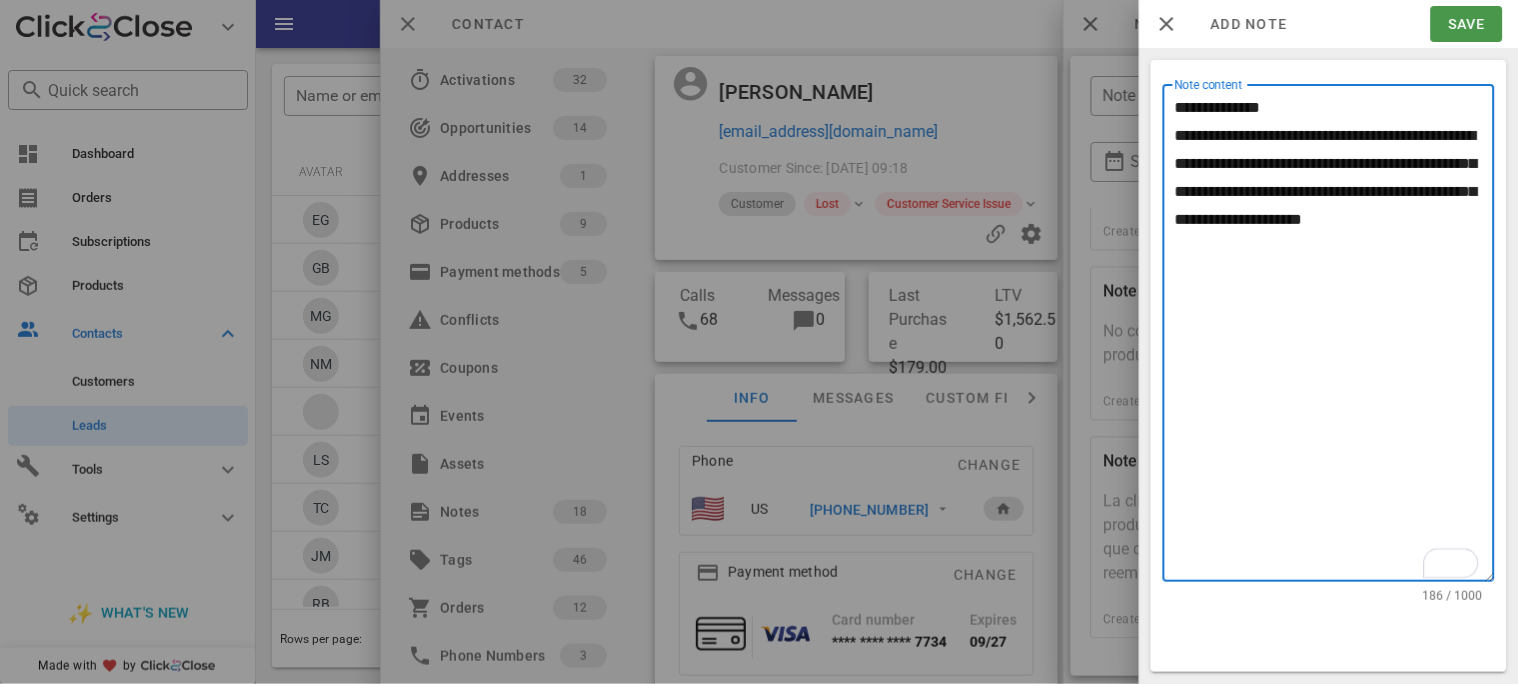 type on "**********" 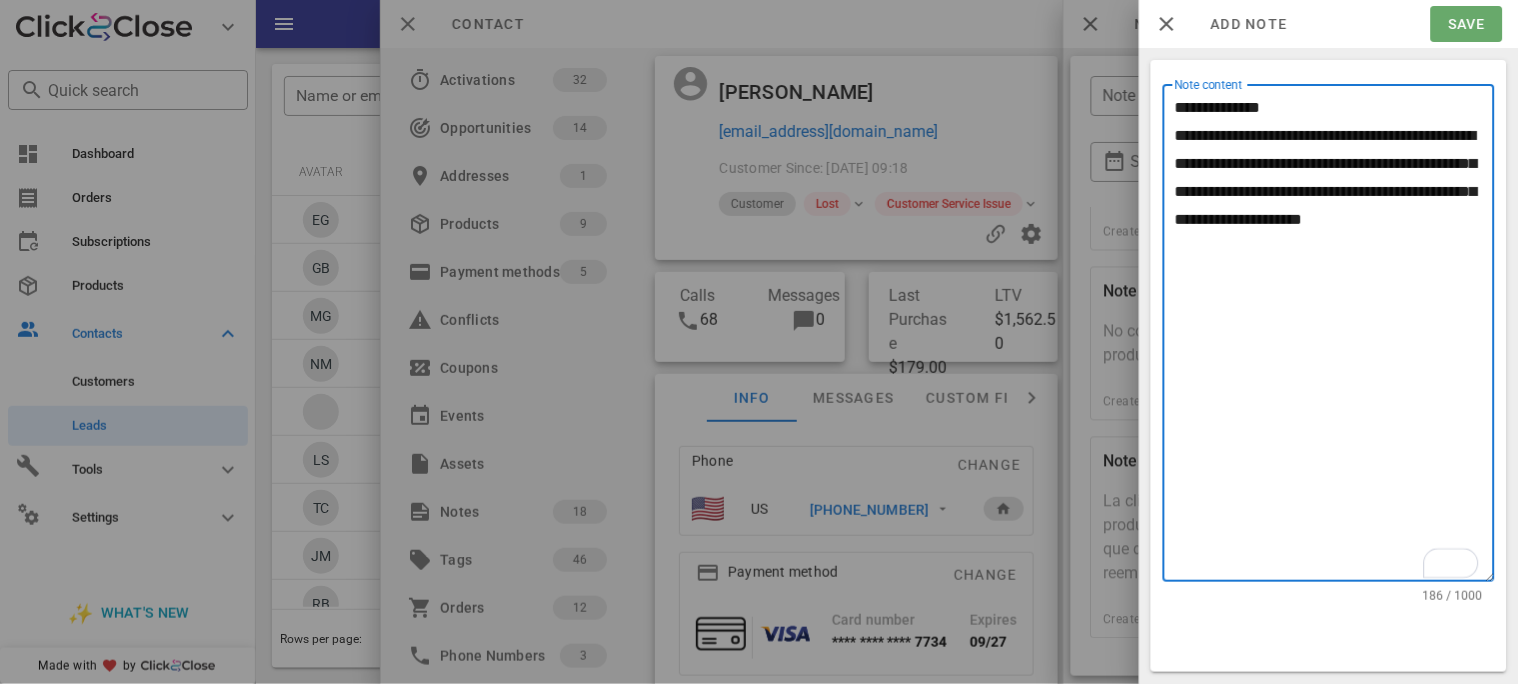 click on "Save" at bounding box center (1466, 24) 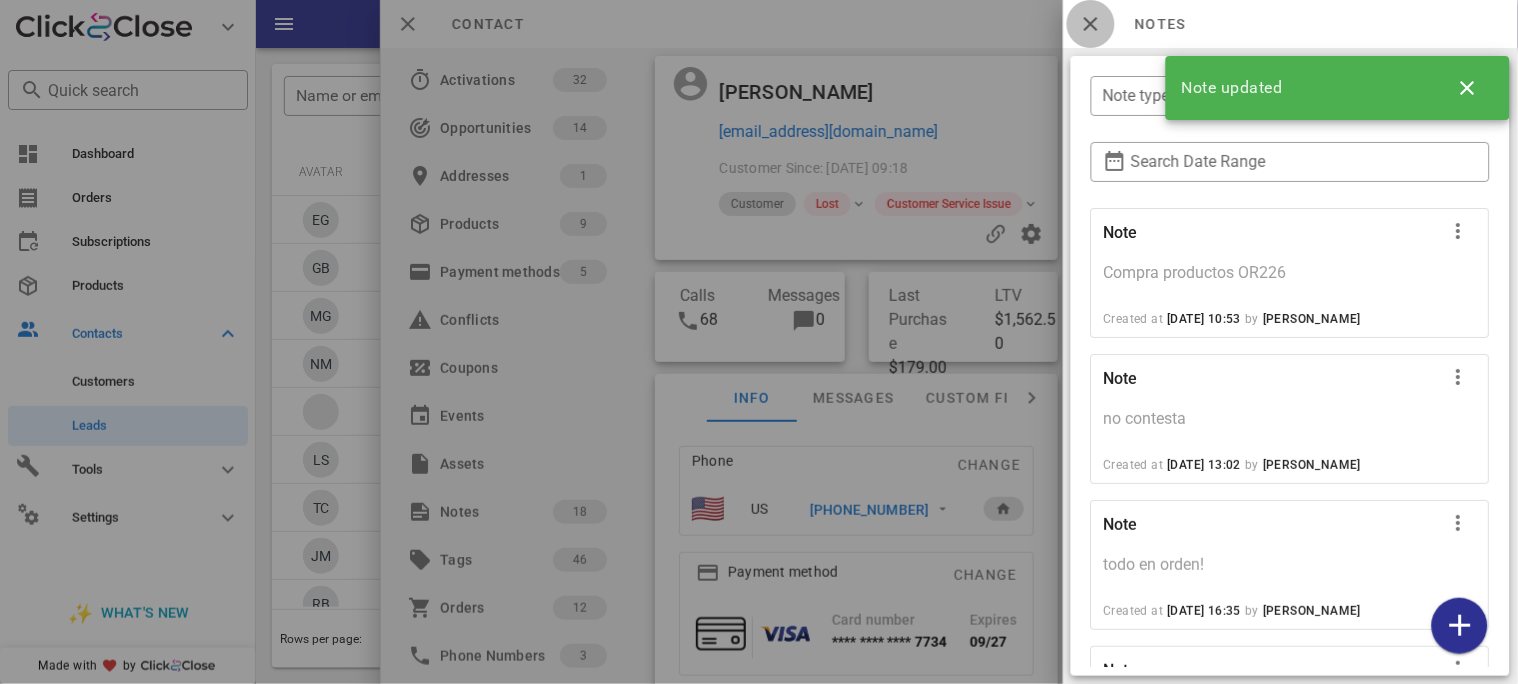 click at bounding box center [1091, 24] 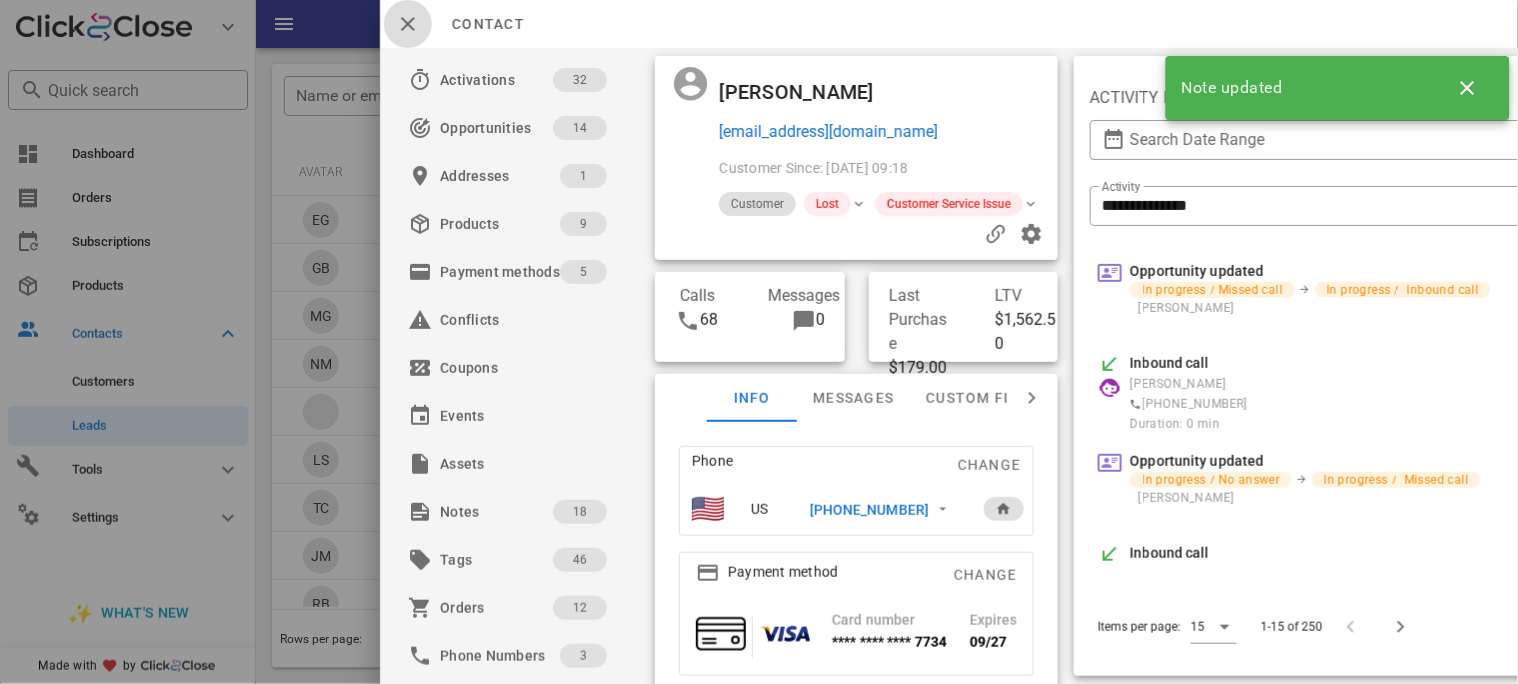 click at bounding box center (408, 24) 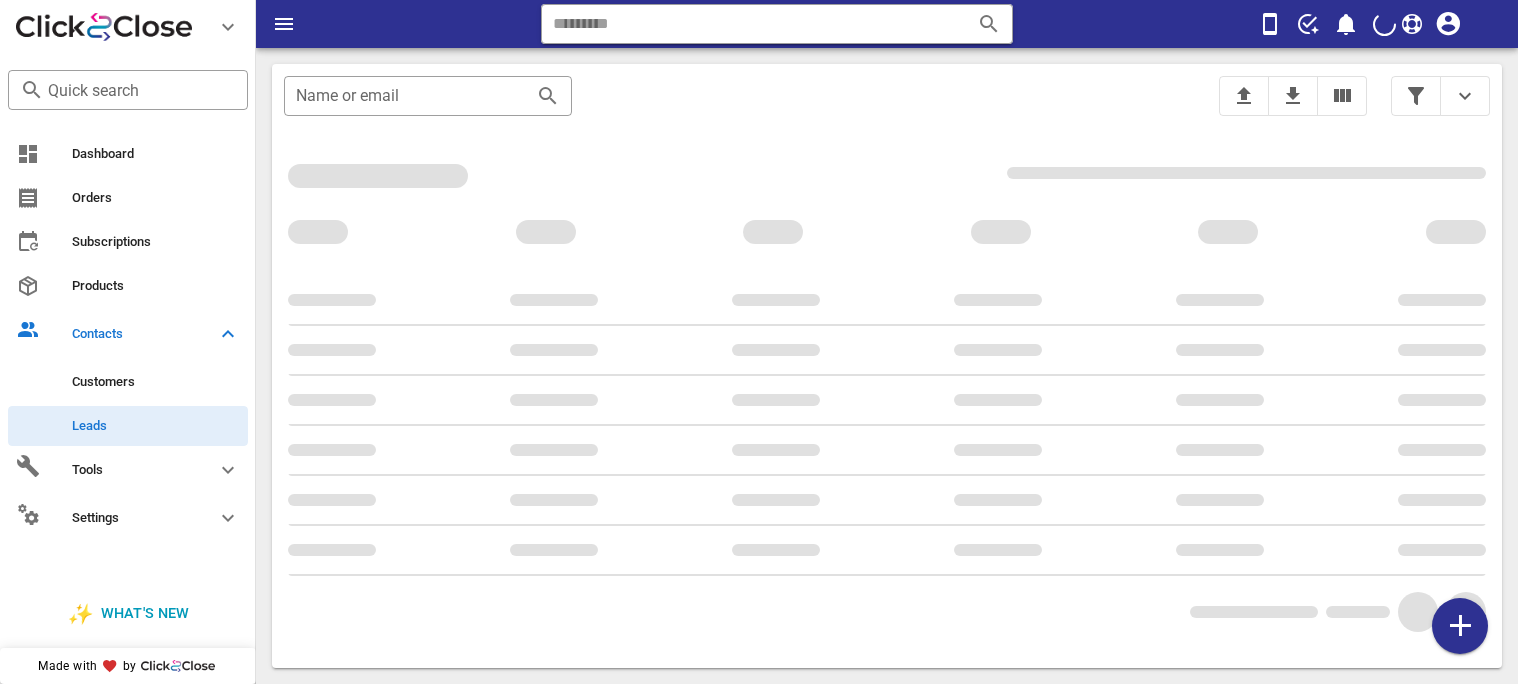 scroll, scrollTop: 0, scrollLeft: 0, axis: both 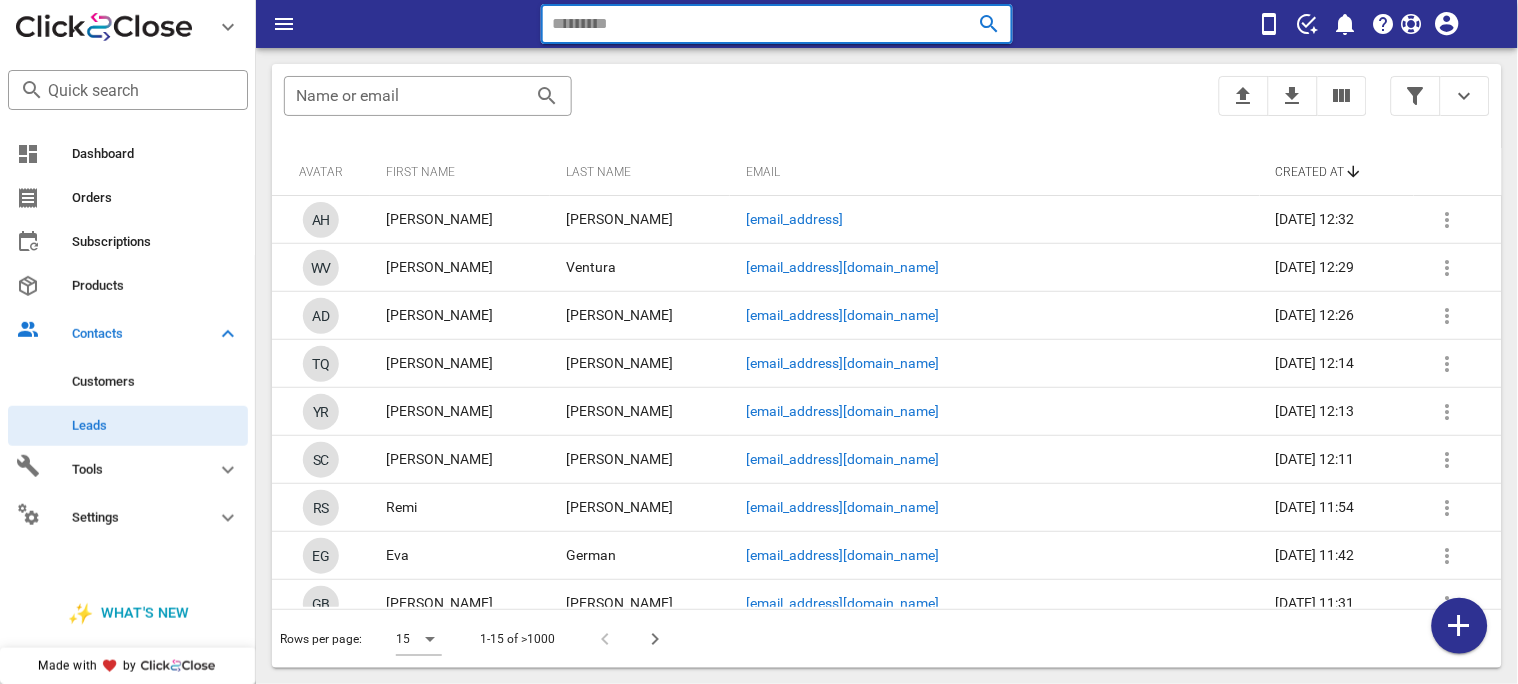 click at bounding box center (749, 24) 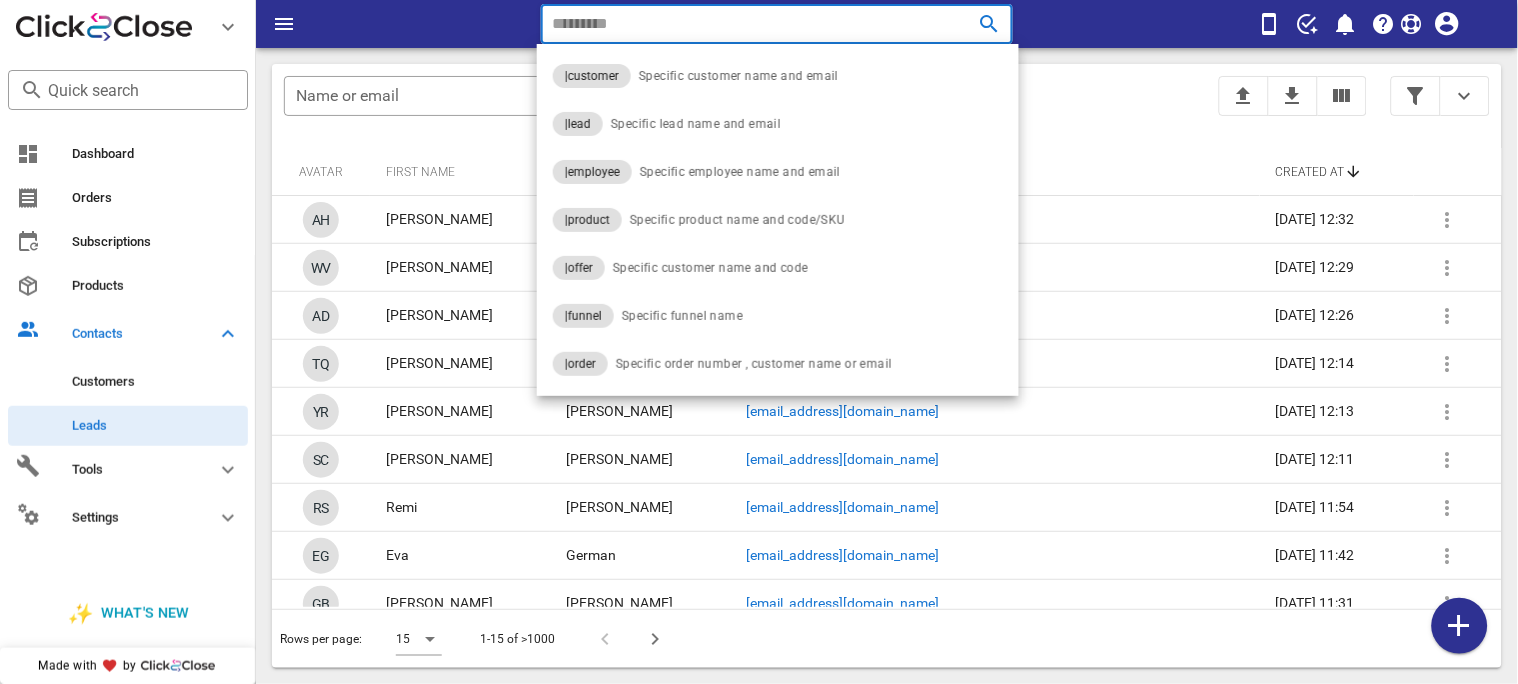 paste on "**********" 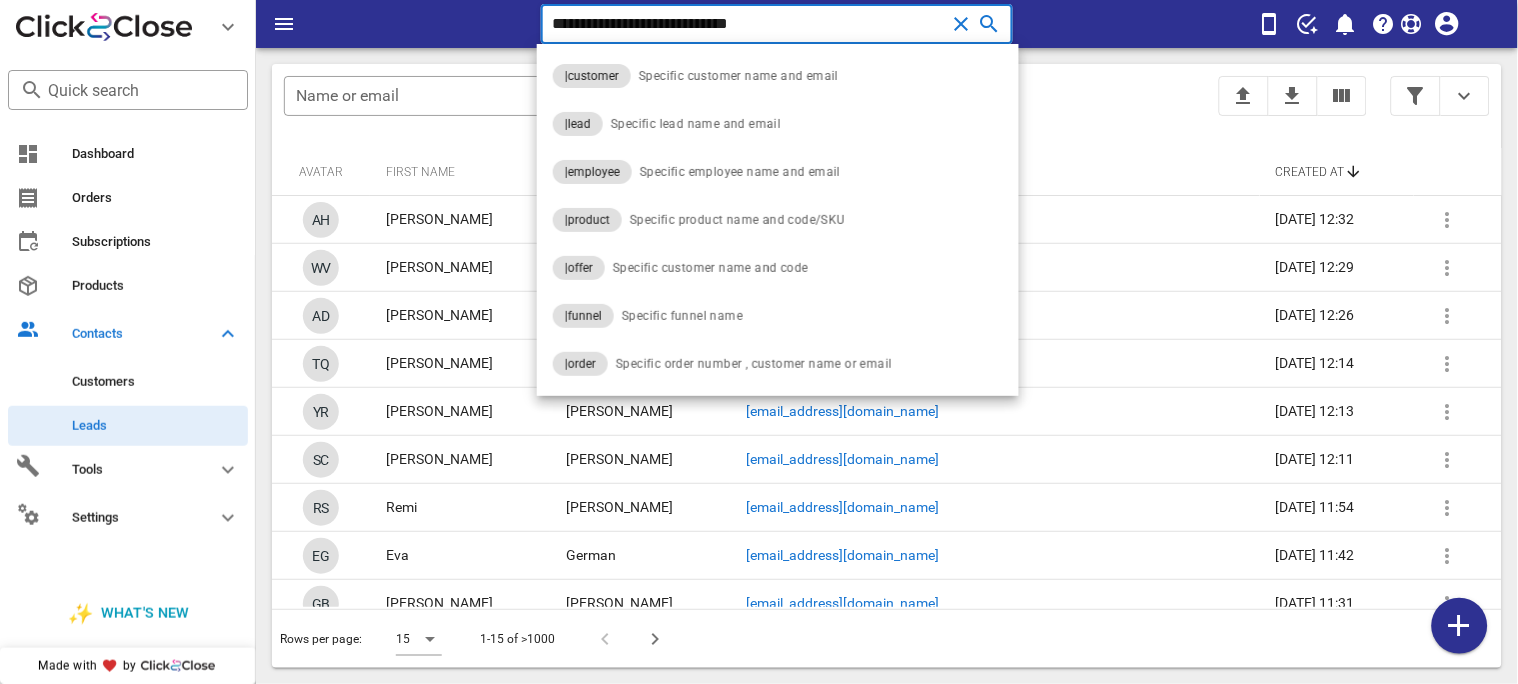 type on "**********" 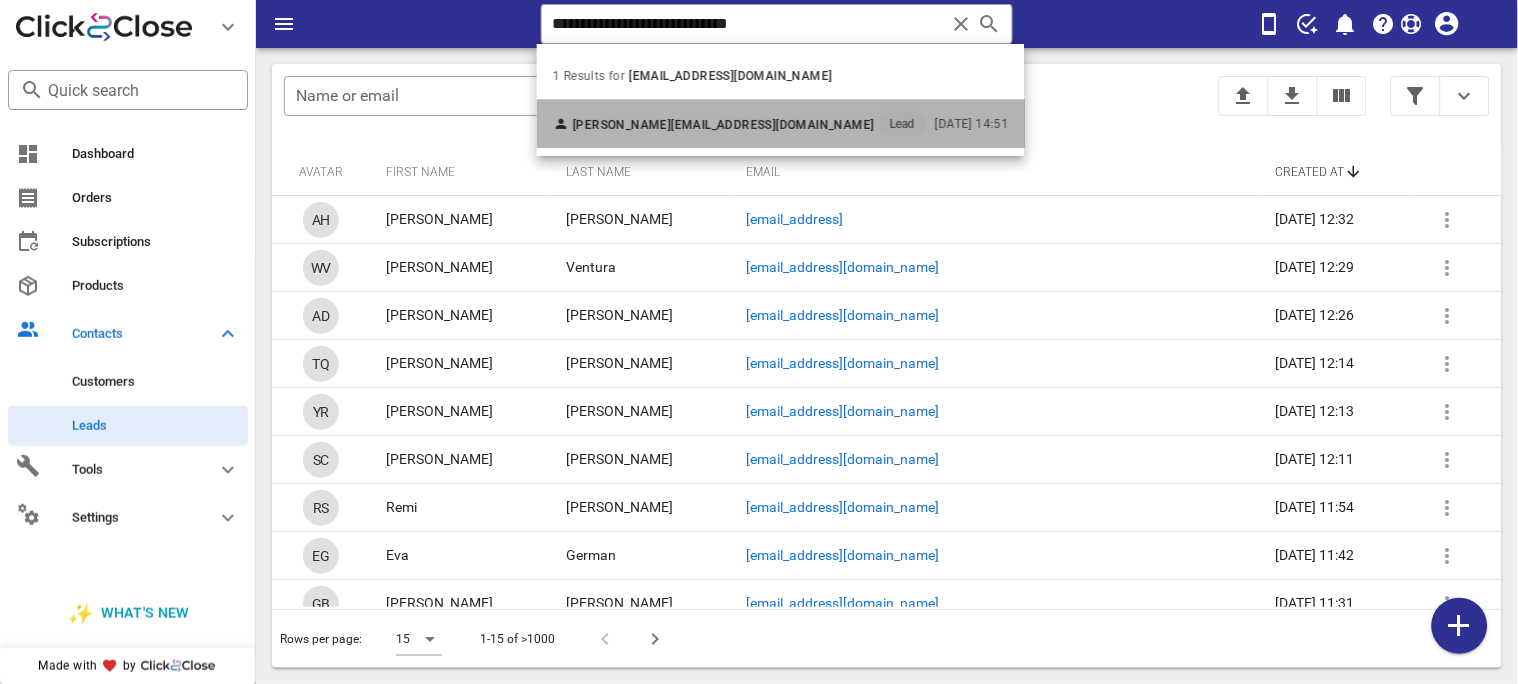 click on "Ivonne Rice   22_pursuer_rummage@icloud.com   Lead" at bounding box center [740, 124] 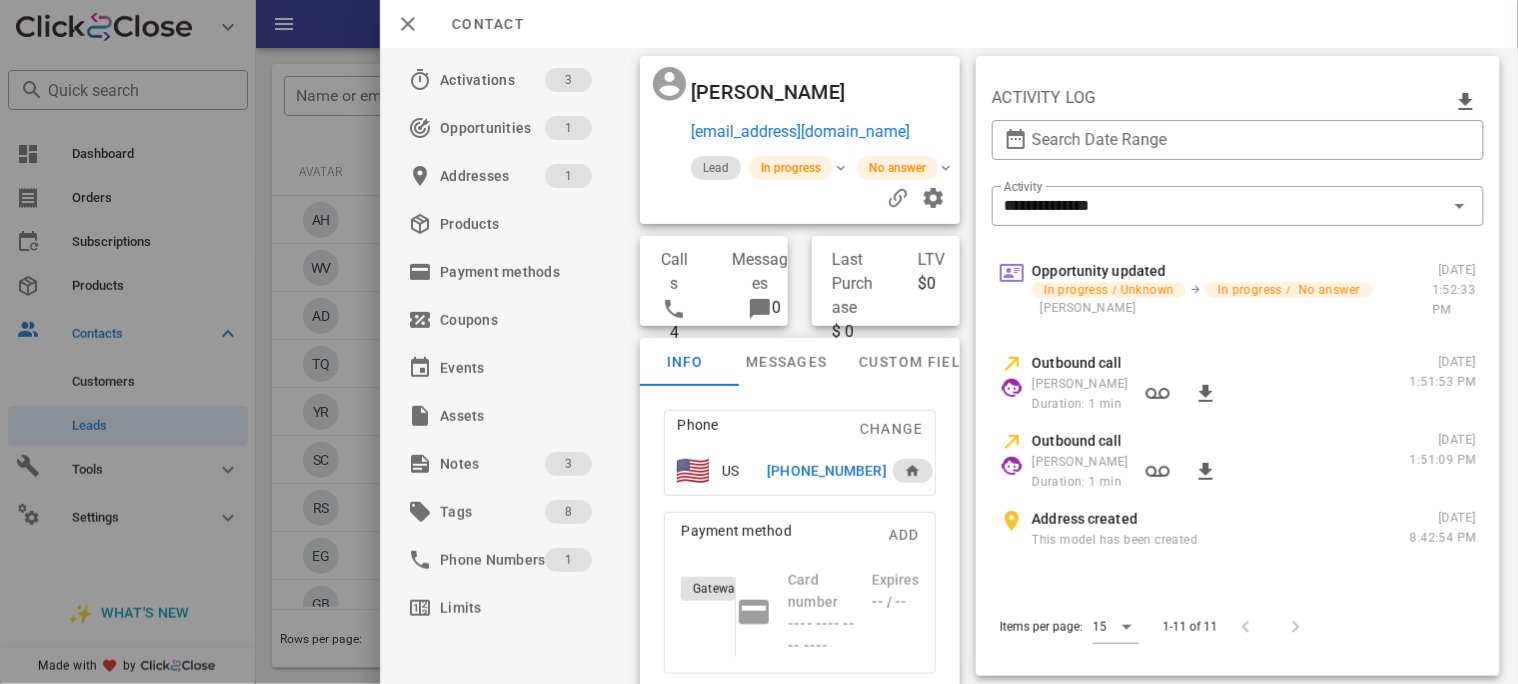 click on "+12075421263" at bounding box center (826, 471) 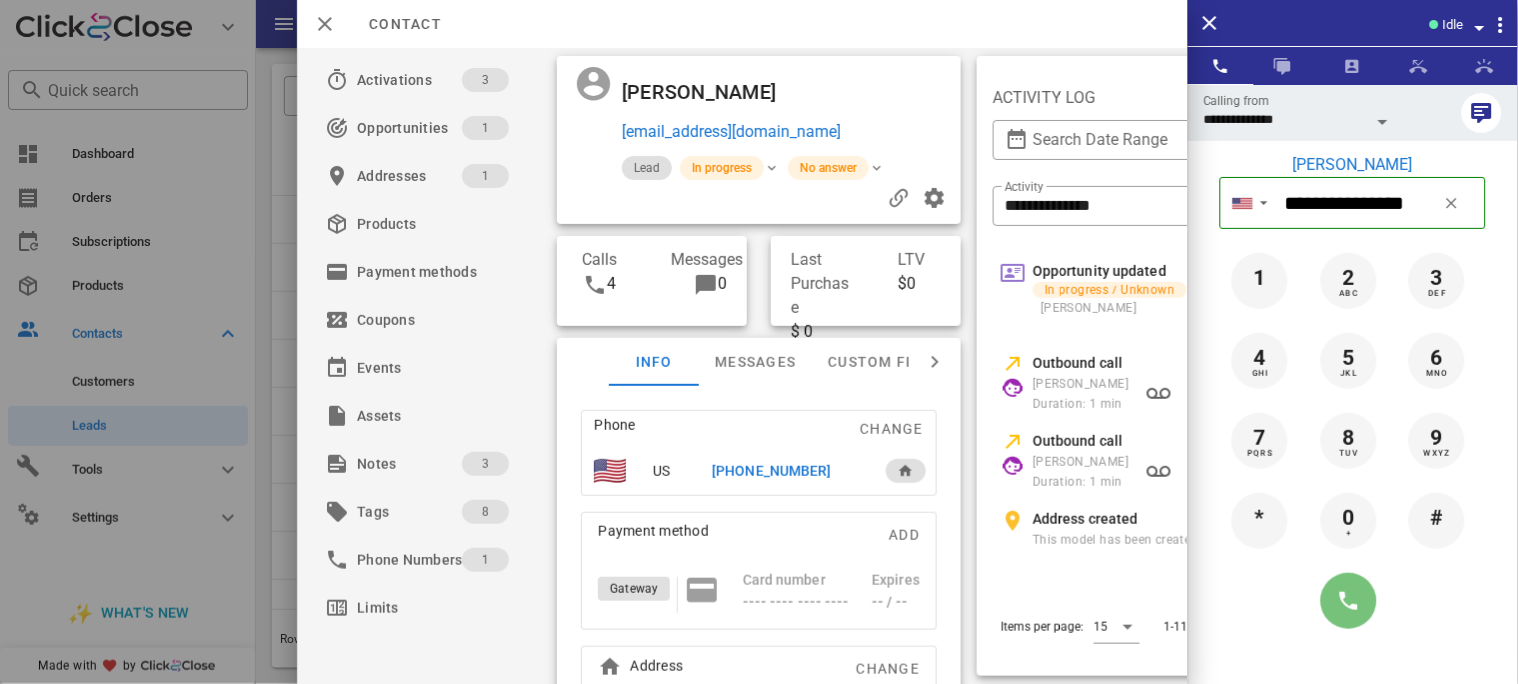 click at bounding box center (1349, 601) 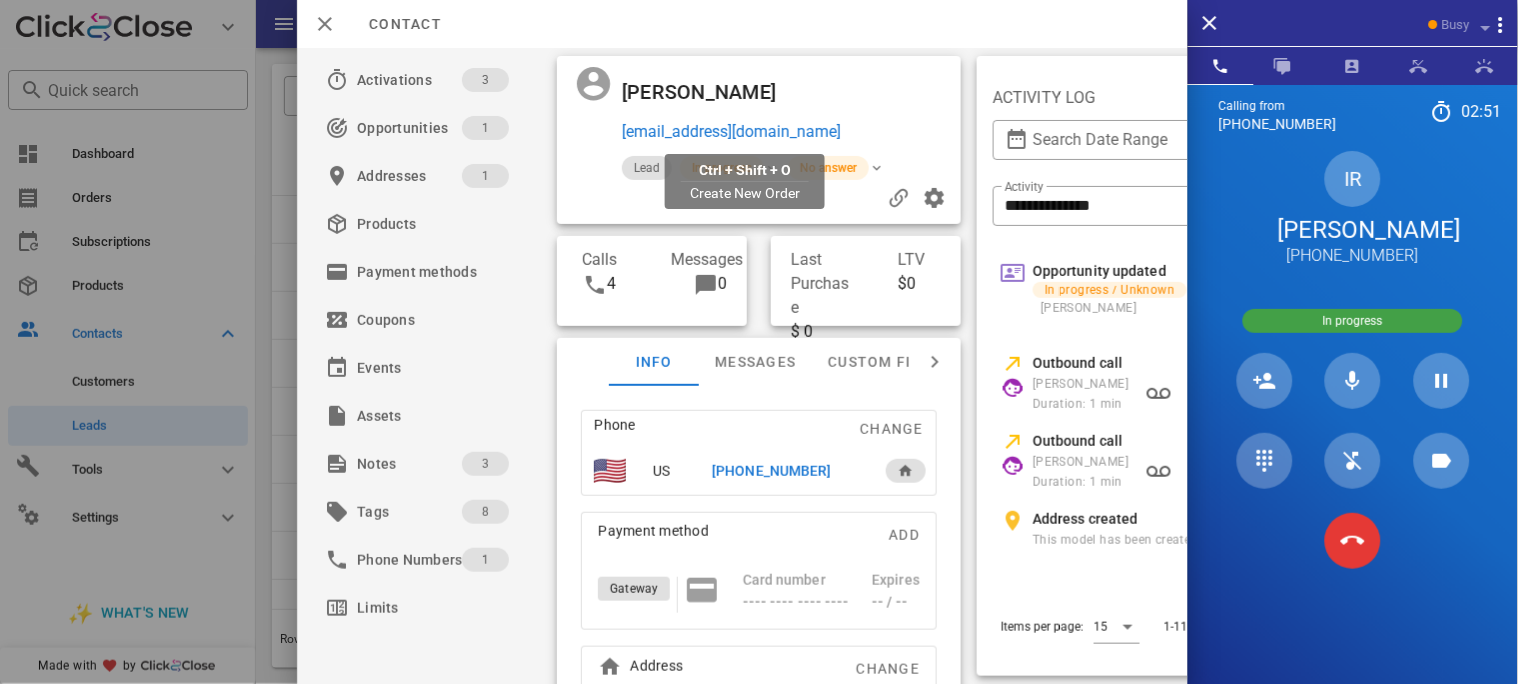 drag, startPoint x: 893, startPoint y: 127, endPoint x: 621, endPoint y: 142, distance: 272.4133 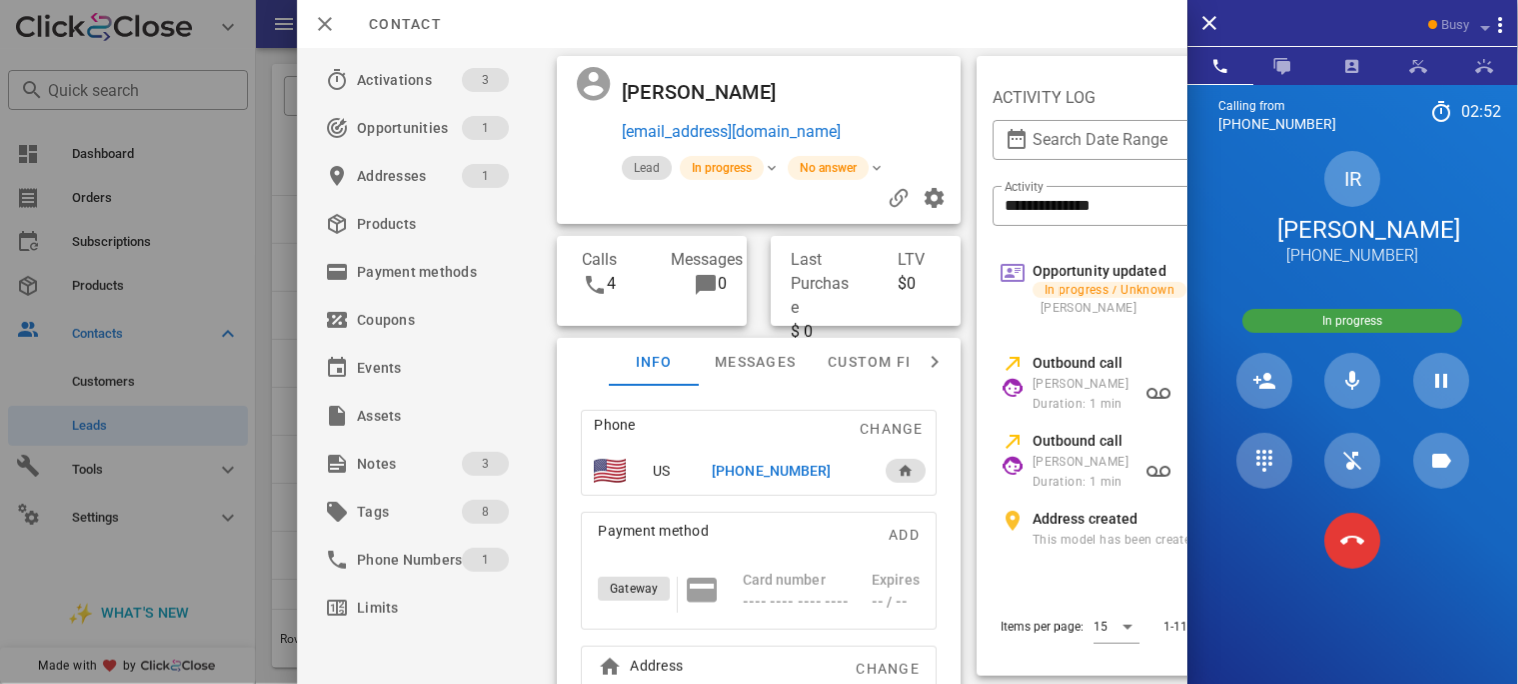 copy on "22_pursuer_rummage@icloud.com" 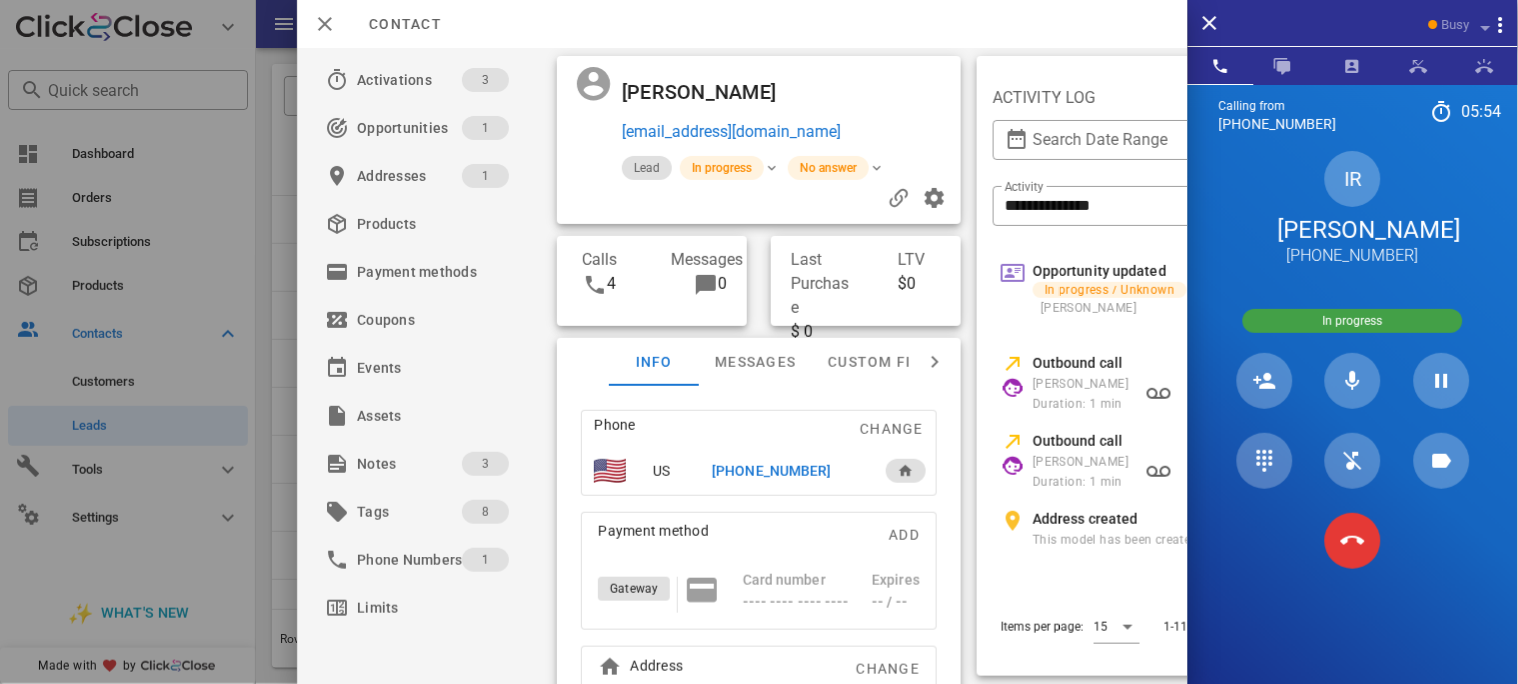 click on "Contact" at bounding box center (742, 24) 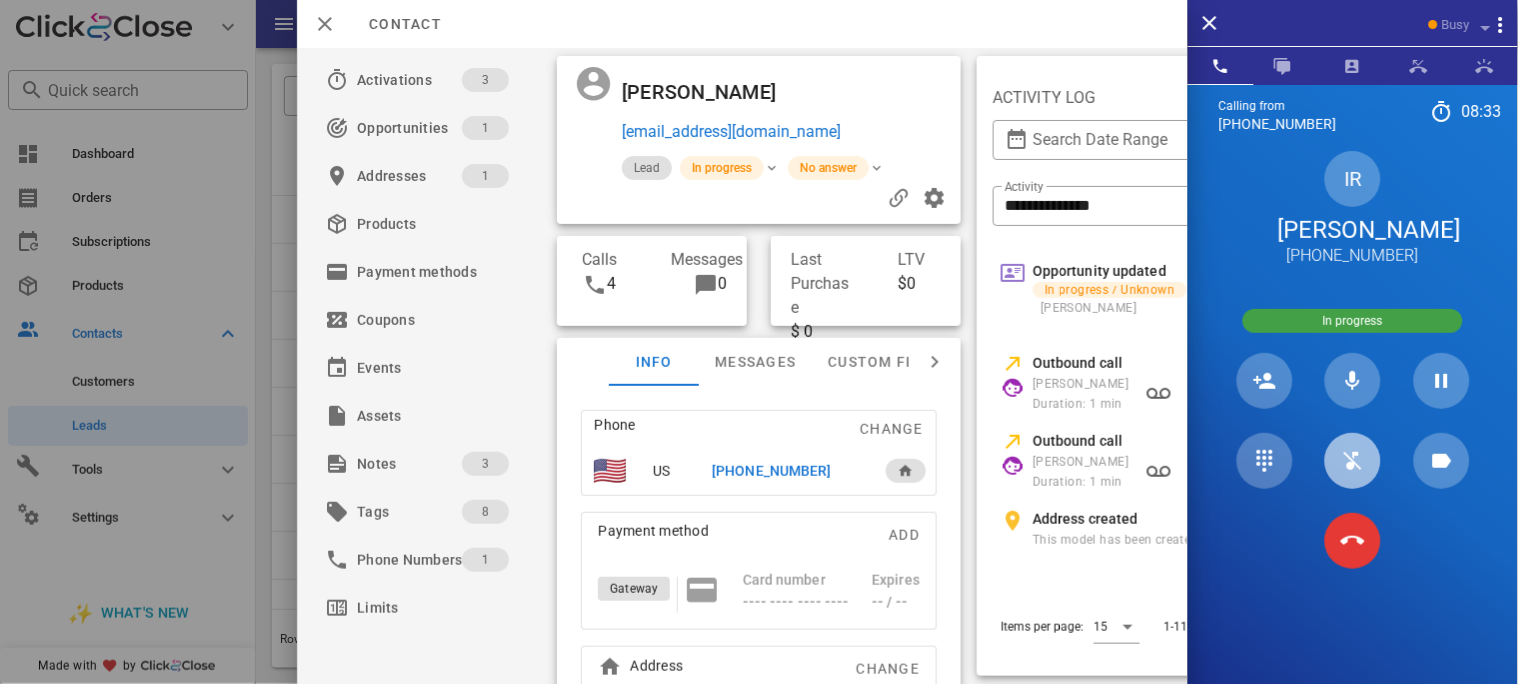 click at bounding box center (1353, 461) 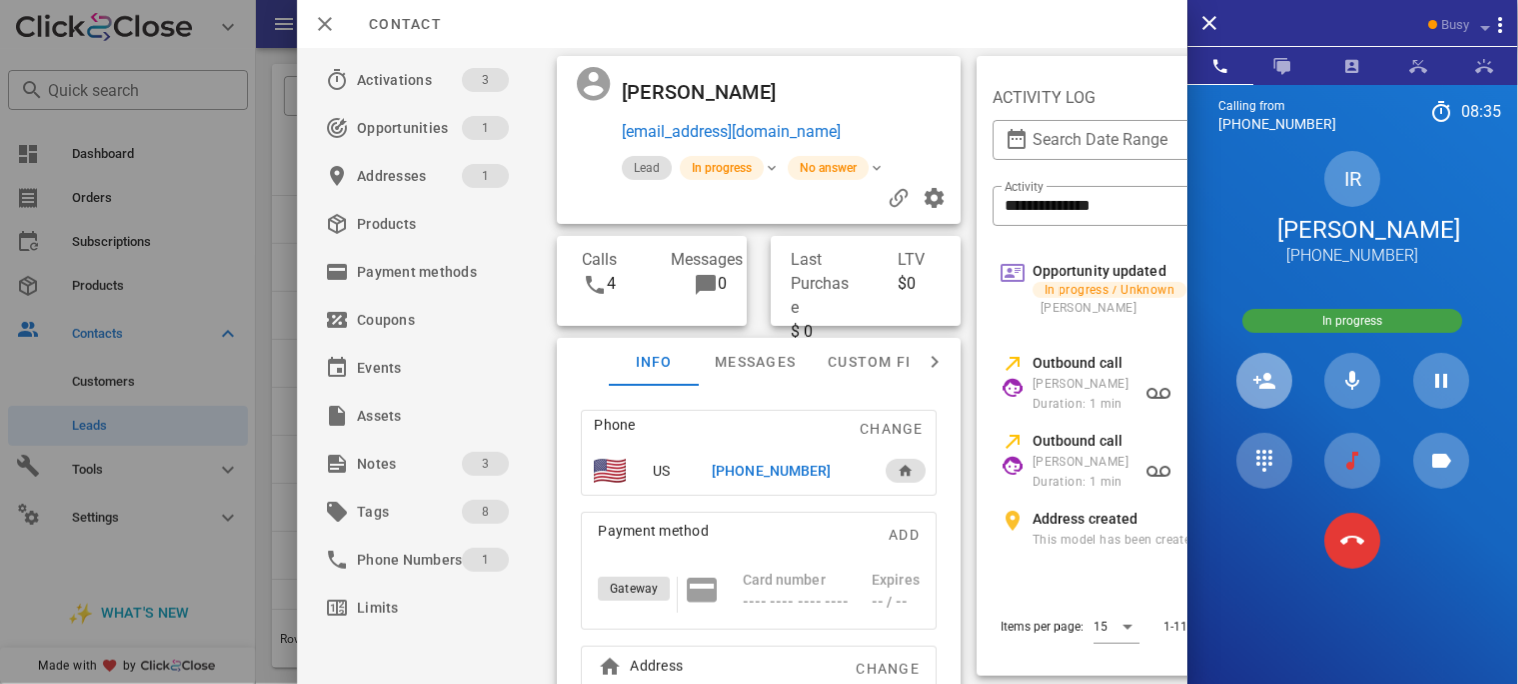 click at bounding box center [1265, 381] 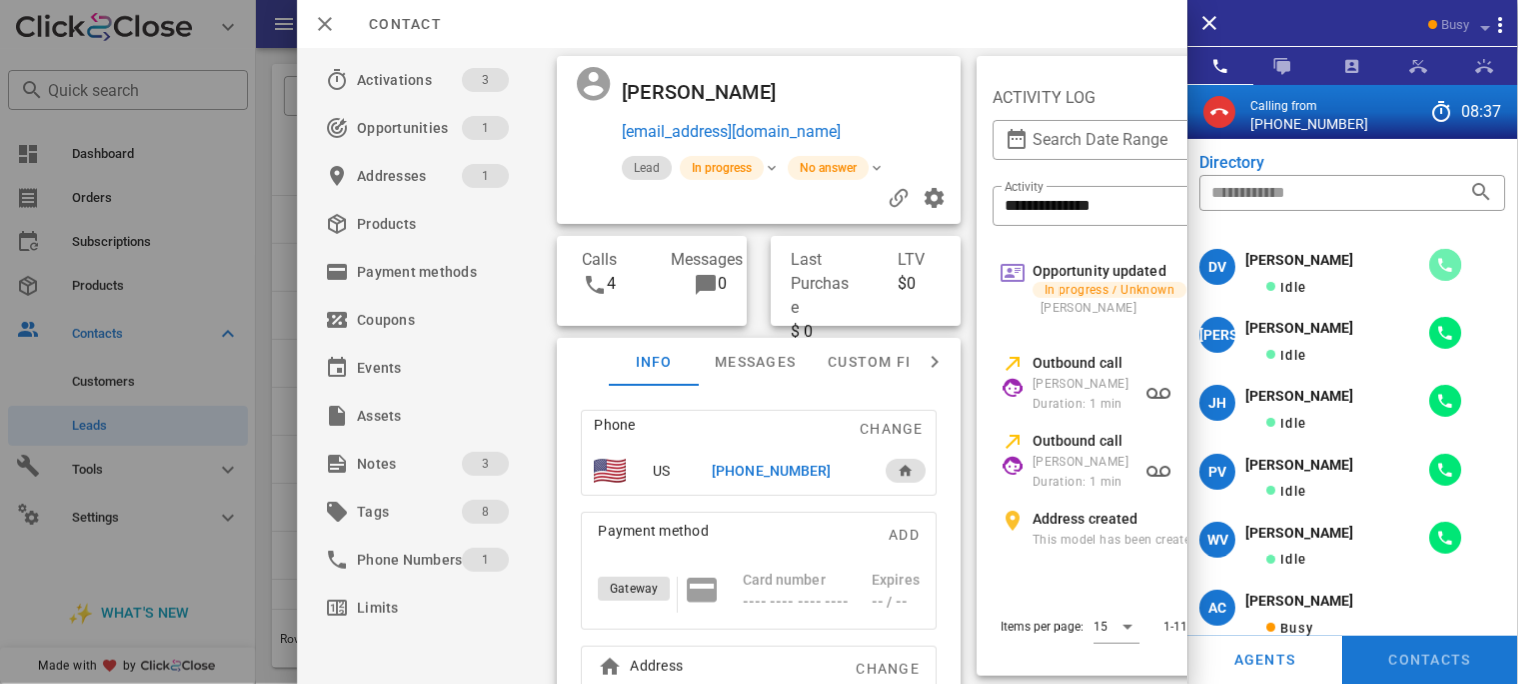 click at bounding box center [1446, 265] 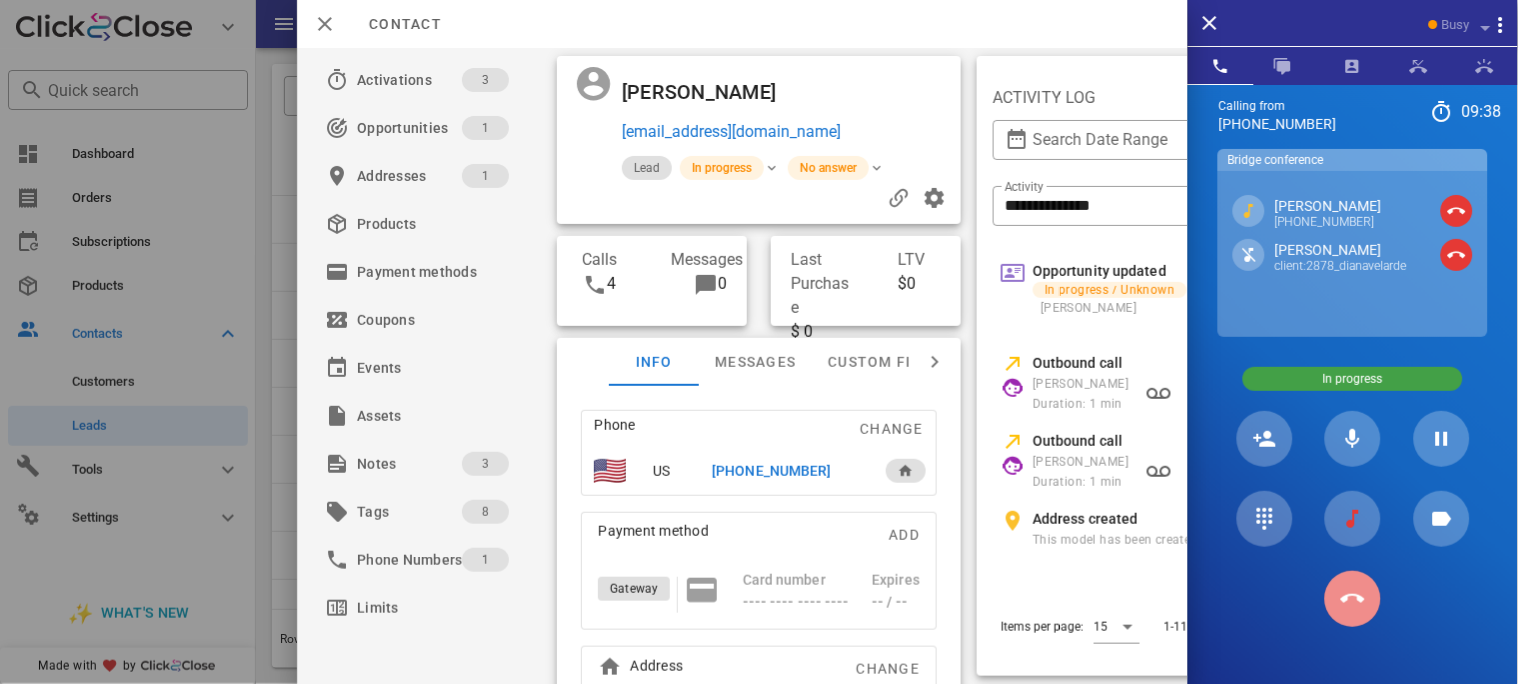 click at bounding box center [1353, 599] 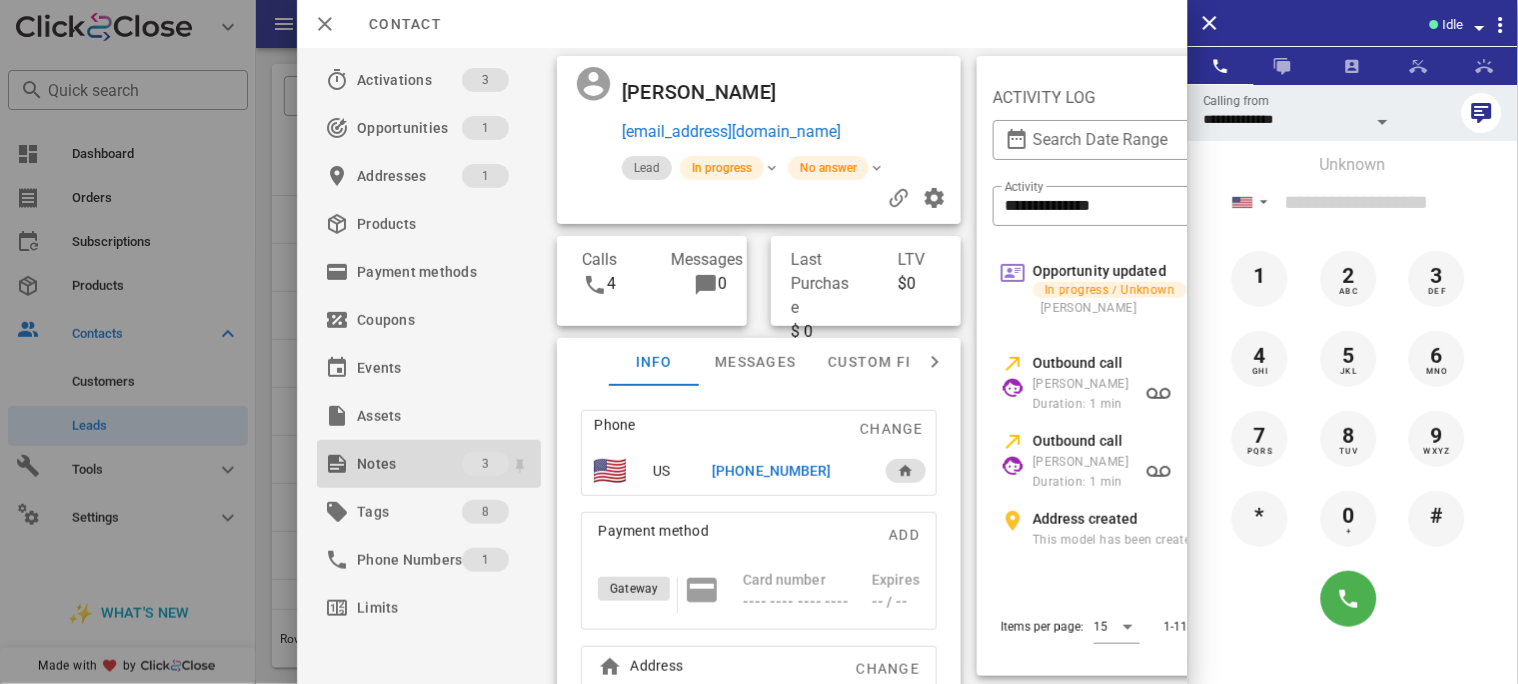 click on "Notes" at bounding box center [409, 464] 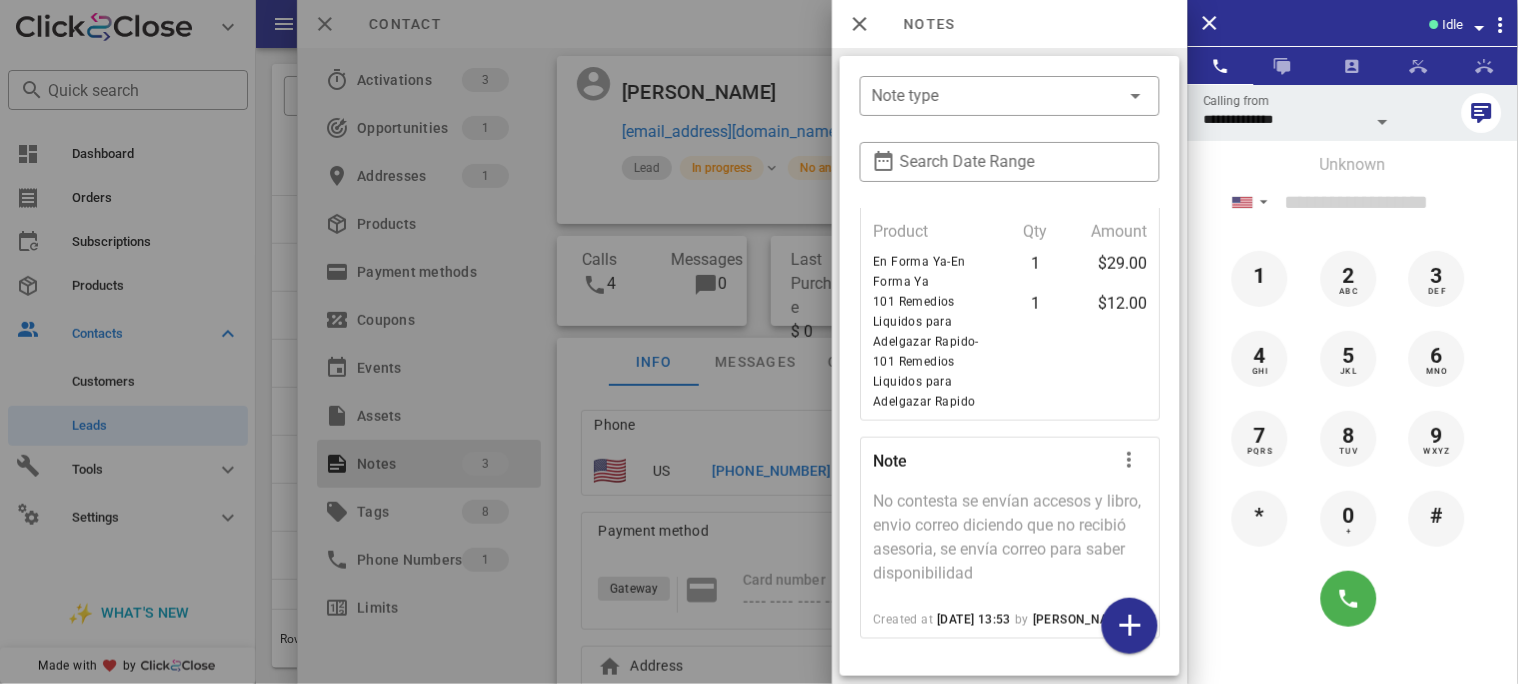 scroll, scrollTop: 554, scrollLeft: 0, axis: vertical 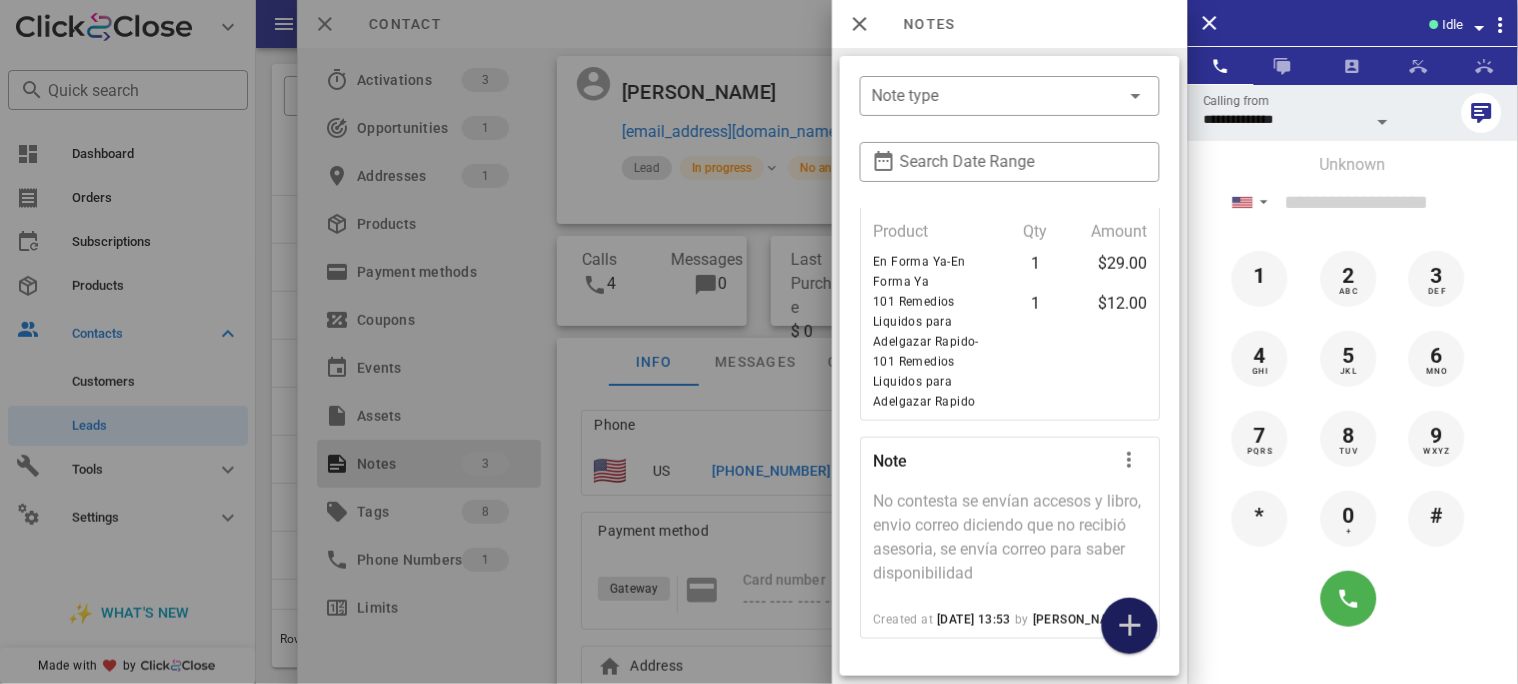 click at bounding box center (1130, 626) 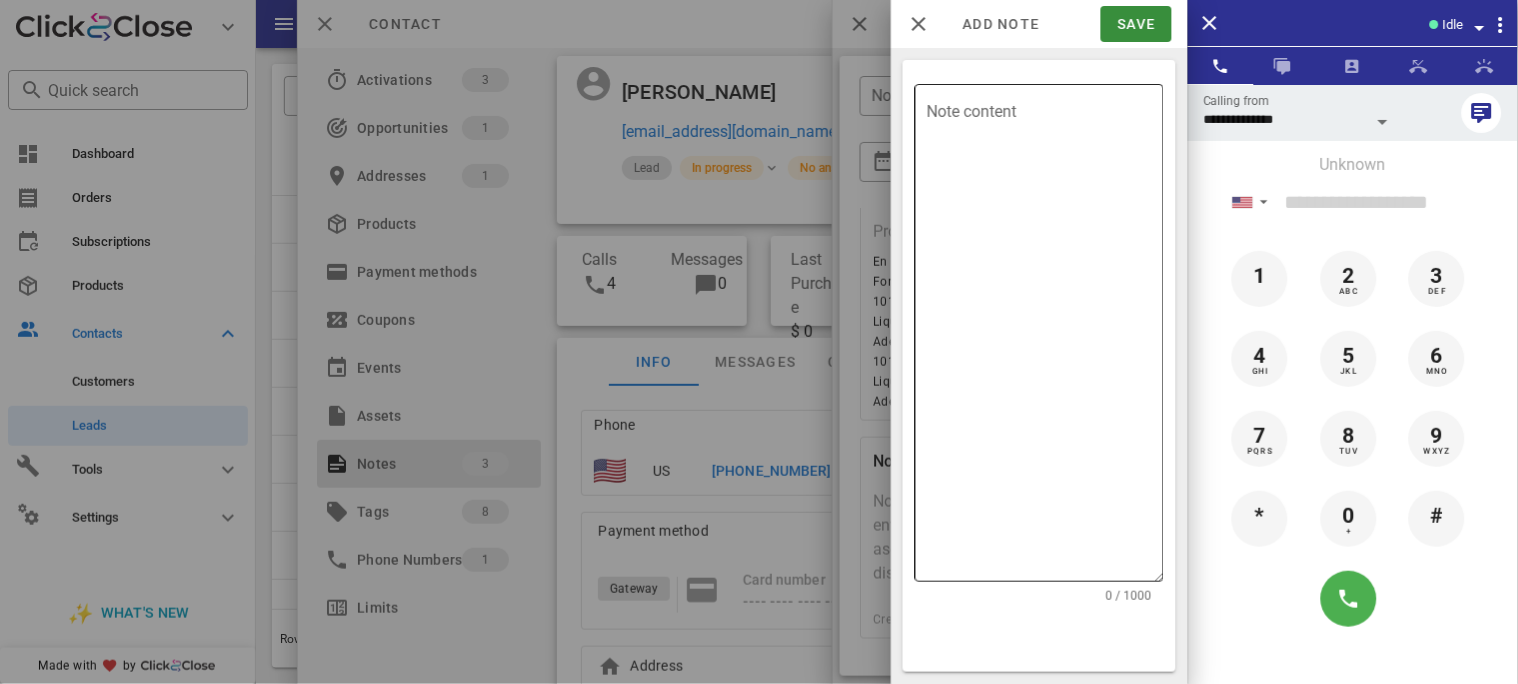 click on "Note content" at bounding box center (1045, 338) 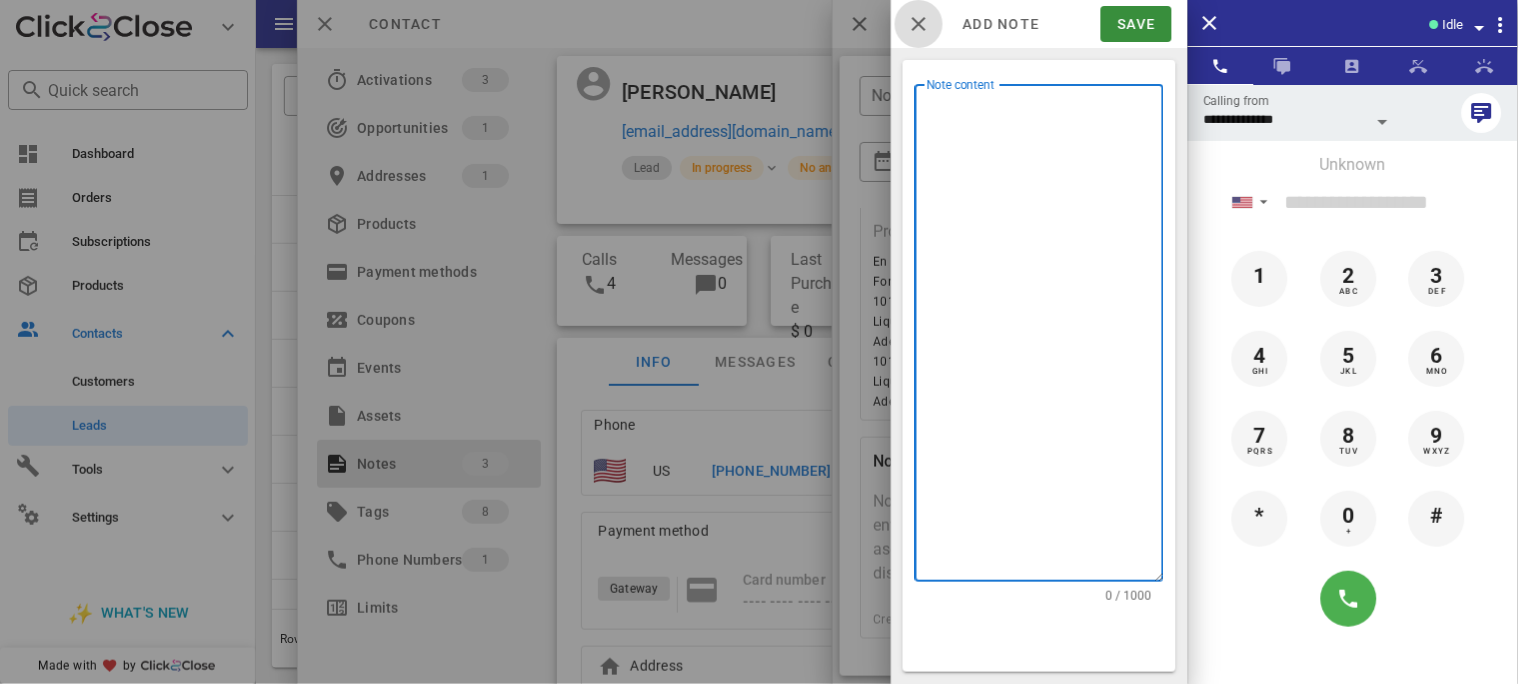 click at bounding box center (919, 24) 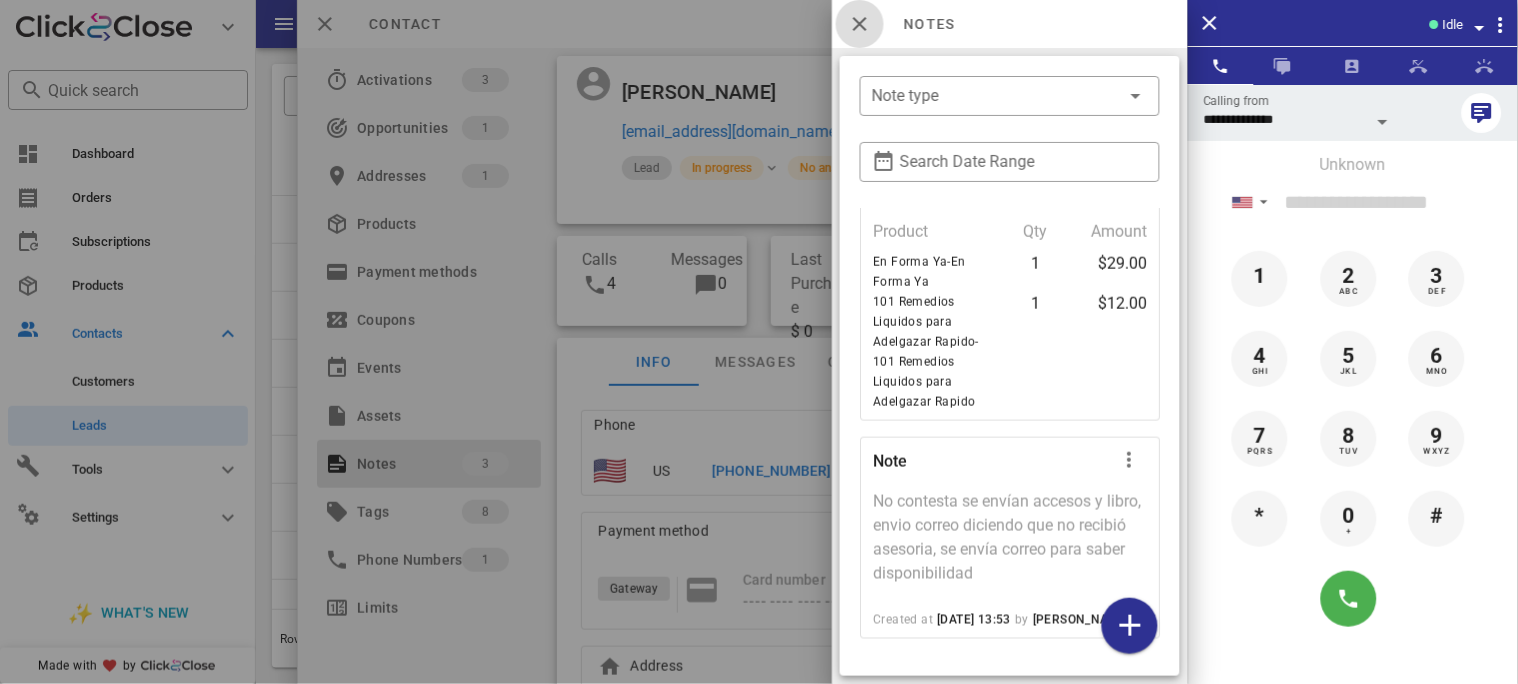 click at bounding box center [860, 24] 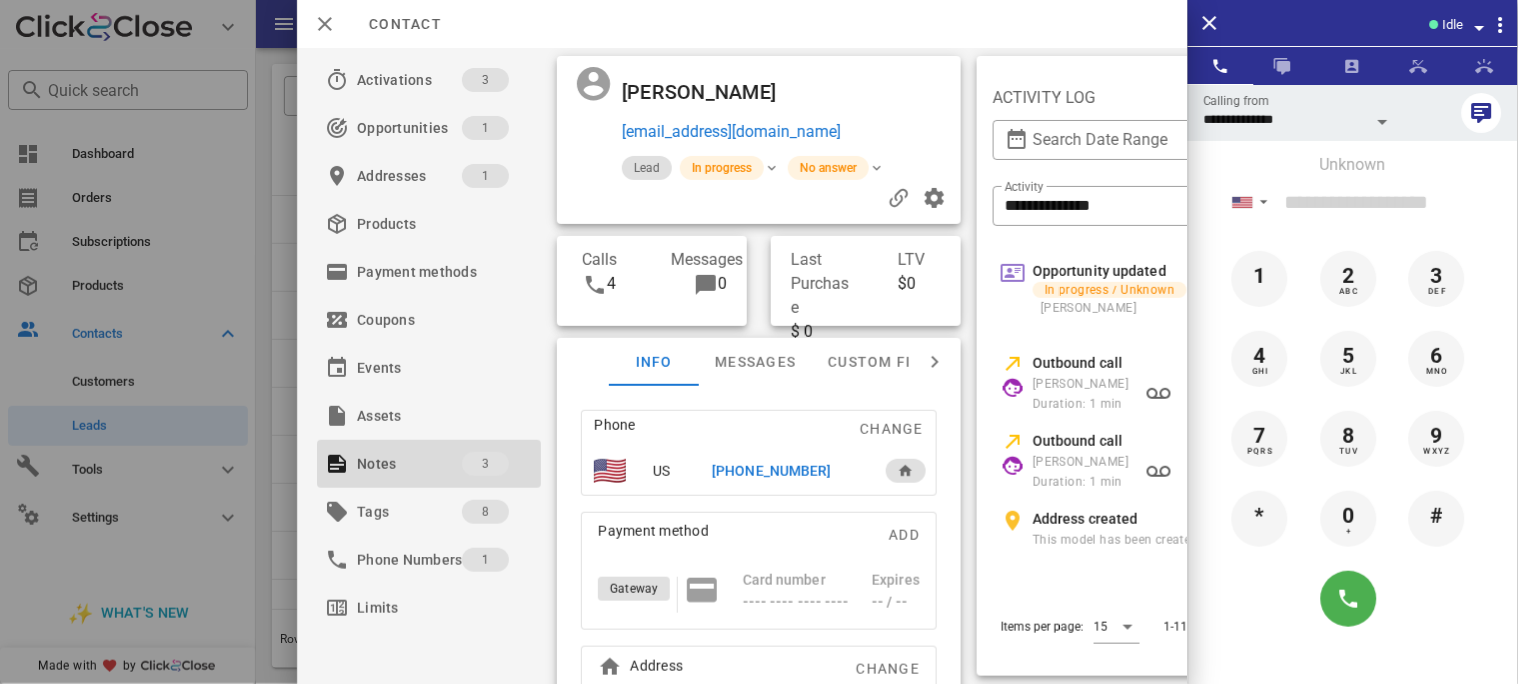 drag, startPoint x: 890, startPoint y: 134, endPoint x: 623, endPoint y: 145, distance: 267.2265 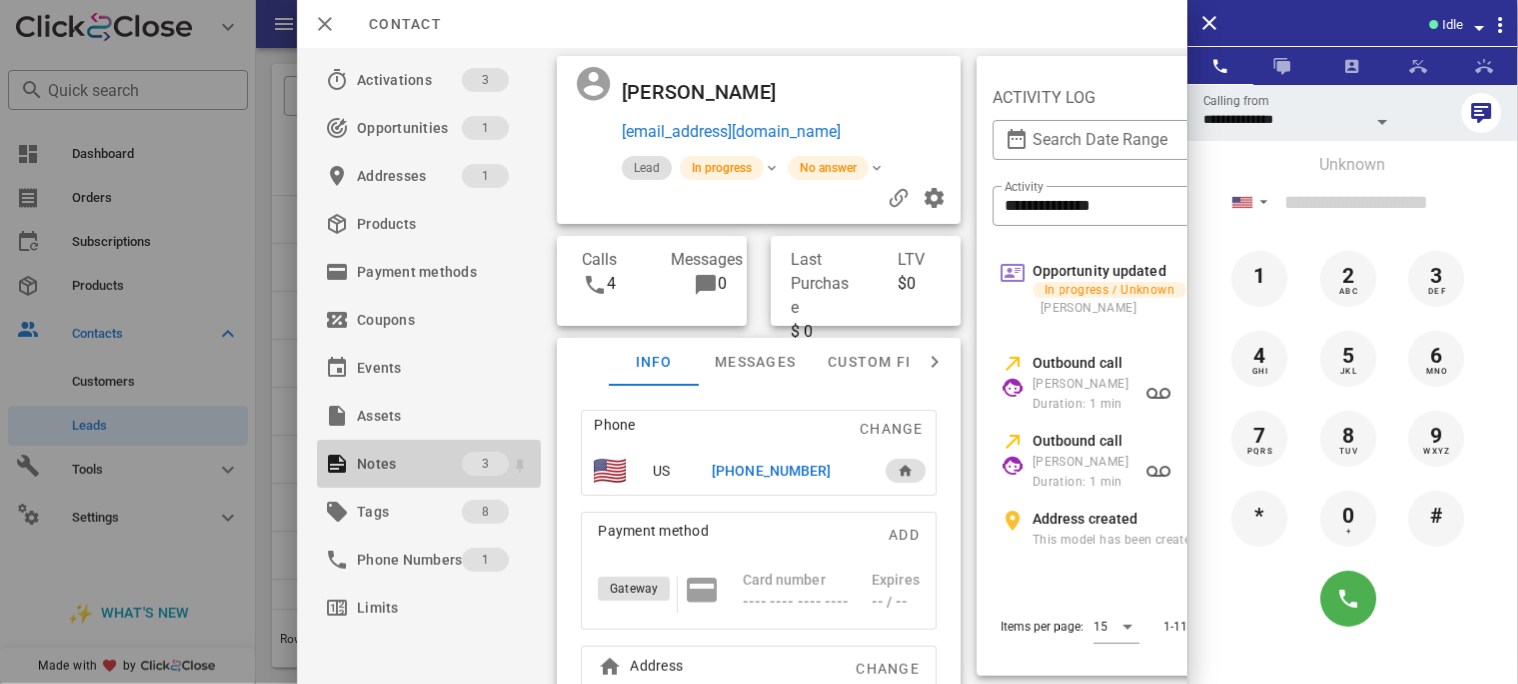 click on "Notes" at bounding box center (409, 464) 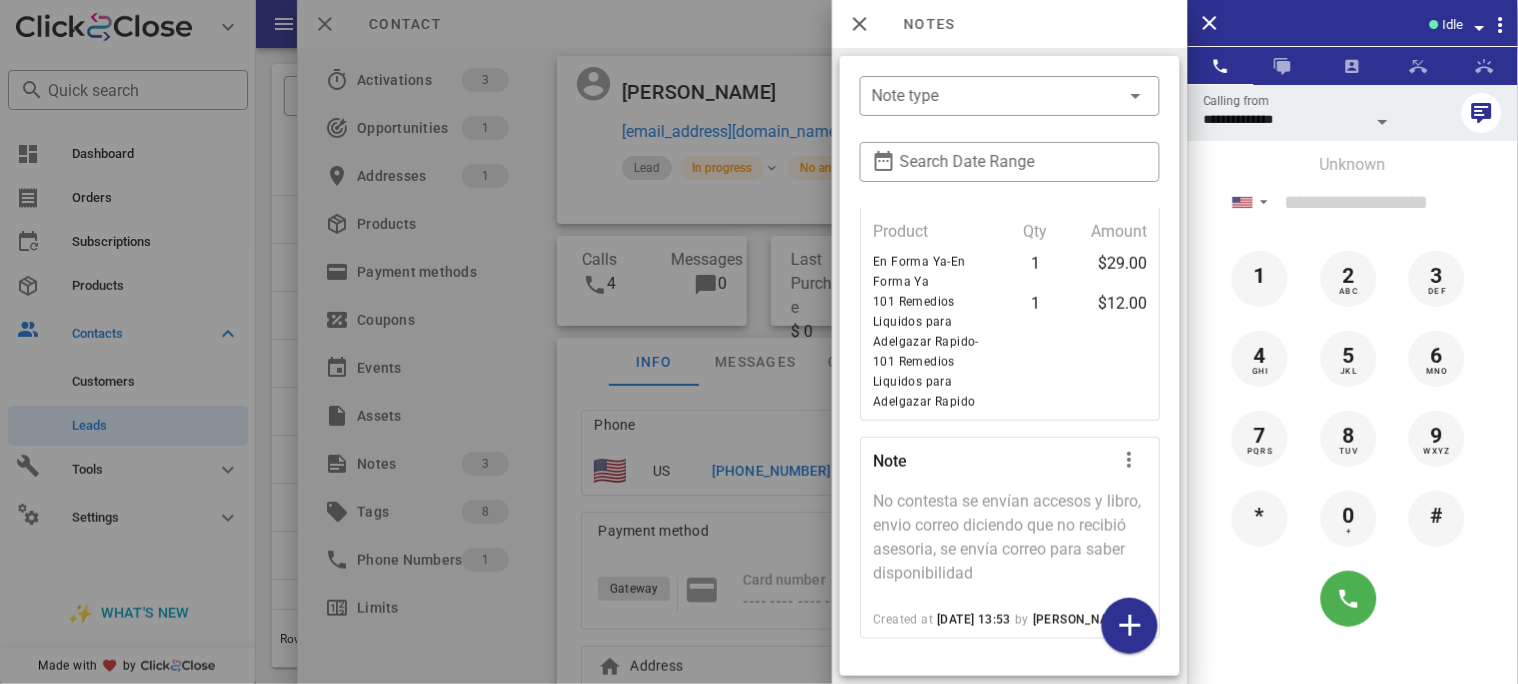 scroll, scrollTop: 554, scrollLeft: 0, axis: vertical 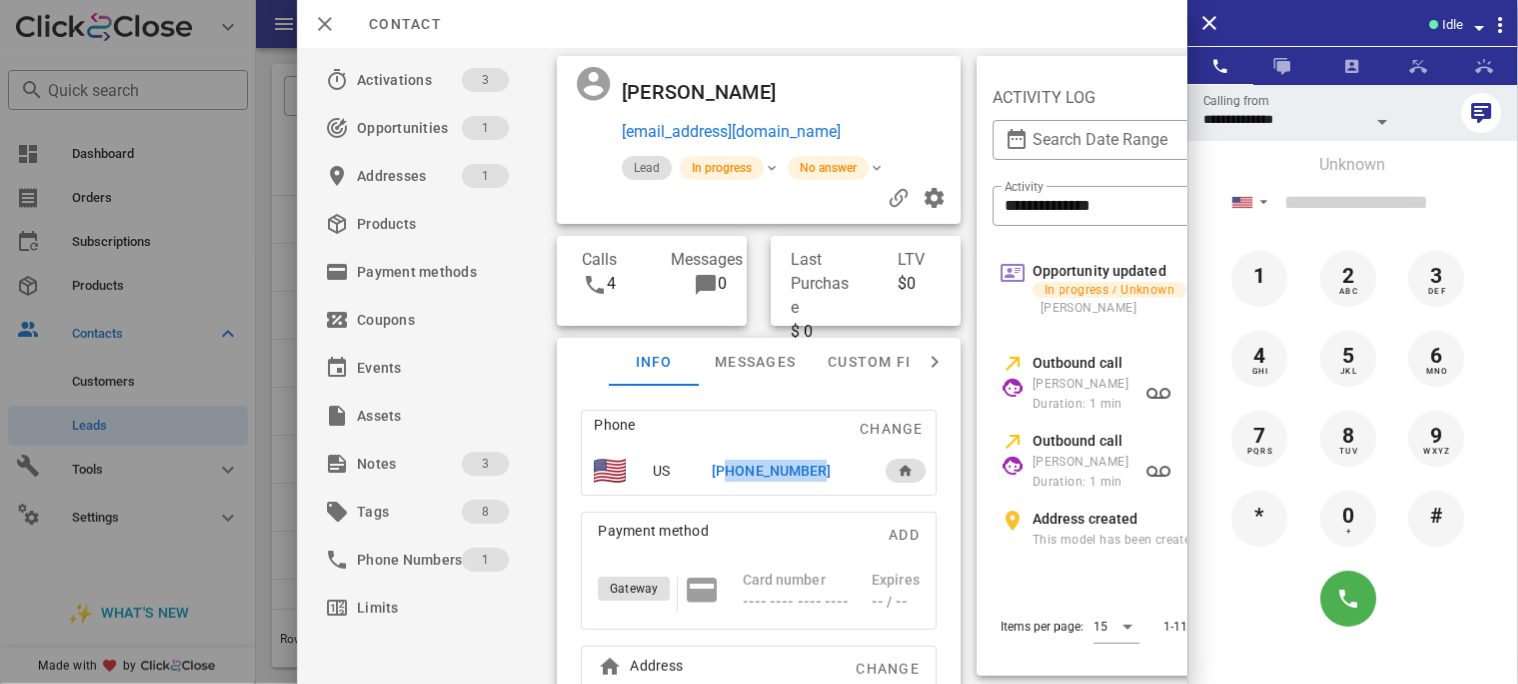drag, startPoint x: 819, startPoint y: 468, endPoint x: 722, endPoint y: 483, distance: 98.15294 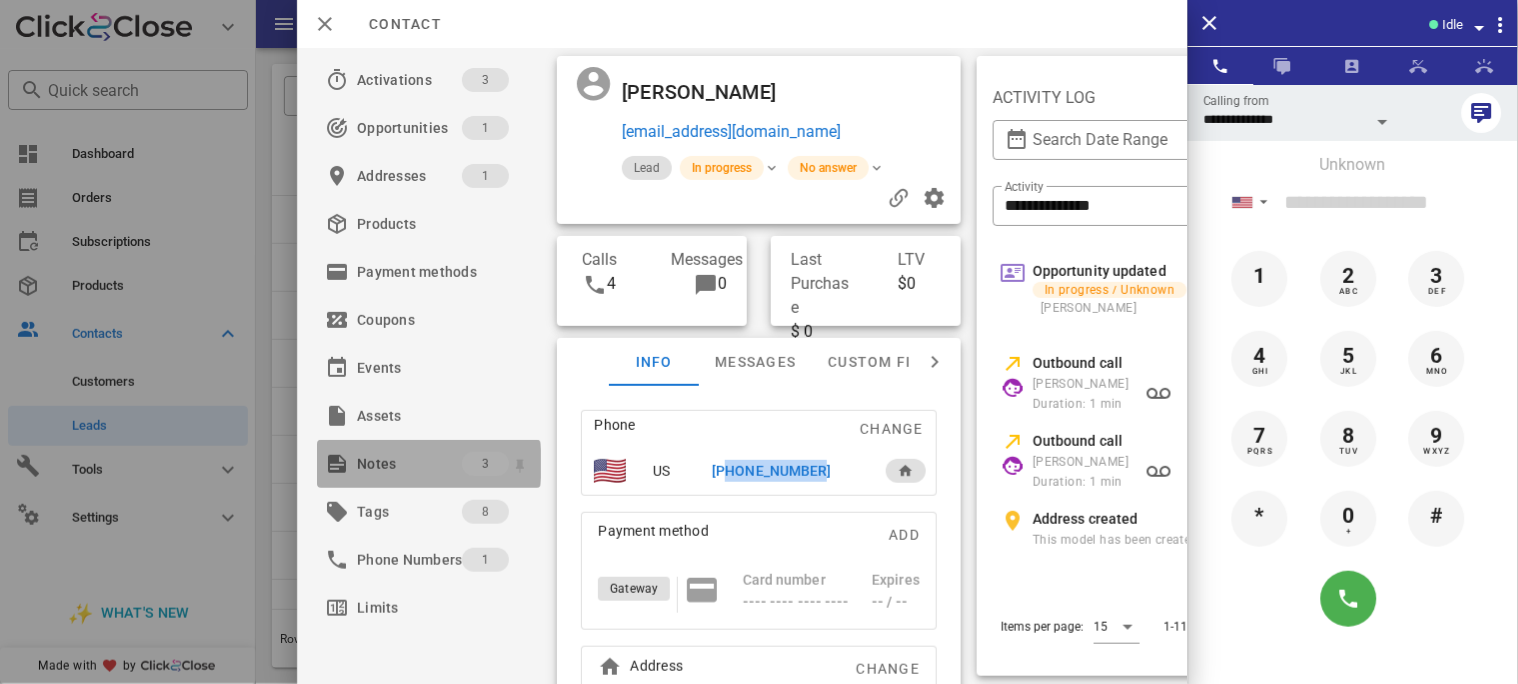 click on "Notes" at bounding box center (409, 464) 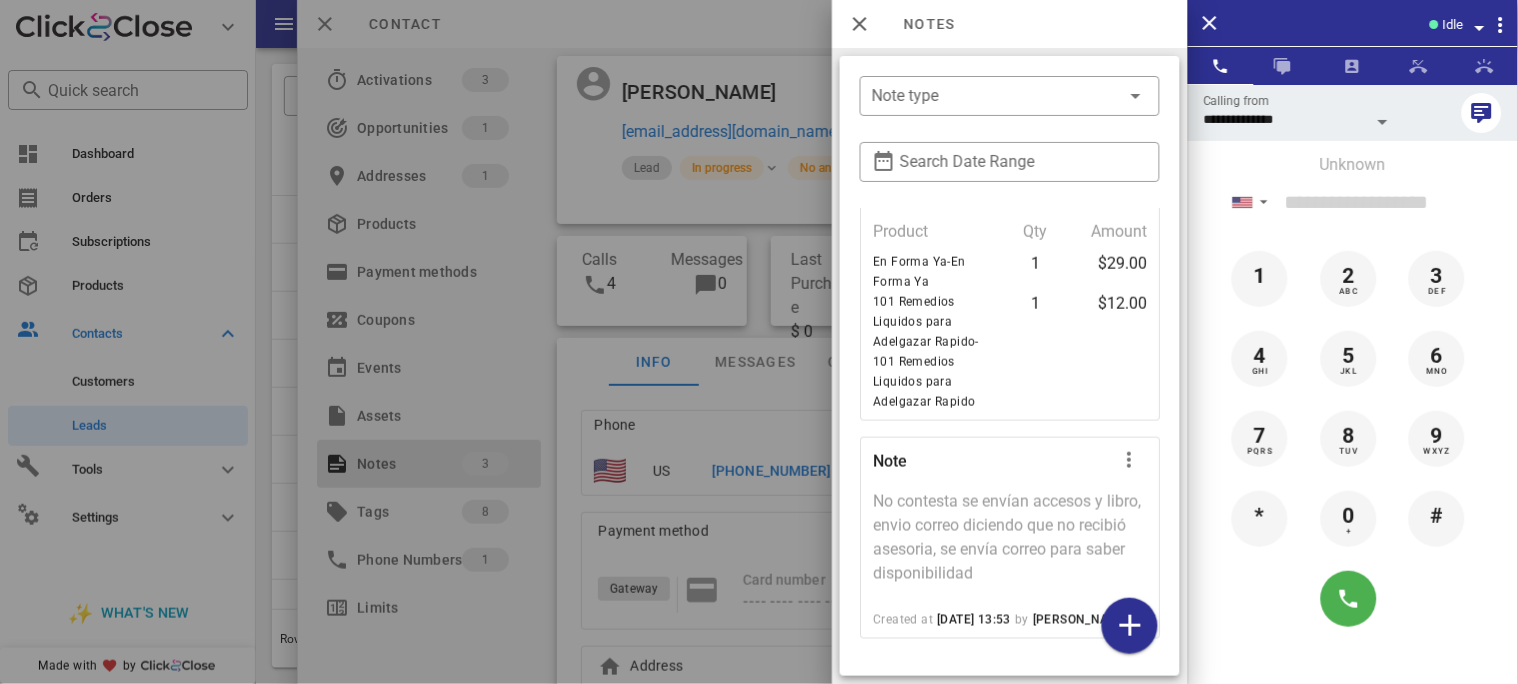 scroll, scrollTop: 554, scrollLeft: 0, axis: vertical 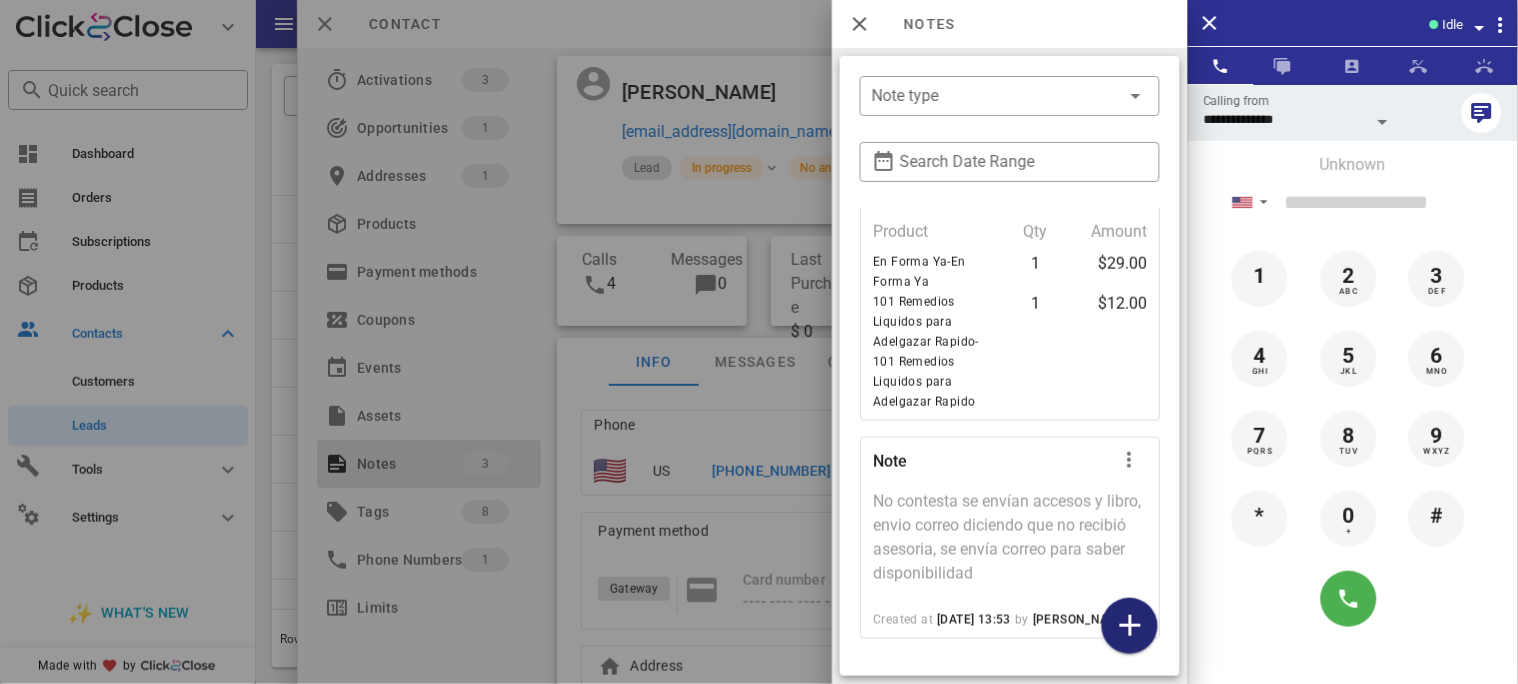 click at bounding box center [1130, 626] 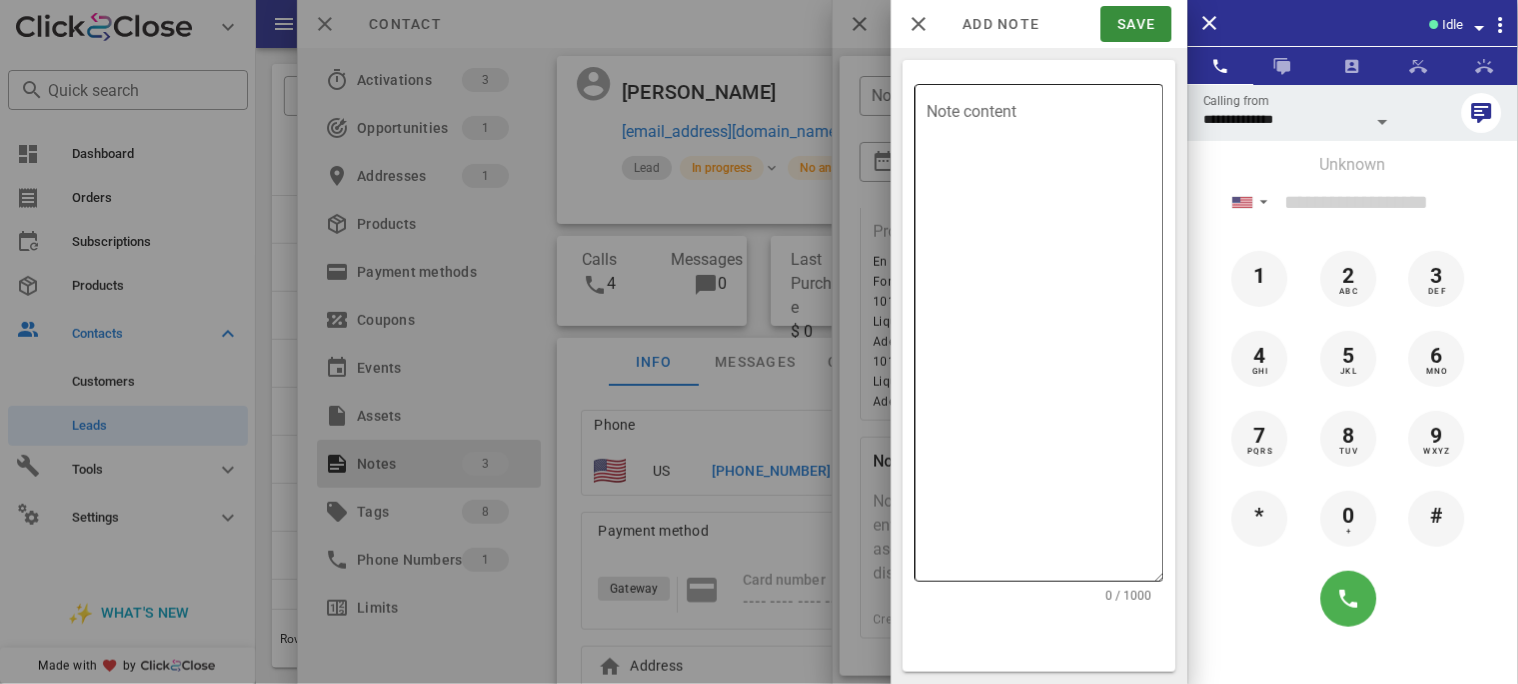 click on "Note content" at bounding box center (1045, 338) 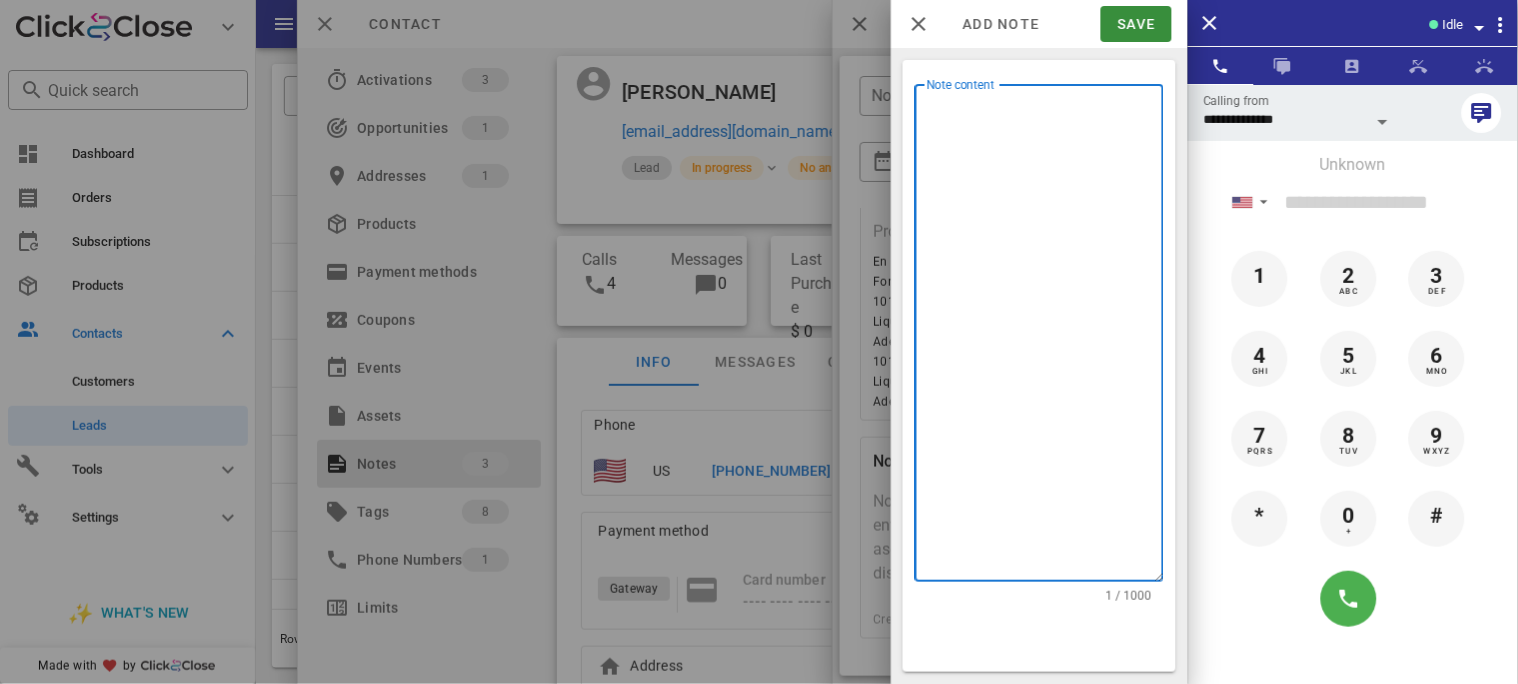 type on "*" 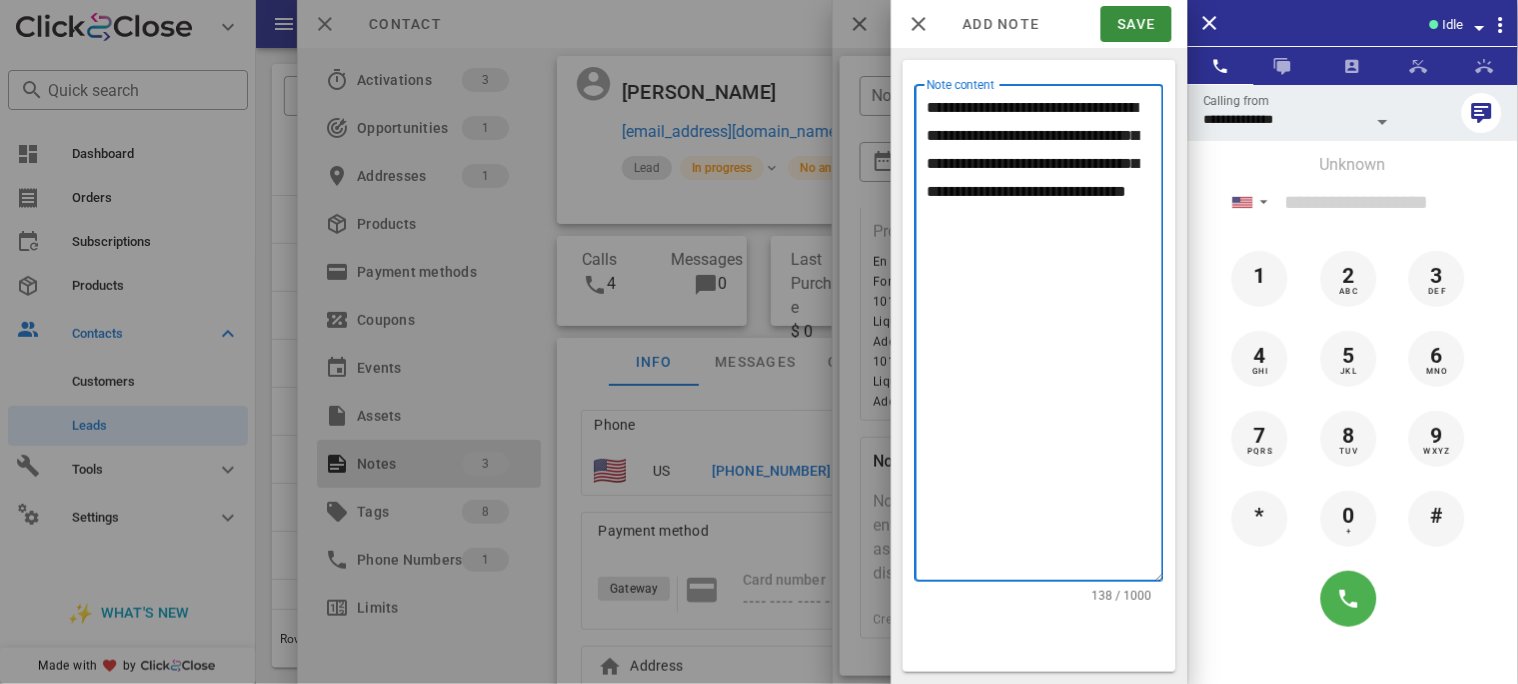 click on "**********" at bounding box center (1045, 338) 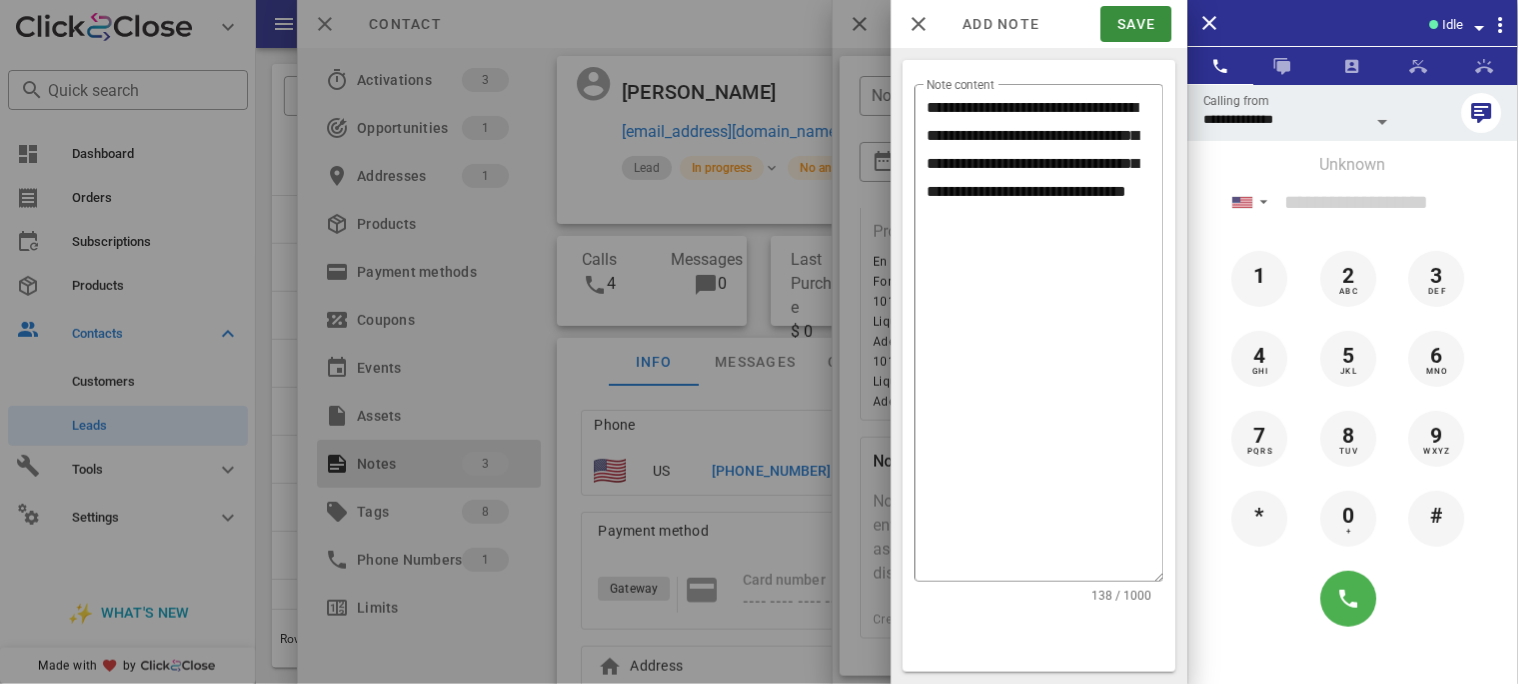 click on "1 2 ABC 3 DEF" at bounding box center [1353, 279] 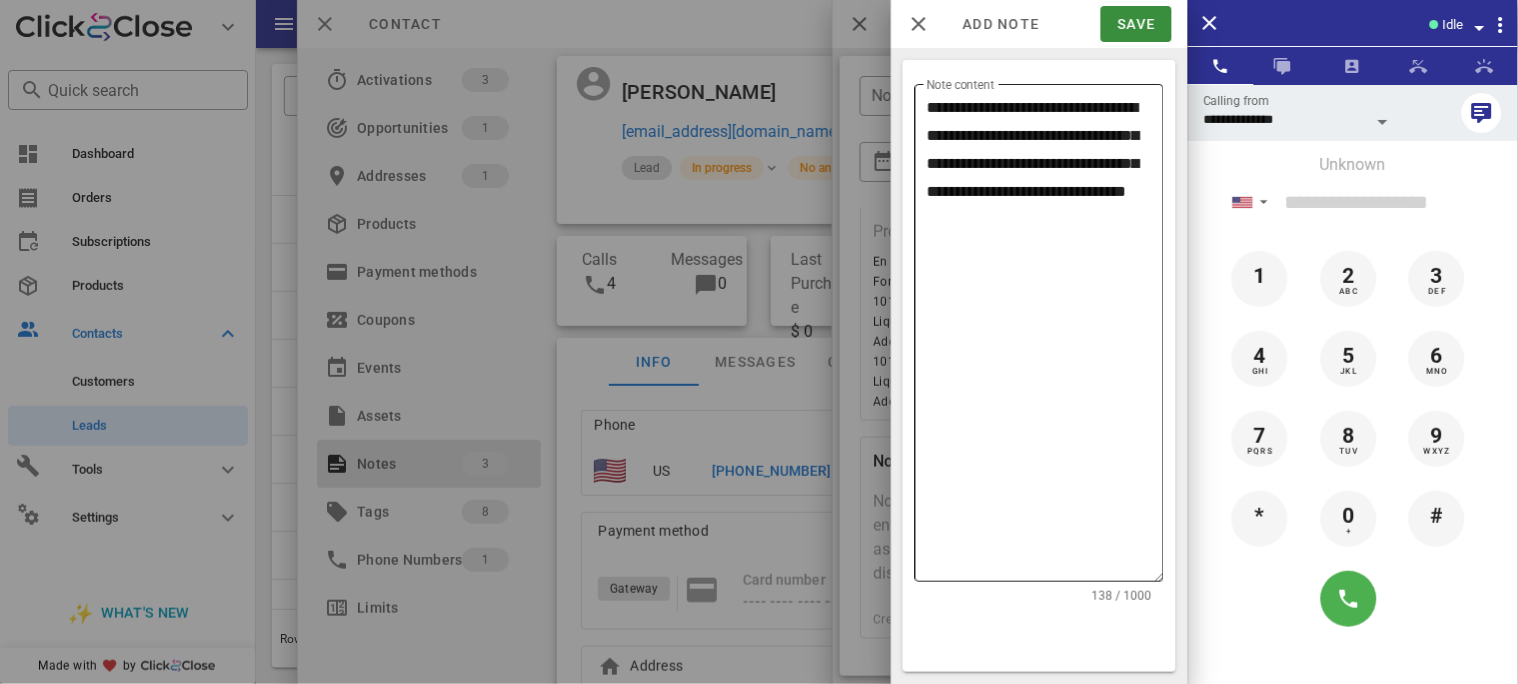 click on "**********" at bounding box center (1045, 338) 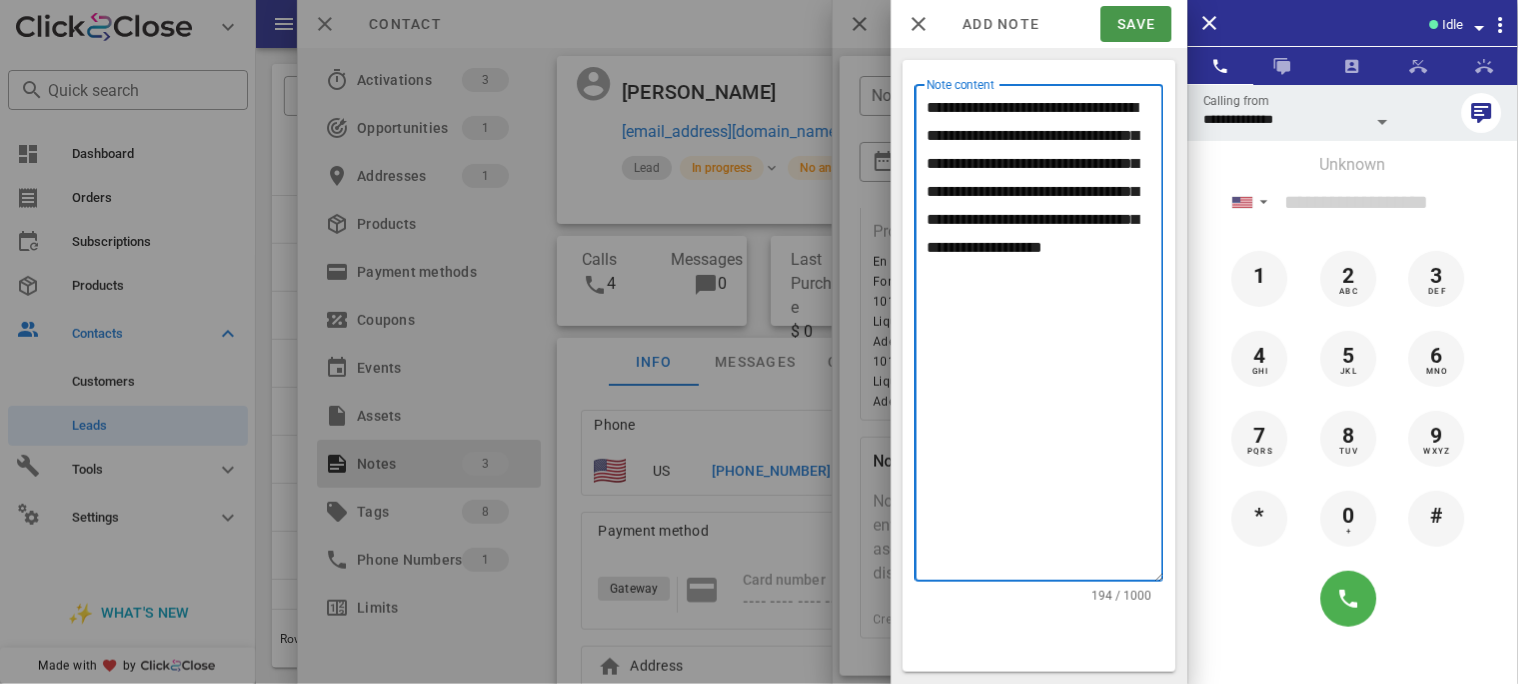 type on "**********" 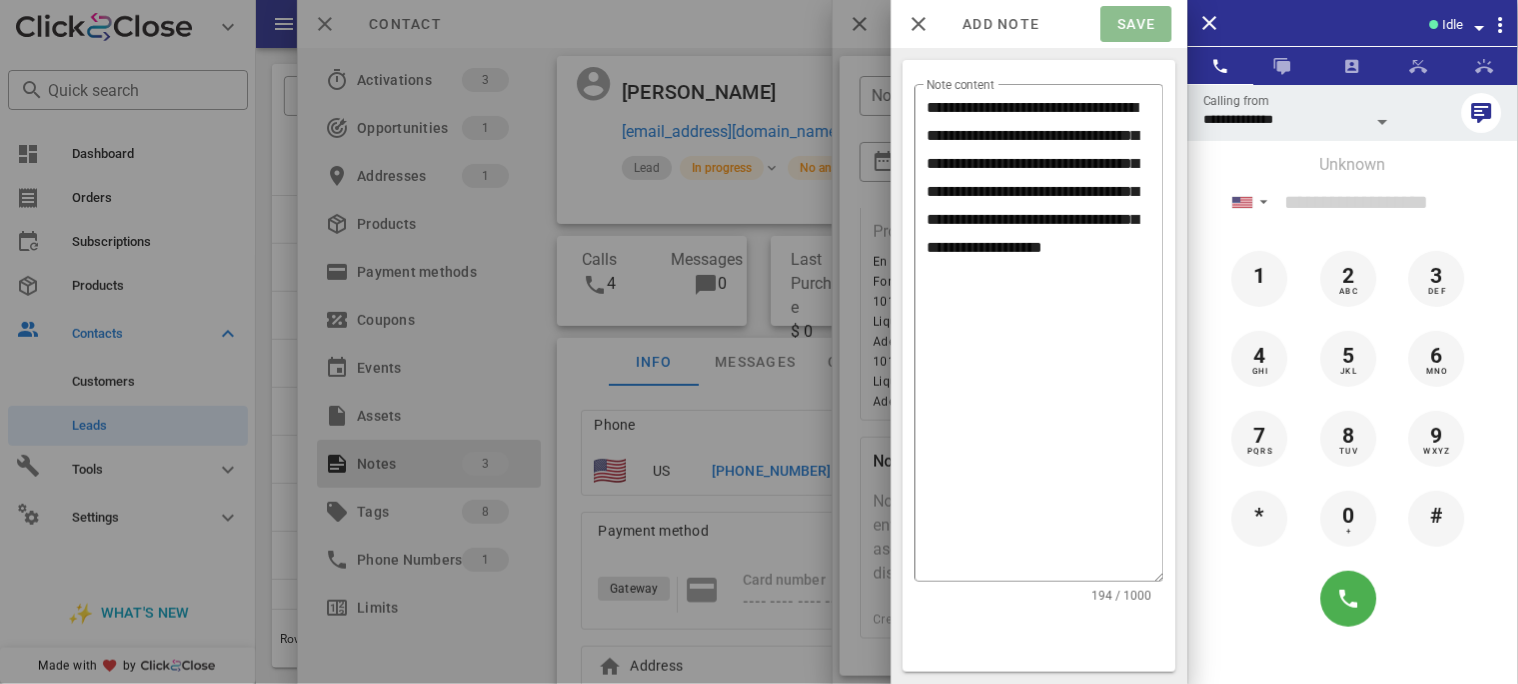click on "Save" at bounding box center (1136, 24) 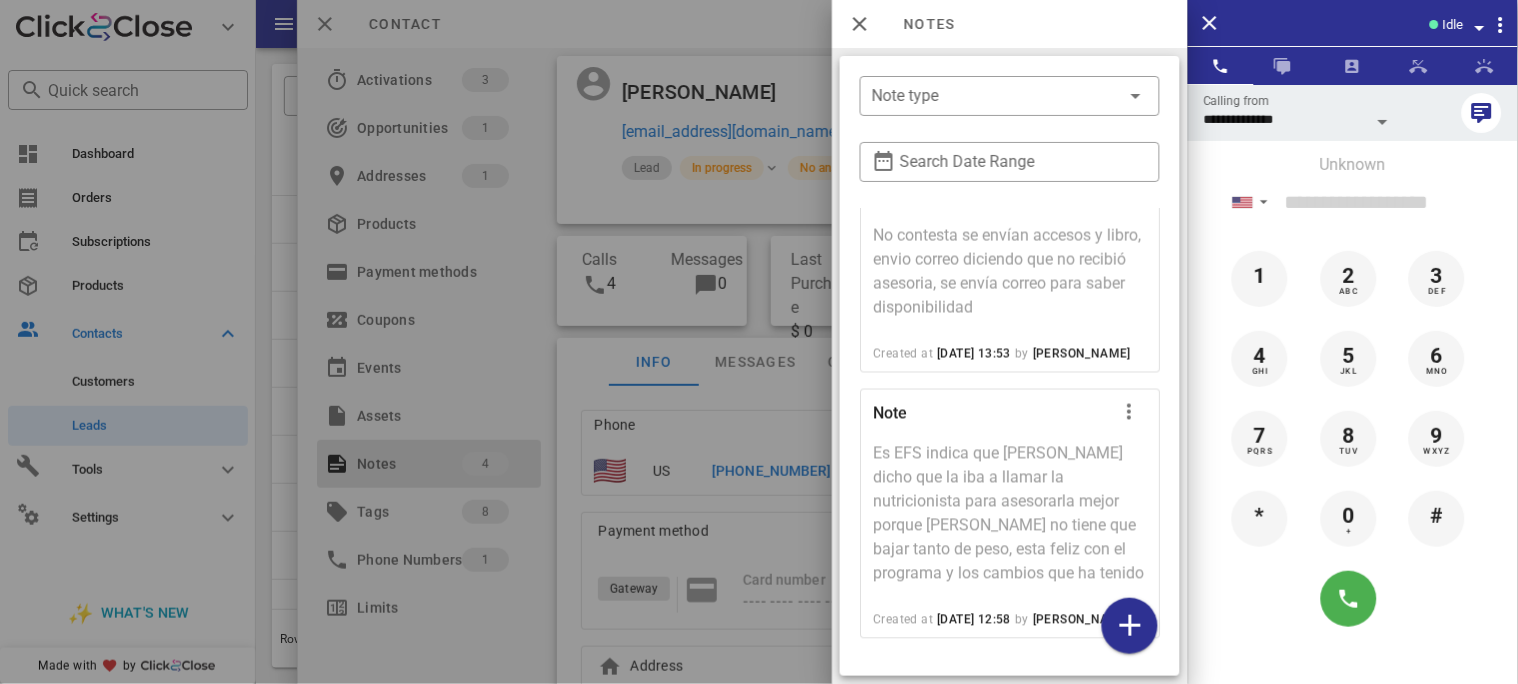 scroll, scrollTop: 839, scrollLeft: 0, axis: vertical 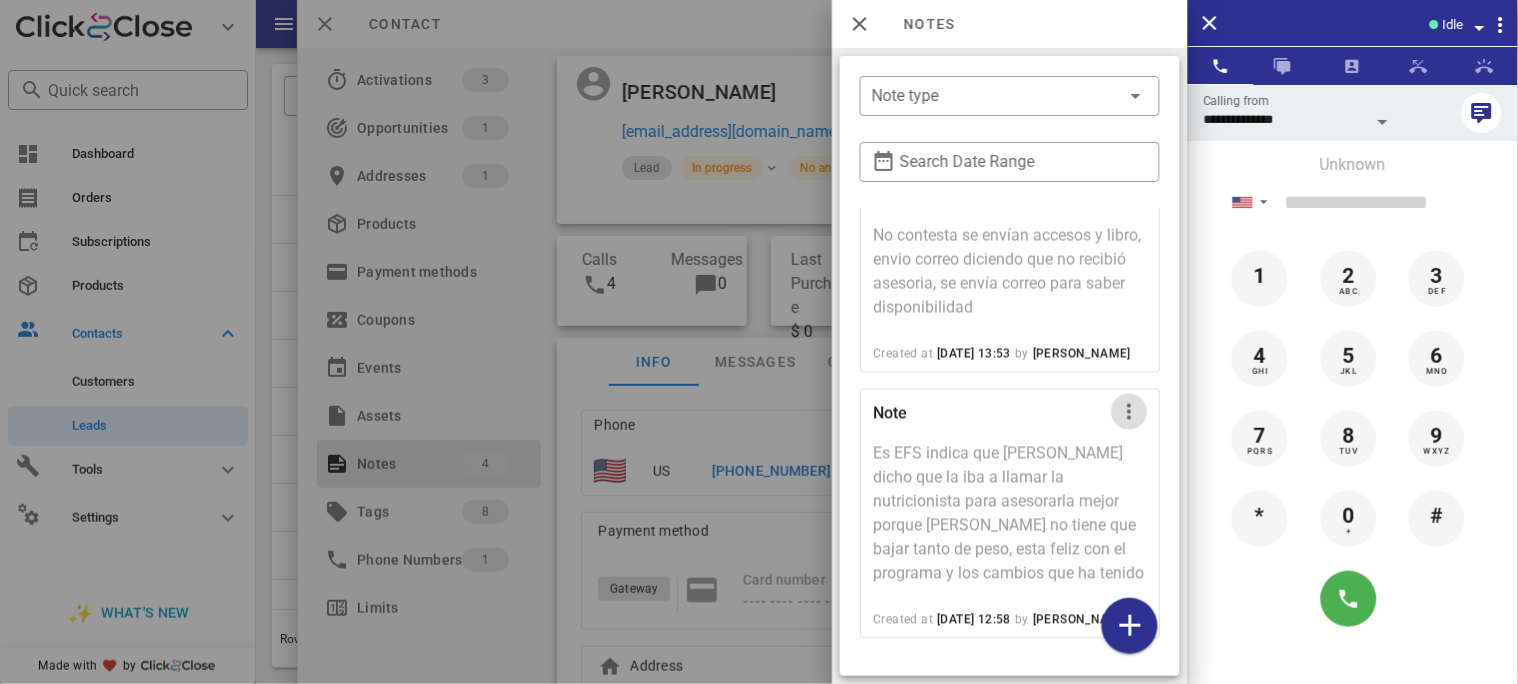 click at bounding box center (1129, 412) 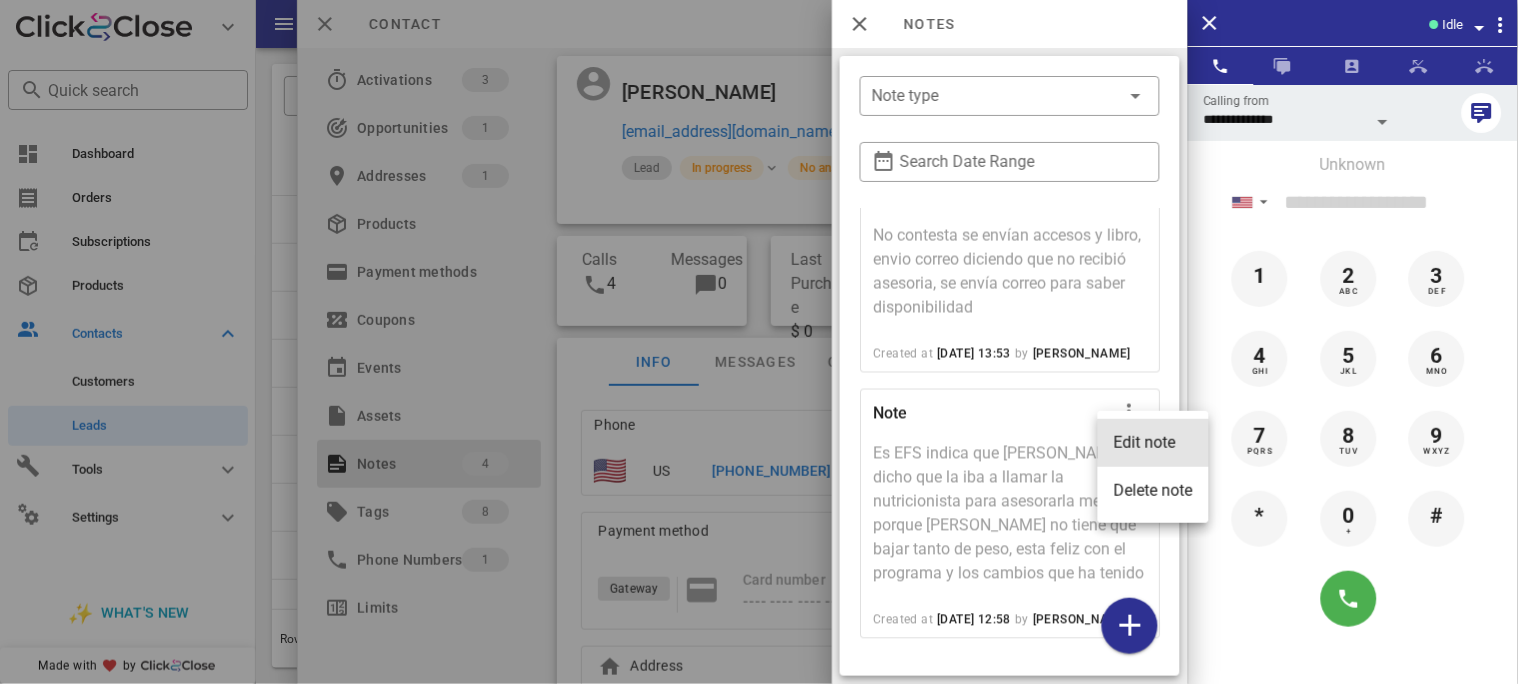 click on "Edit note" at bounding box center [1153, 442] 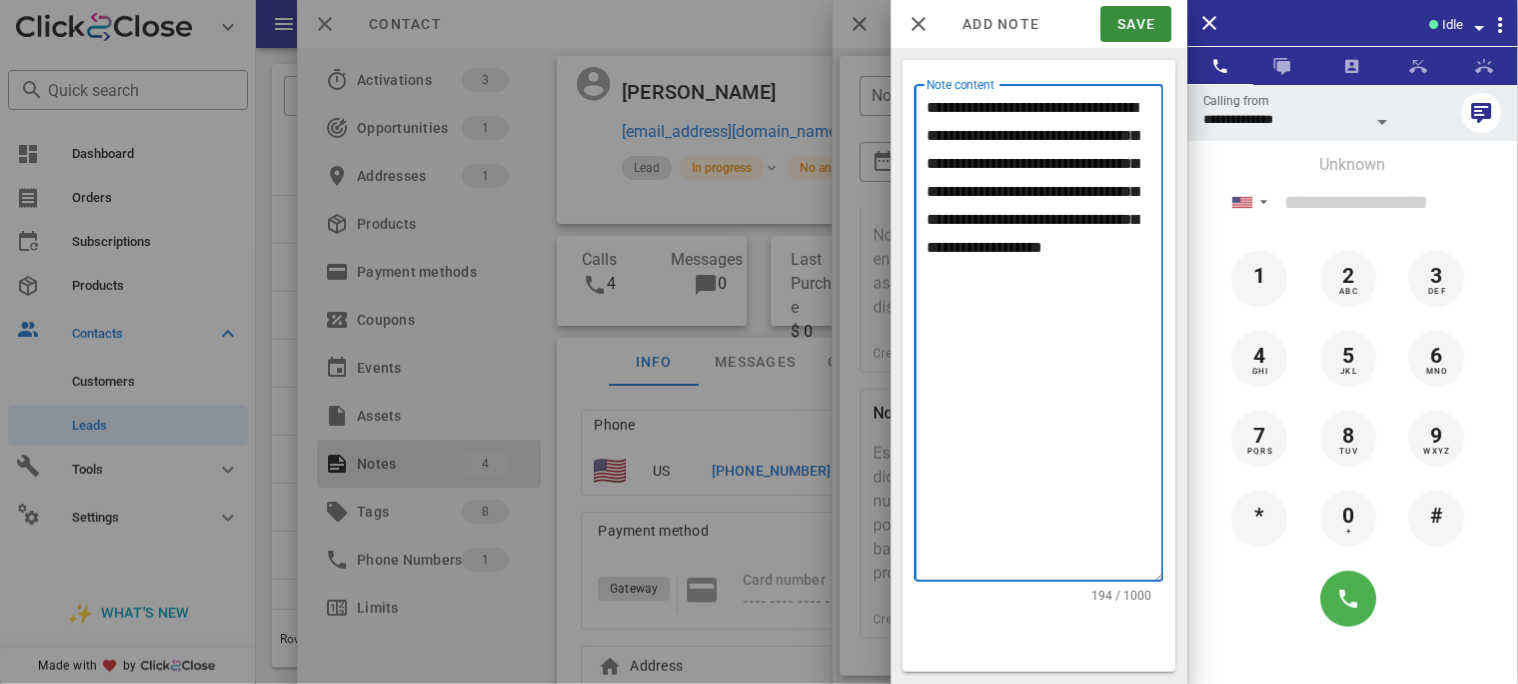 click on "**********" at bounding box center (1045, 338) 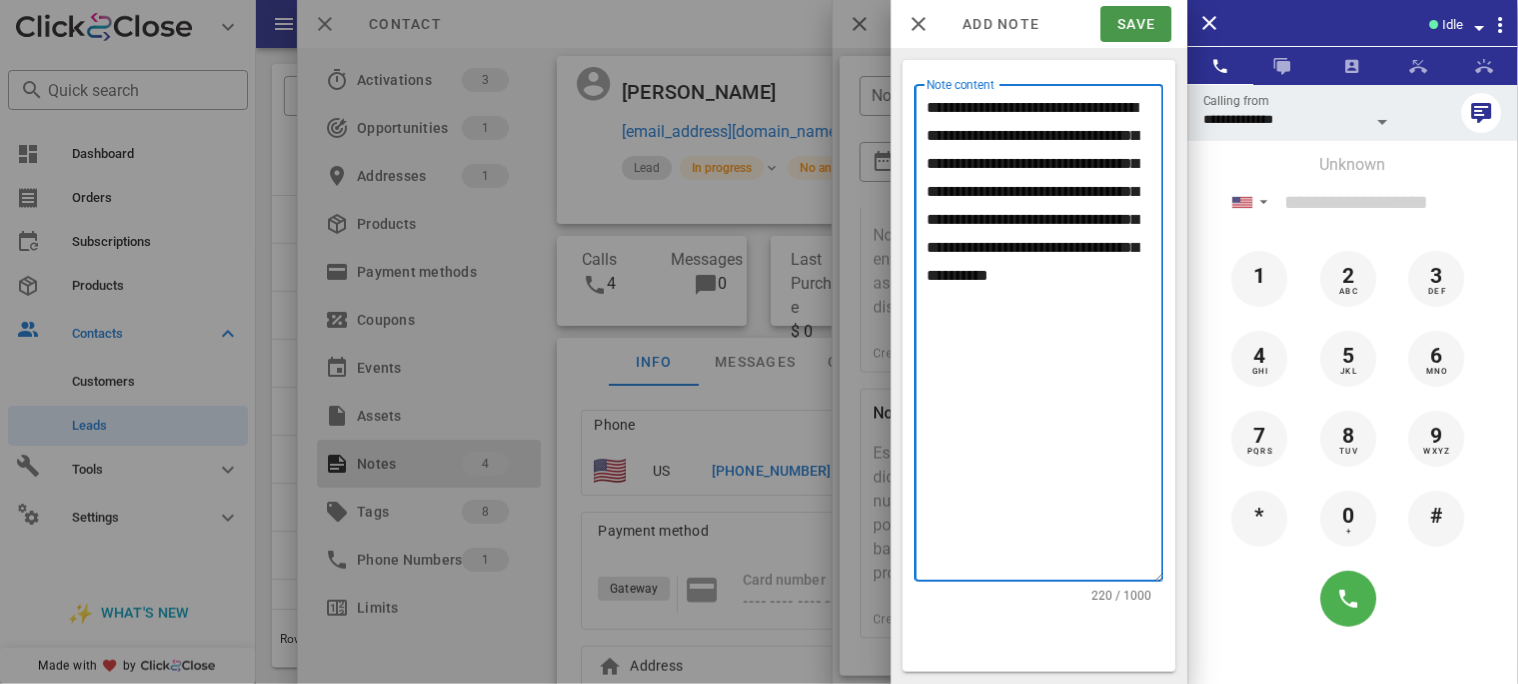 type on "**********" 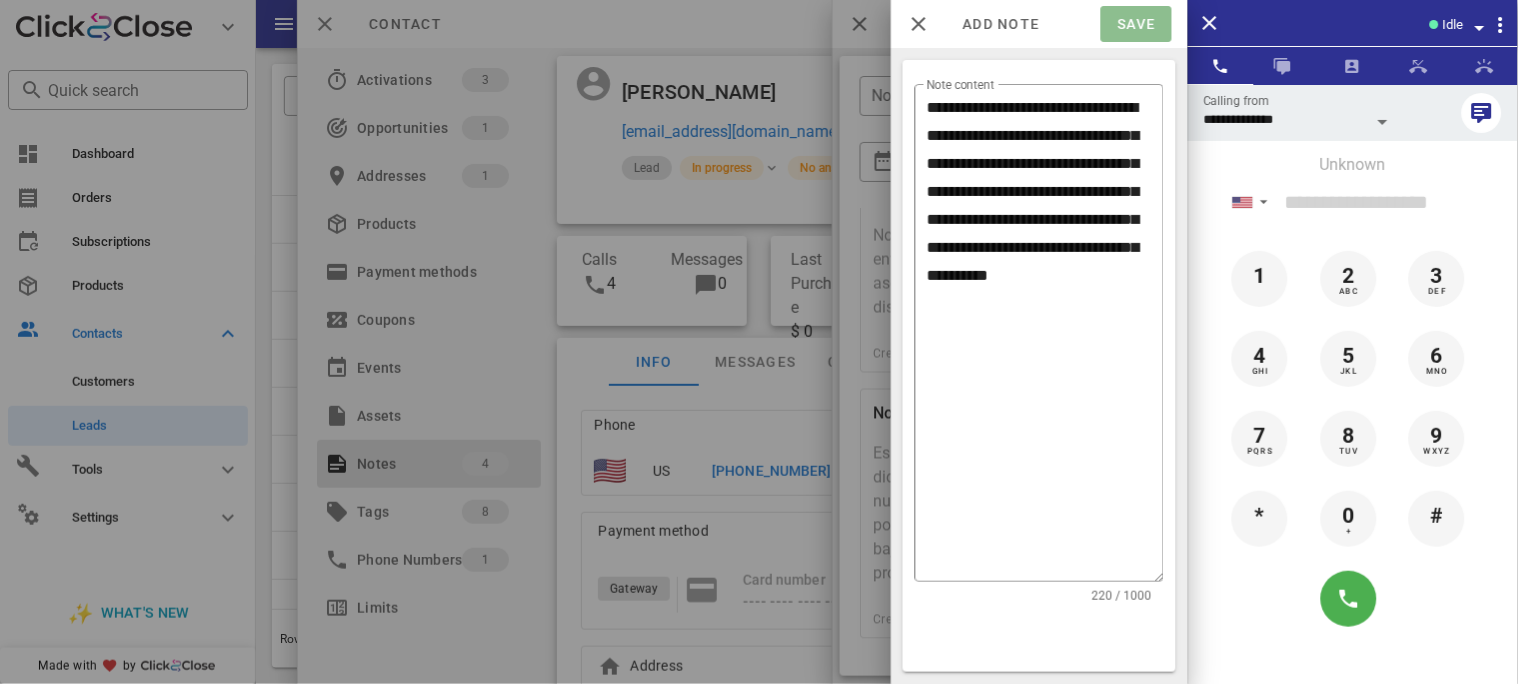 click on "Save" at bounding box center (1136, 24) 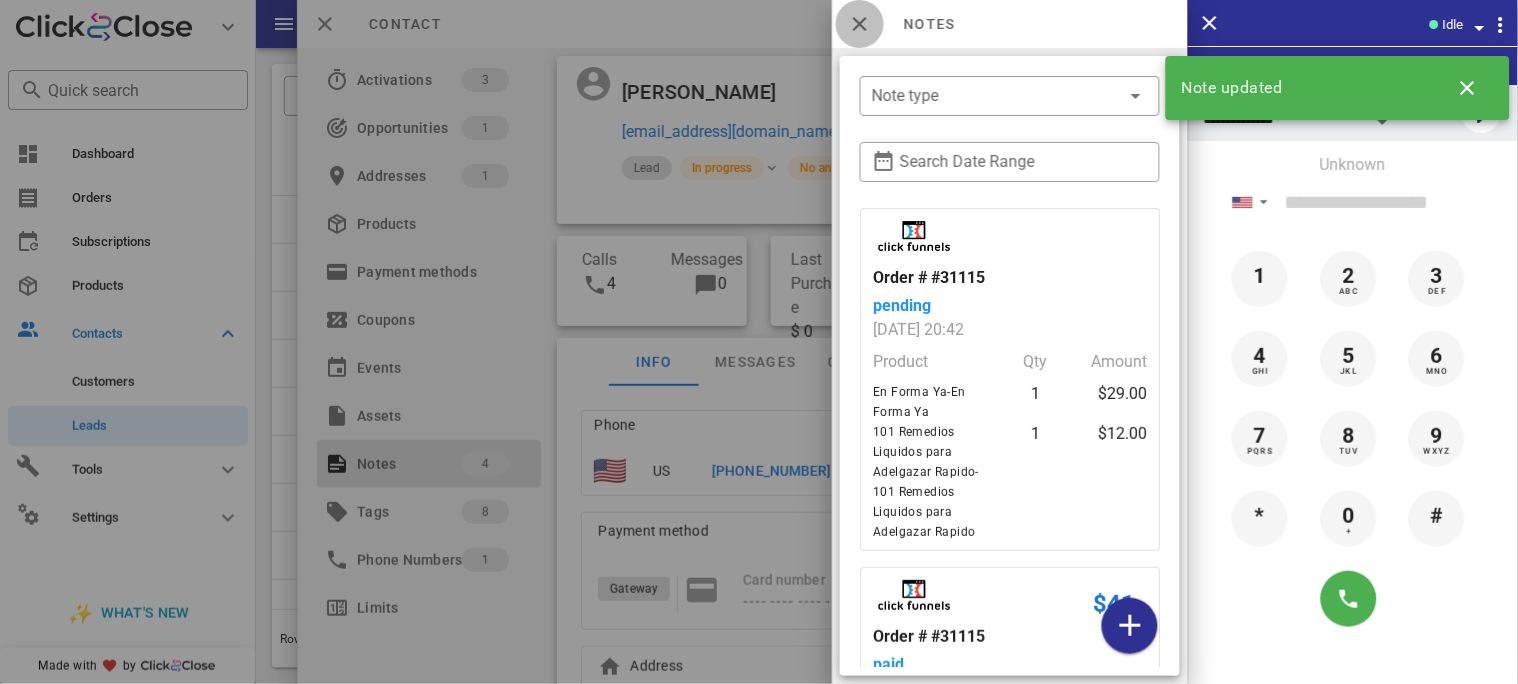 click at bounding box center (860, 24) 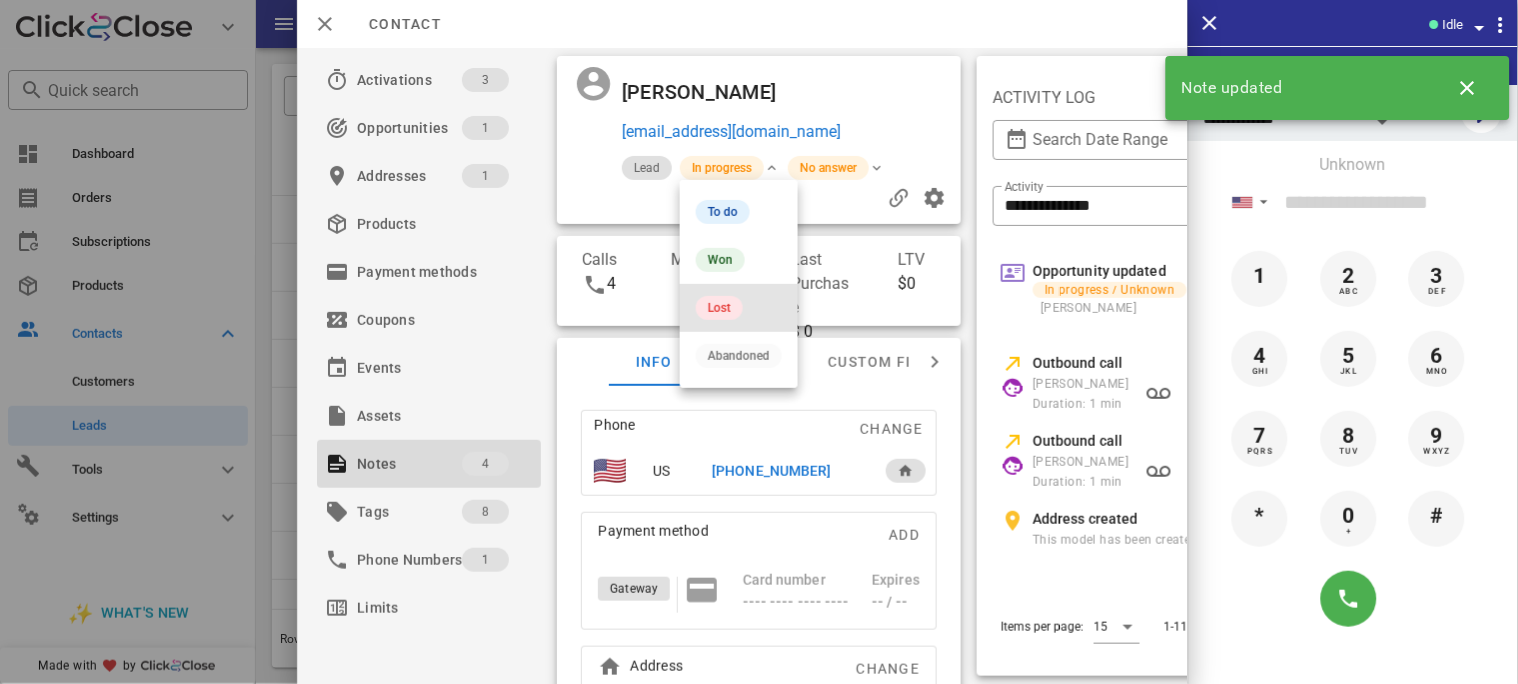 click on "Lost" at bounding box center [719, 308] 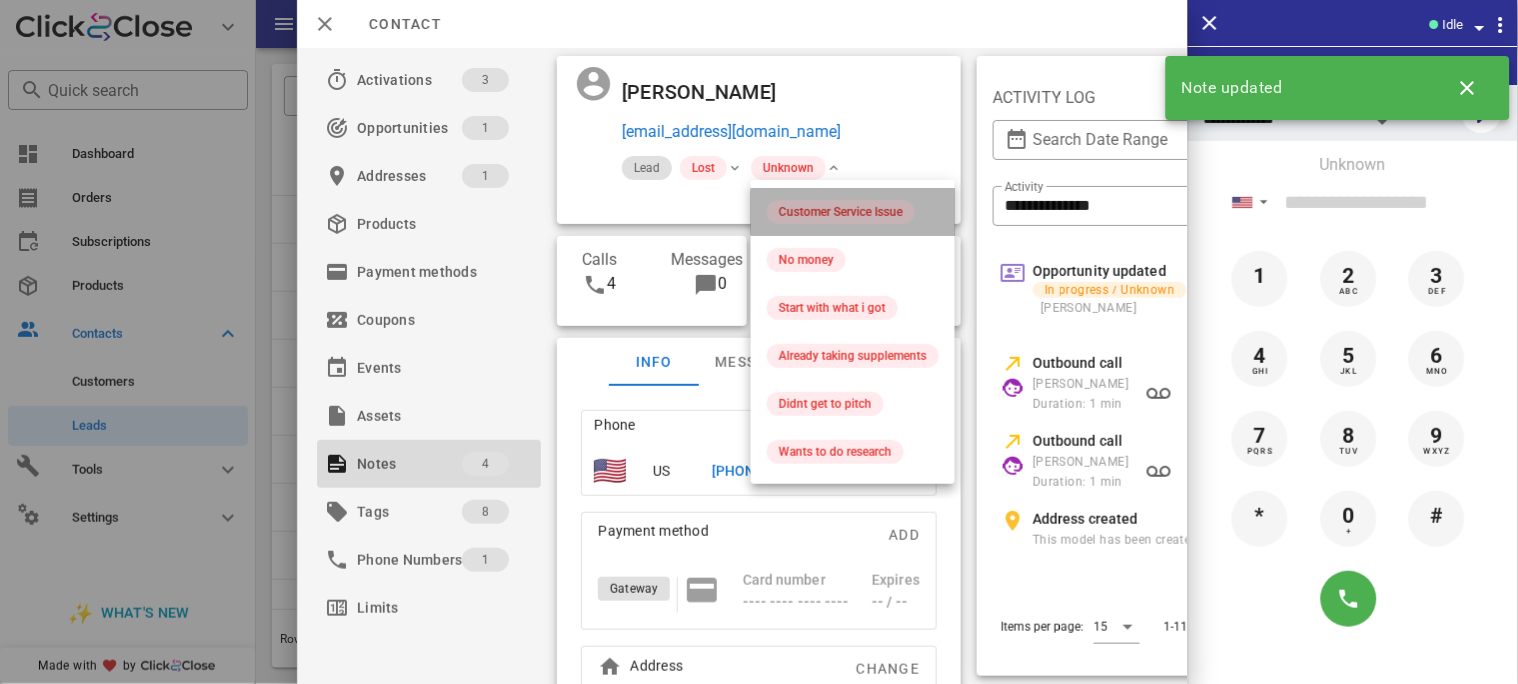 click on "Customer Service Issue" at bounding box center [841, 212] 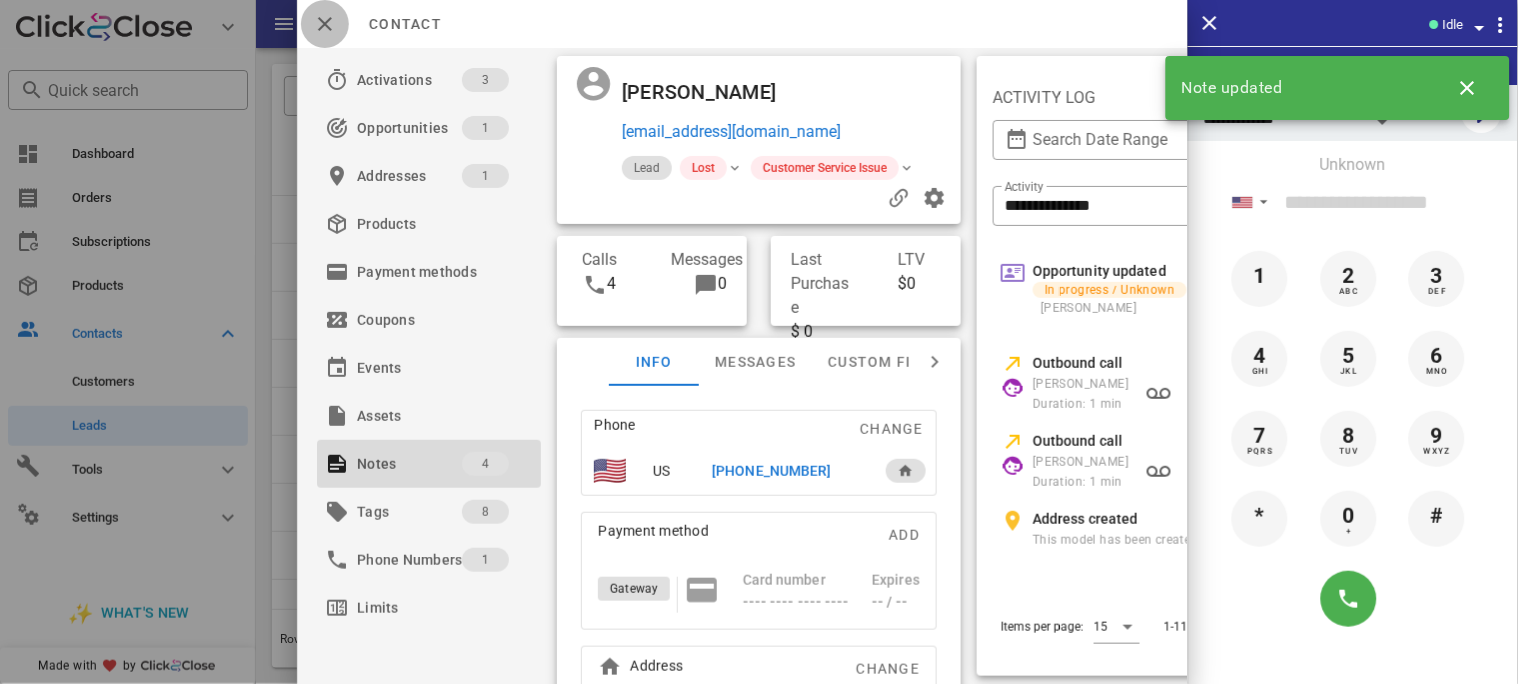 click at bounding box center [325, 24] 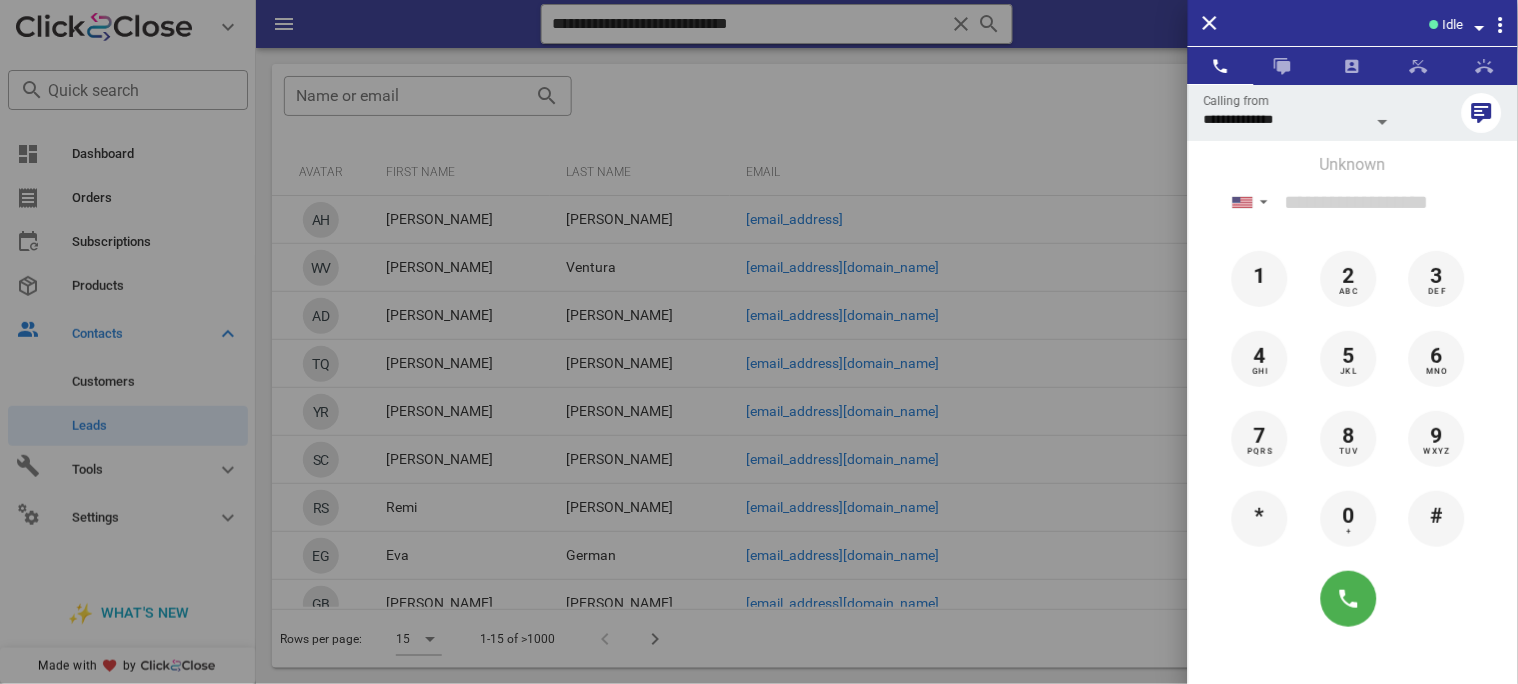 click at bounding box center [759, 342] 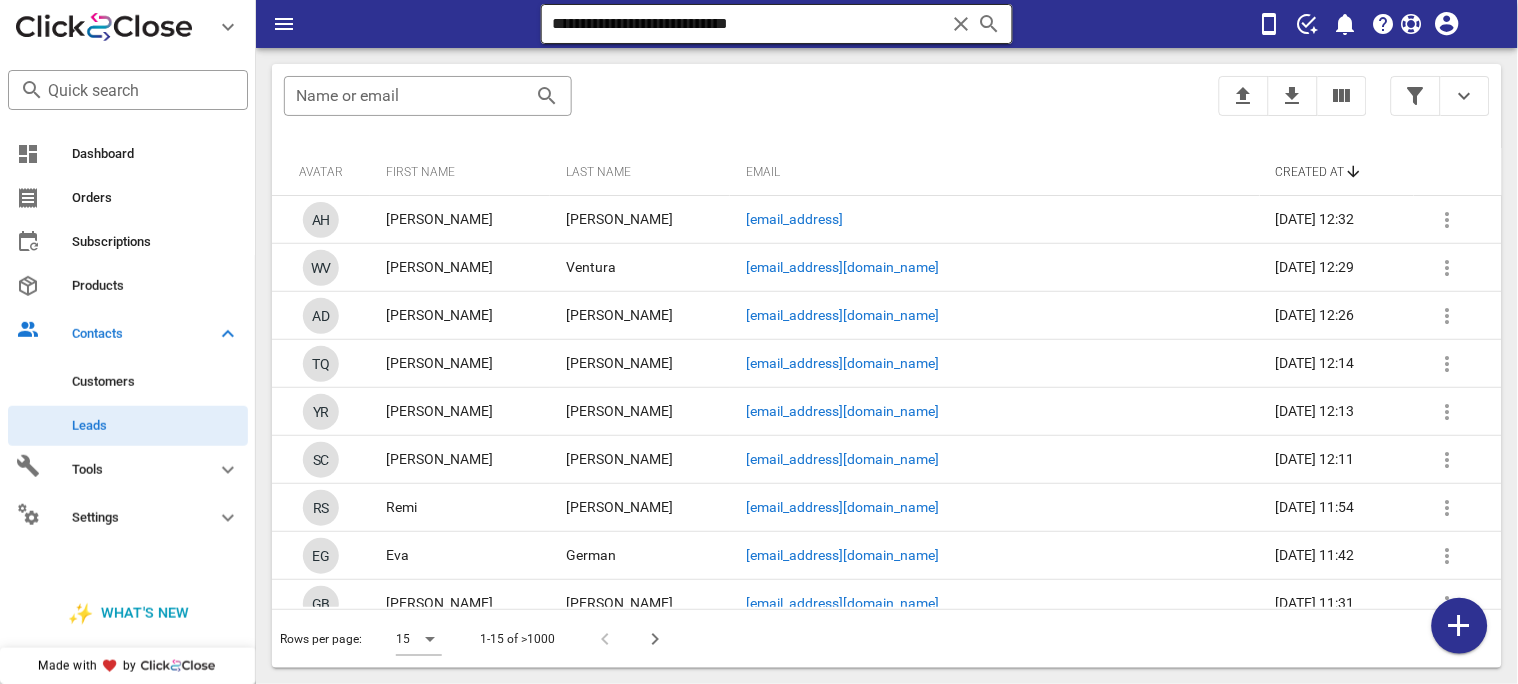 click at bounding box center [961, 24] 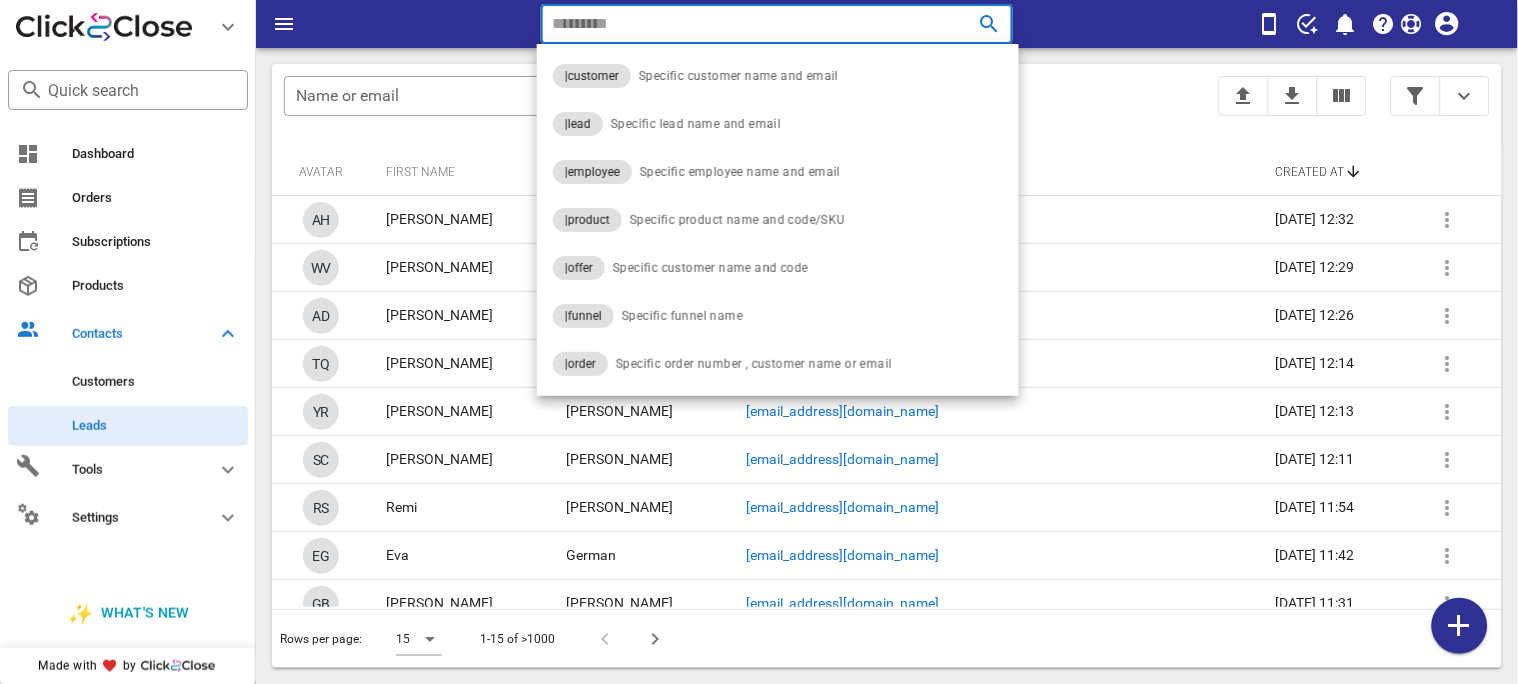 paste on "**********" 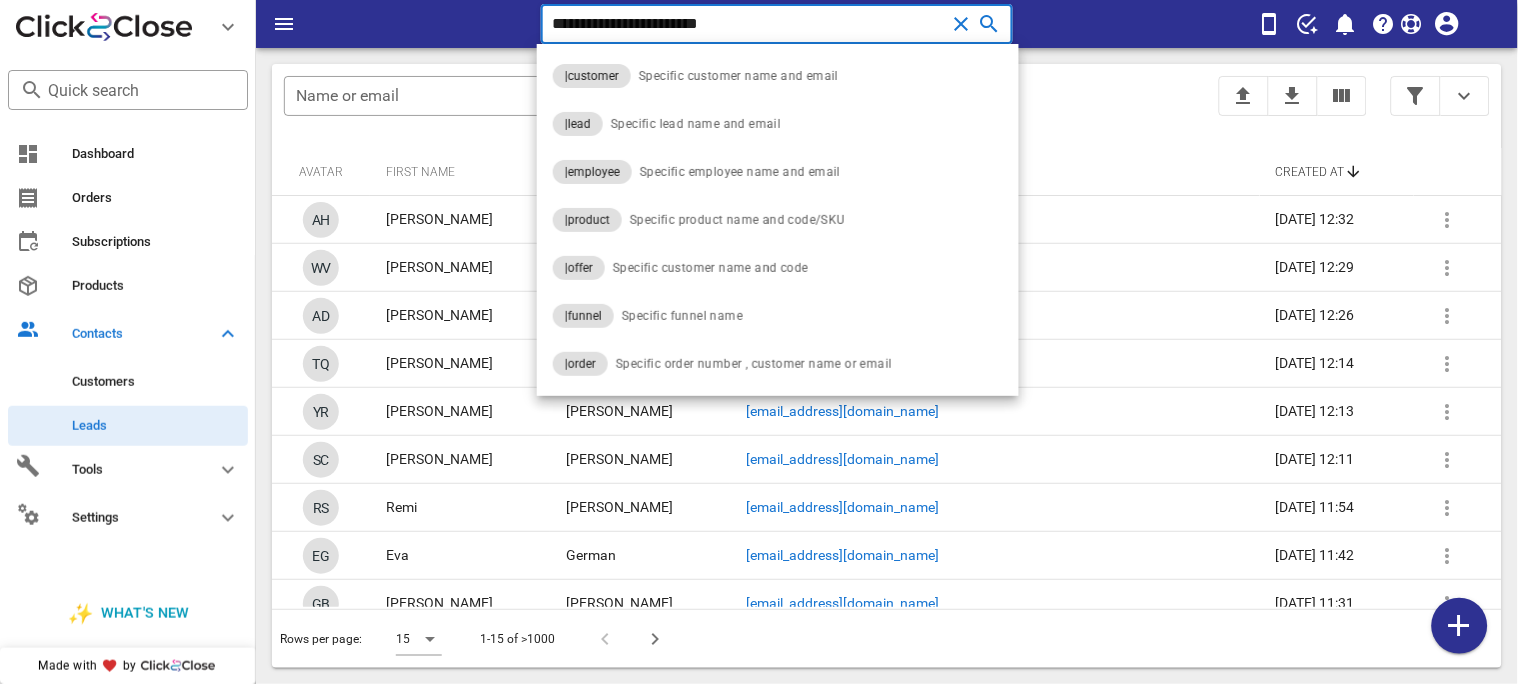 type on "**********" 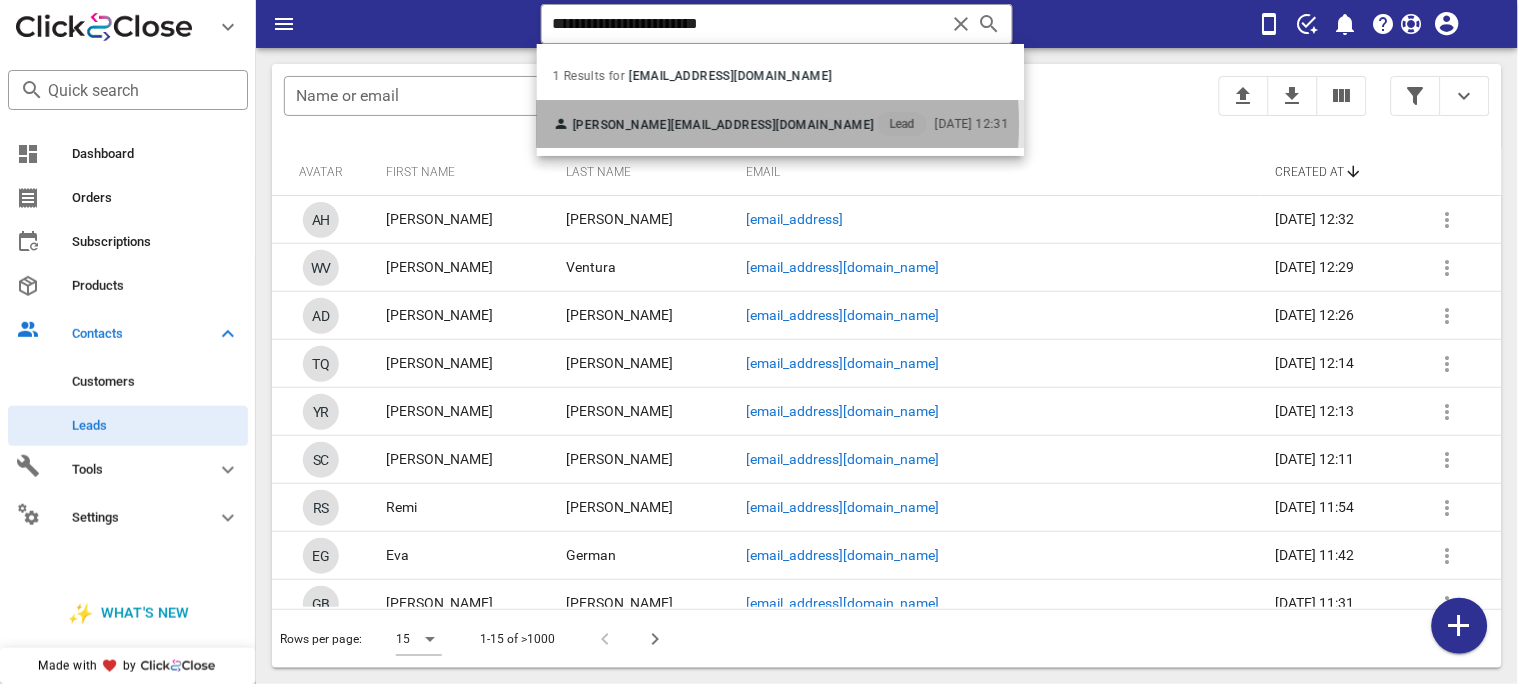 click on "Angelina Diaz   diazangelina92@gmail.com   Lead" at bounding box center (740, 124) 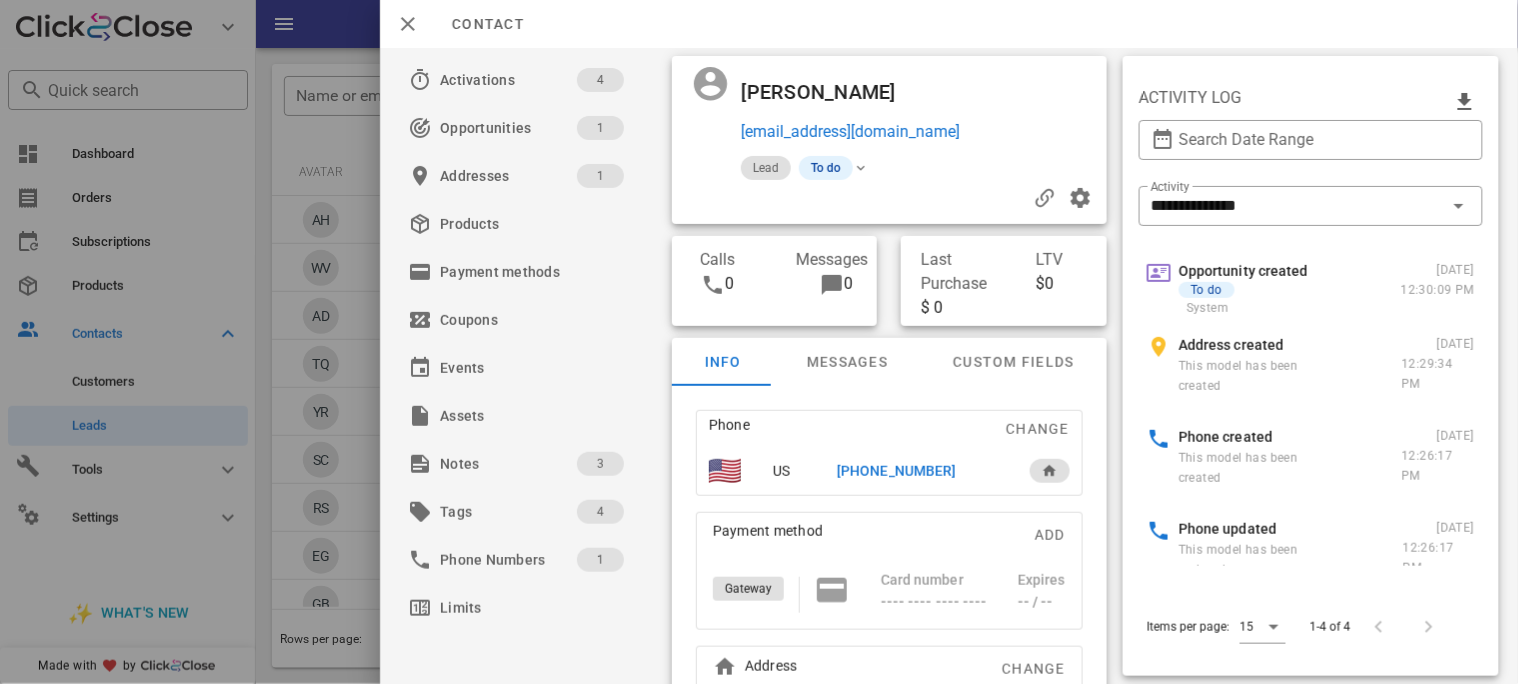click on "+17202699879" at bounding box center [895, 471] 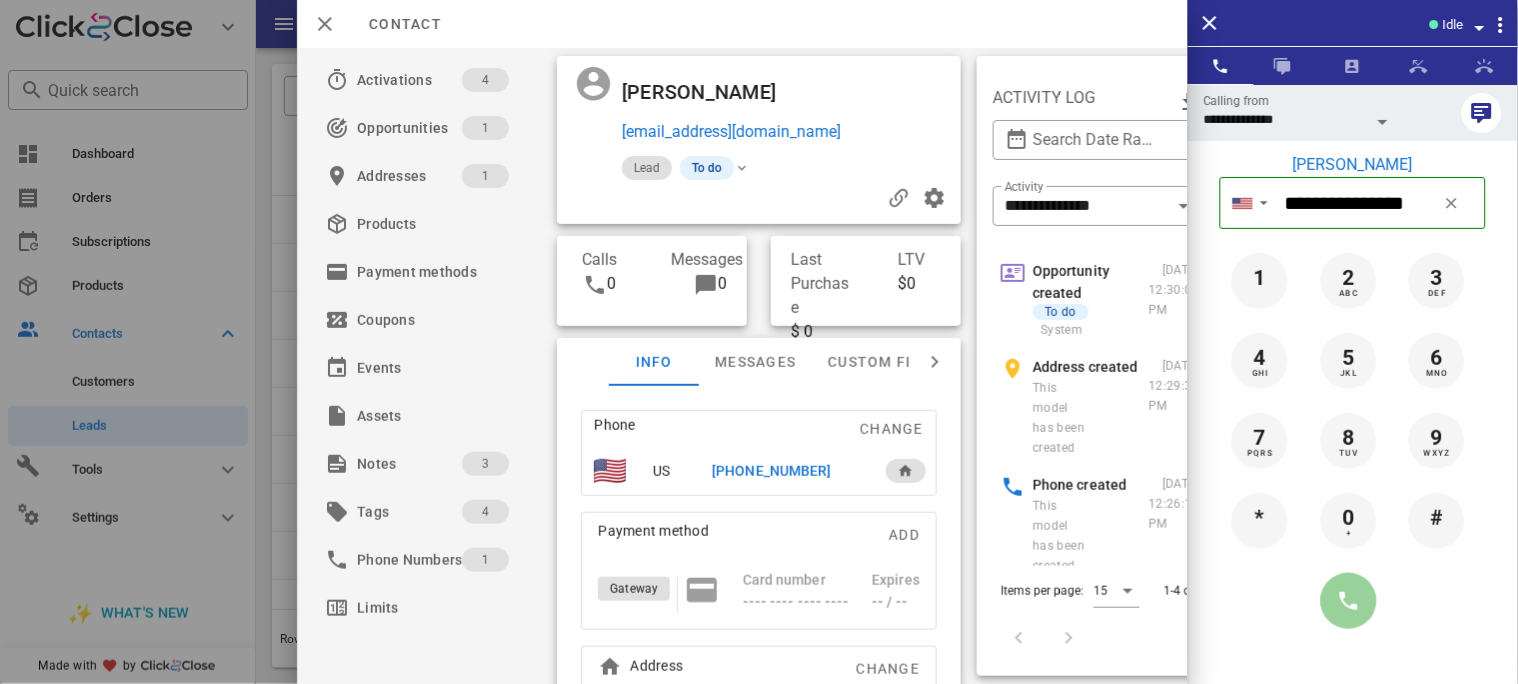 click at bounding box center [1349, 601] 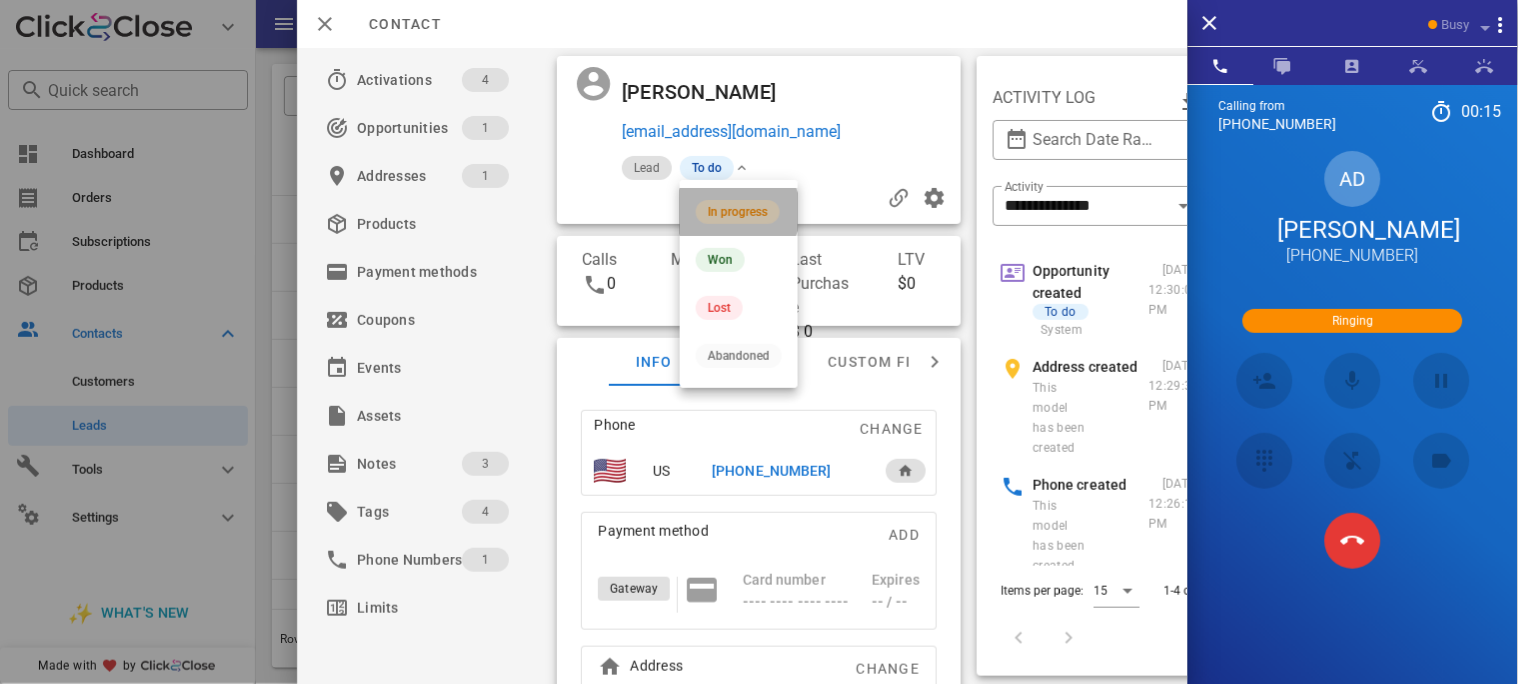 click on "In progress" at bounding box center [738, 212] 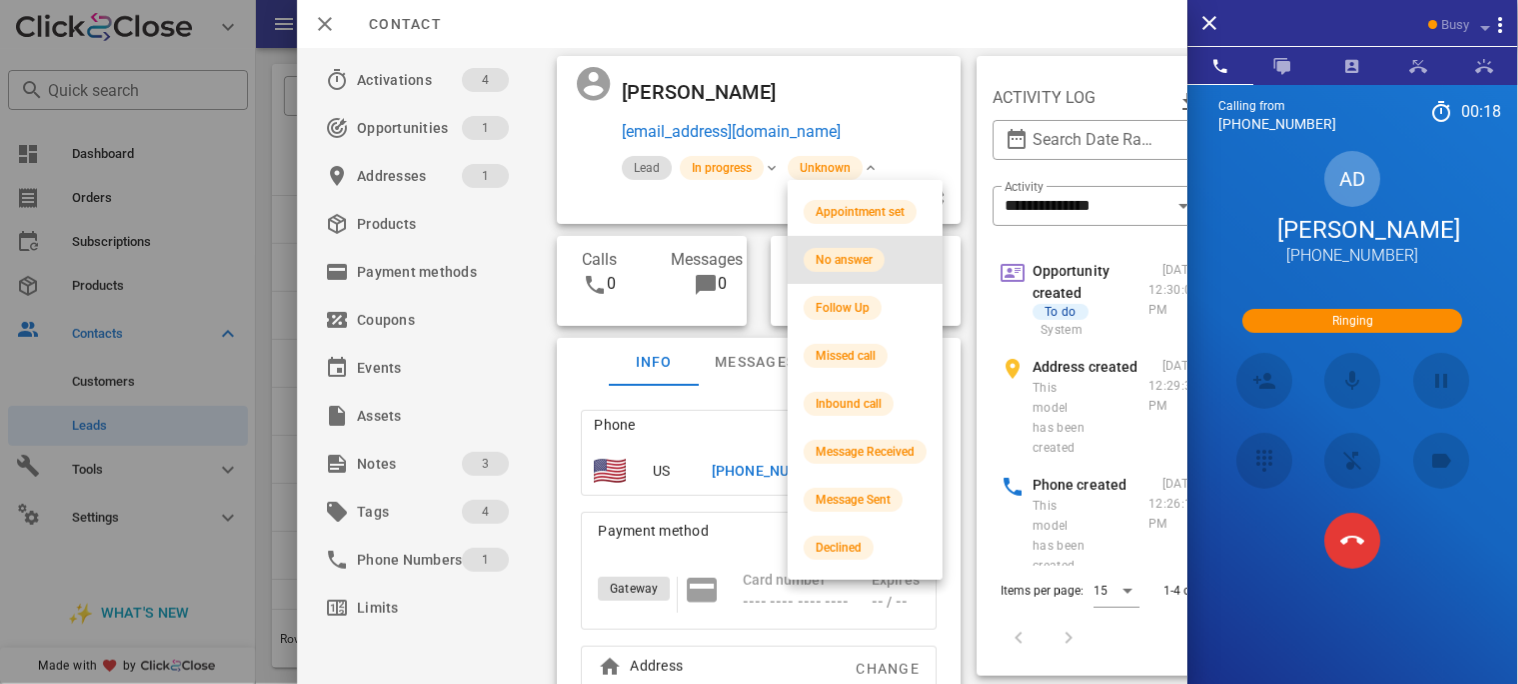 click on "No answer" at bounding box center [844, 260] 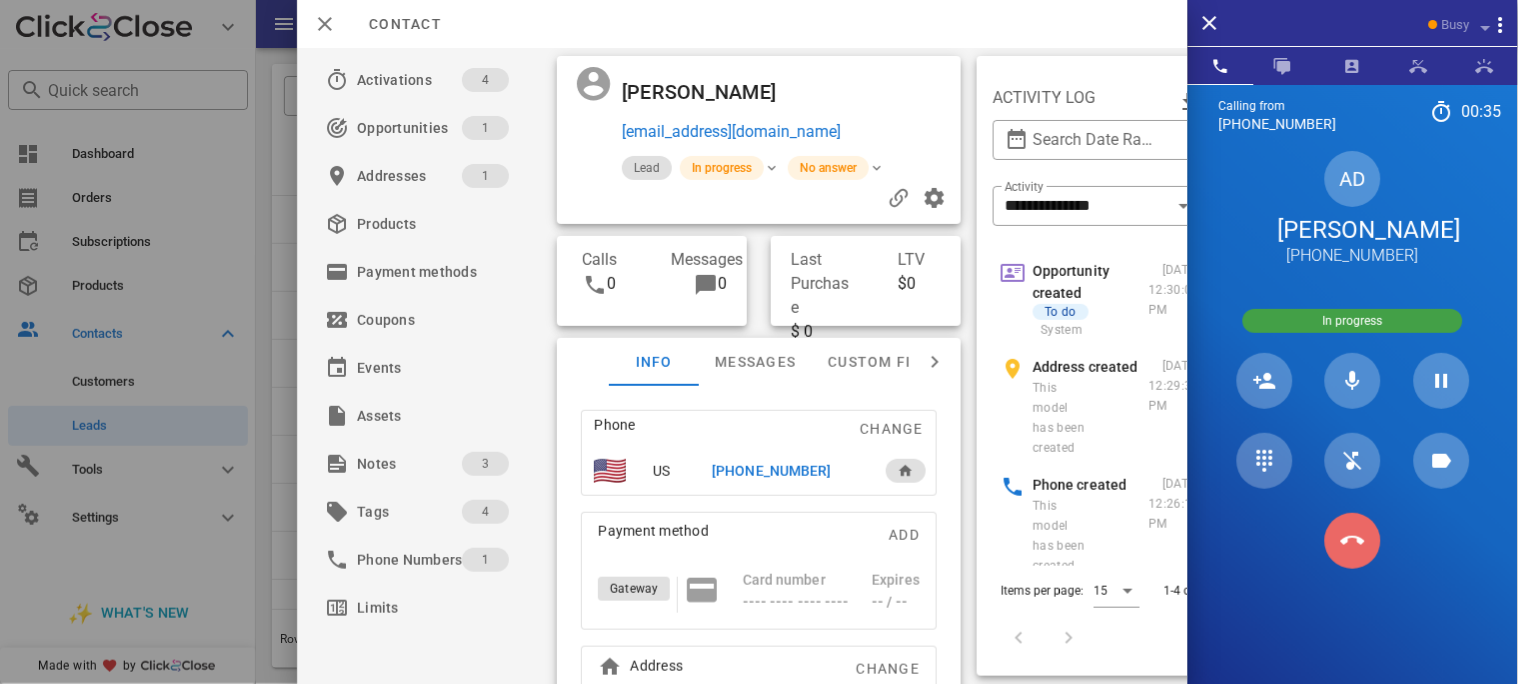 click at bounding box center [1353, 541] 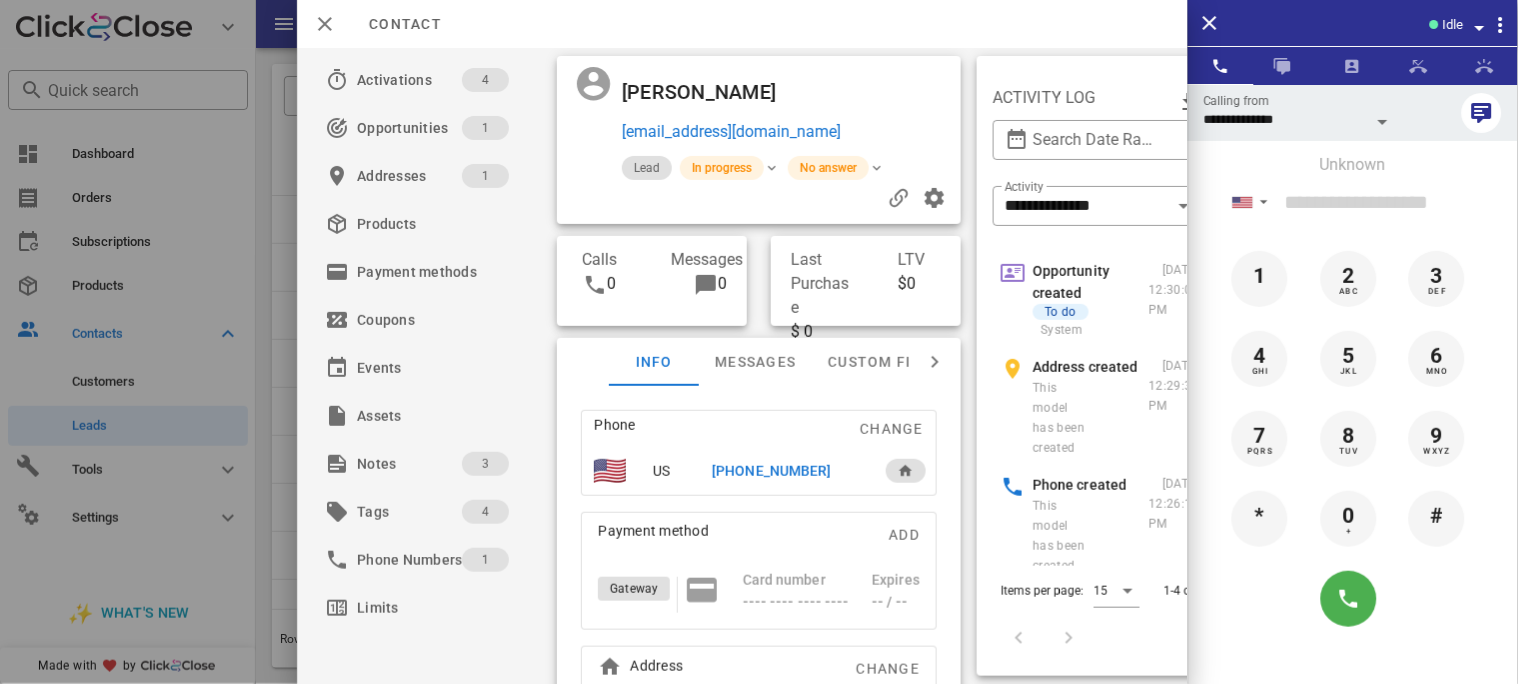 click on "+17202699879" at bounding box center (771, 471) 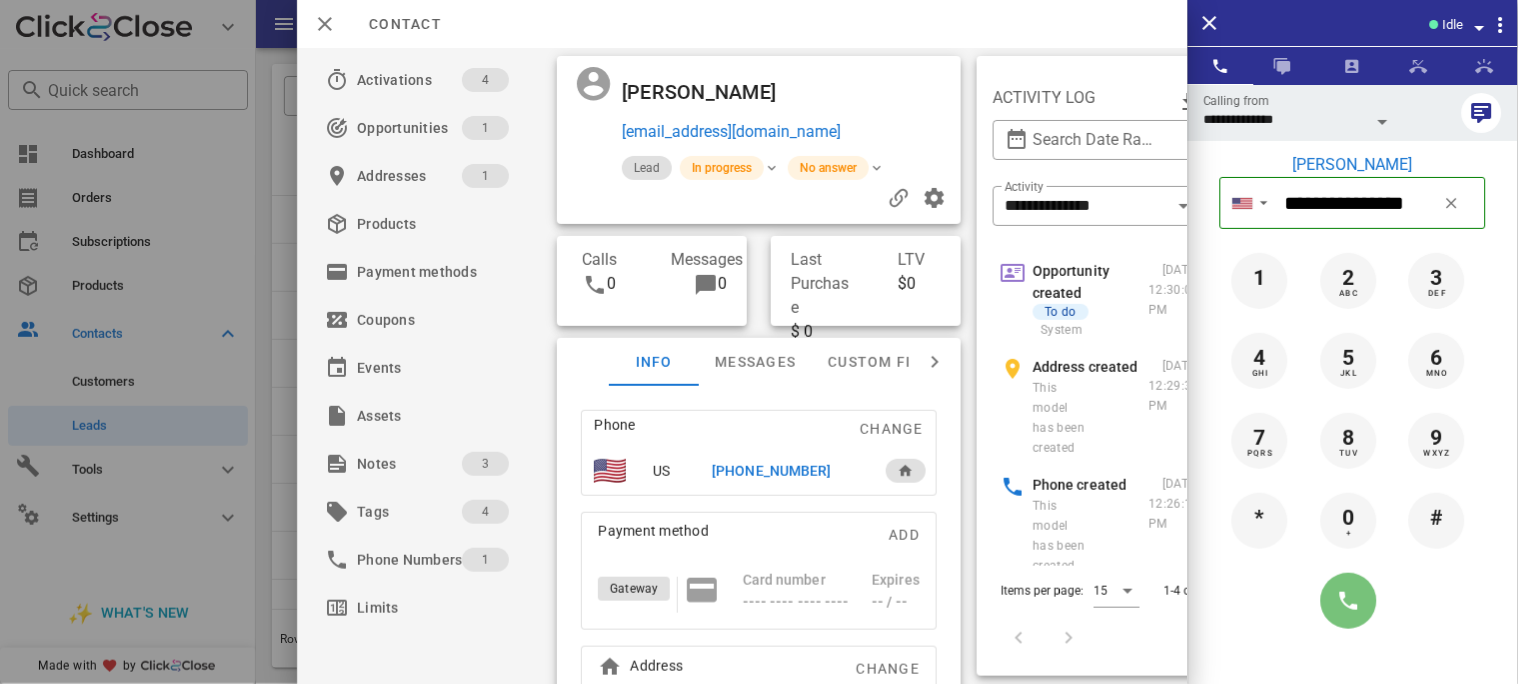 click at bounding box center (1349, 601) 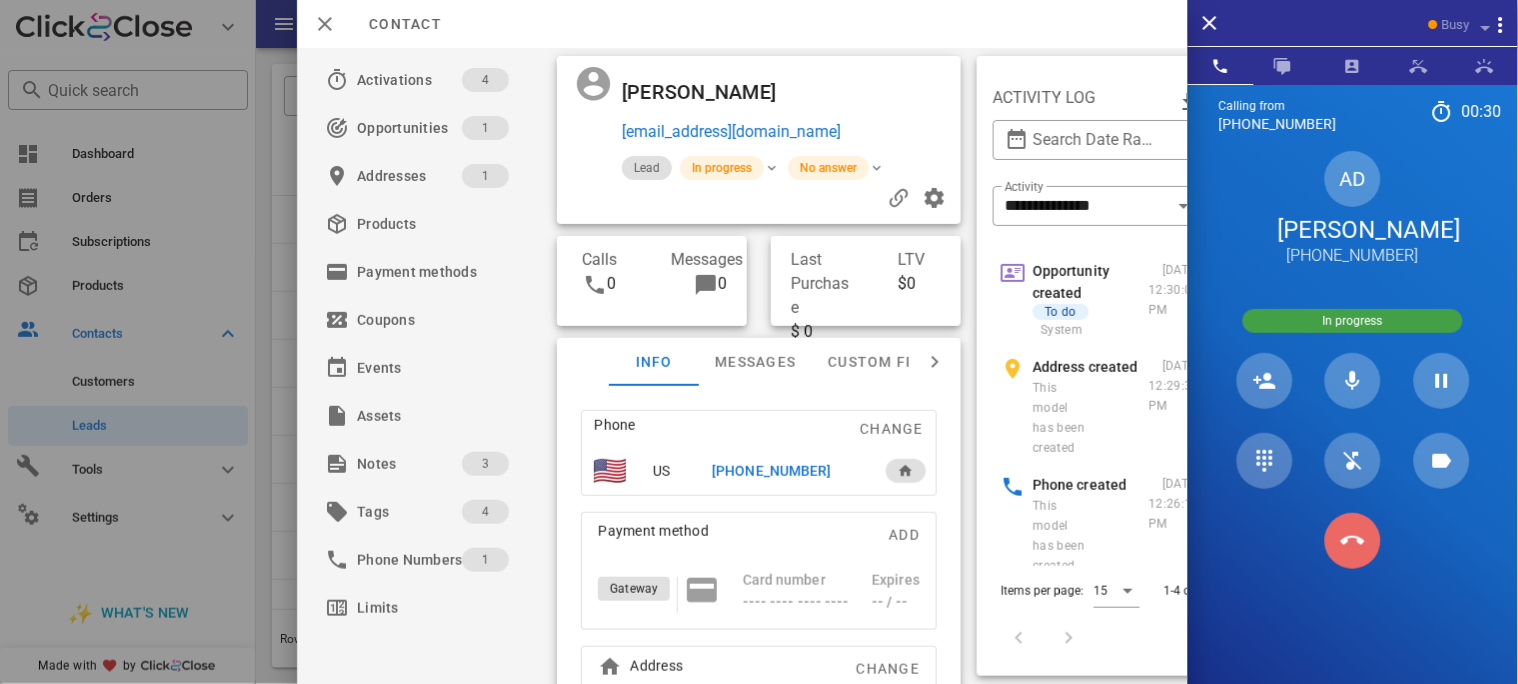 click at bounding box center [1353, 541] 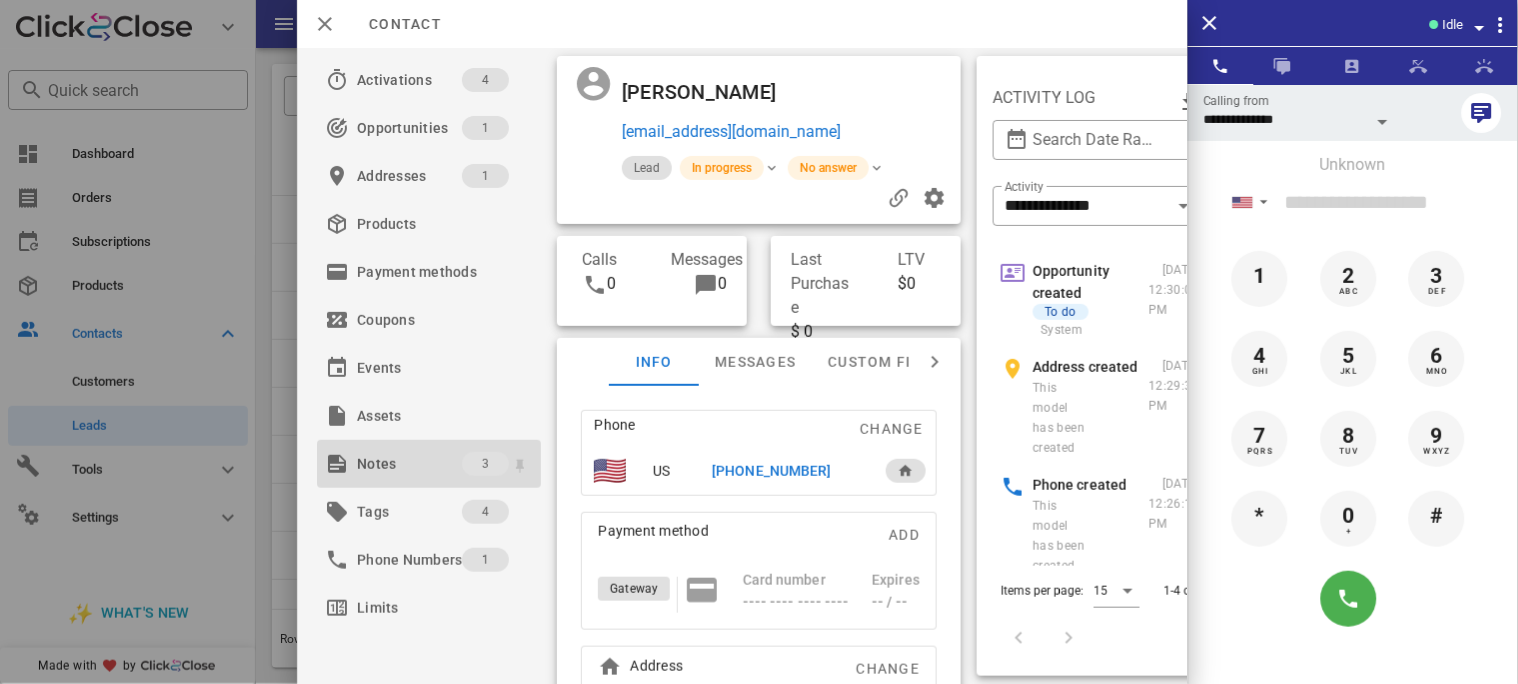 click on "Notes" at bounding box center (409, 464) 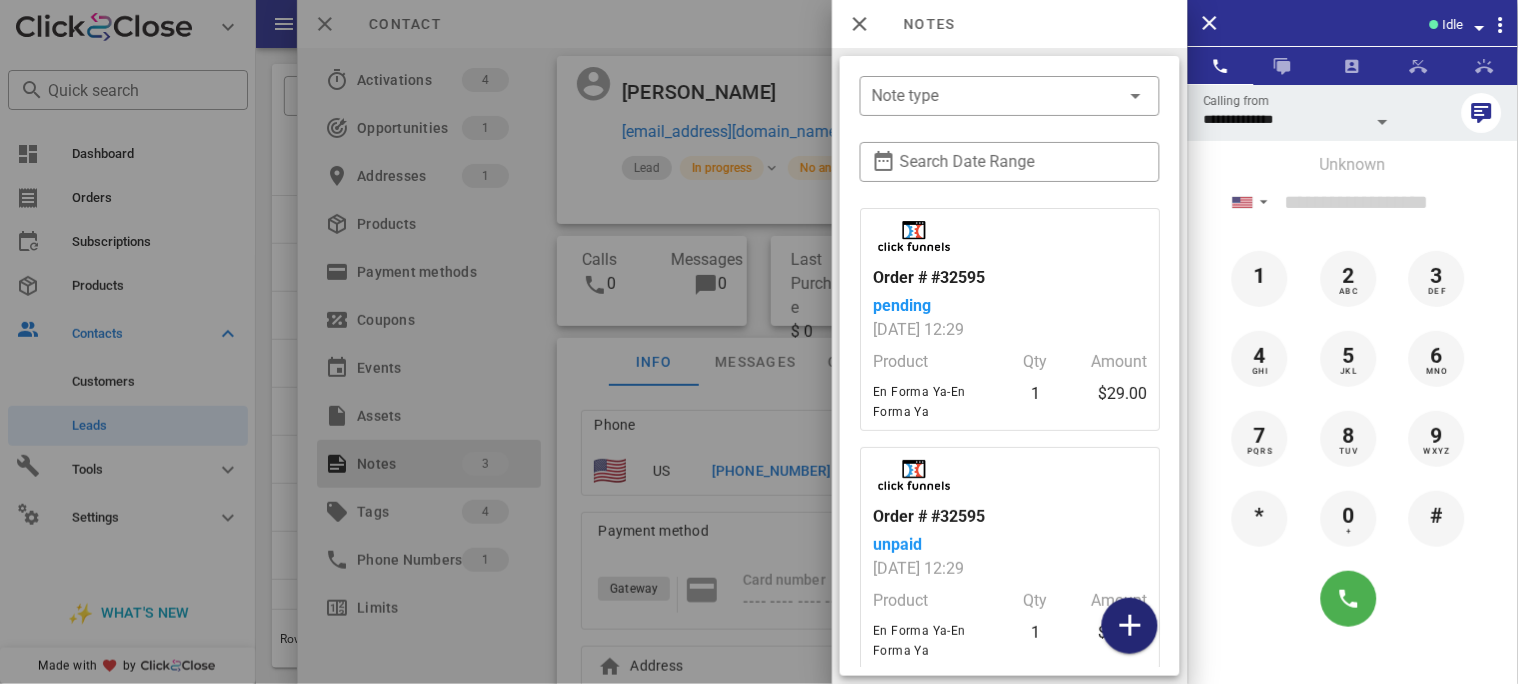 drag, startPoint x: 1118, startPoint y: 610, endPoint x: 1108, endPoint y: 590, distance: 22.36068 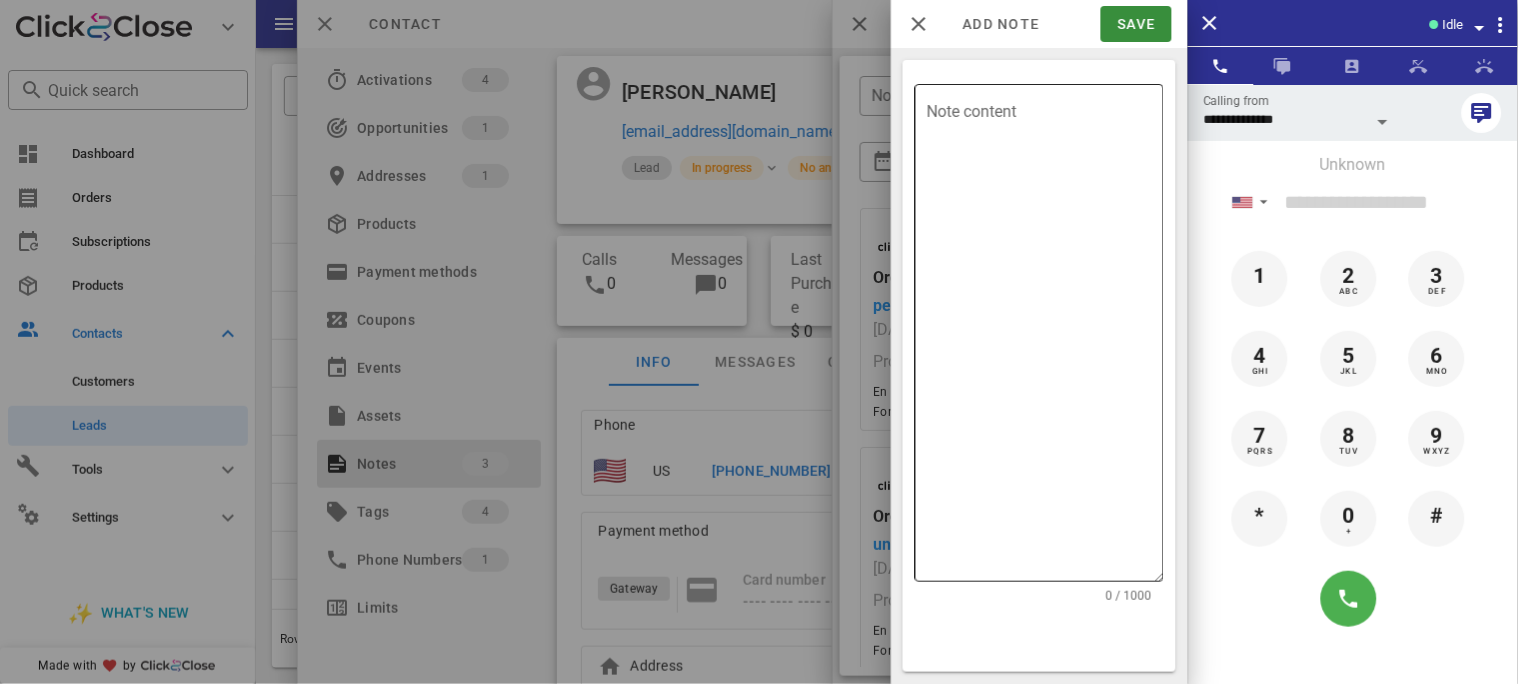 click on "Note content" at bounding box center [1045, 338] 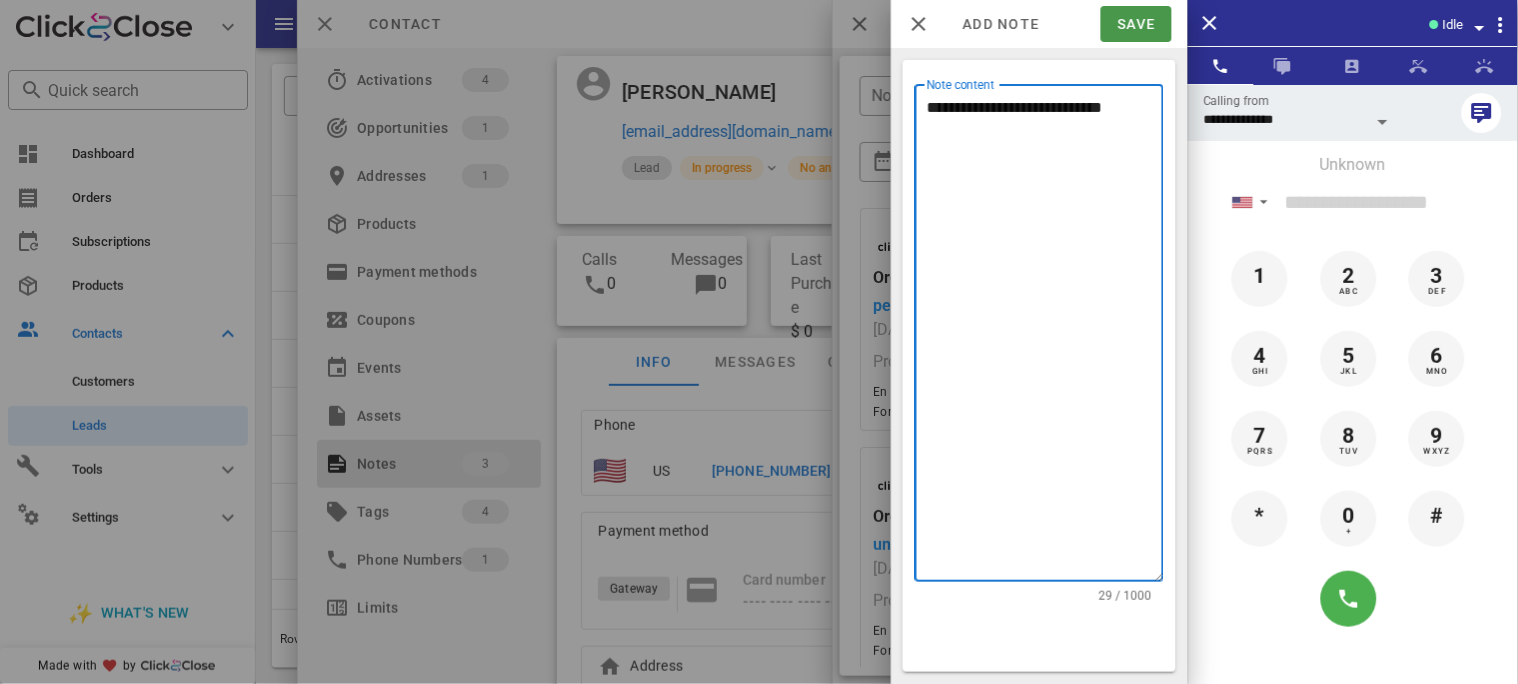 type on "**********" 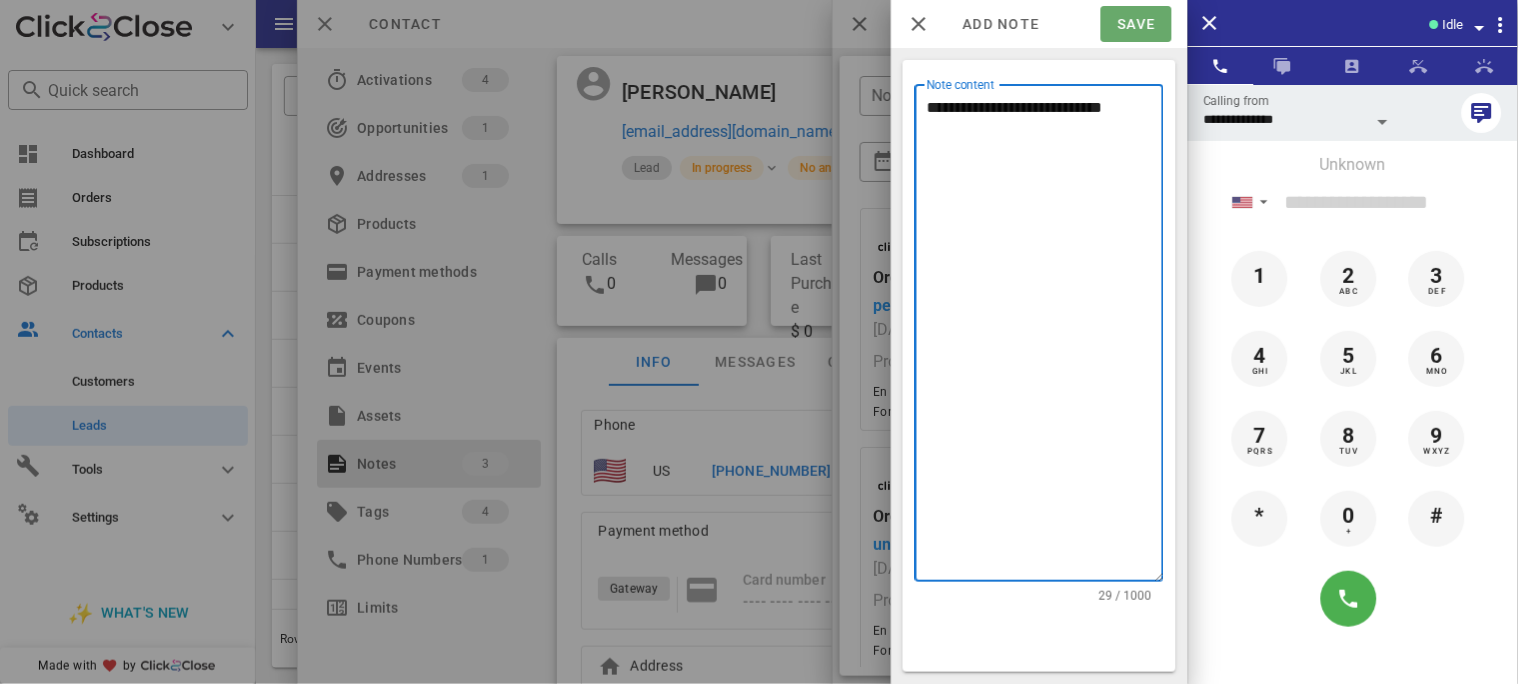 click on "Save" at bounding box center (1136, 24) 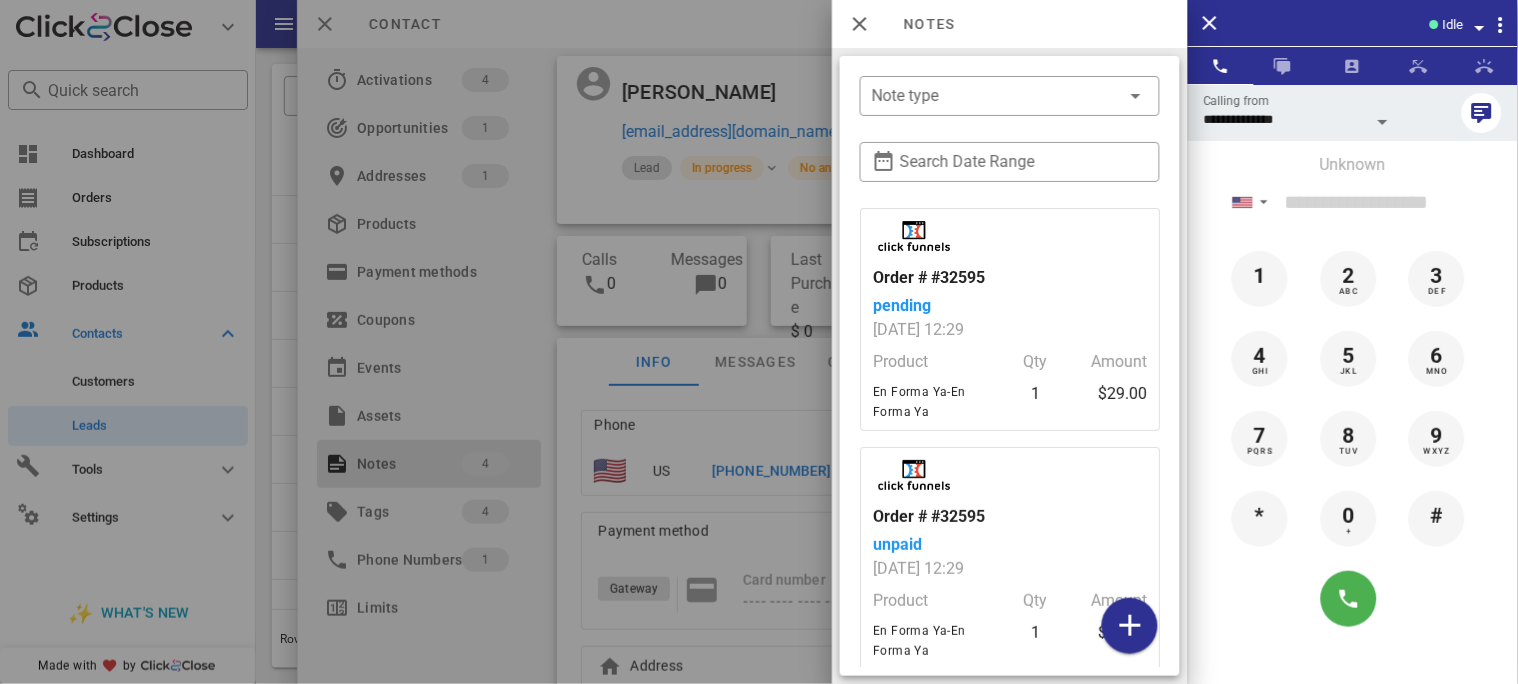 click at bounding box center (759, 342) 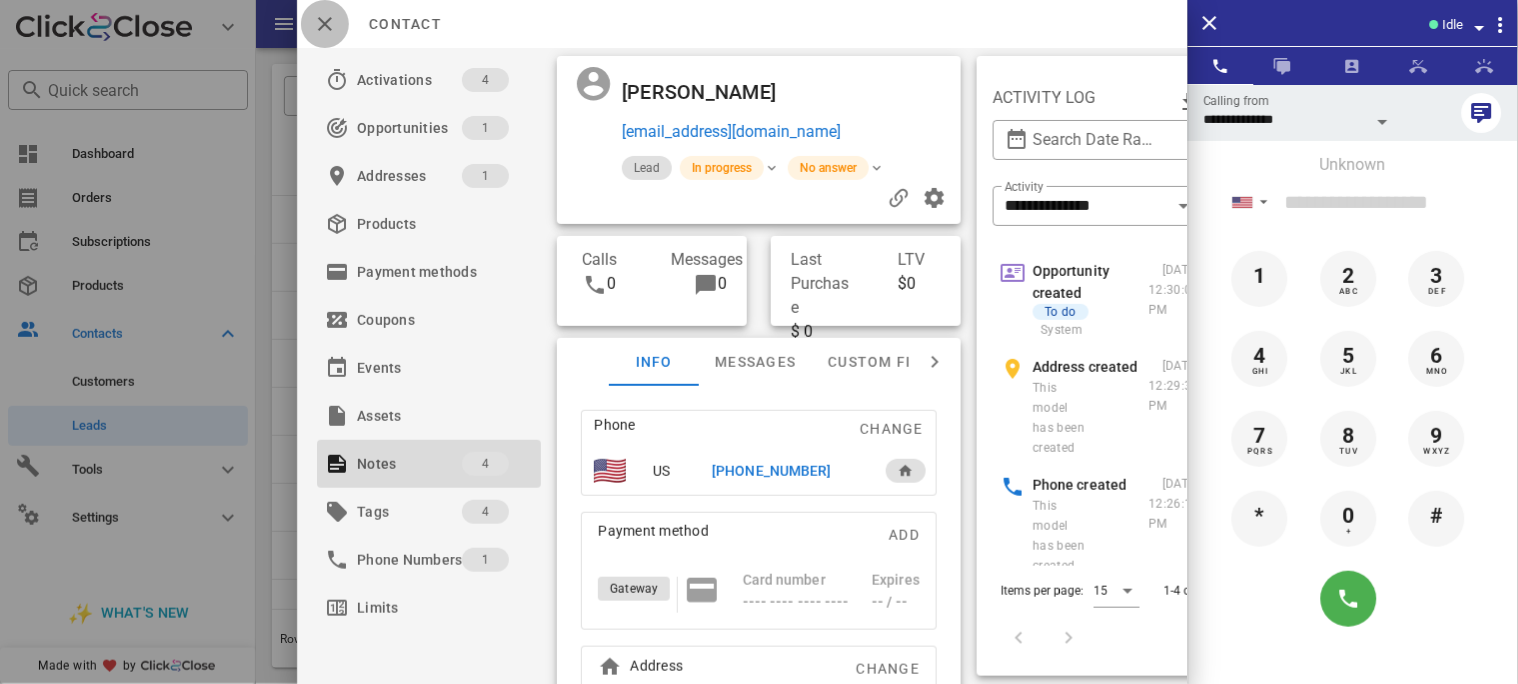 click at bounding box center (325, 24) 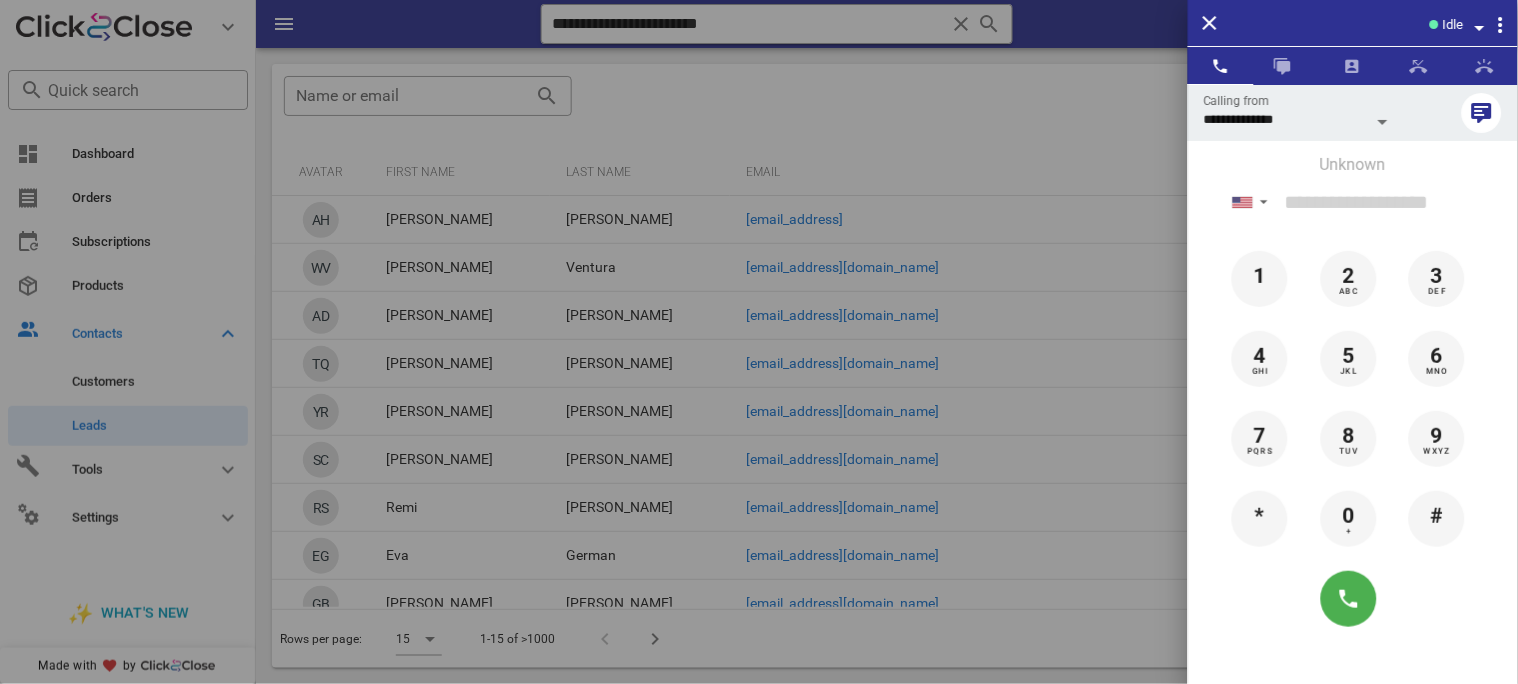 click at bounding box center (759, 342) 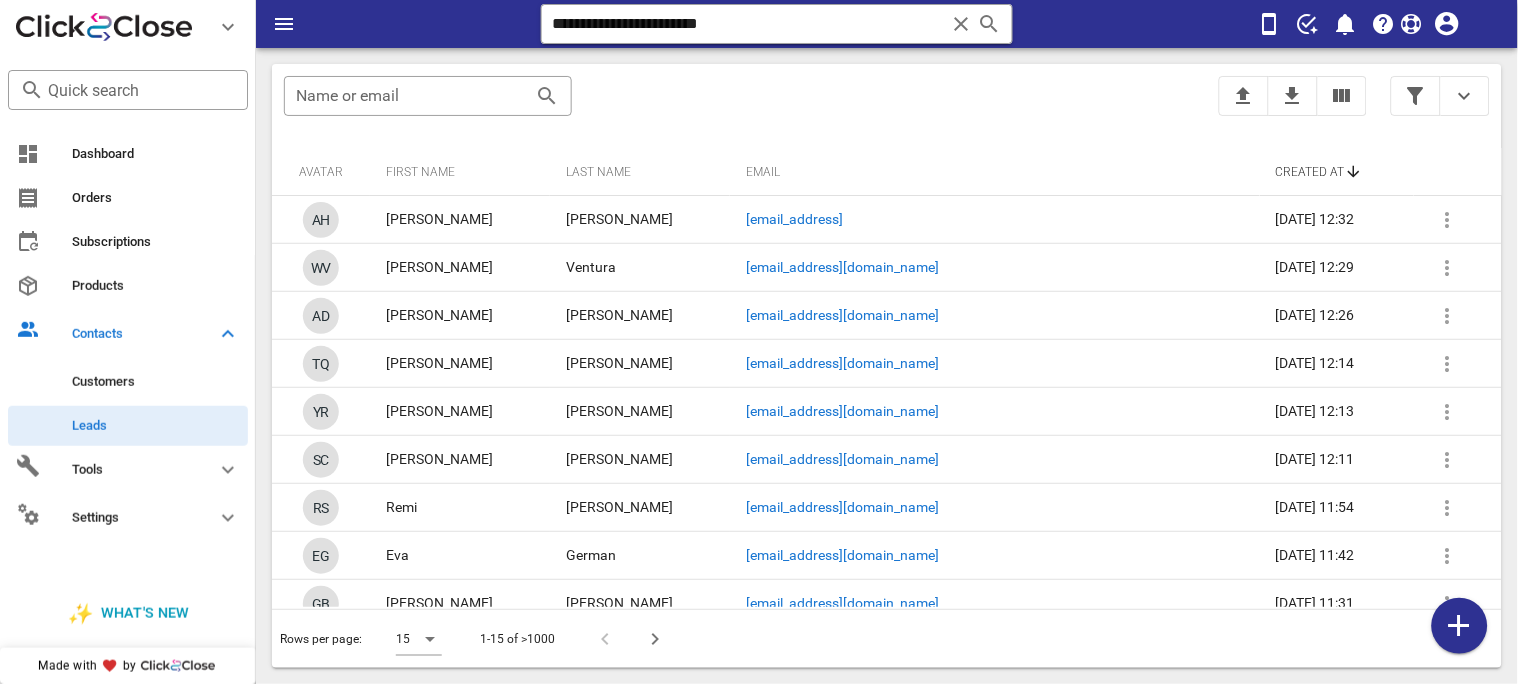 click at bounding box center (961, 24) 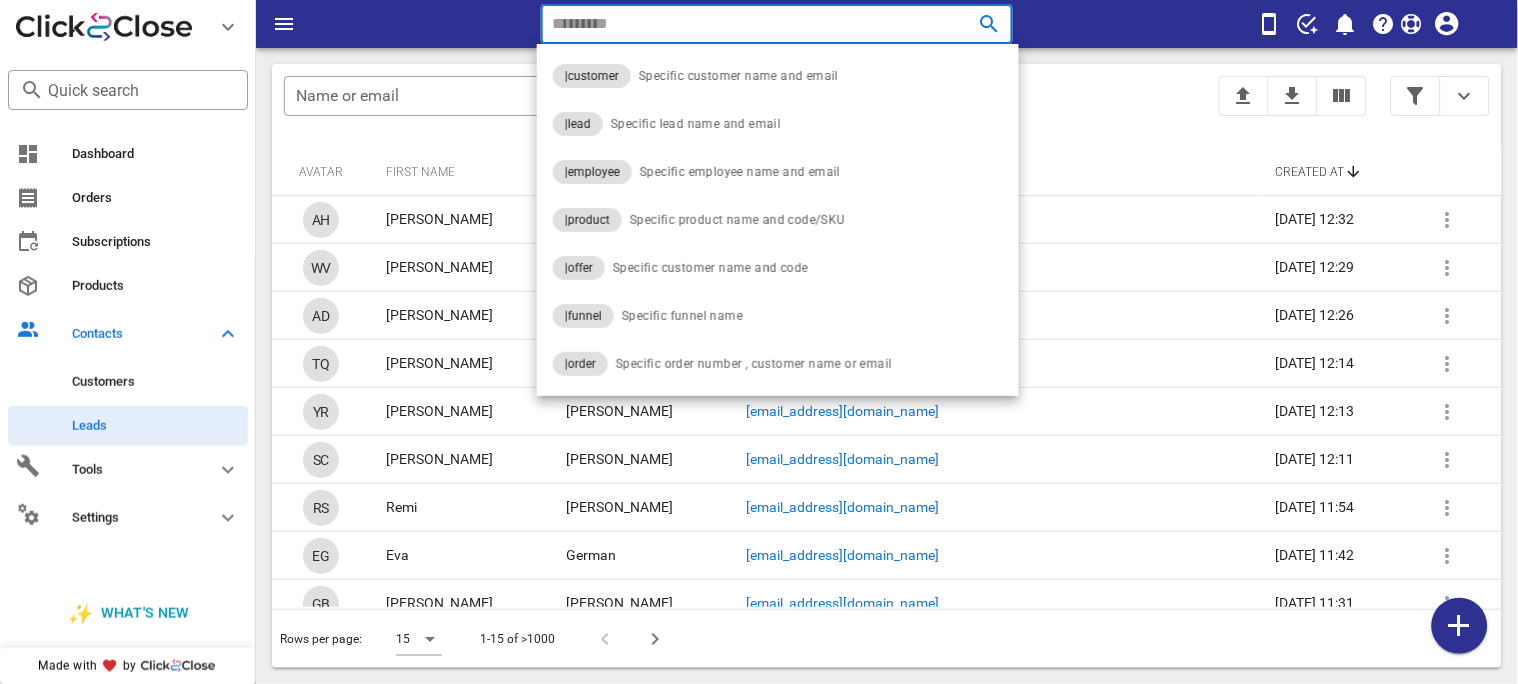 paste on "**********" 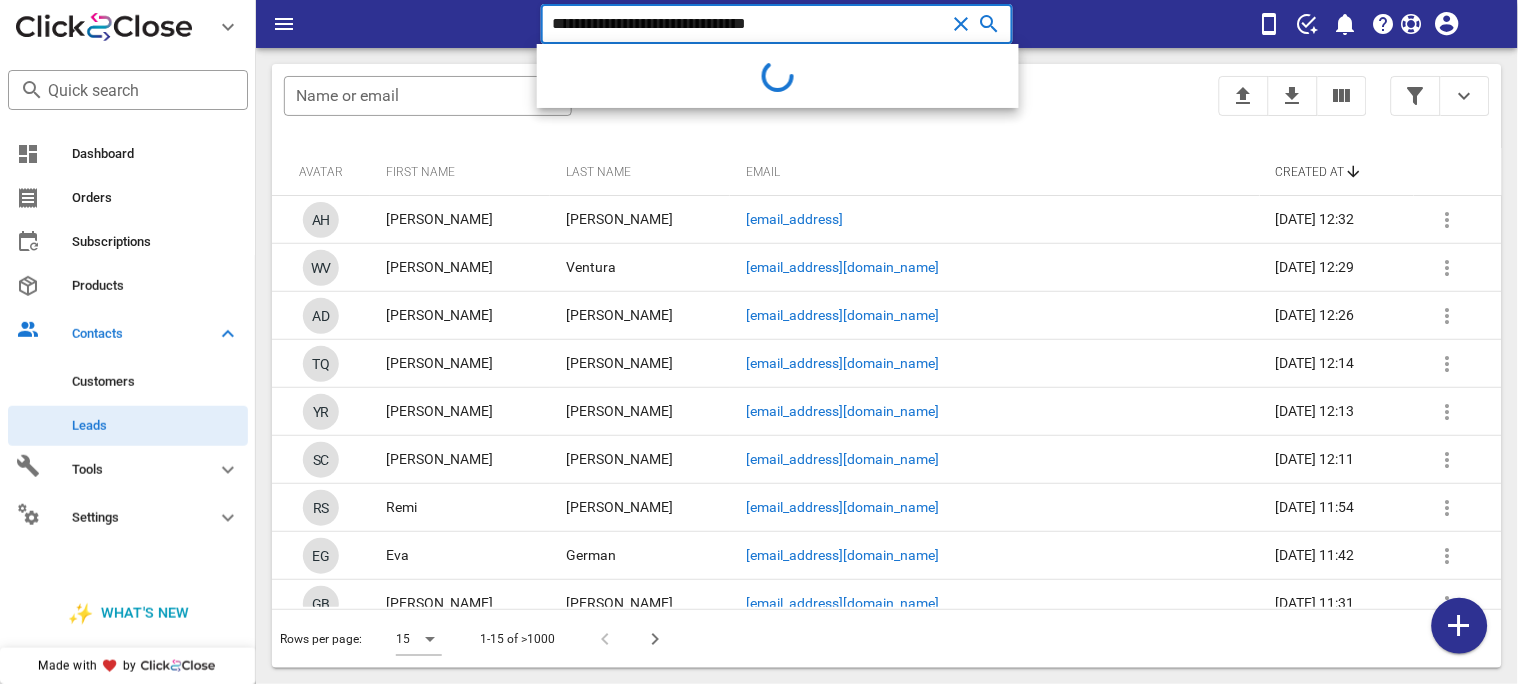 type on "**********" 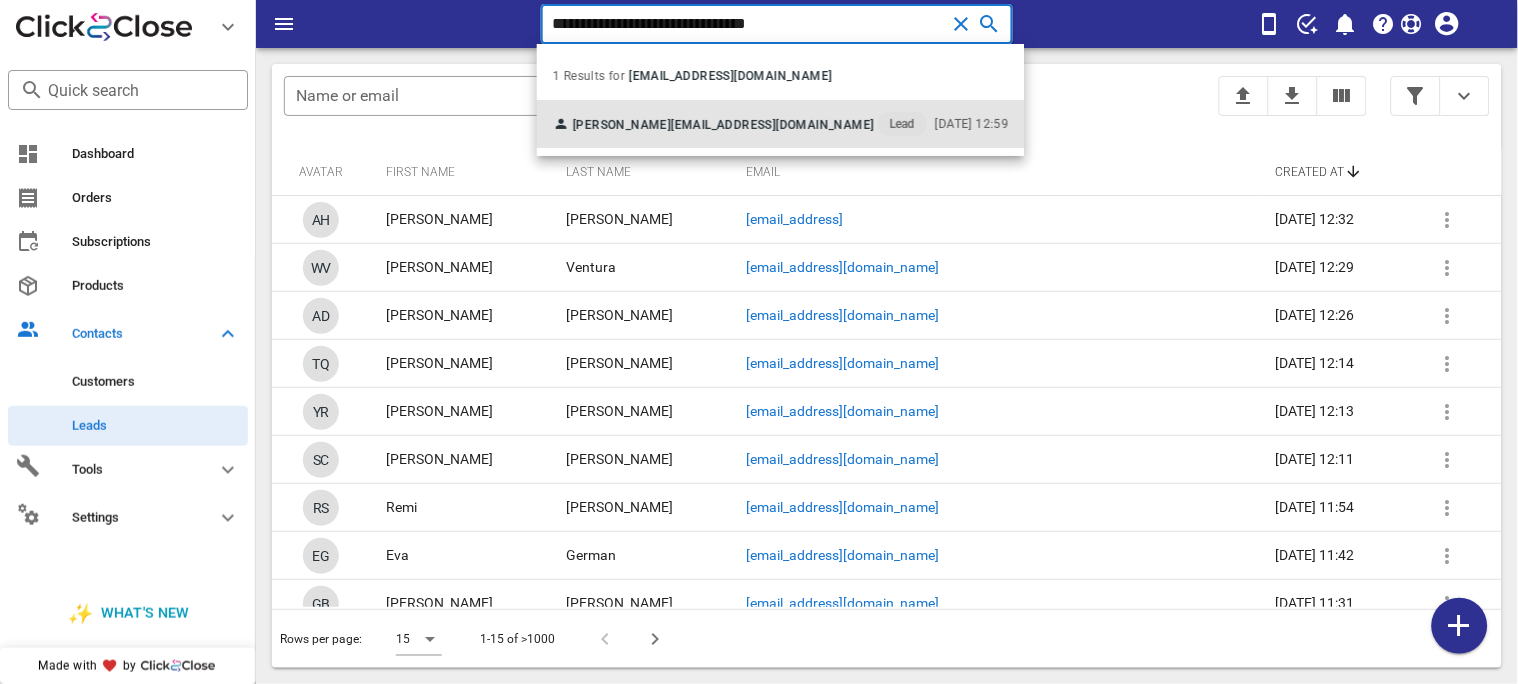 click on "isaurasanchezbernknopf@gmail.com" at bounding box center (772, 125) 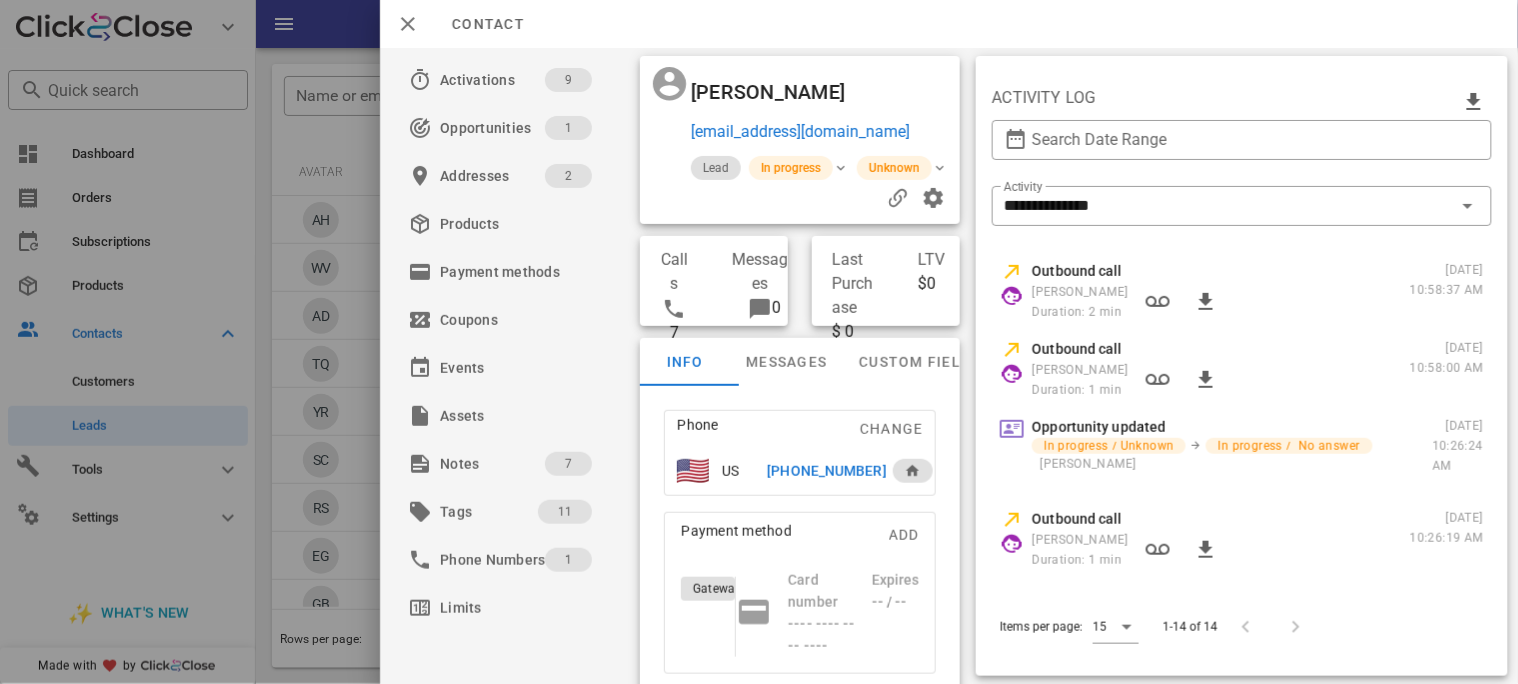 click on "+13104635008" at bounding box center [826, 471] 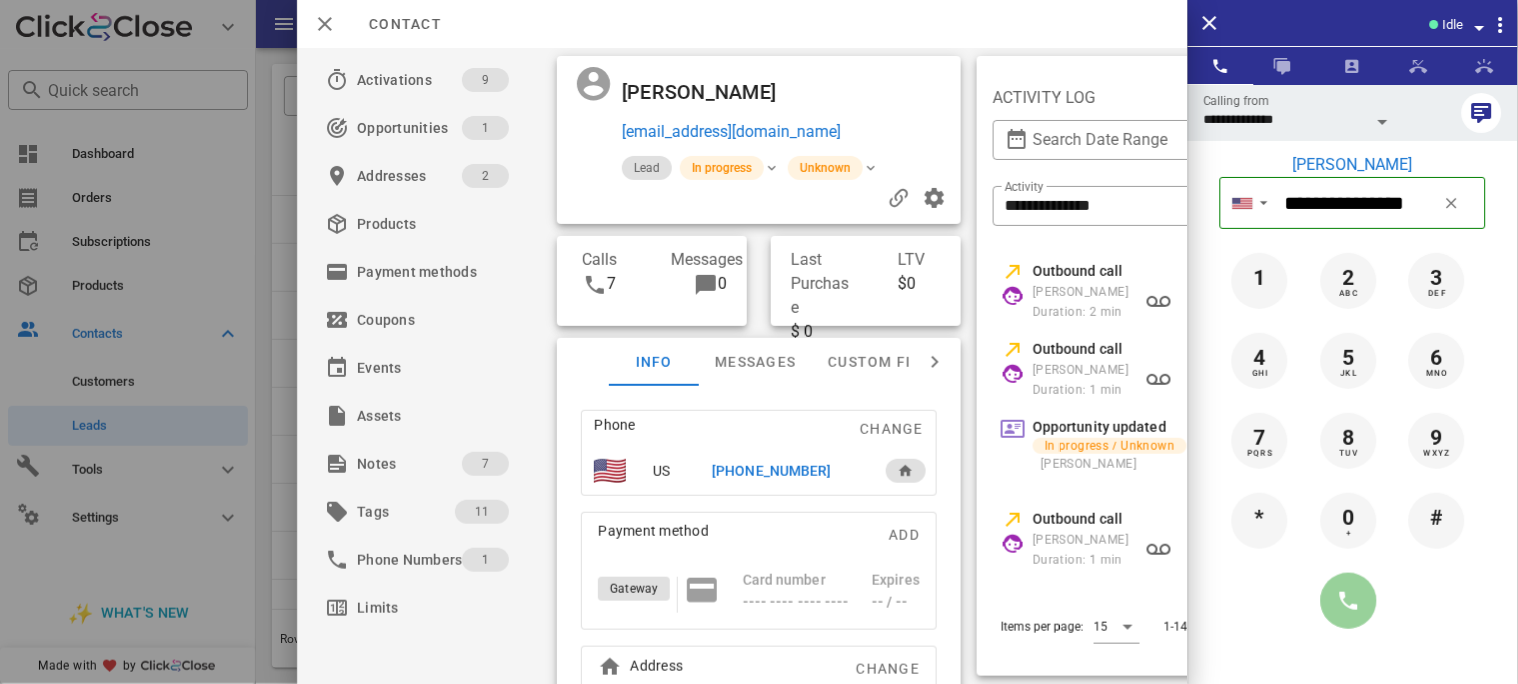 click at bounding box center (1349, 601) 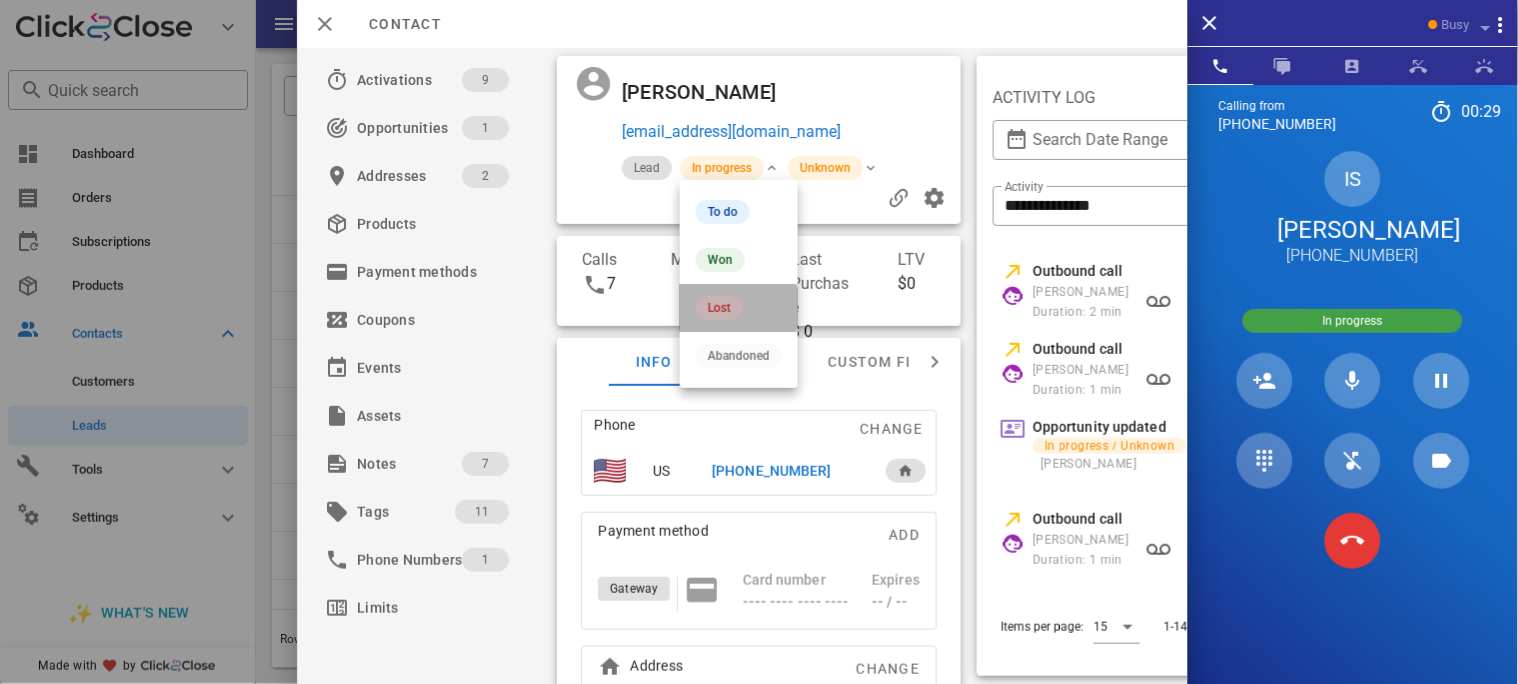 click on "Lost" at bounding box center (719, 308) 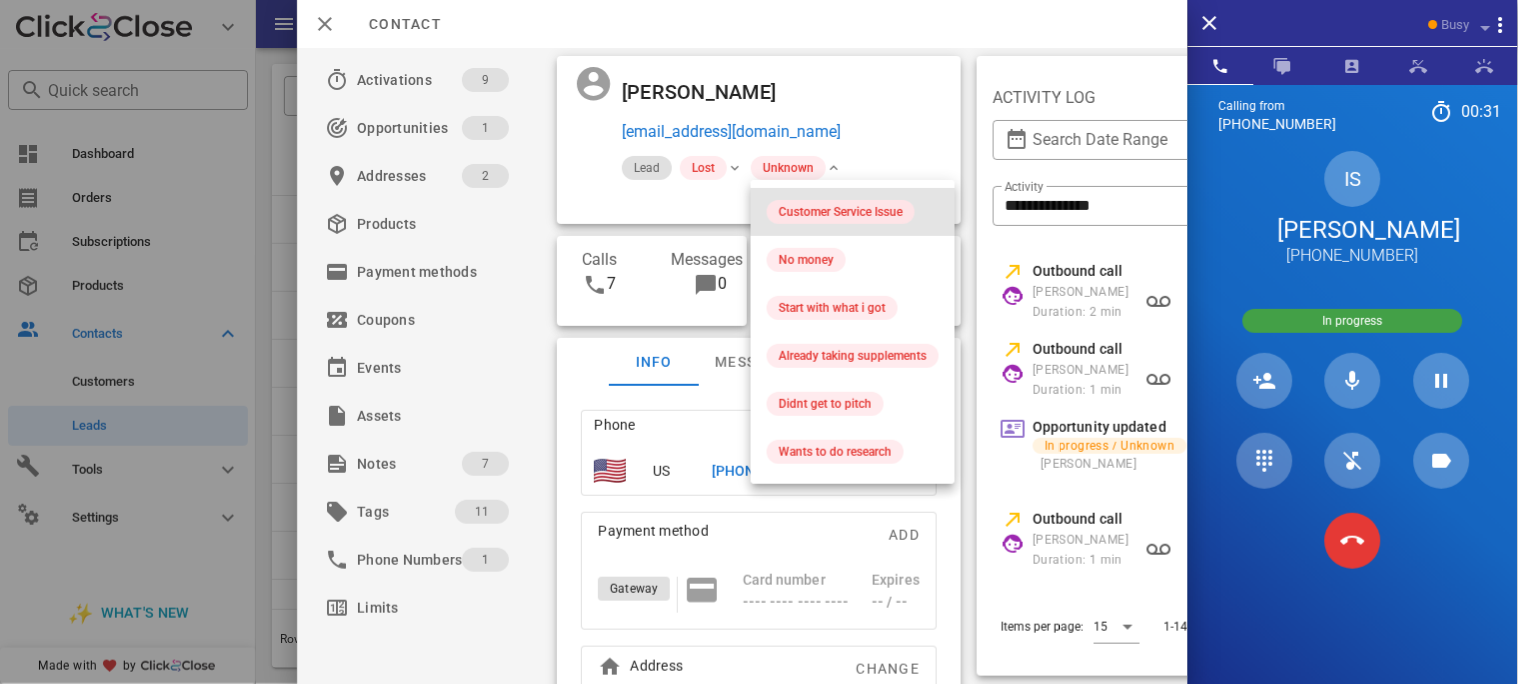 click on "Customer Service Issue" at bounding box center [841, 212] 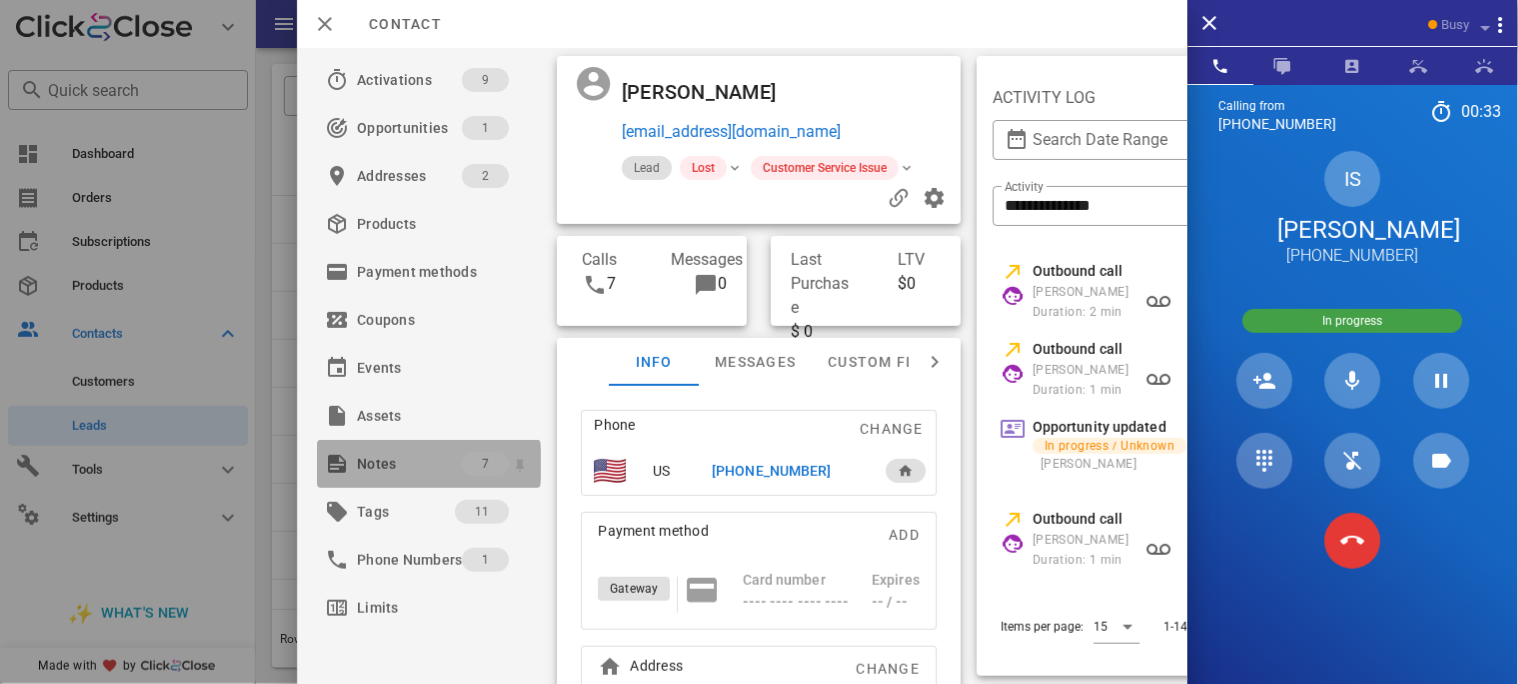 click on "Notes" at bounding box center [409, 464] 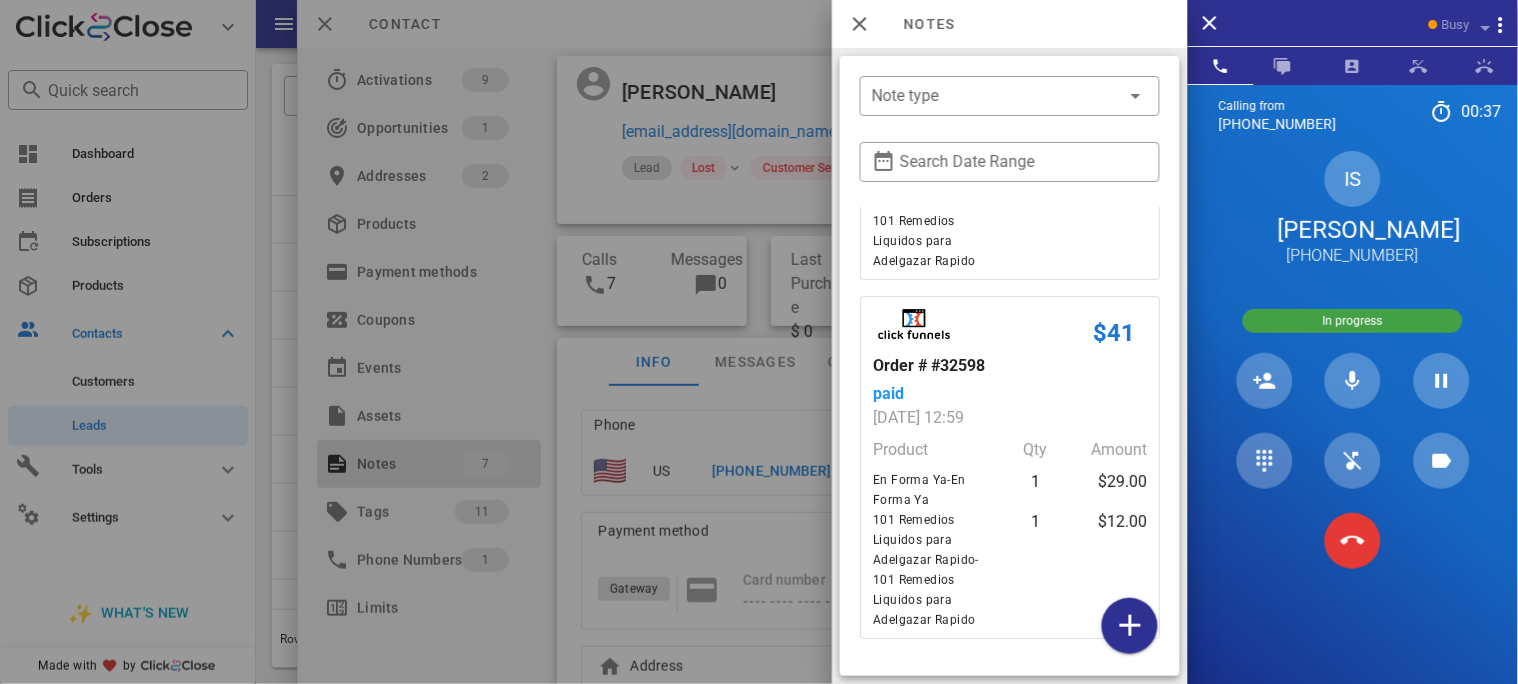 scroll, scrollTop: 1788, scrollLeft: 0, axis: vertical 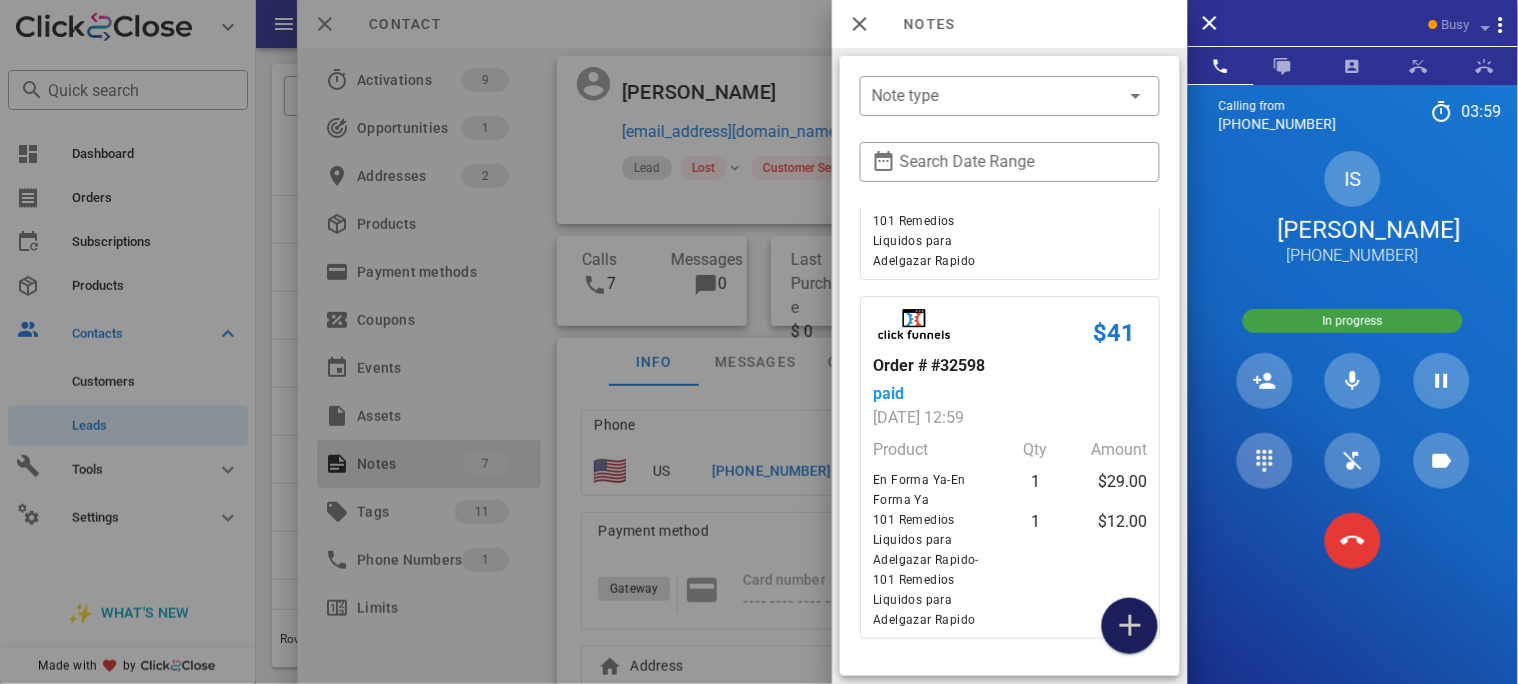 click at bounding box center (1130, 626) 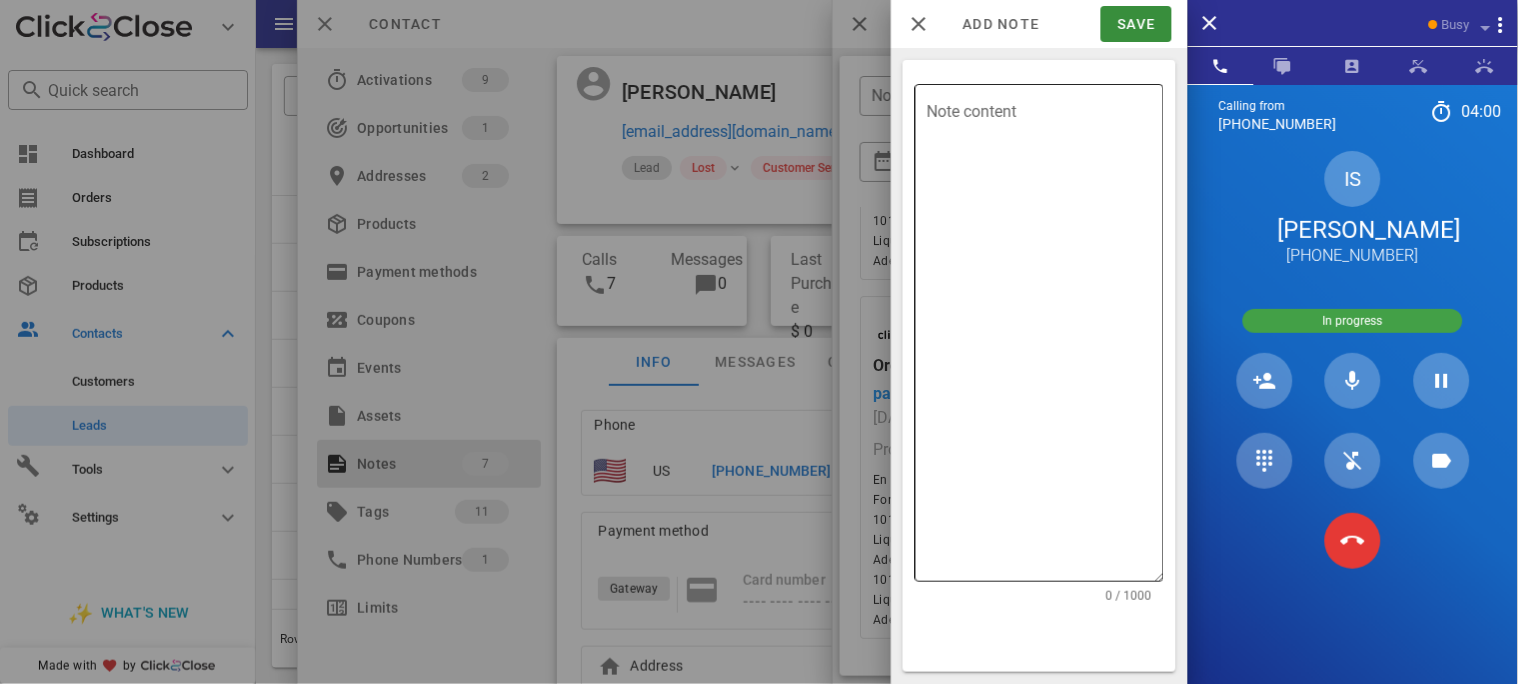 click on "Note content" at bounding box center (1045, 338) 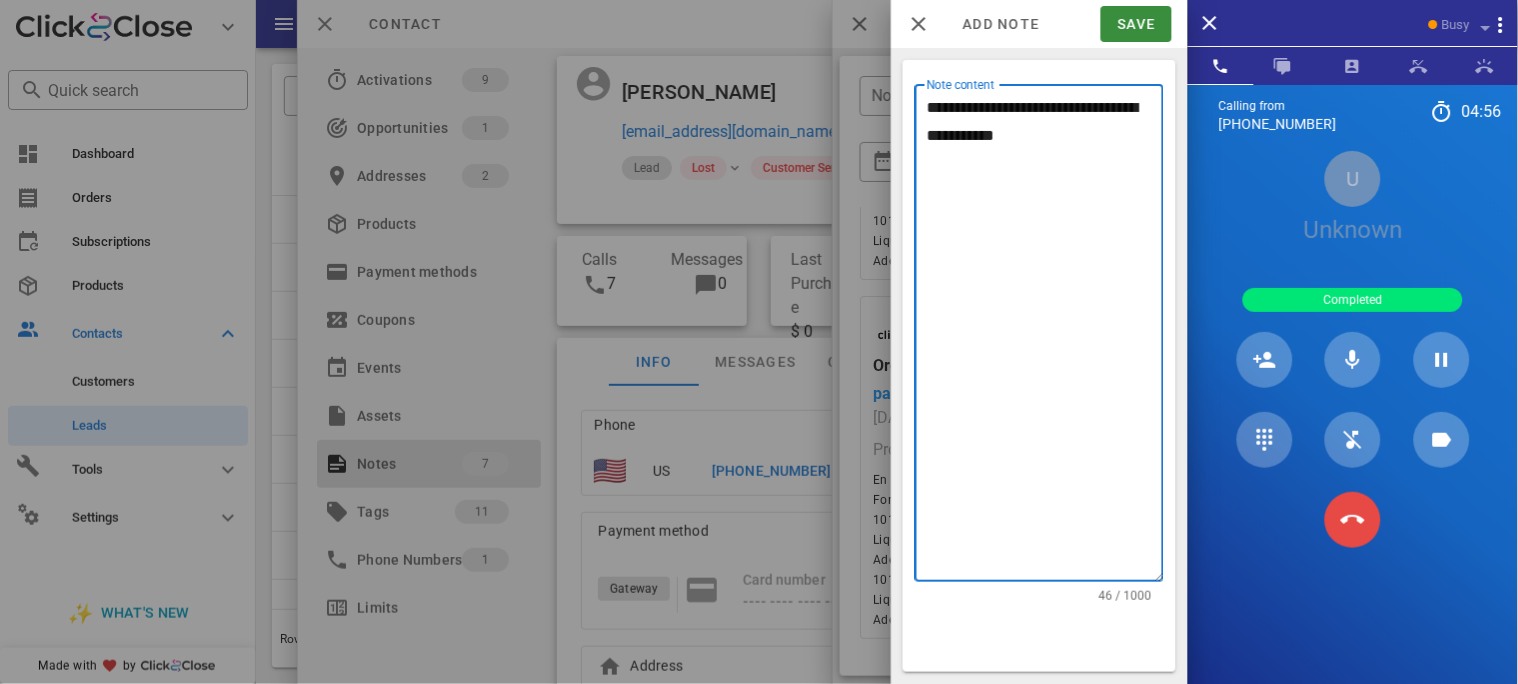 type on "**********" 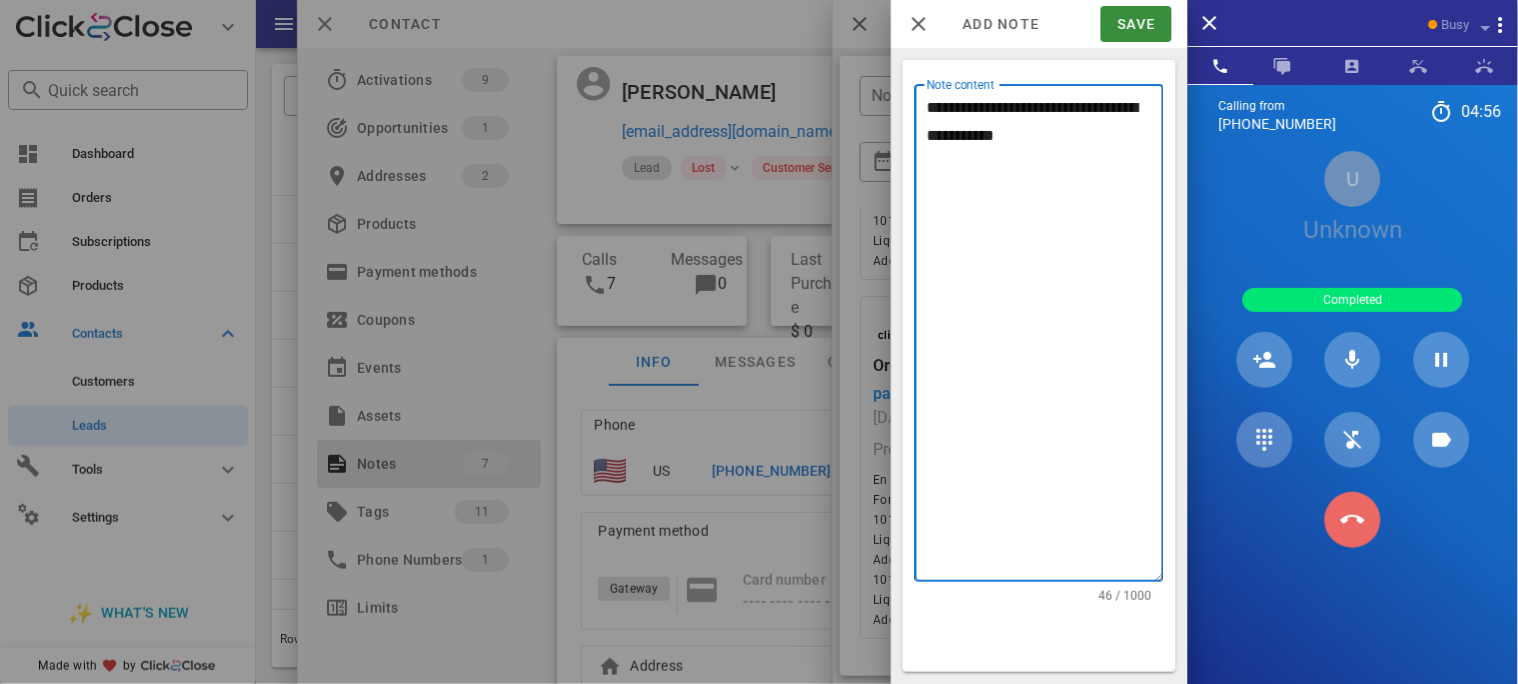 click at bounding box center [1353, 520] 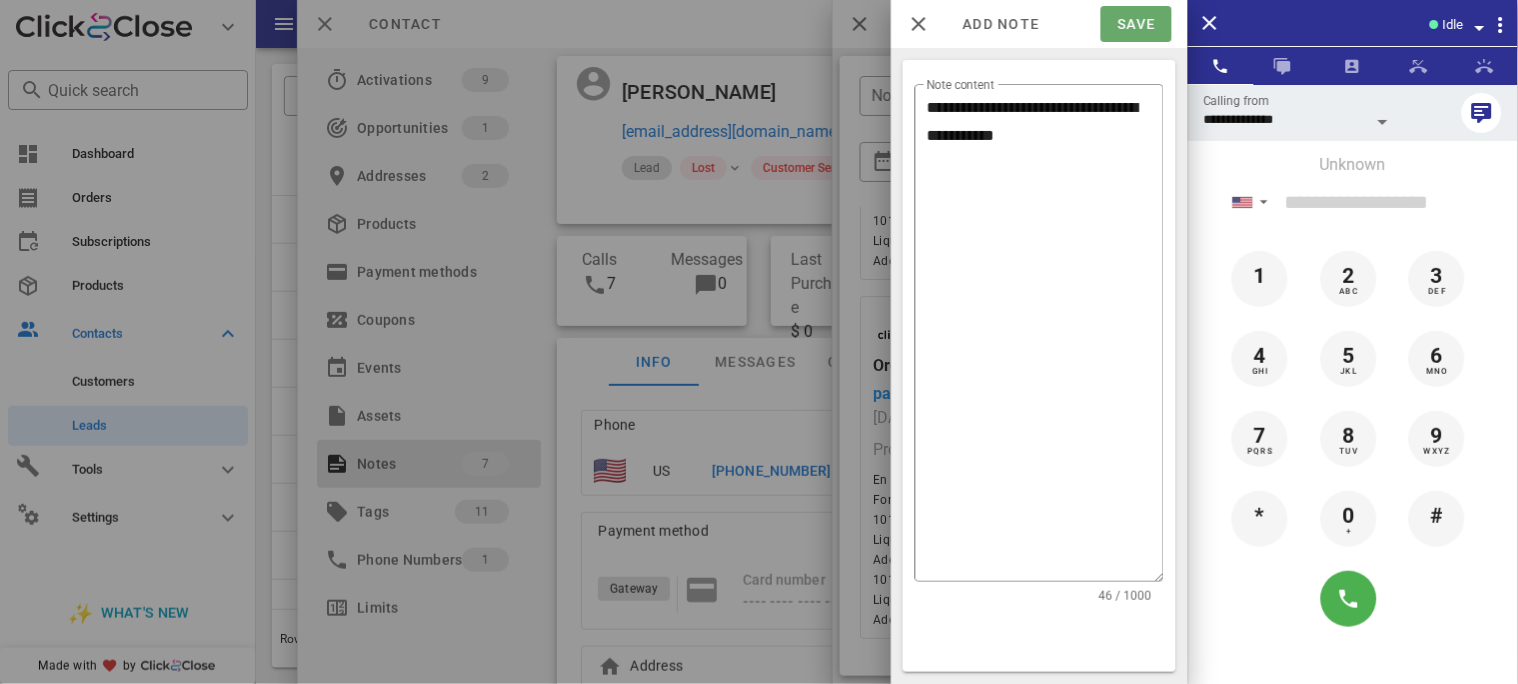 click on "Save" at bounding box center (1136, 24) 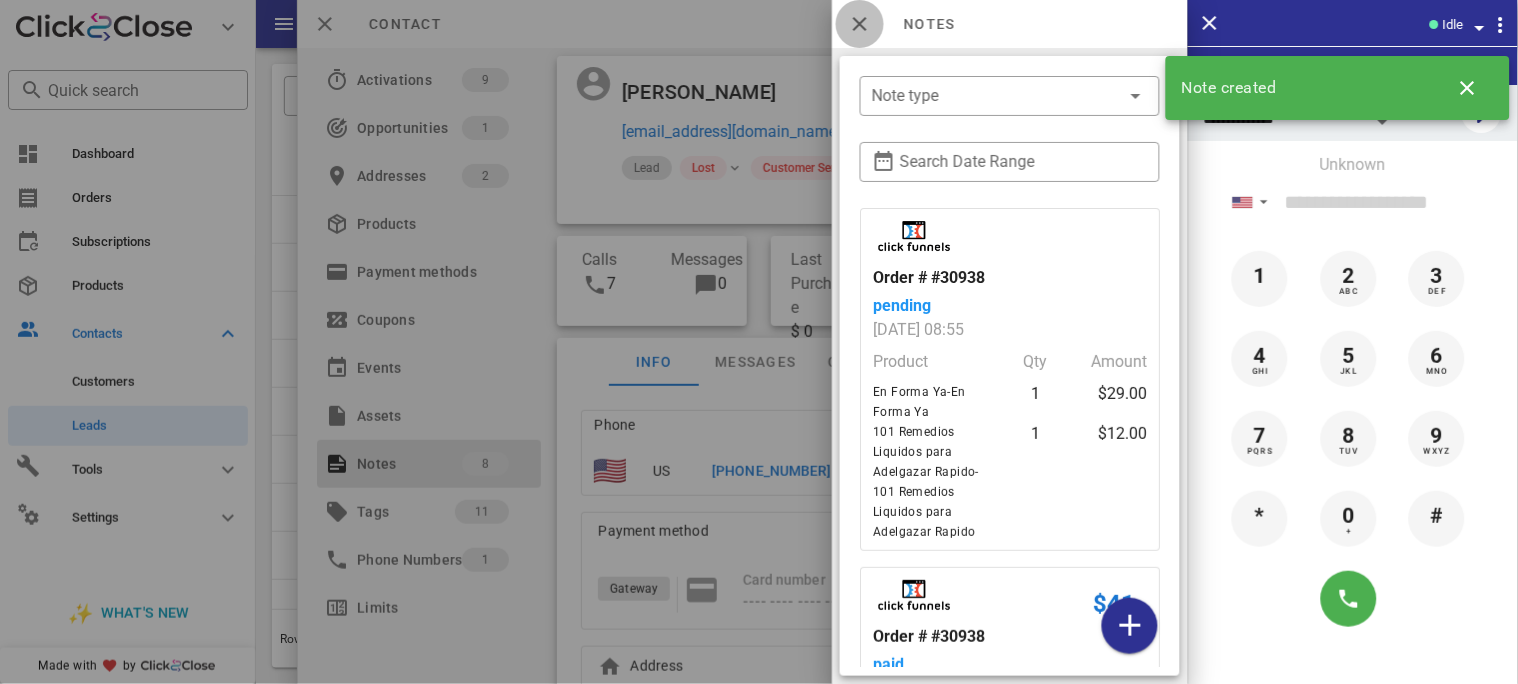 click at bounding box center [860, 24] 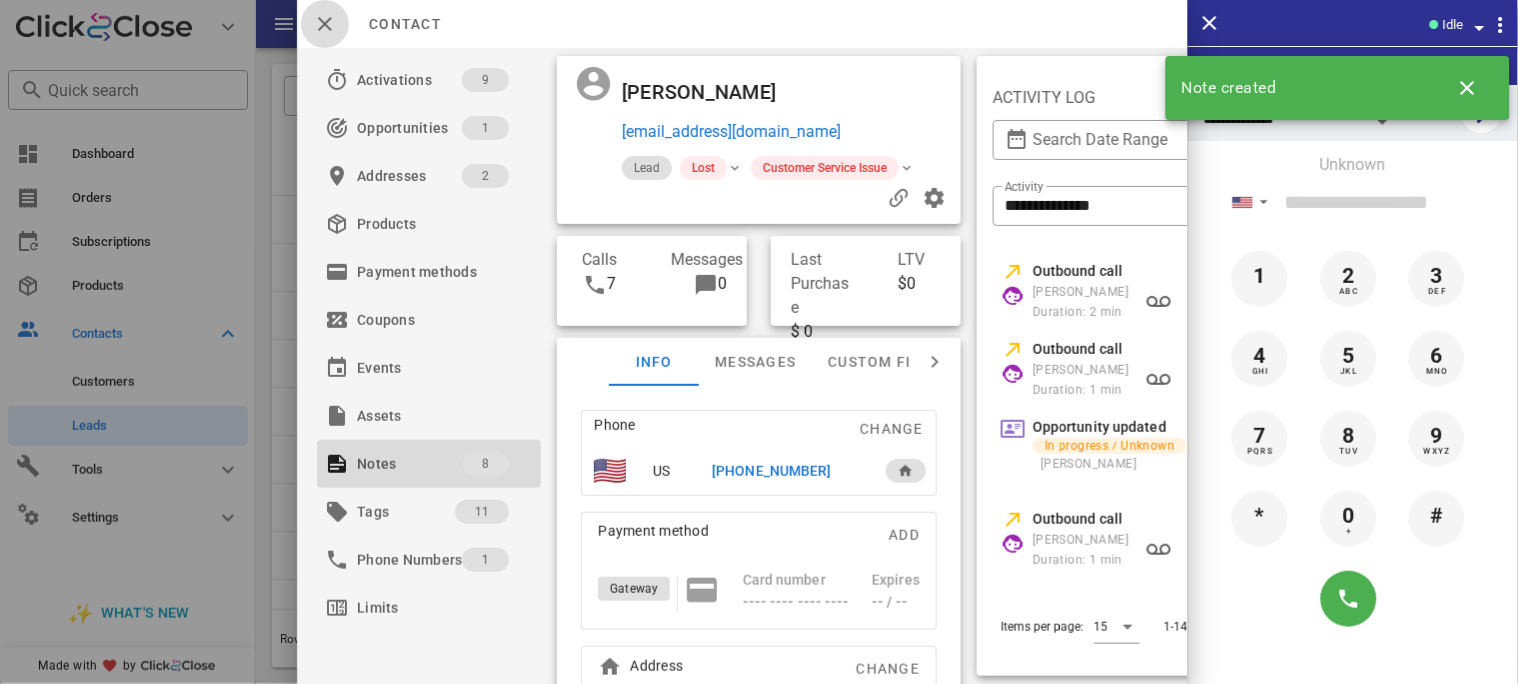 click at bounding box center [325, 24] 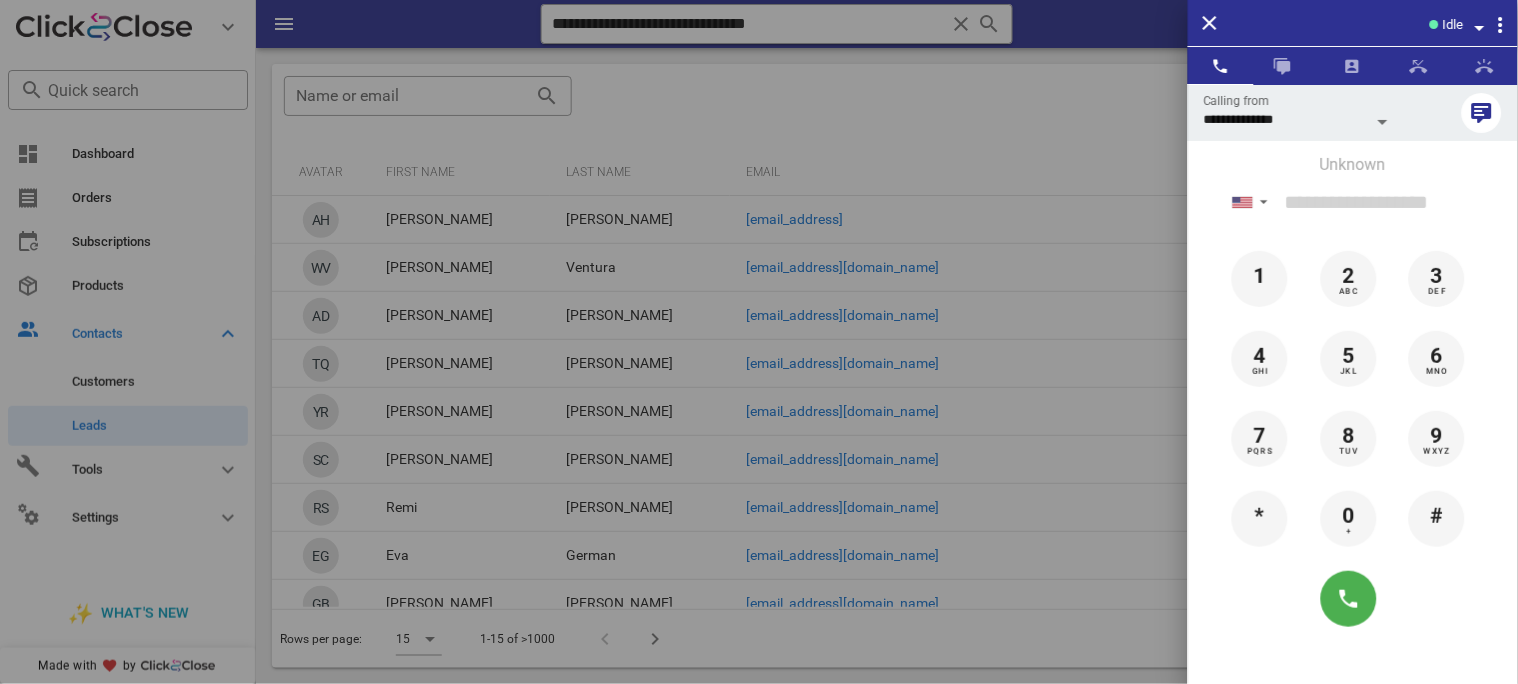 click at bounding box center [759, 342] 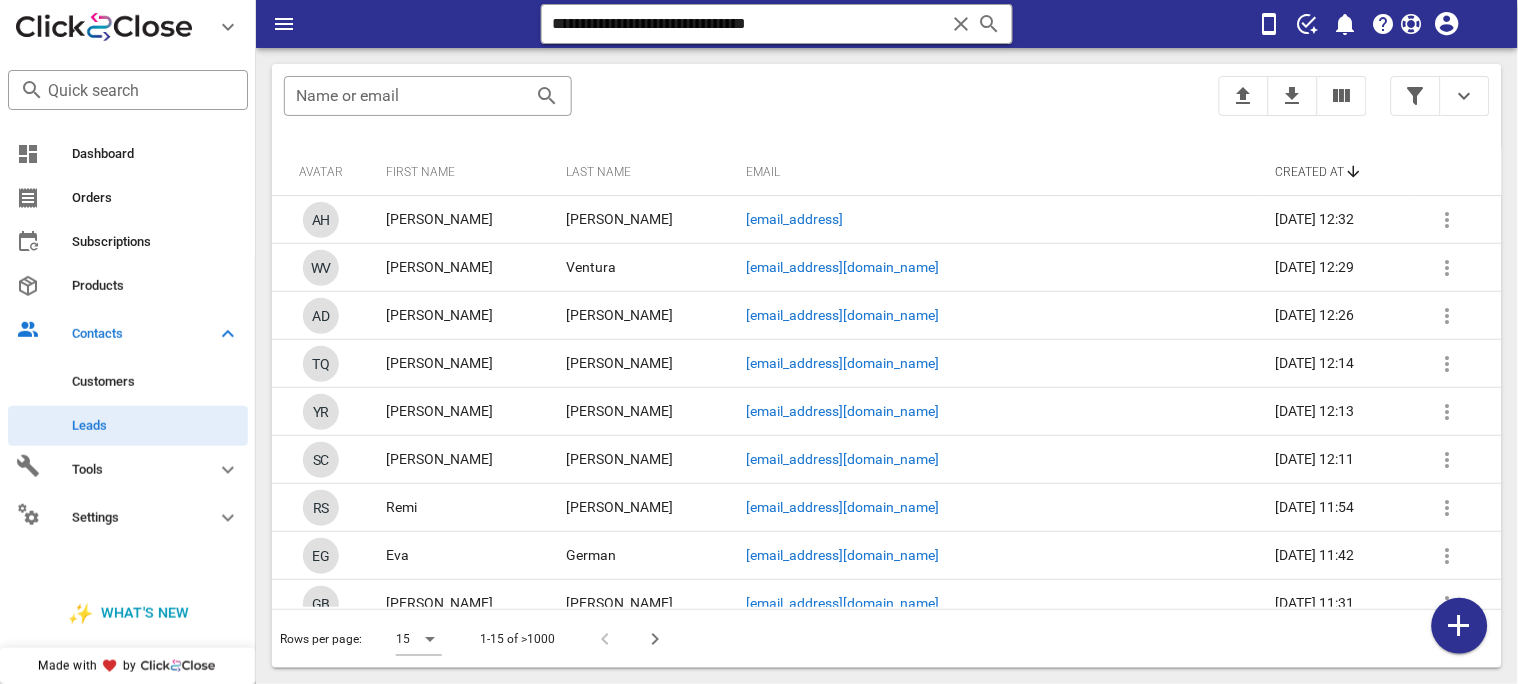 click at bounding box center (961, 24) 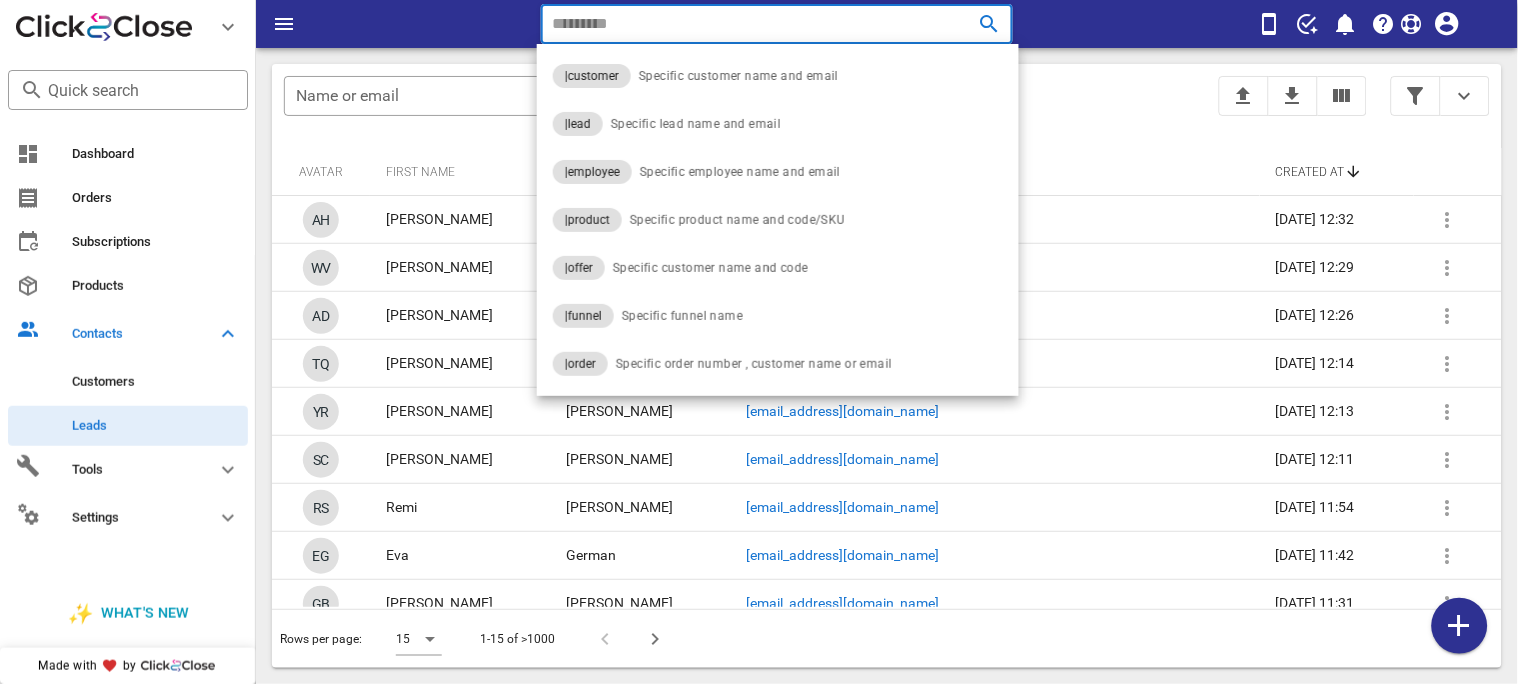 paste on "**********" 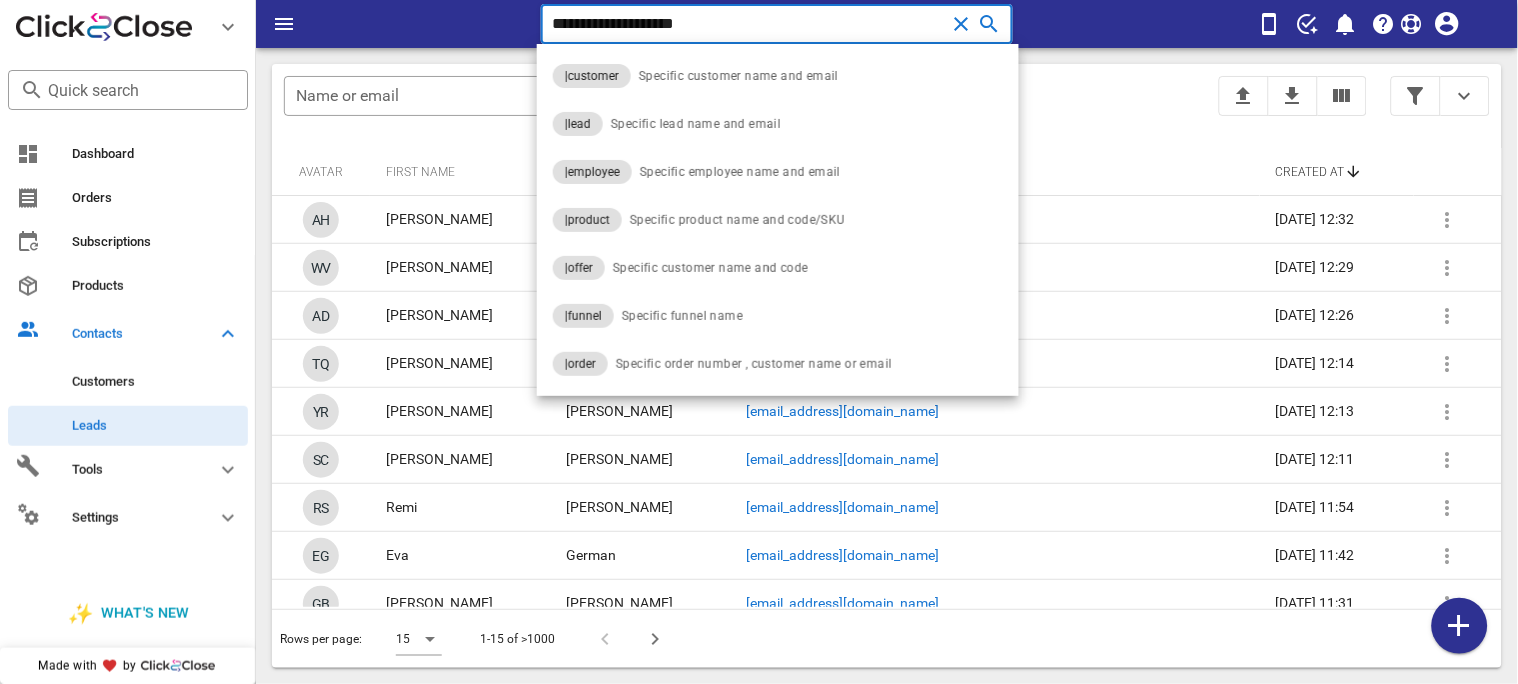 type on "**********" 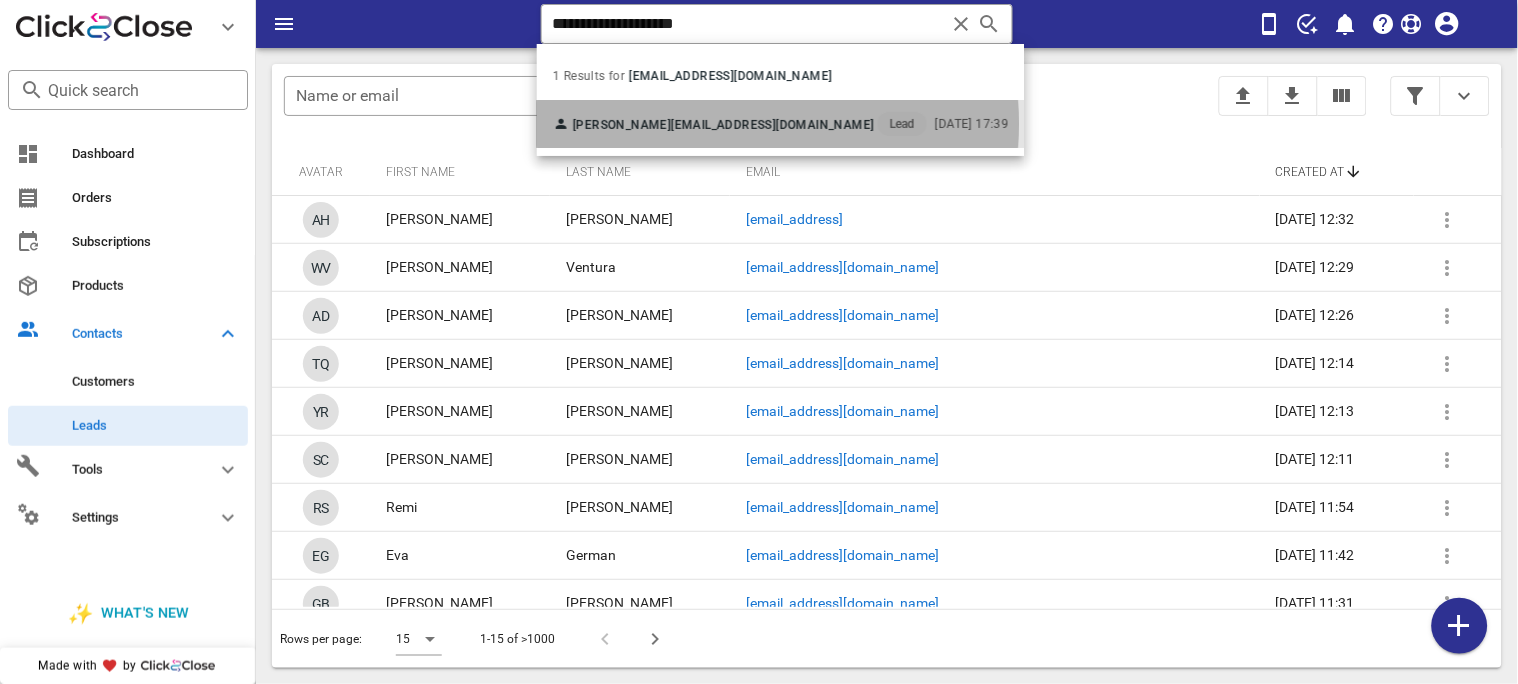 click on "rossana31@icloud.com" at bounding box center [772, 125] 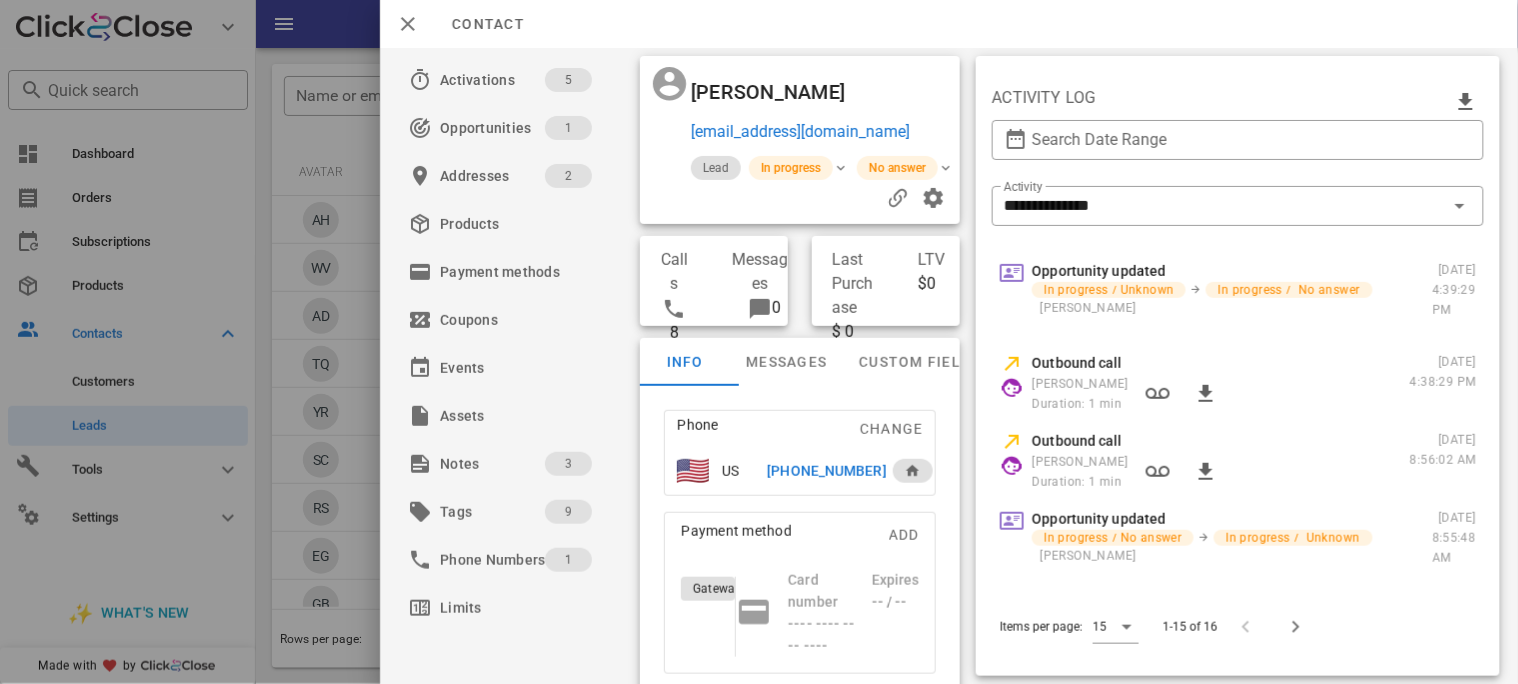 click on "+12017268772" at bounding box center (826, 471) 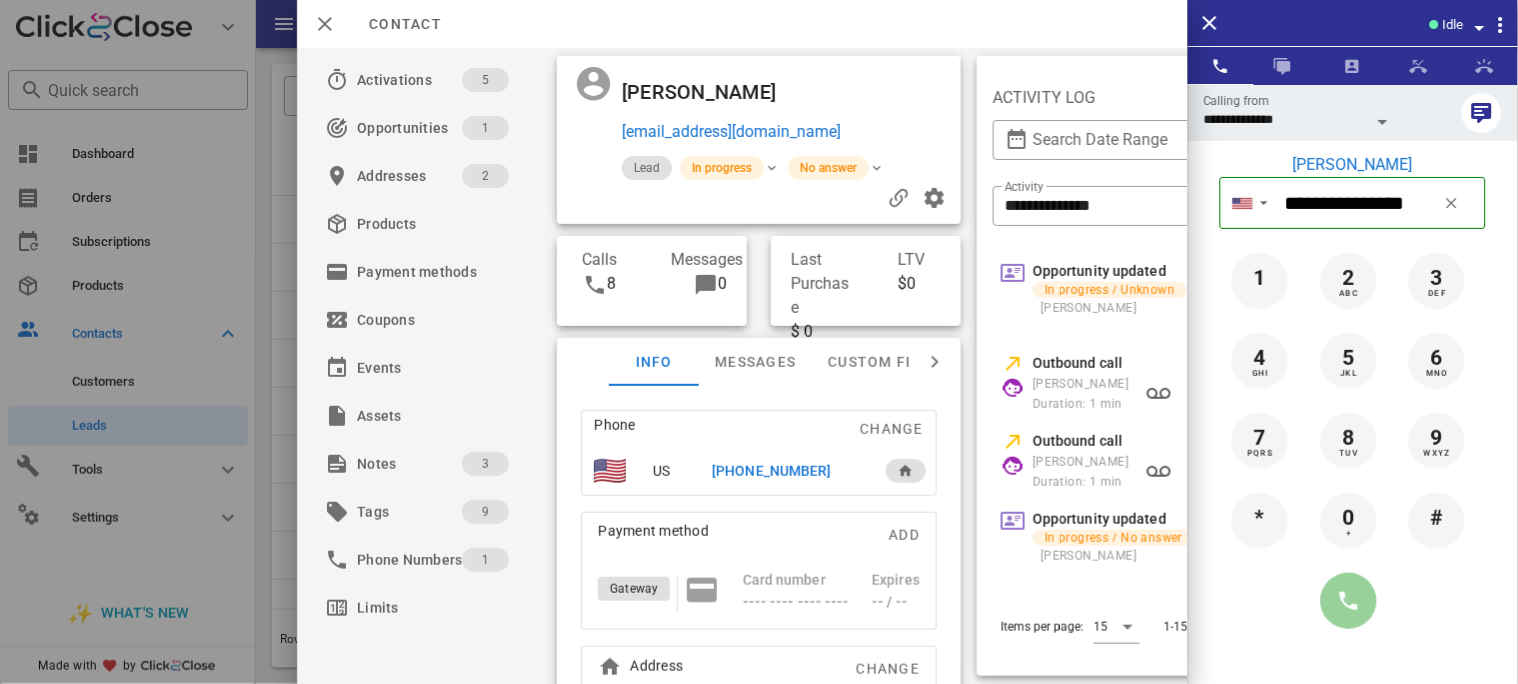 click at bounding box center [1349, 601] 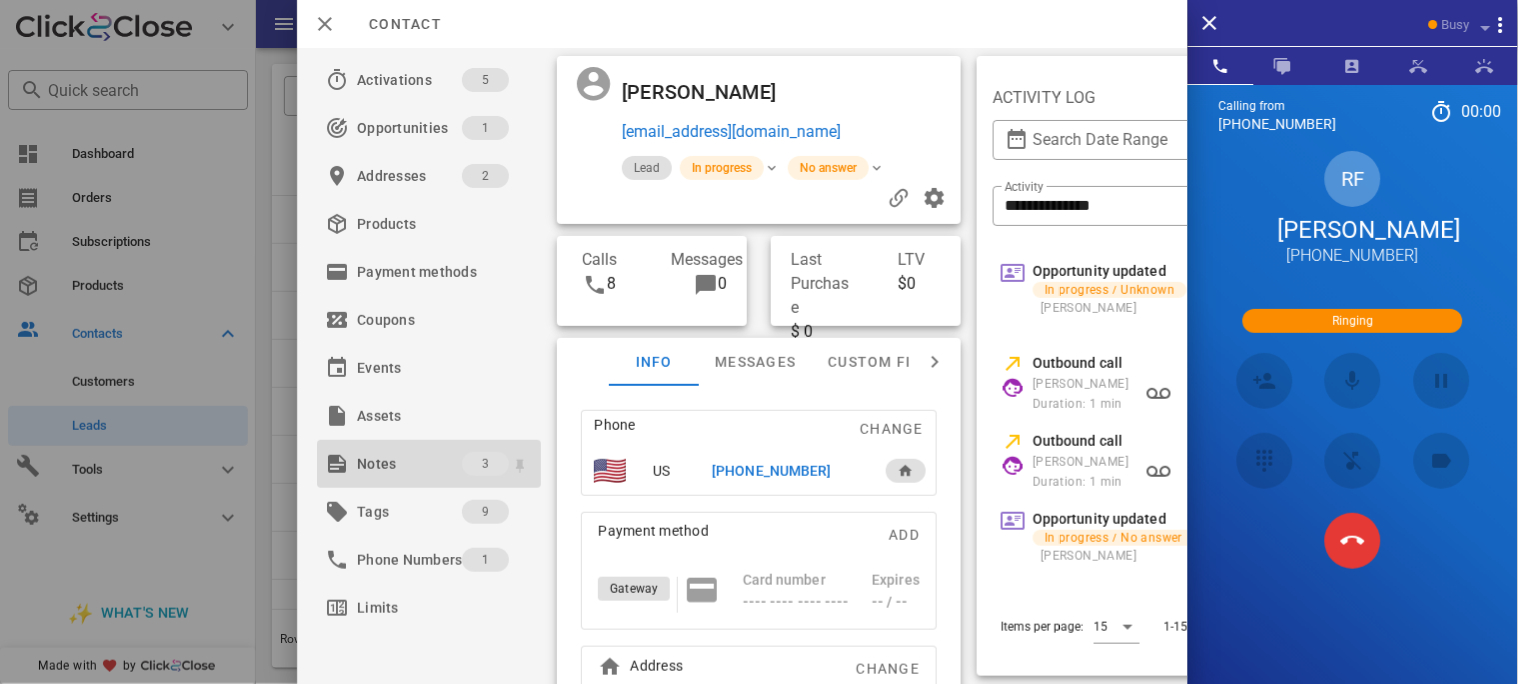 click on "Notes" at bounding box center (409, 464) 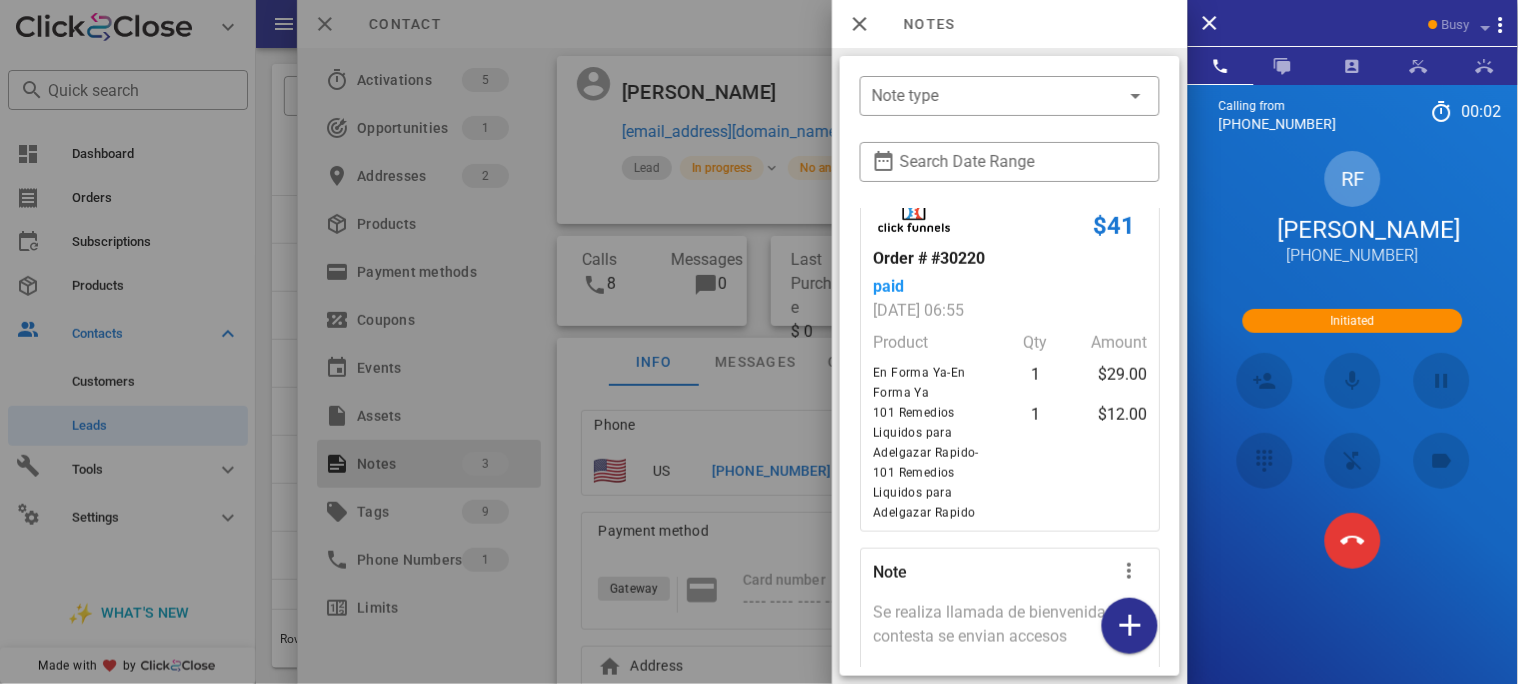 scroll, scrollTop: 505, scrollLeft: 0, axis: vertical 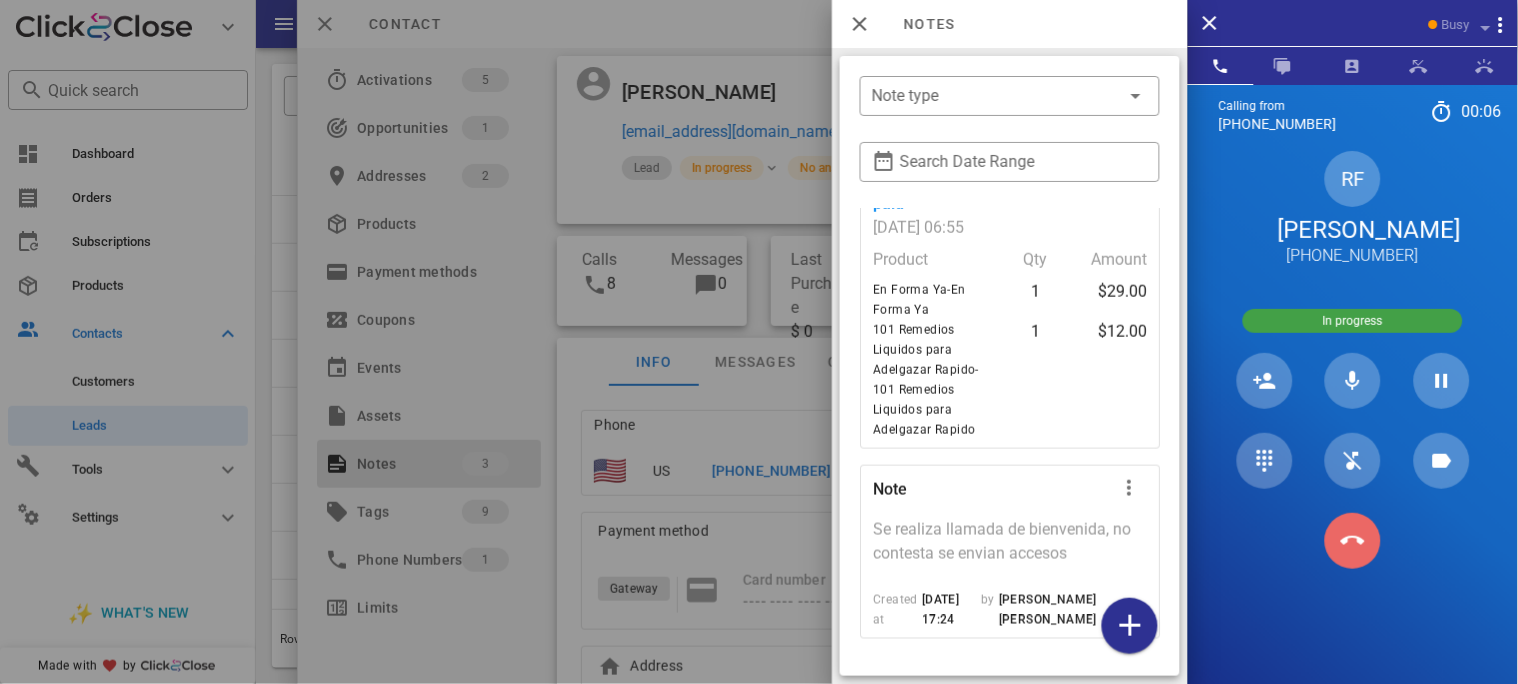 click at bounding box center [1353, 541] 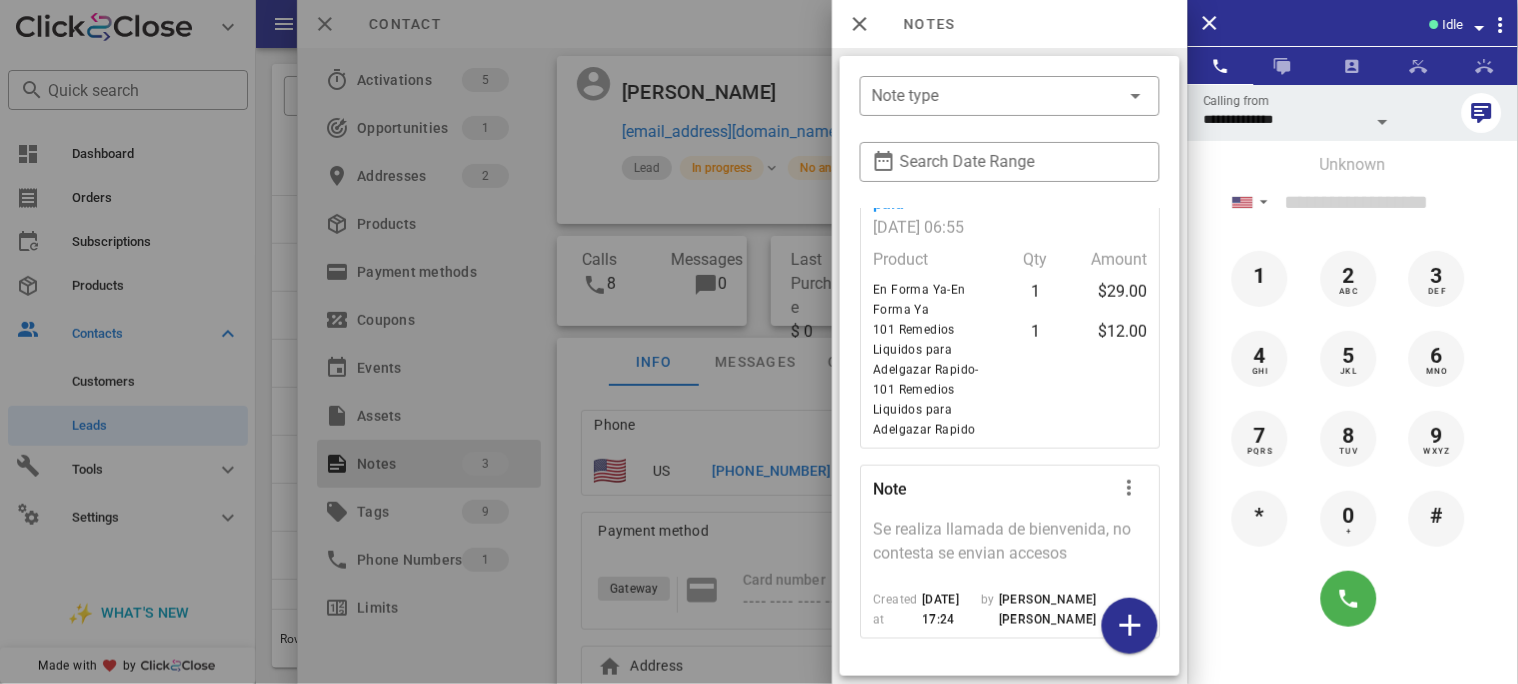 click at bounding box center [759, 342] 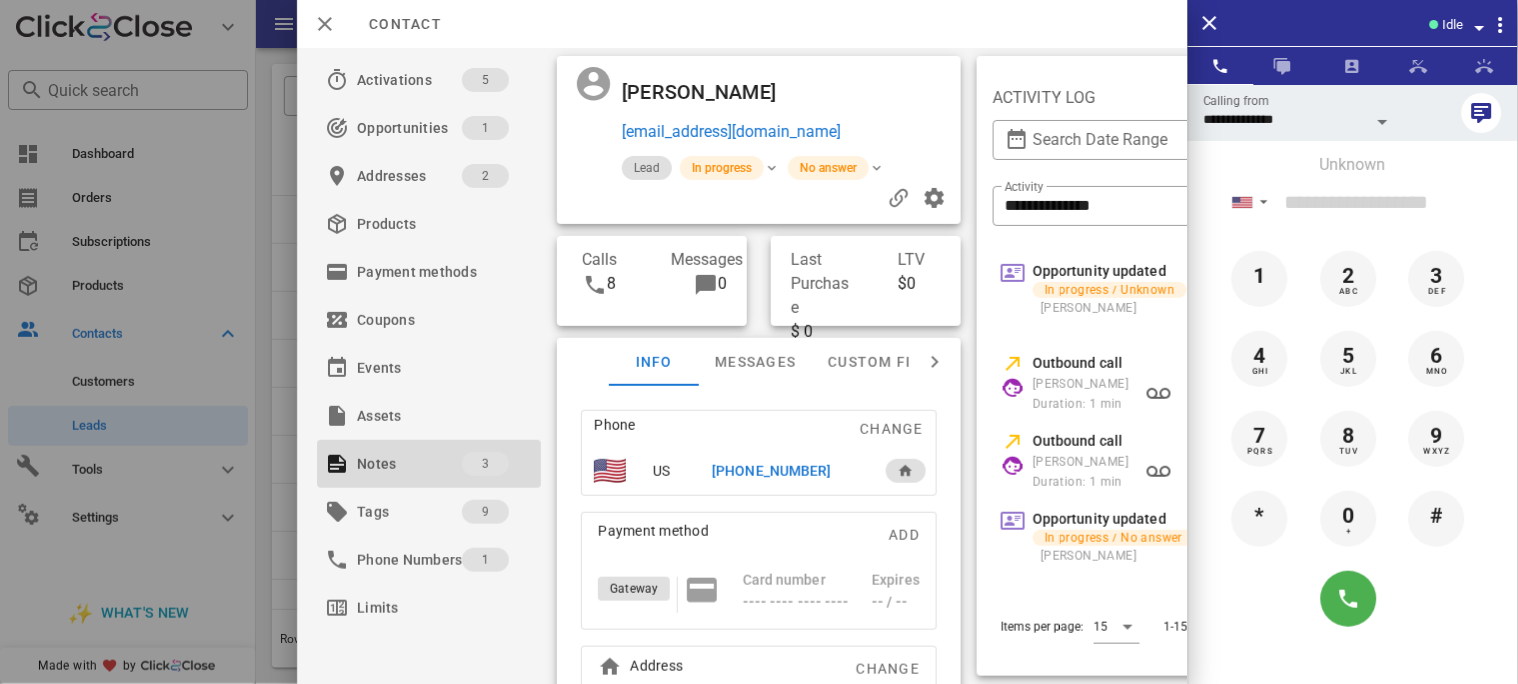 click on "+12017268772" at bounding box center [771, 471] 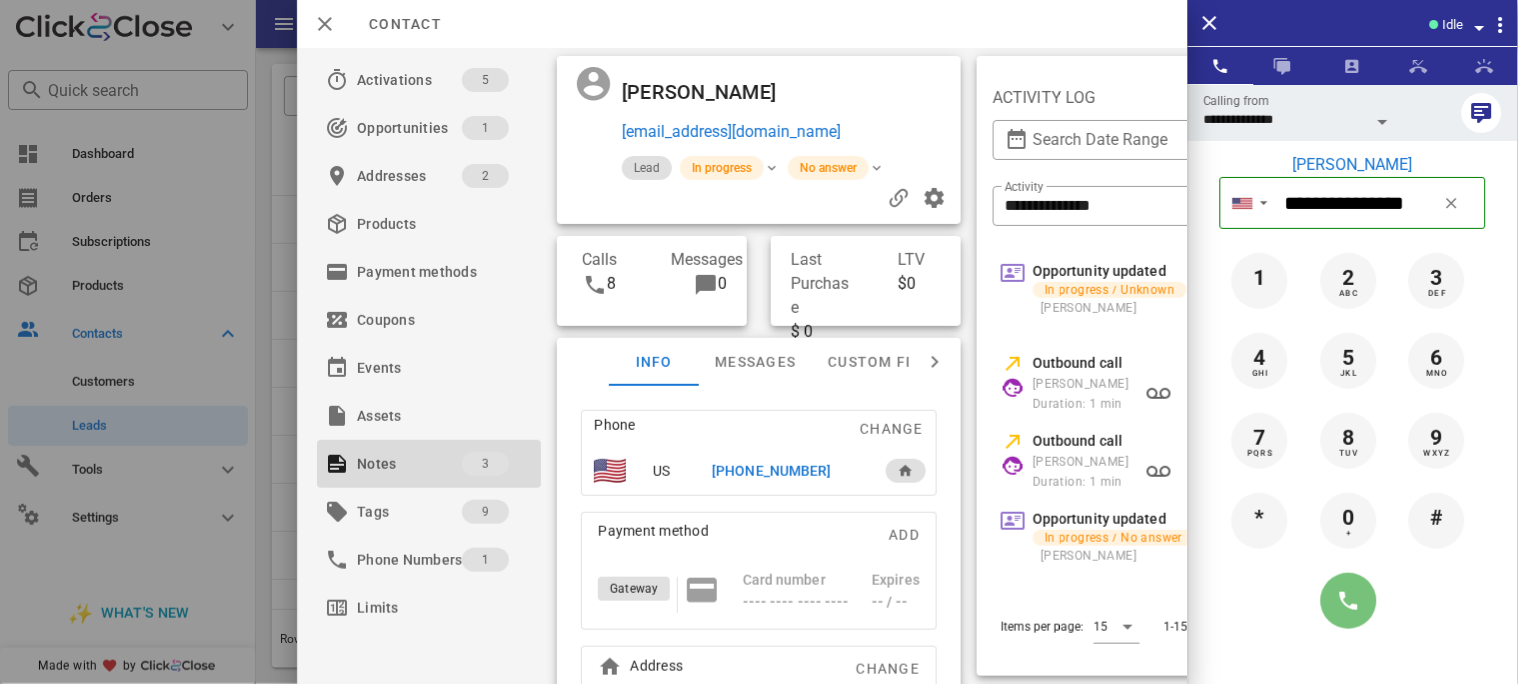 click at bounding box center [1349, 601] 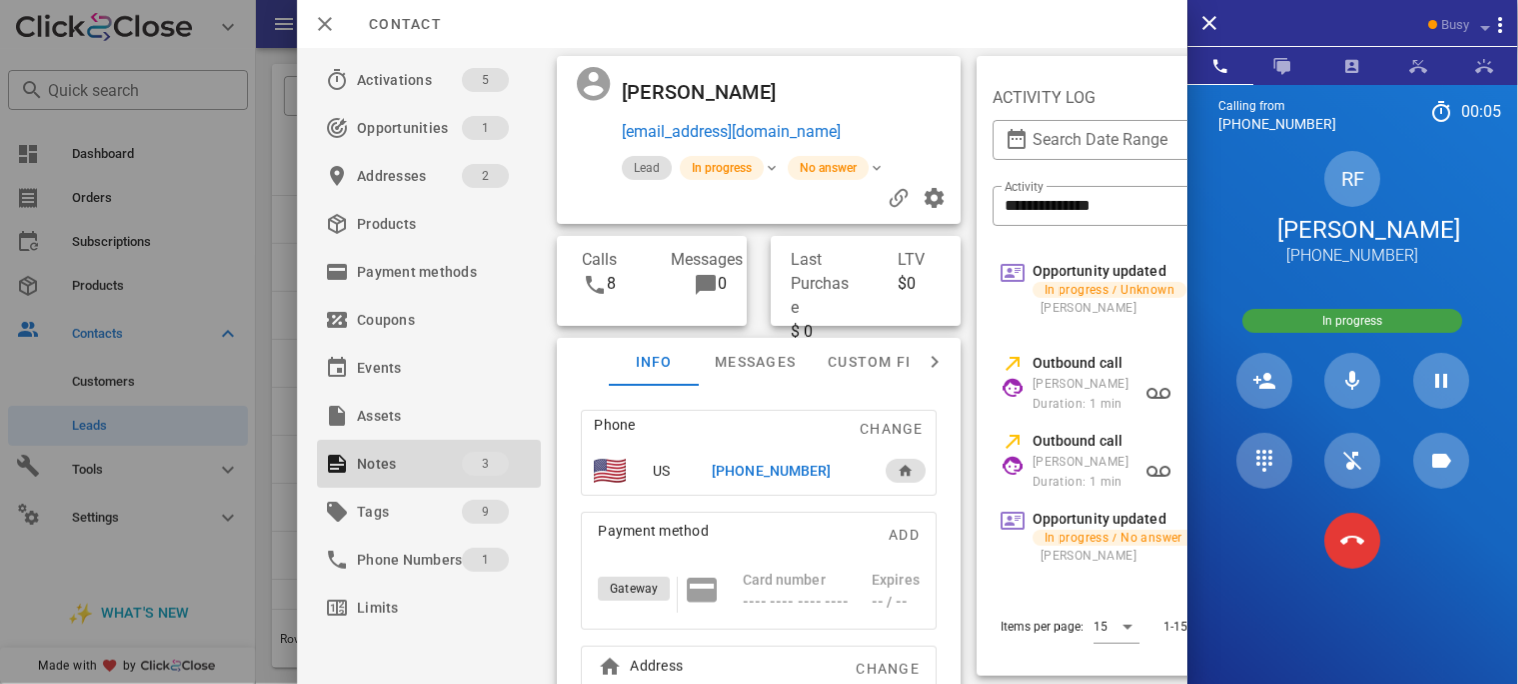 click at bounding box center (1353, 541) 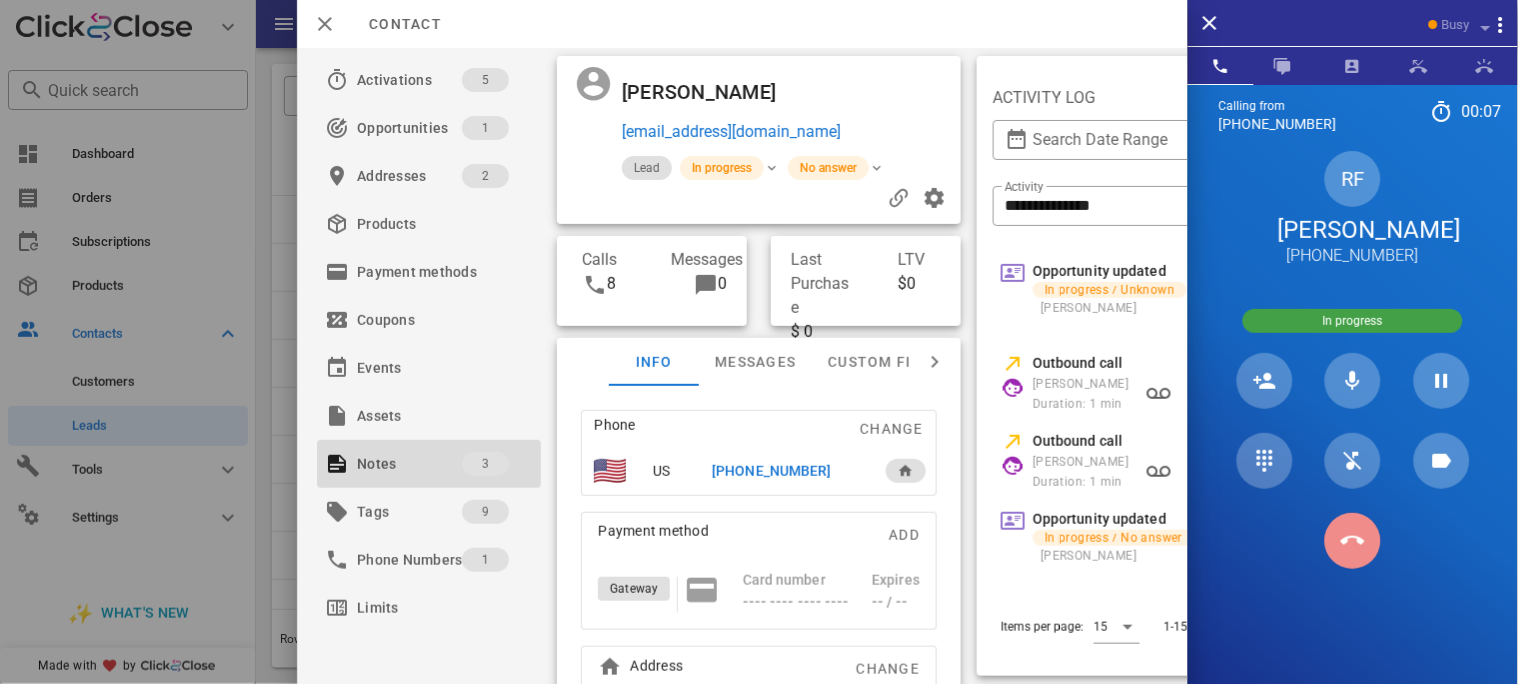 drag, startPoint x: 1343, startPoint y: 566, endPoint x: 699, endPoint y: 478, distance: 649.9846 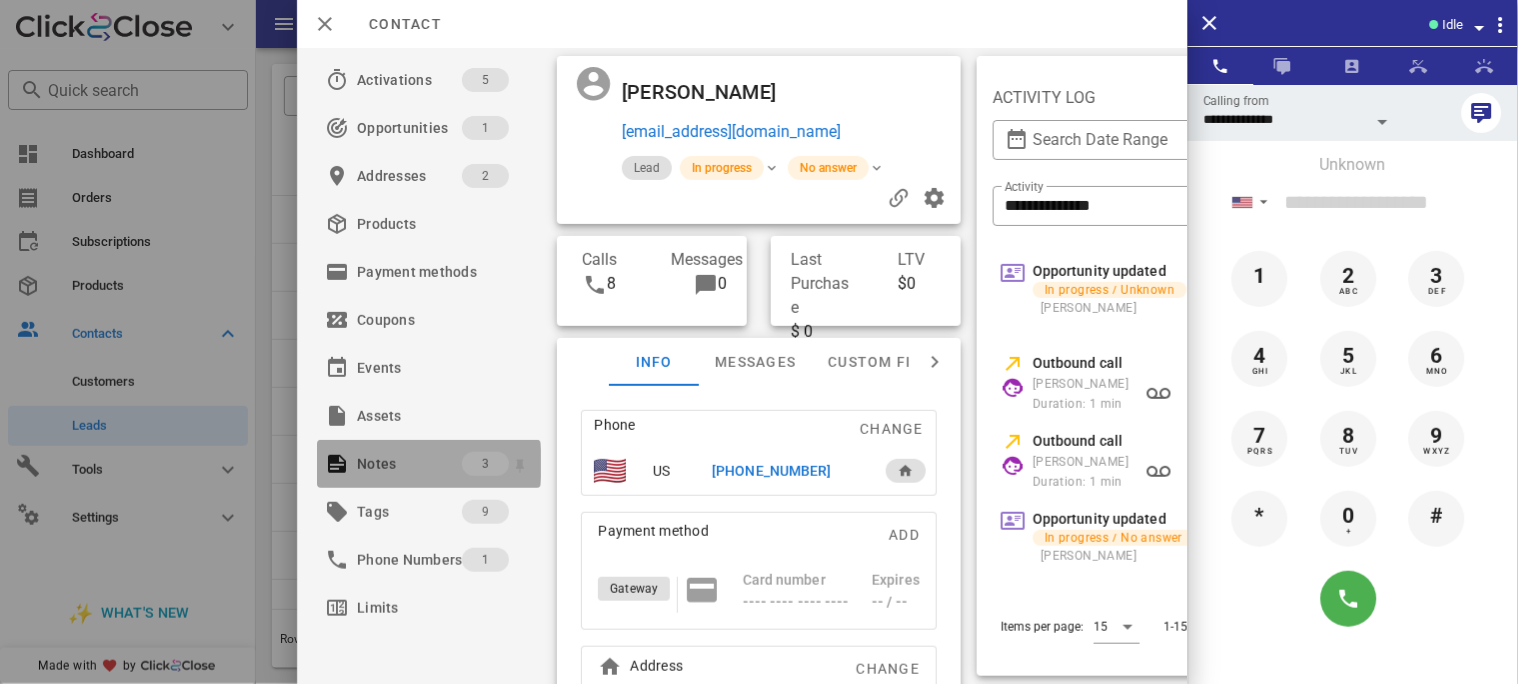 click on "Notes" at bounding box center (409, 464) 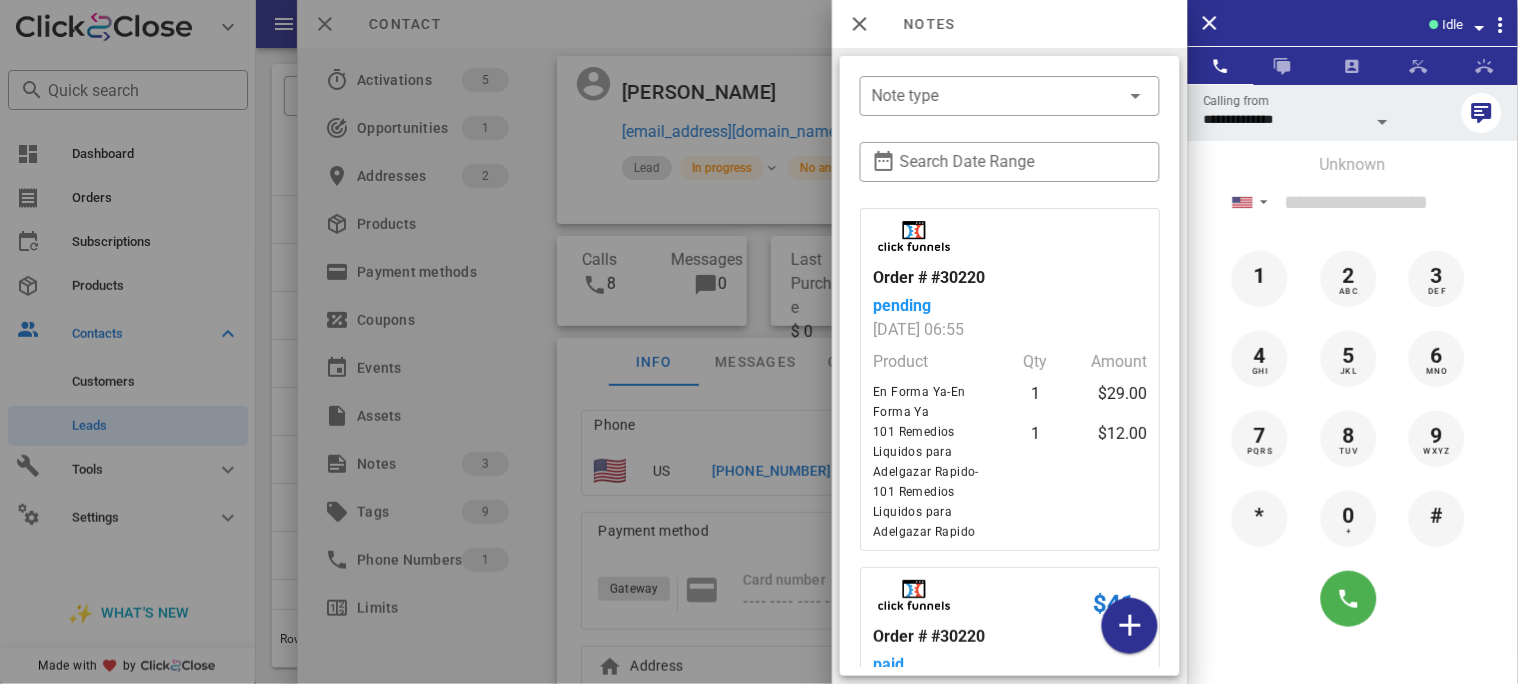 click on "$41" at bounding box center (1114, 594) 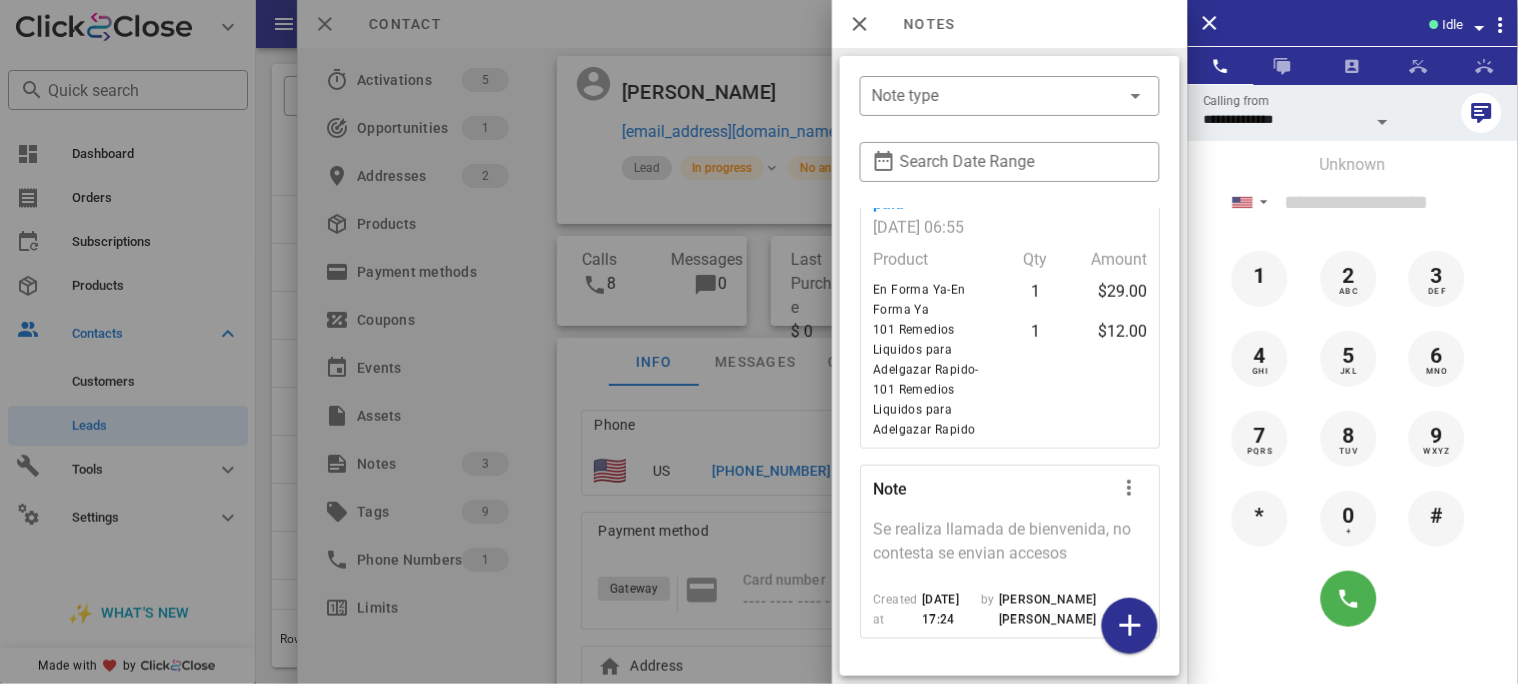 scroll, scrollTop: 505, scrollLeft: 0, axis: vertical 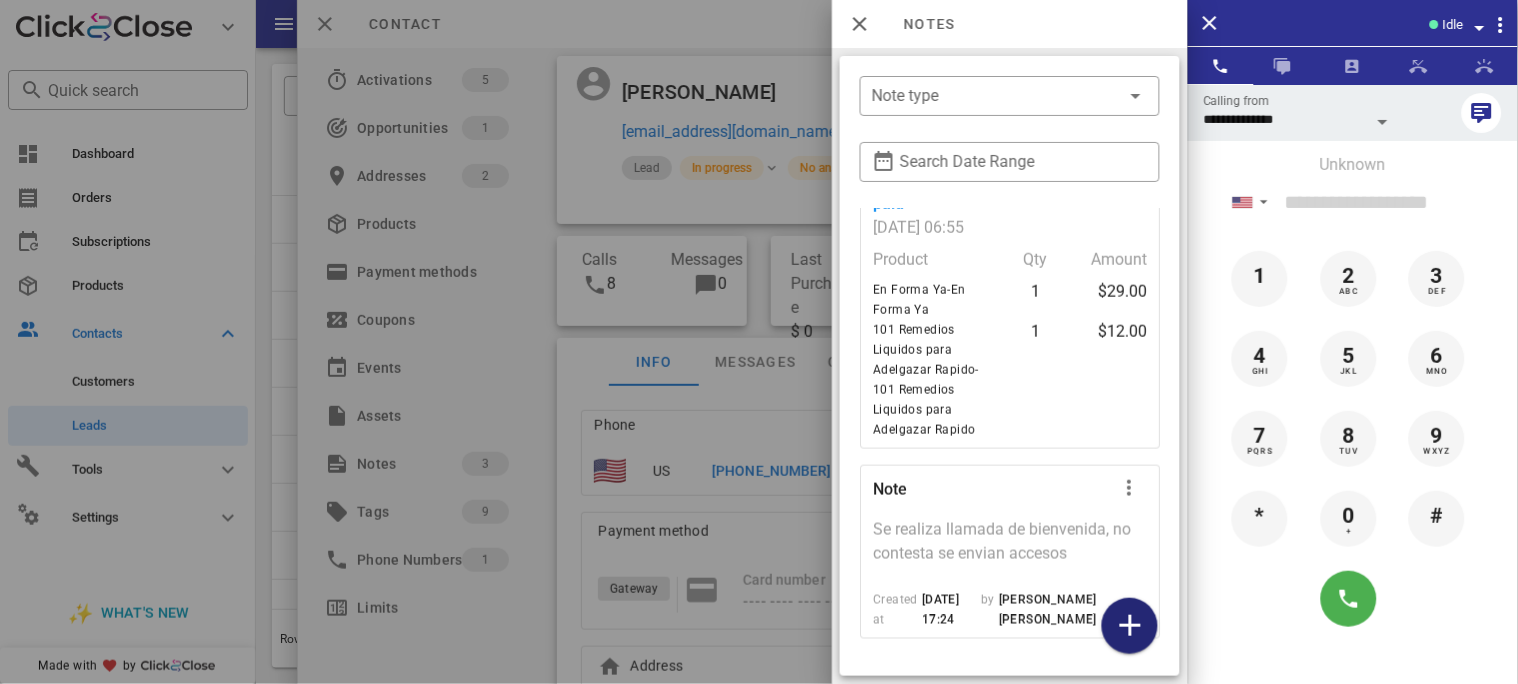 drag, startPoint x: 1133, startPoint y: 626, endPoint x: 1105, endPoint y: 545, distance: 85.70297 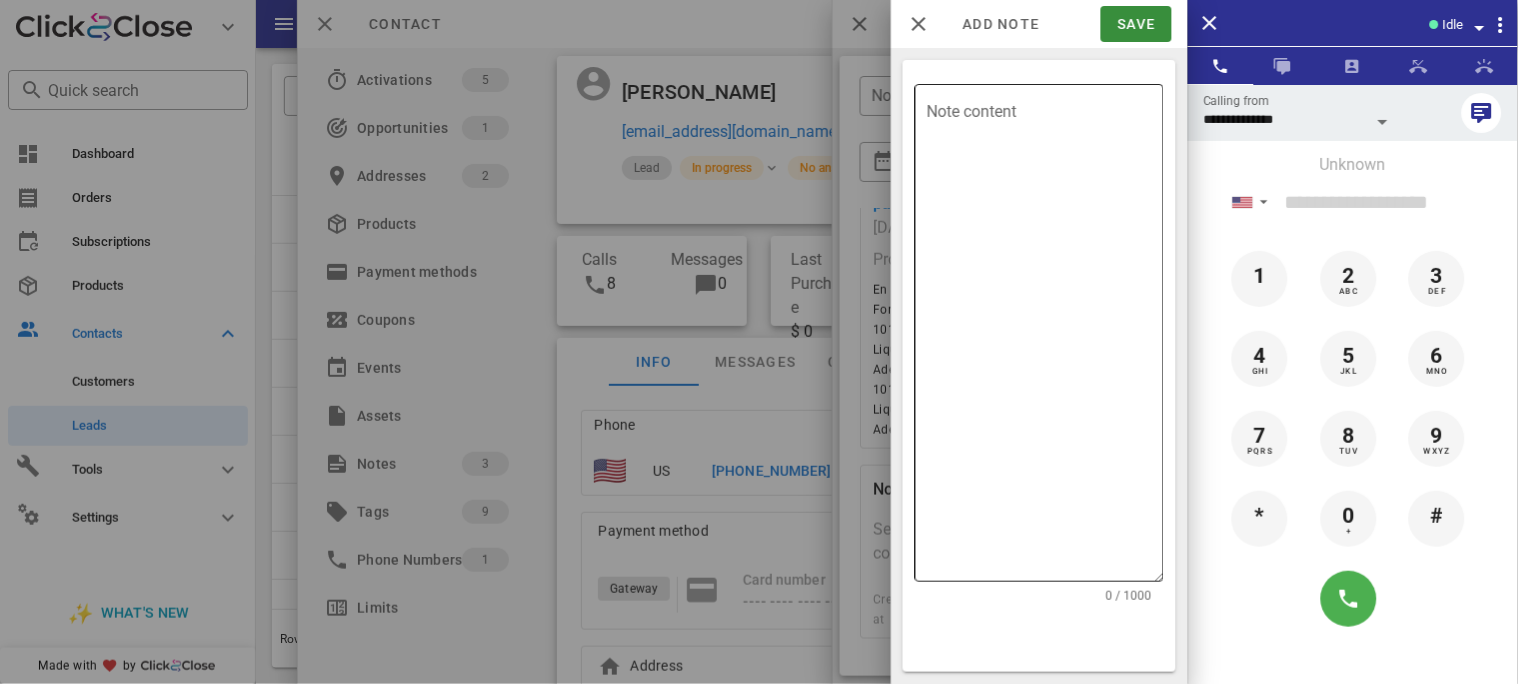click on "Note content" at bounding box center (1045, 338) 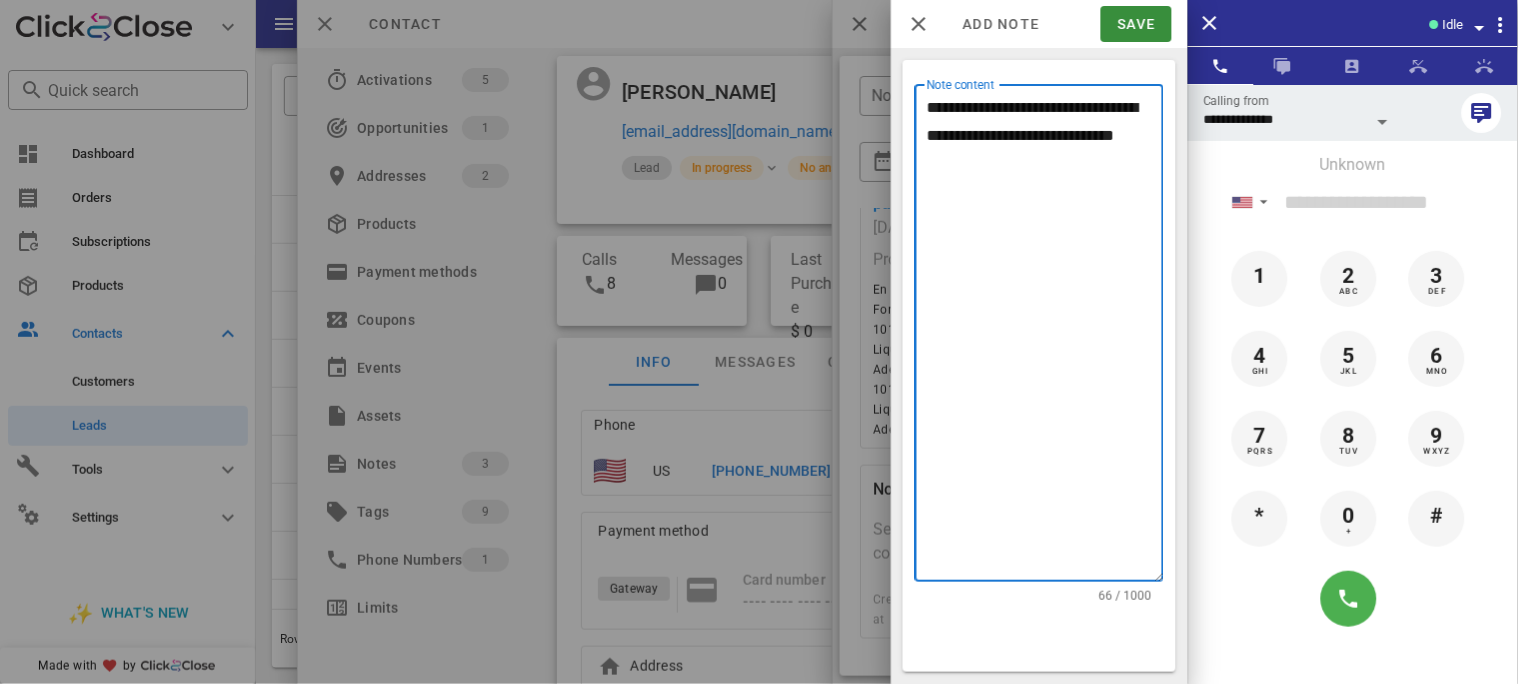 type on "**********" 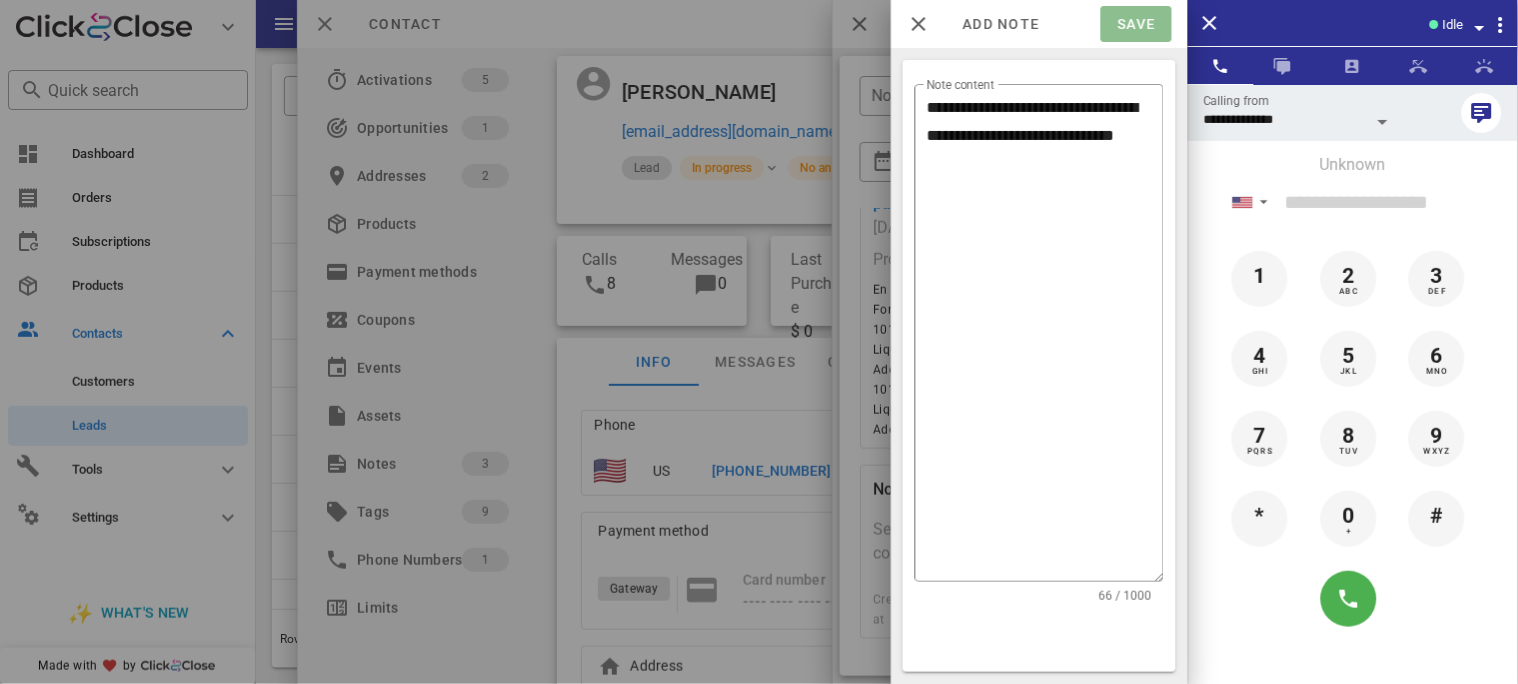 click on "Save" at bounding box center (1136, 24) 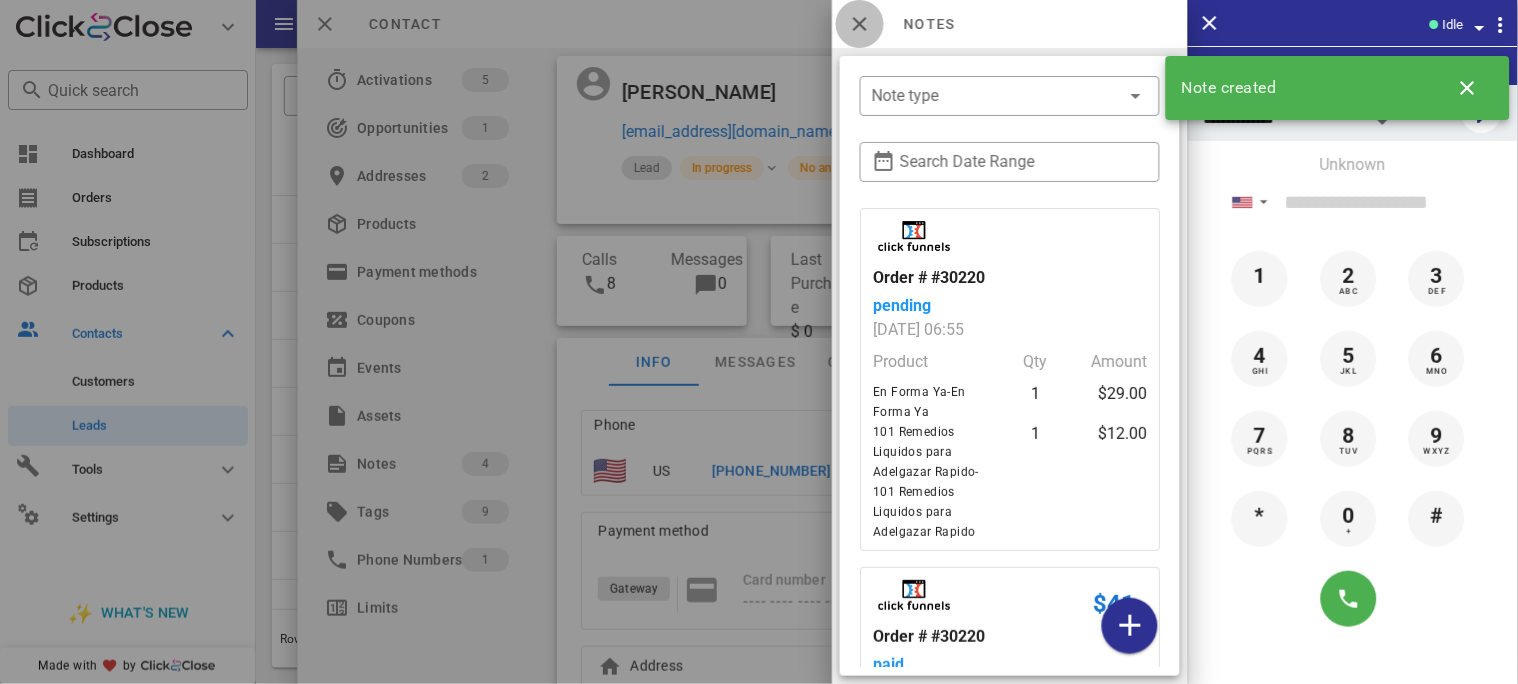 click at bounding box center (860, 24) 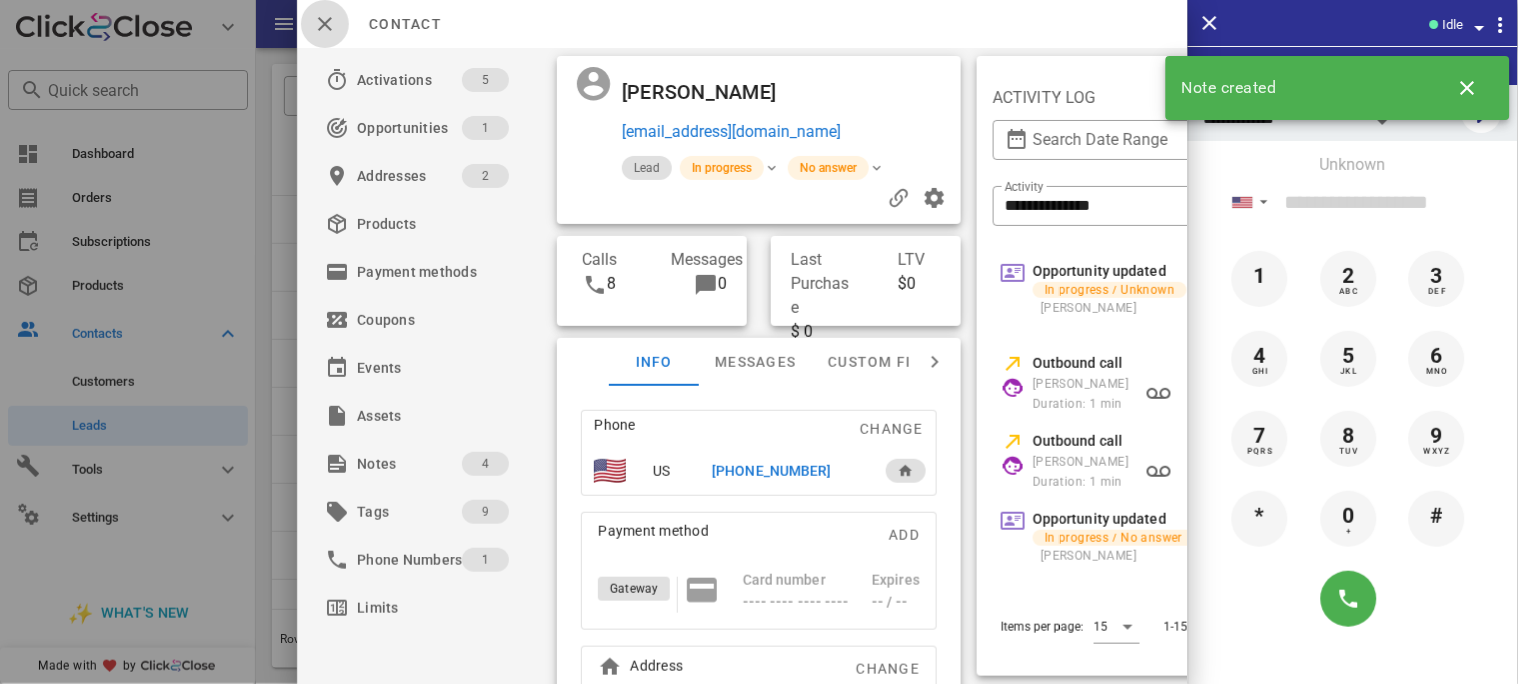 click at bounding box center (325, 24) 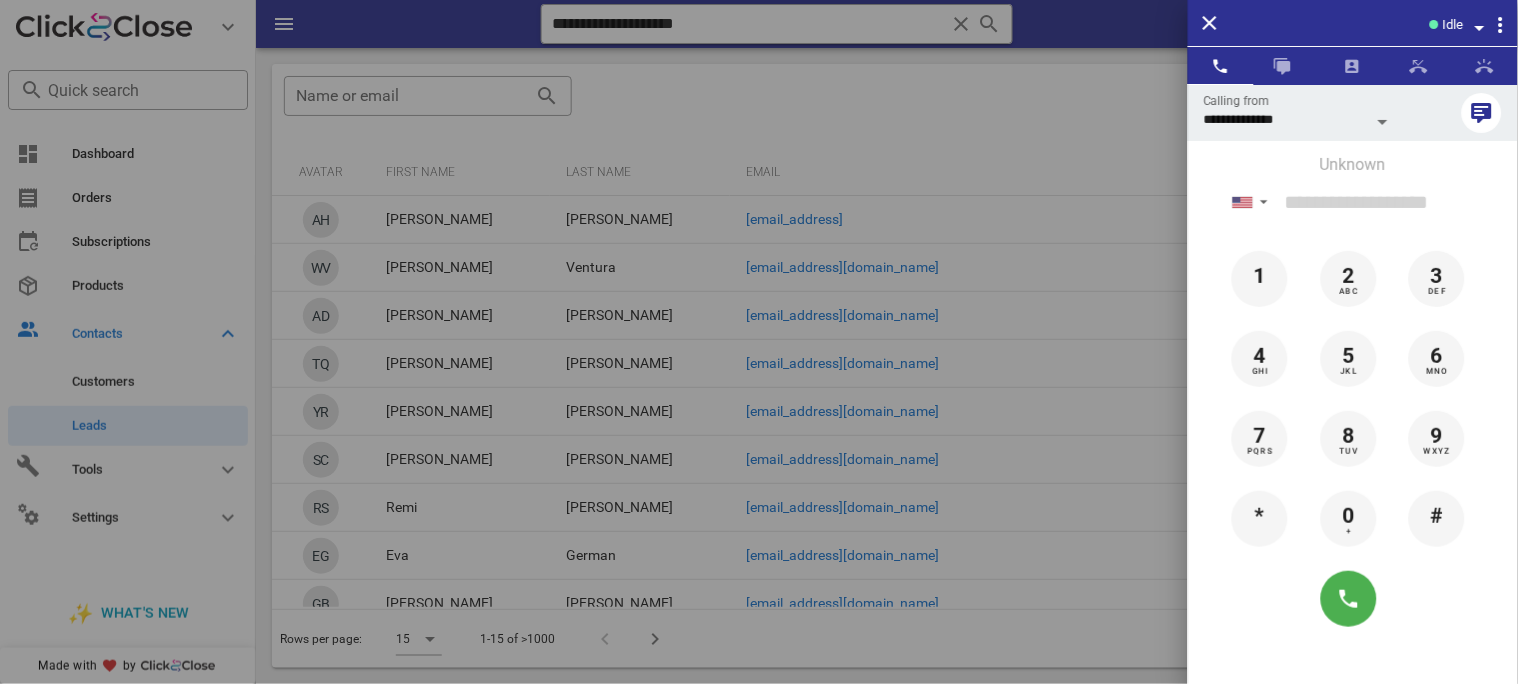 click at bounding box center (759, 342) 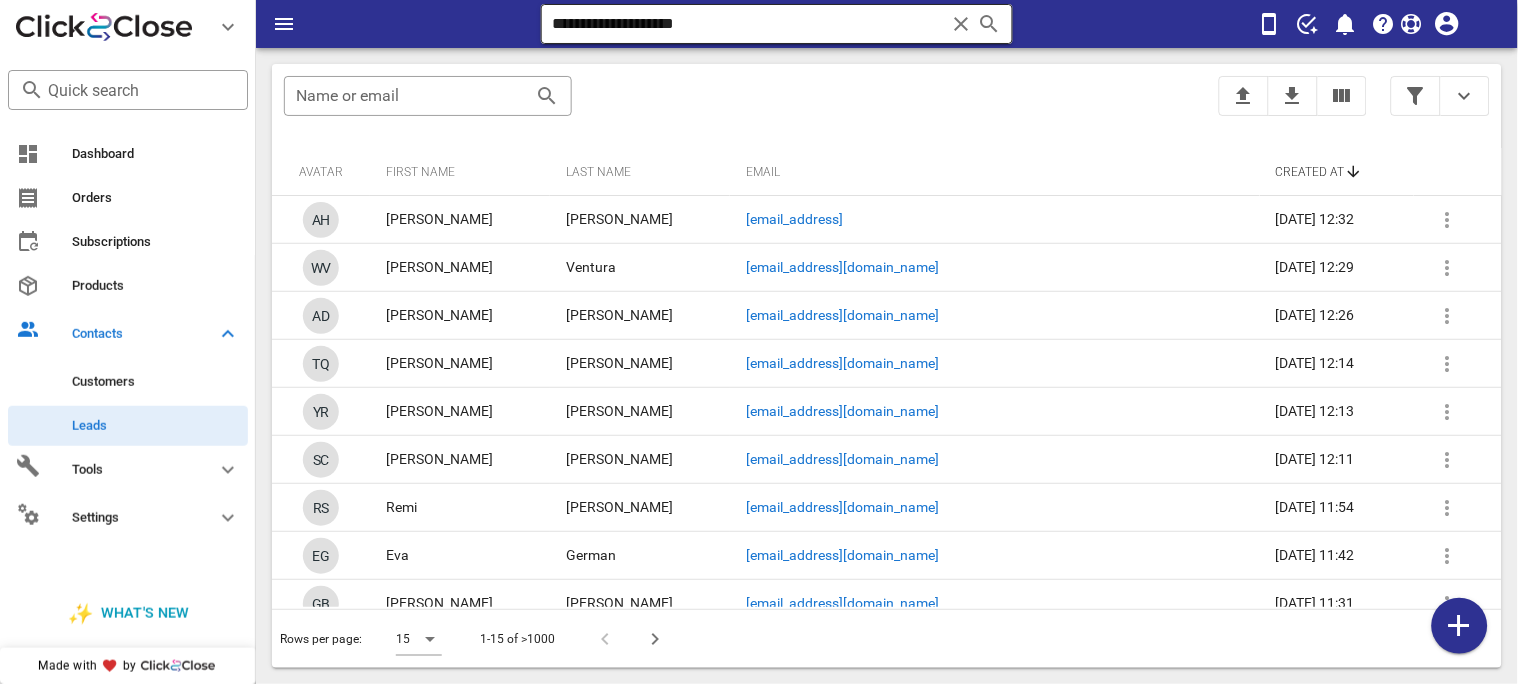 click at bounding box center (961, 24) 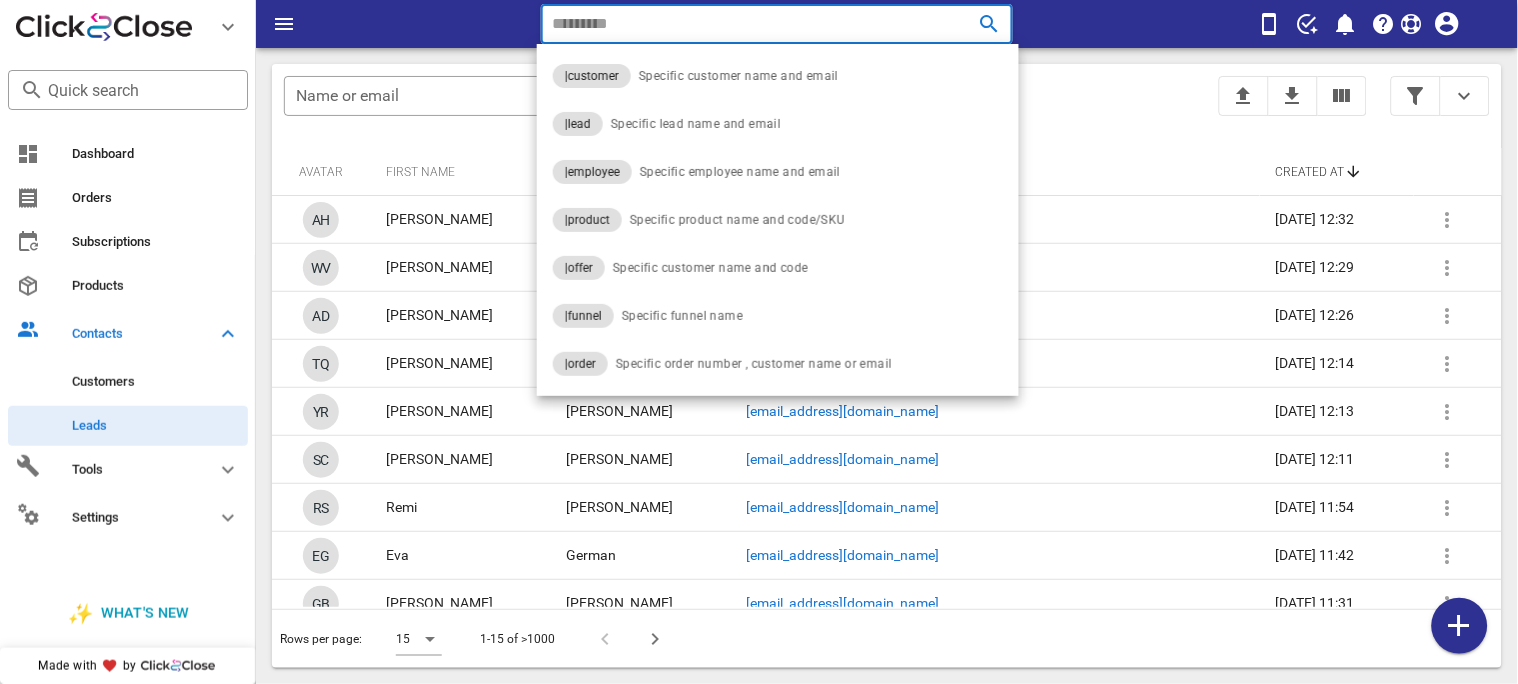 paste on "**********" 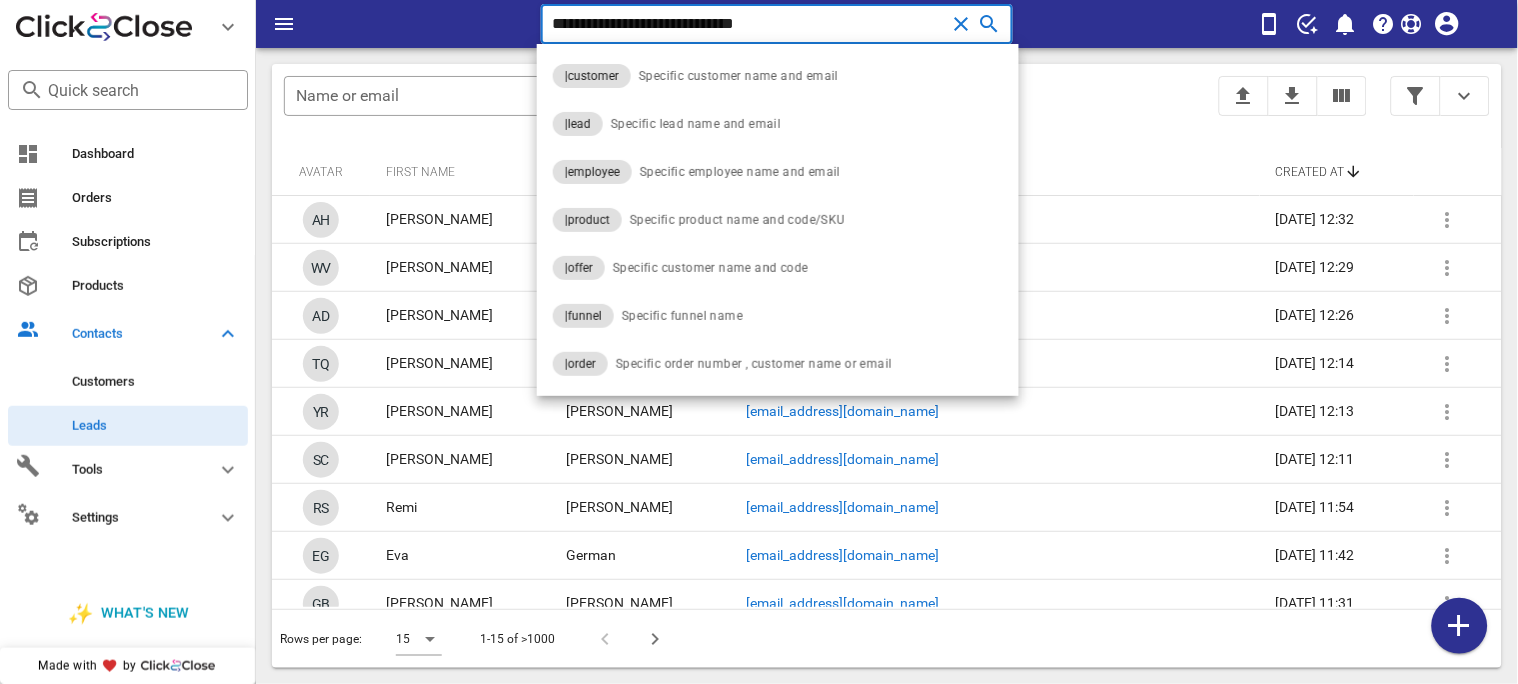 type on "**********" 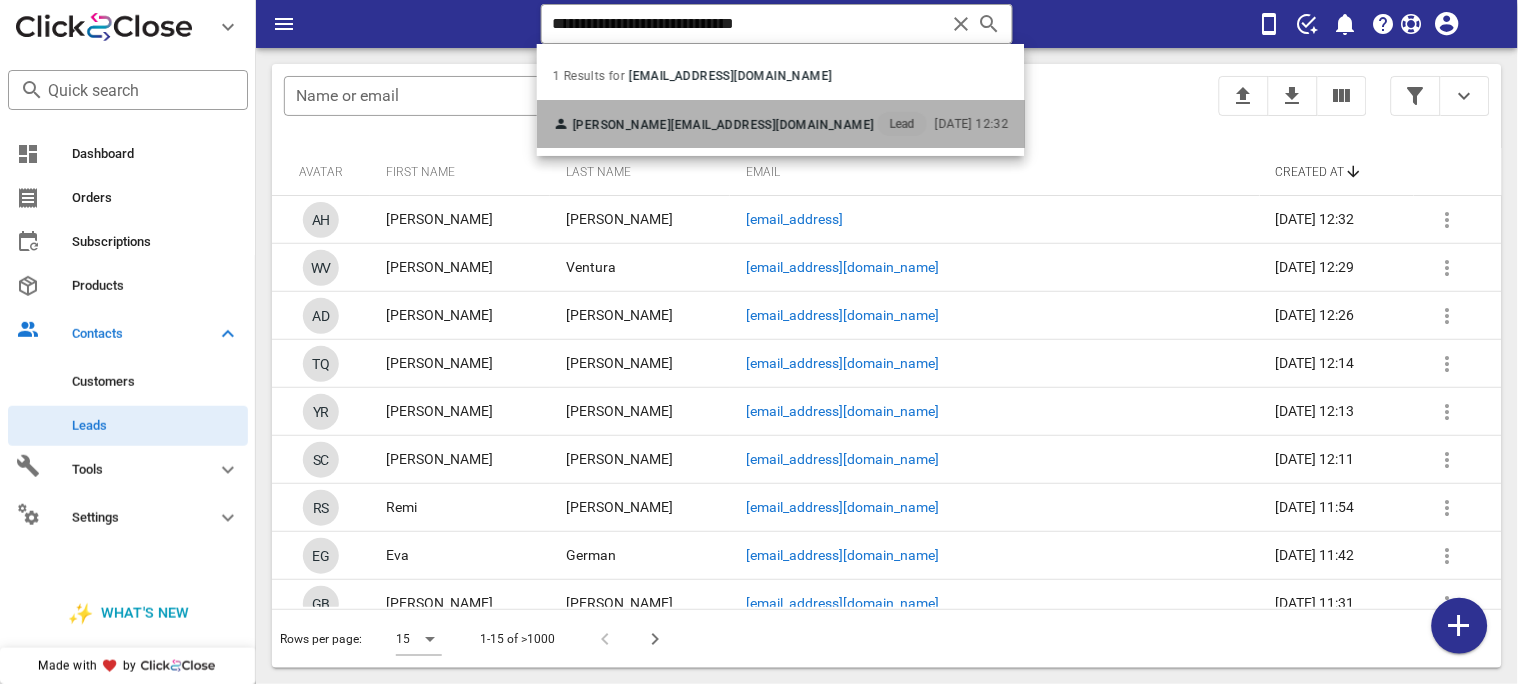 click on "gracielavanesagamero@gmail.com" at bounding box center [772, 125] 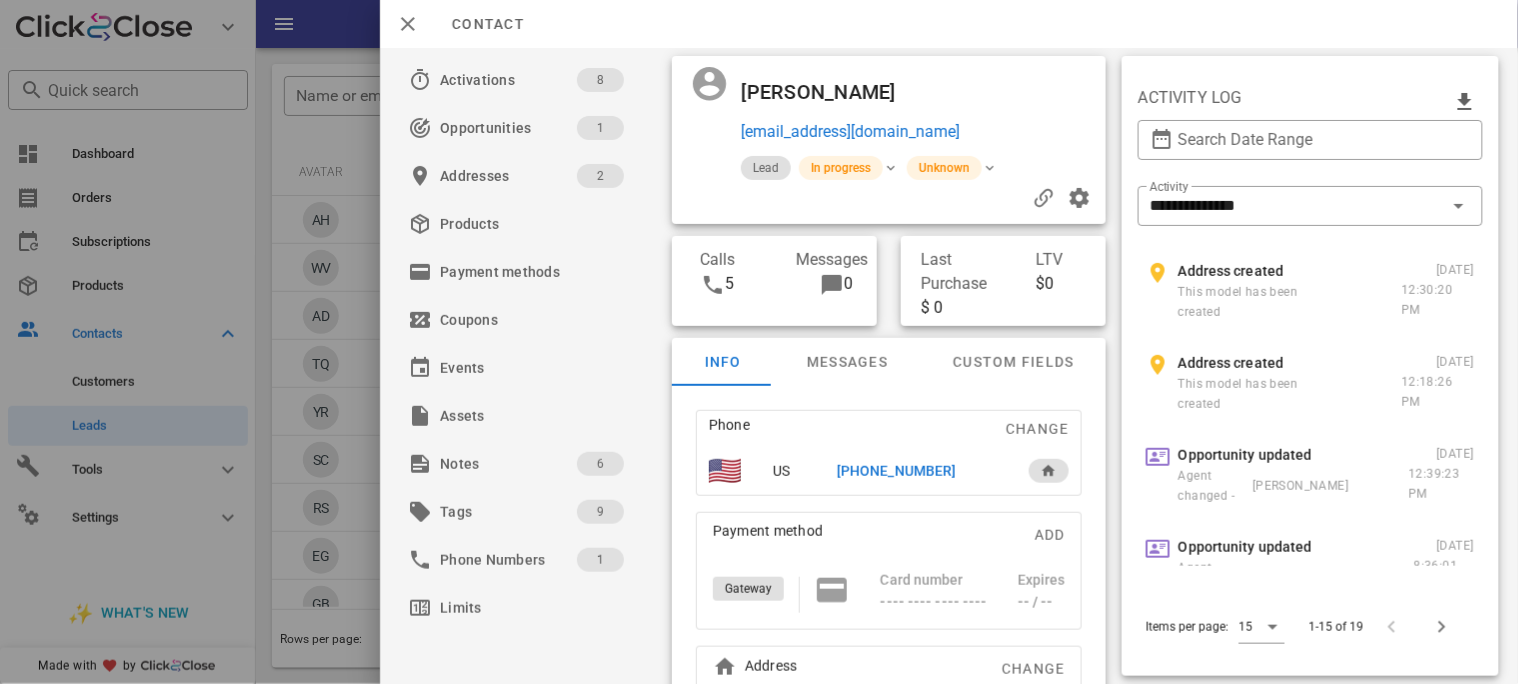 click on "+15095087898" at bounding box center [895, 471] 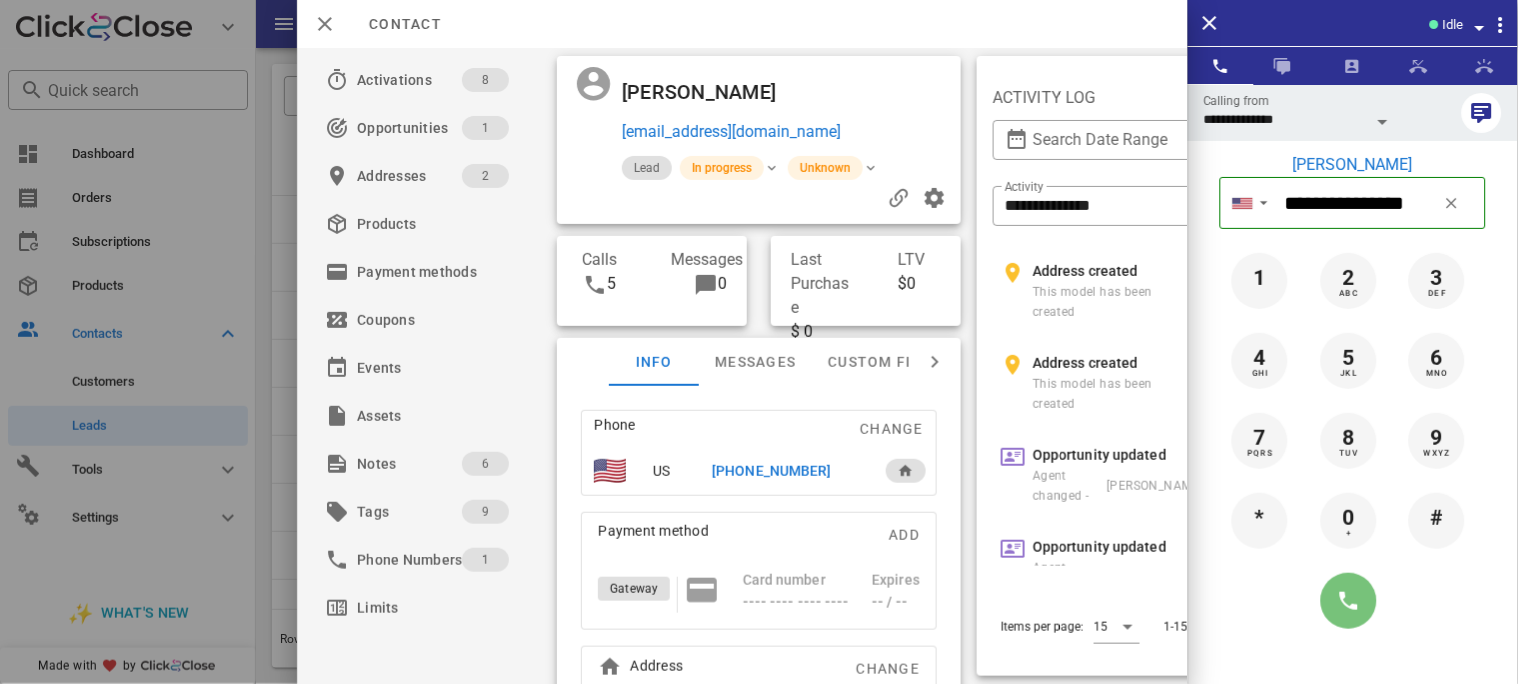 click at bounding box center (1349, 601) 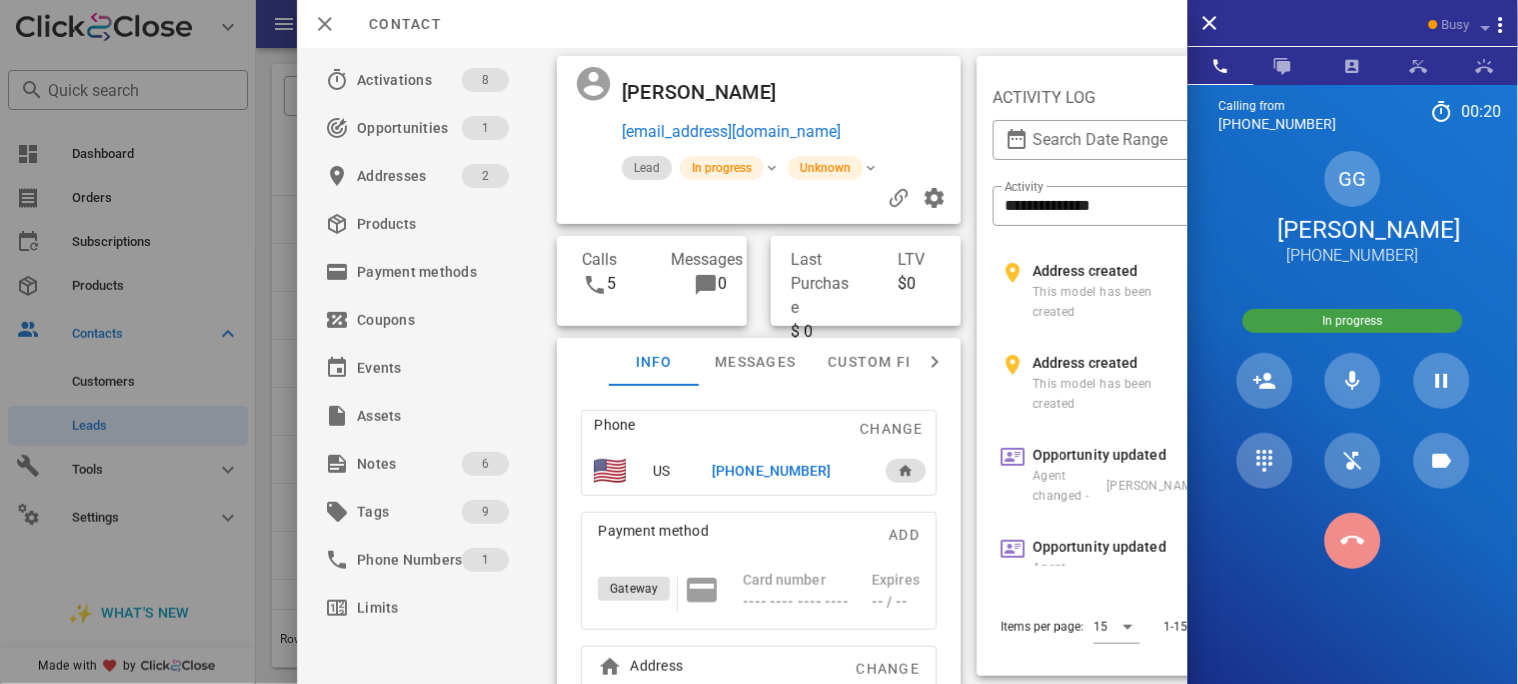 click at bounding box center (1353, 541) 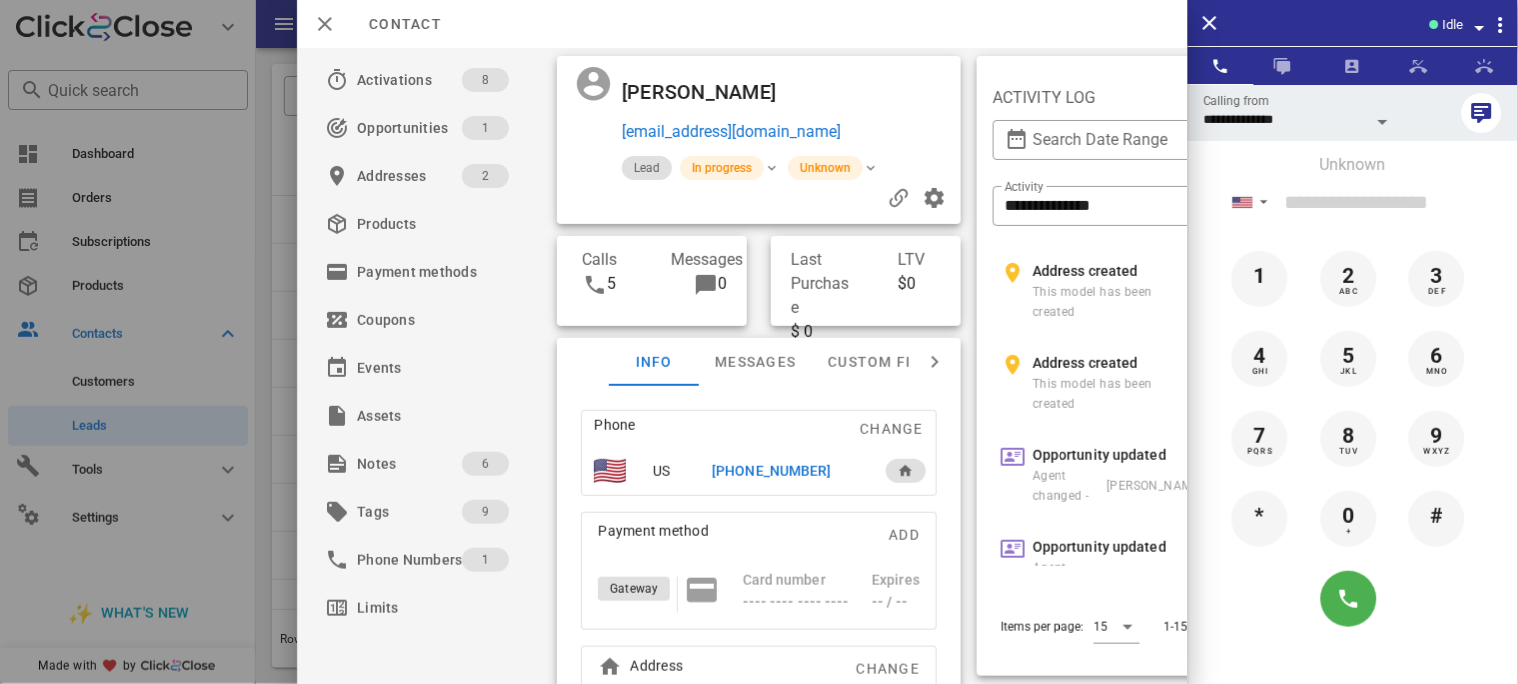 click on "+15095087898" at bounding box center (771, 471) 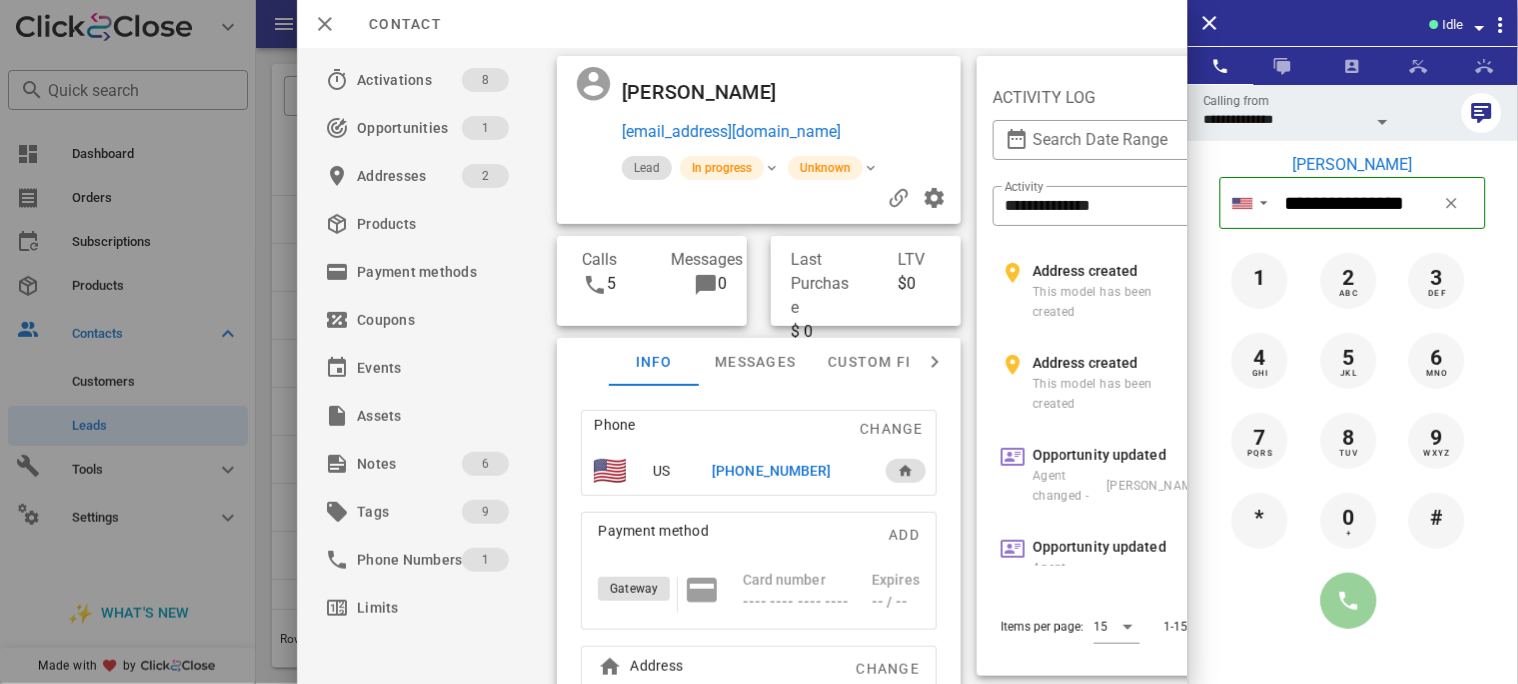 click at bounding box center (1349, 601) 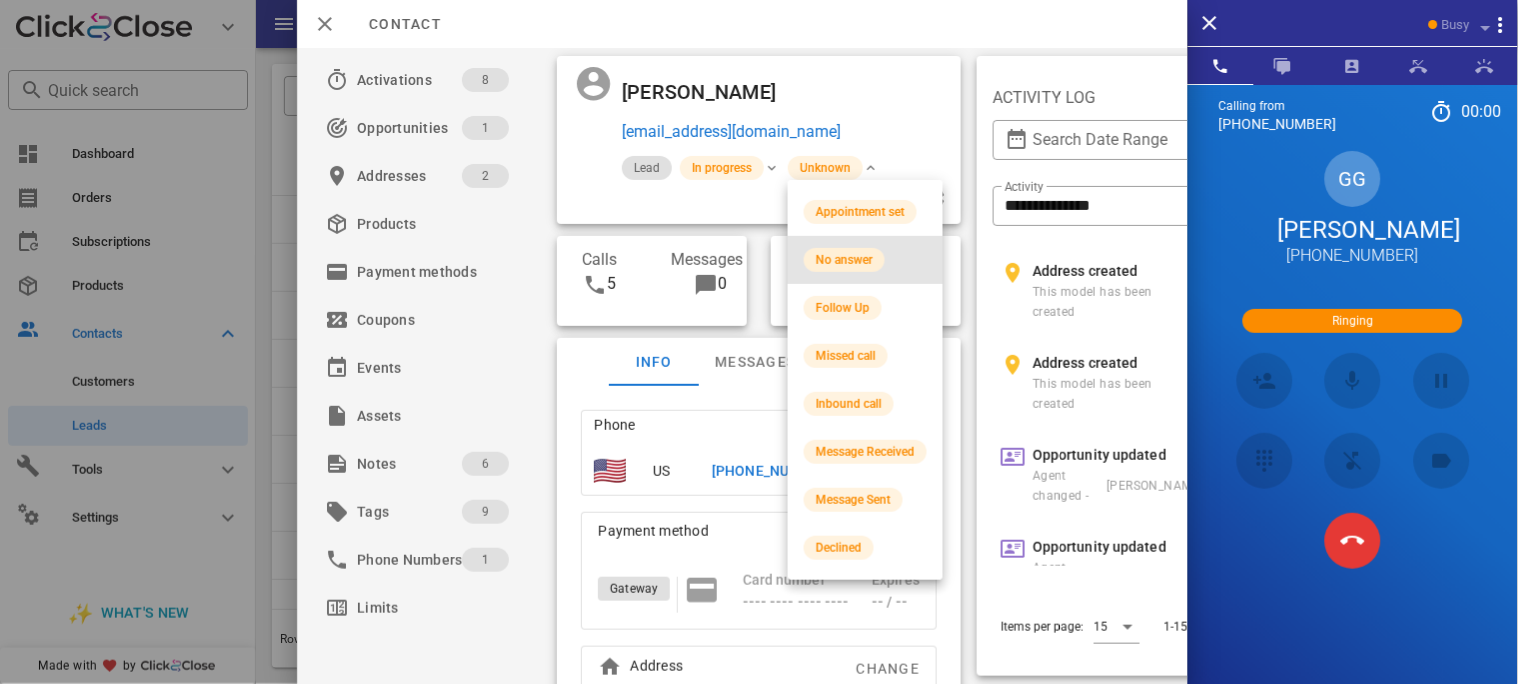 click on "No answer" at bounding box center [844, 260] 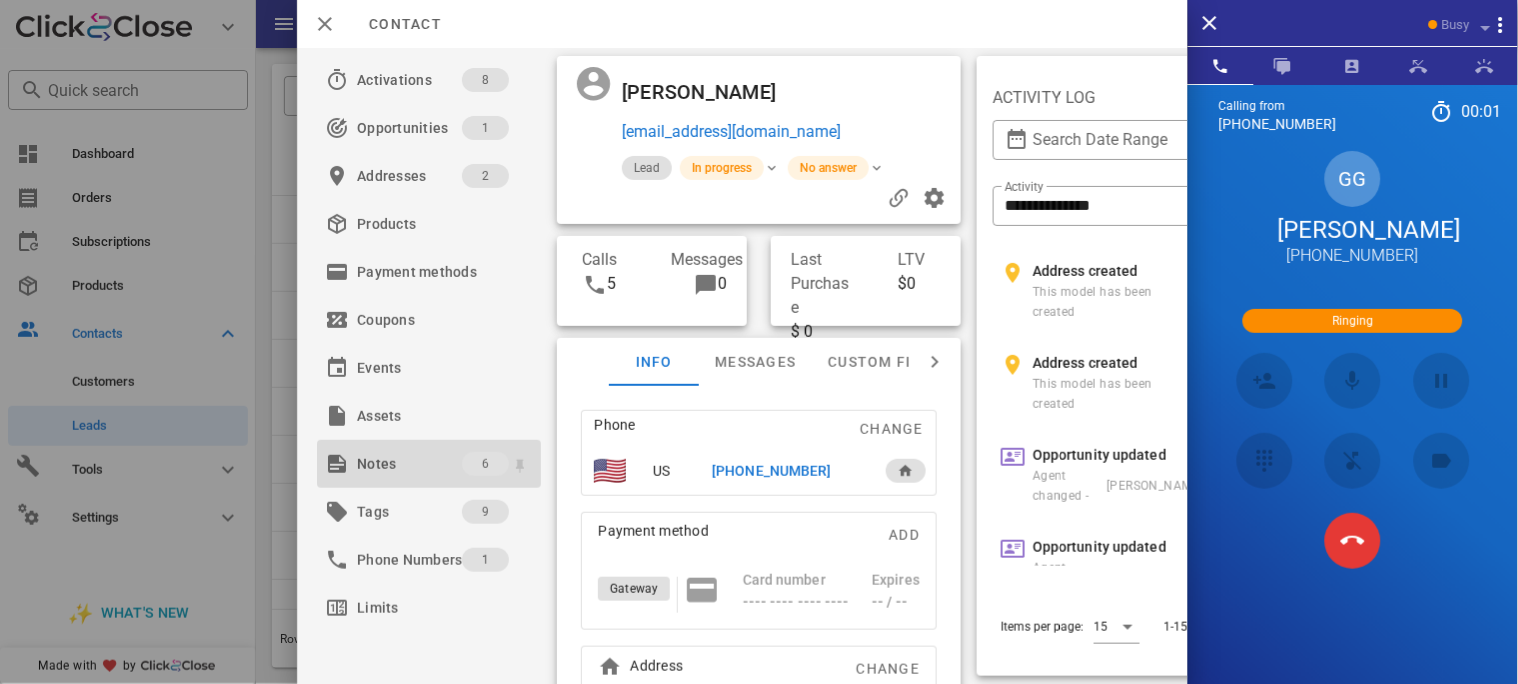 click on "Notes" at bounding box center (409, 464) 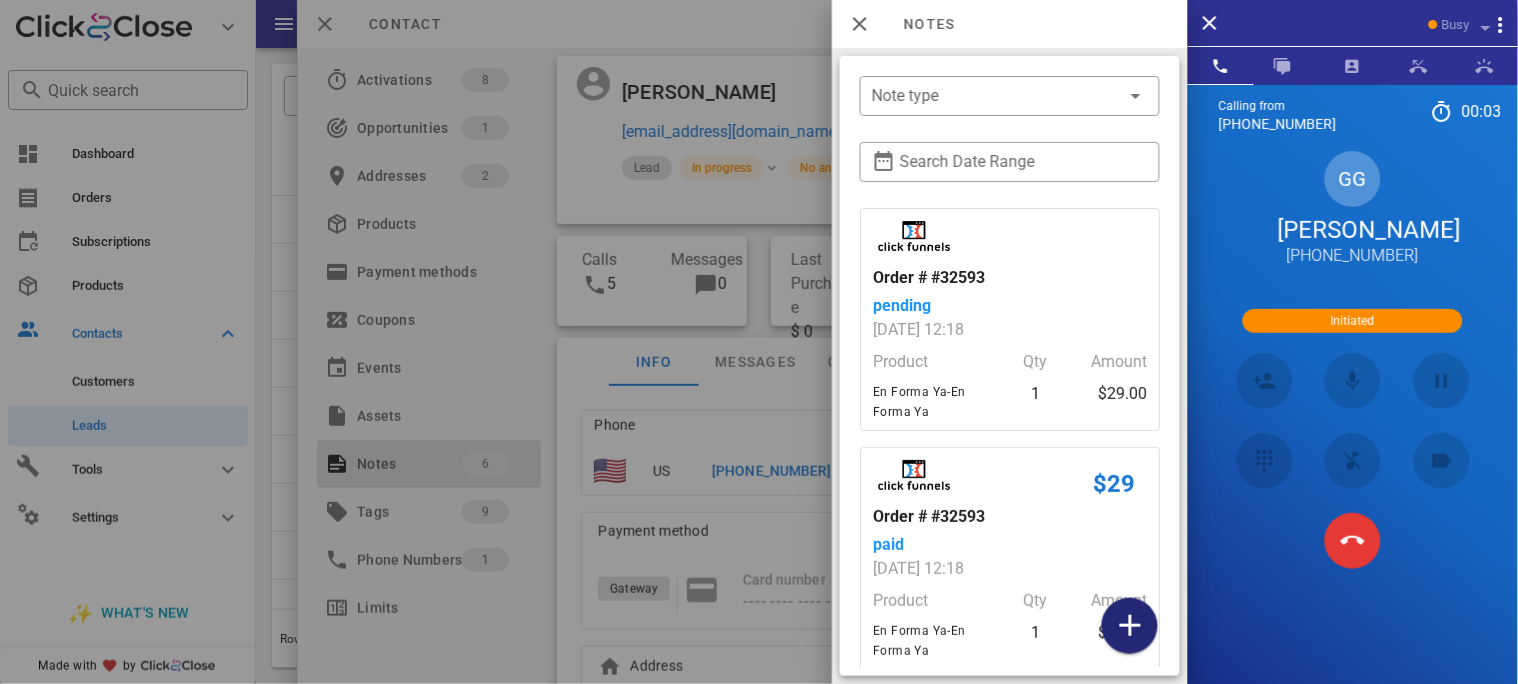 click at bounding box center (1130, 626) 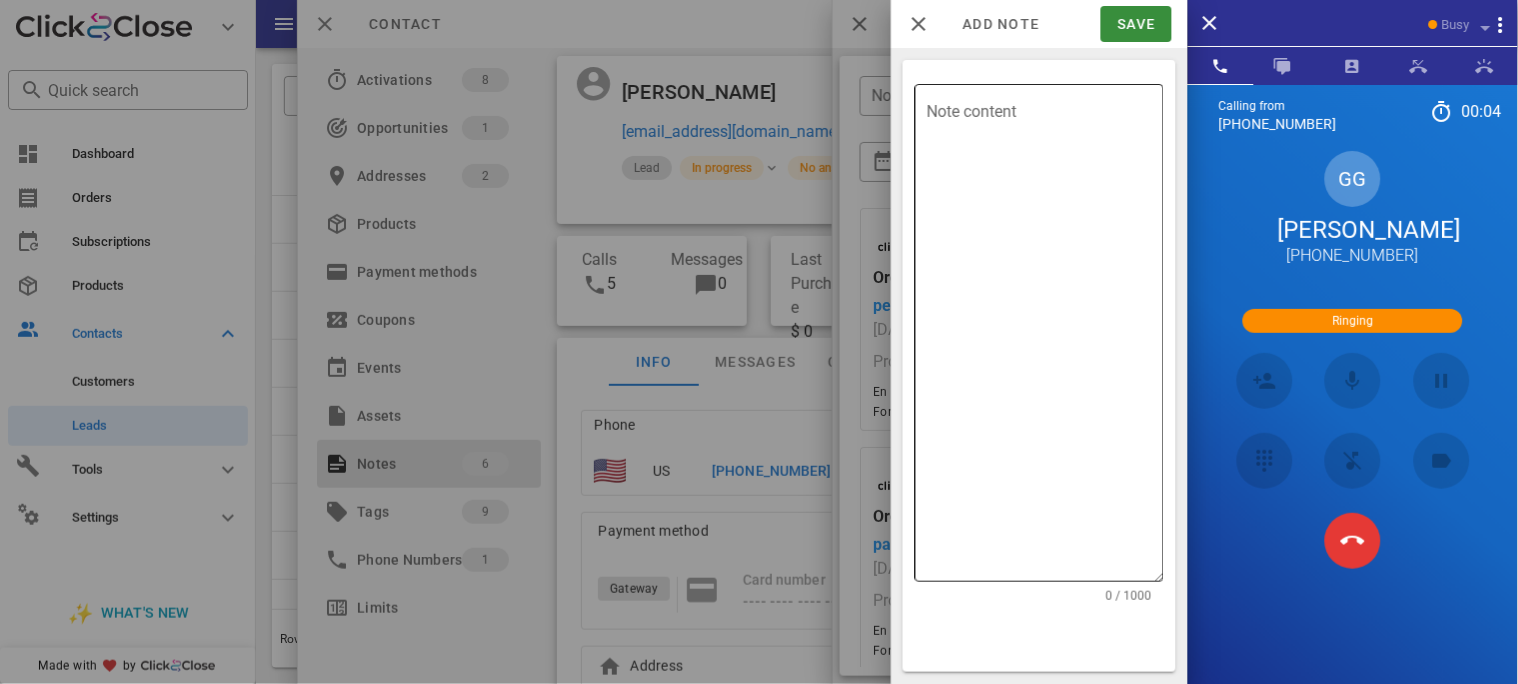 click on "Note content" at bounding box center [1045, 338] 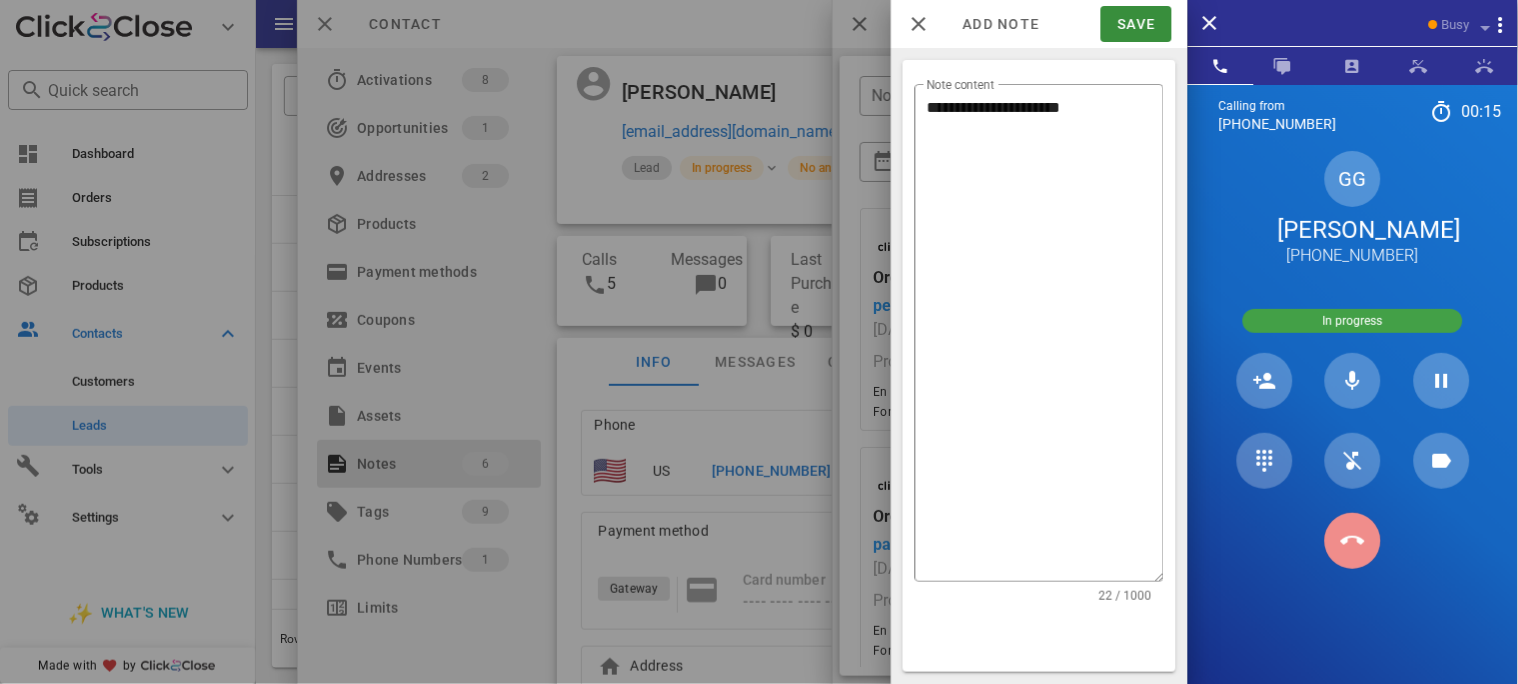 click at bounding box center (1353, 541) 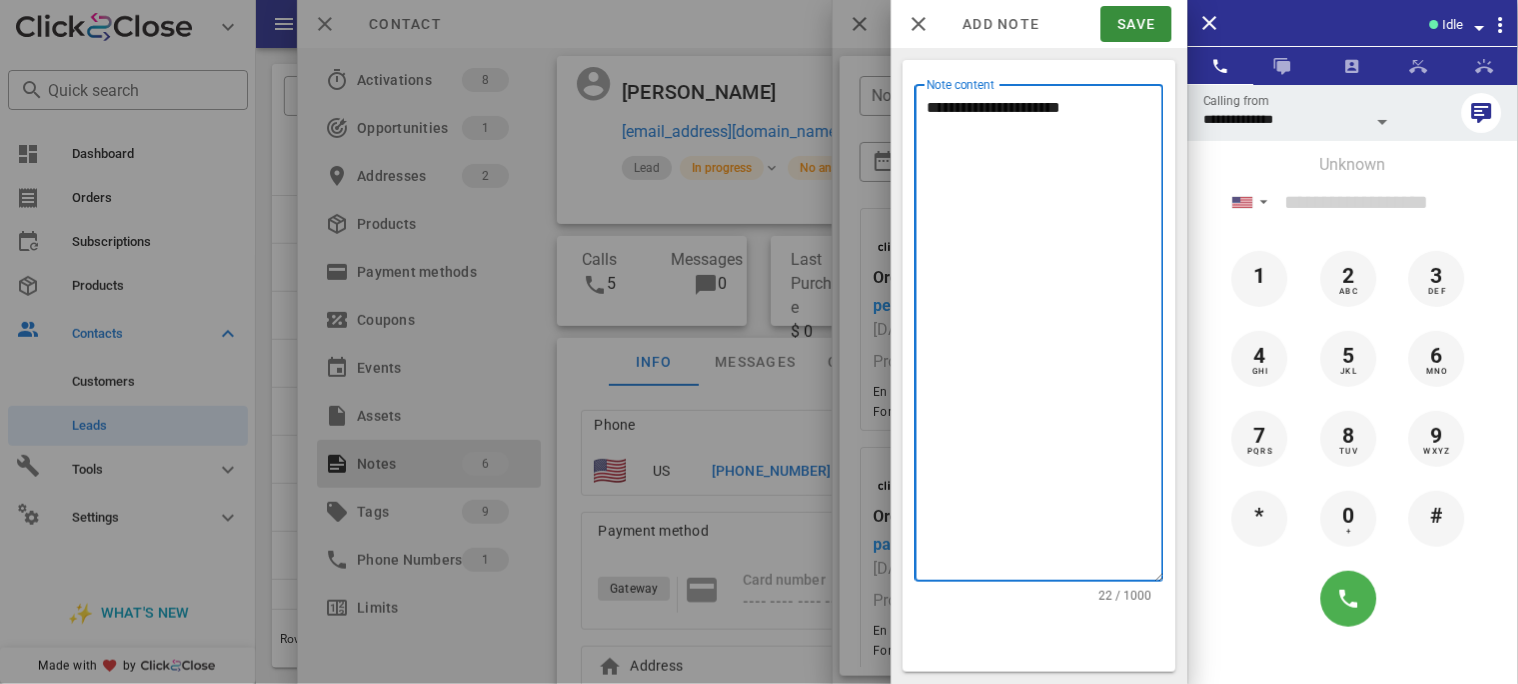 click on "**********" at bounding box center [1045, 338] 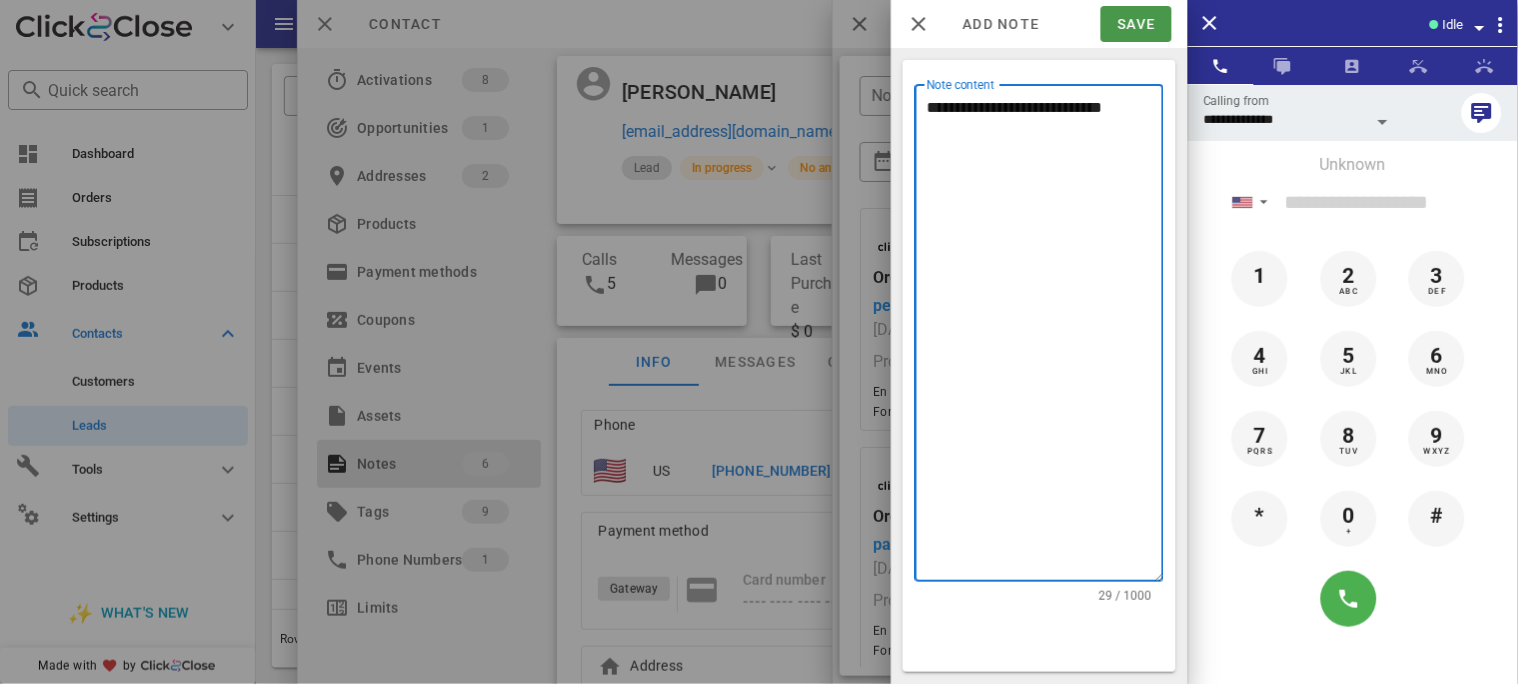 type on "**********" 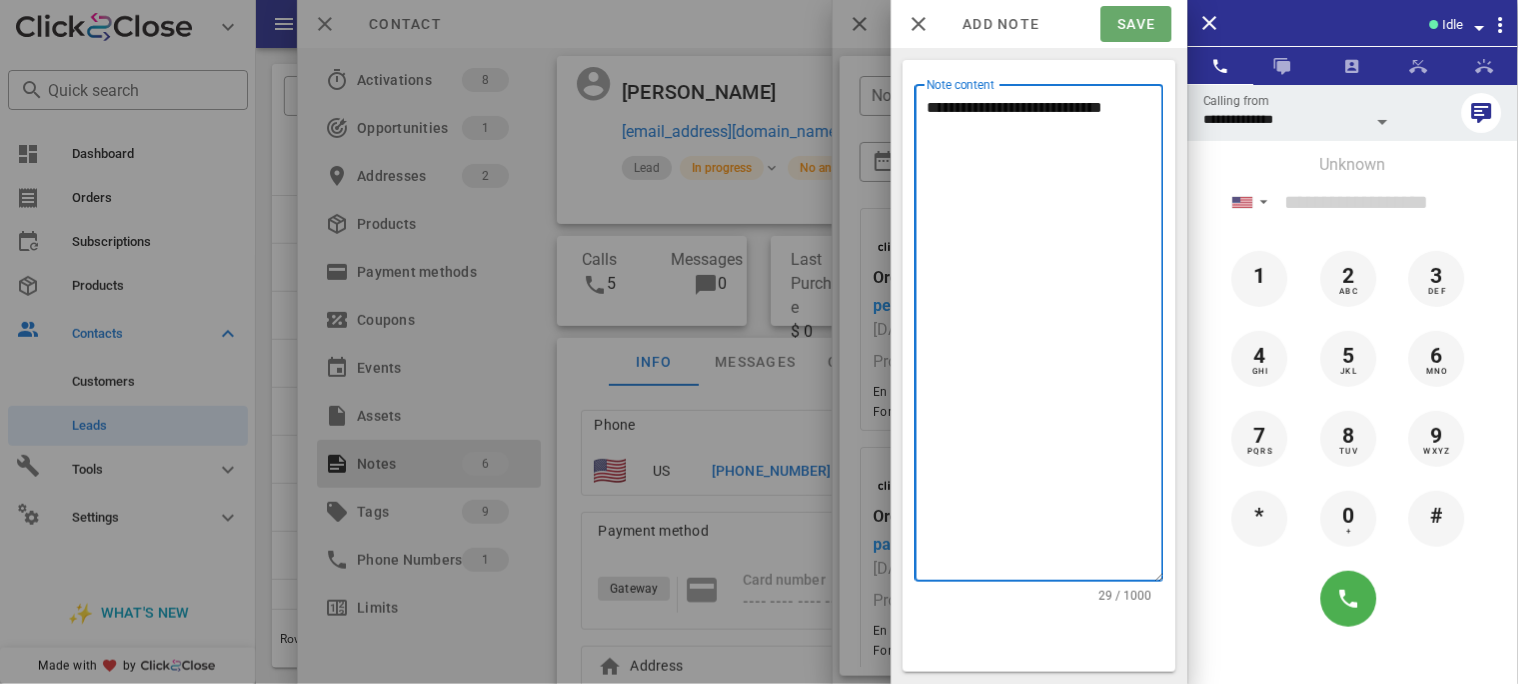 click on "Save" at bounding box center (1136, 24) 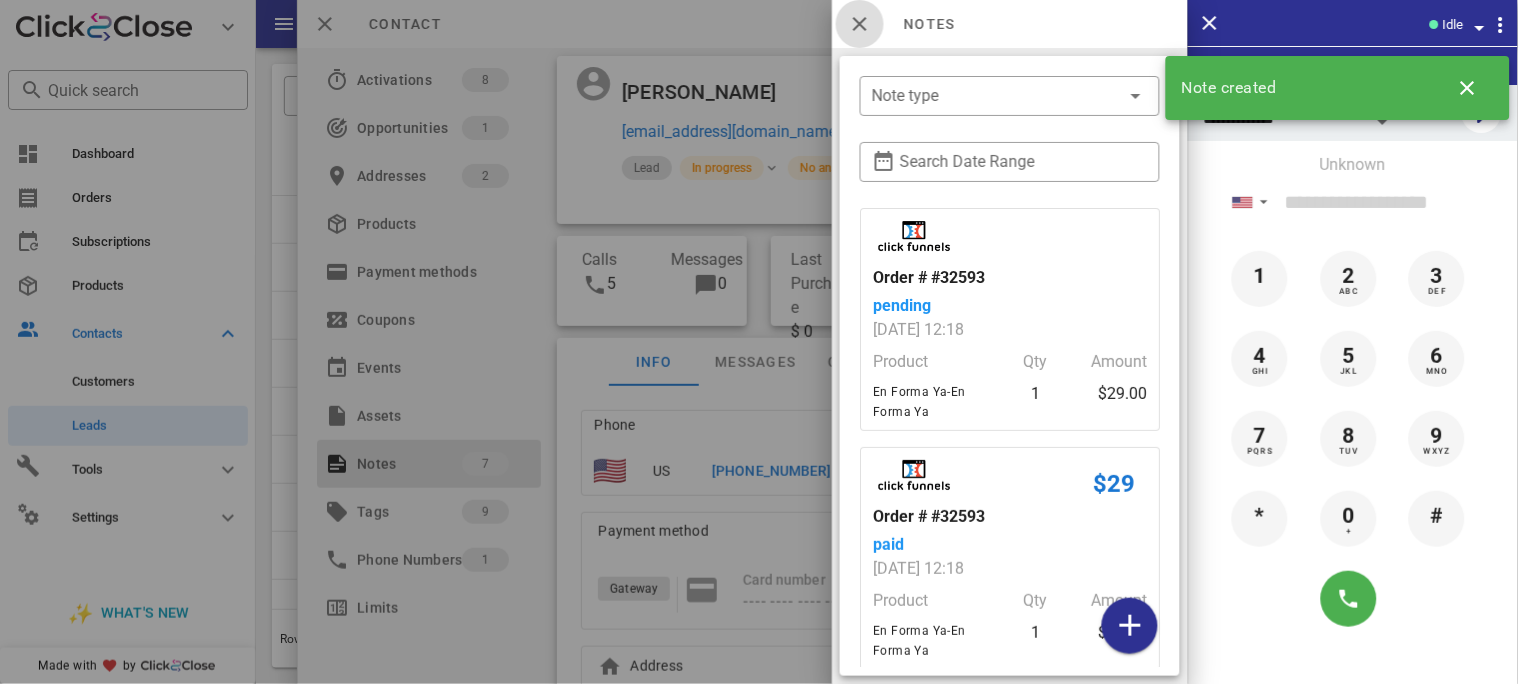 click at bounding box center (860, 24) 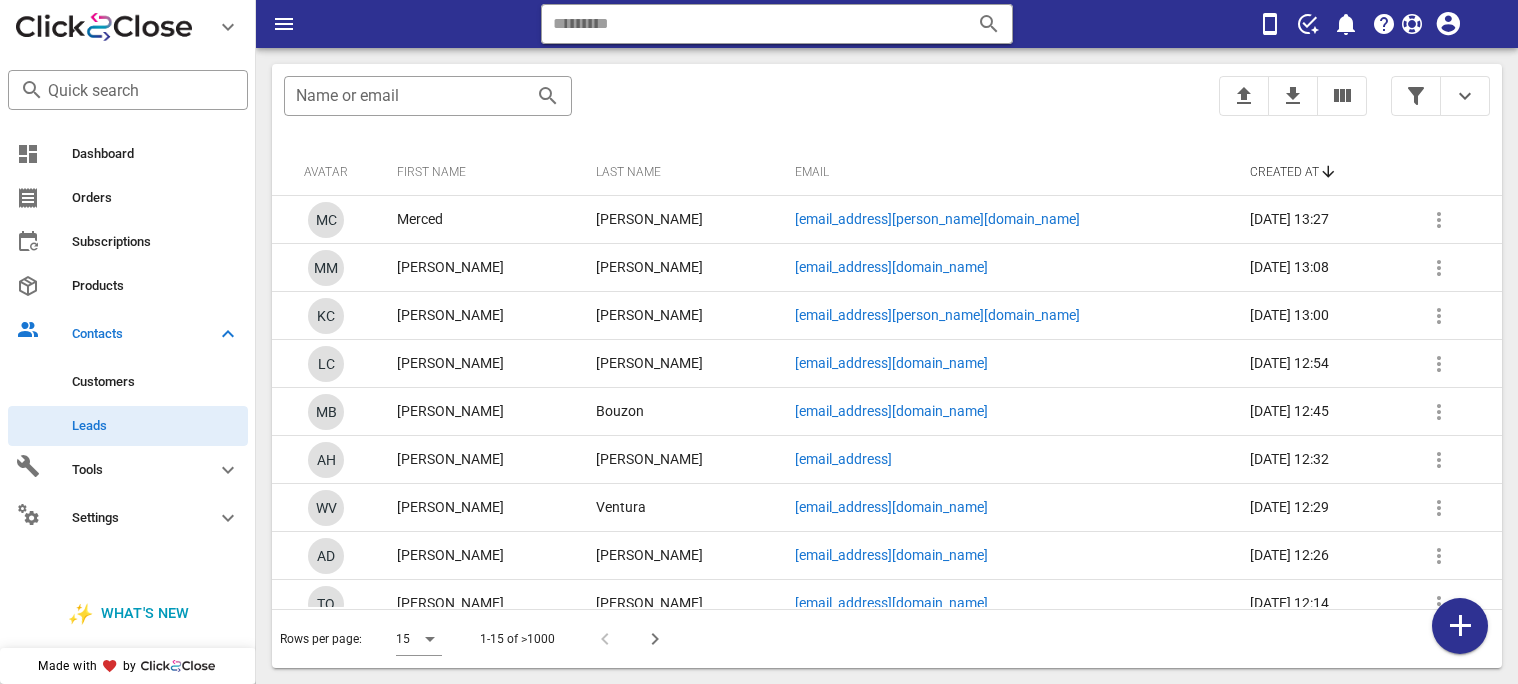 scroll, scrollTop: 0, scrollLeft: 0, axis: both 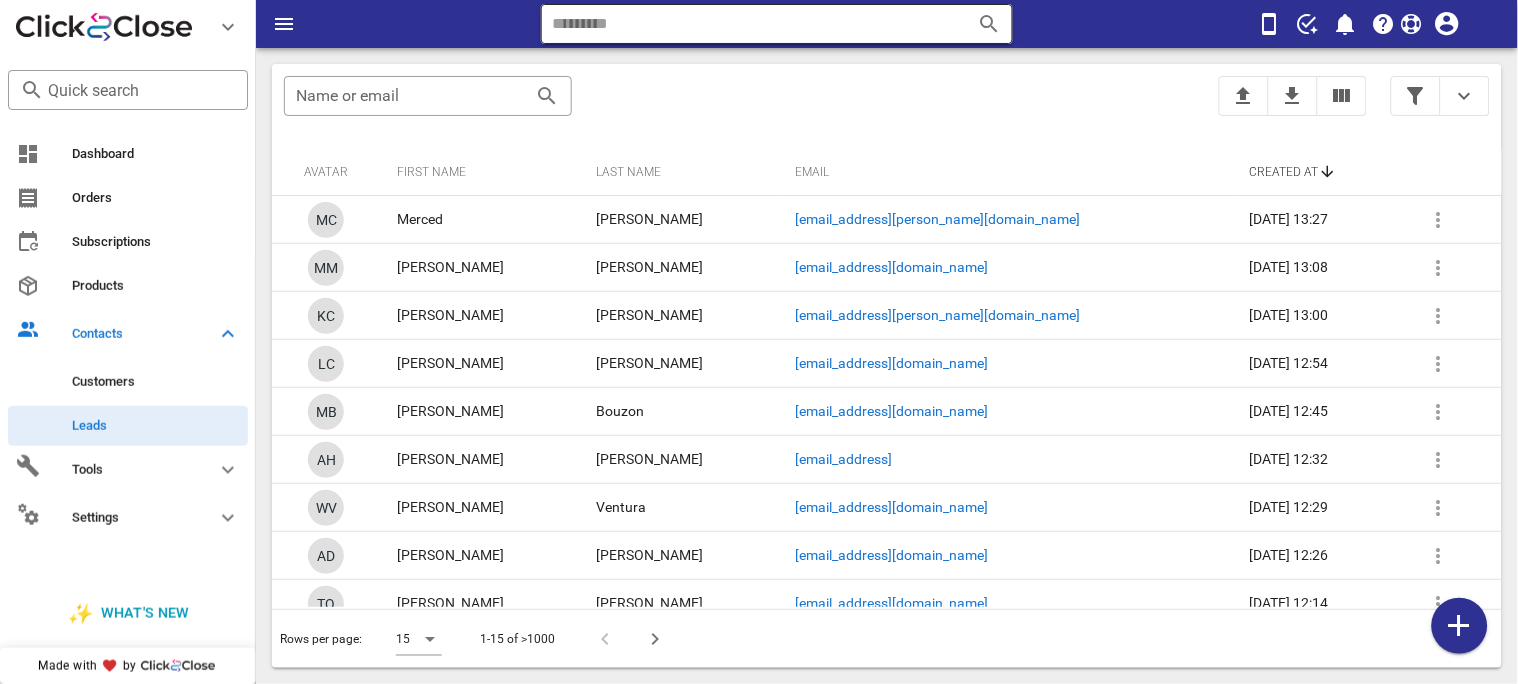 click at bounding box center [749, 24] 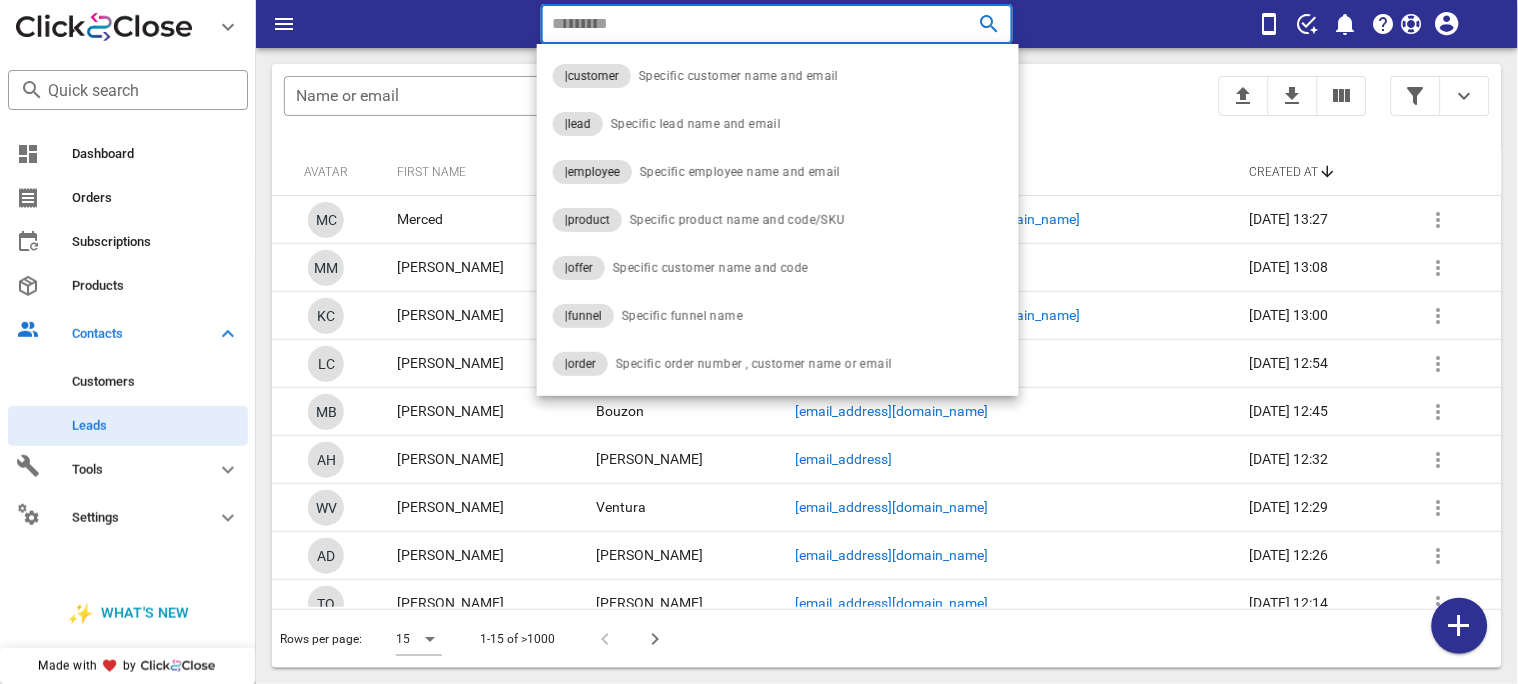 paste on "**********" 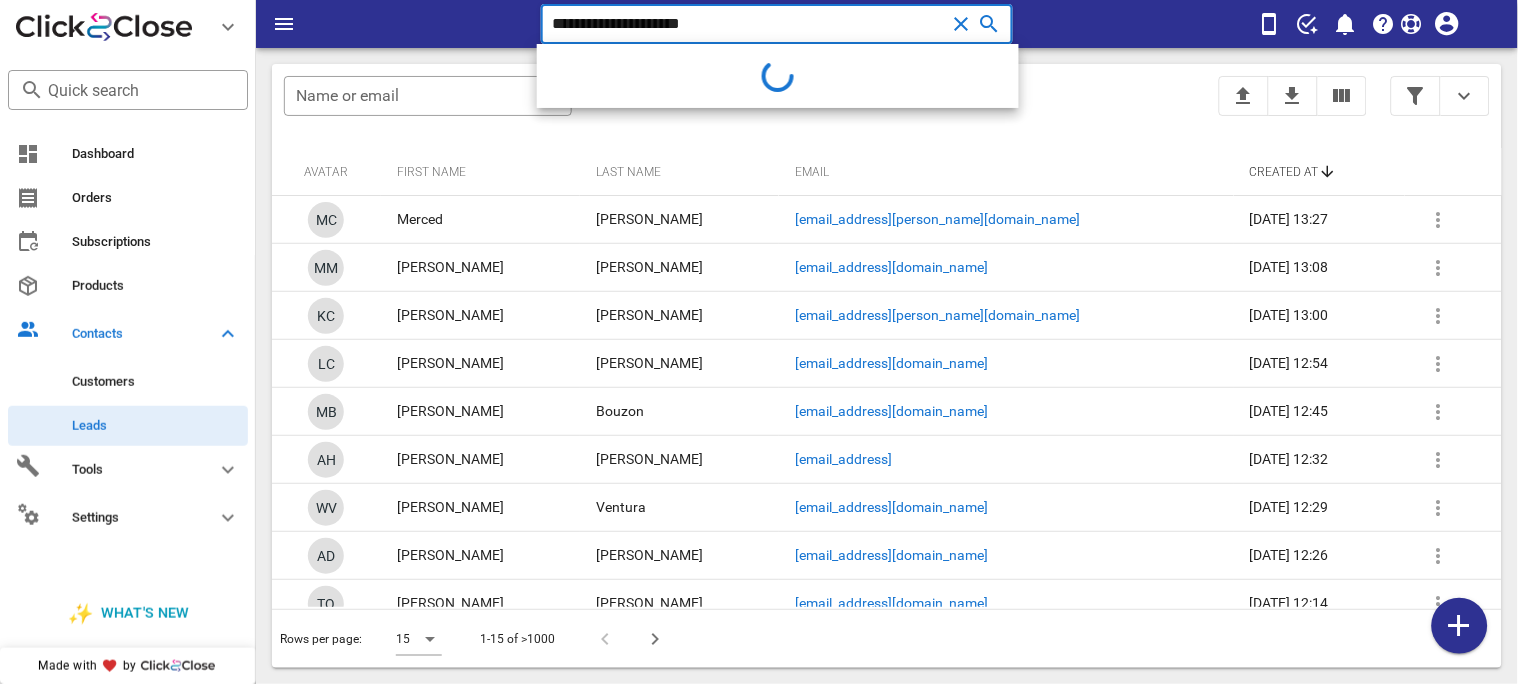 type on "**********" 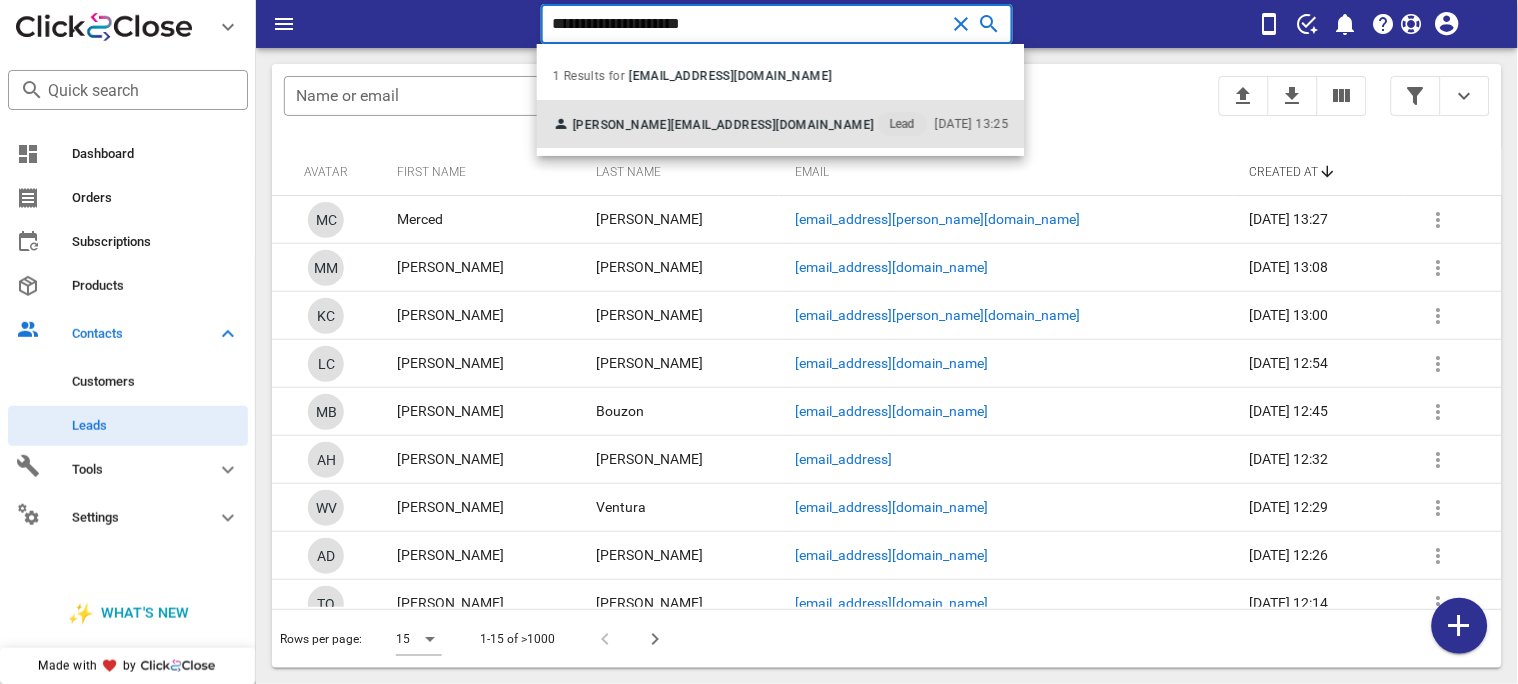 click on "[EMAIL_ADDRESS][DOMAIN_NAME]" at bounding box center (772, 125) 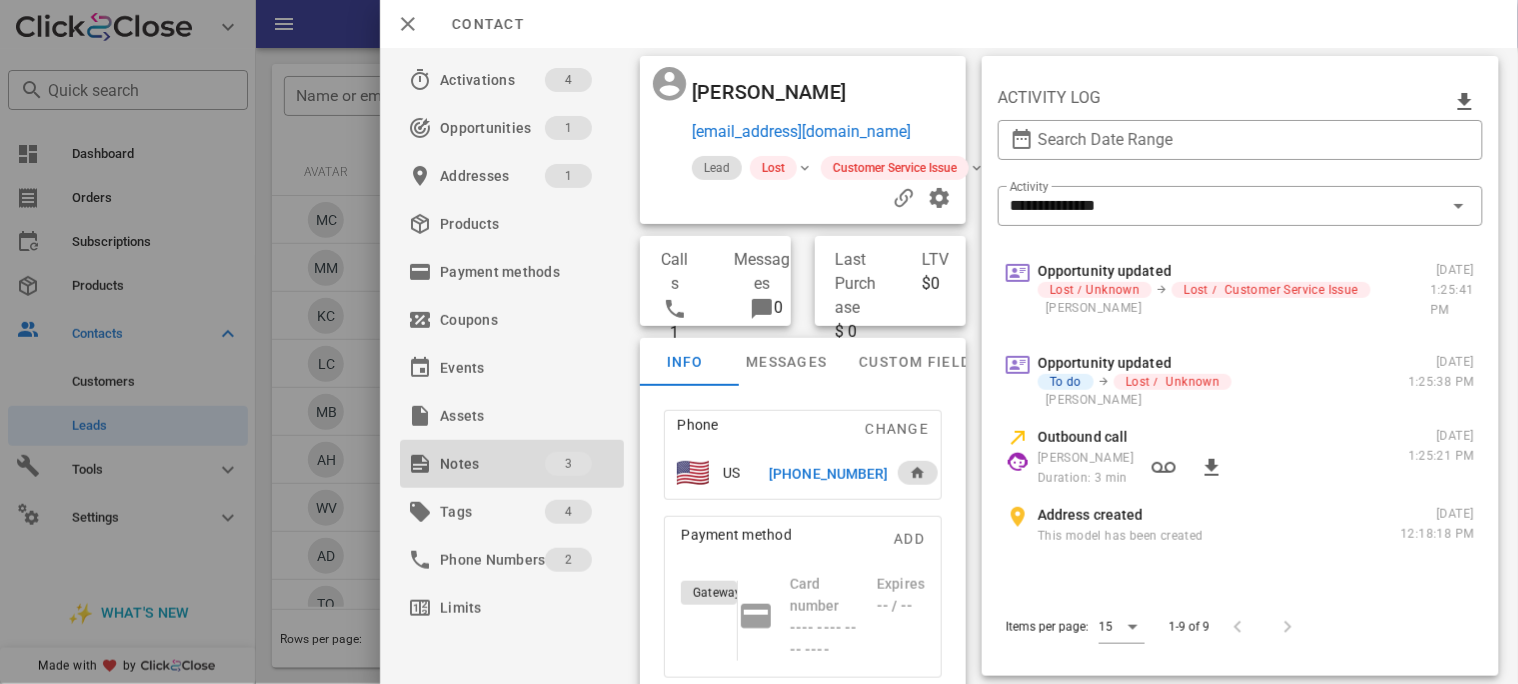 click on "Notes" at bounding box center (492, 464) 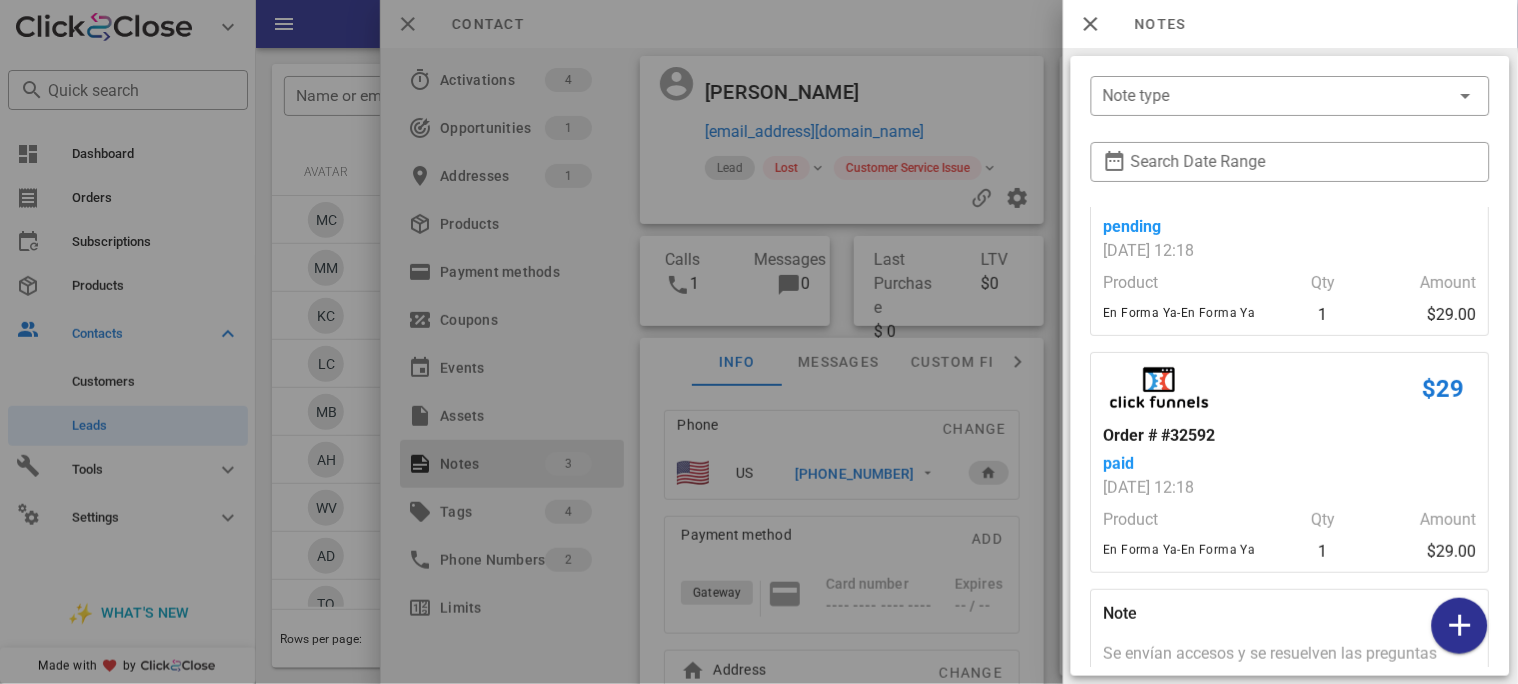 scroll, scrollTop: 167, scrollLeft: 0, axis: vertical 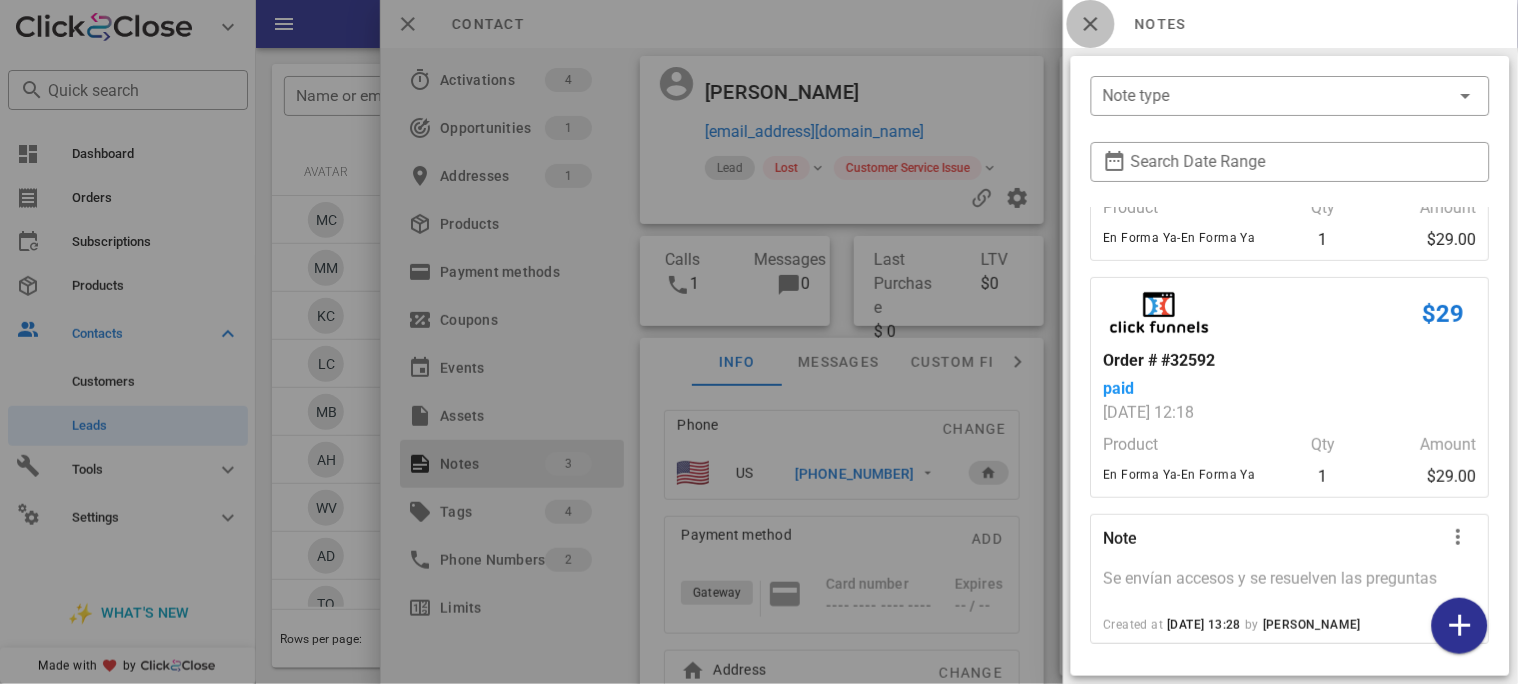 click at bounding box center [1091, 24] 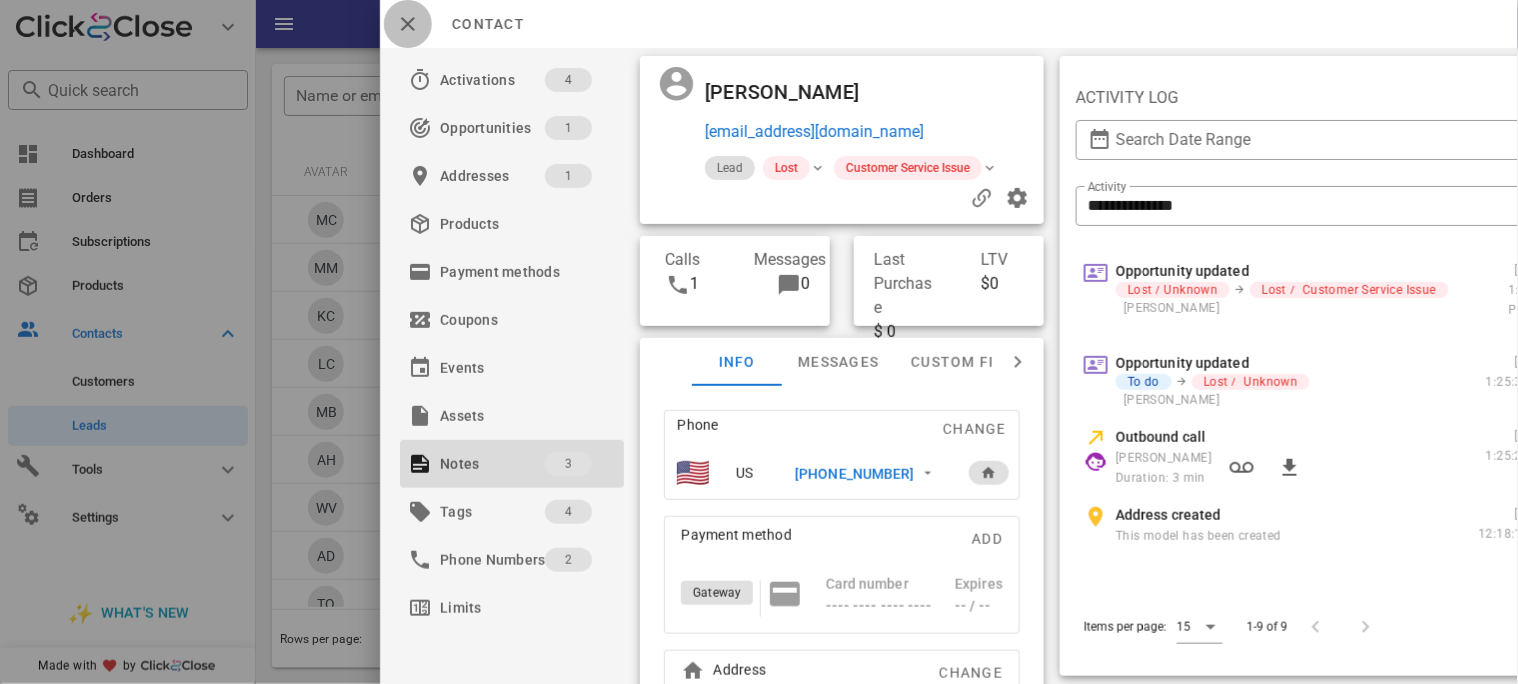 click at bounding box center [408, 24] 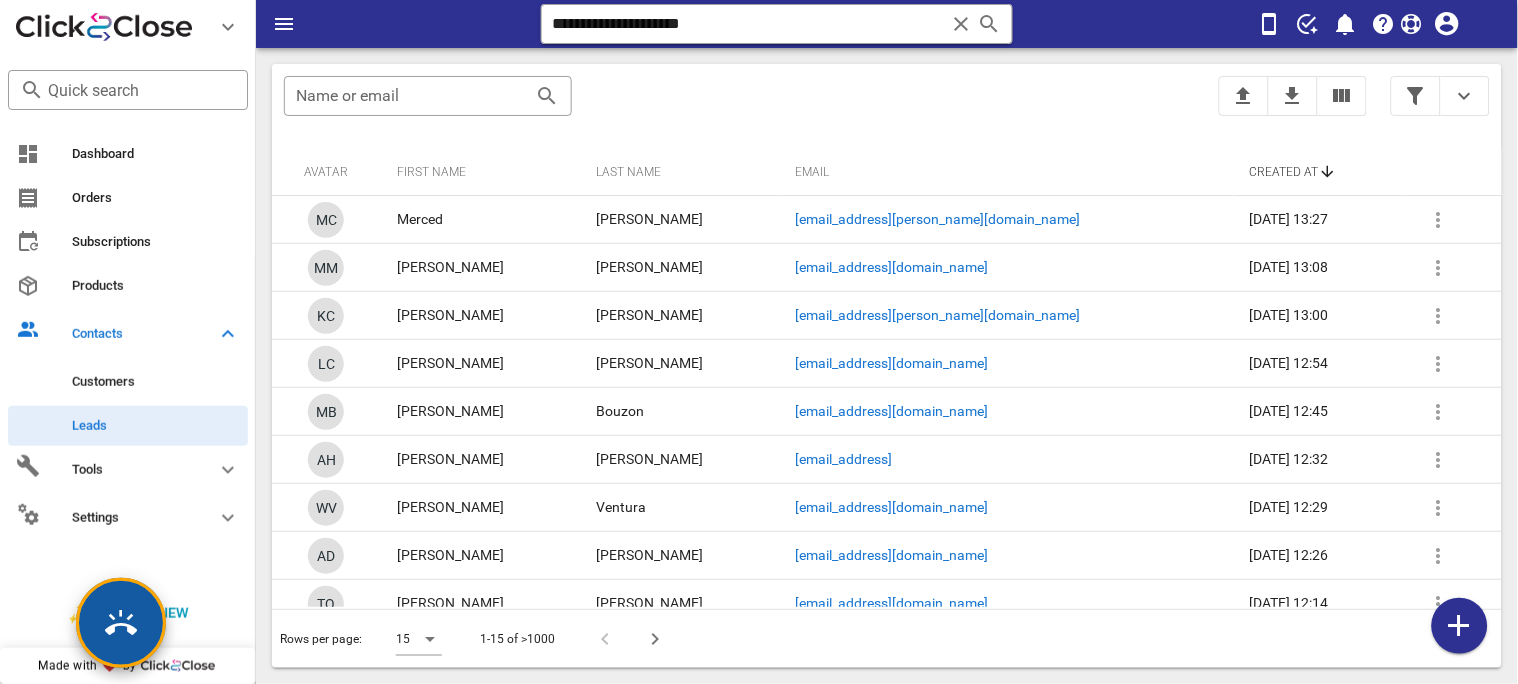 click at bounding box center [121, 623] 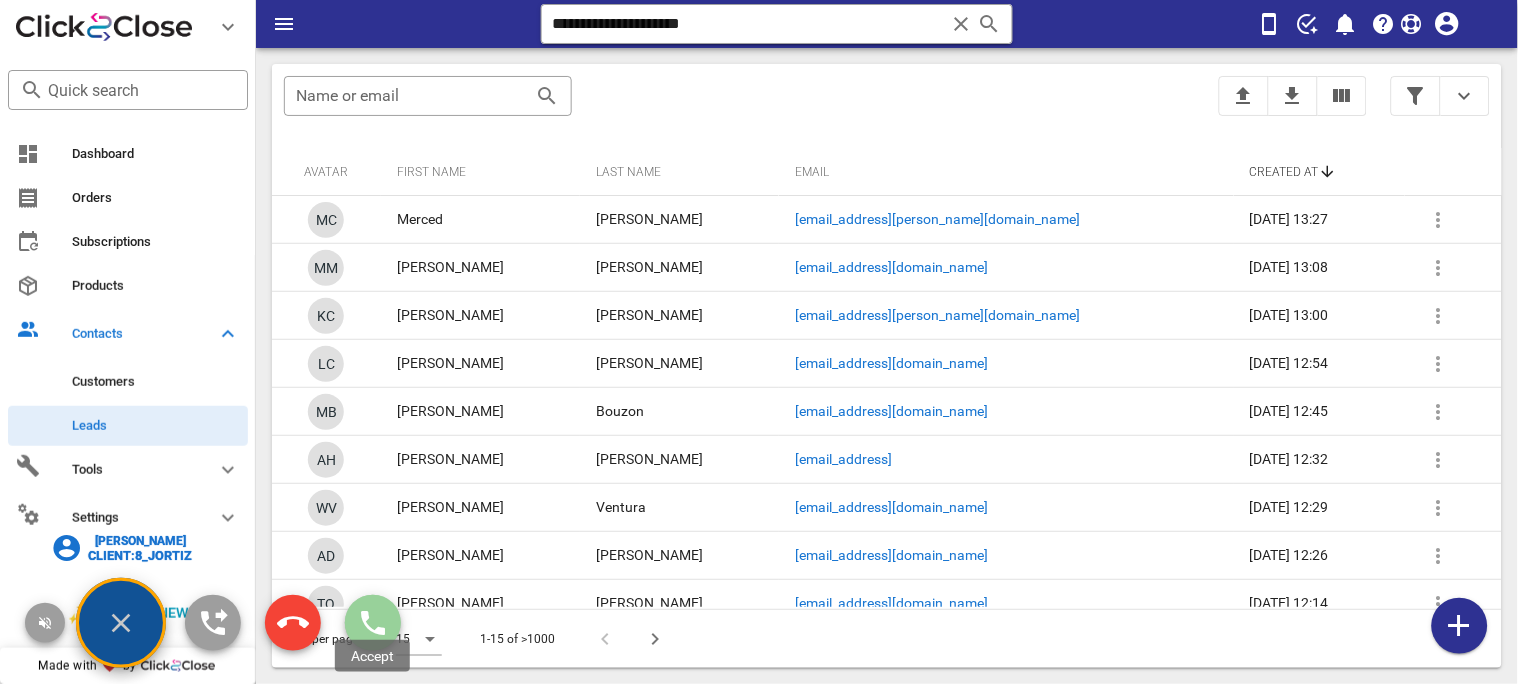 click at bounding box center [373, 623] 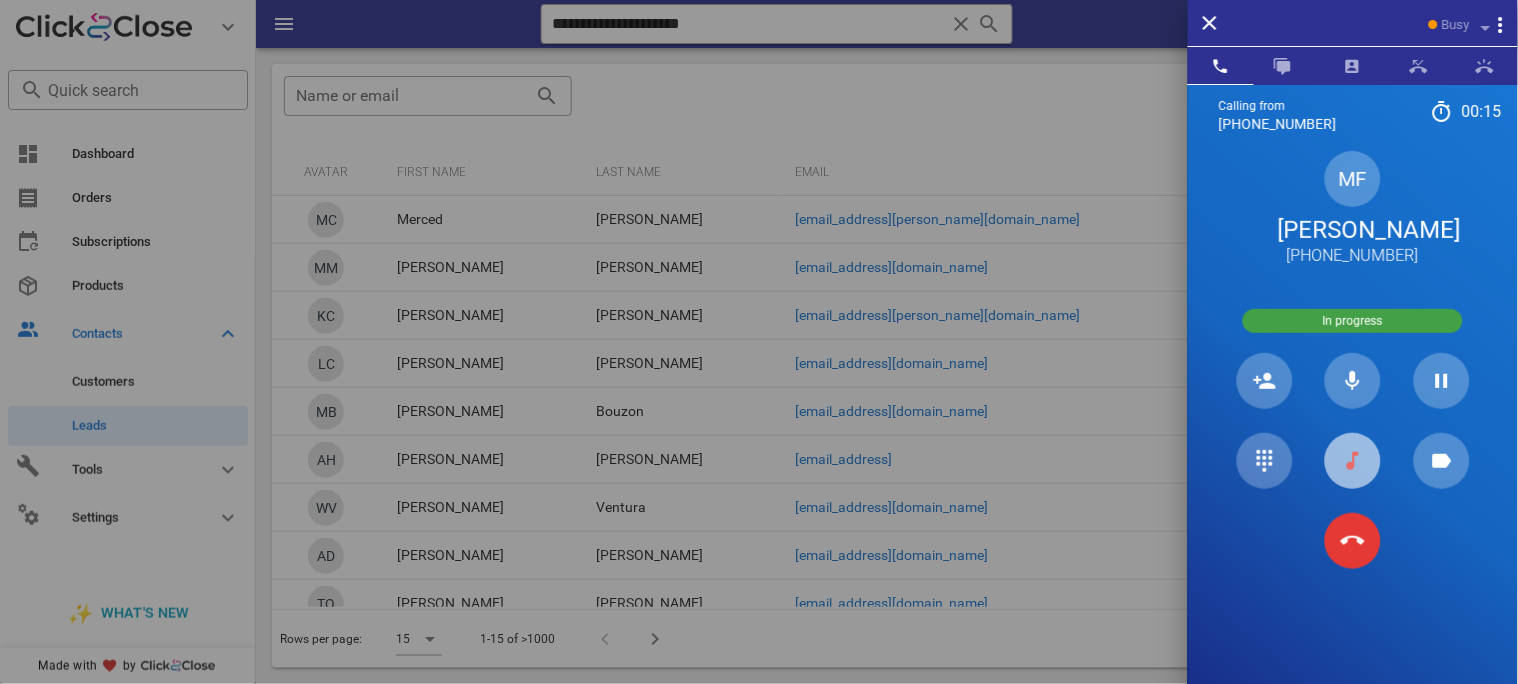click at bounding box center [1353, 461] 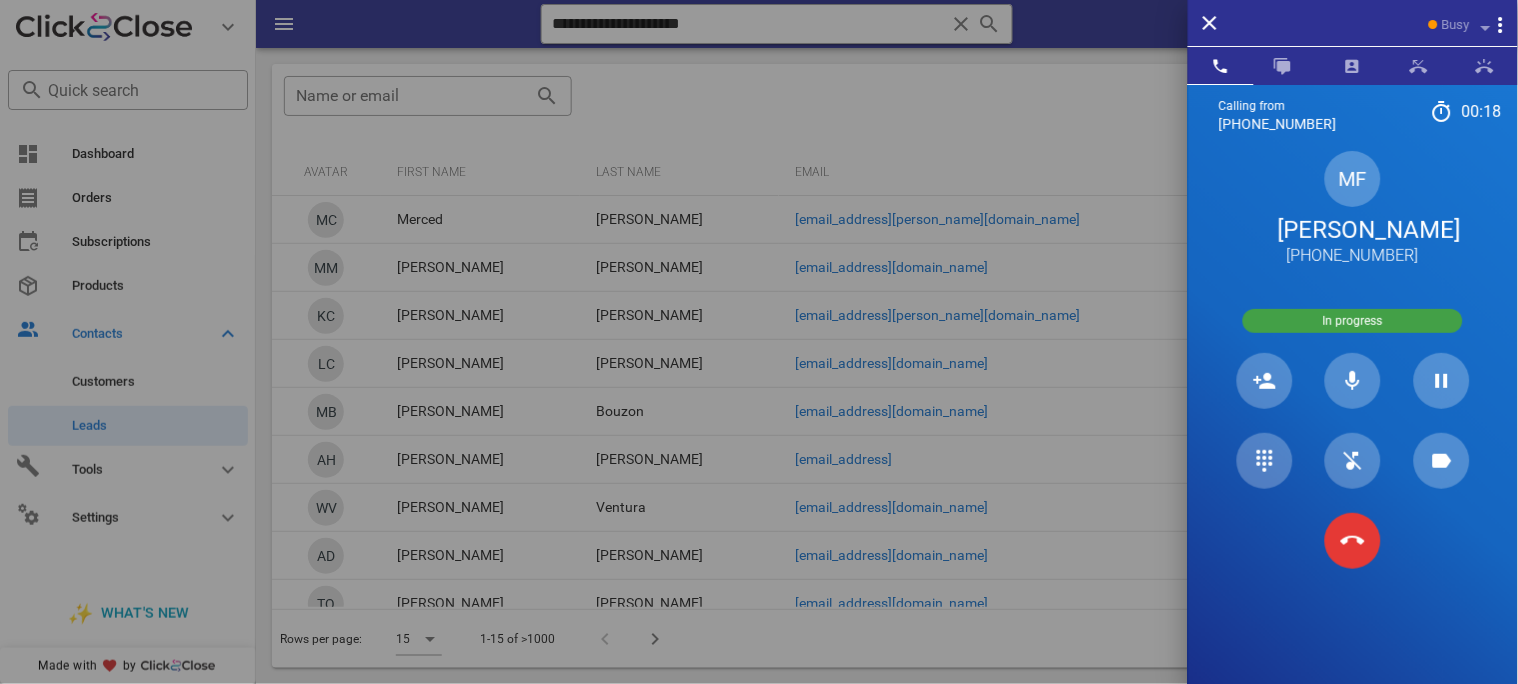 click on "[PERSON_NAME]" at bounding box center [1353, 230] 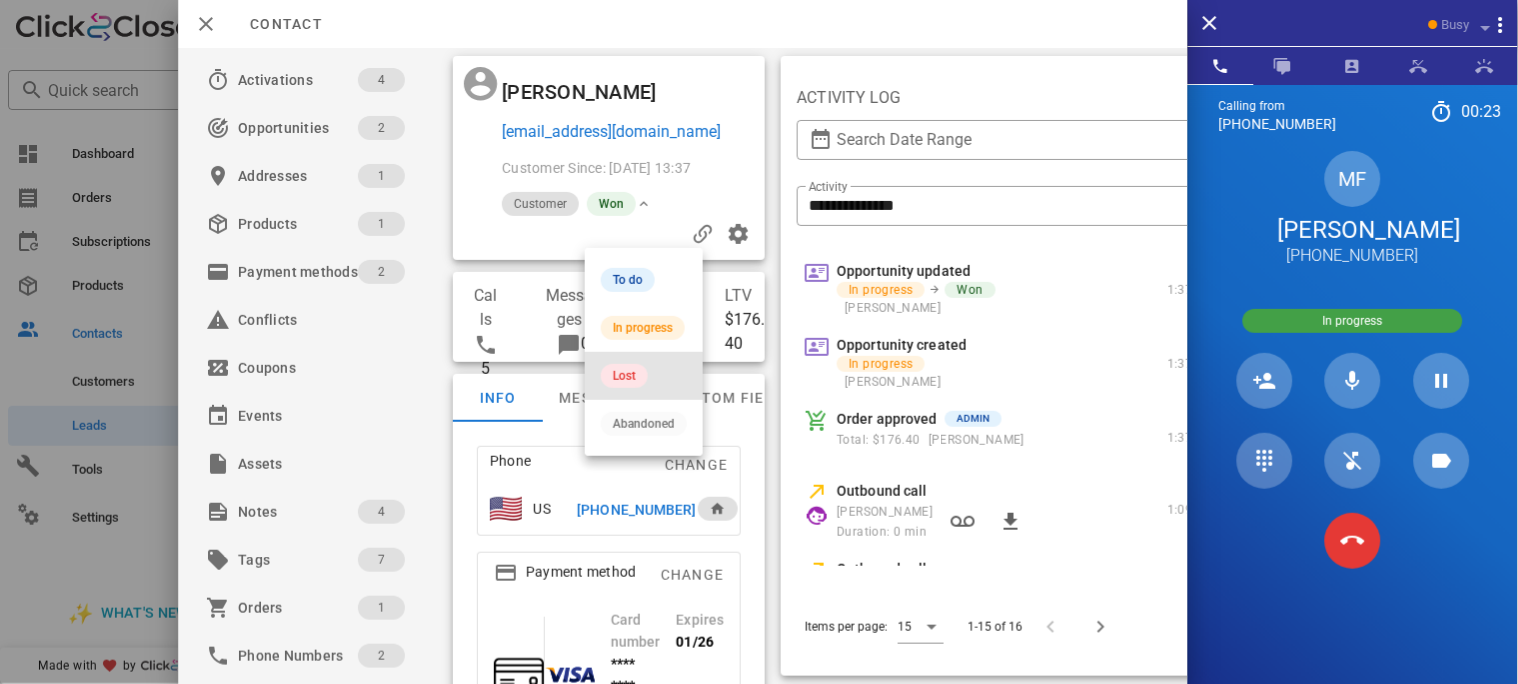 click on "Lost" at bounding box center (624, 376) 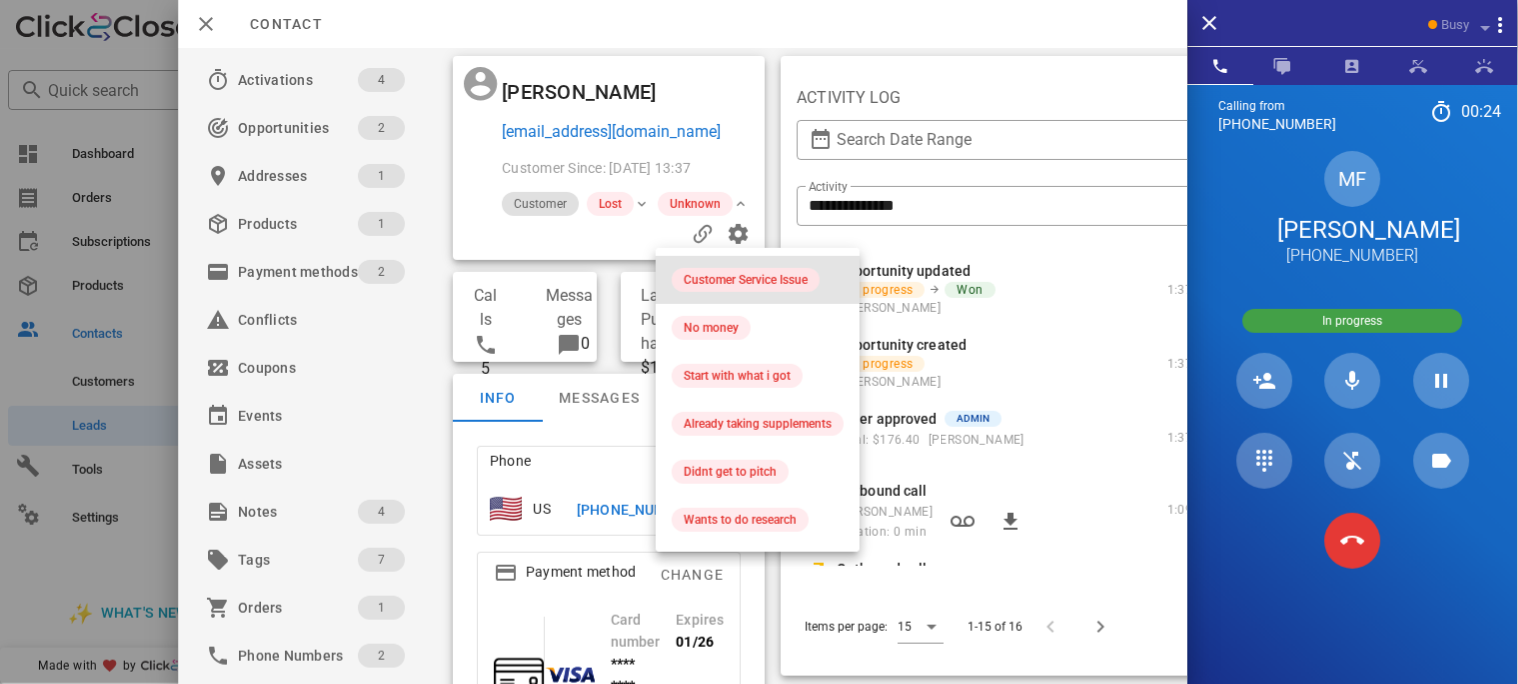click on "Customer Service Issue" at bounding box center (746, 280) 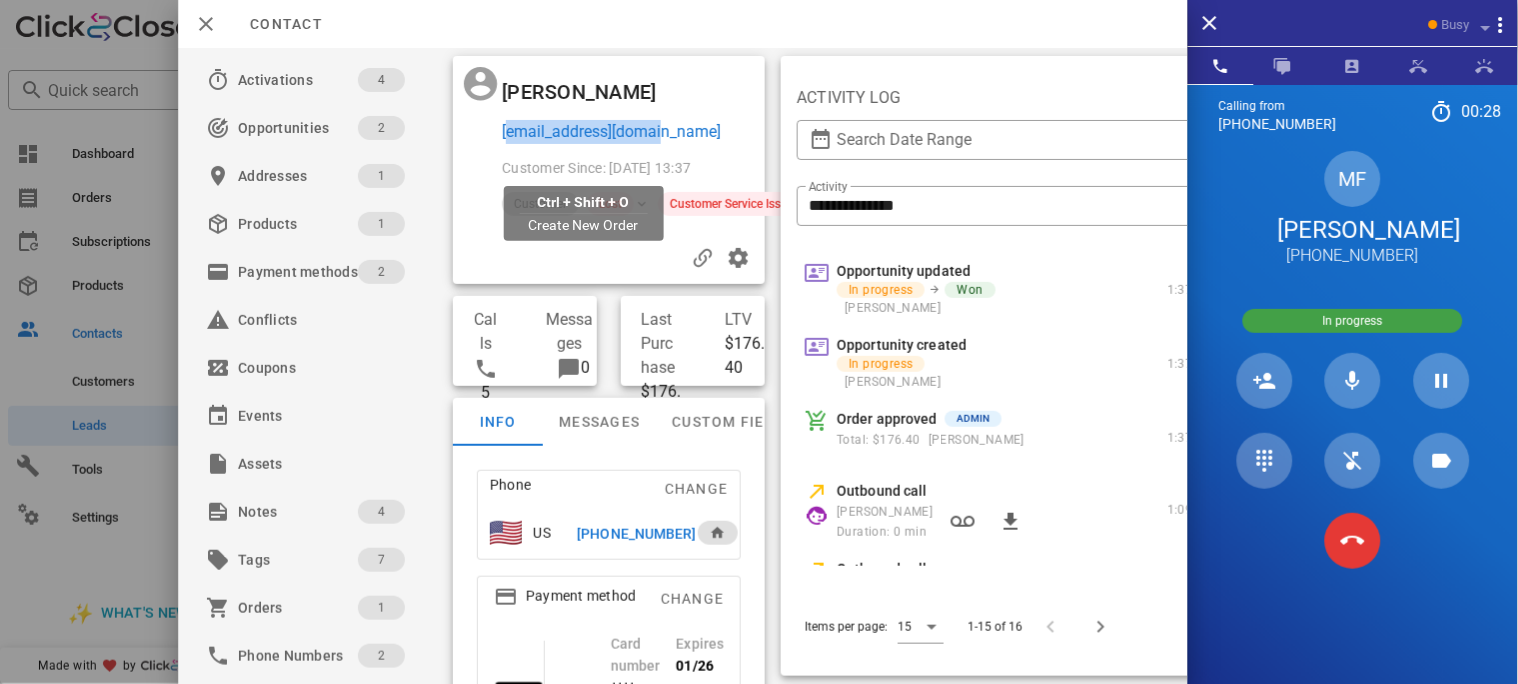 drag, startPoint x: 698, startPoint y: 165, endPoint x: 505, endPoint y: 158, distance: 193.1269 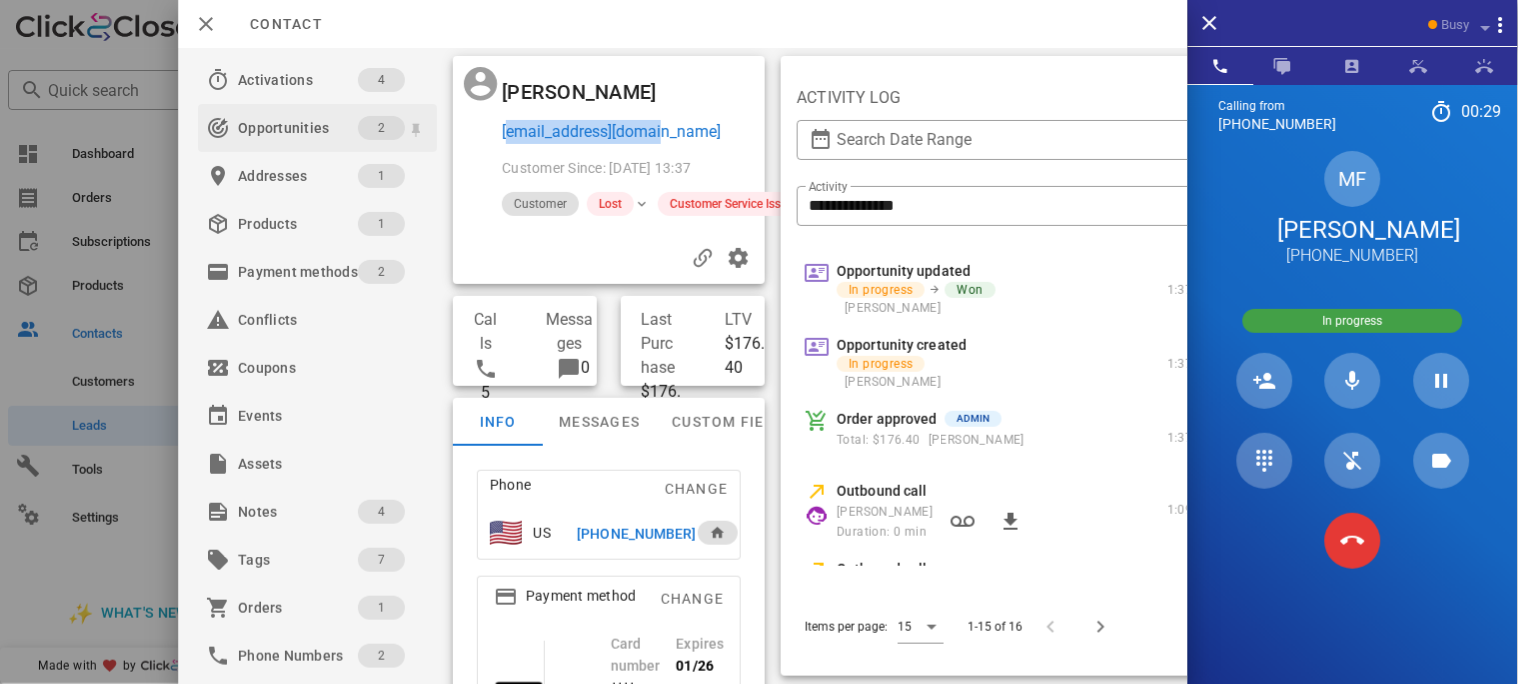 copy on "[EMAIL_ADDRESS][DOMAIN_NAME]" 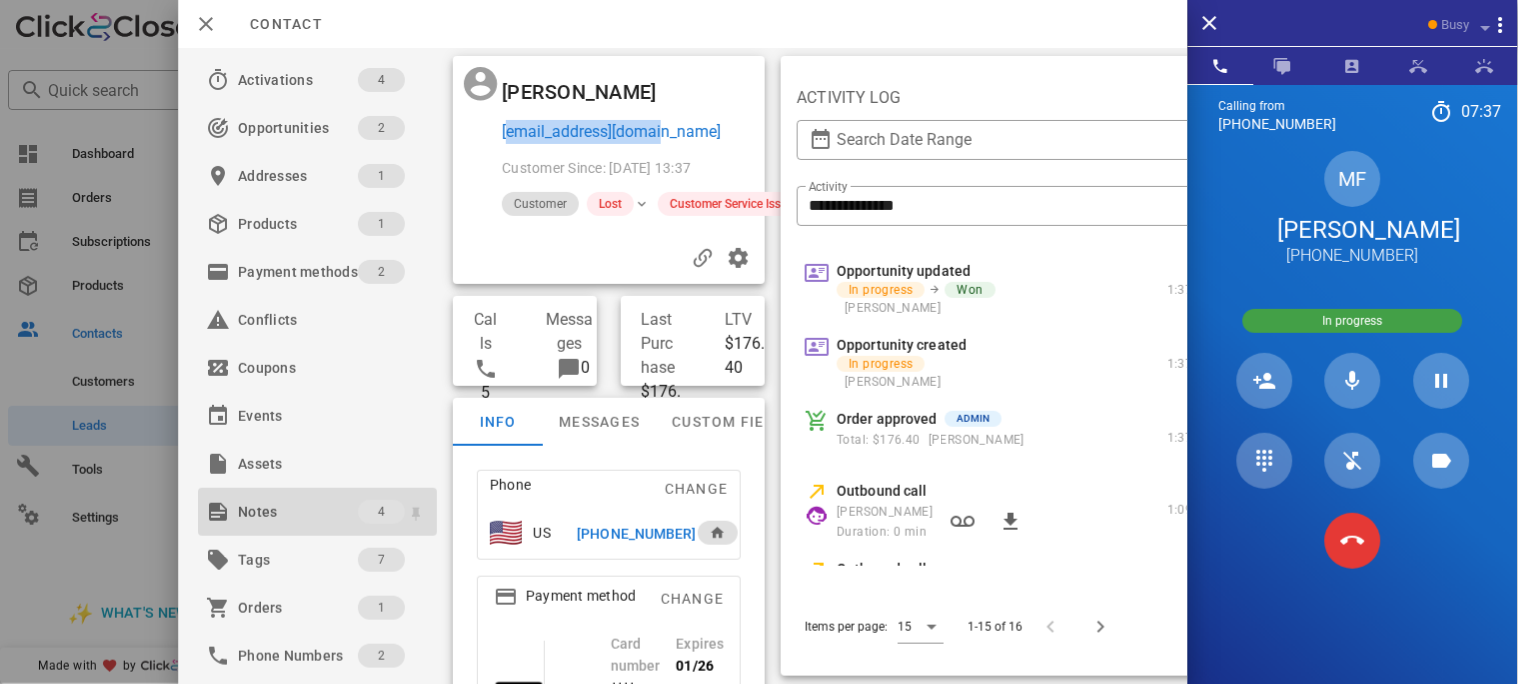 click on "Notes" at bounding box center (298, 512) 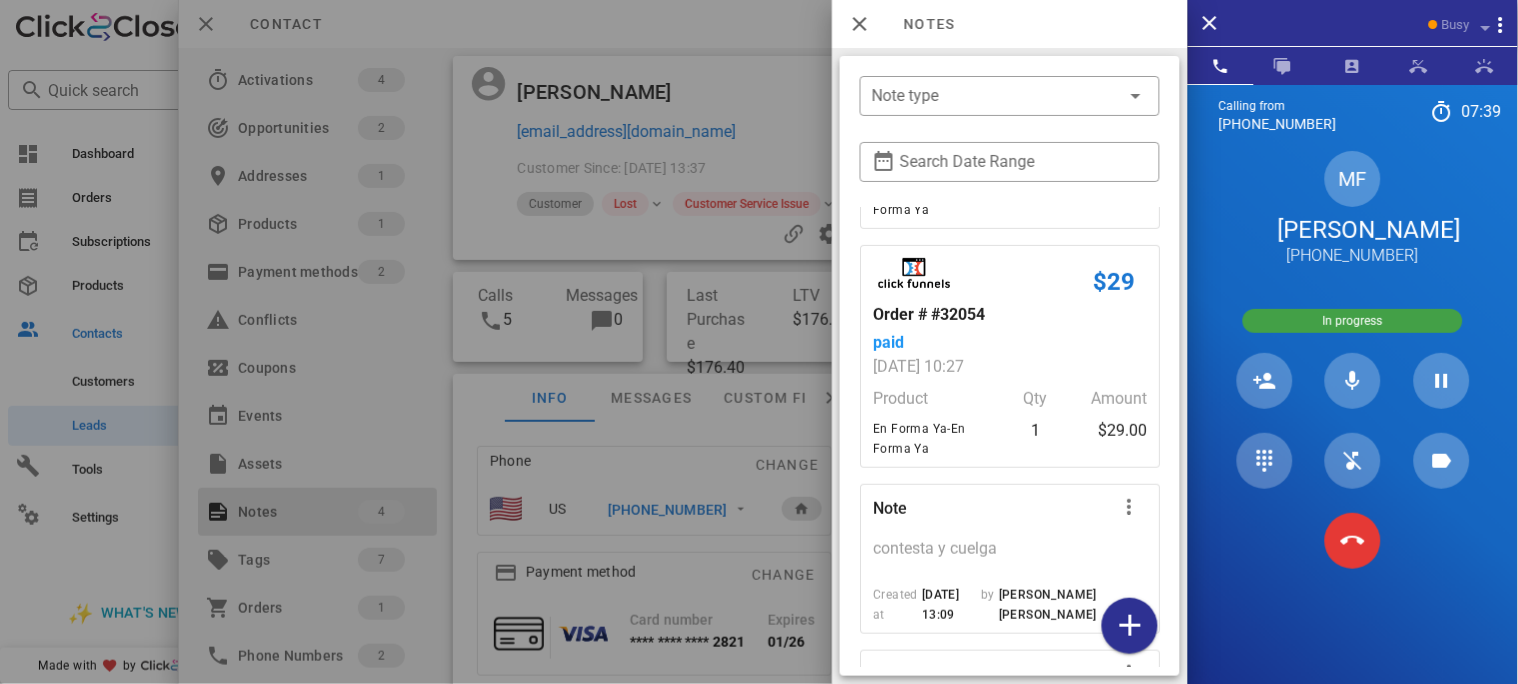 scroll, scrollTop: 432, scrollLeft: 0, axis: vertical 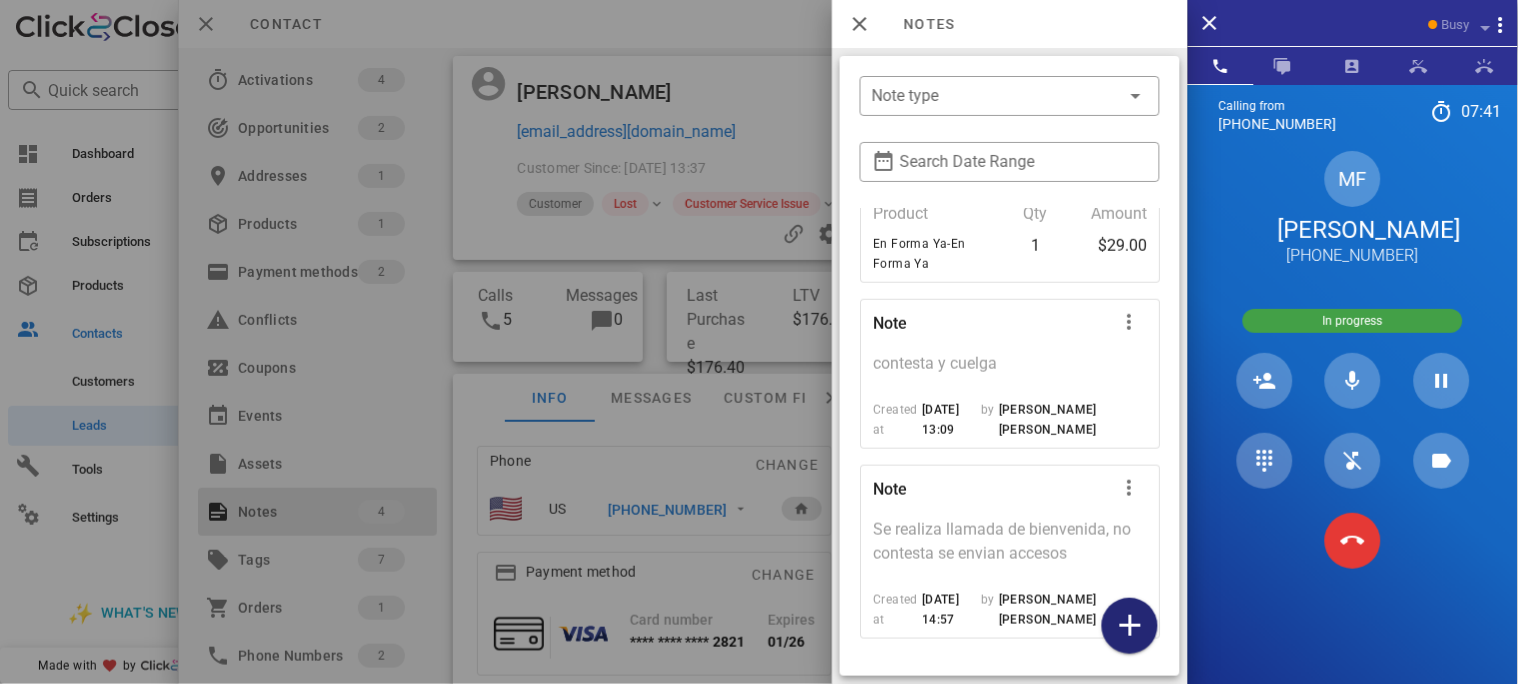 click at bounding box center [1130, 626] 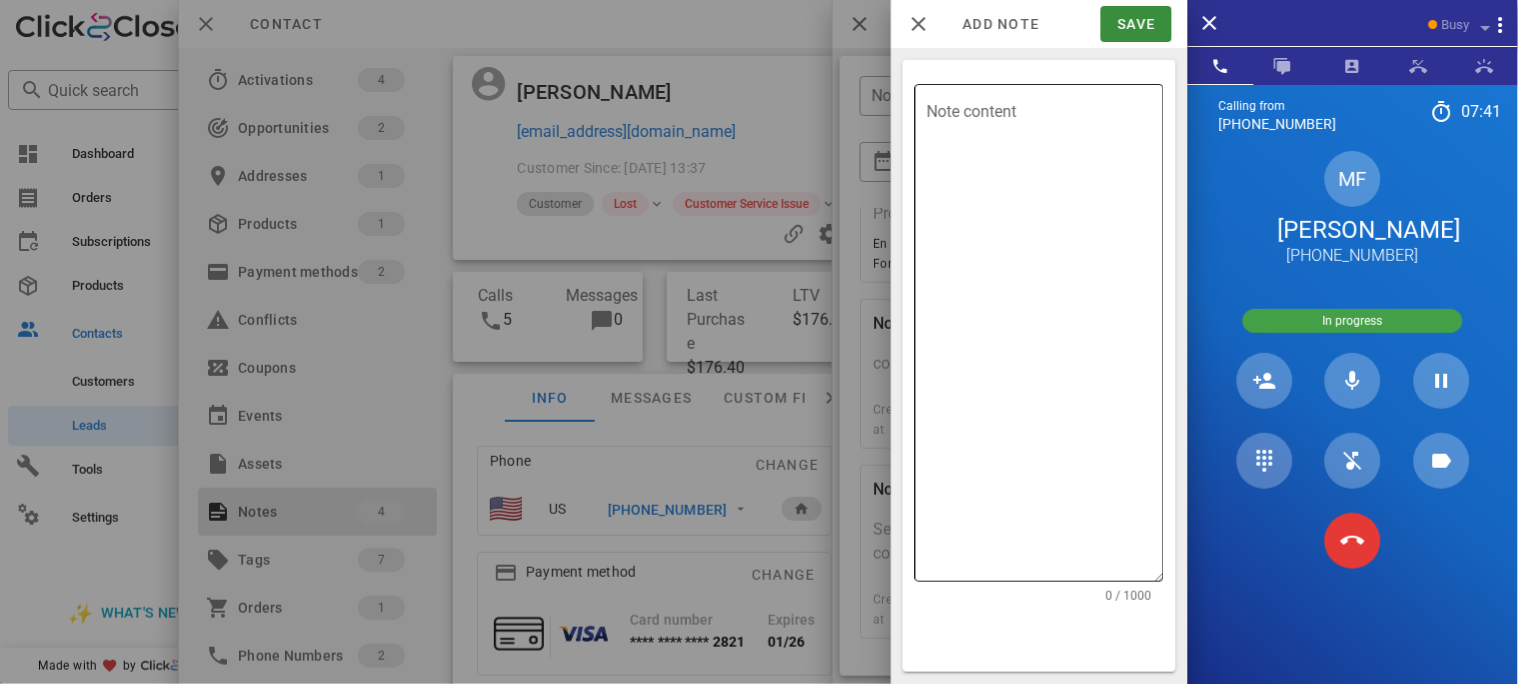 click on "Note content" at bounding box center [1045, 338] 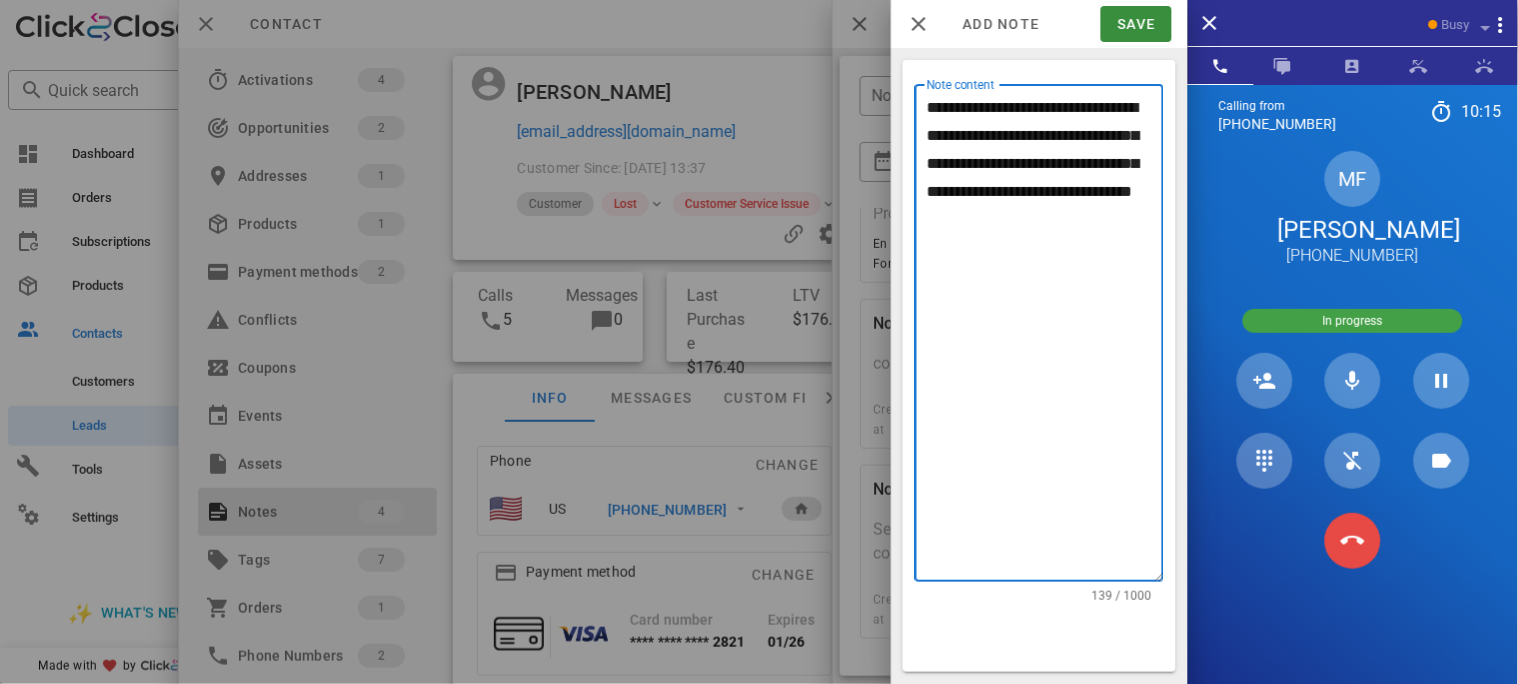 type on "**********" 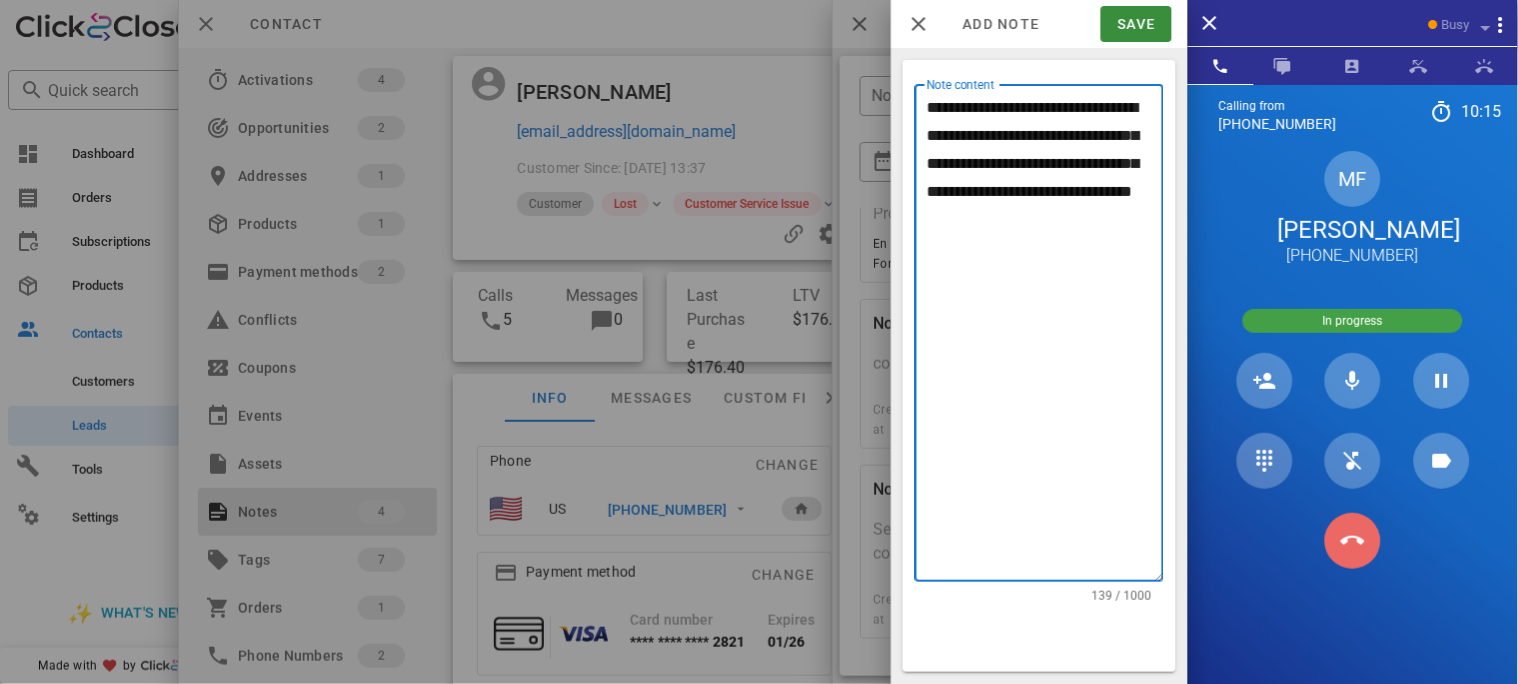 click at bounding box center [1353, 541] 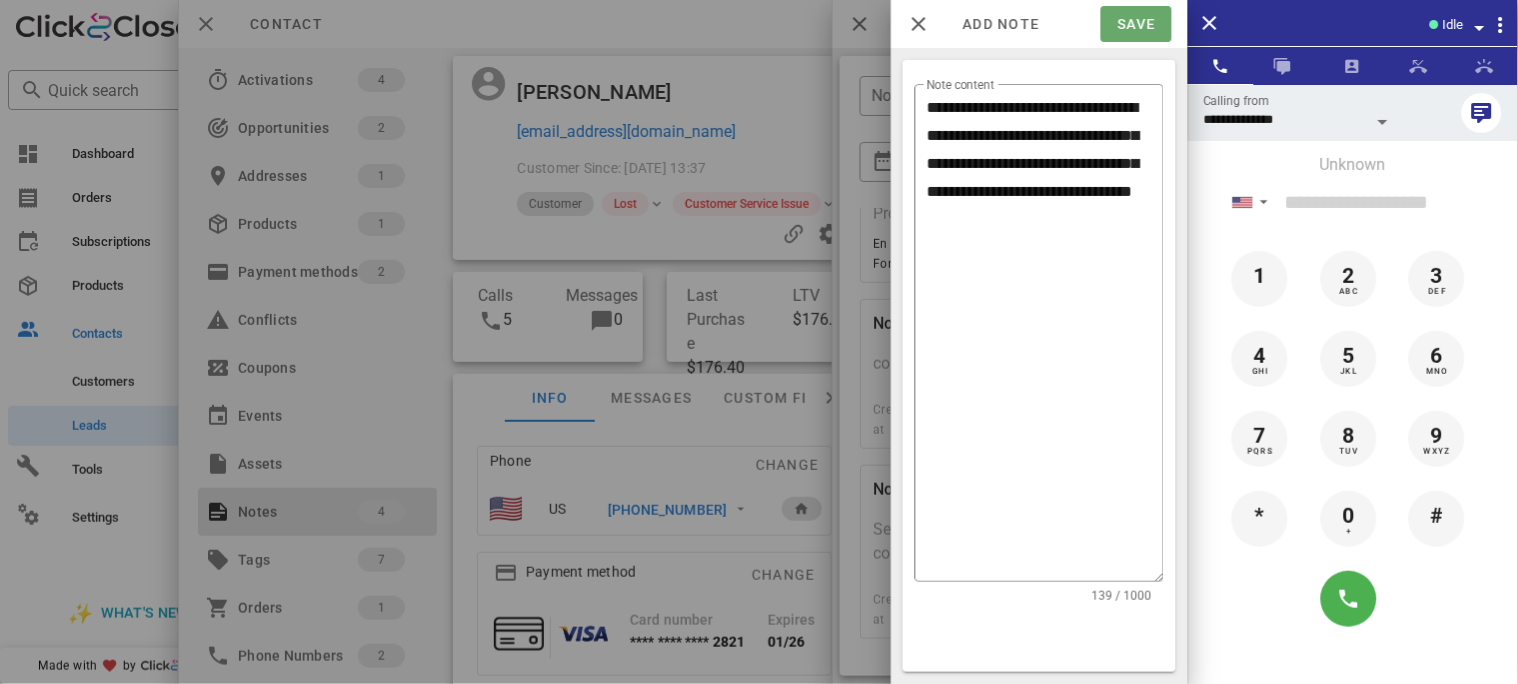 click on "Save" at bounding box center (1136, 24) 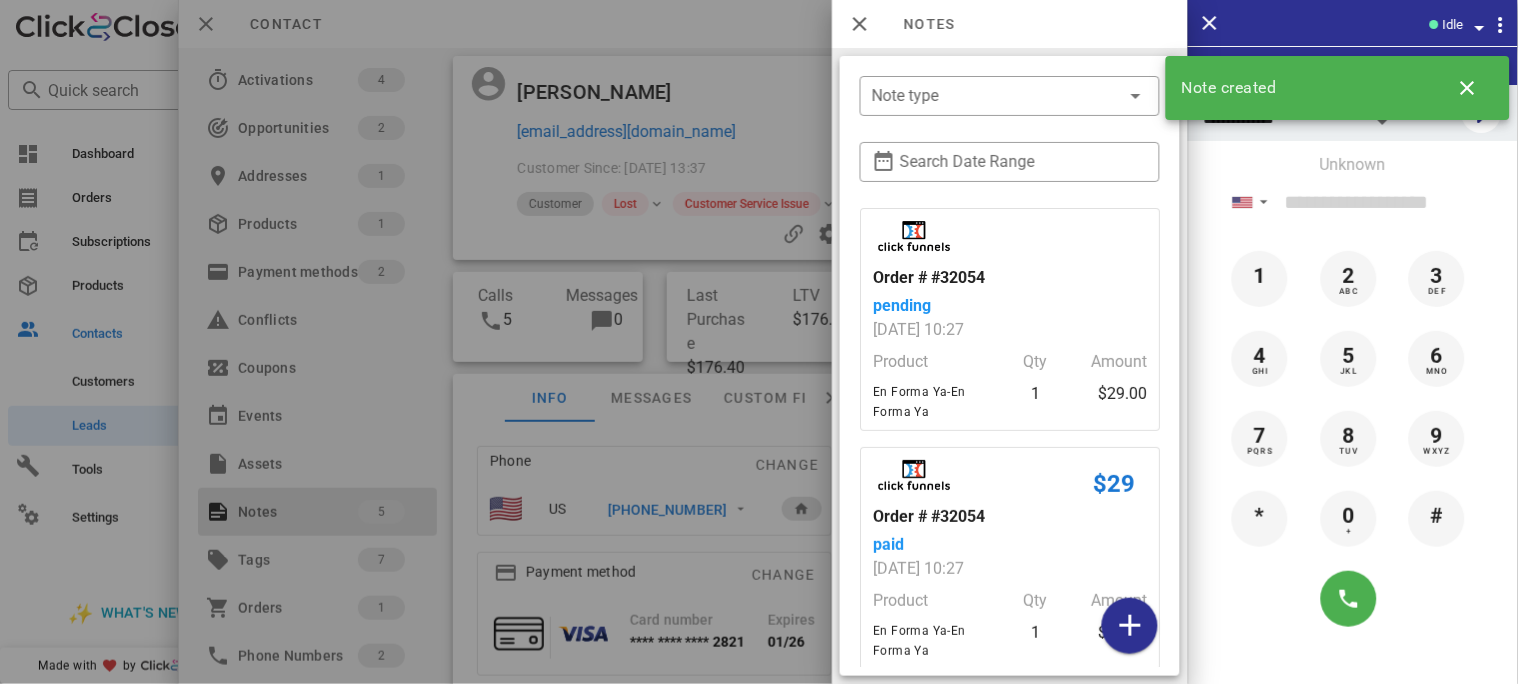 click at bounding box center (759, 342) 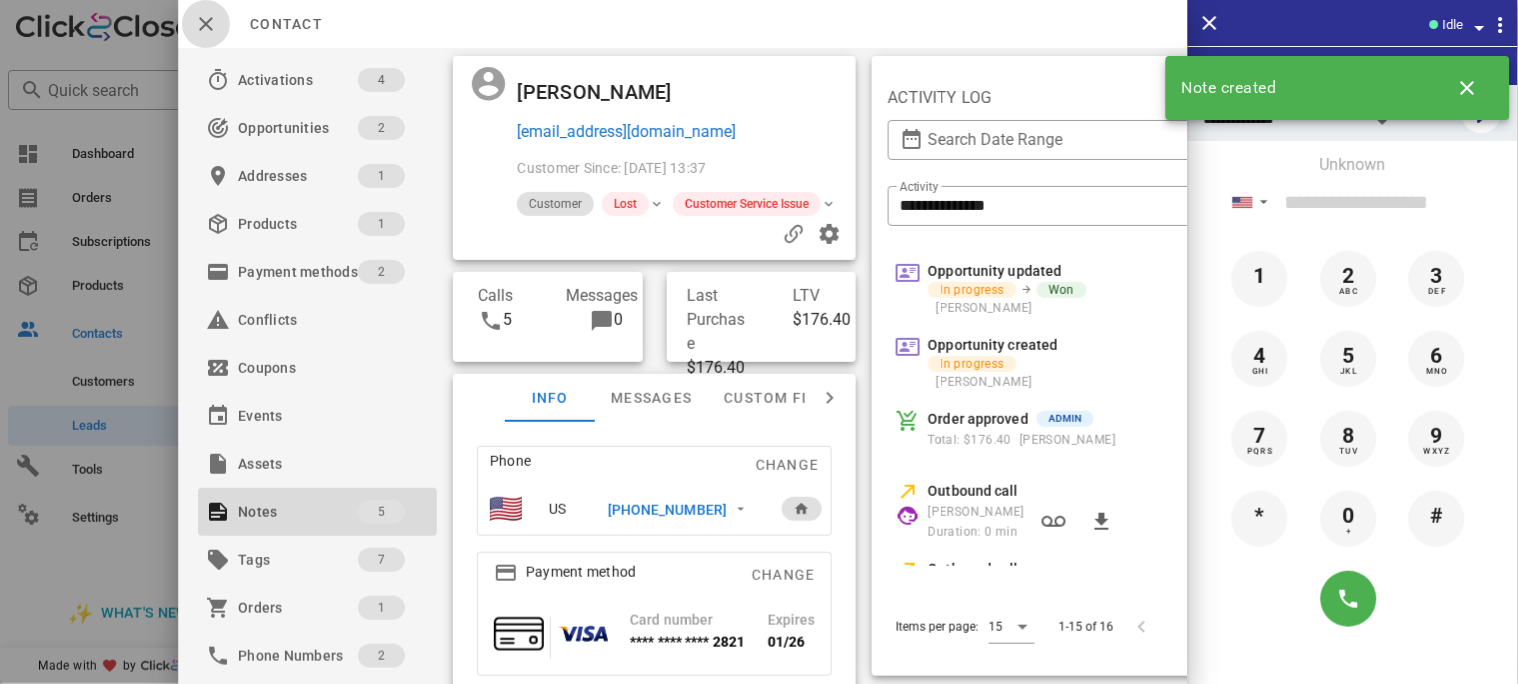 click at bounding box center (206, 24) 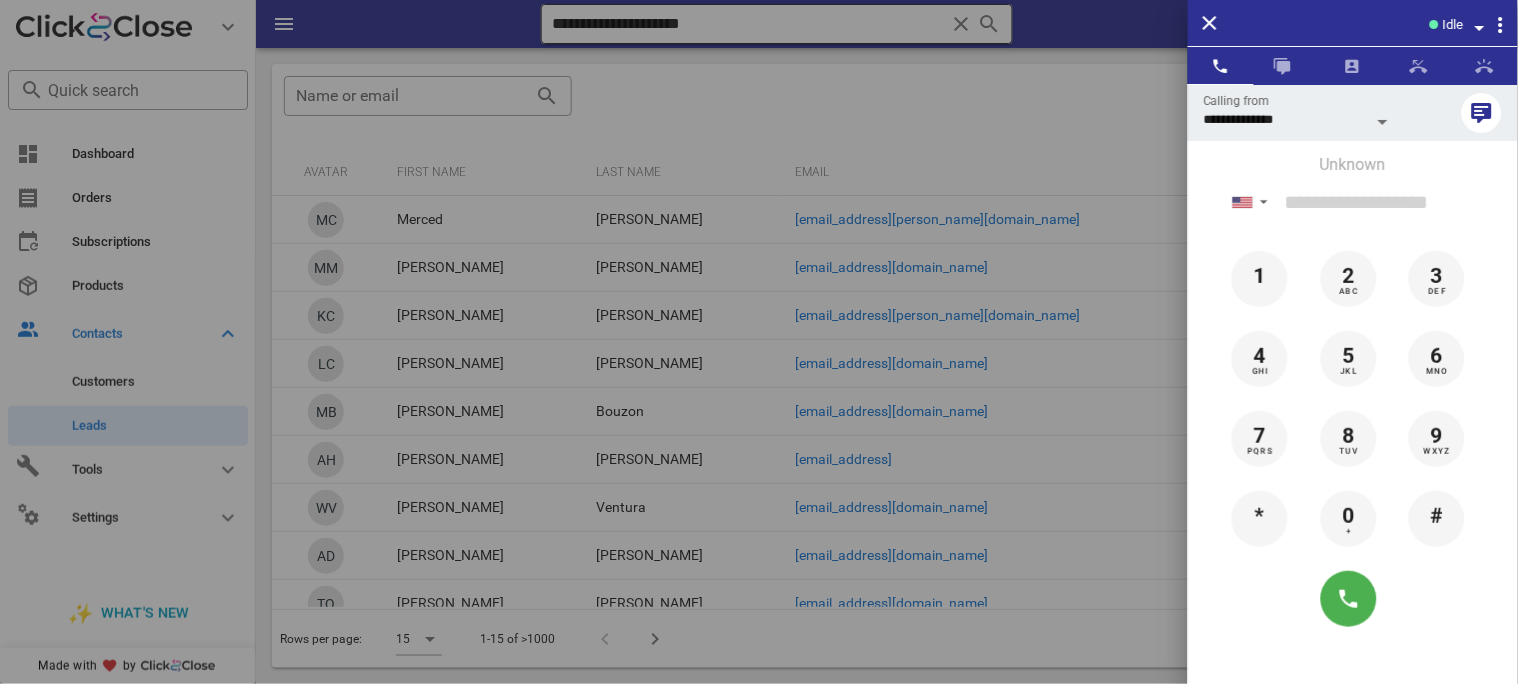 click at bounding box center [759, 342] 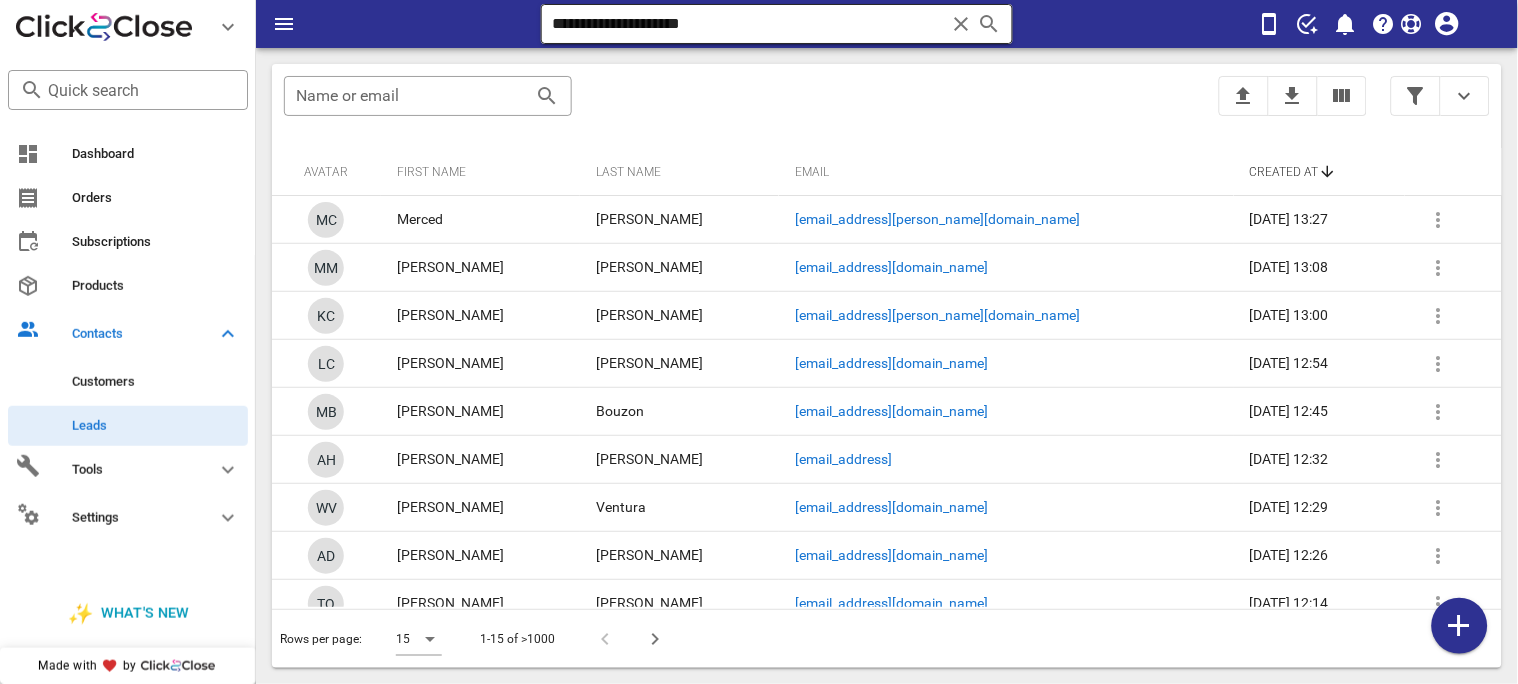 click at bounding box center [961, 24] 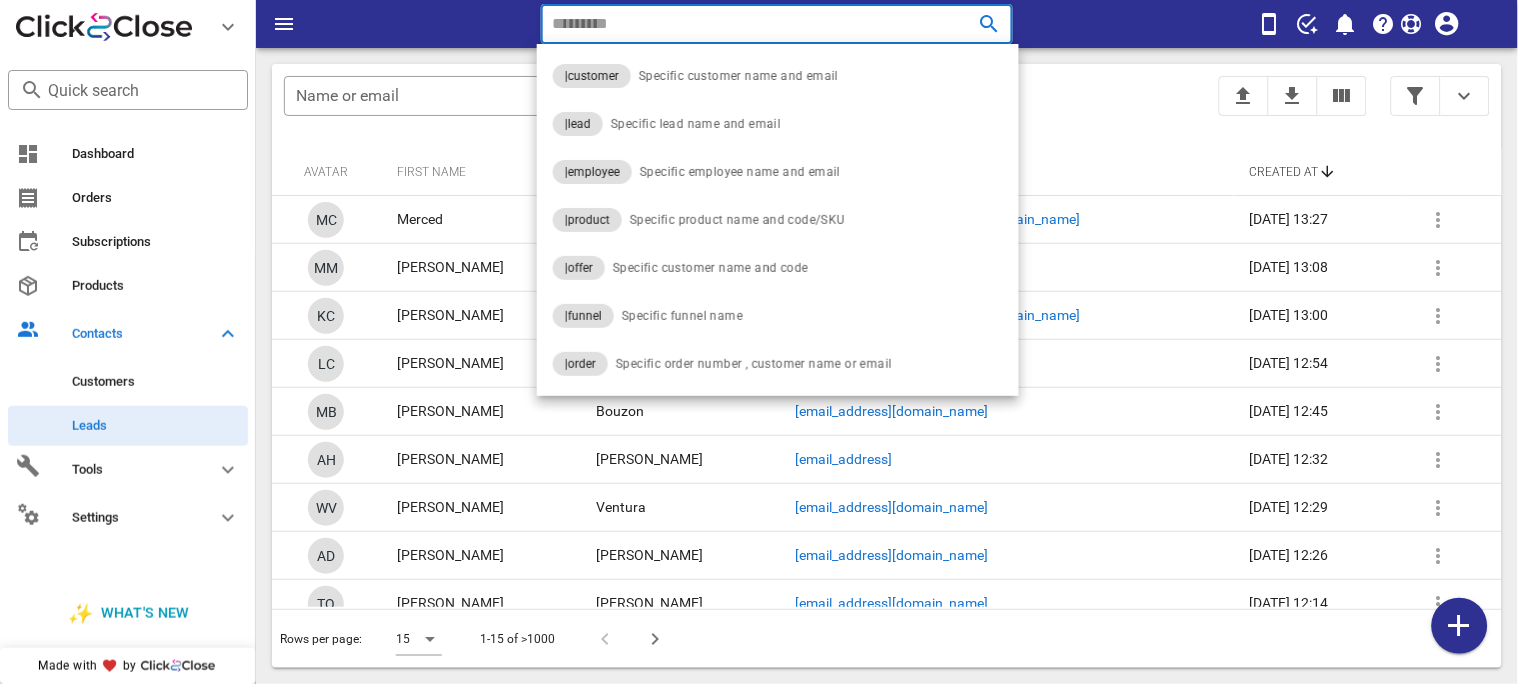 paste on "**********" 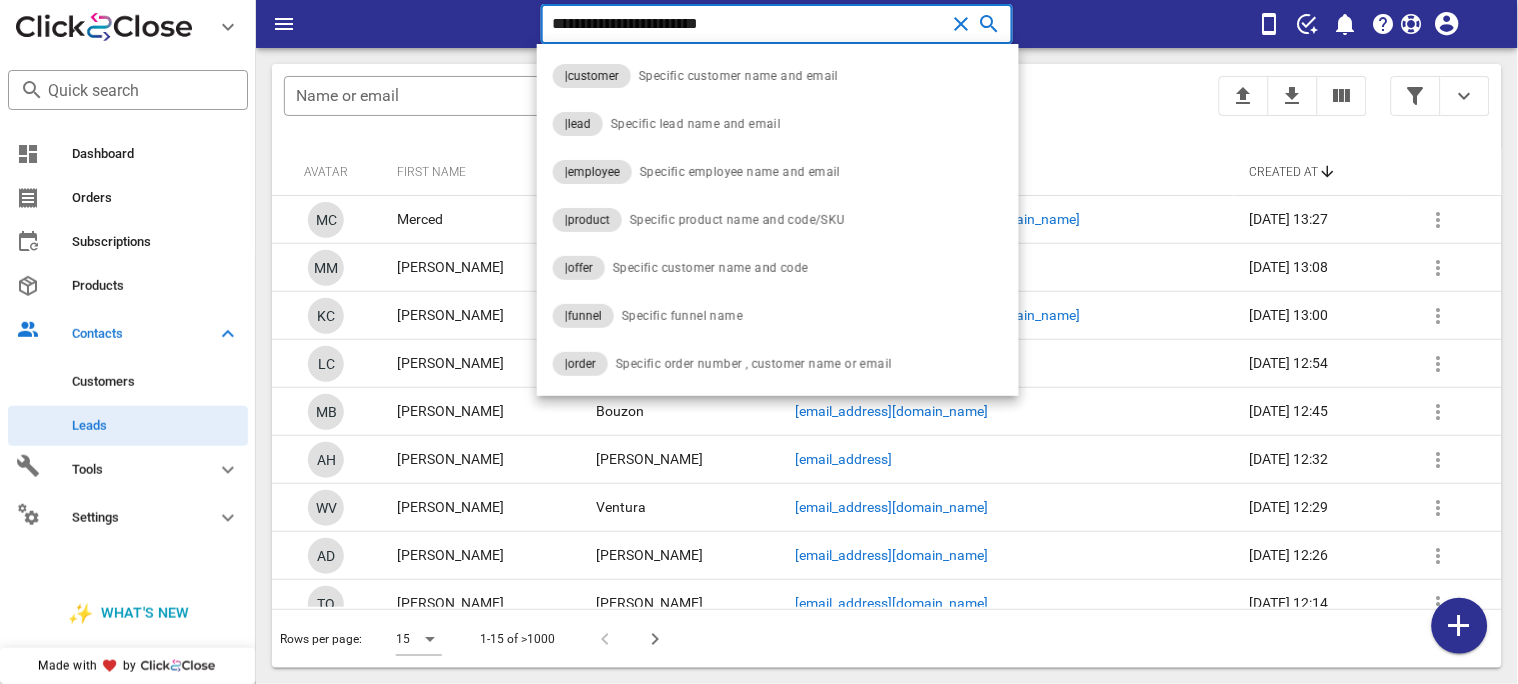 type on "**********" 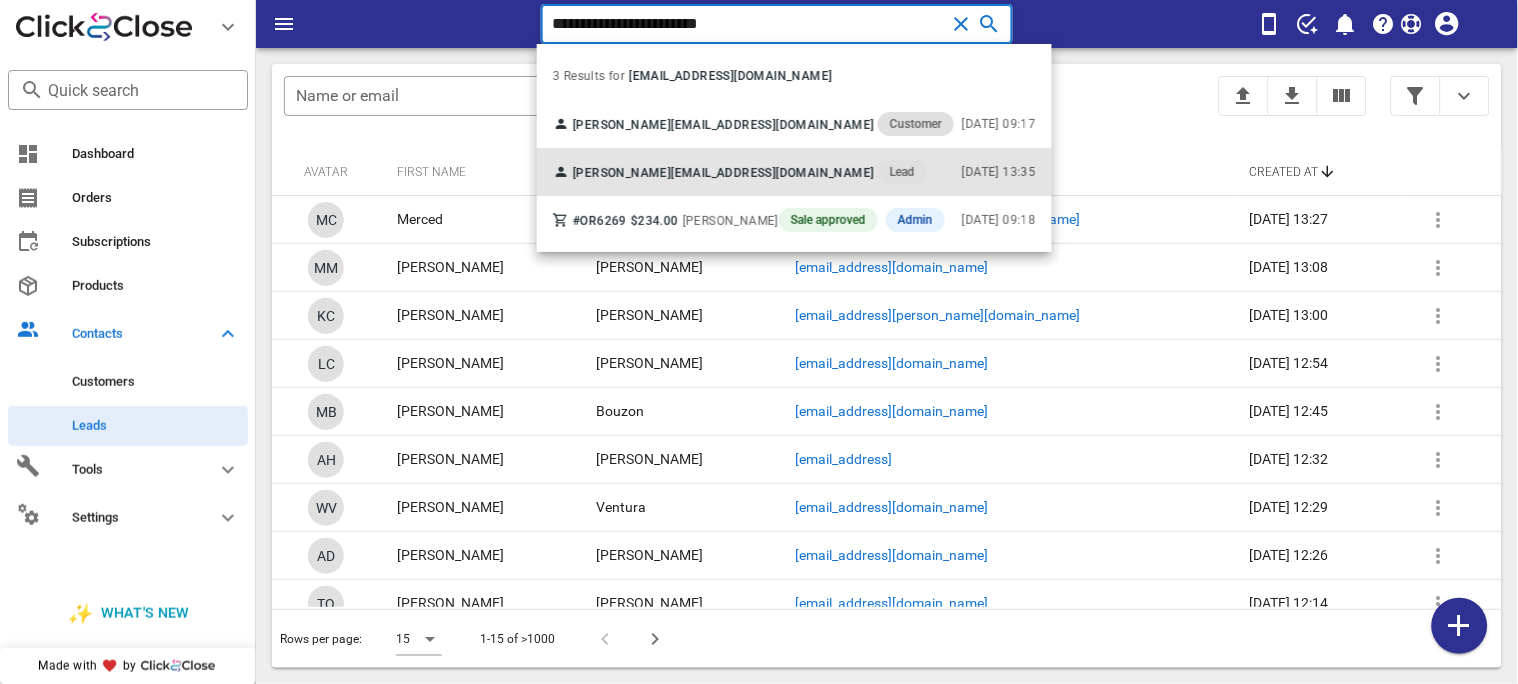click on "[EMAIL_ADDRESS][DOMAIN_NAME]" at bounding box center [772, 173] 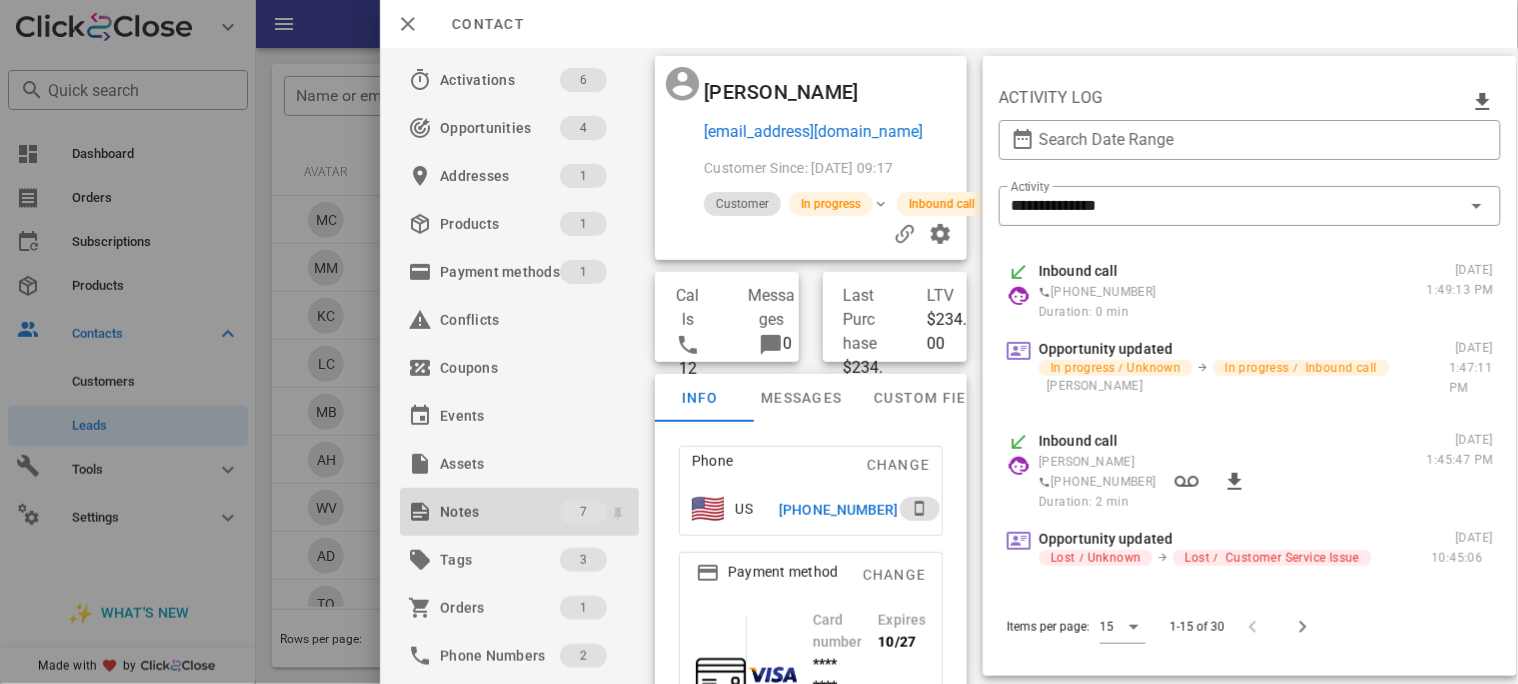 click on "Notes" at bounding box center [500, 512] 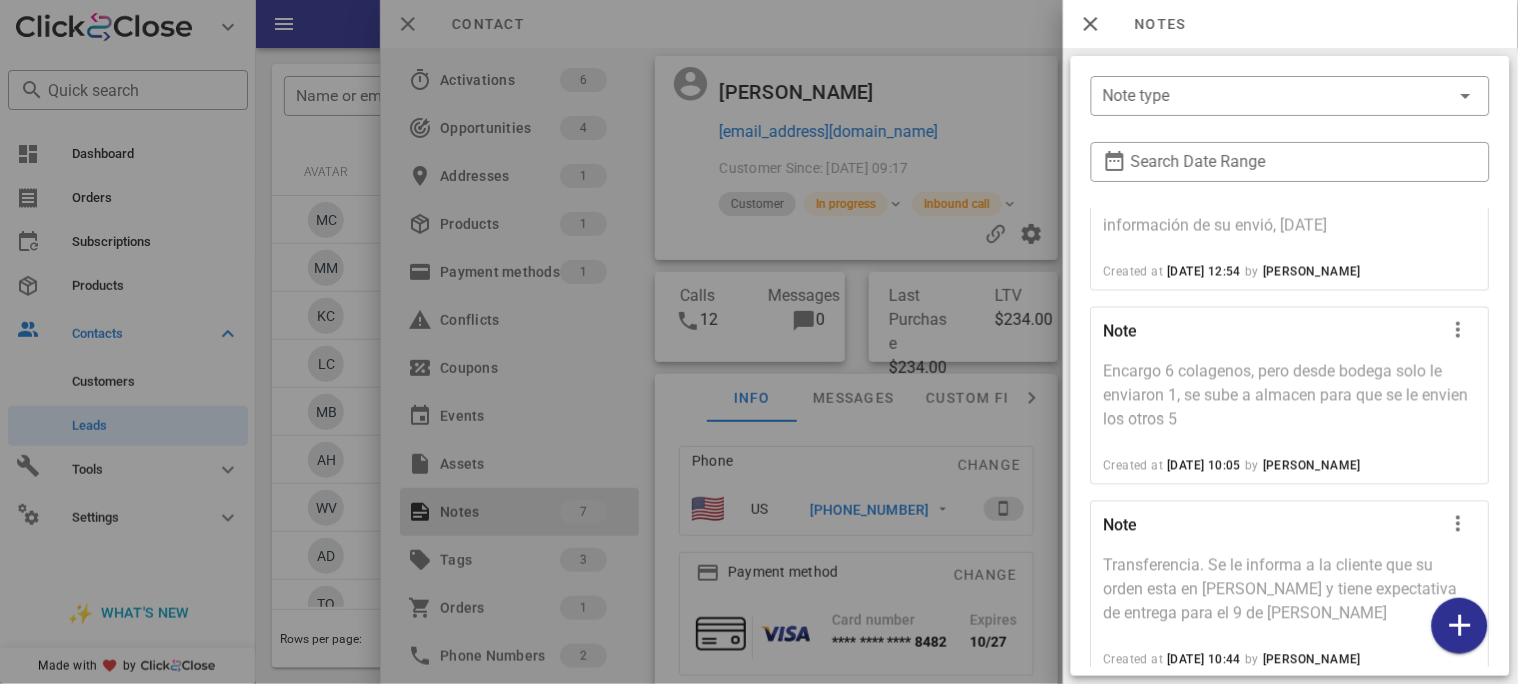 scroll, scrollTop: 863, scrollLeft: 0, axis: vertical 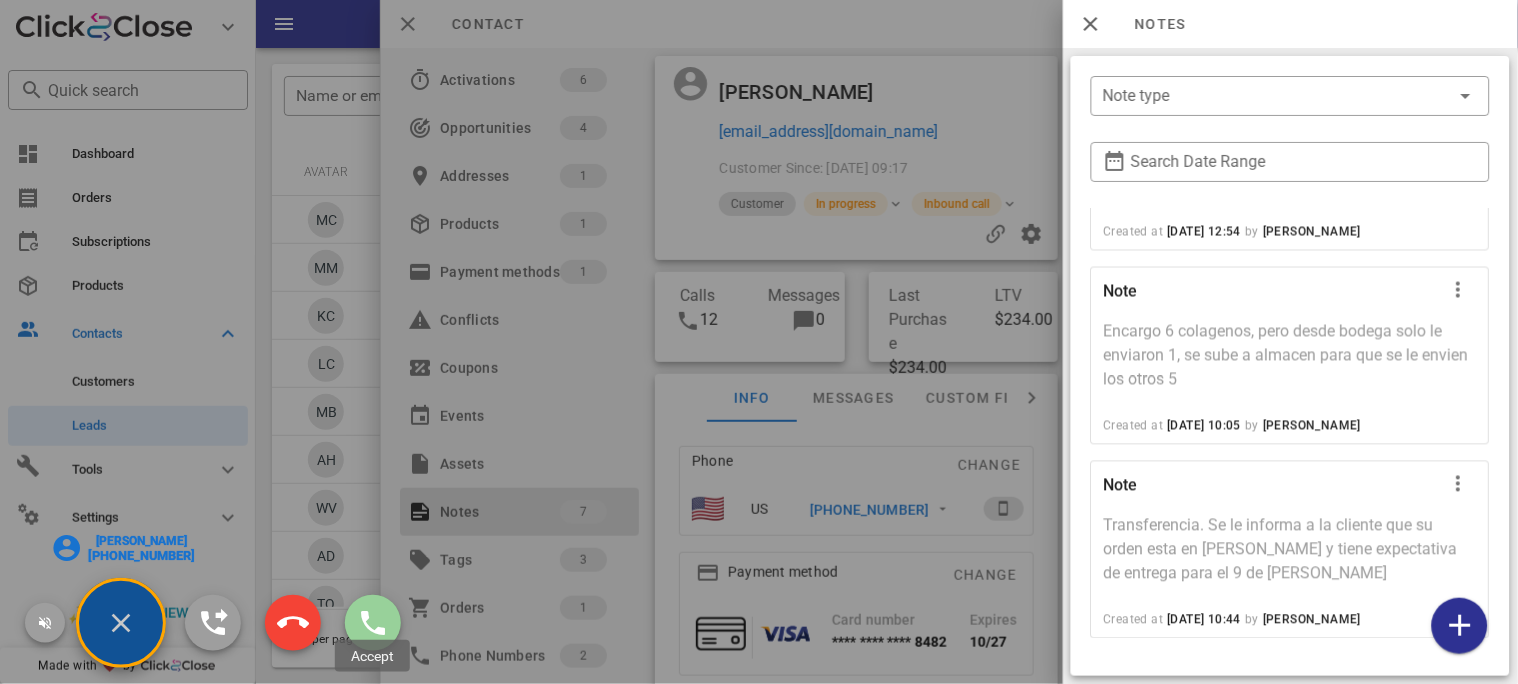 click at bounding box center [373, 623] 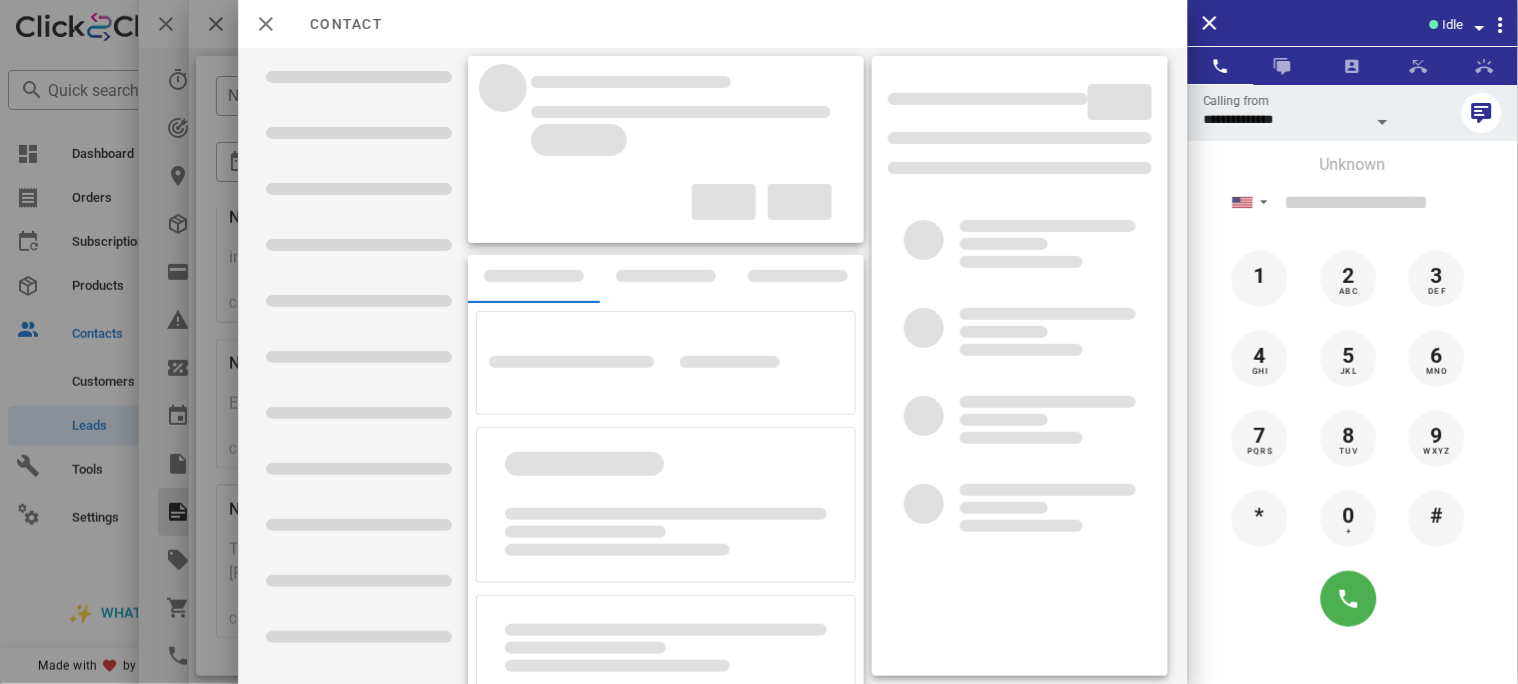 scroll, scrollTop: 624, scrollLeft: 0, axis: vertical 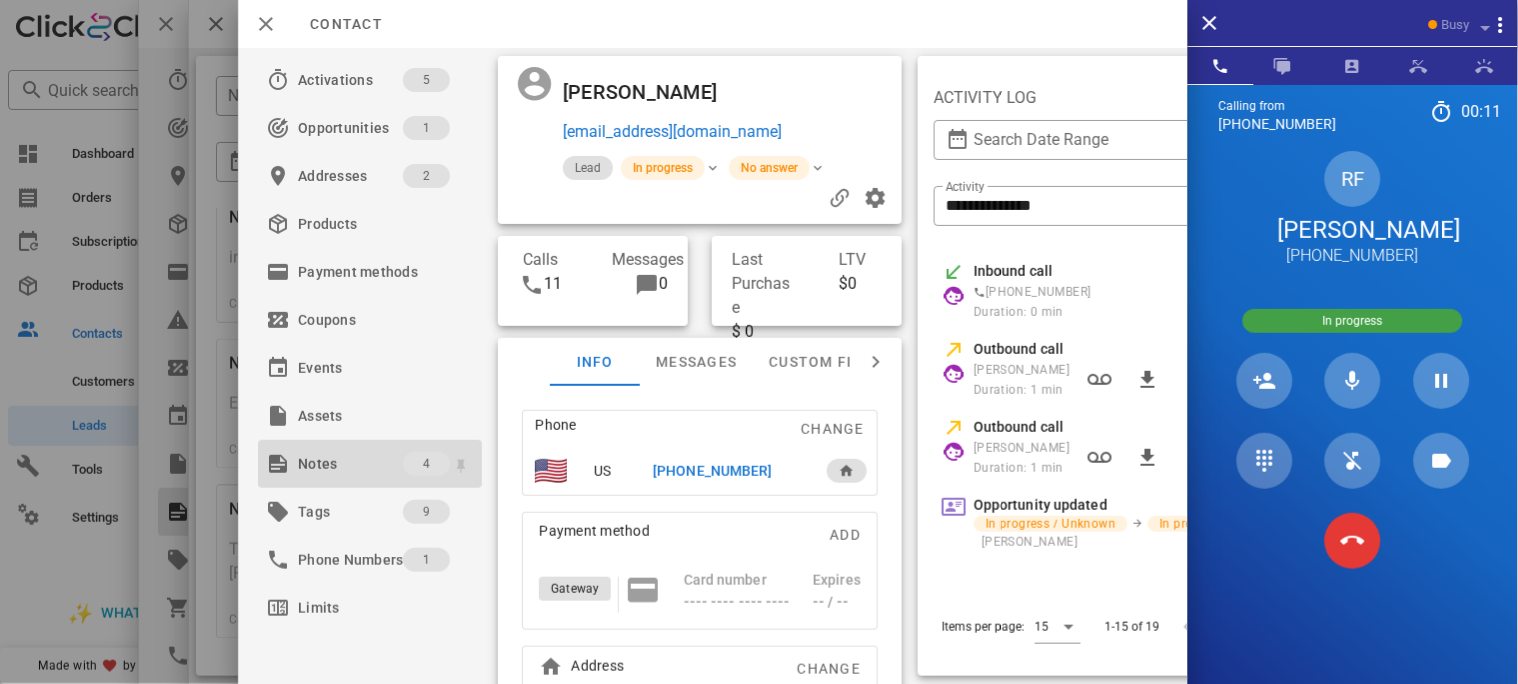 click on "Notes" at bounding box center (350, 464) 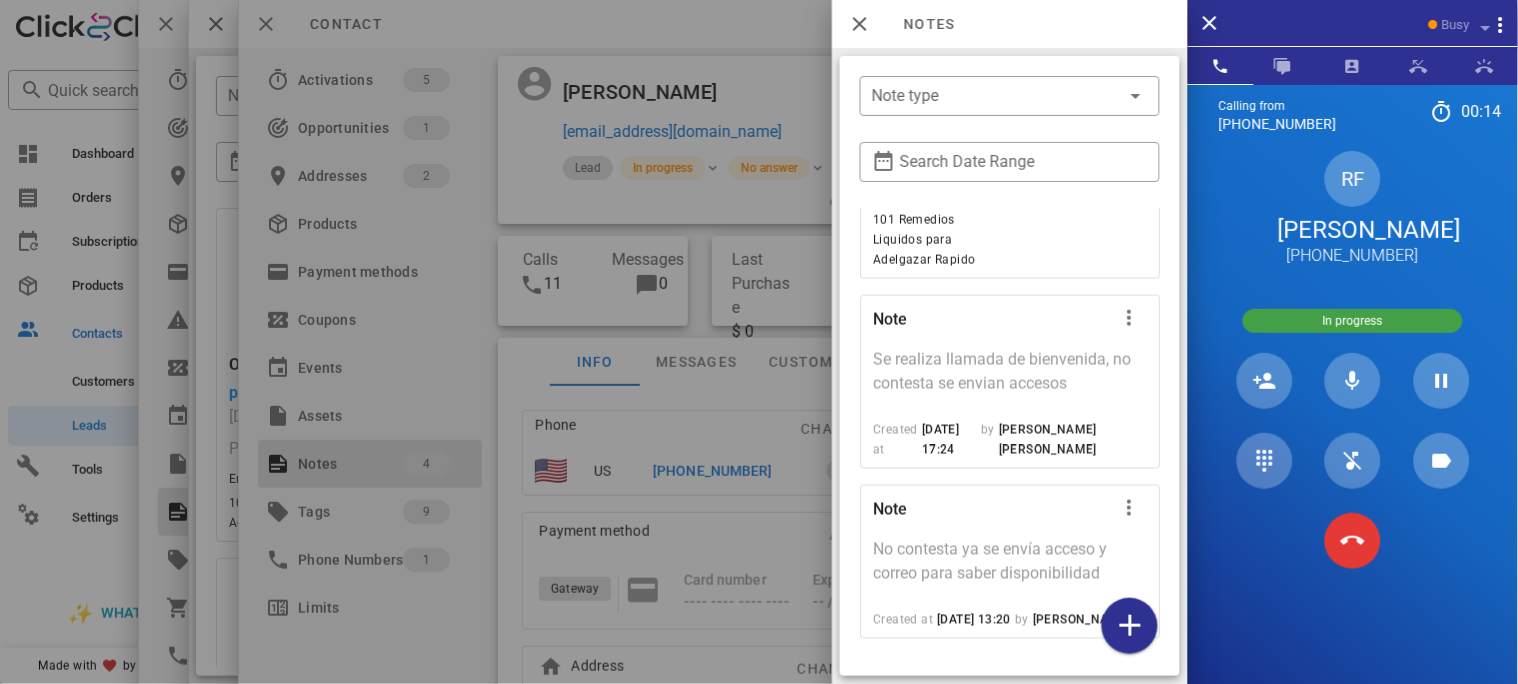 scroll, scrollTop: 695, scrollLeft: 0, axis: vertical 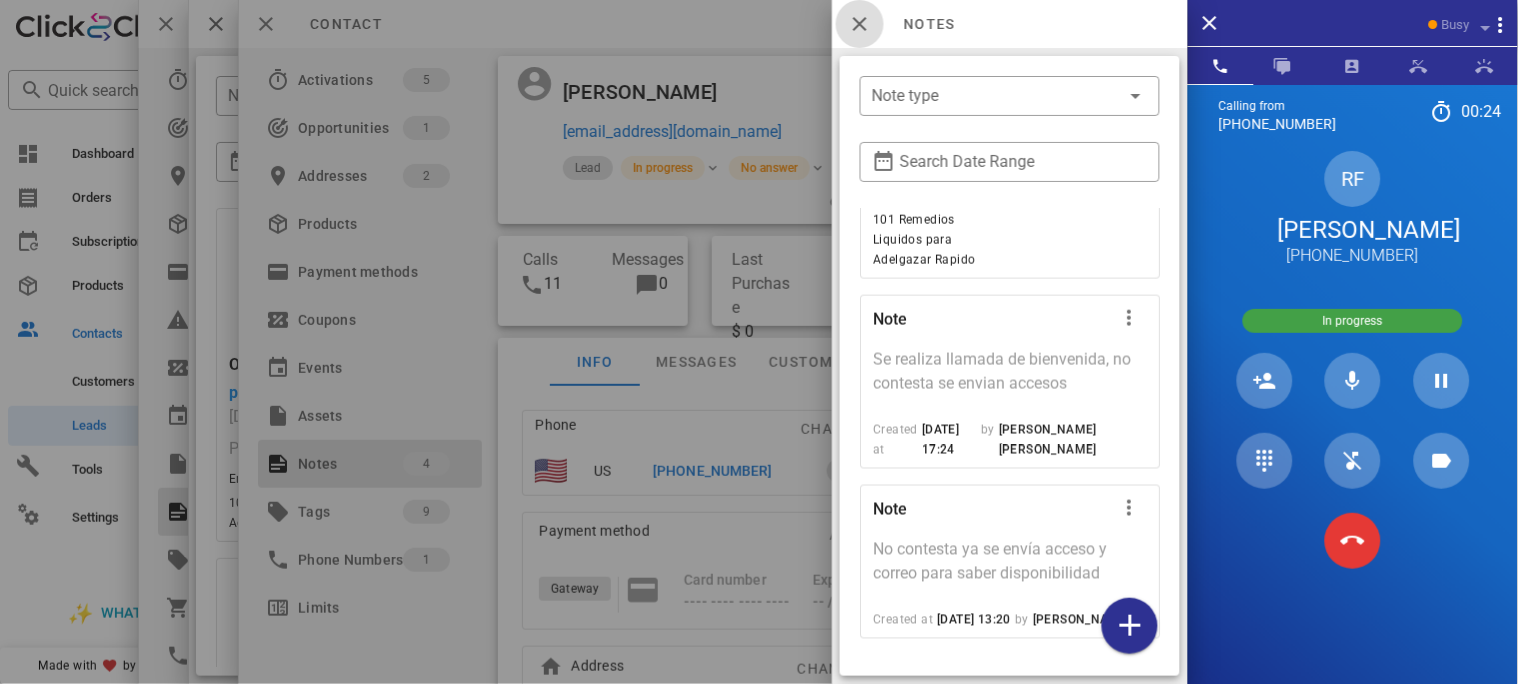 click at bounding box center (860, 24) 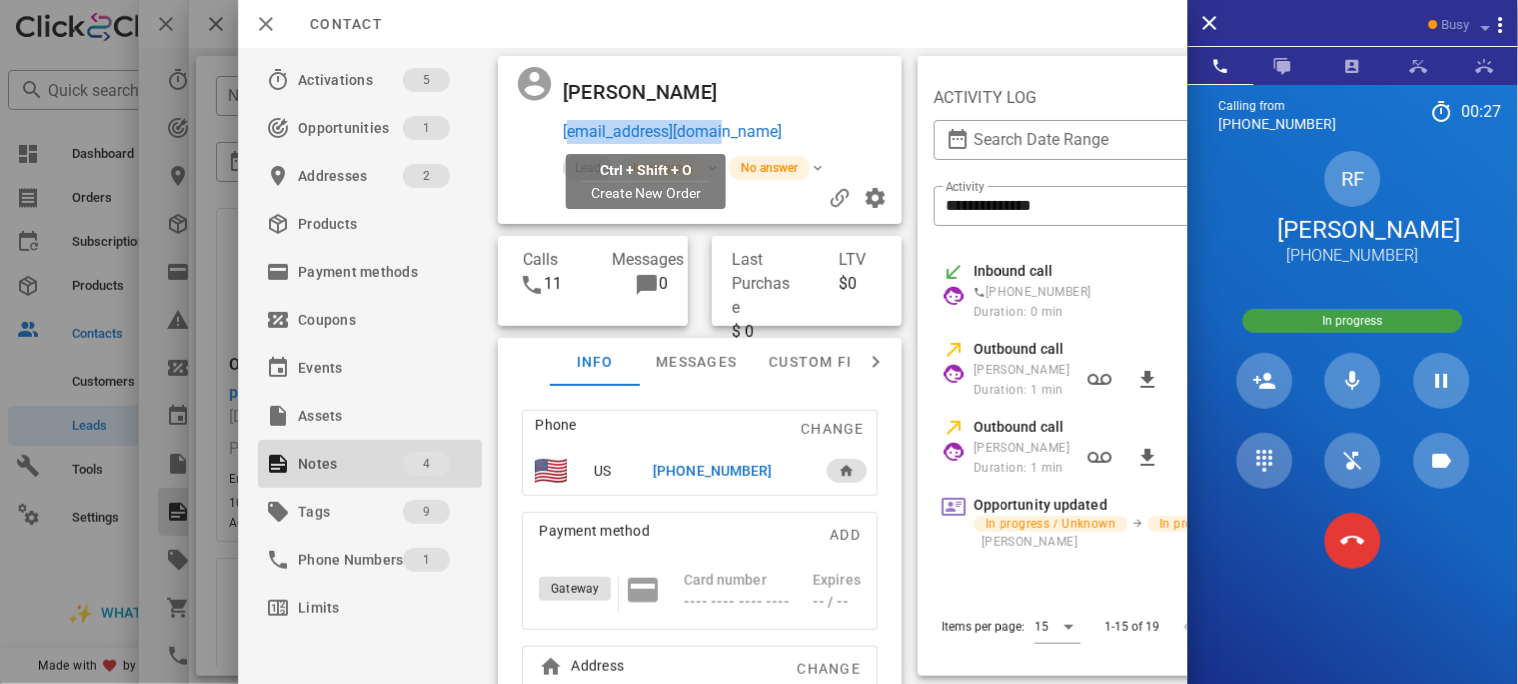drag, startPoint x: 745, startPoint y: 129, endPoint x: 562, endPoint y: 135, distance: 183.09833 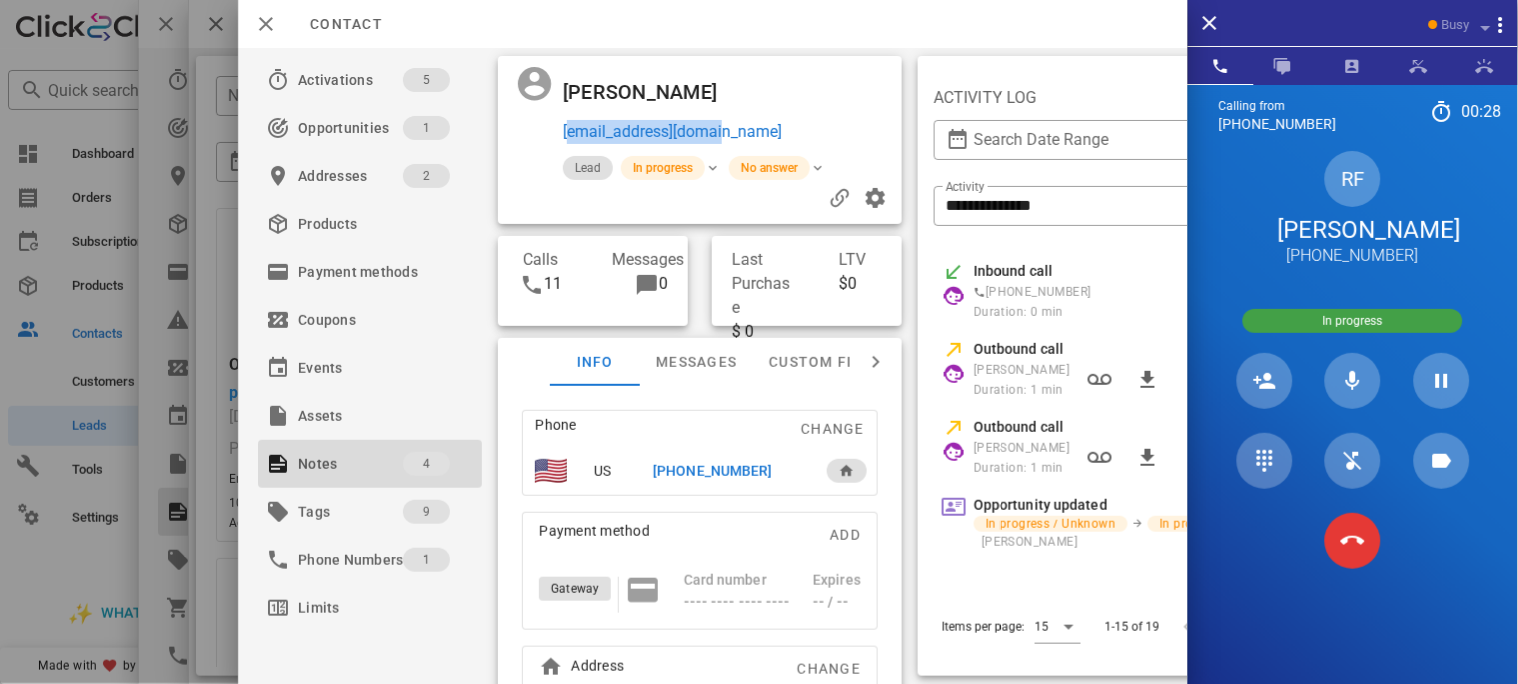 copy on "[EMAIL_ADDRESS][DOMAIN_NAME]" 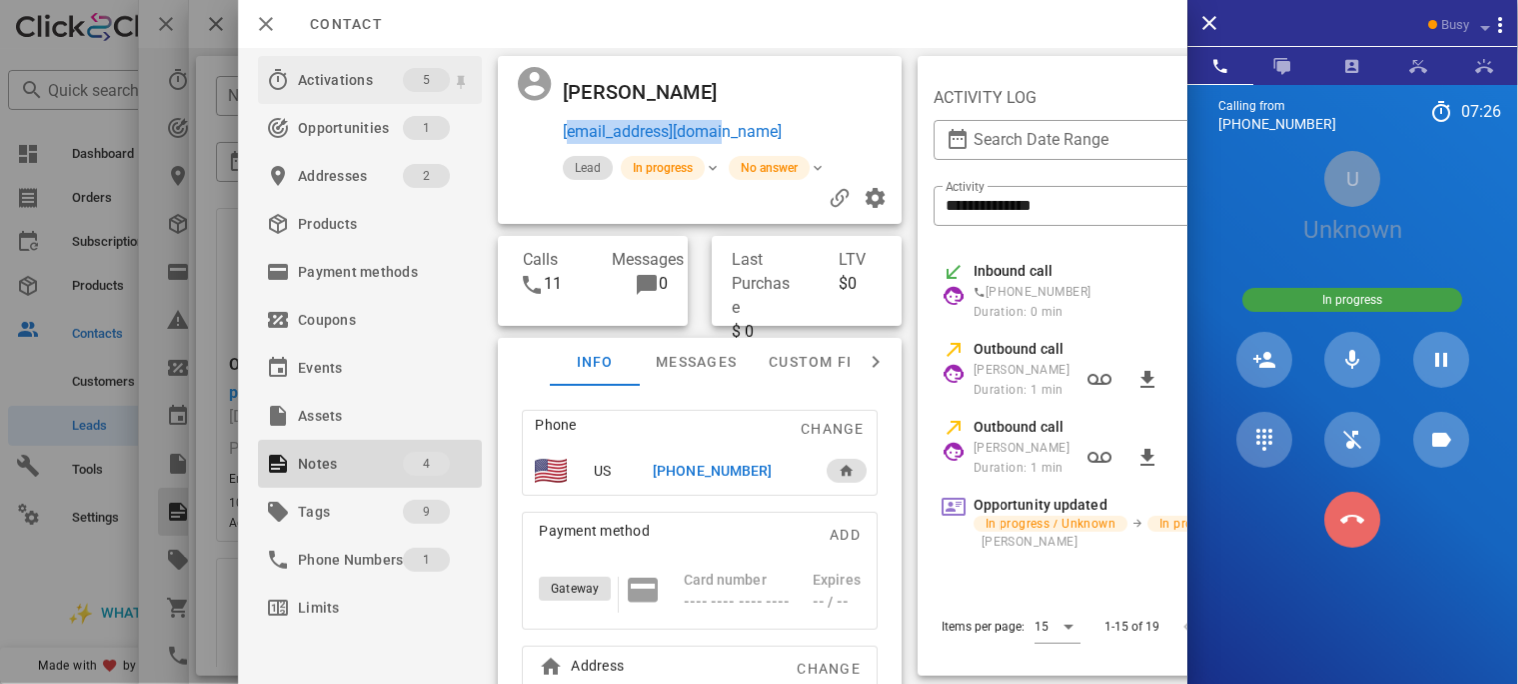 click at bounding box center (1353, 520) 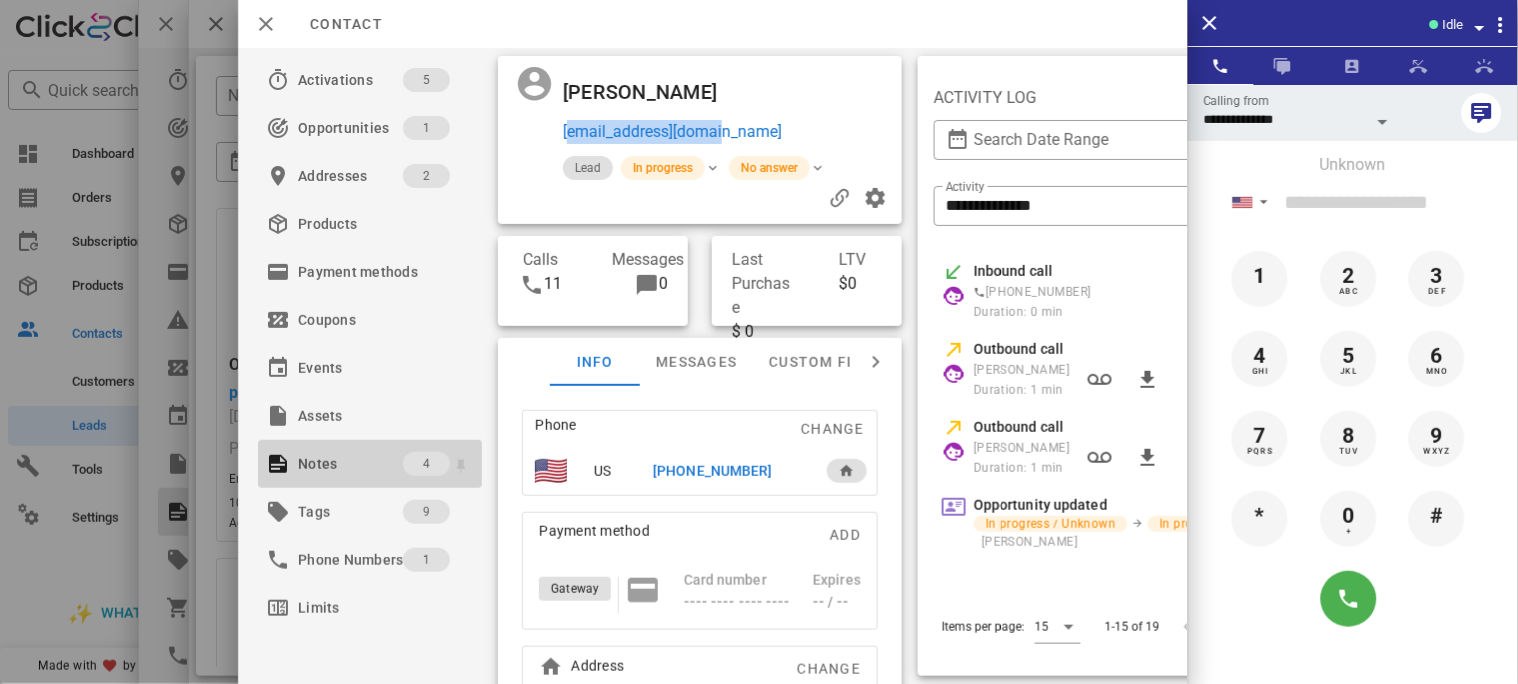 click on "Notes" at bounding box center (350, 464) 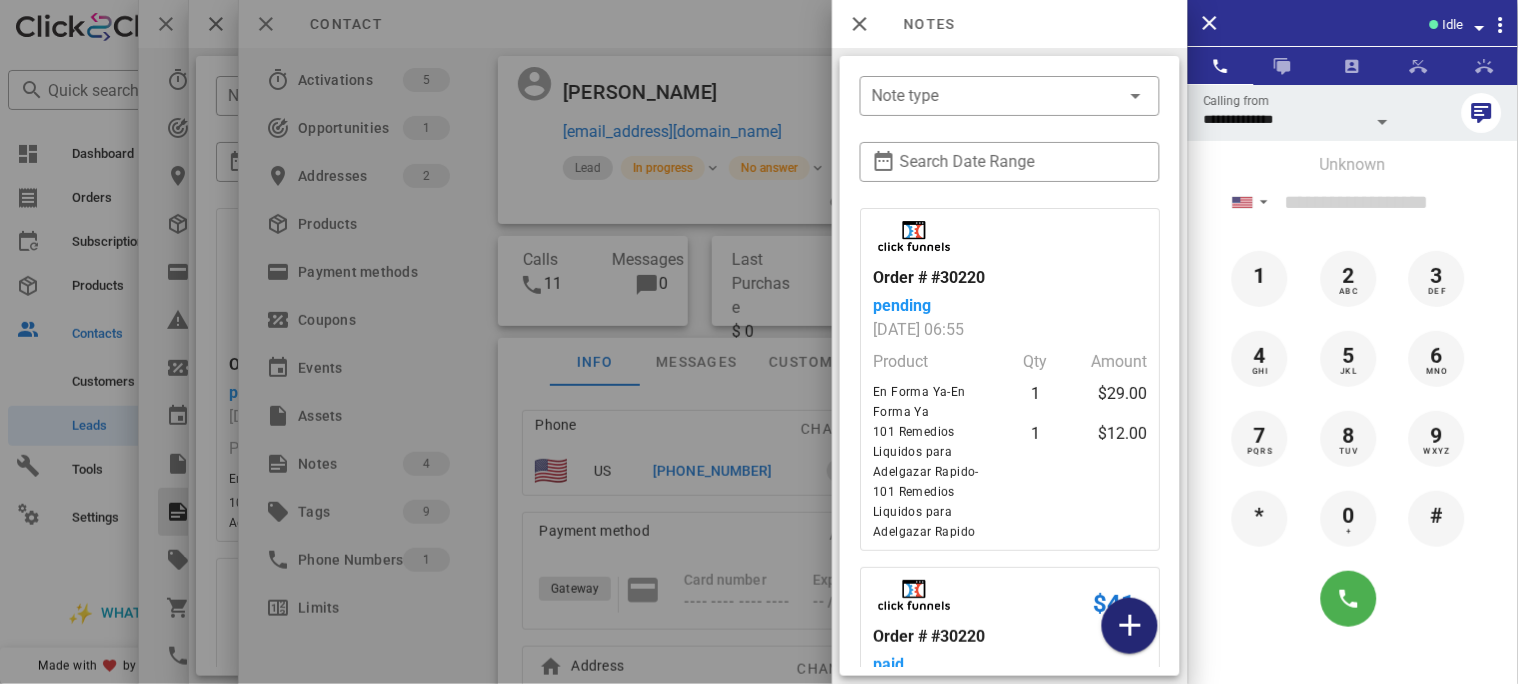 click at bounding box center [1130, 626] 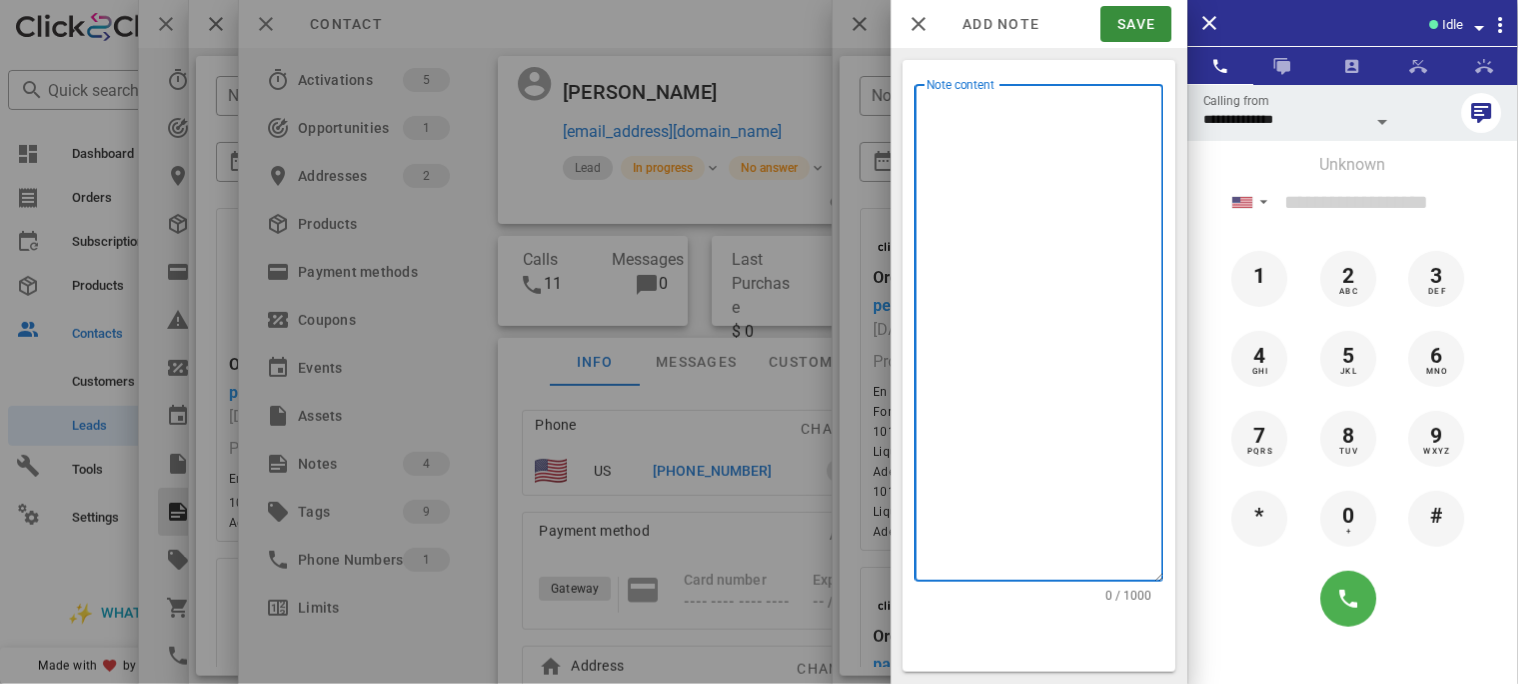 click on "Note content" at bounding box center [1045, 338] 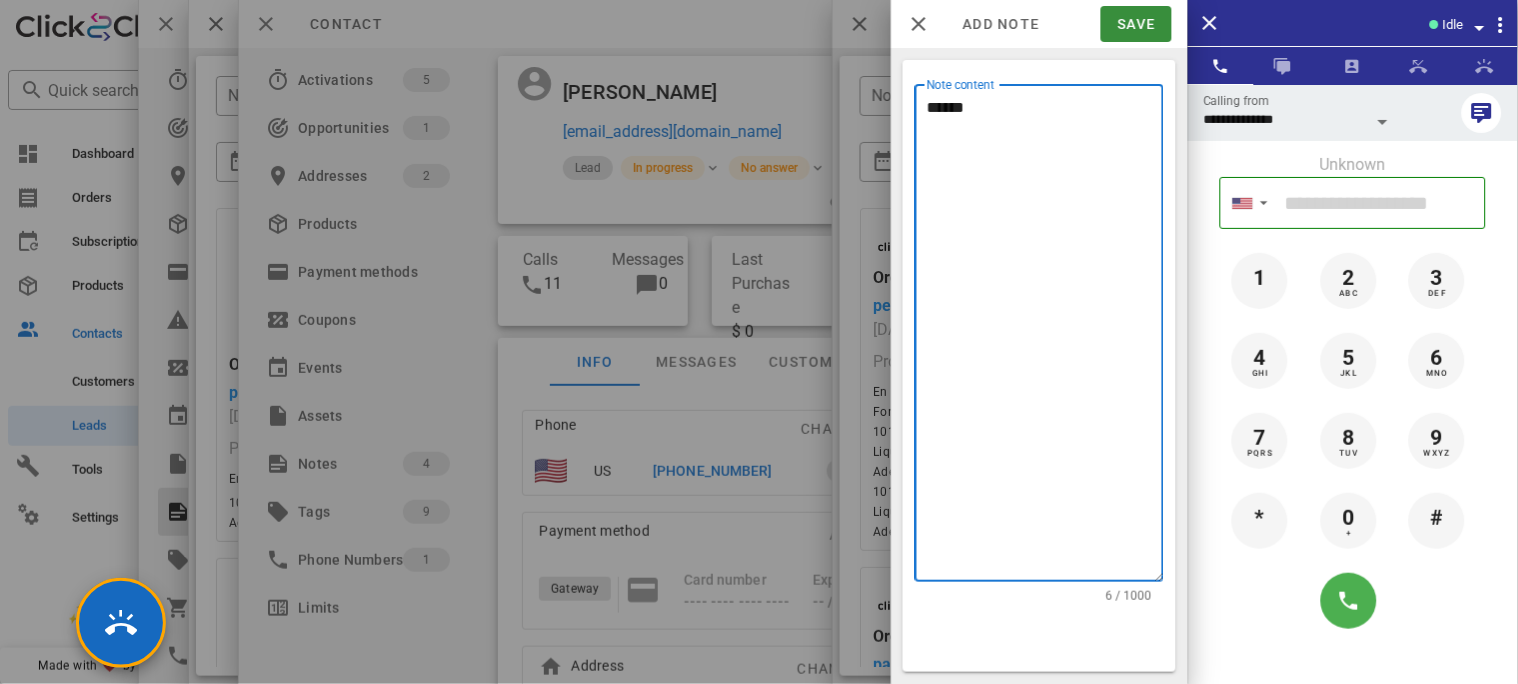 type on "******" 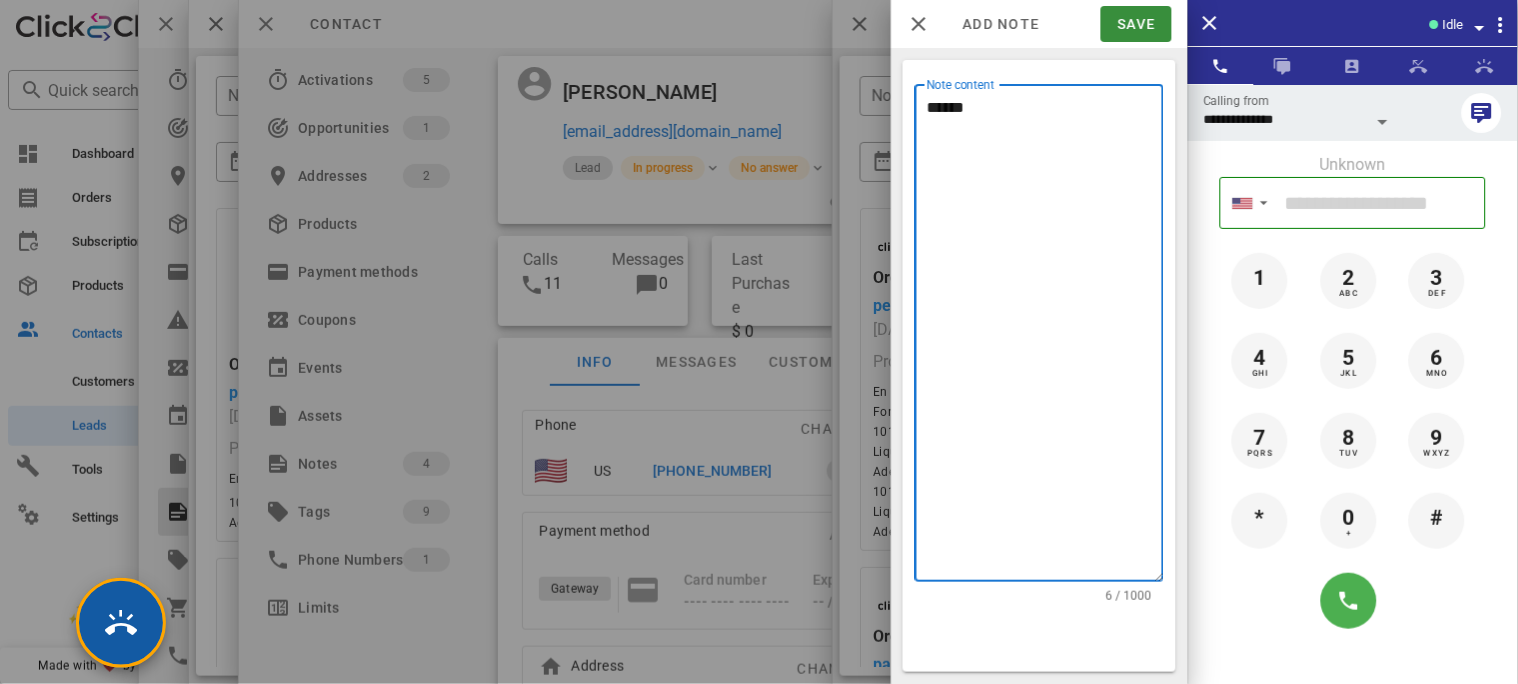 click at bounding box center (121, 623) 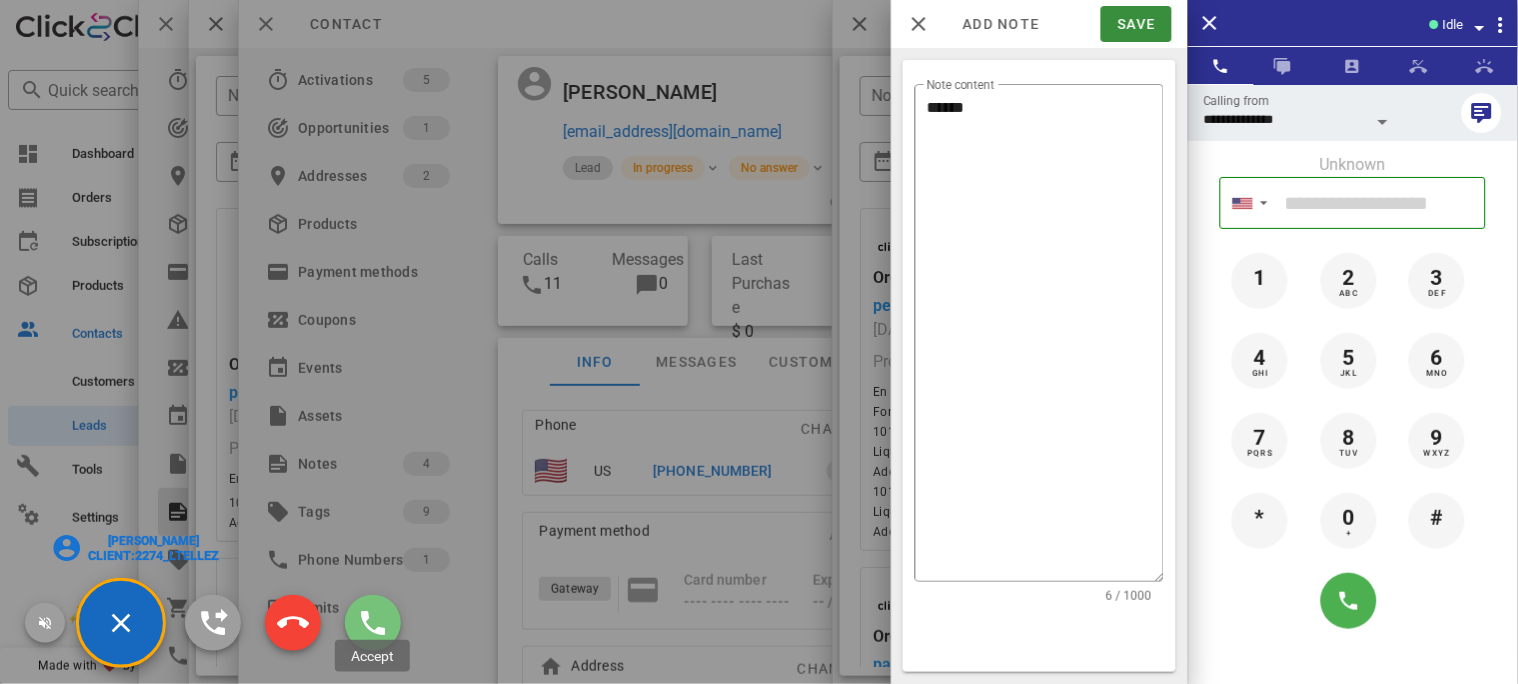 click at bounding box center [373, 623] 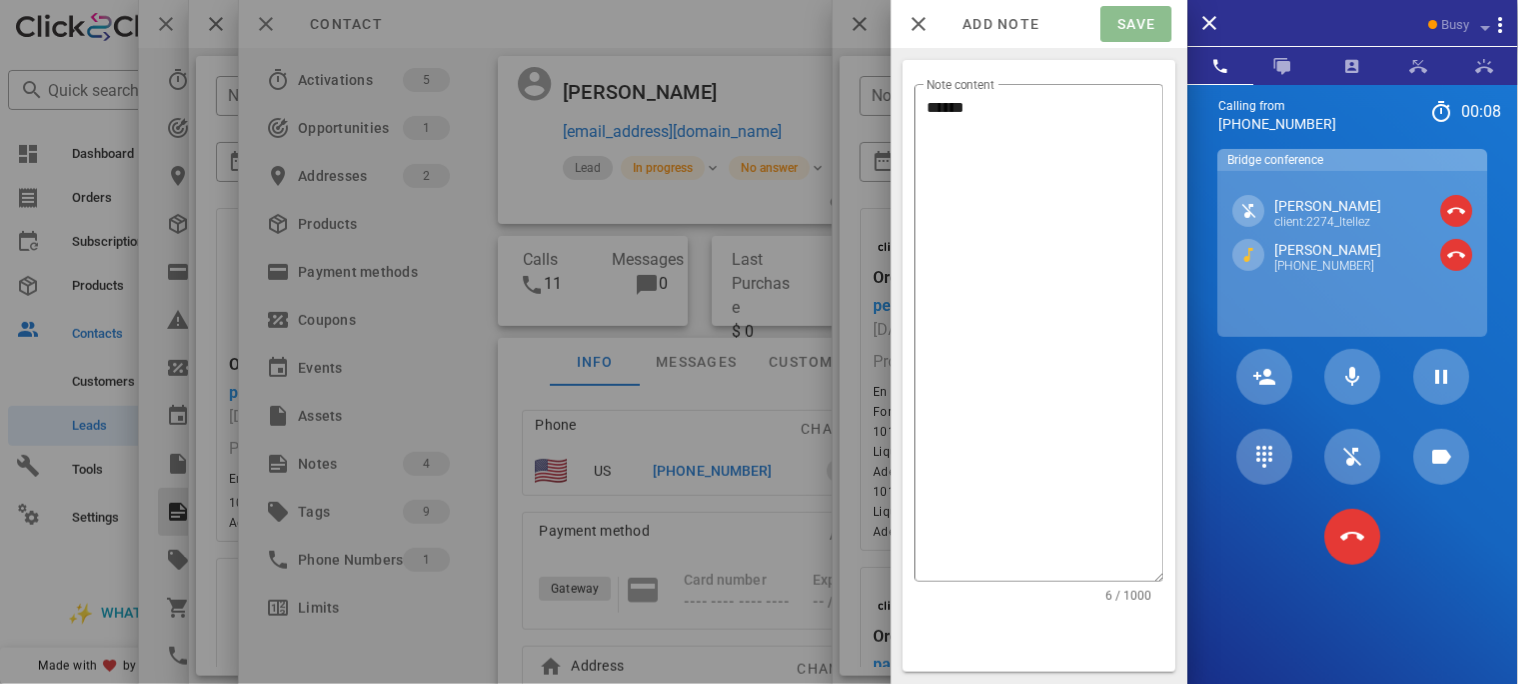 click on "Save" at bounding box center [1136, 24] 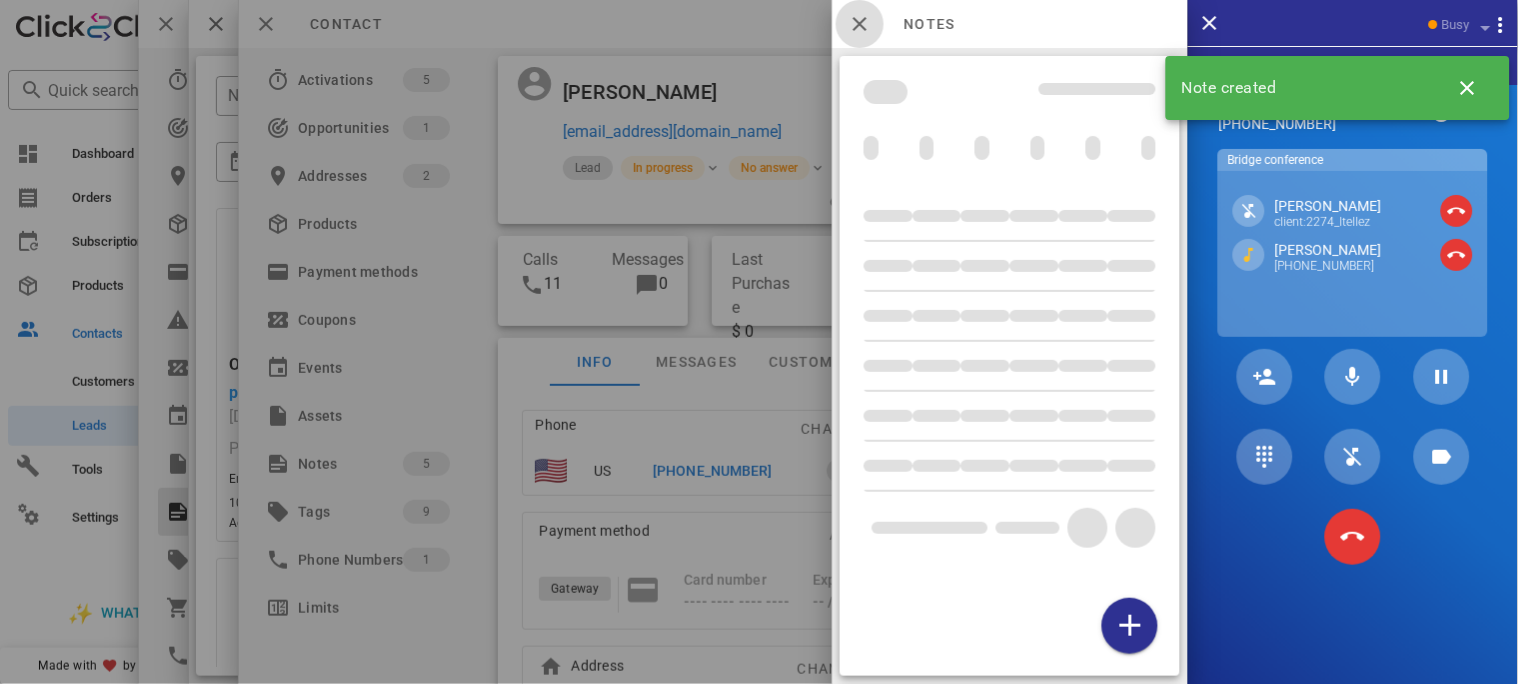 click at bounding box center (860, 24) 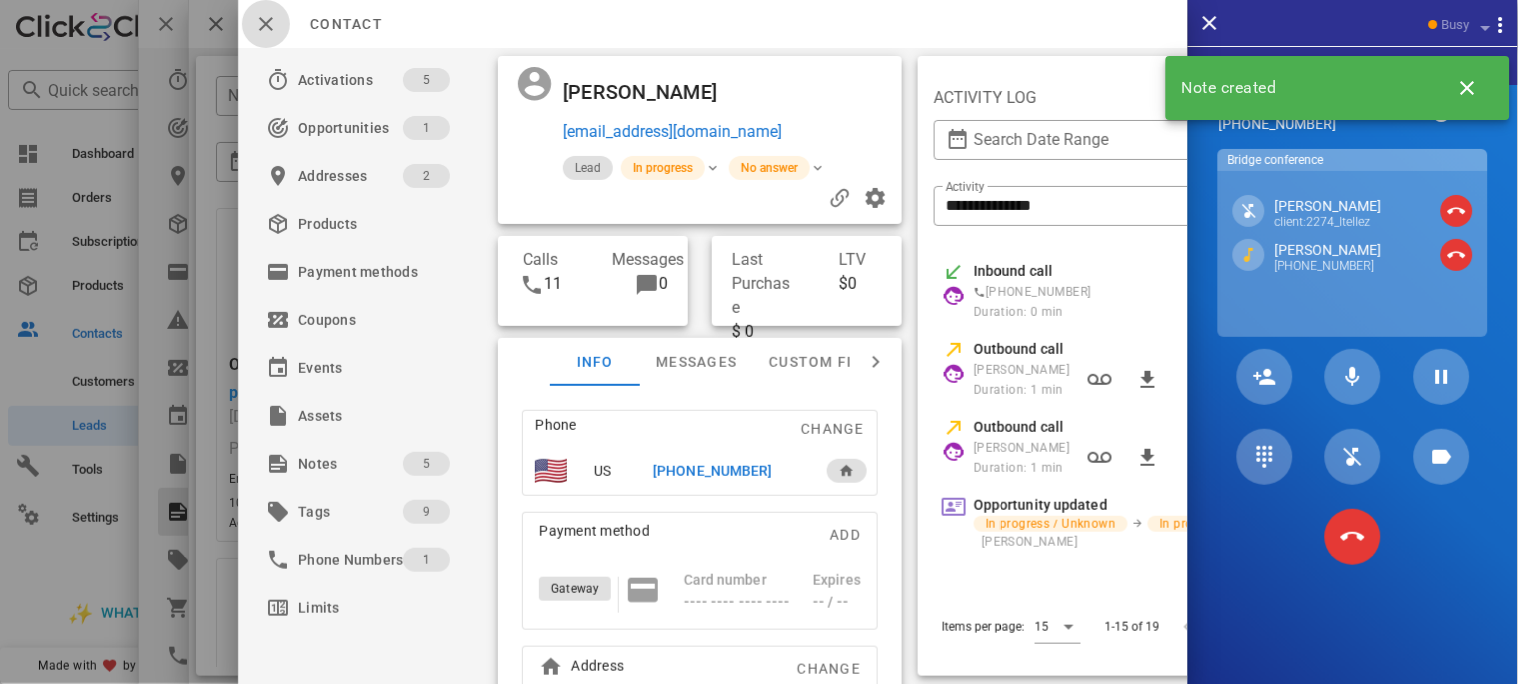 click at bounding box center [266, 24] 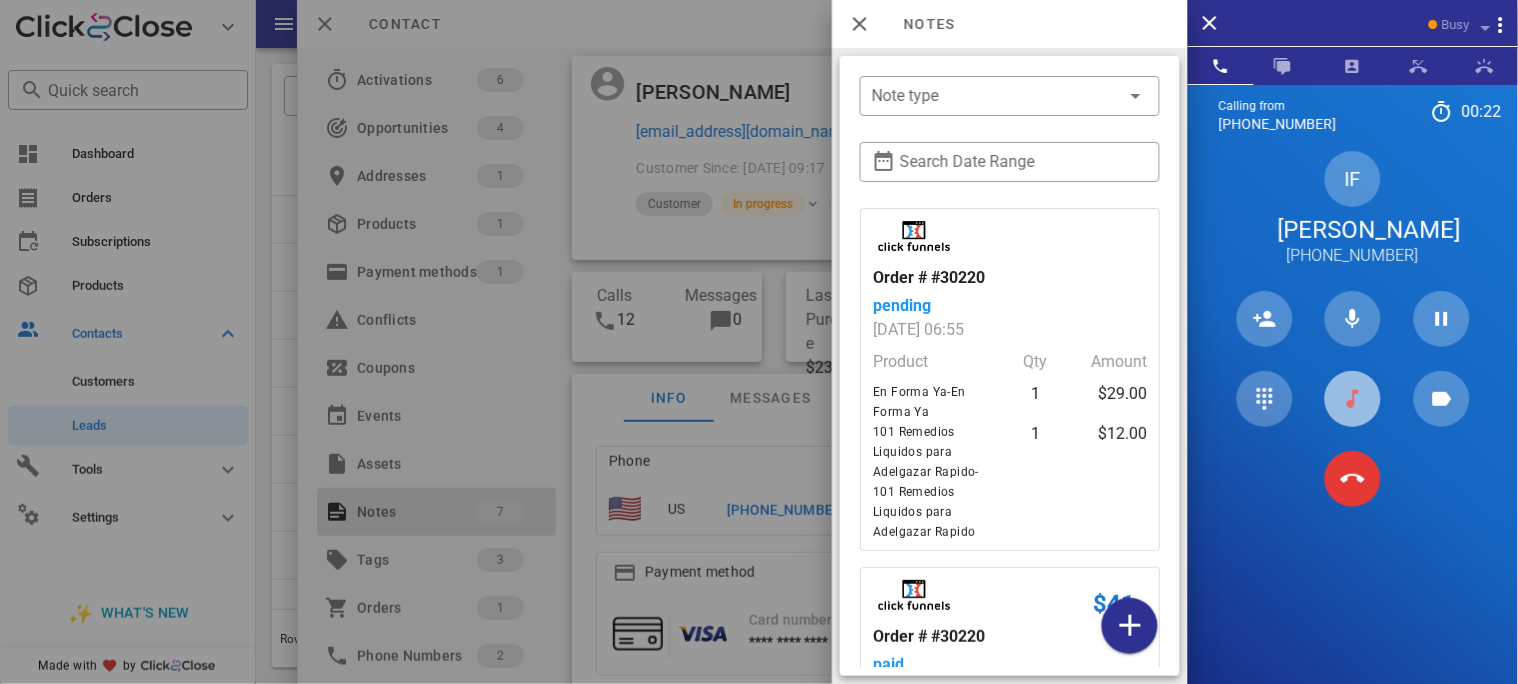 click at bounding box center [1353, 399] 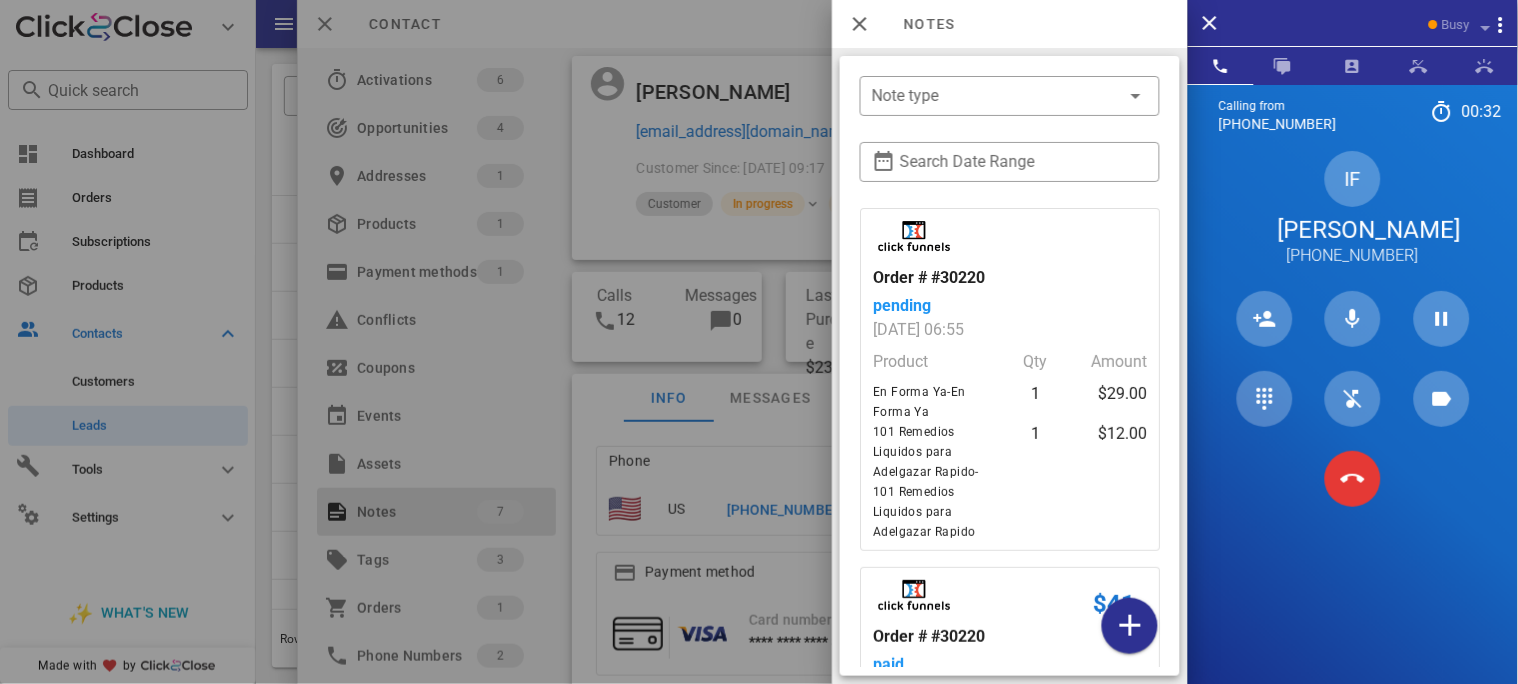 click on "Irma Flores" at bounding box center [1353, 230] 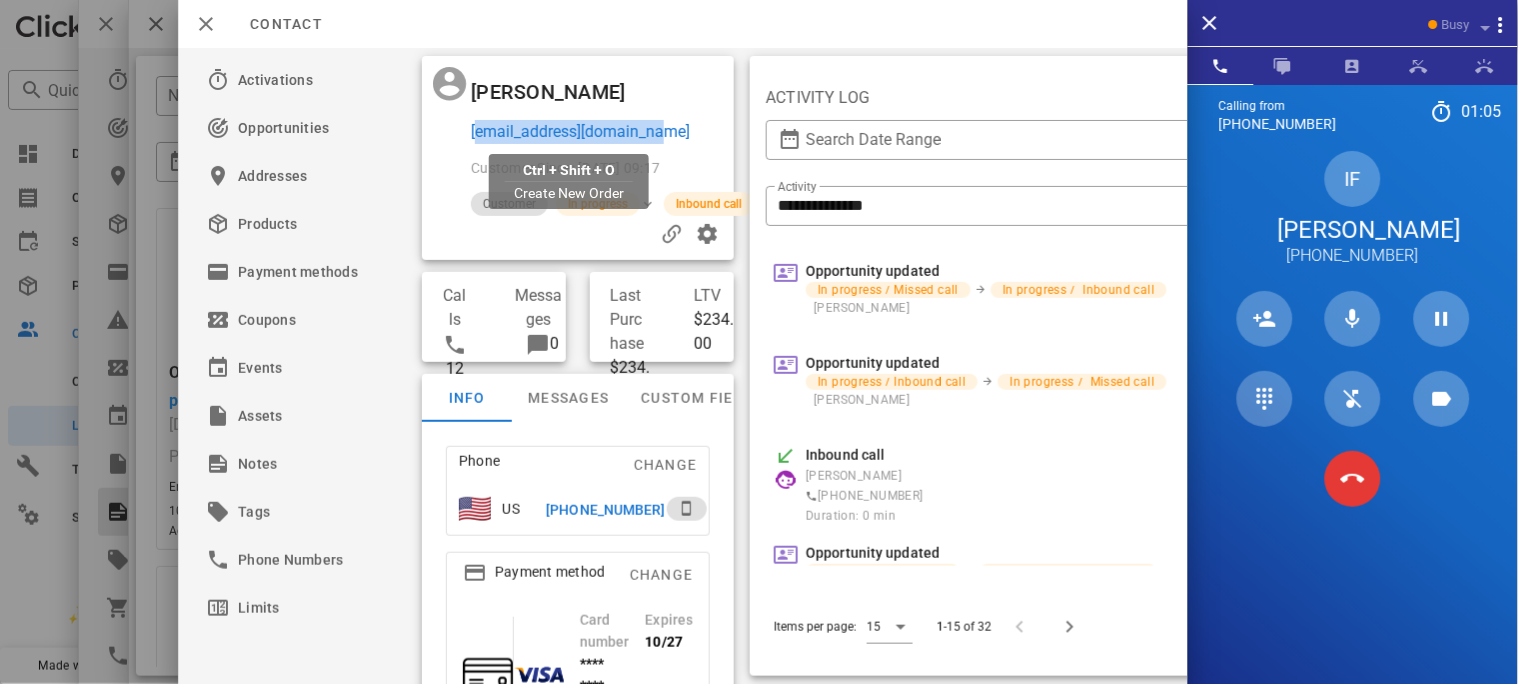 drag, startPoint x: 682, startPoint y: 127, endPoint x: 470, endPoint y: 130, distance: 212.02122 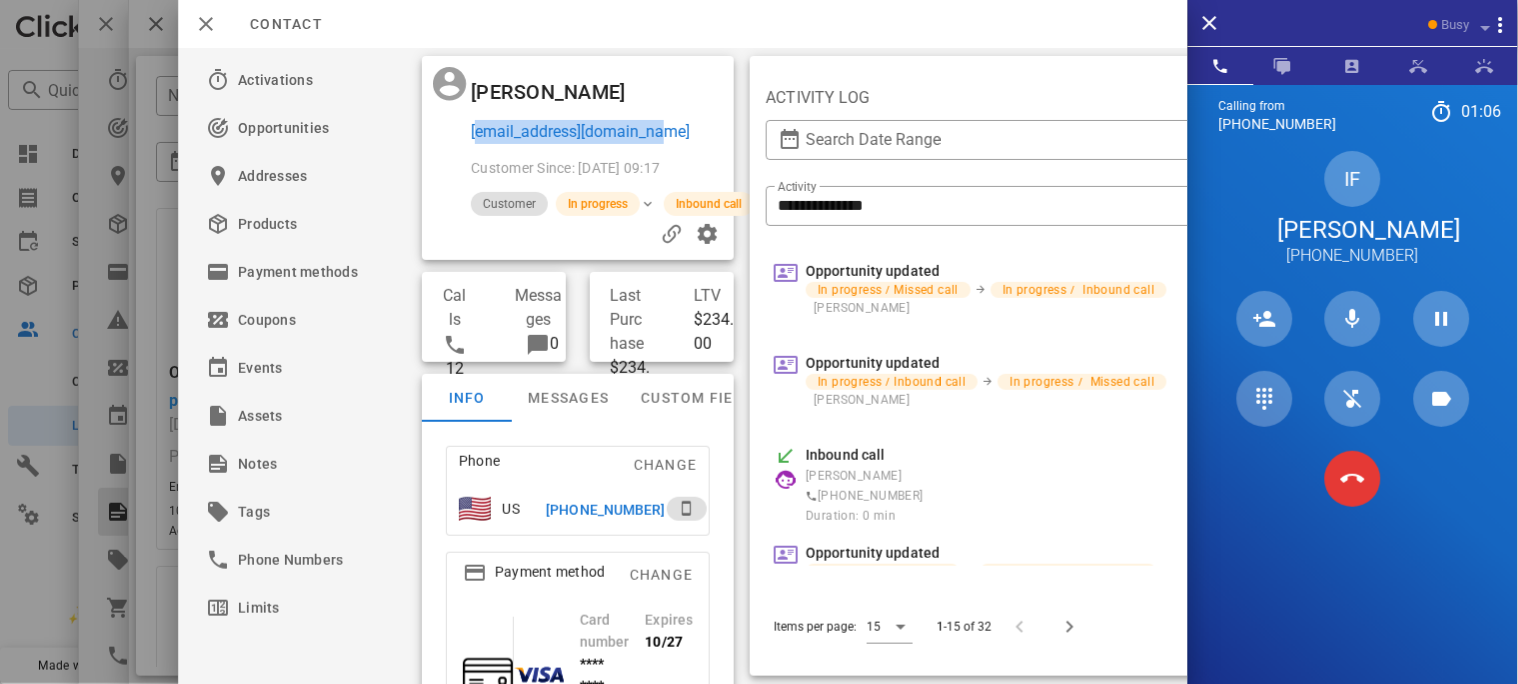 copy on "irmaflores0370@gmail.com" 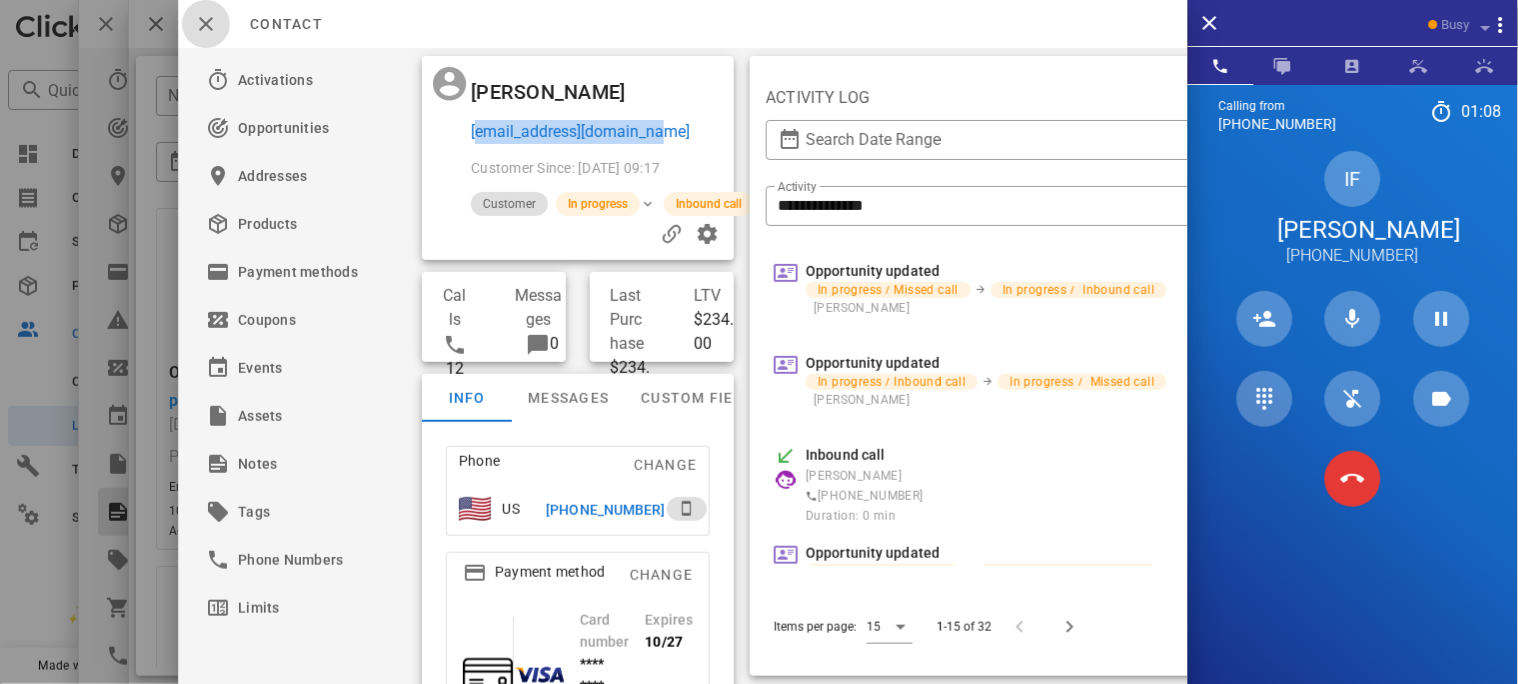 click at bounding box center [206, 24] 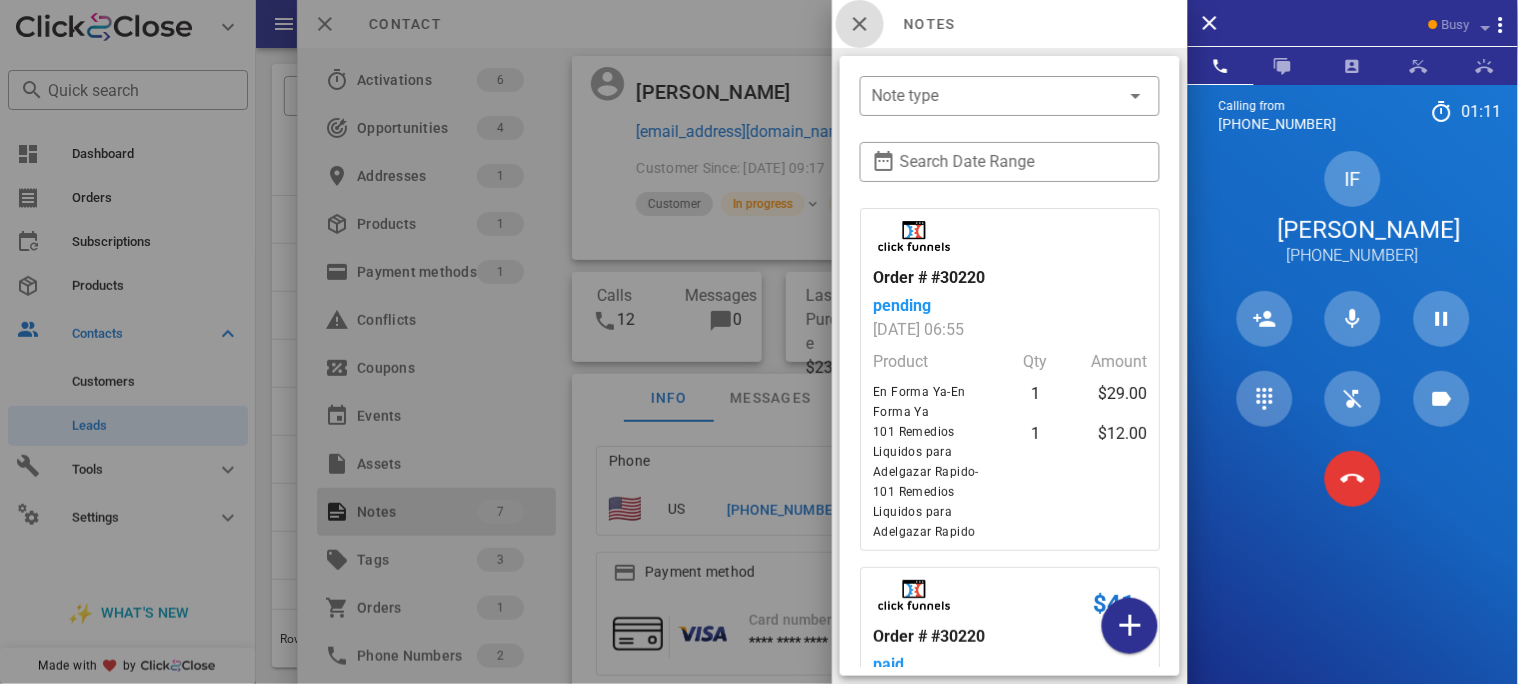 click at bounding box center [860, 24] 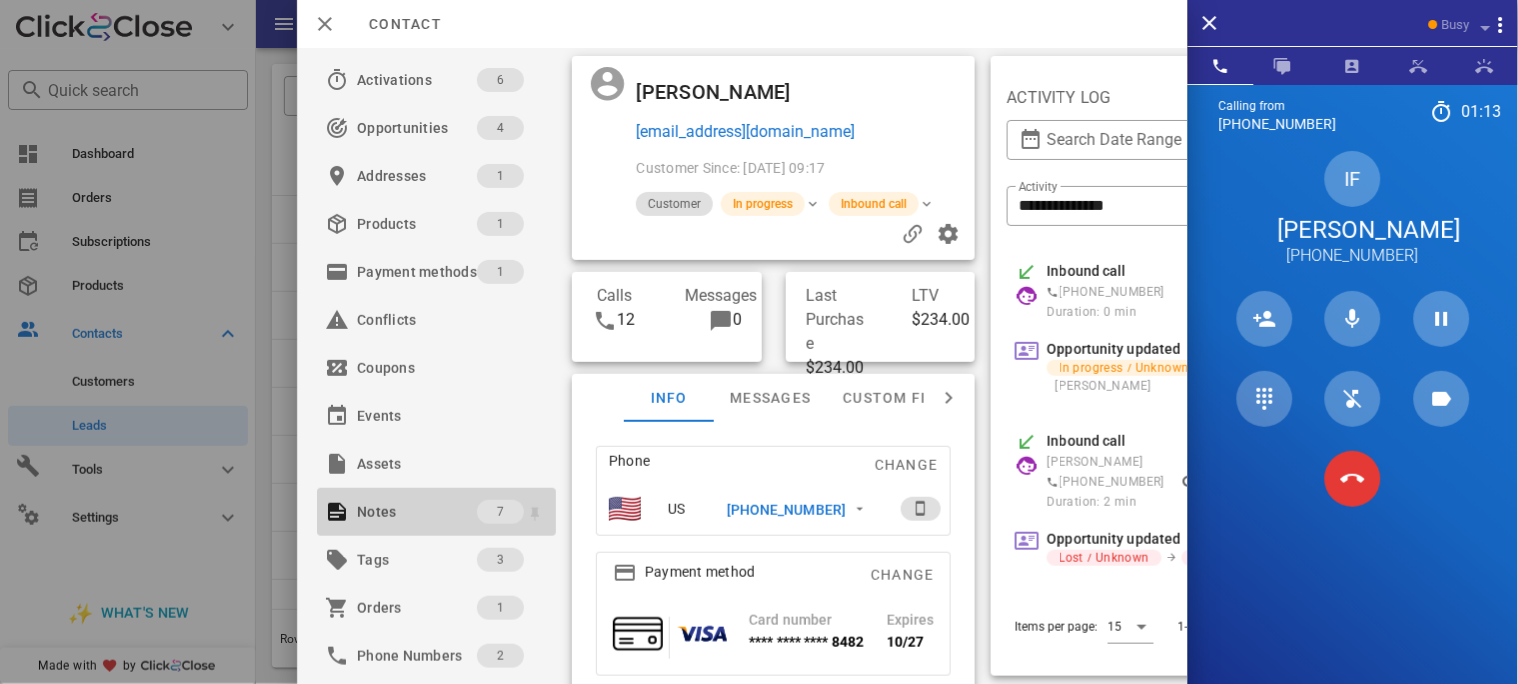 click on "Notes" at bounding box center [417, 512] 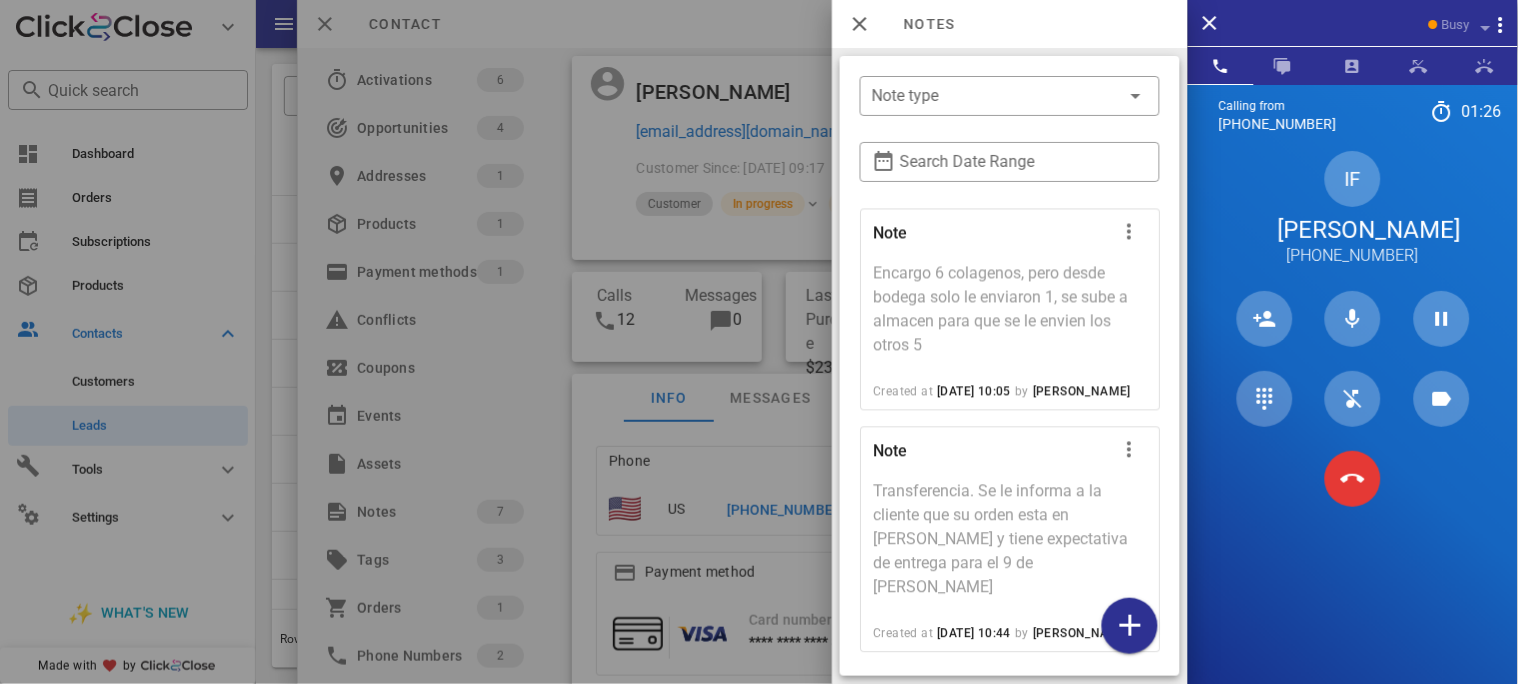 scroll, scrollTop: 1103, scrollLeft: 0, axis: vertical 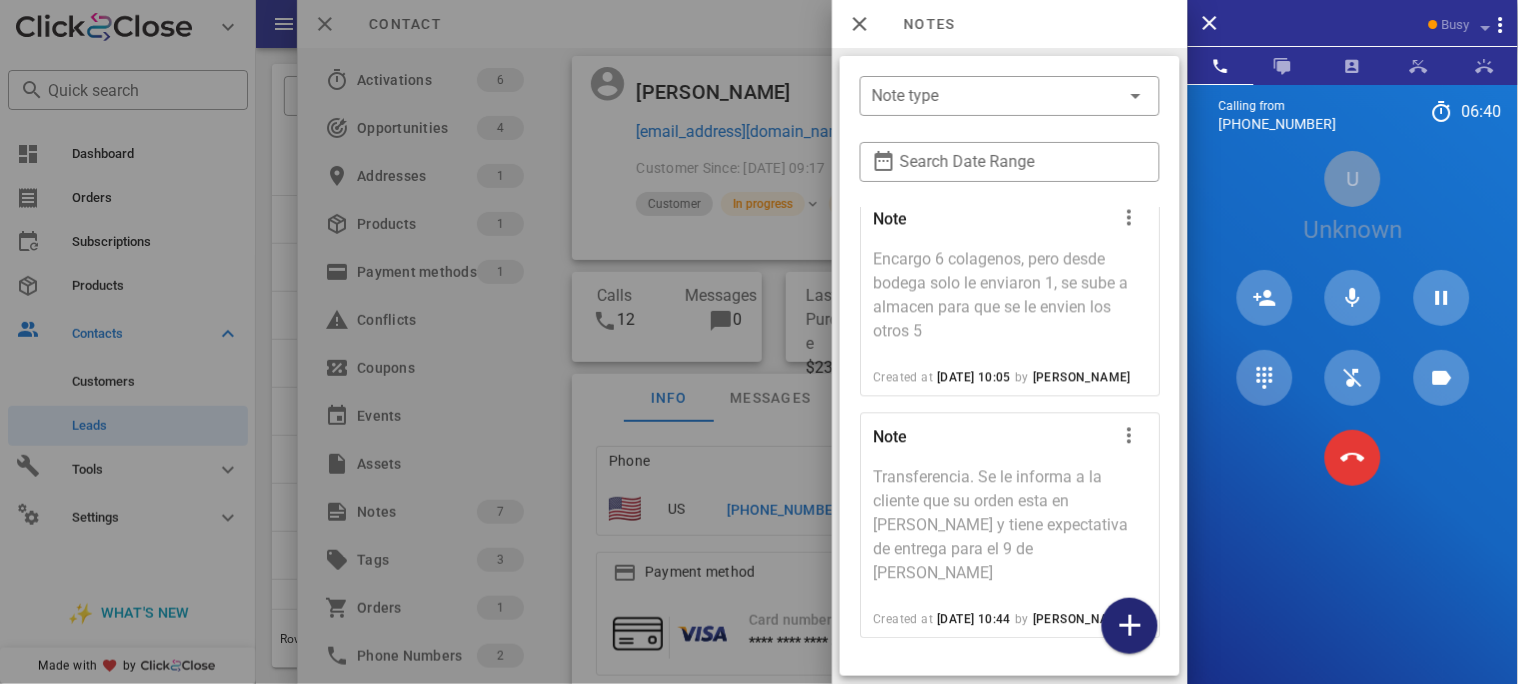click at bounding box center [1130, 626] 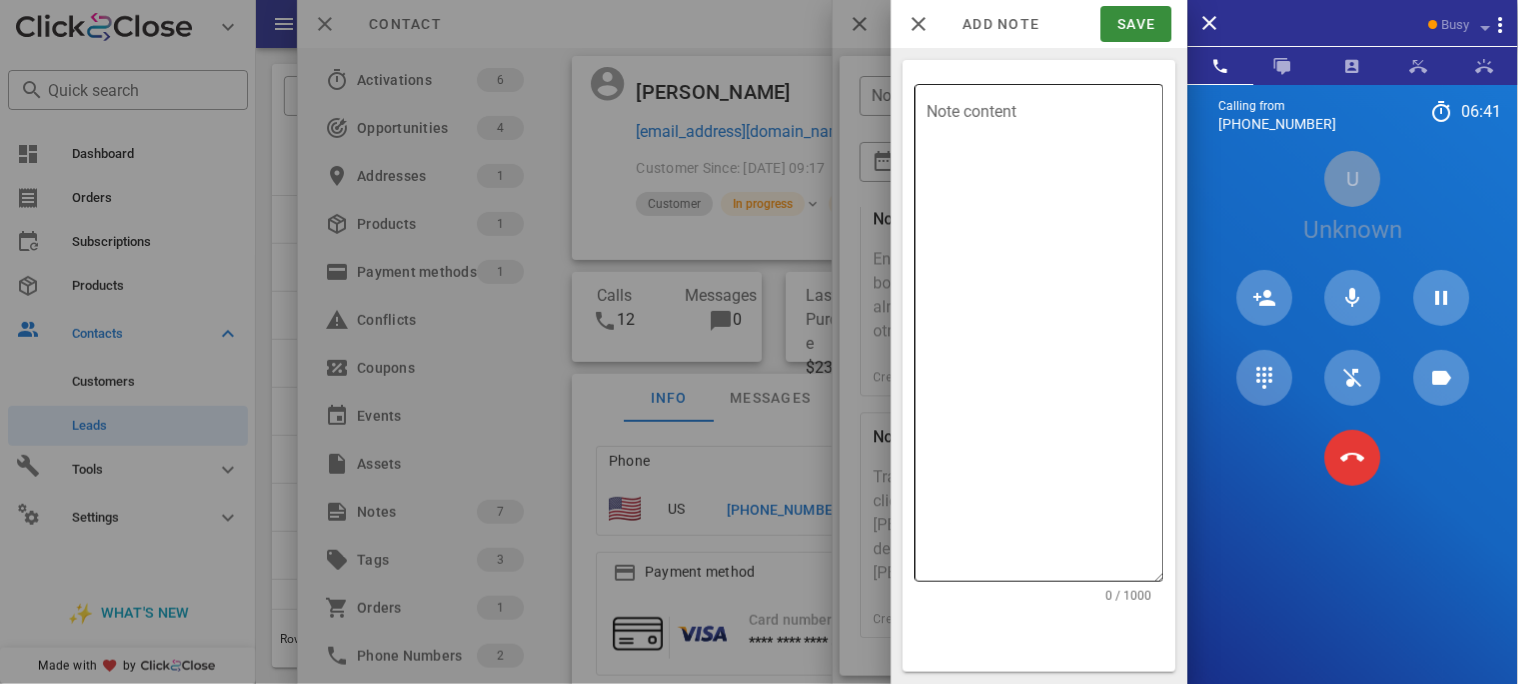click on "Note content" at bounding box center (1045, 338) 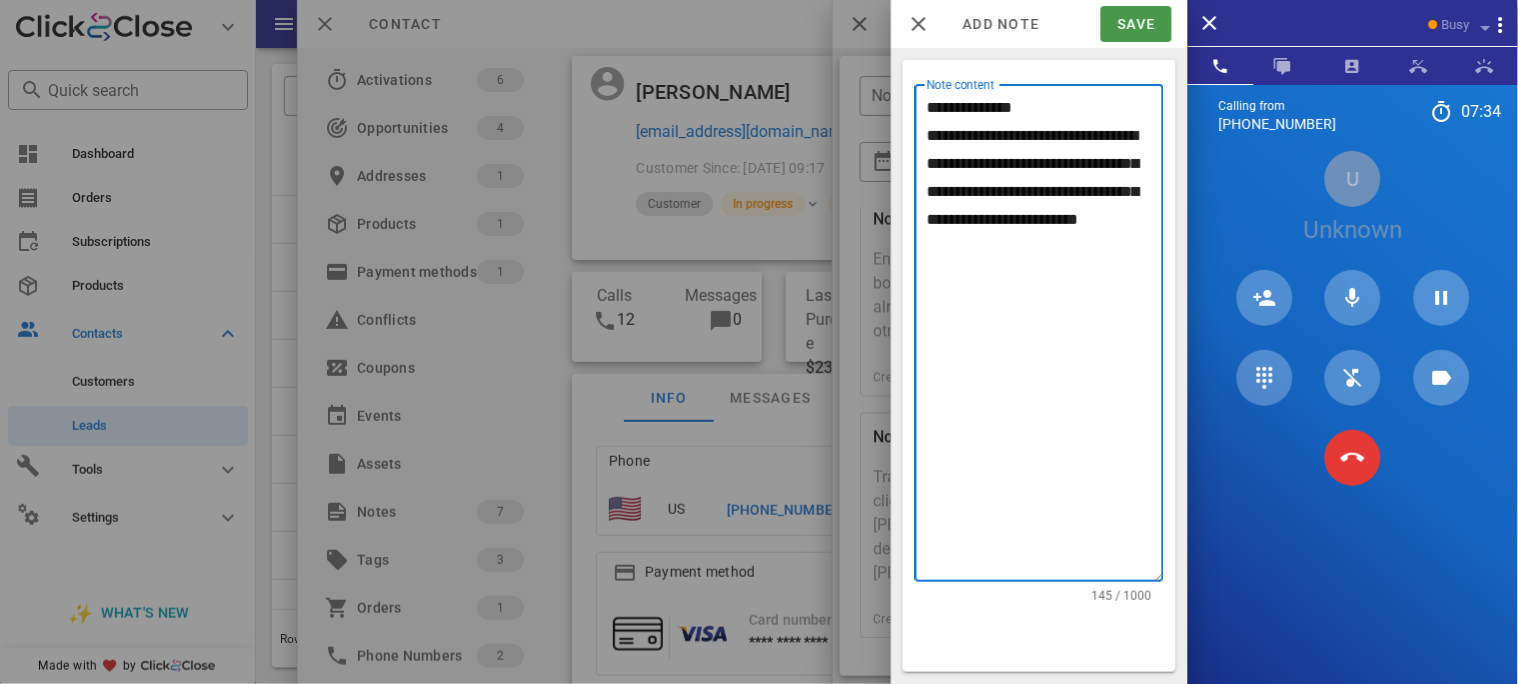 type on "**********" 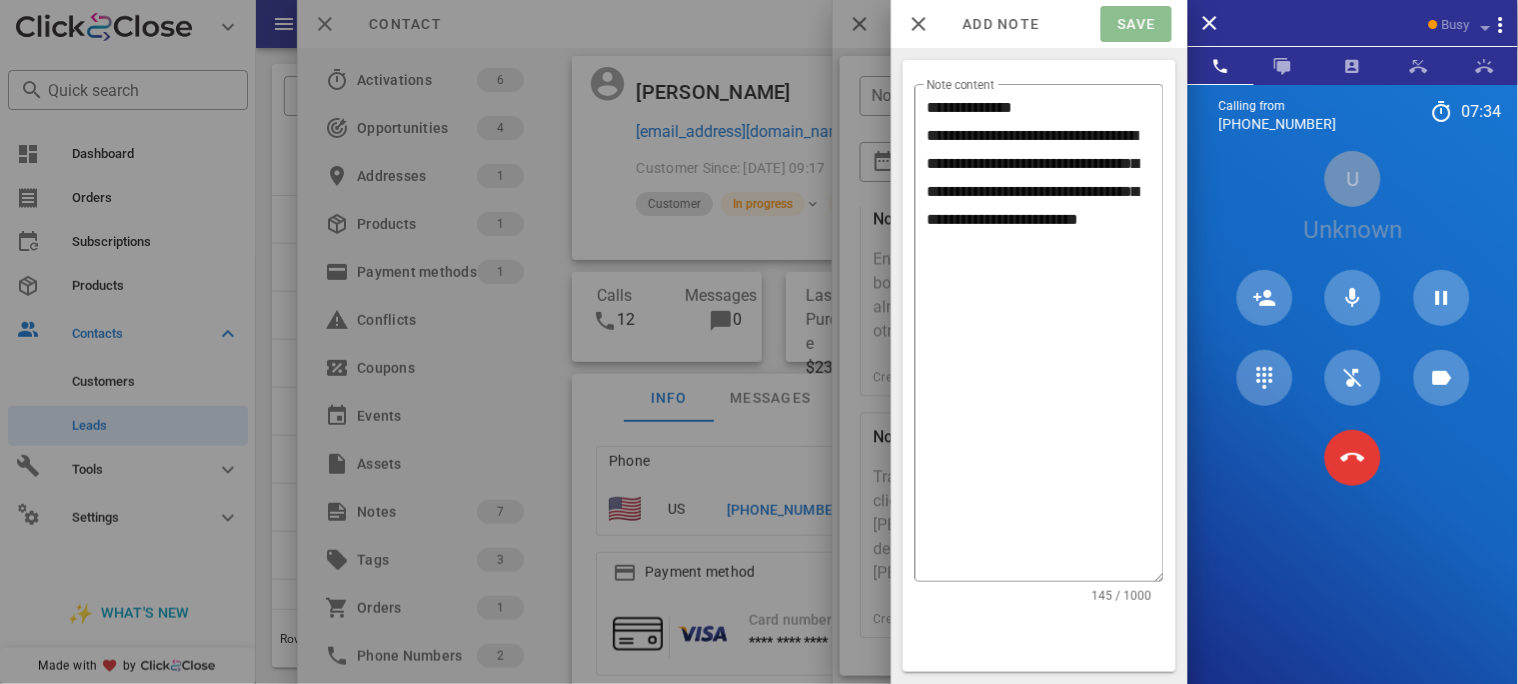 click on "Save" at bounding box center [1136, 24] 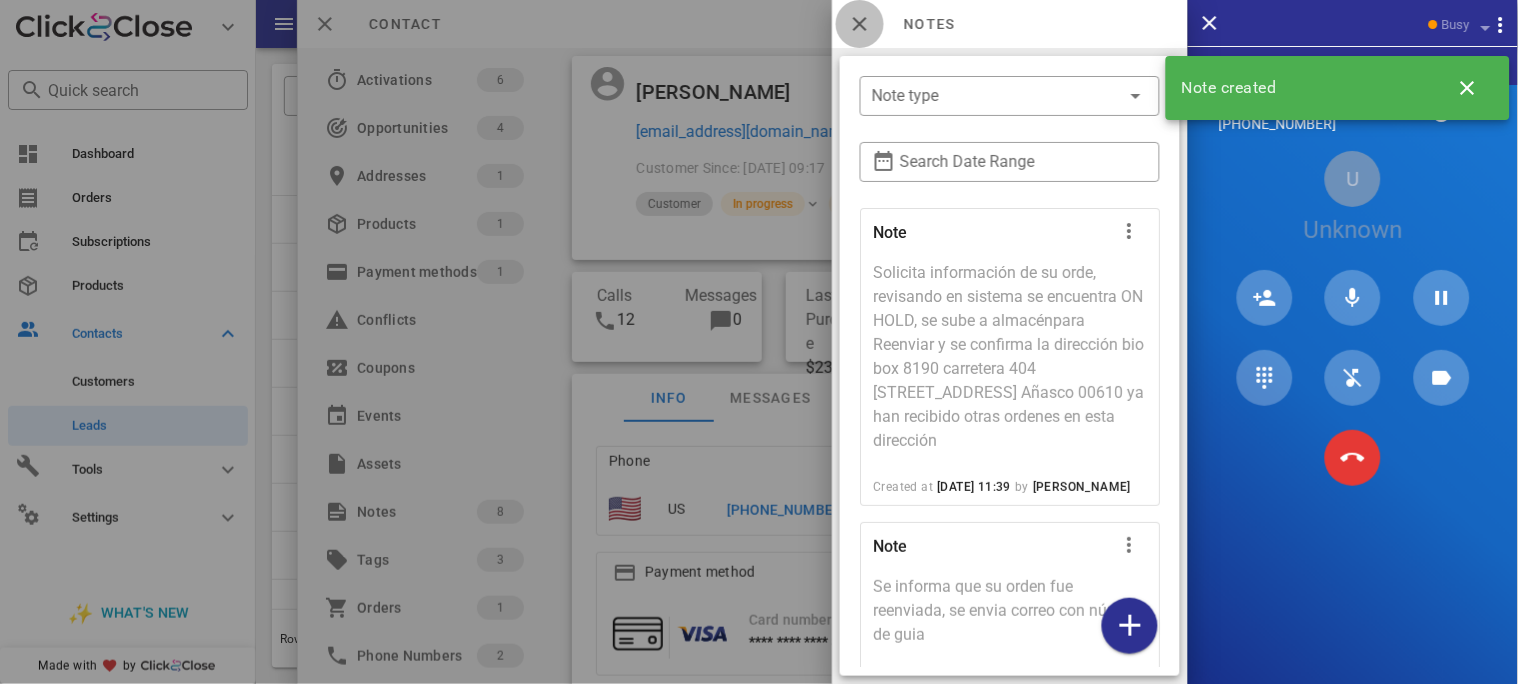 click at bounding box center [860, 24] 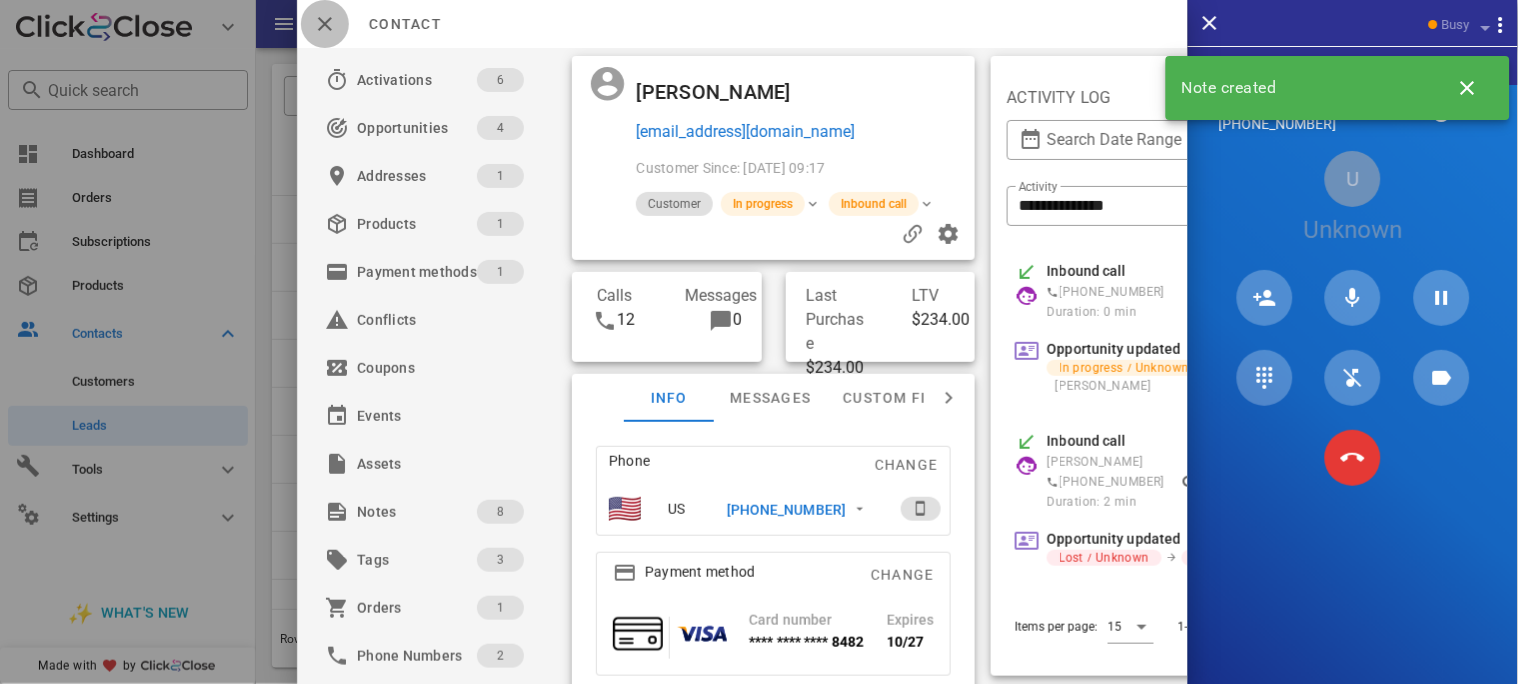 click at bounding box center (325, 24) 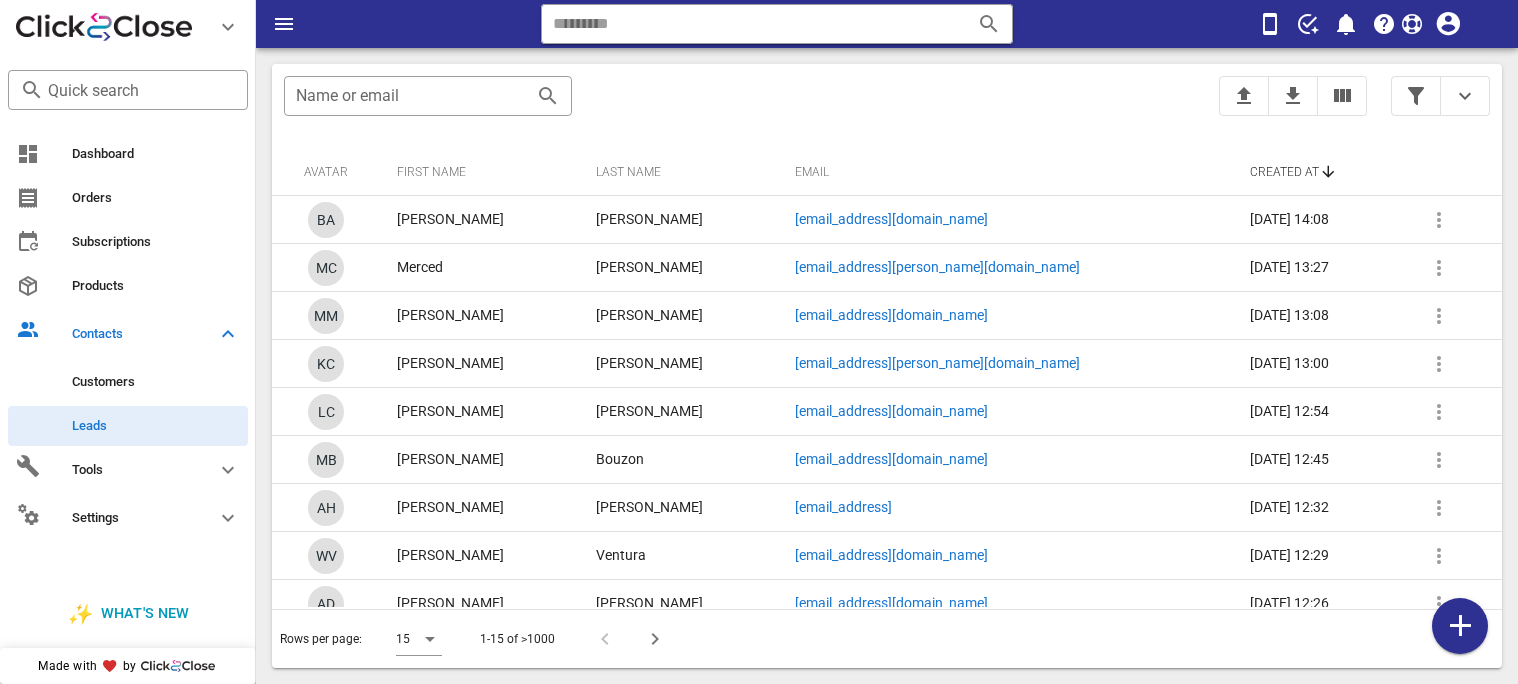 scroll, scrollTop: 0, scrollLeft: 0, axis: both 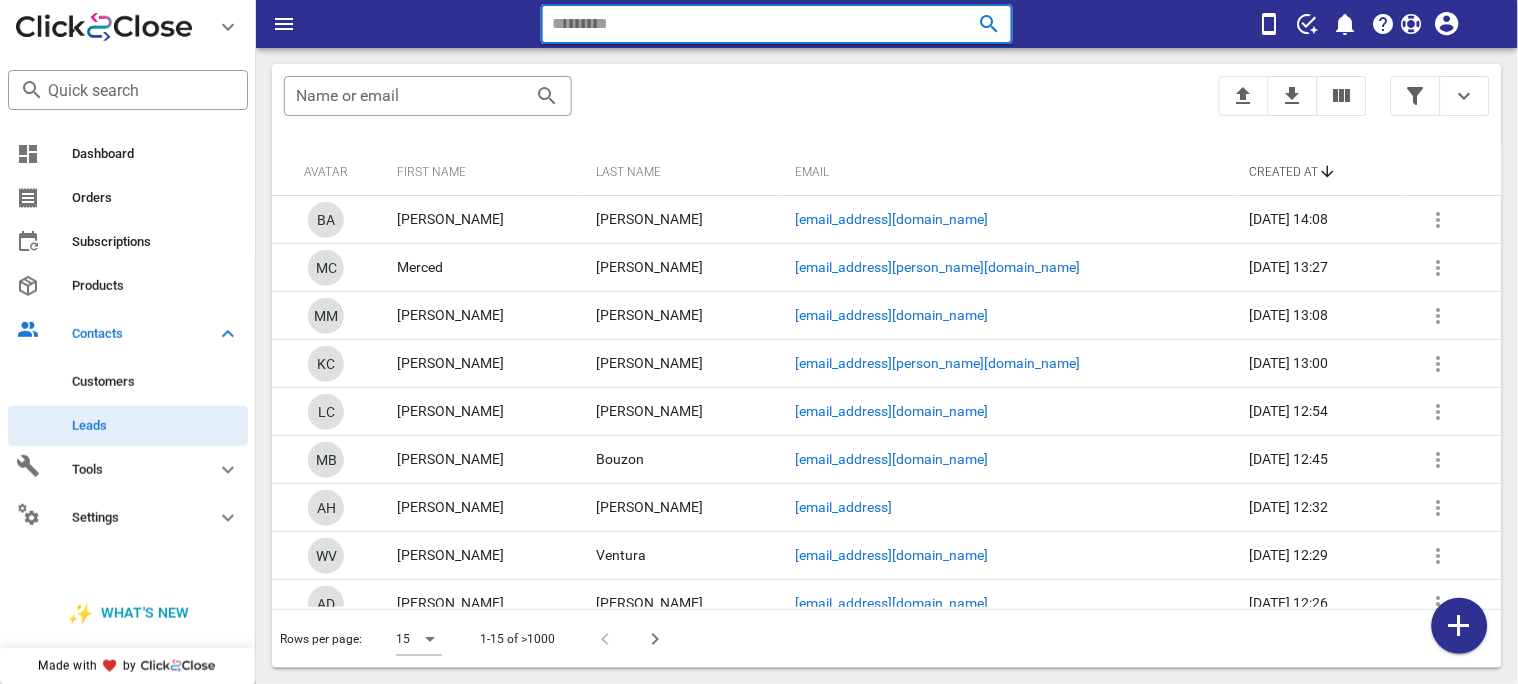 click at bounding box center (749, 24) 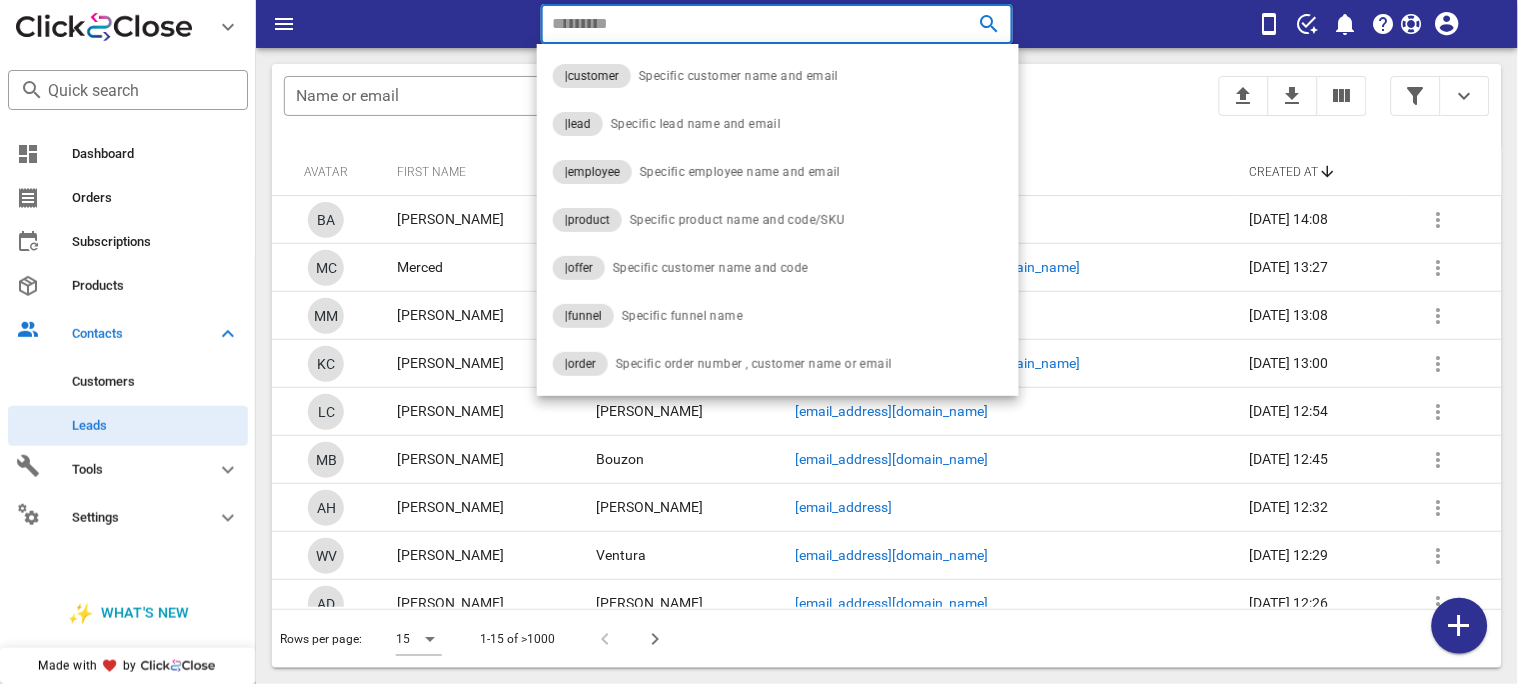 paste on "**********" 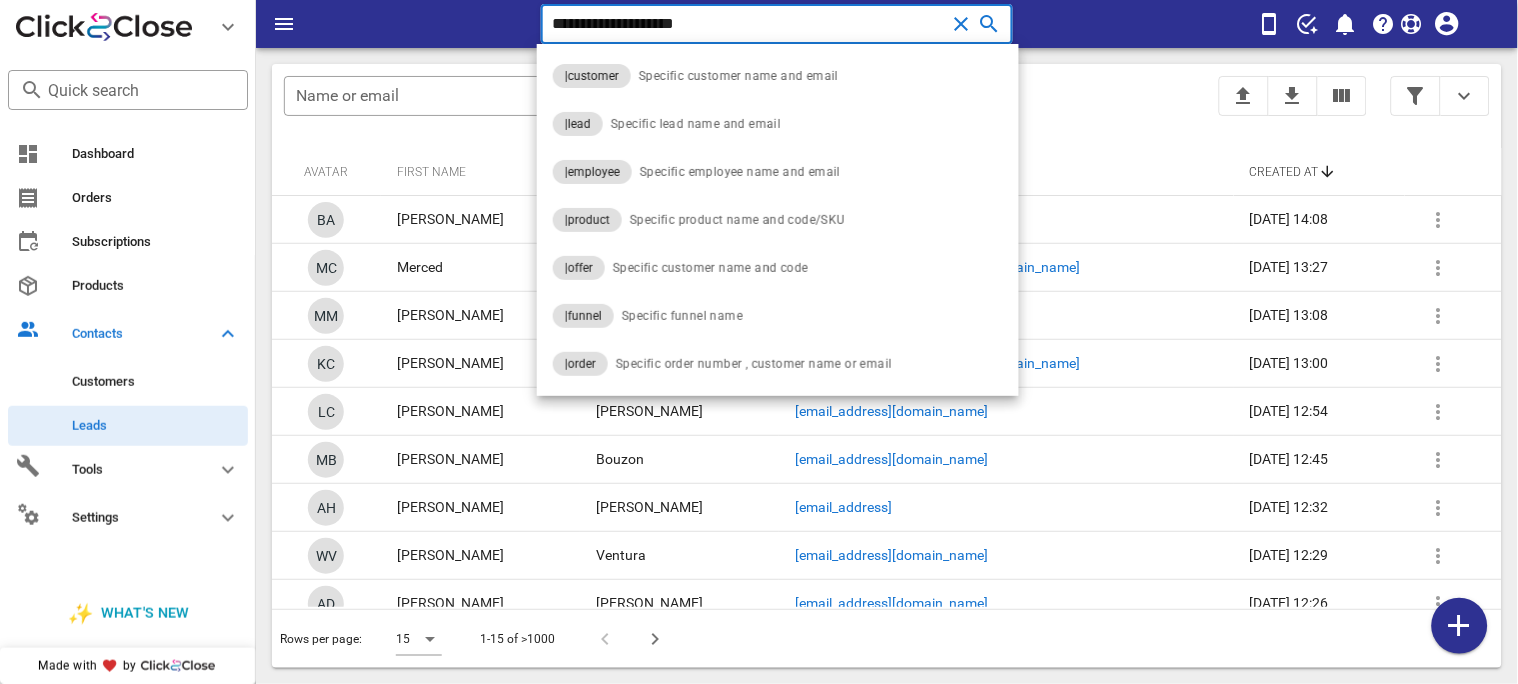 type on "**********" 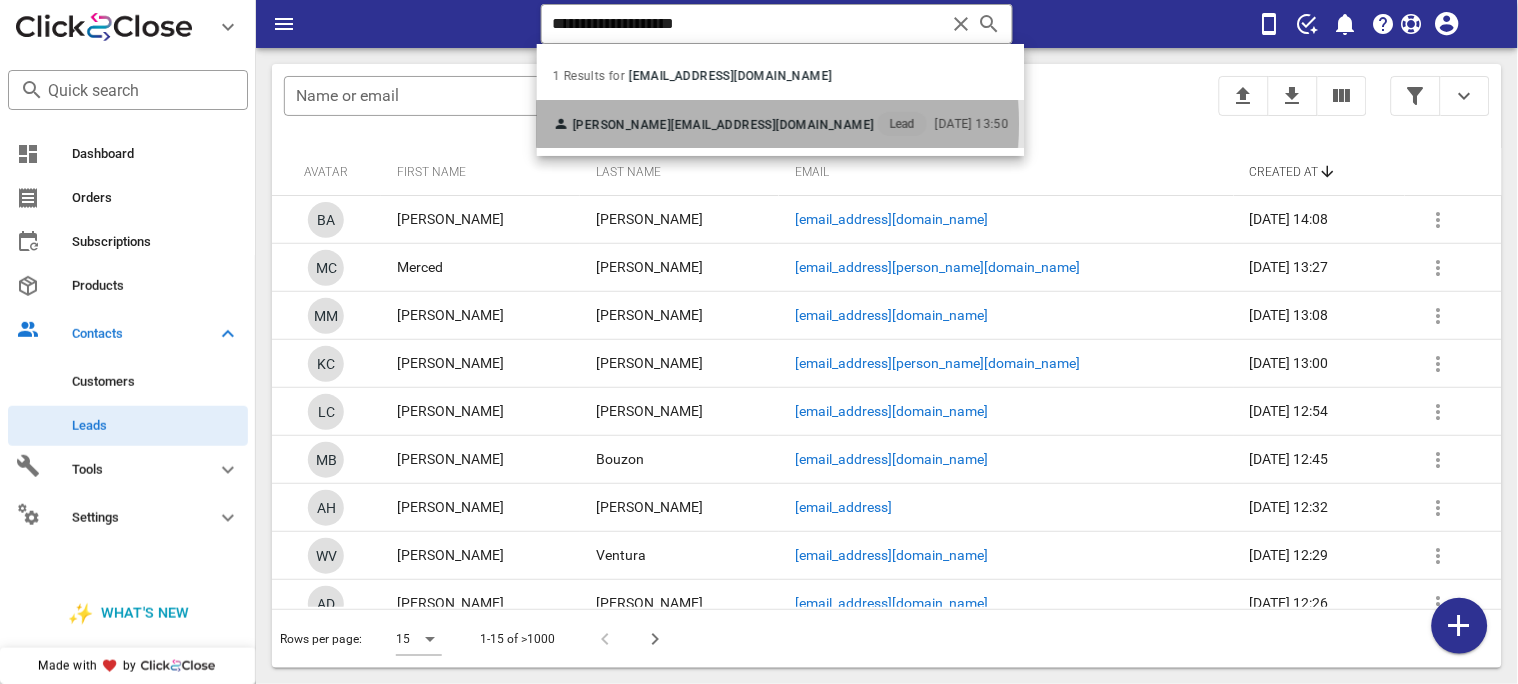 click on "[PERSON_NAME]   [EMAIL_ADDRESS][DOMAIN_NAME]   Lead" at bounding box center (740, 124) 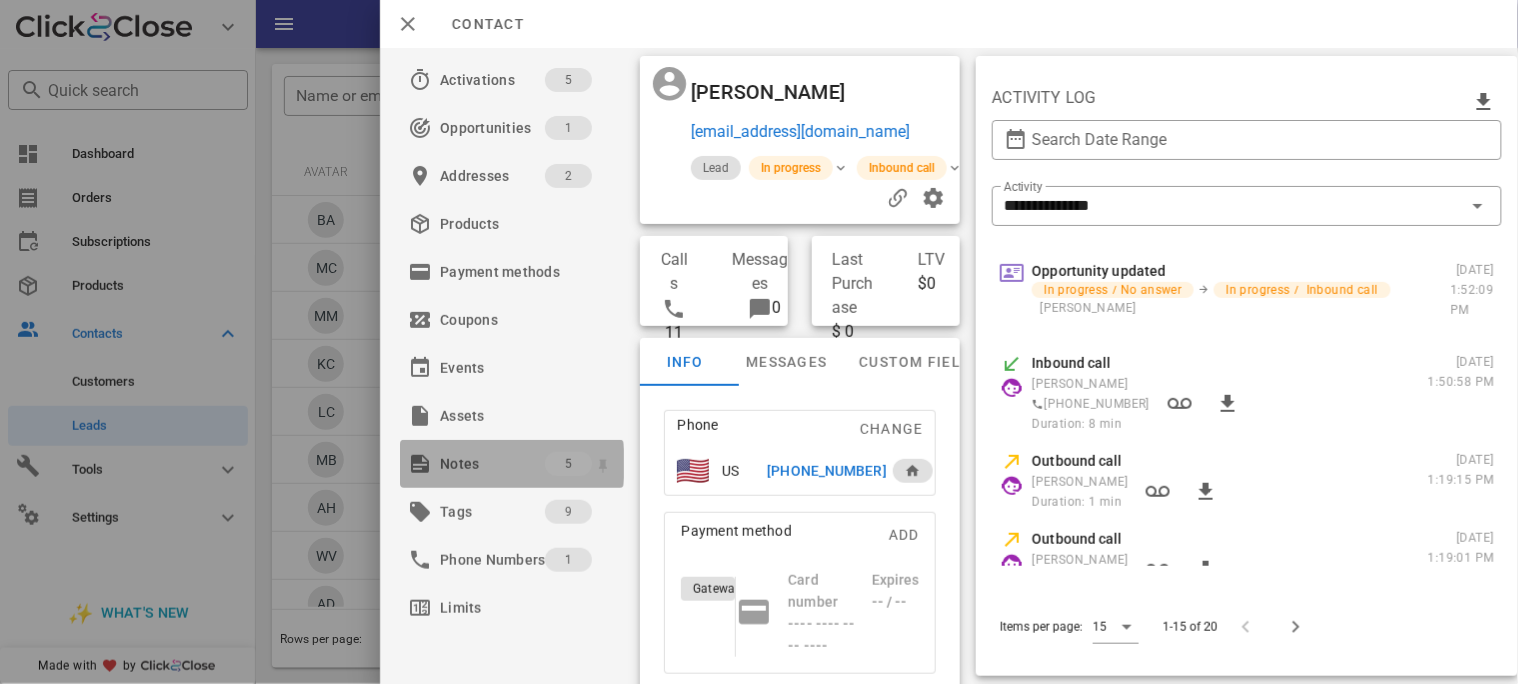 click on "Notes" at bounding box center (492, 464) 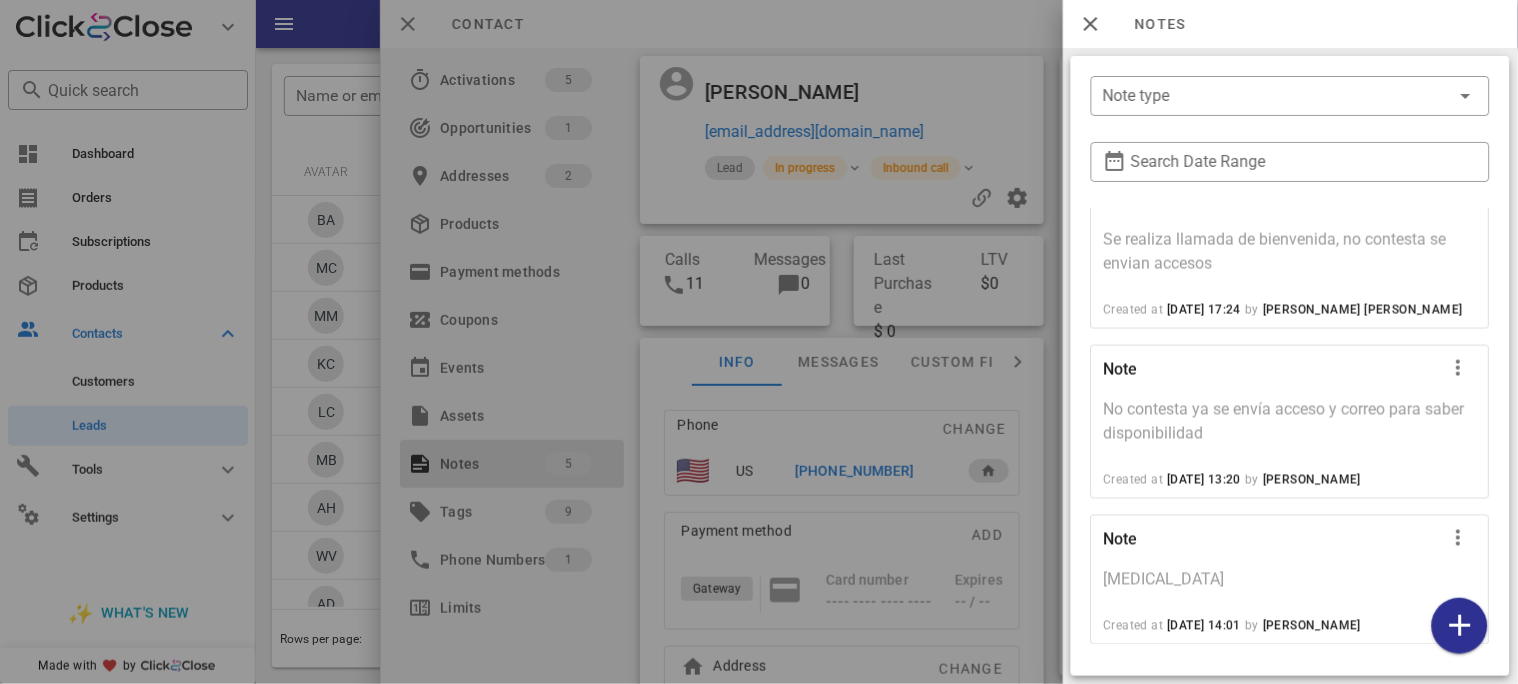 scroll, scrollTop: 667, scrollLeft: 0, axis: vertical 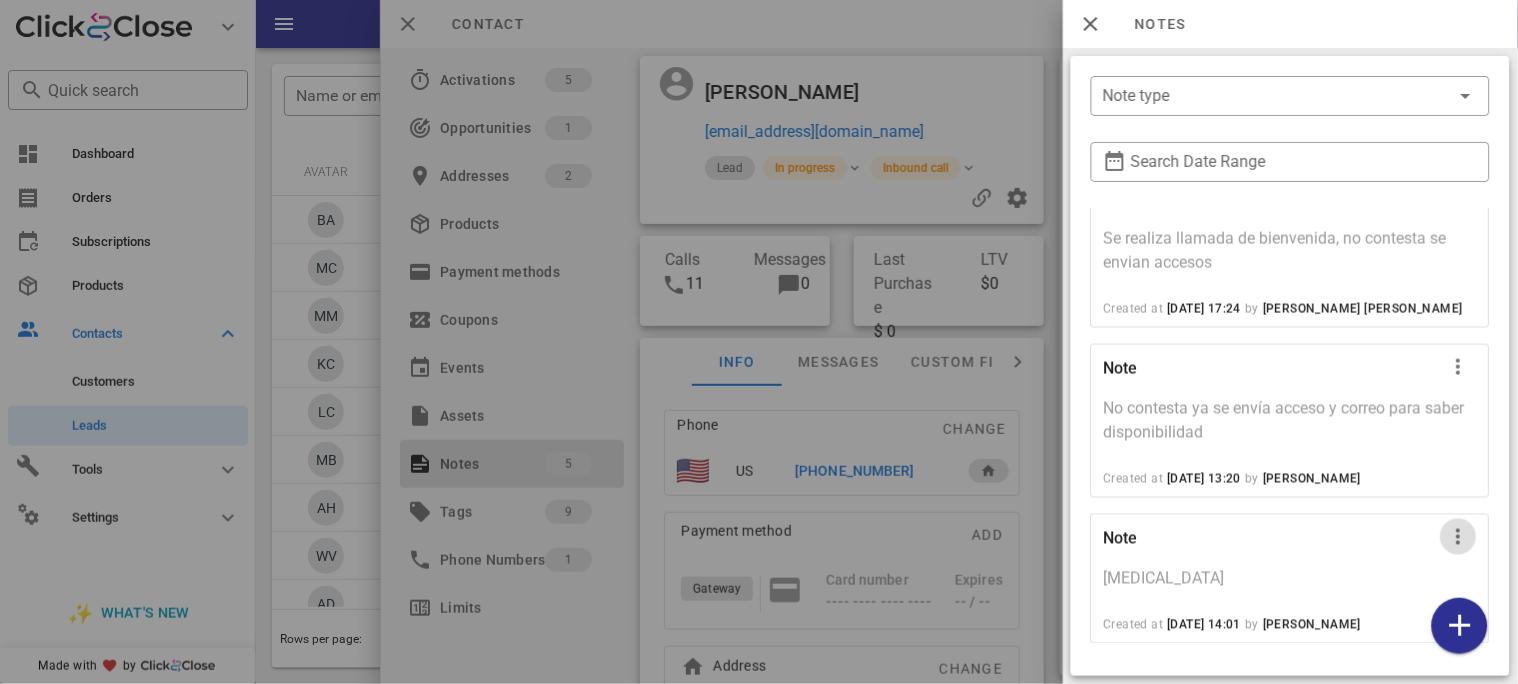 click at bounding box center (1459, 537) 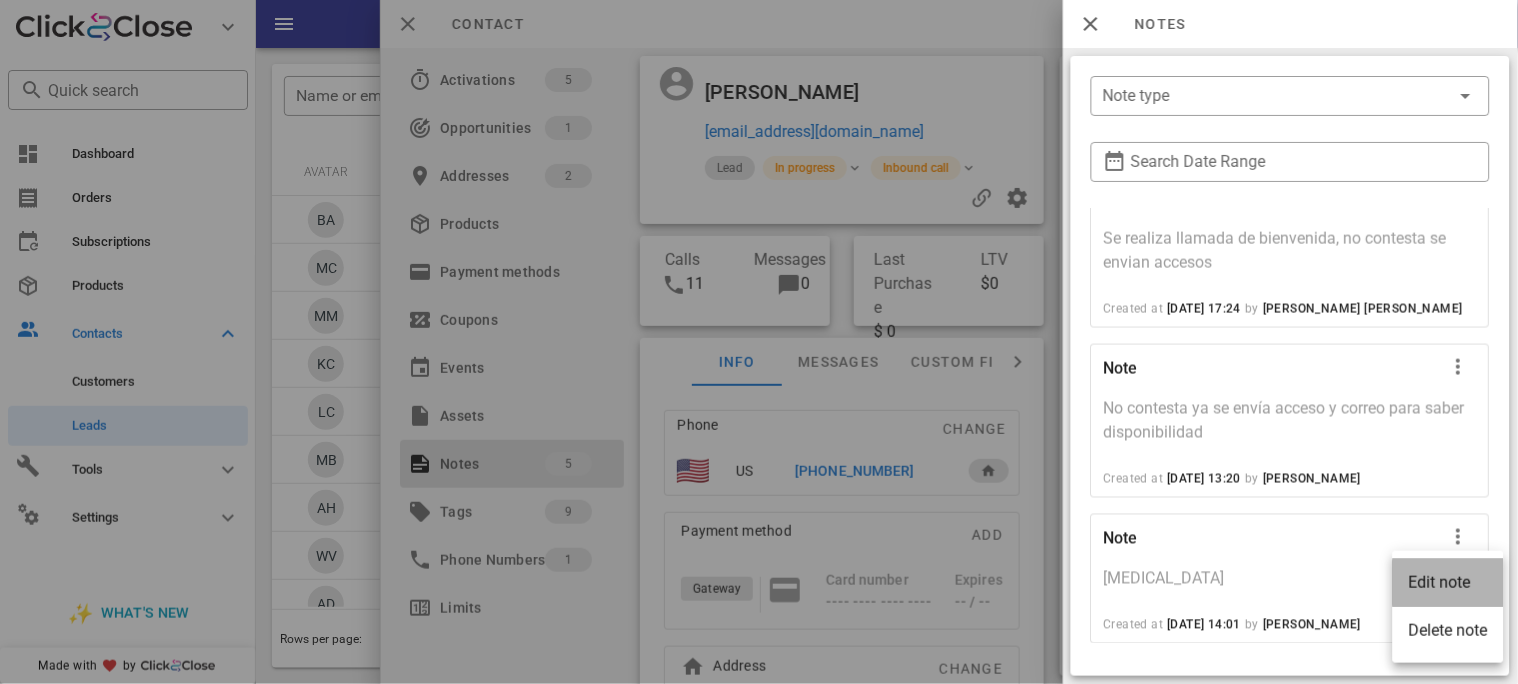 click on "Edit note" at bounding box center (1448, 582) 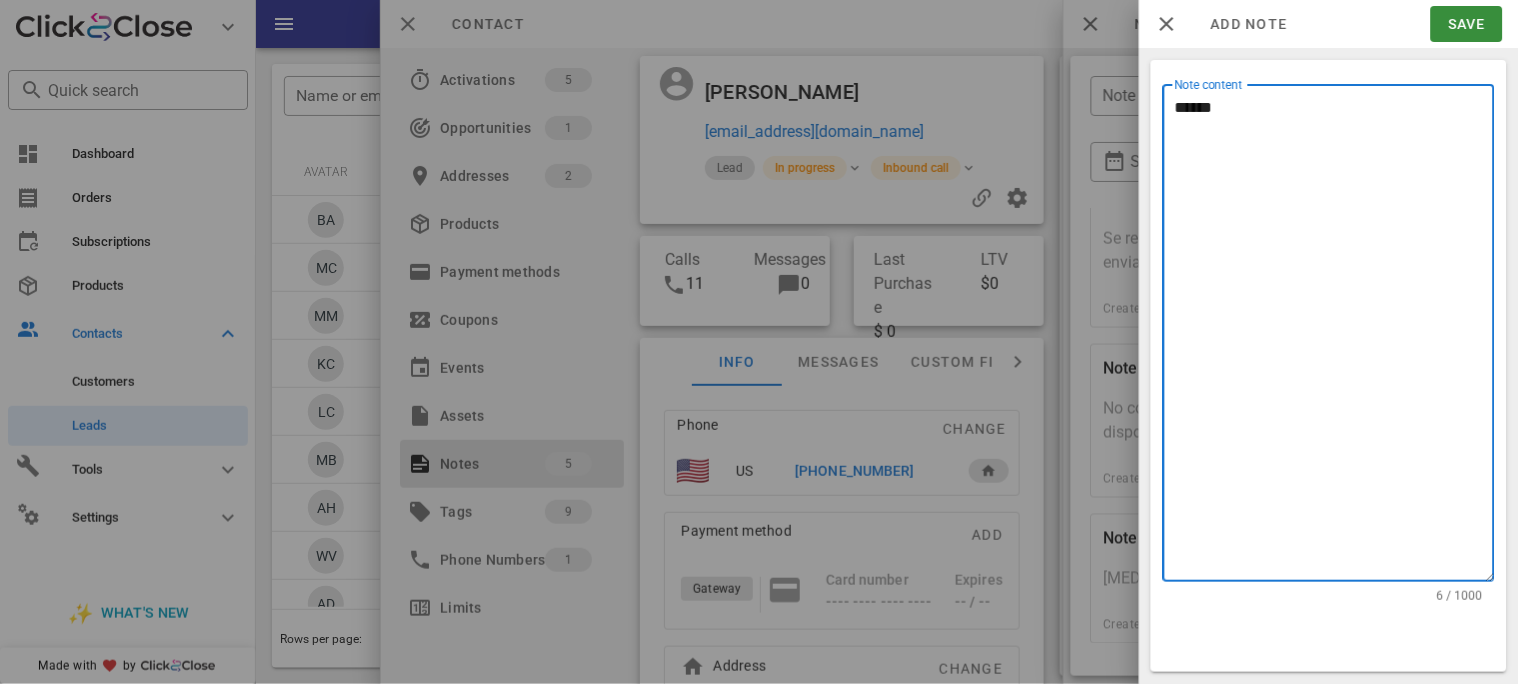 click on "******" at bounding box center [1335, 338] 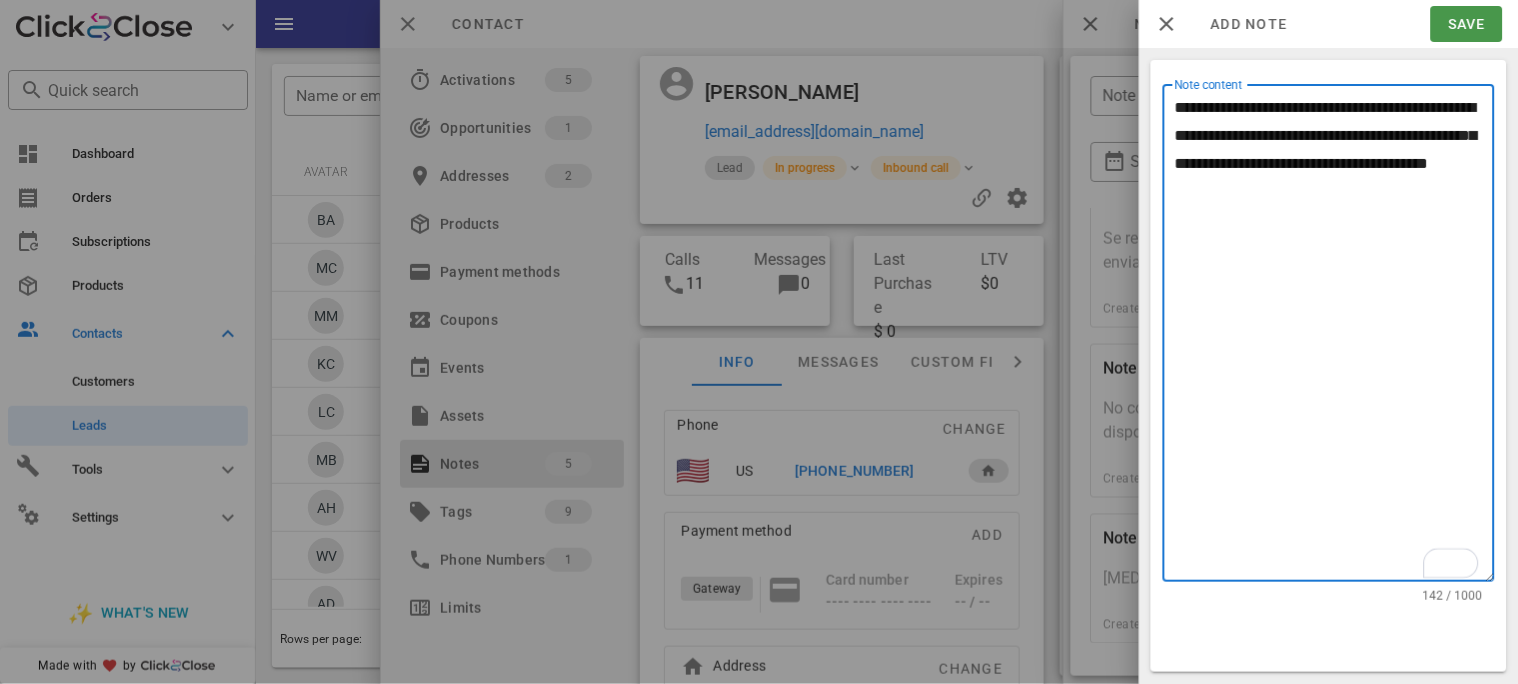 type on "**********" 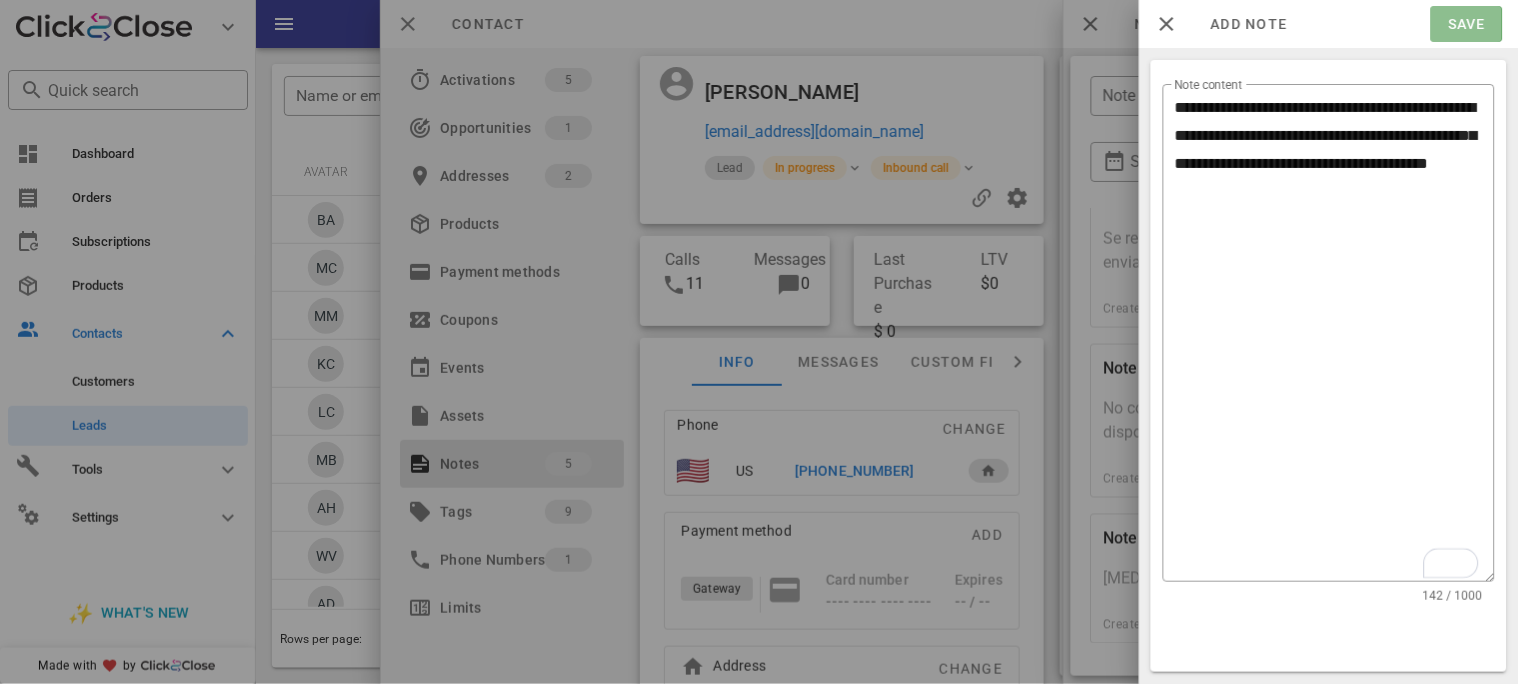click on "Save" at bounding box center (1466, 24) 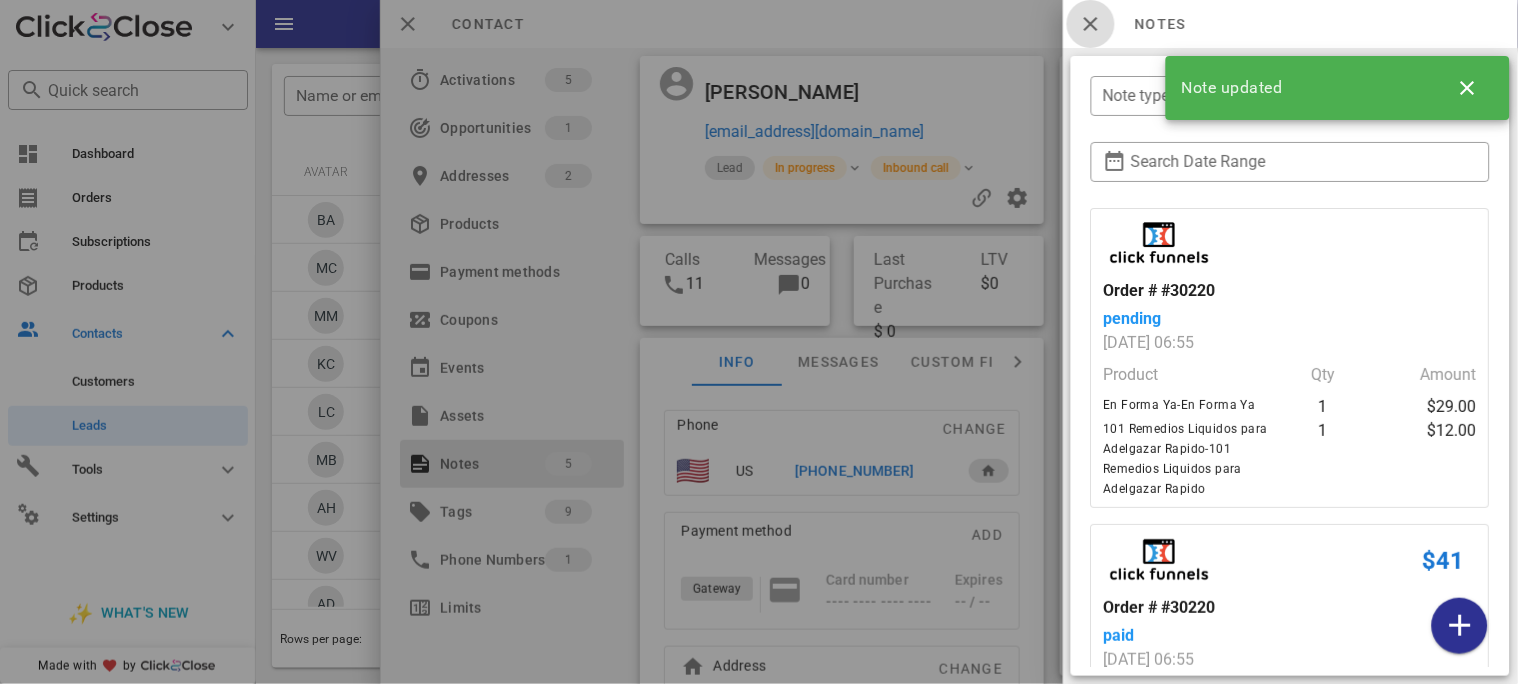 click at bounding box center (1091, 24) 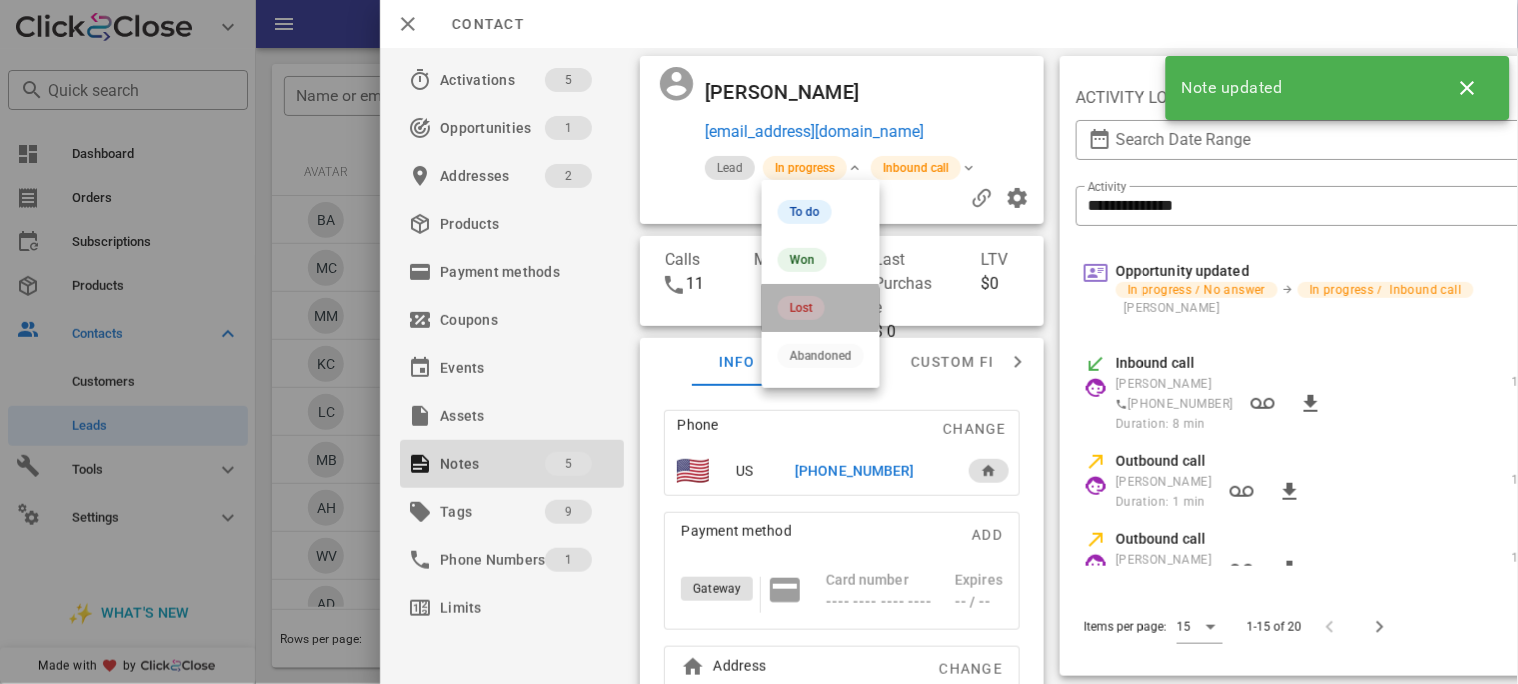 click on "Lost" at bounding box center [801, 308] 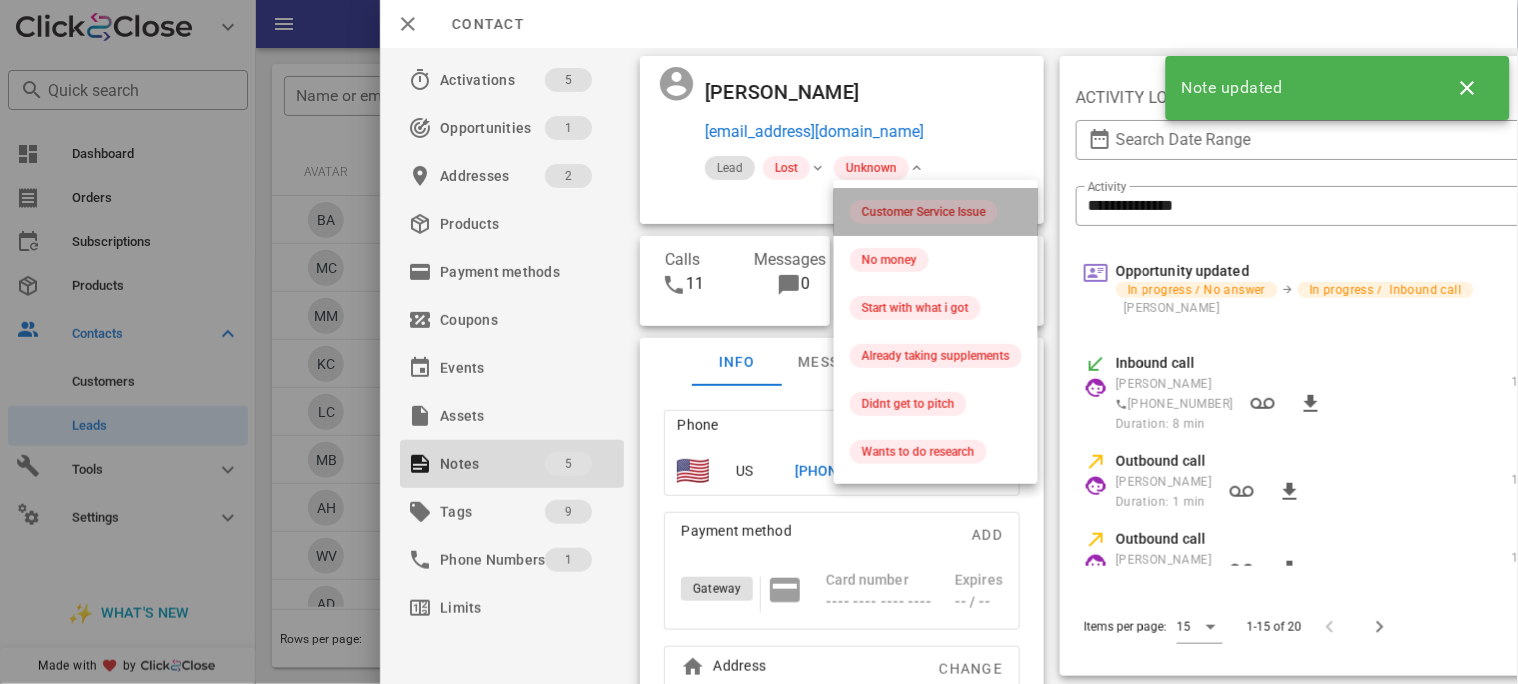 click on "Customer Service Issue" at bounding box center [924, 212] 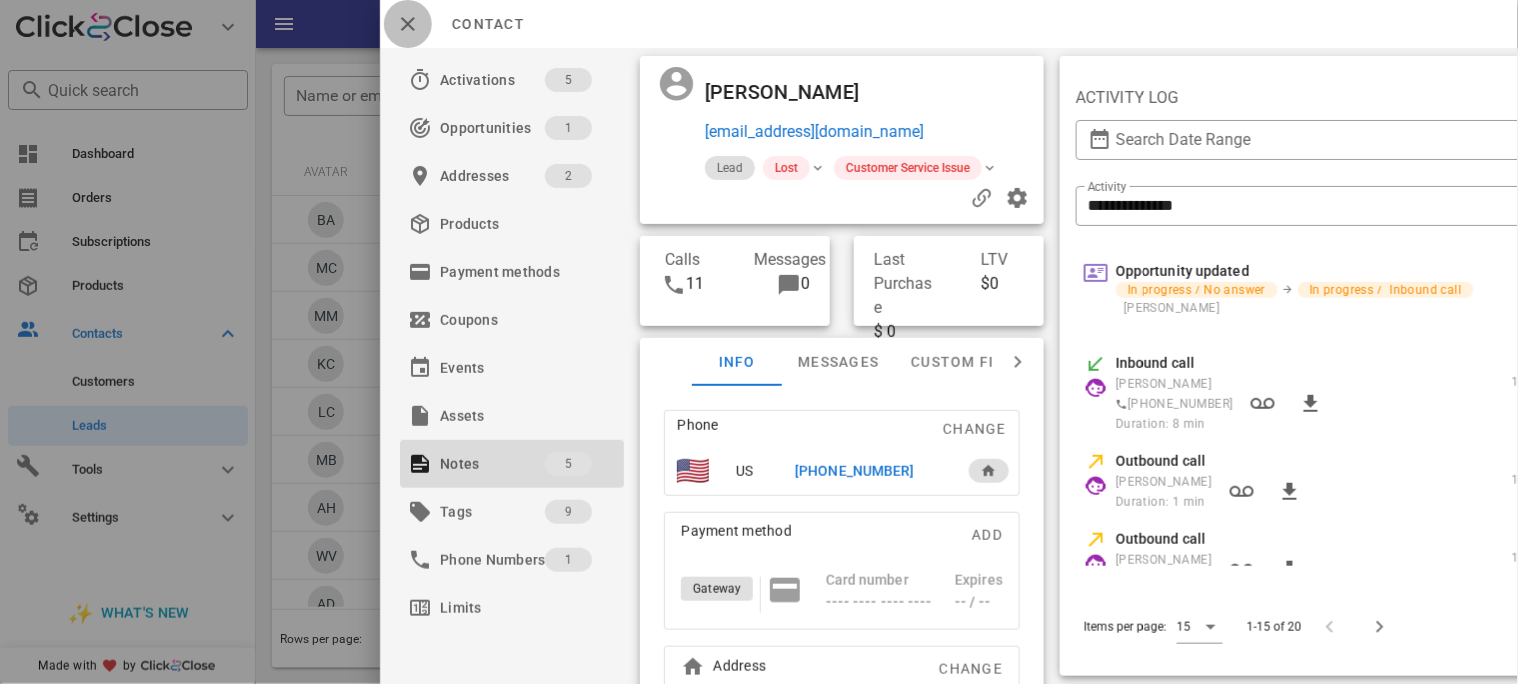 click at bounding box center (408, 24) 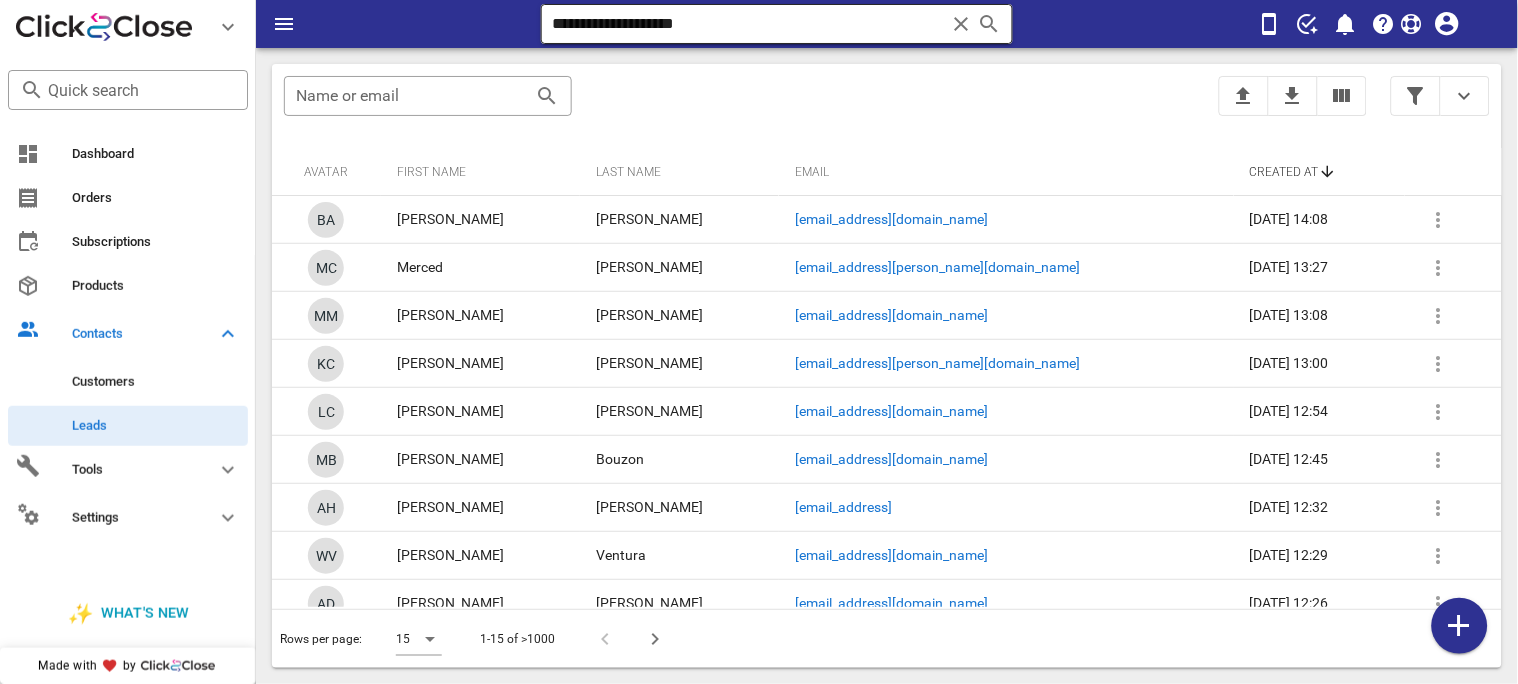 click at bounding box center [961, 24] 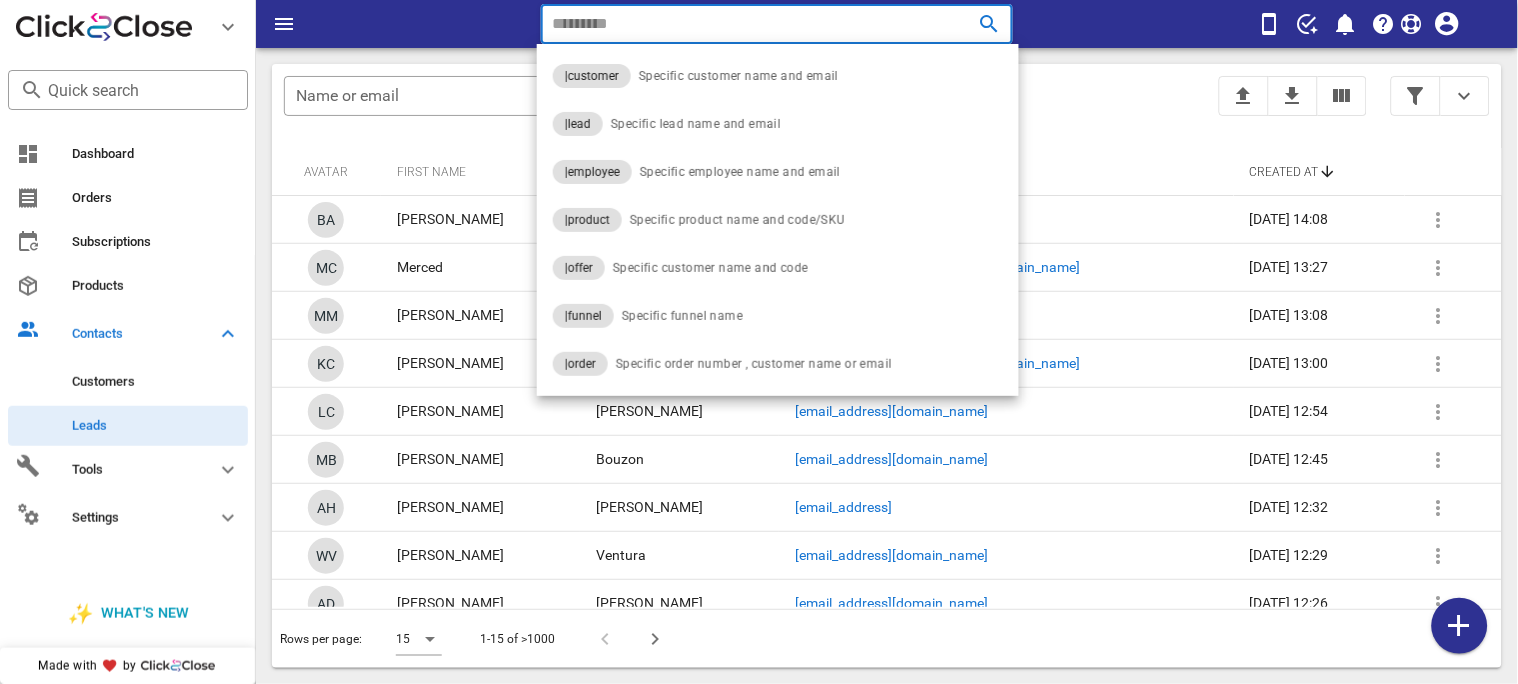 click at bounding box center (961, 24) 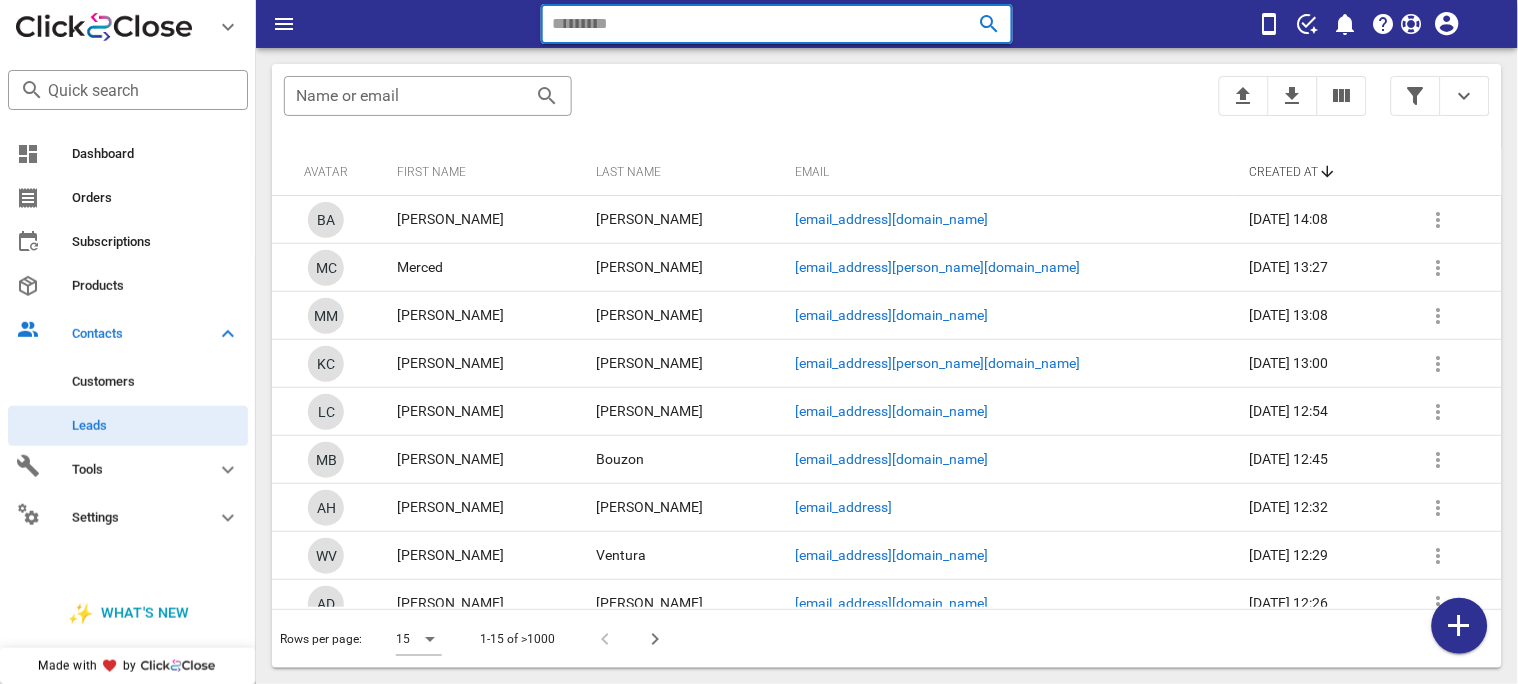 paste on "**********" 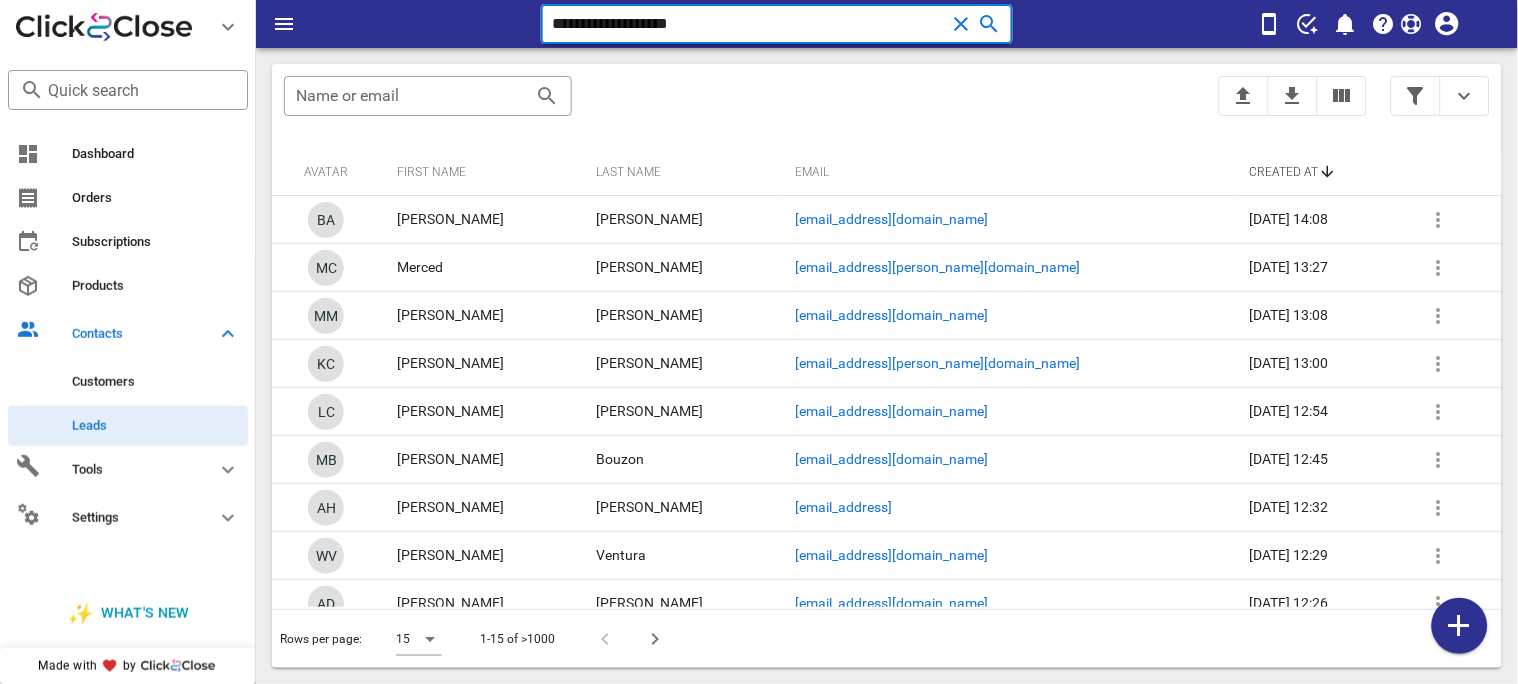 type on "**********" 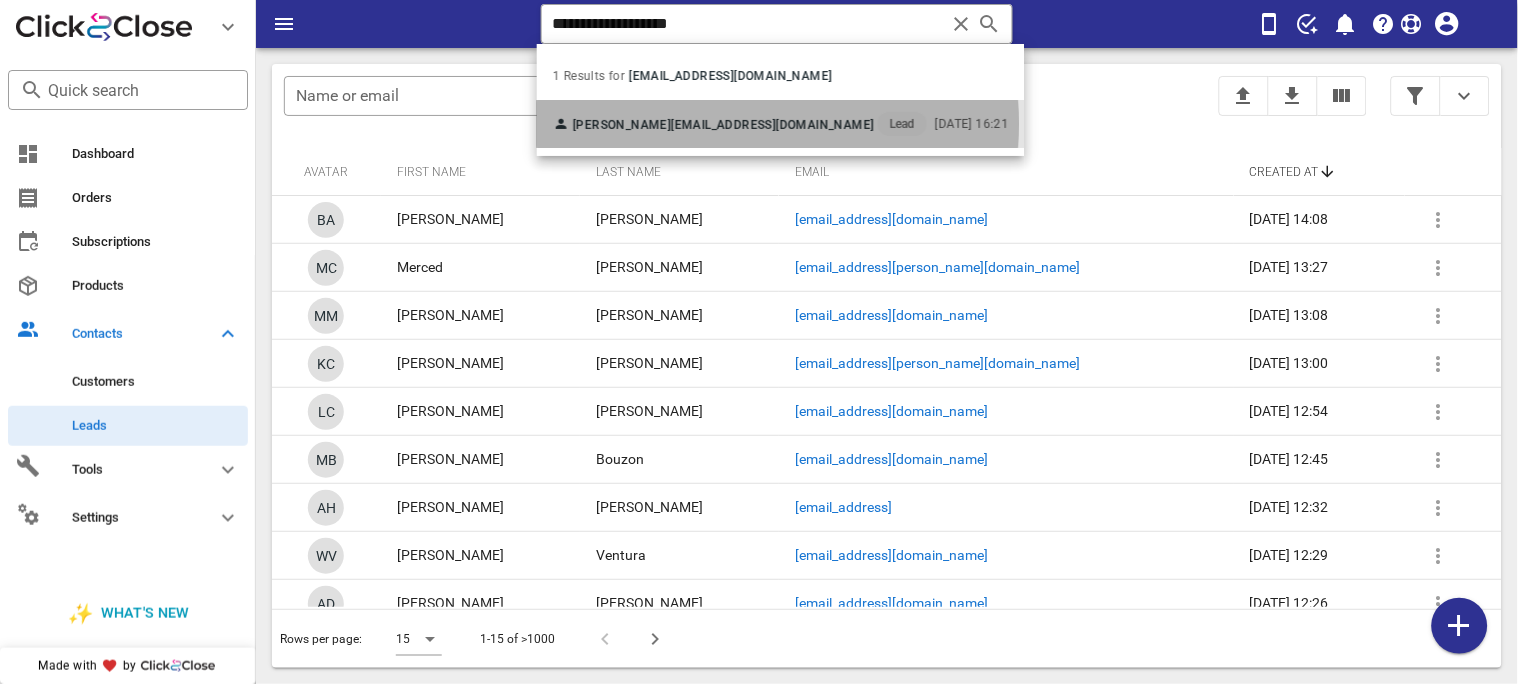 click on "[EMAIL_ADDRESS][DOMAIN_NAME]" at bounding box center [772, 125] 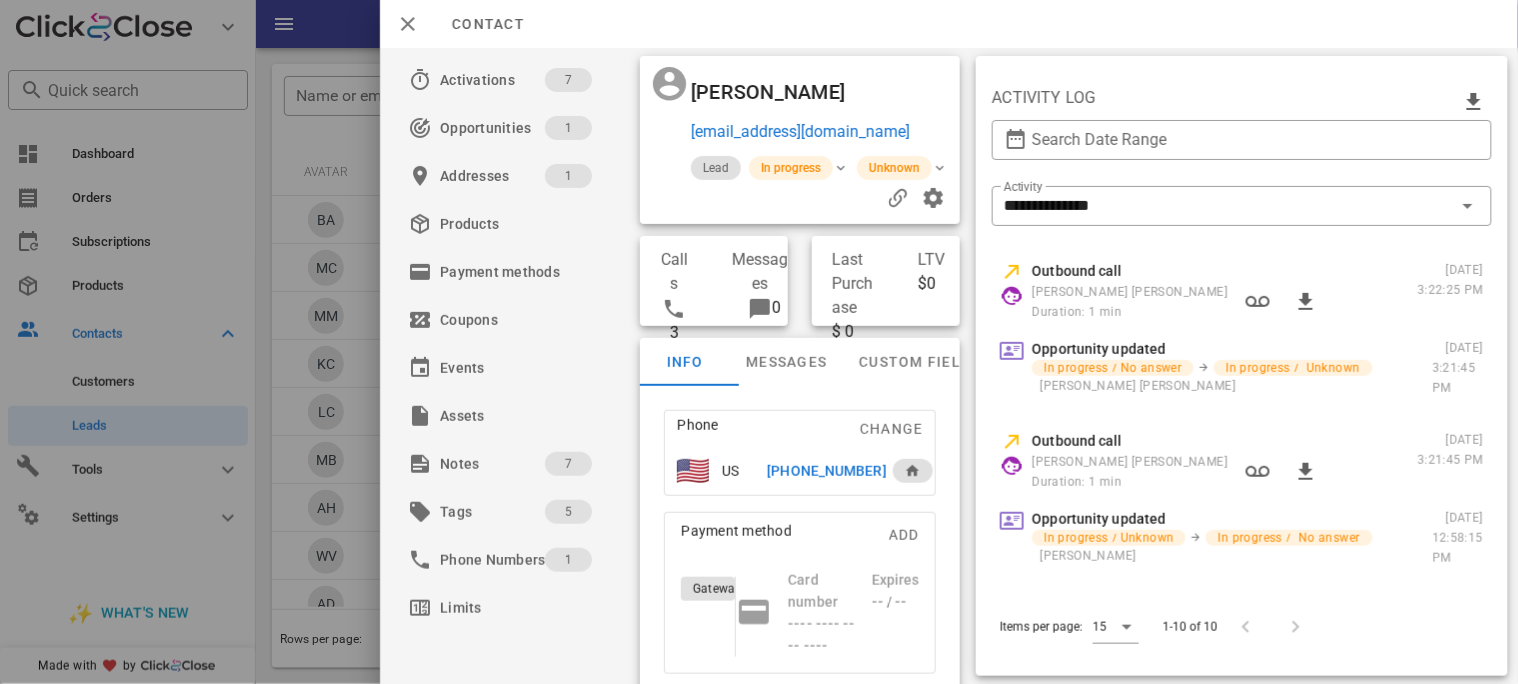 click on "[PHONE_NUMBER]" at bounding box center (826, 471) 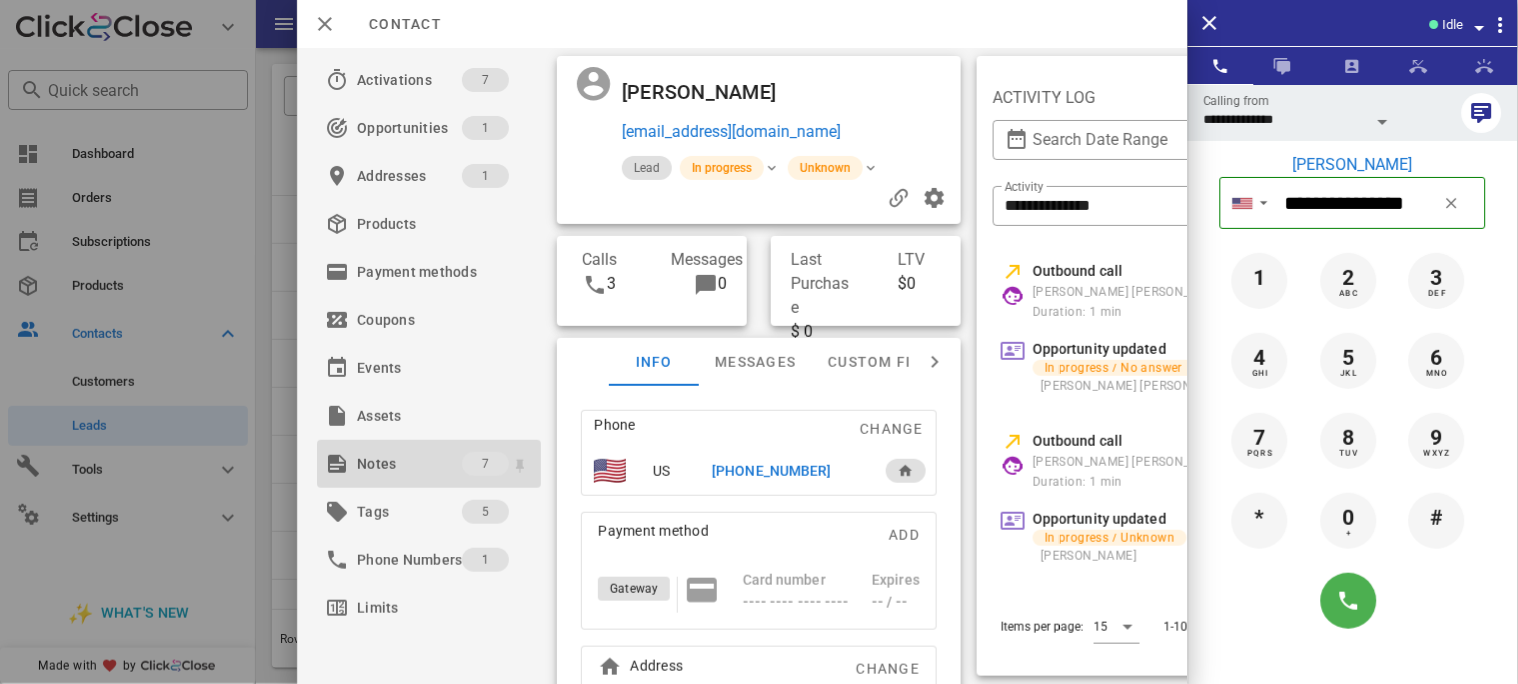 click on "Notes" at bounding box center [409, 464] 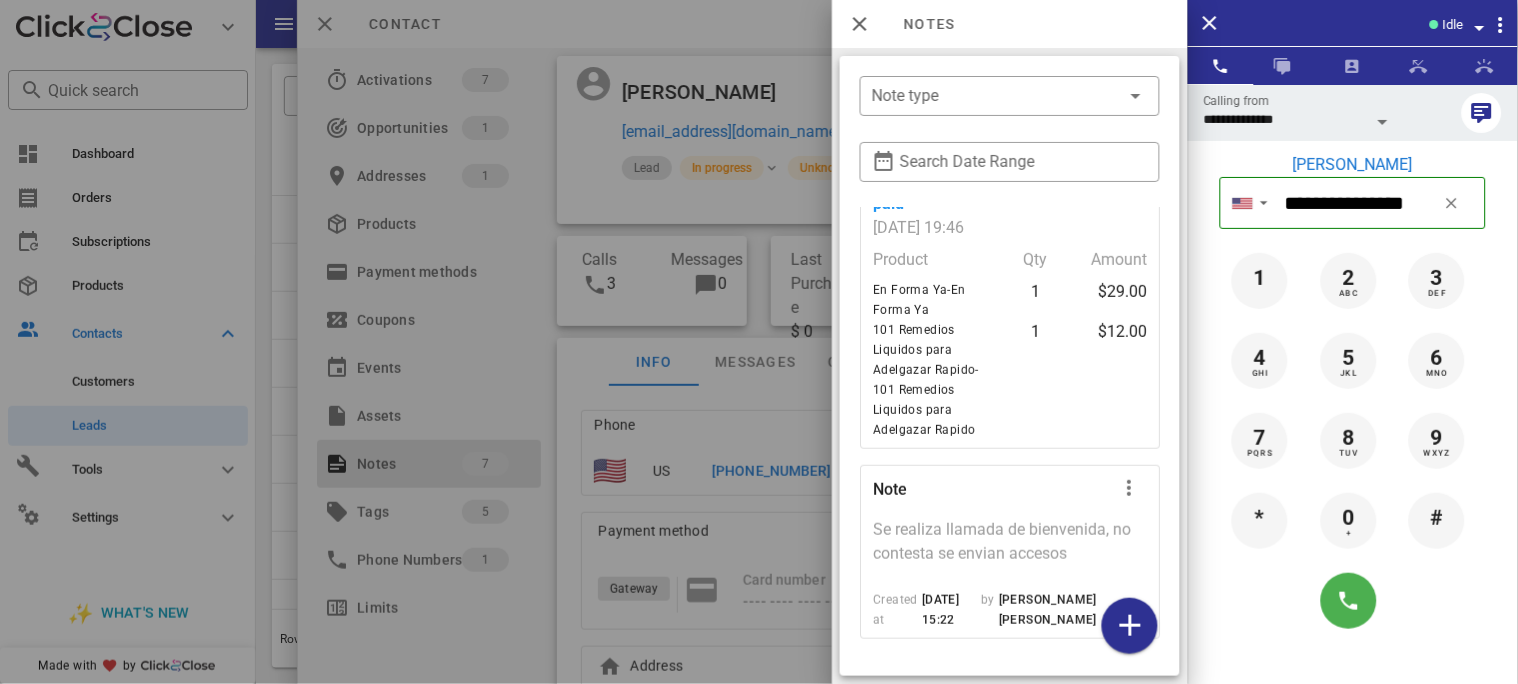 scroll, scrollTop: 2031, scrollLeft: 0, axis: vertical 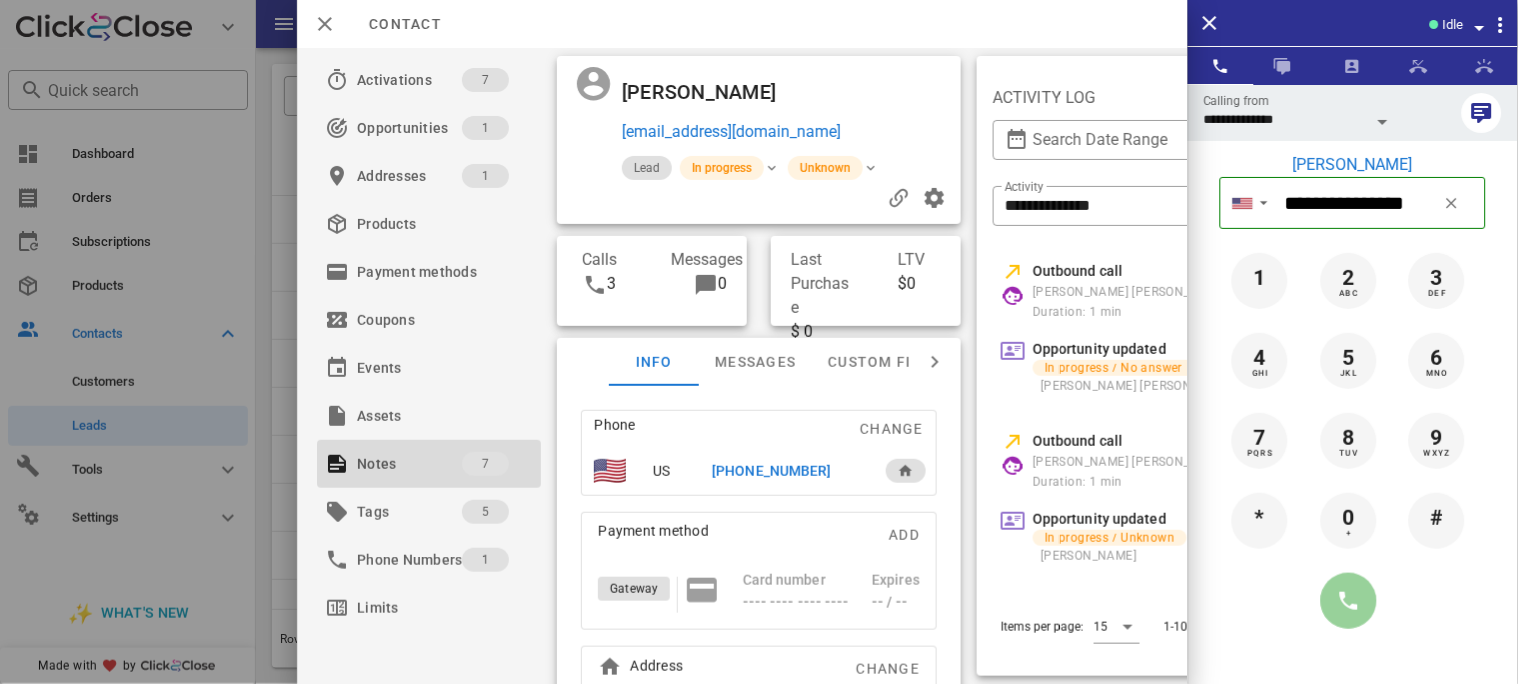 click at bounding box center [1349, 601] 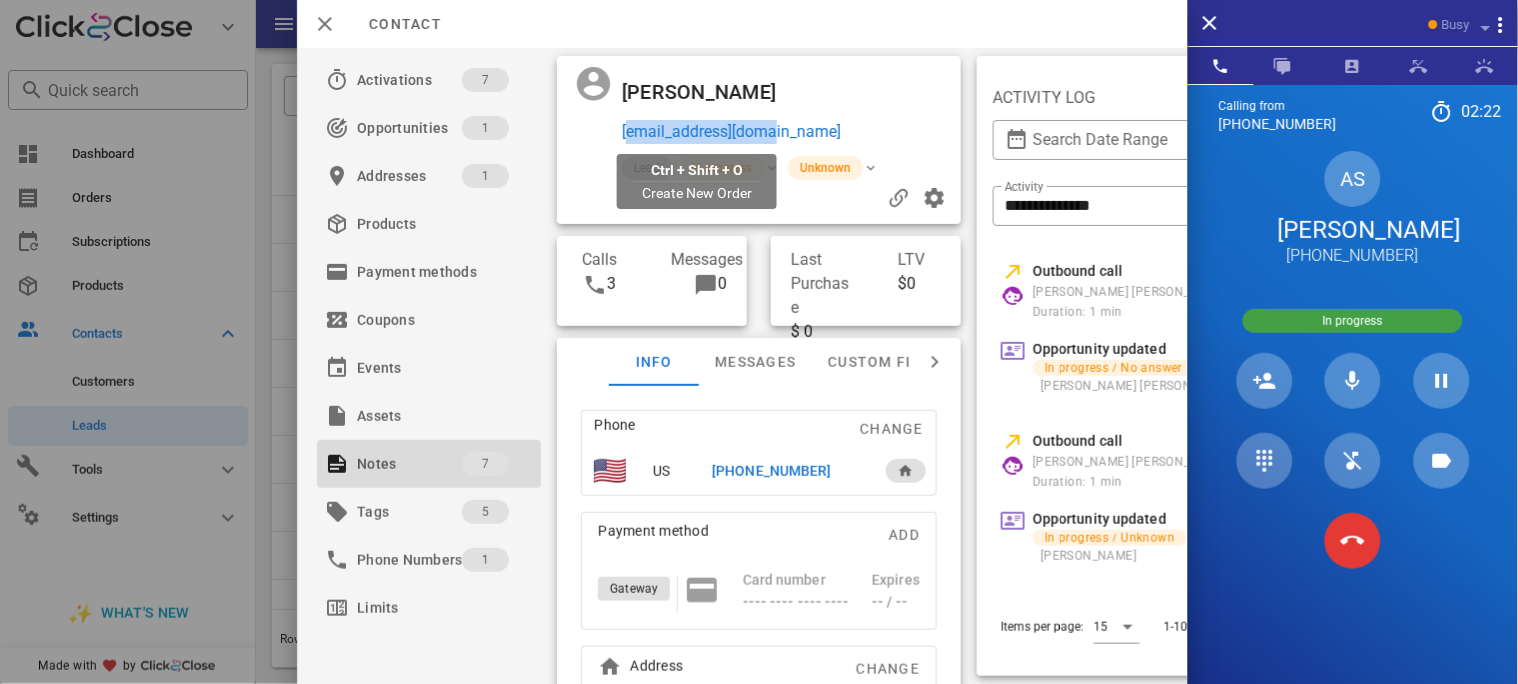 drag, startPoint x: 801, startPoint y: 127, endPoint x: 621, endPoint y: 121, distance: 180.09998 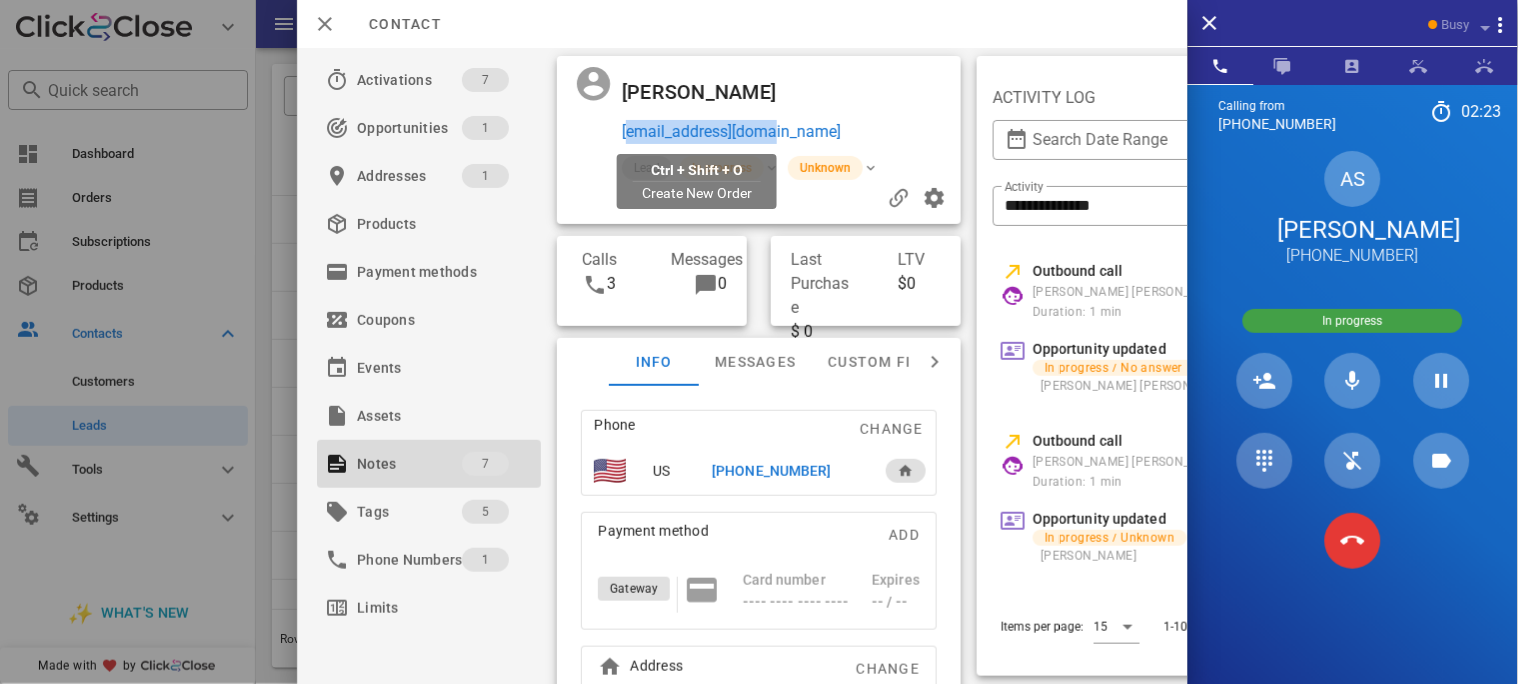copy on "[EMAIL_ADDRESS][DOMAIN_NAME]" 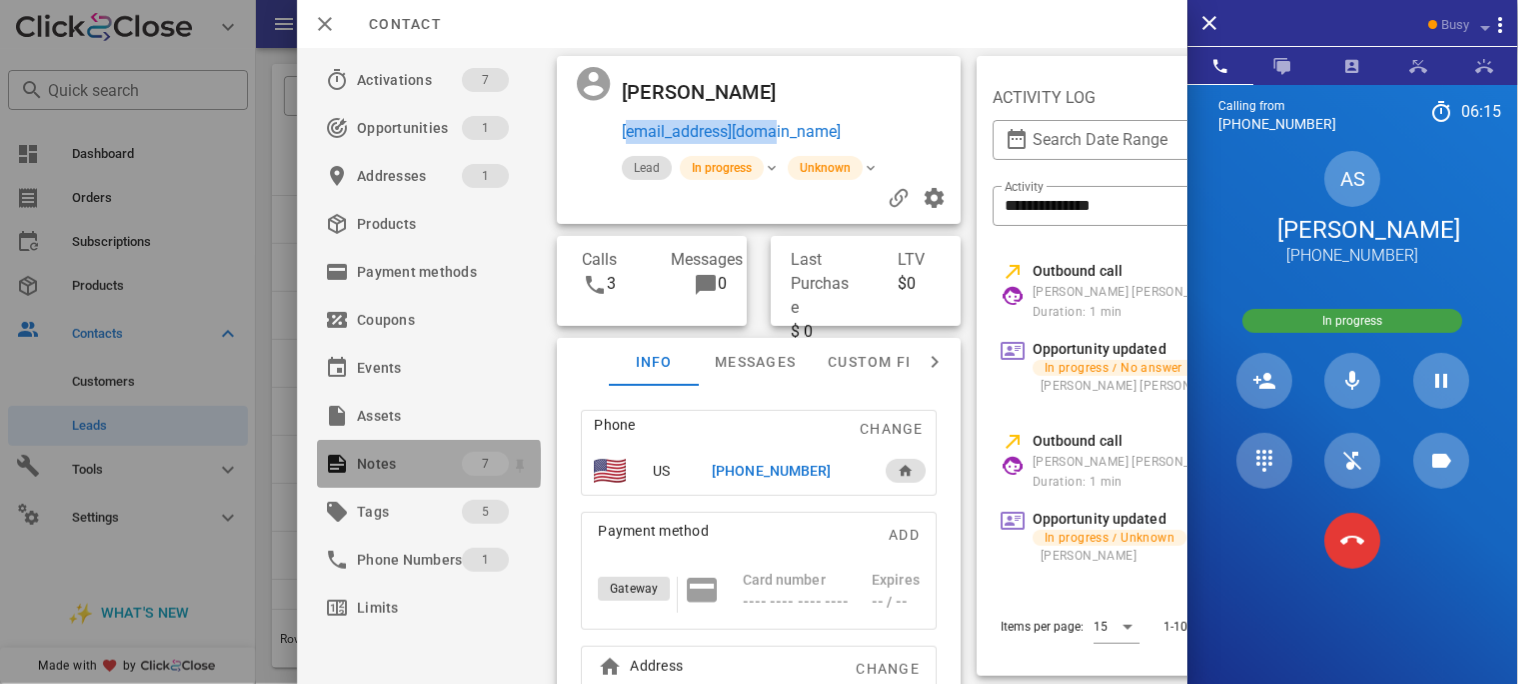 click on "Notes" at bounding box center [409, 464] 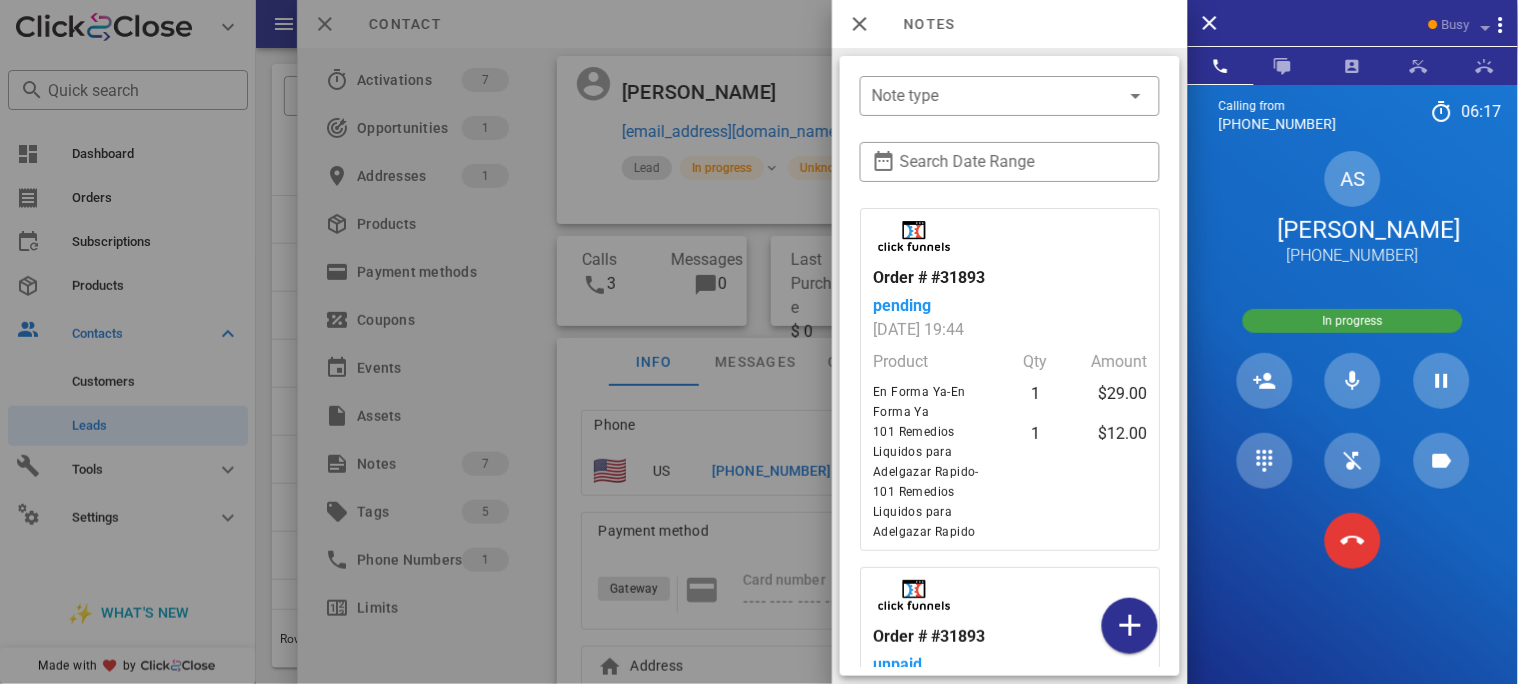 click at bounding box center (759, 342) 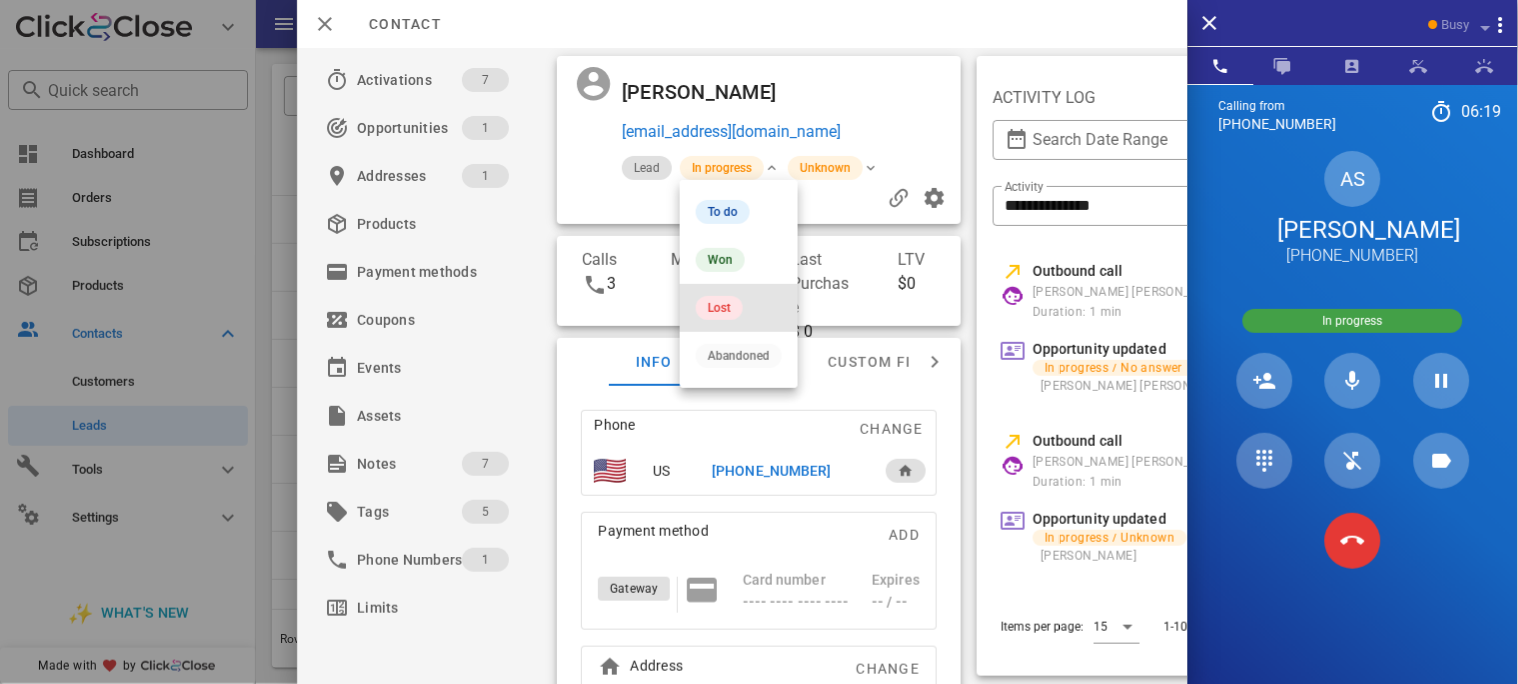 click on "Lost" at bounding box center (719, 308) 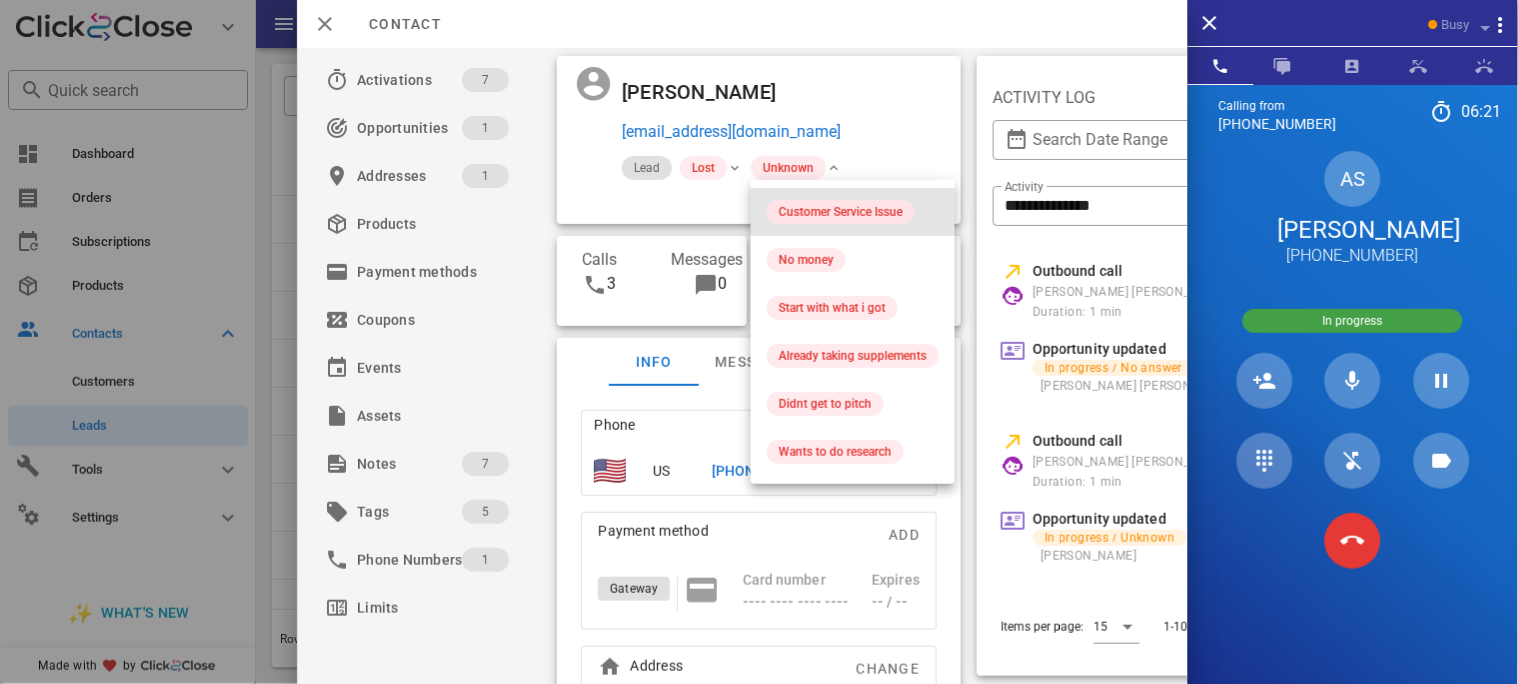 click on "Customer Service Issue" at bounding box center [841, 212] 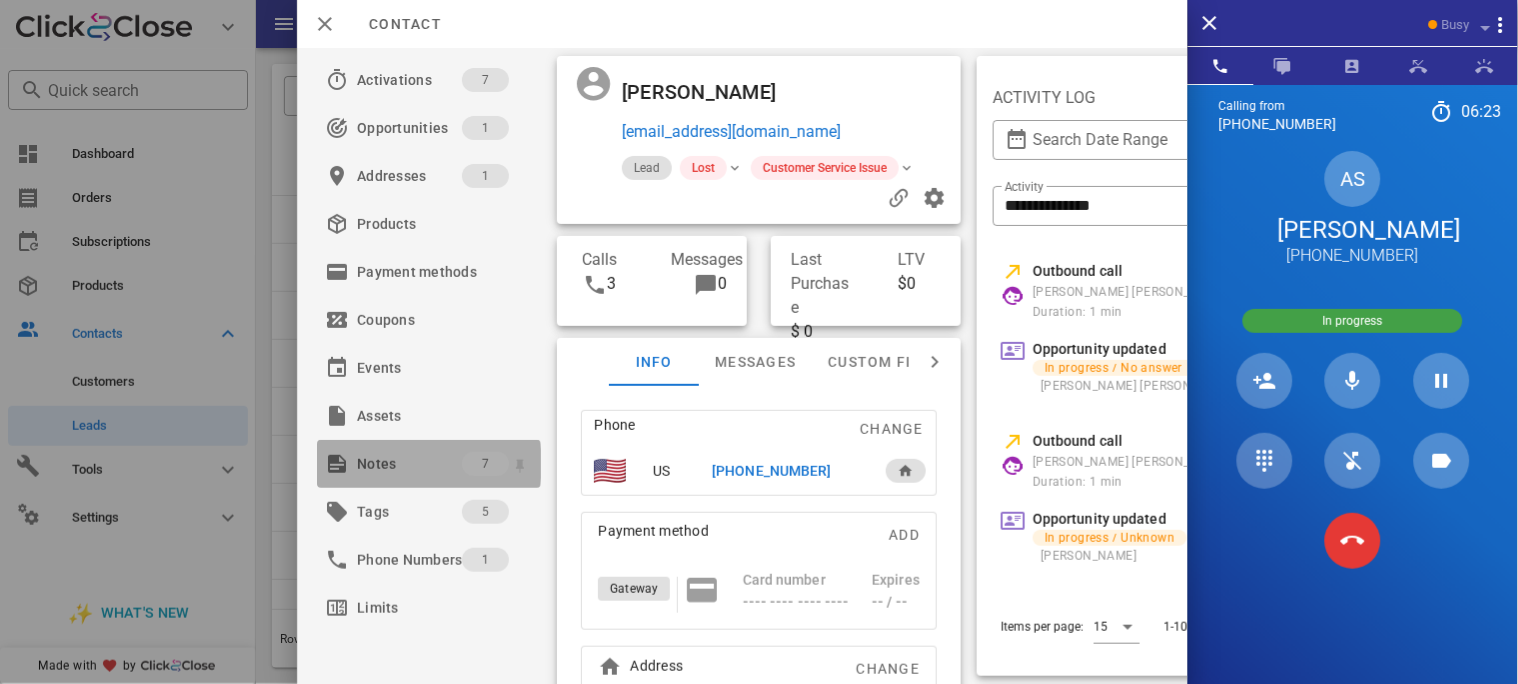 click on "Notes" at bounding box center [409, 464] 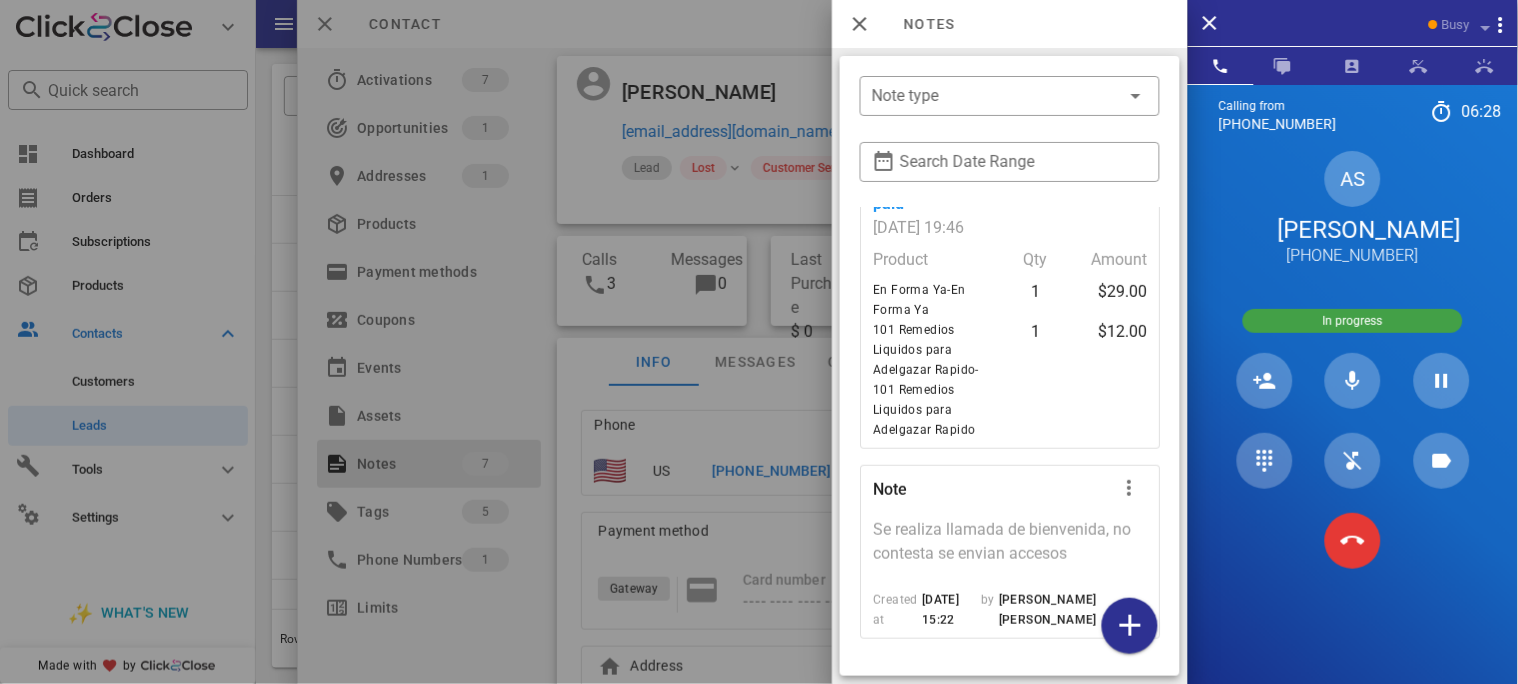 scroll, scrollTop: 2031, scrollLeft: 0, axis: vertical 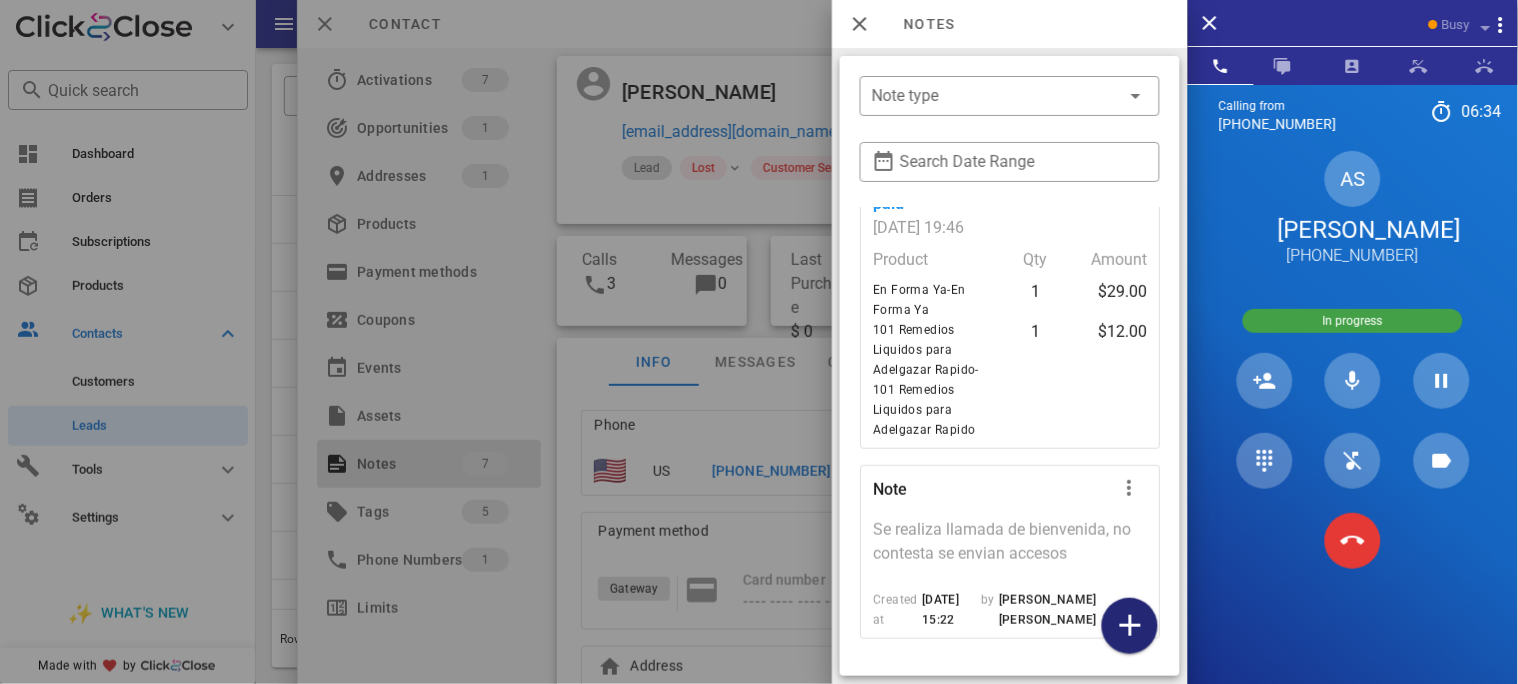 click at bounding box center (1130, 626) 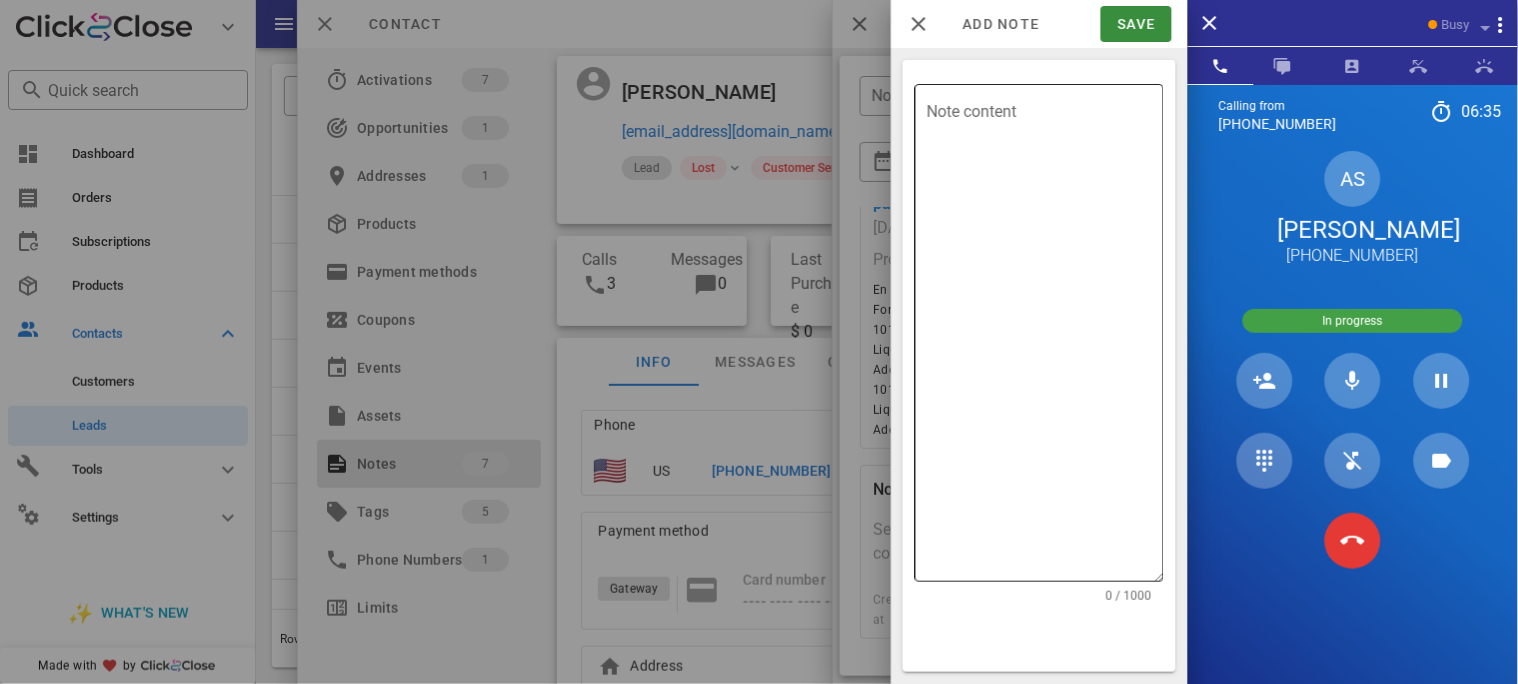 click on "Note content" at bounding box center (1045, 338) 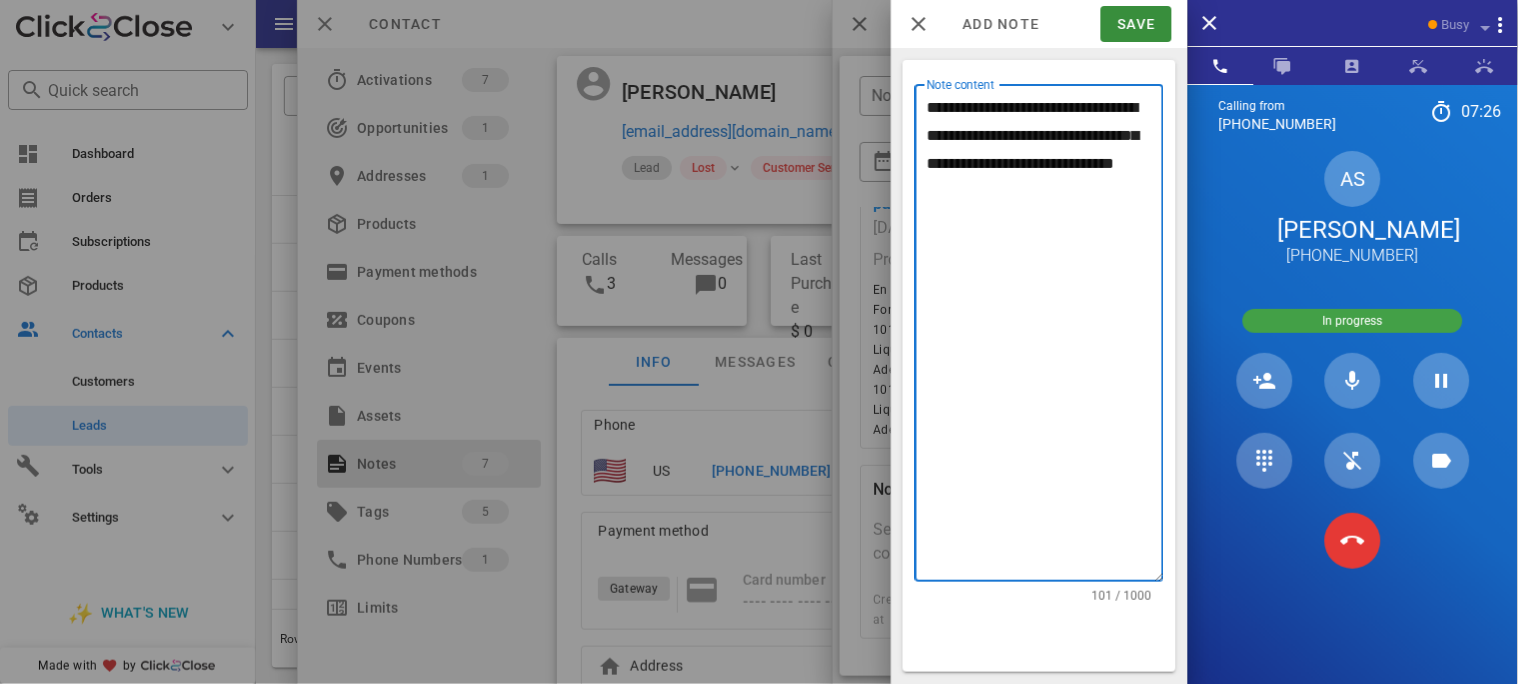 type on "**********" 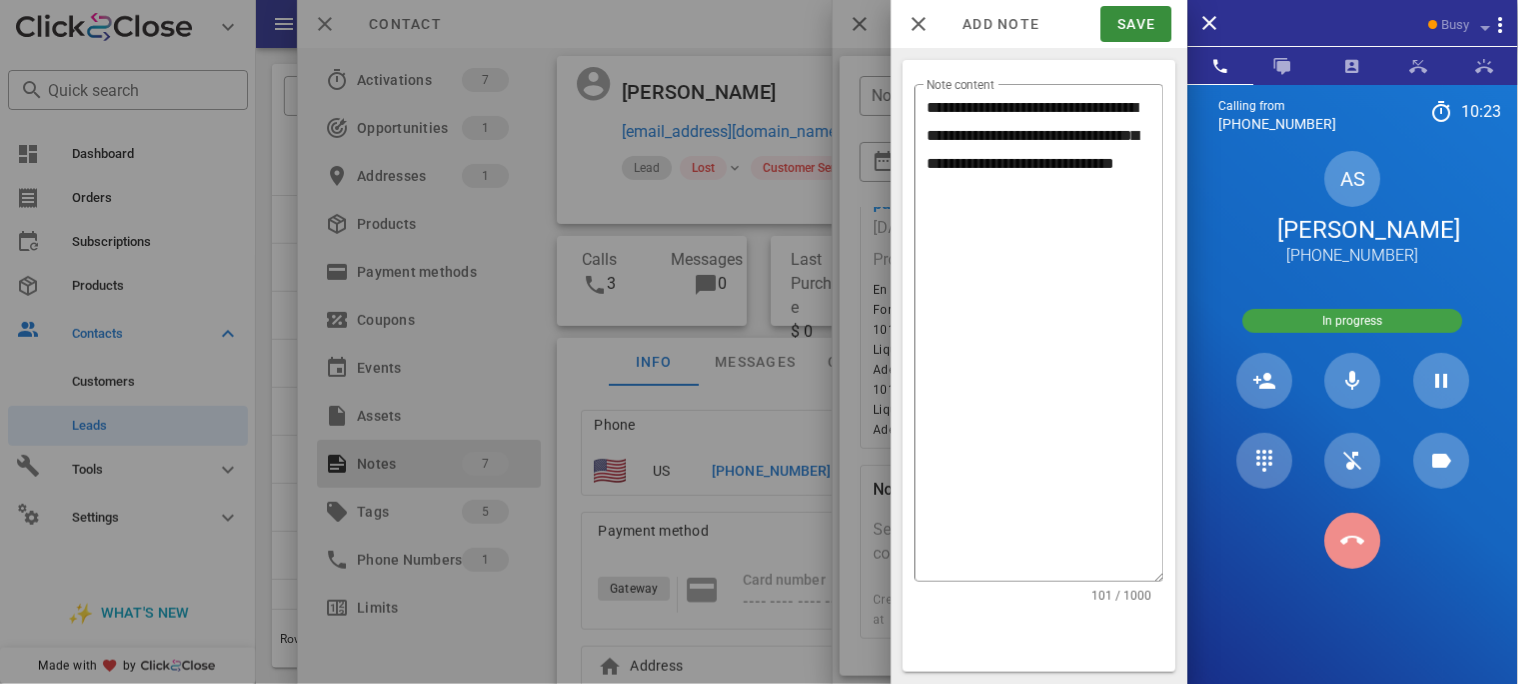 click at bounding box center (1353, 541) 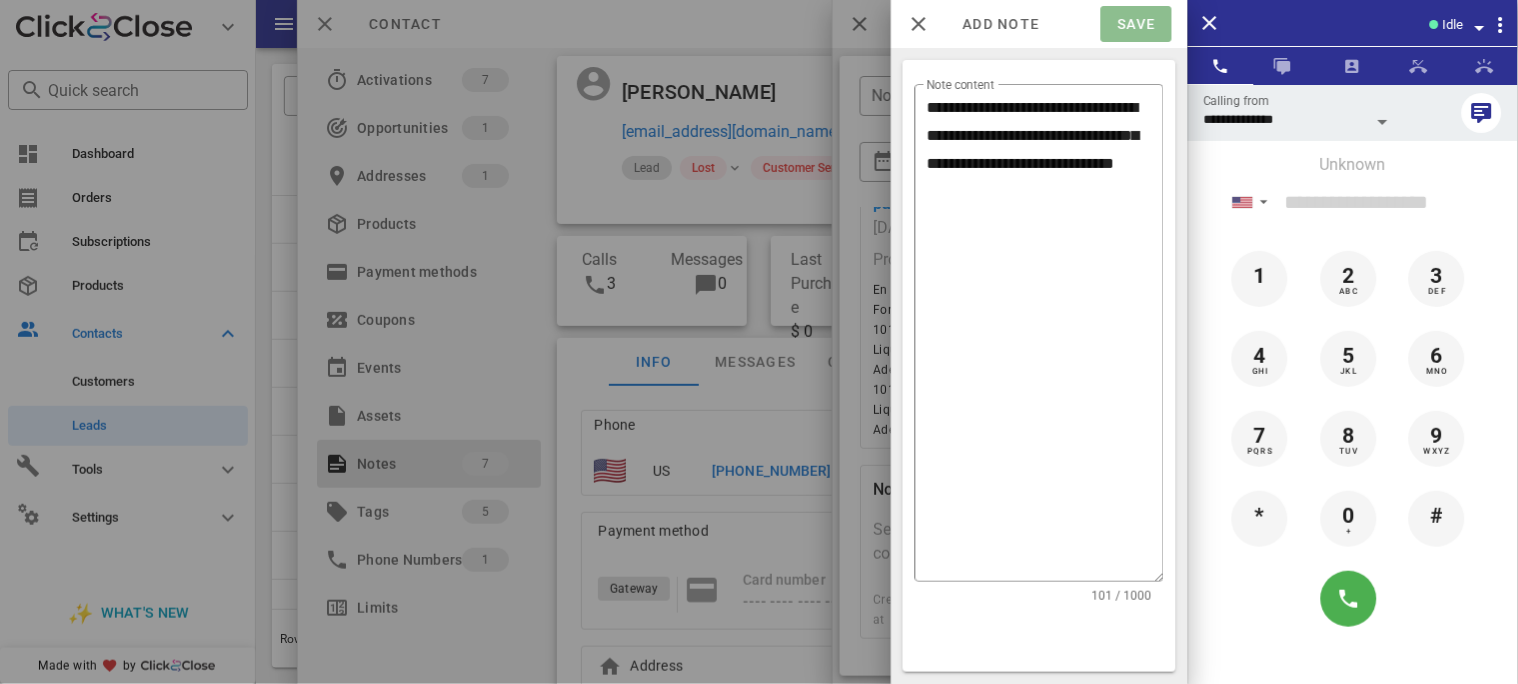 click on "Save" at bounding box center [1136, 24] 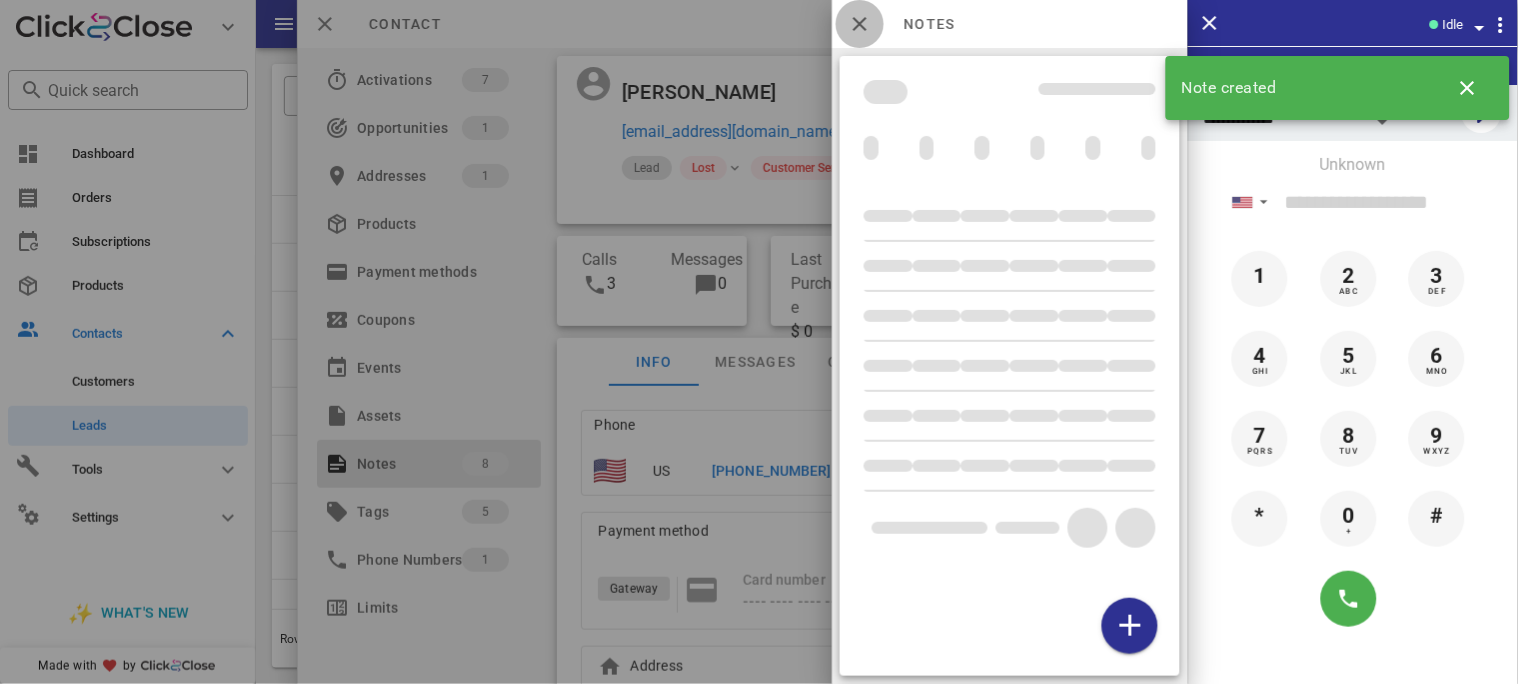 click at bounding box center (860, 24) 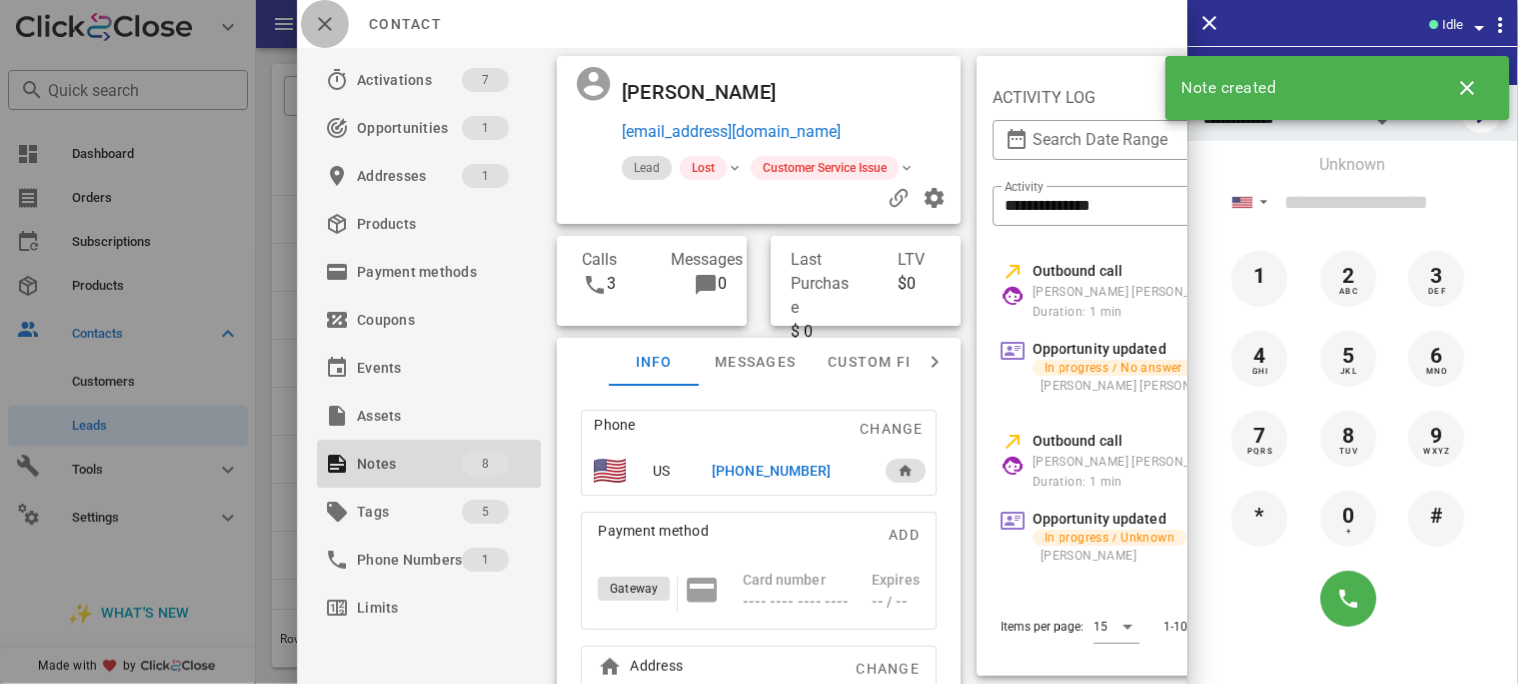 click at bounding box center [325, 24] 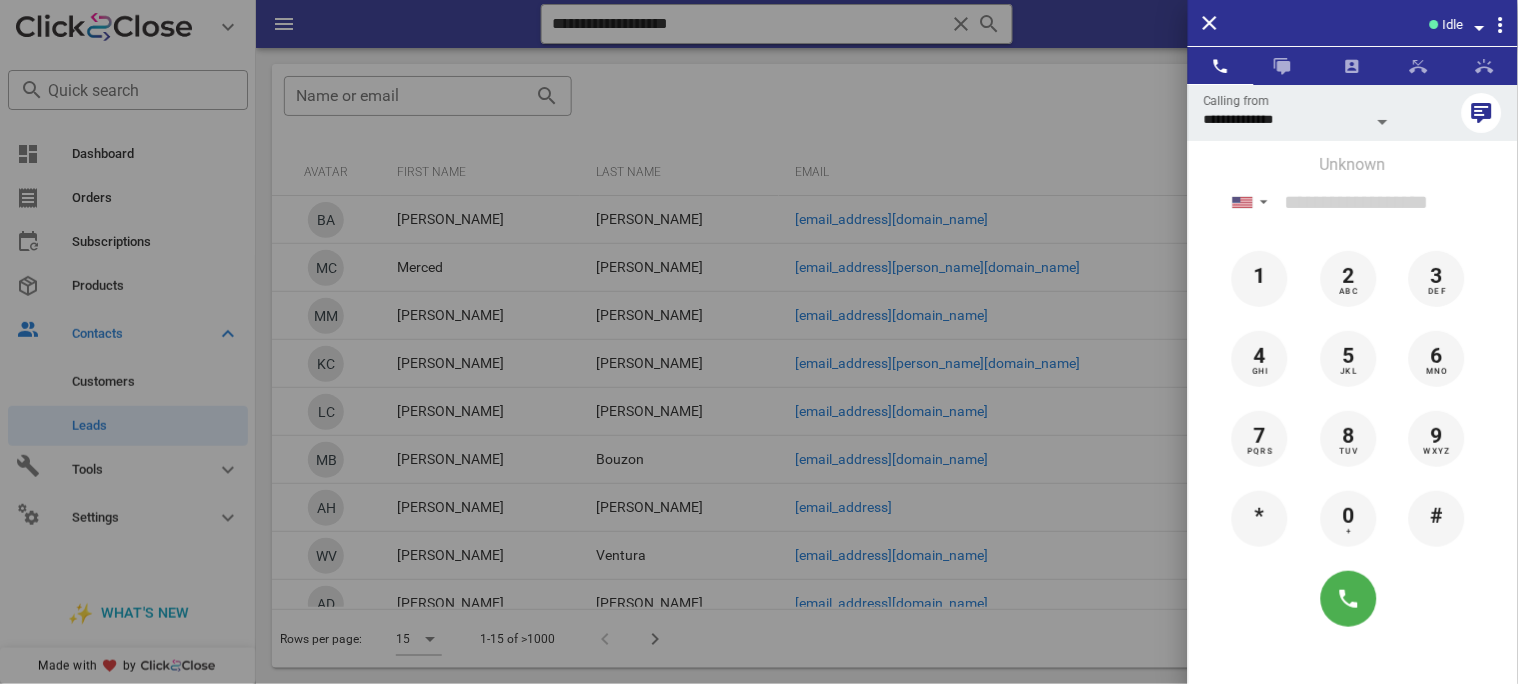click at bounding box center (1480, 28) 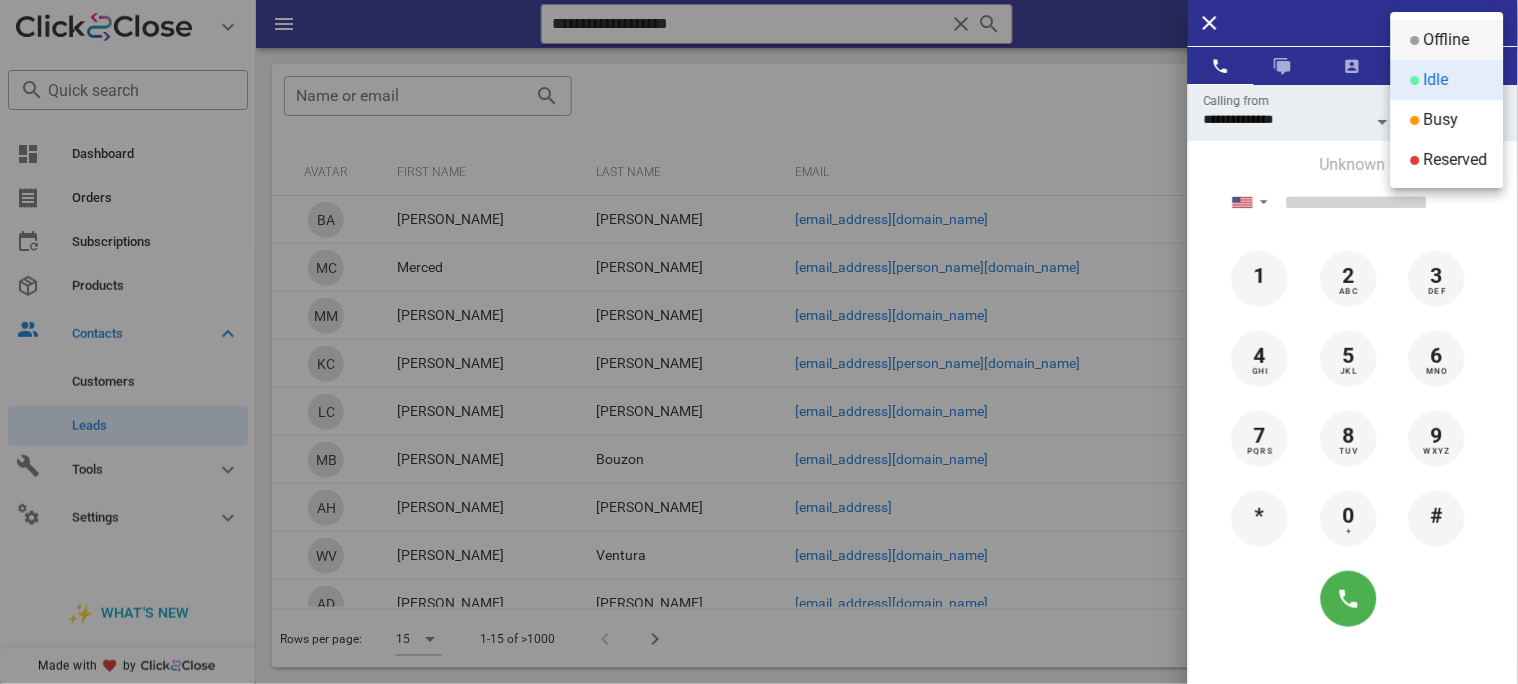 click on "Offline" at bounding box center [1447, 40] 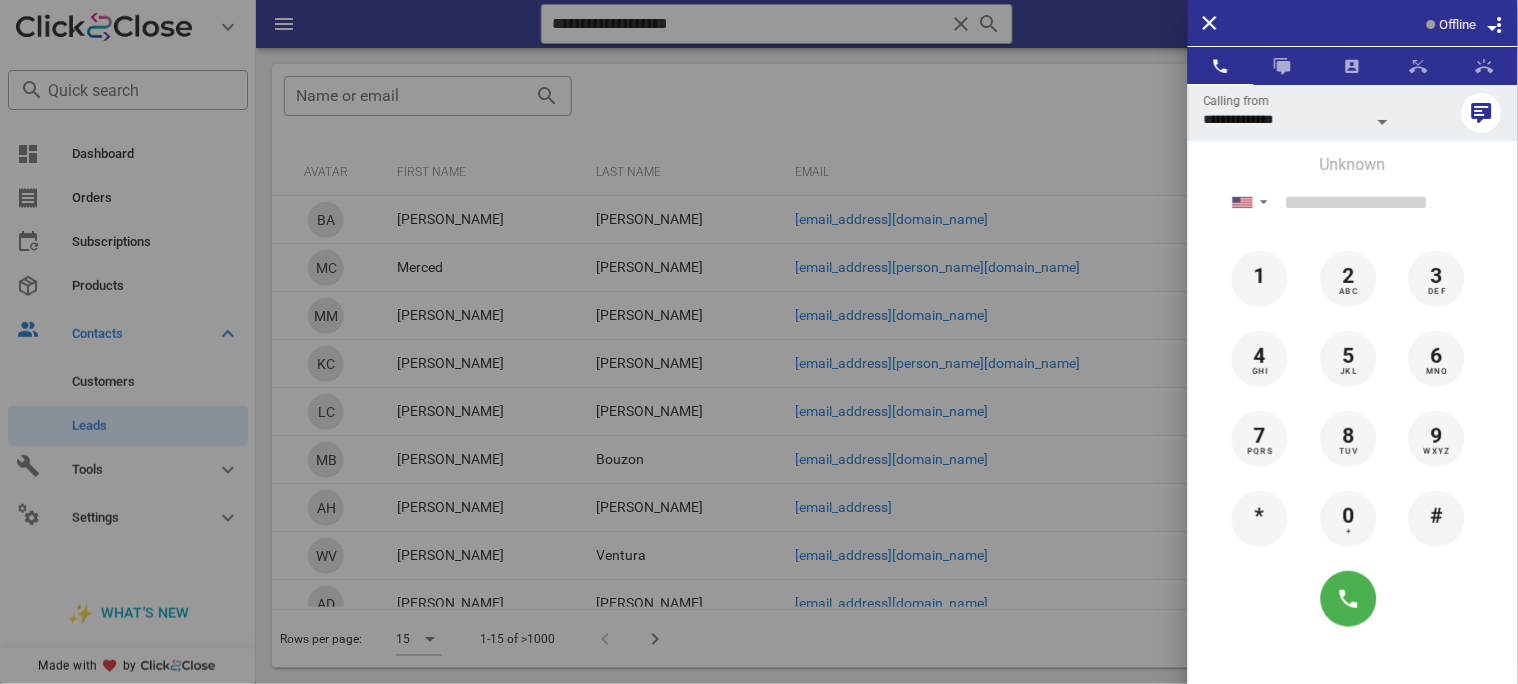 click at bounding box center (759, 342) 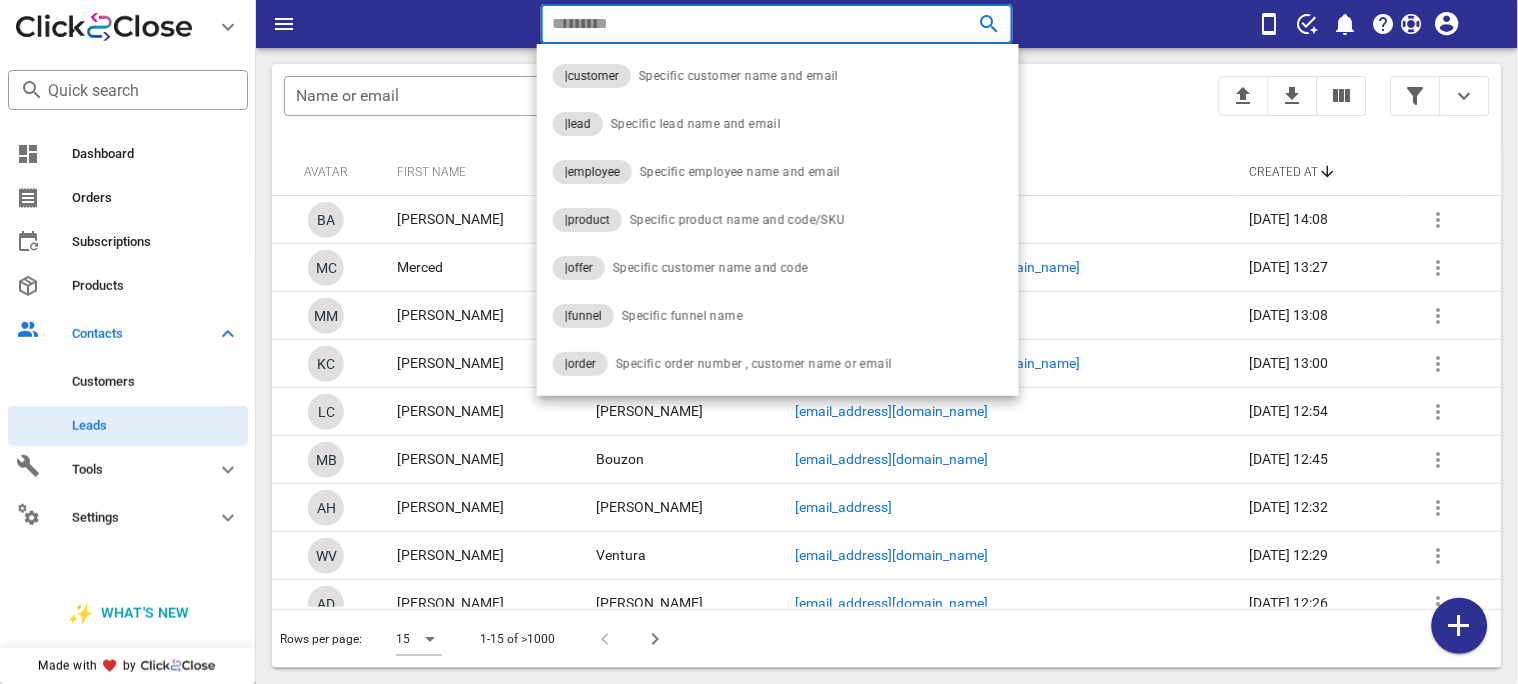 paste on "**********" 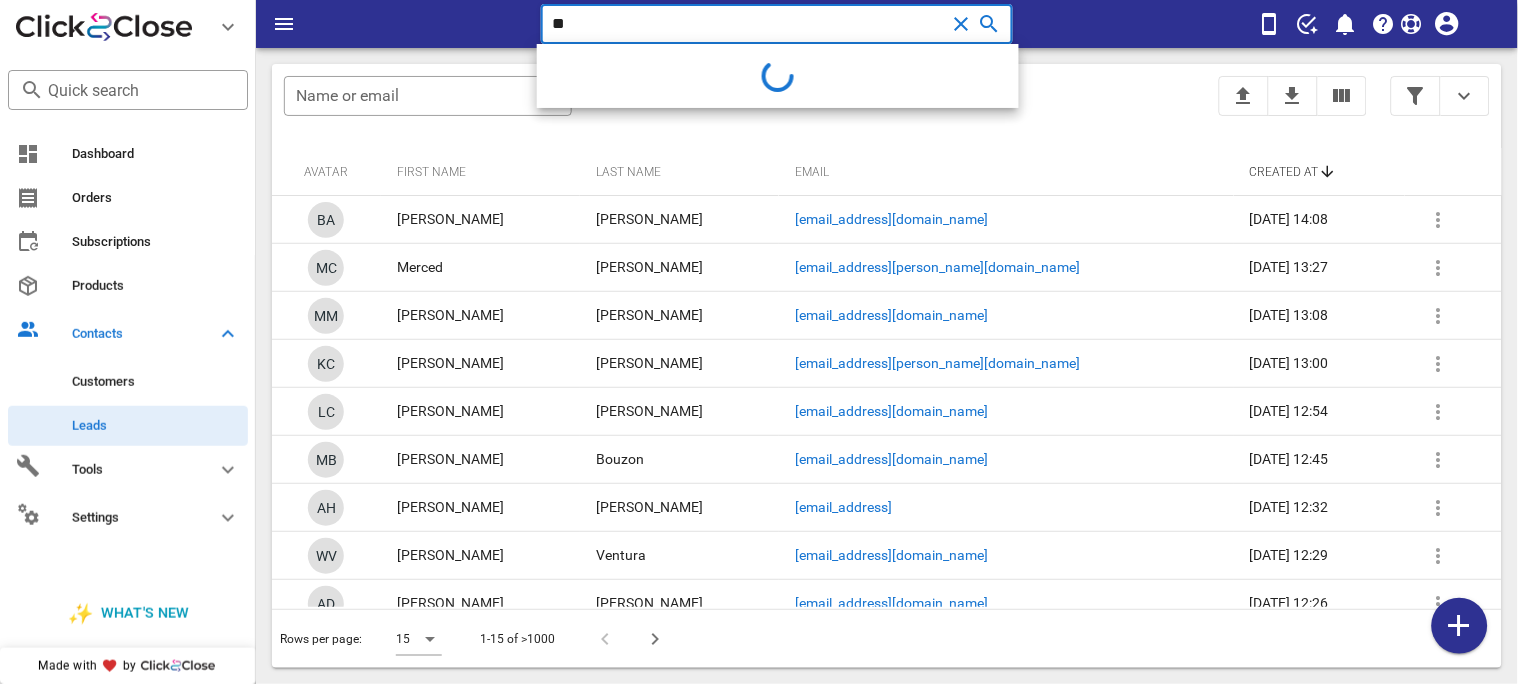 type on "*" 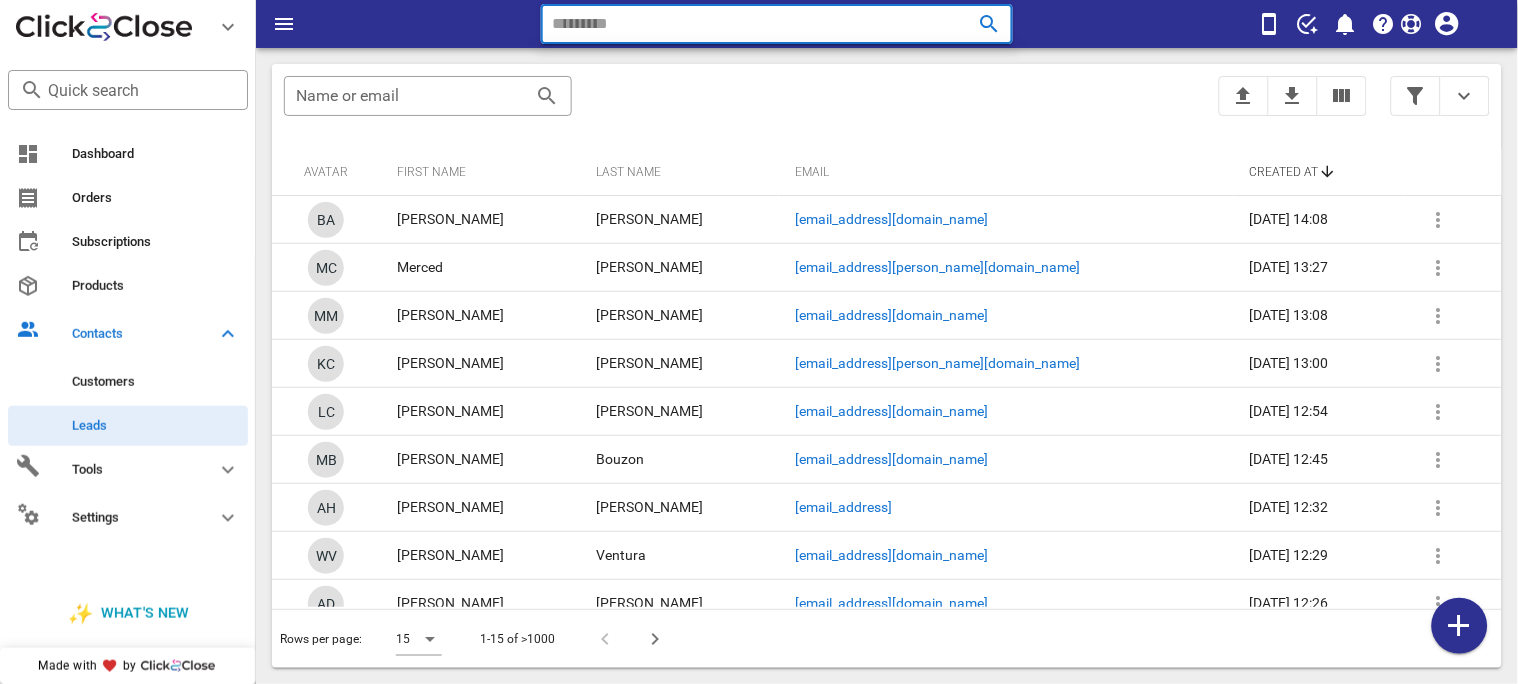 click at bounding box center (749, 24) 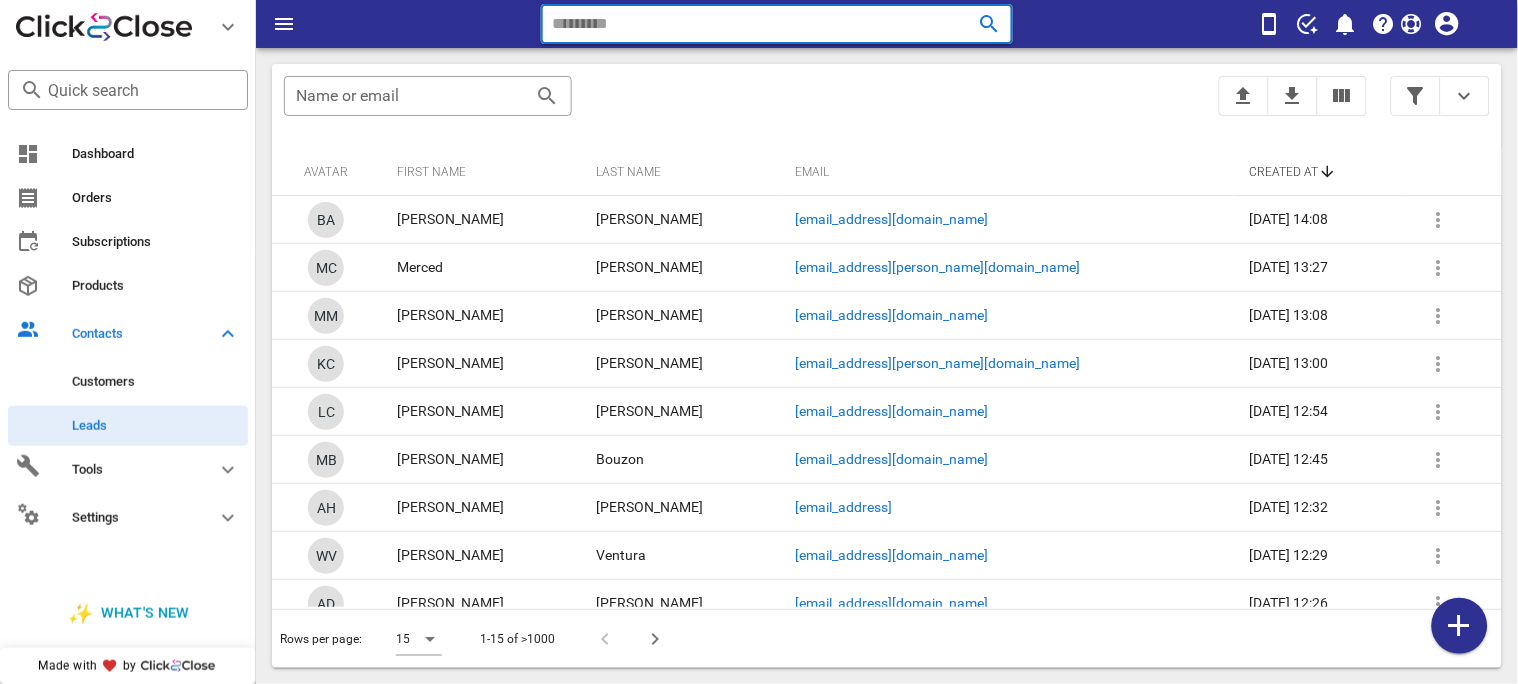 click at bounding box center [749, 24] 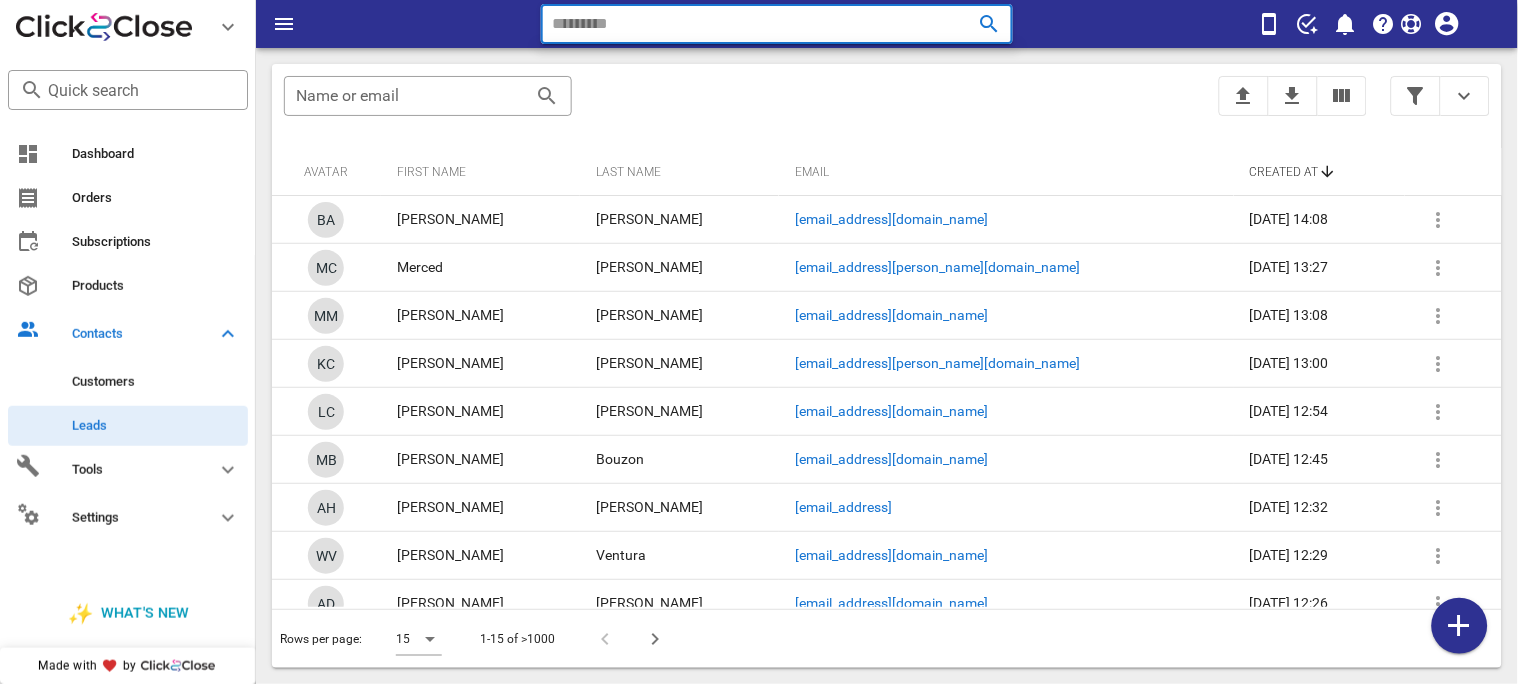 paste on "**********" 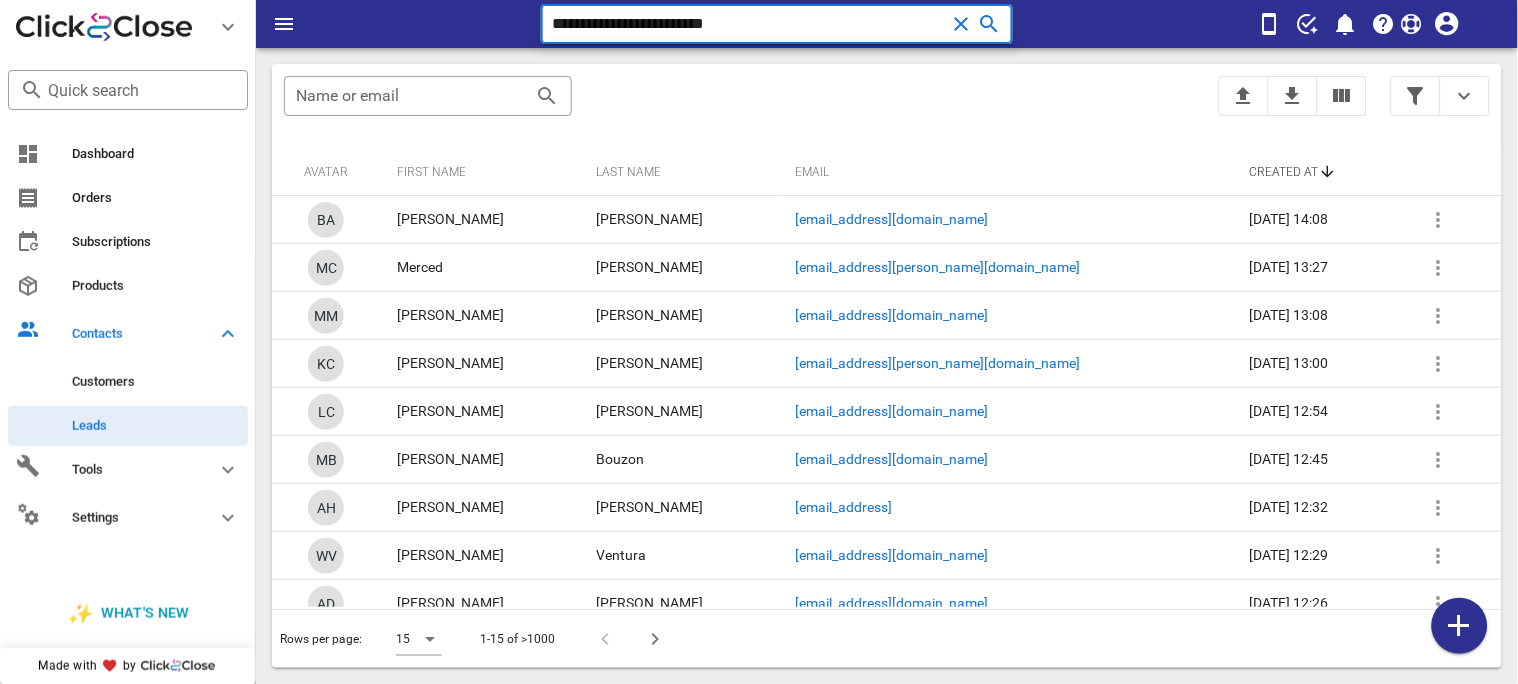 type on "**********" 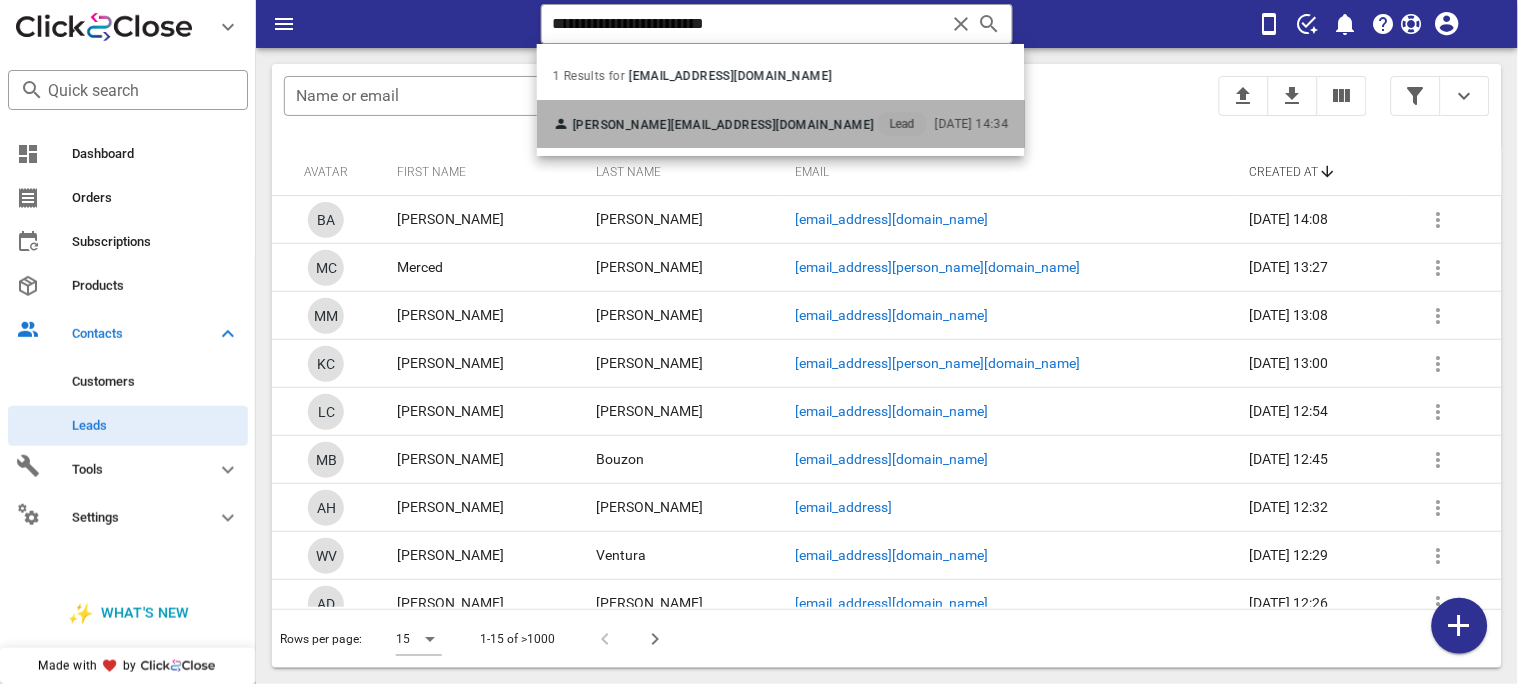 click on "[EMAIL_ADDRESS][DOMAIN_NAME]" at bounding box center (772, 125) 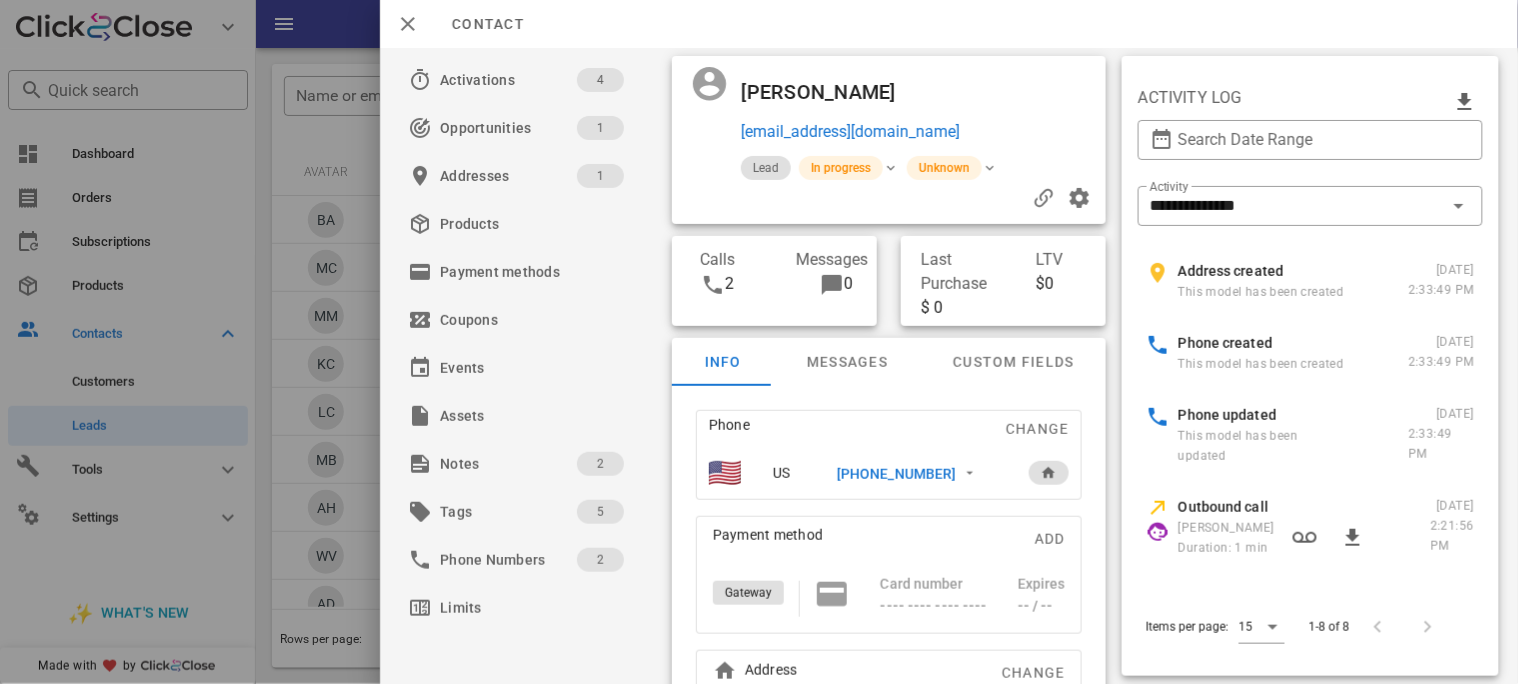 click on "[PHONE_NUMBER]" at bounding box center [895, 474] 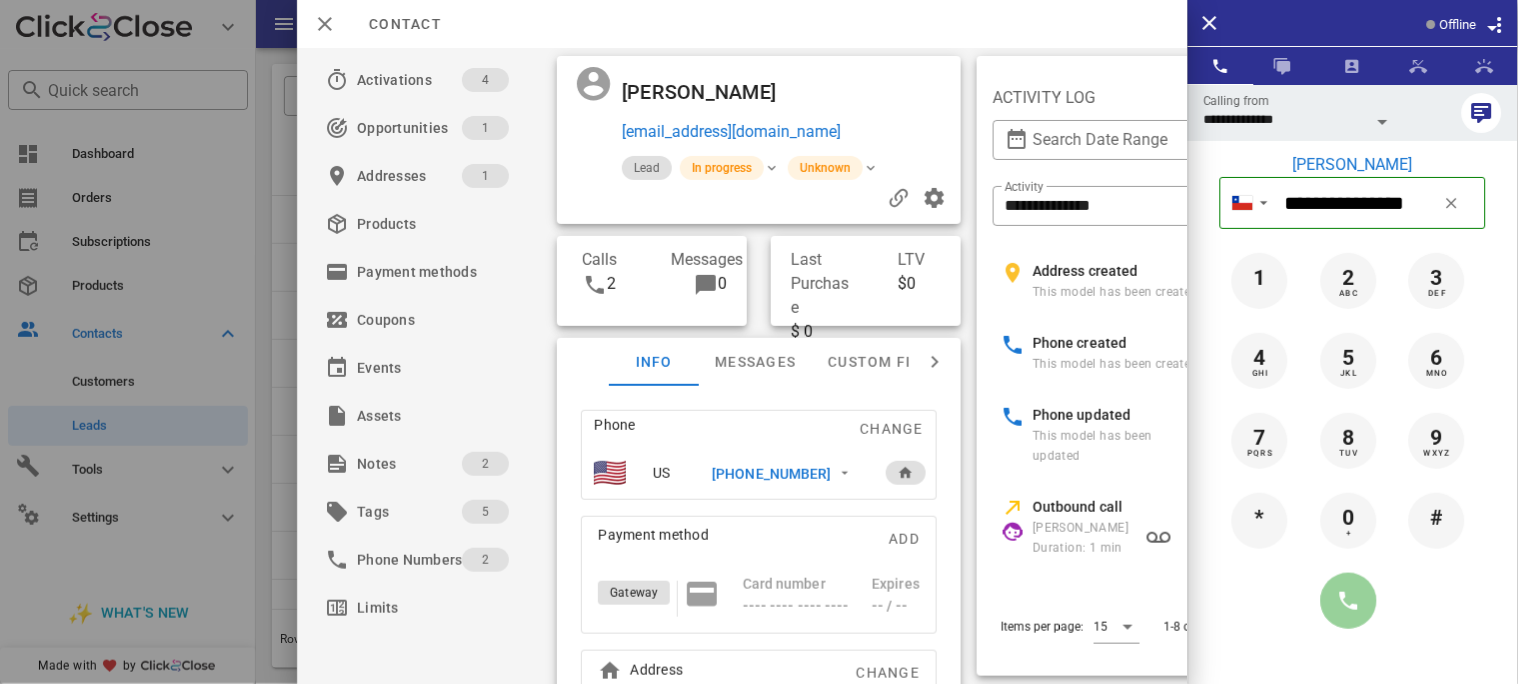 click at bounding box center [1349, 601] 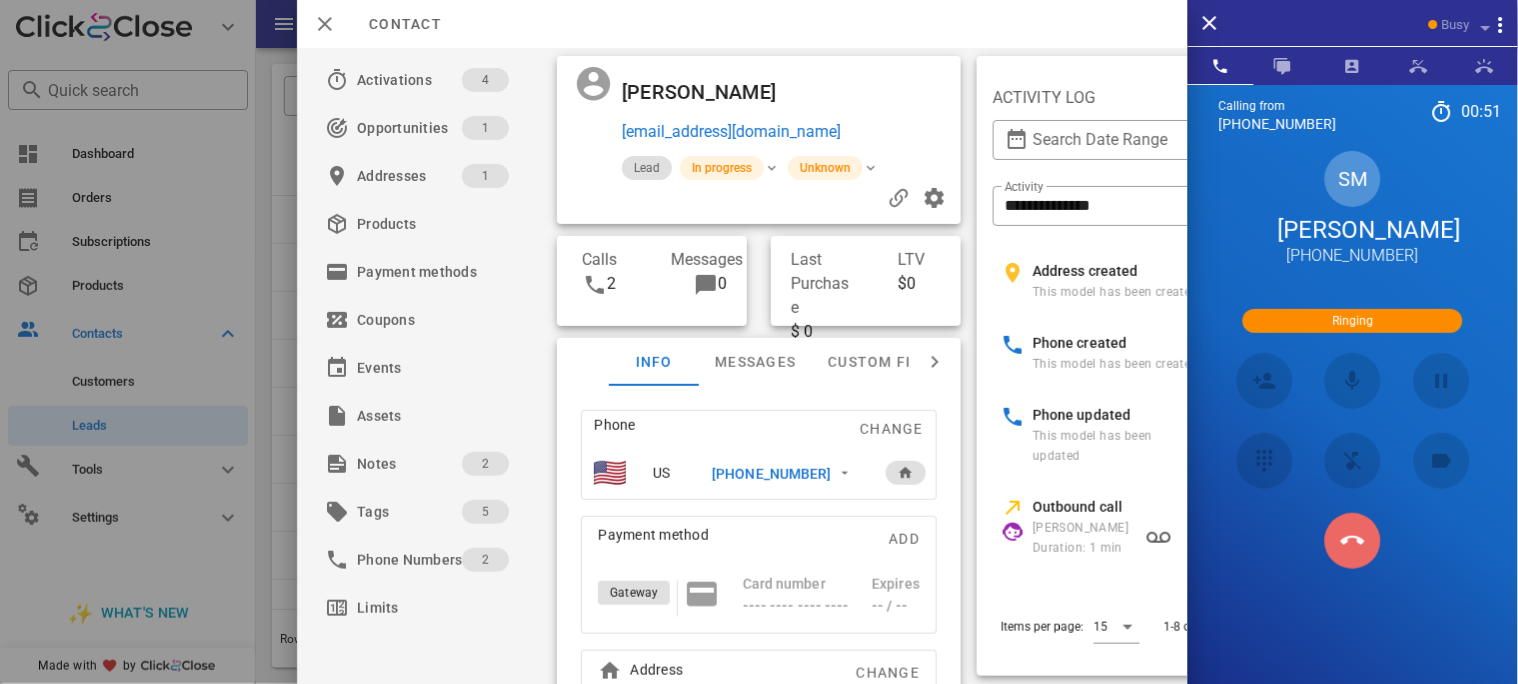 click at bounding box center [1353, 541] 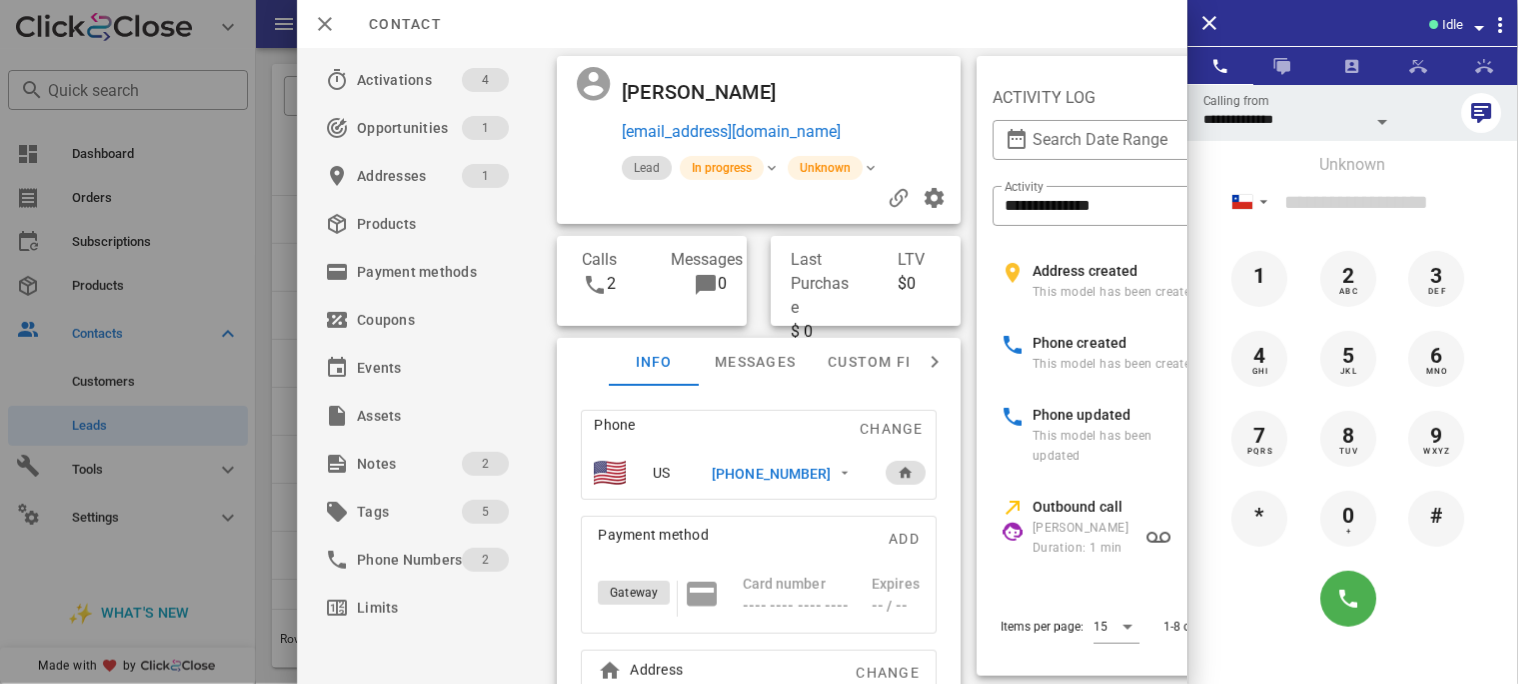 click on "[PHONE_NUMBER]" at bounding box center [771, 474] 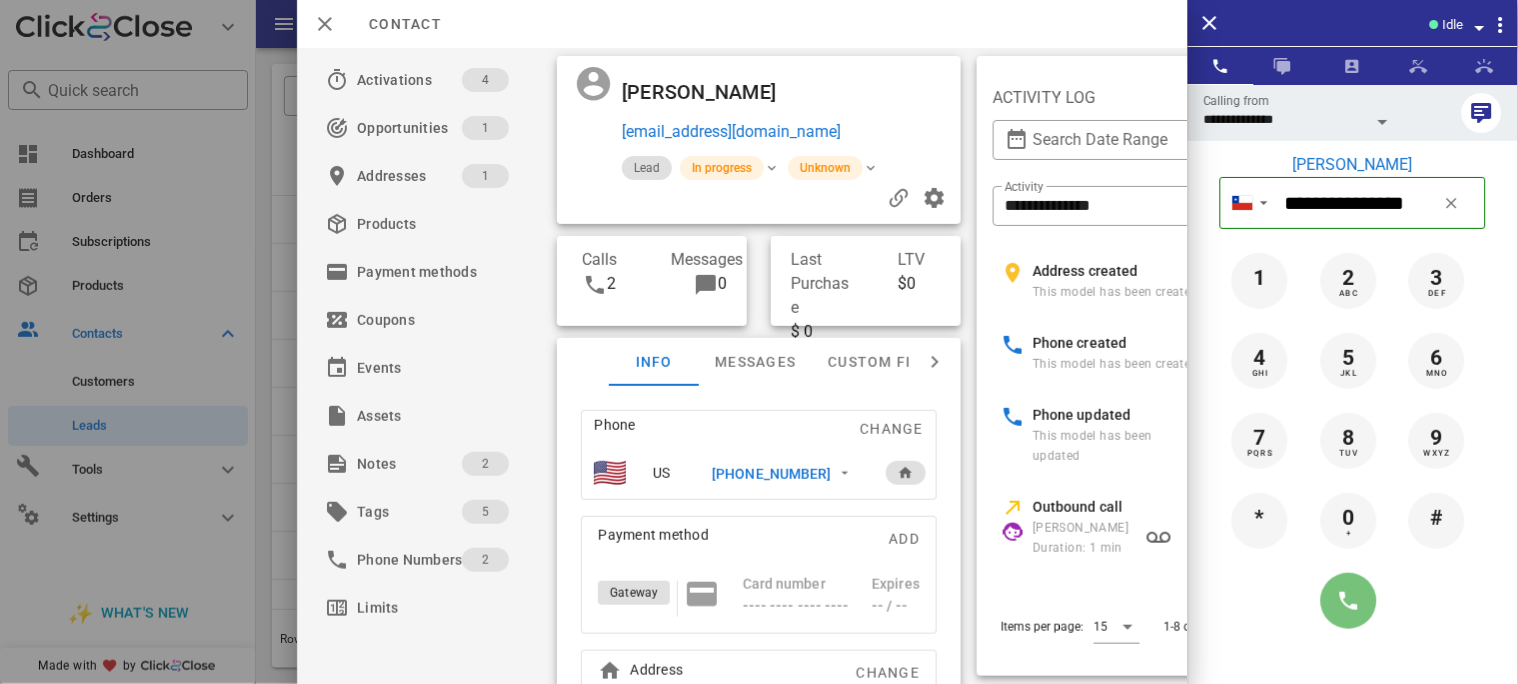 click at bounding box center [1349, 601] 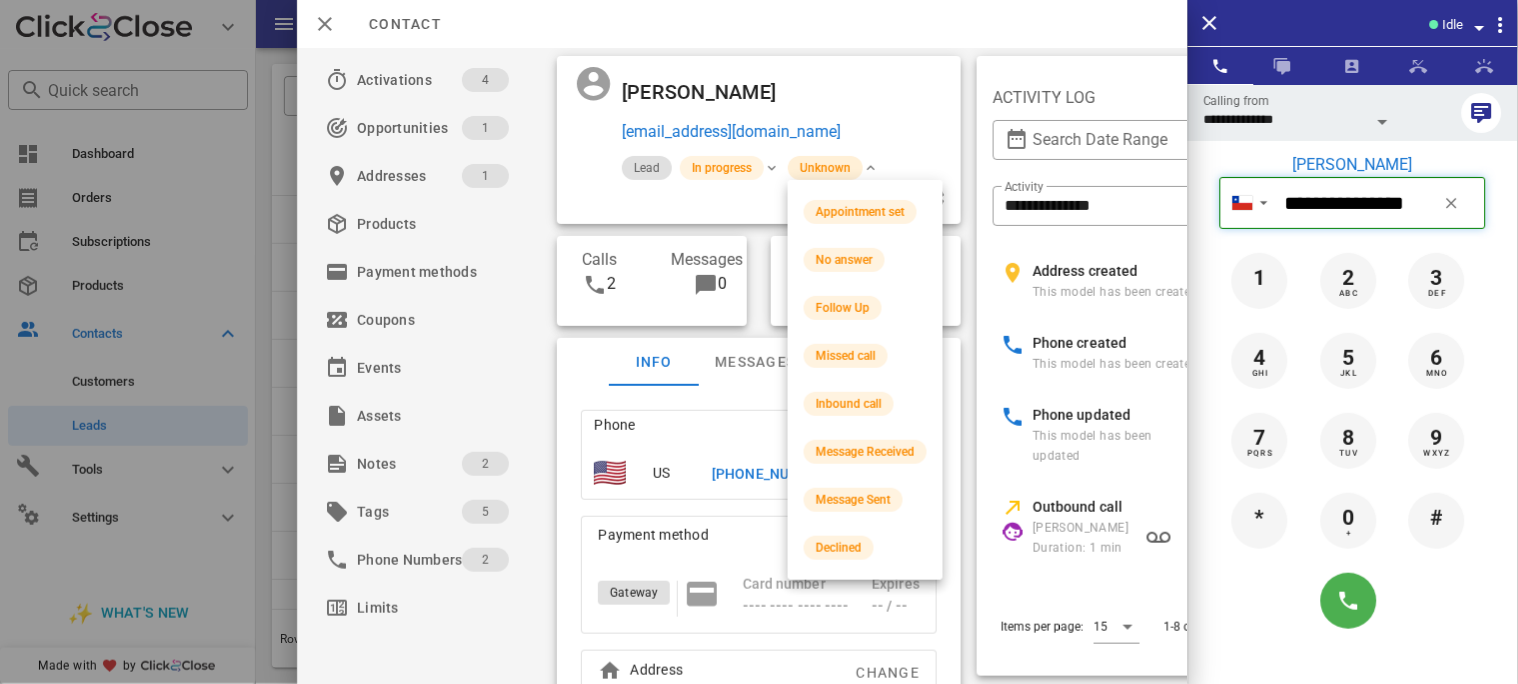 type 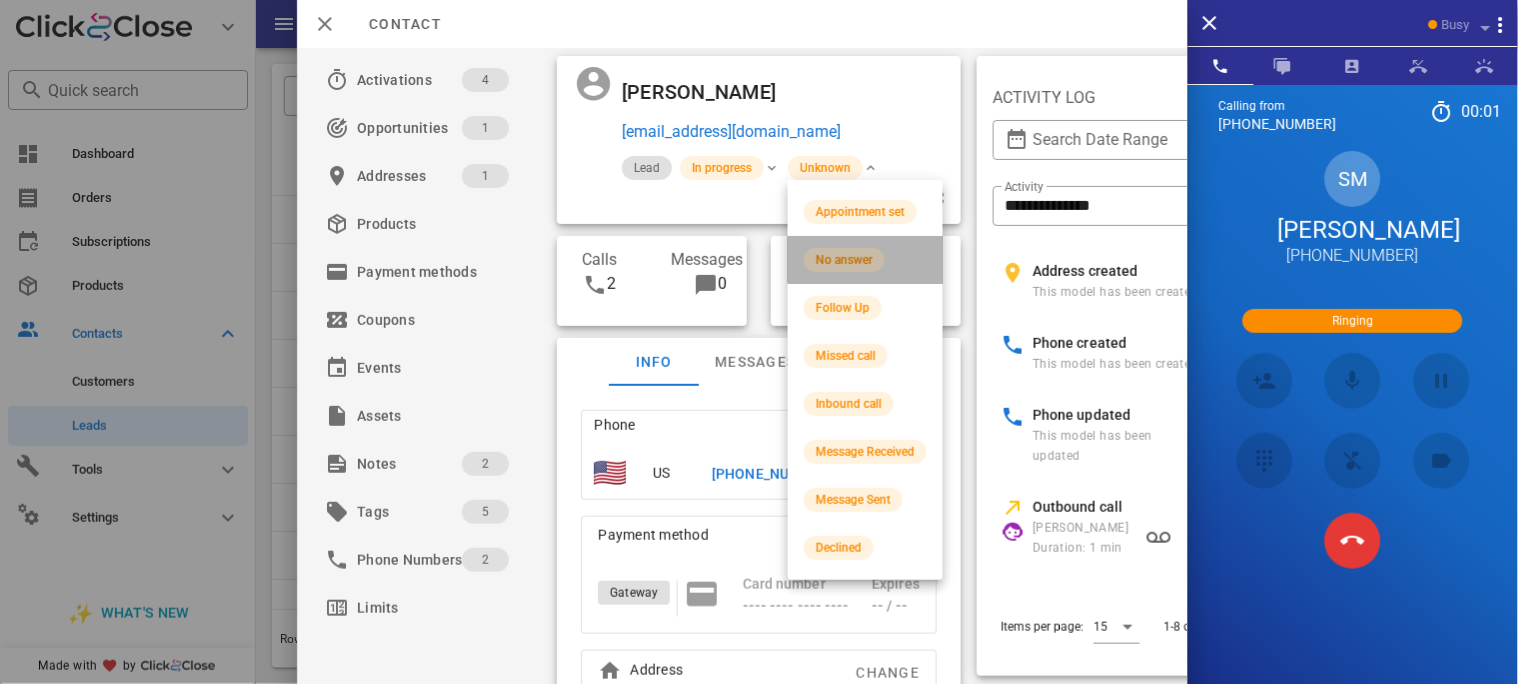 click on "No answer" at bounding box center (844, 260) 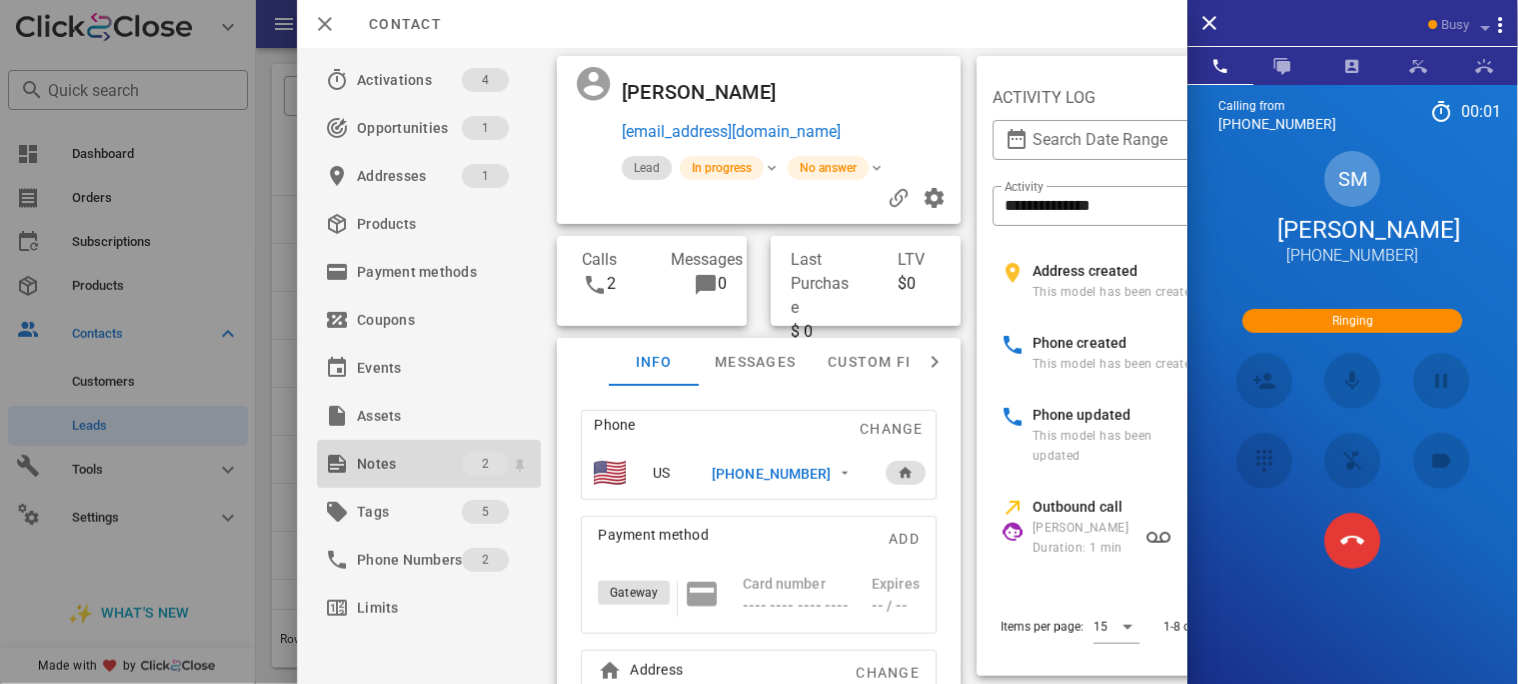 click on "Notes" at bounding box center (409, 464) 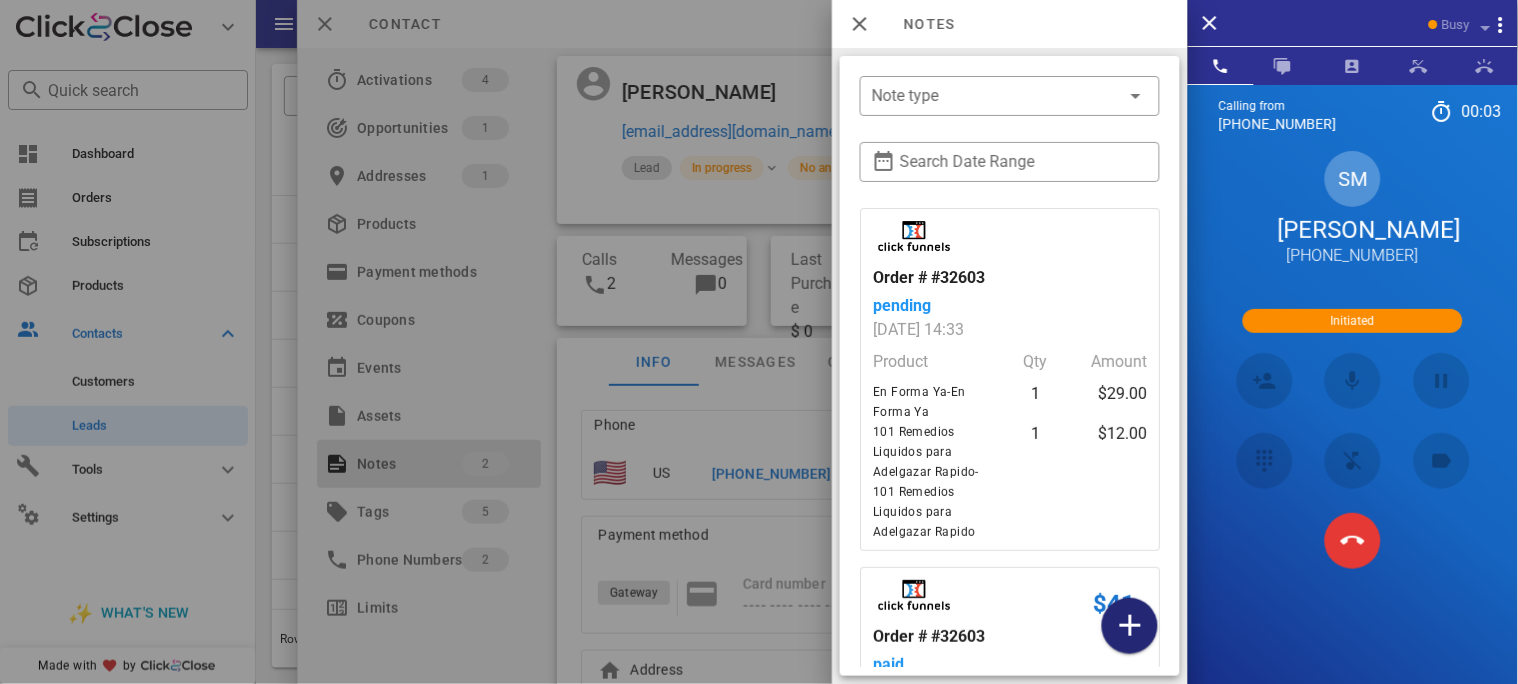 click at bounding box center (1130, 626) 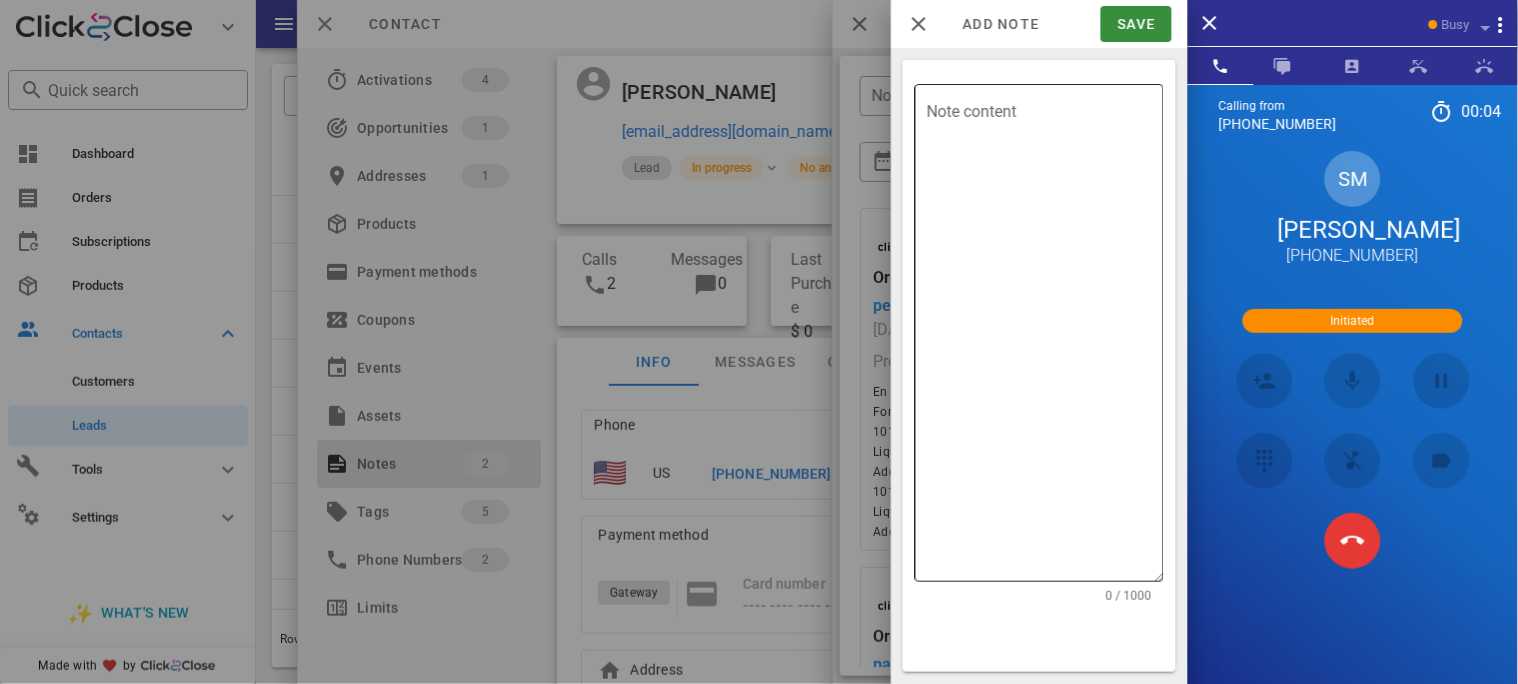 click on "Note content" at bounding box center (1045, 338) 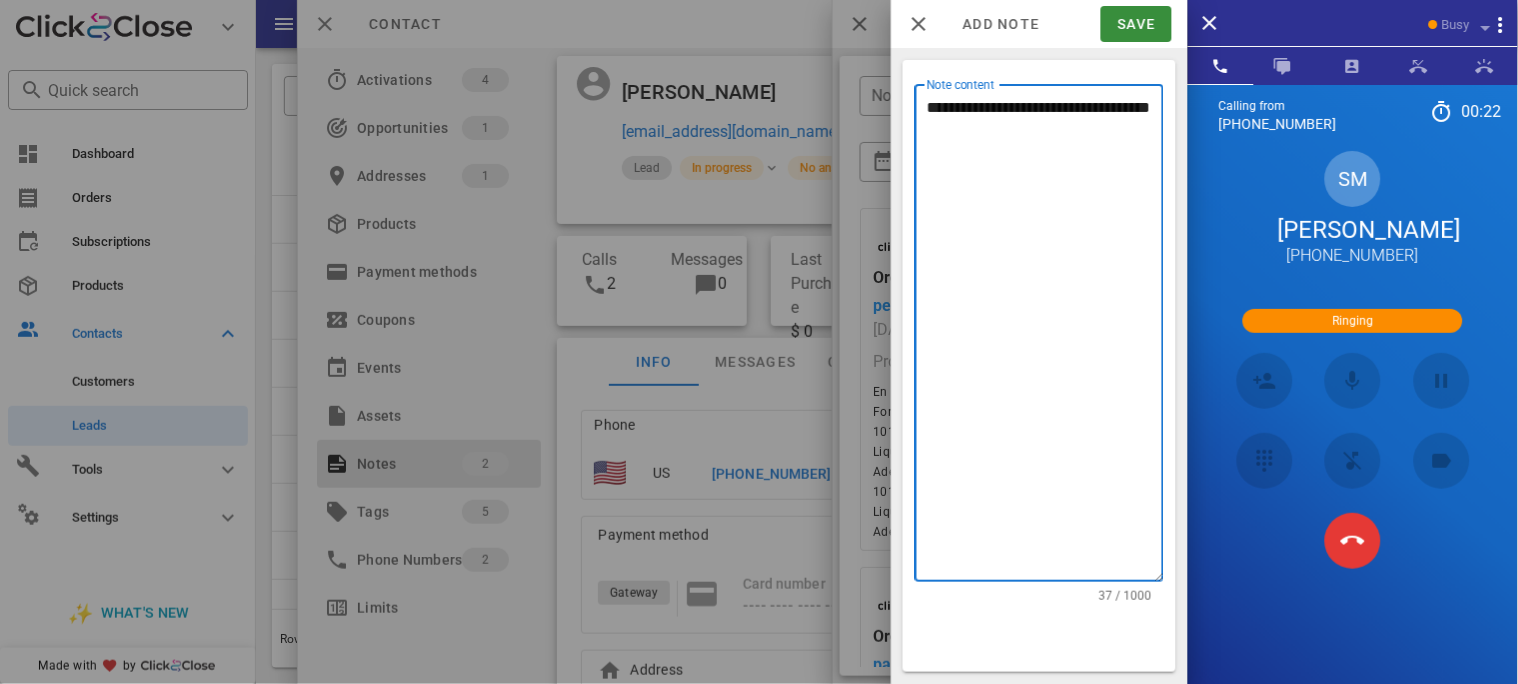 type on "**********" 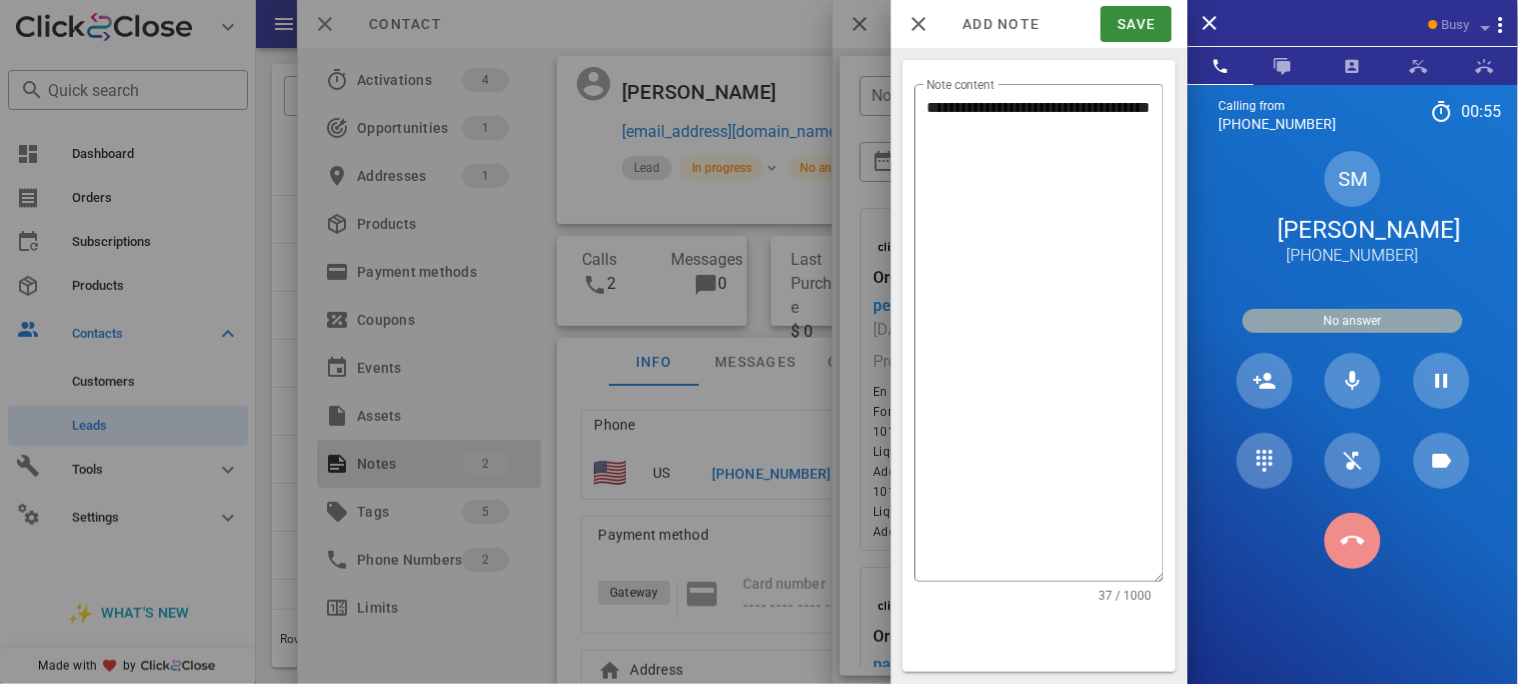click at bounding box center [1353, 541] 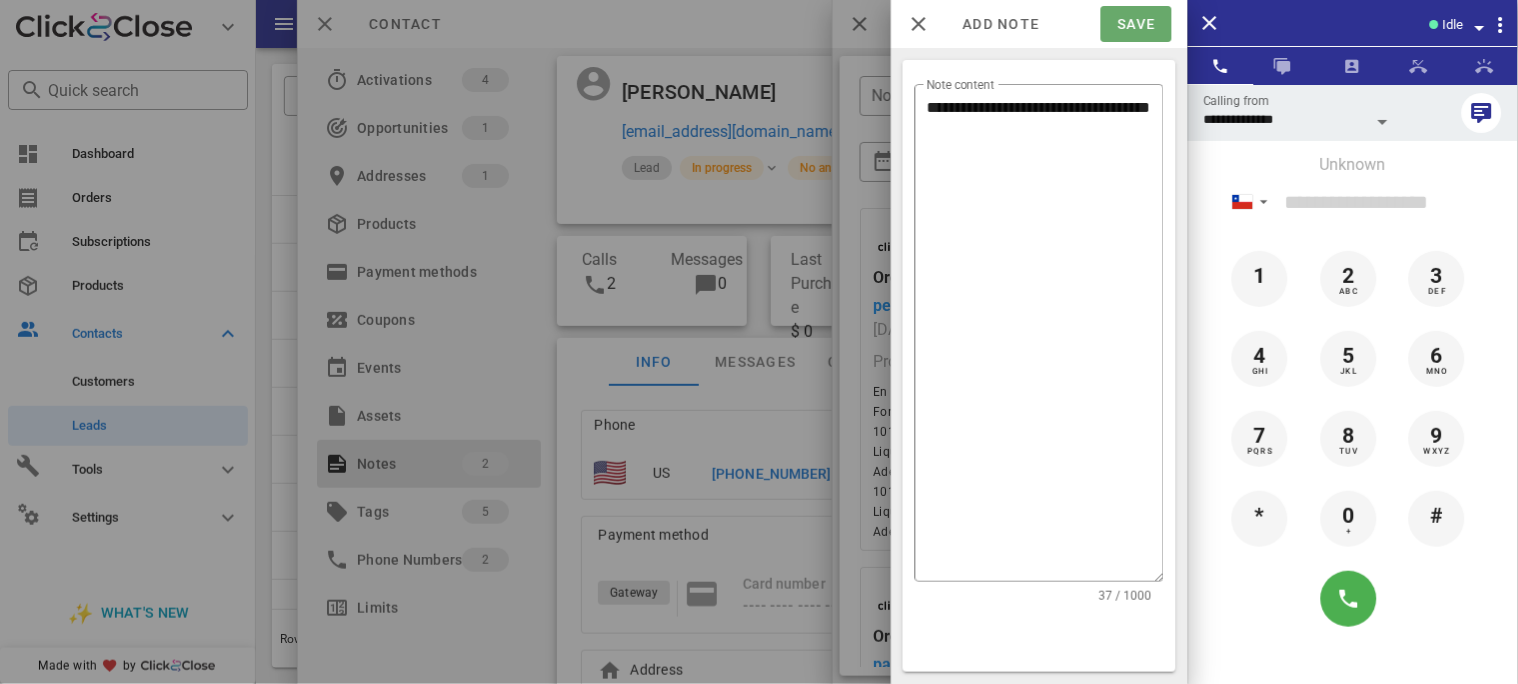 click on "Save" at bounding box center (1136, 24) 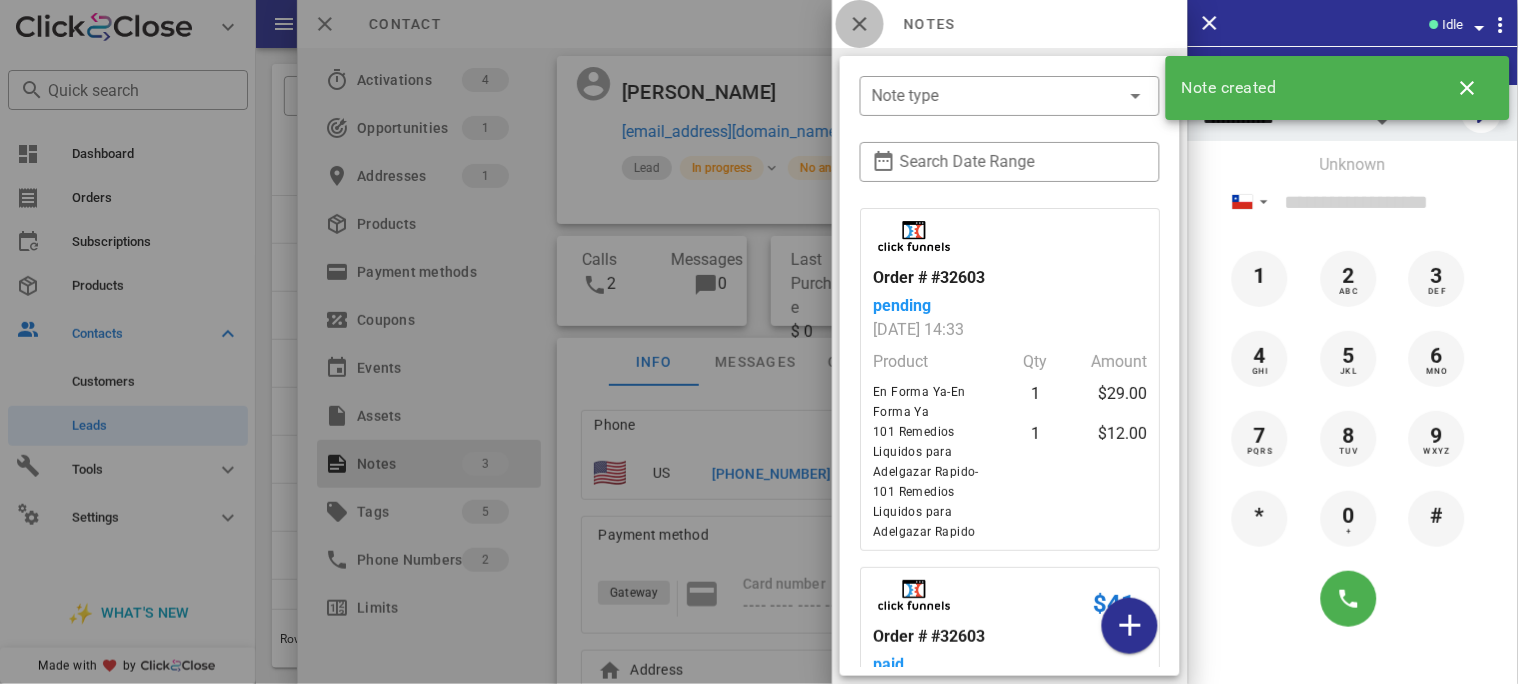 click at bounding box center (860, 24) 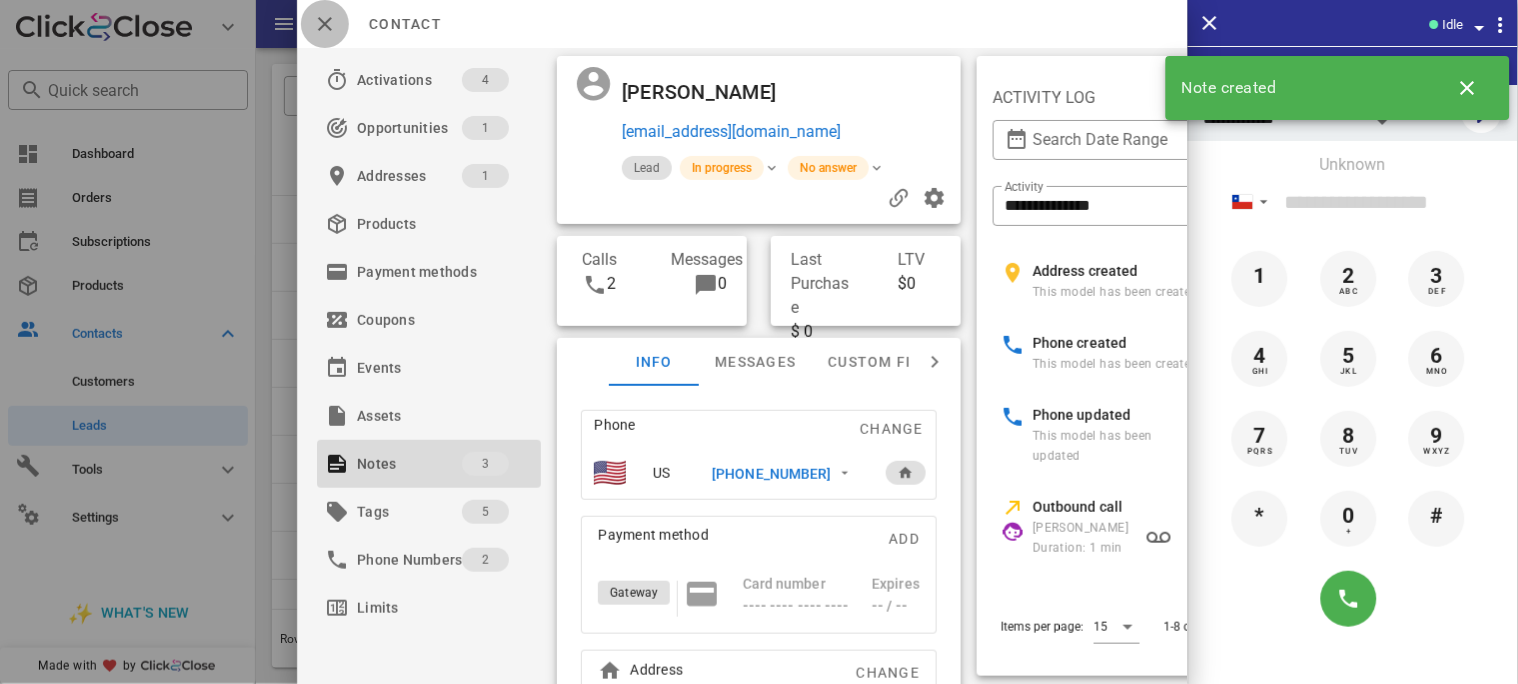 click at bounding box center (325, 24) 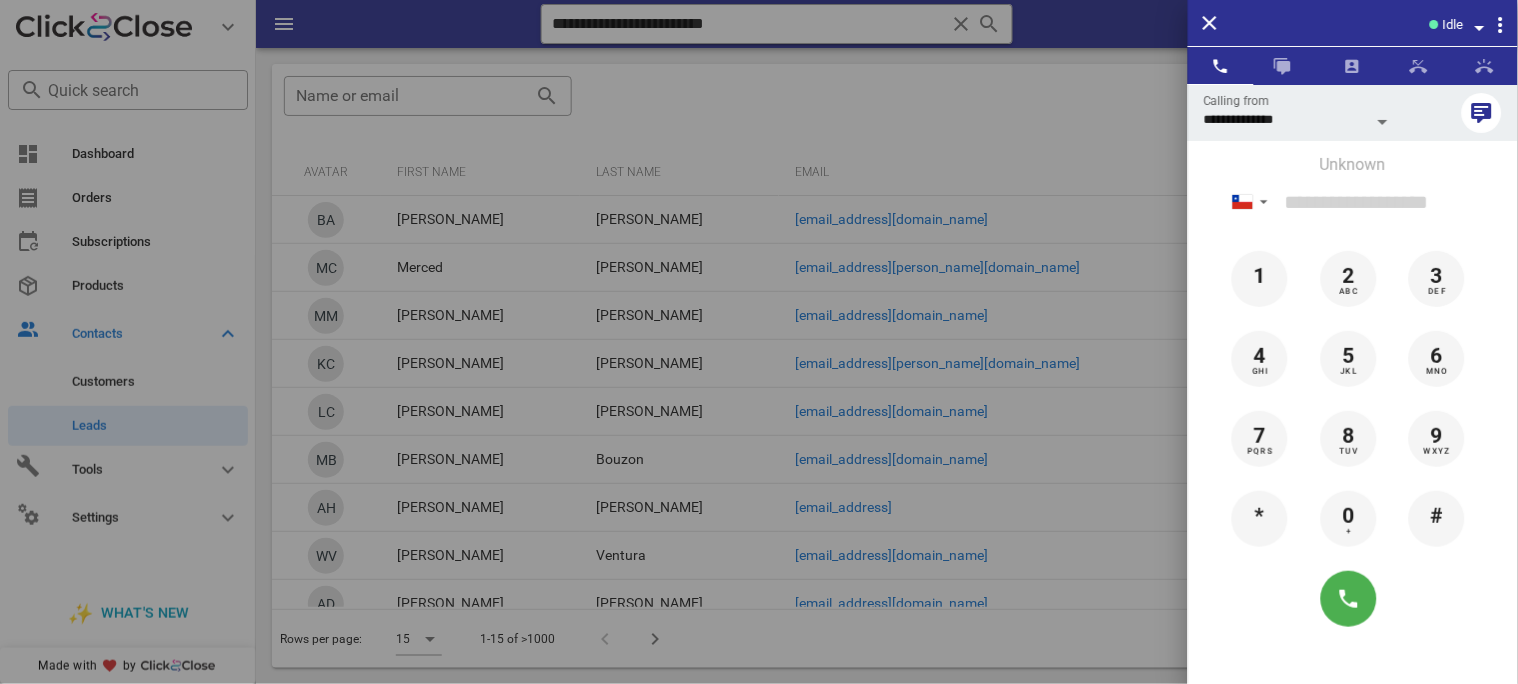 click at bounding box center [759, 342] 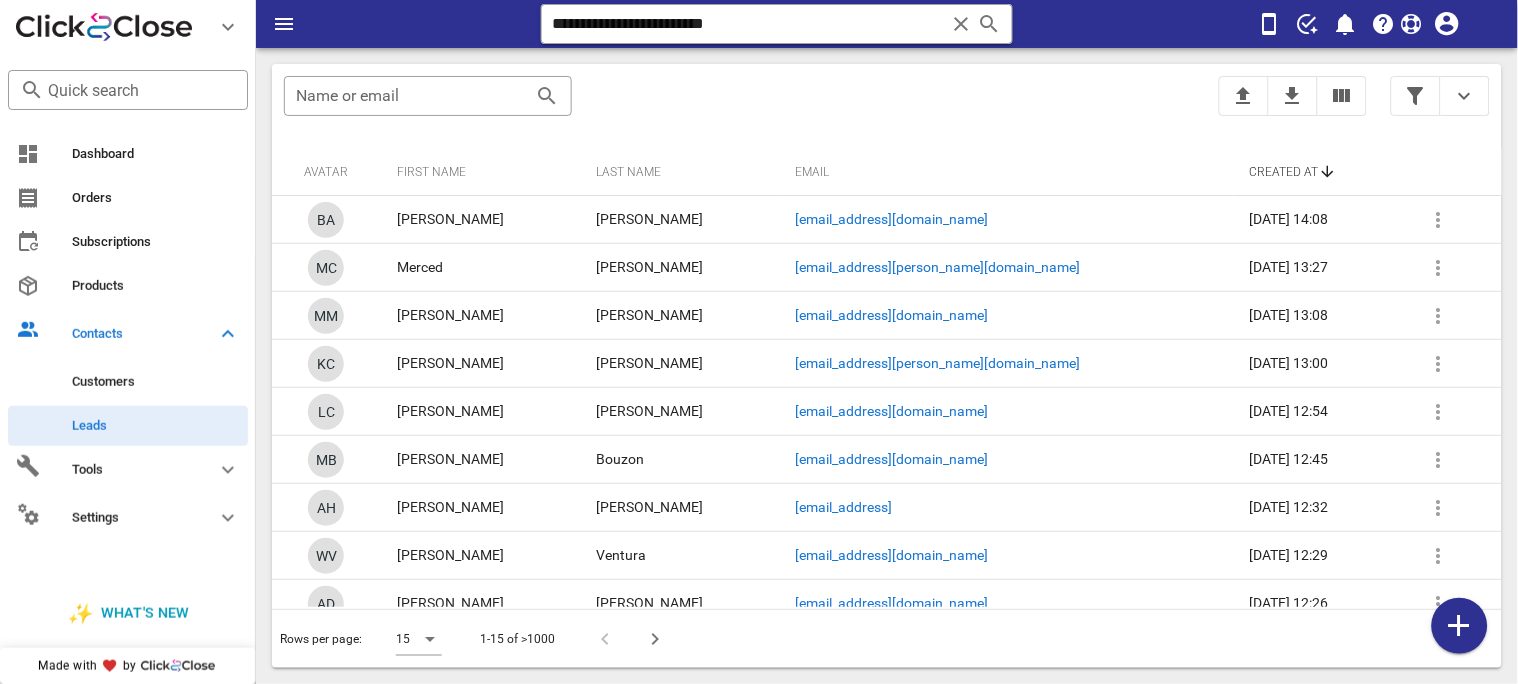 click at bounding box center (961, 24) 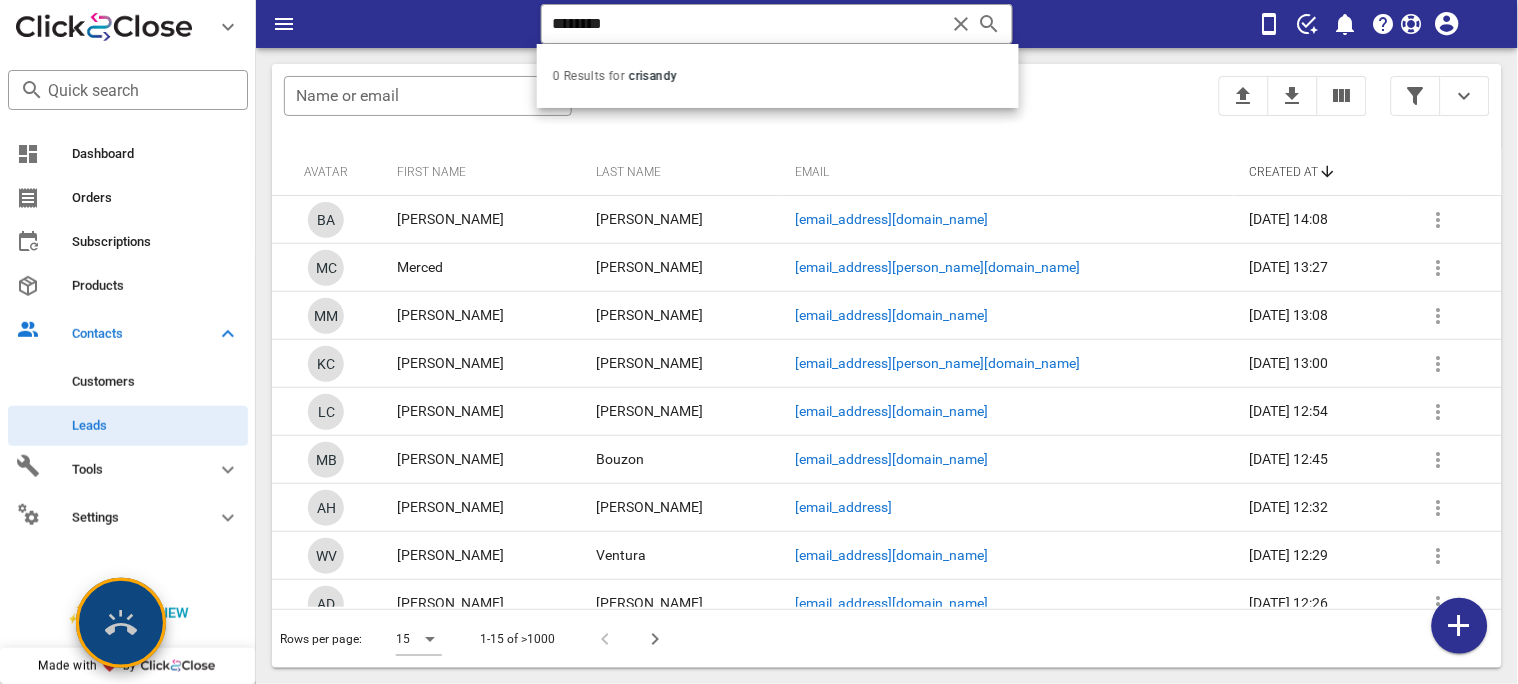 click at bounding box center [121, 623] 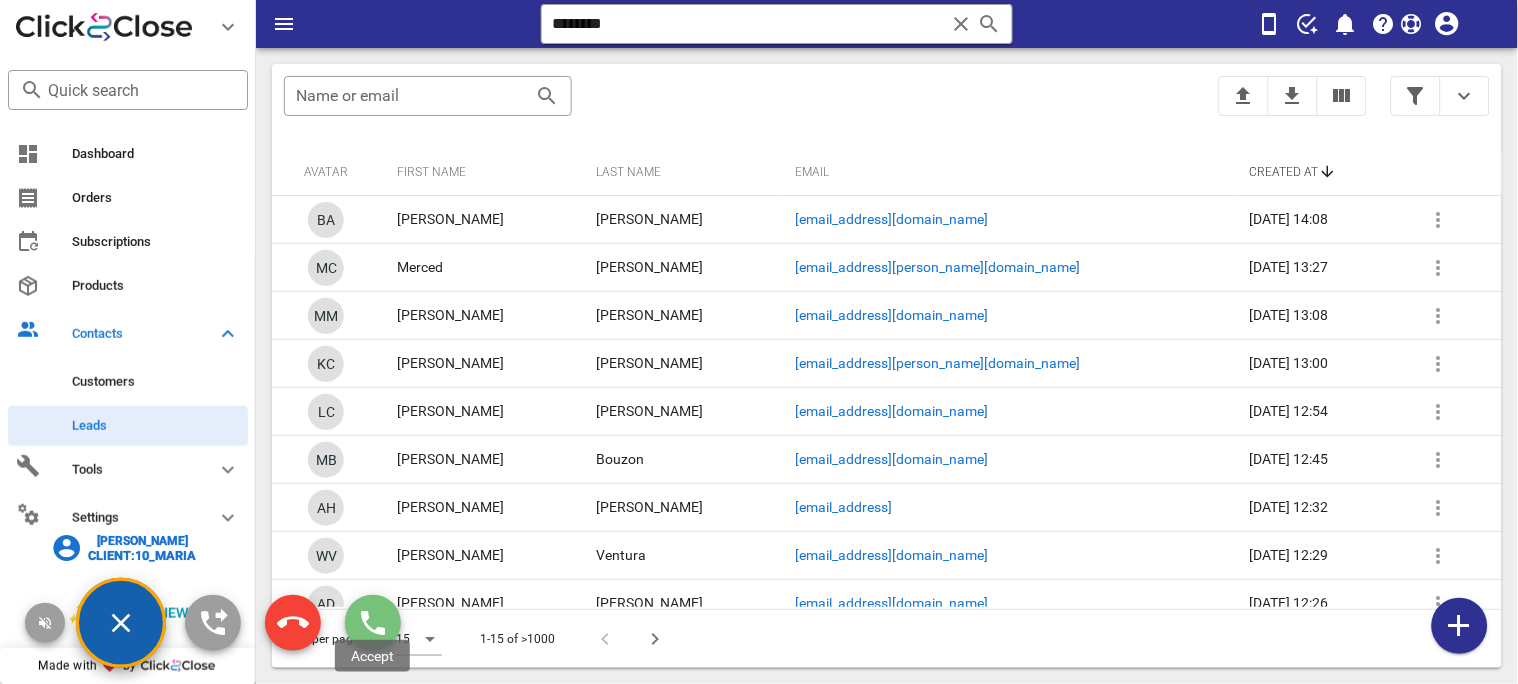 click at bounding box center [373, 623] 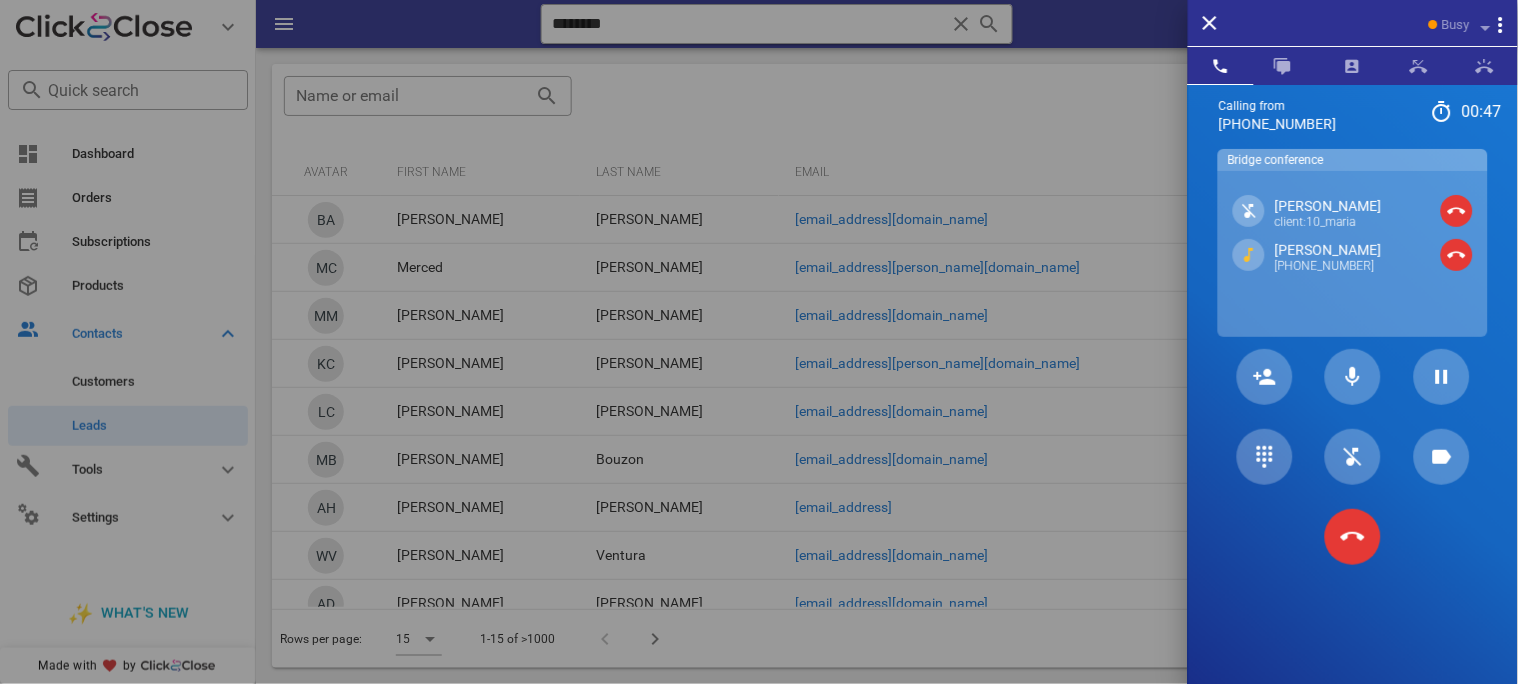 click on "Jenny Gonzalez" at bounding box center [1328, 250] 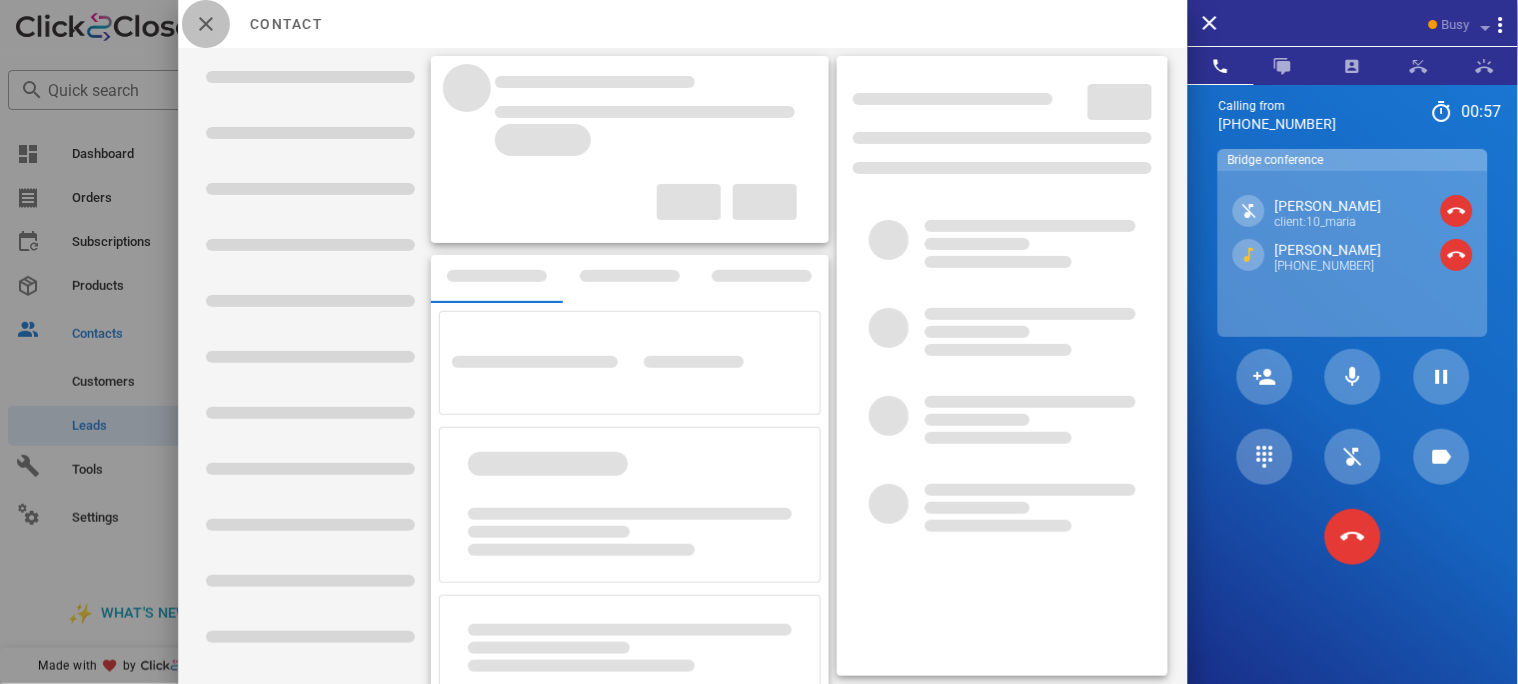 click at bounding box center [206, 24] 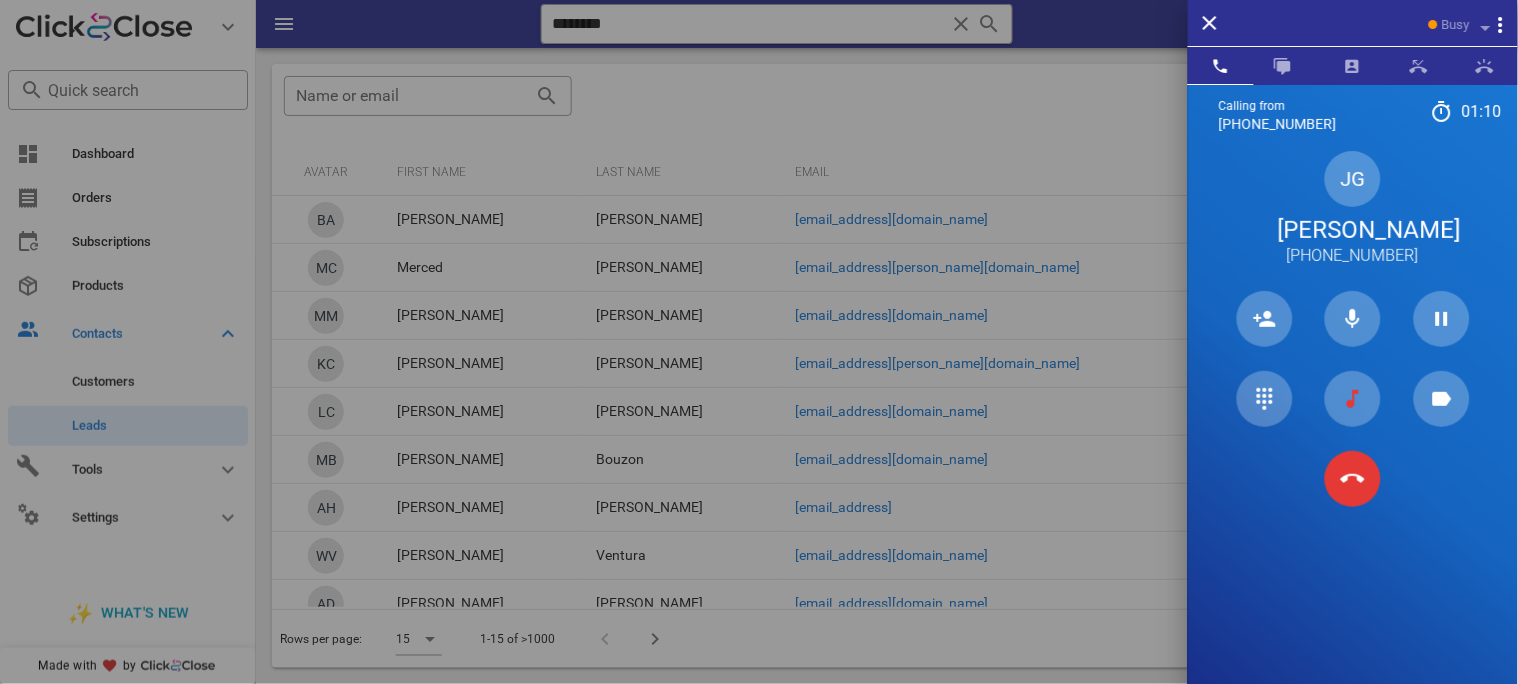 click on "Jenny Gonzalez" at bounding box center (1353, 230) 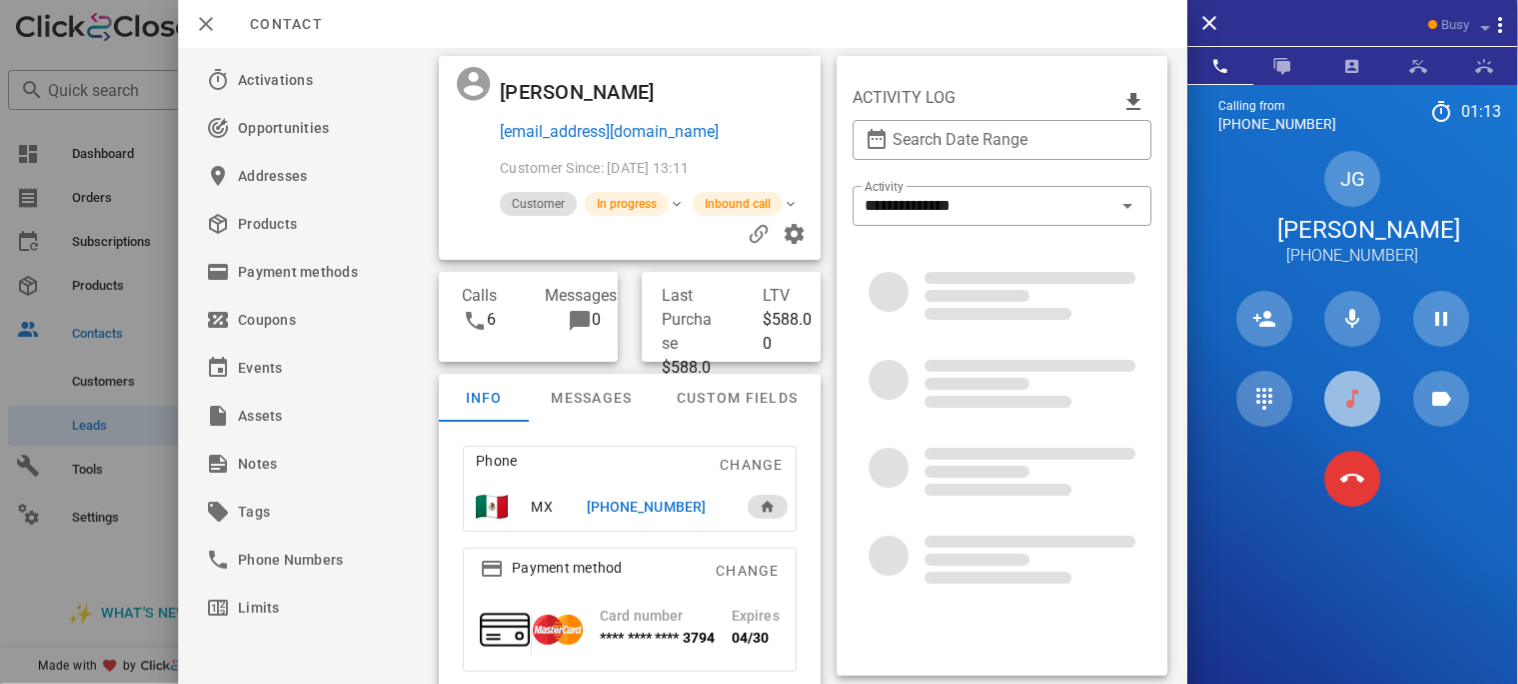 click at bounding box center (1353, 399) 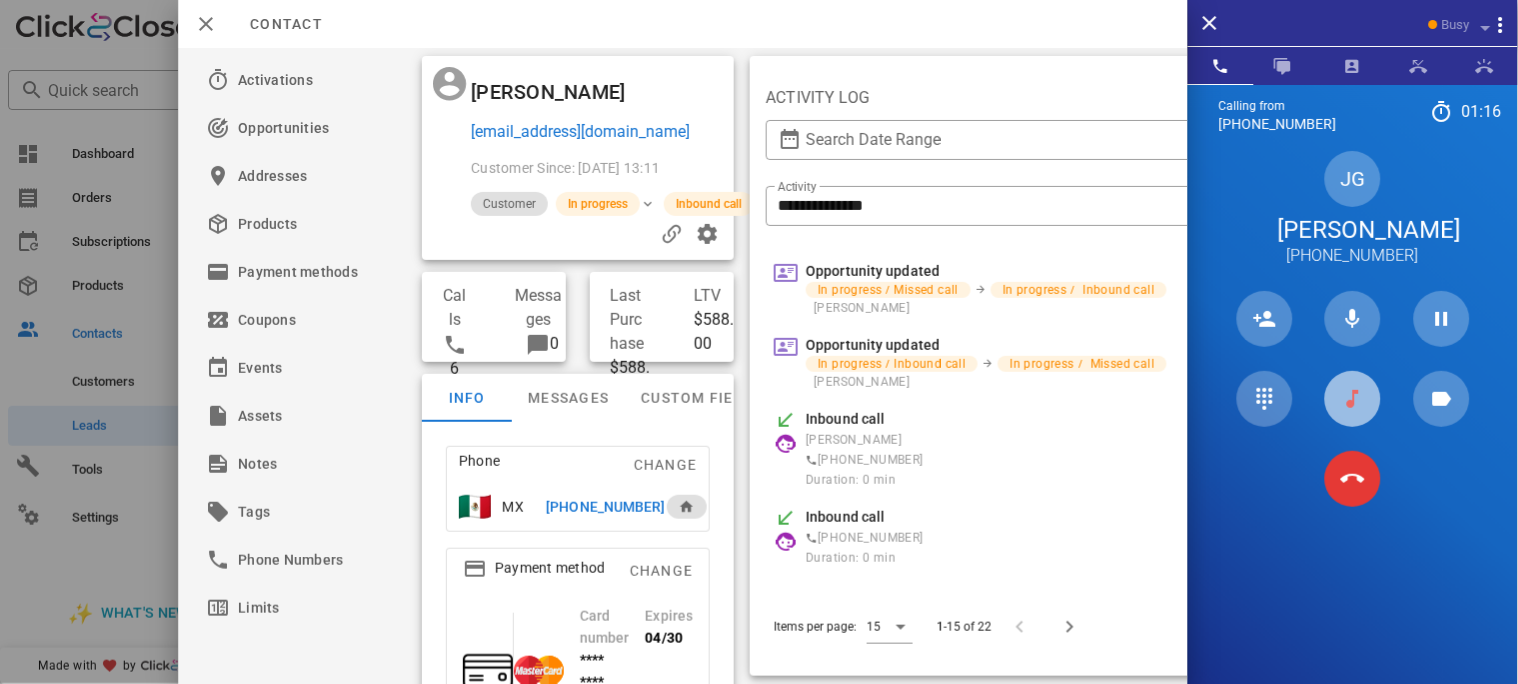 click at bounding box center [1353, 399] 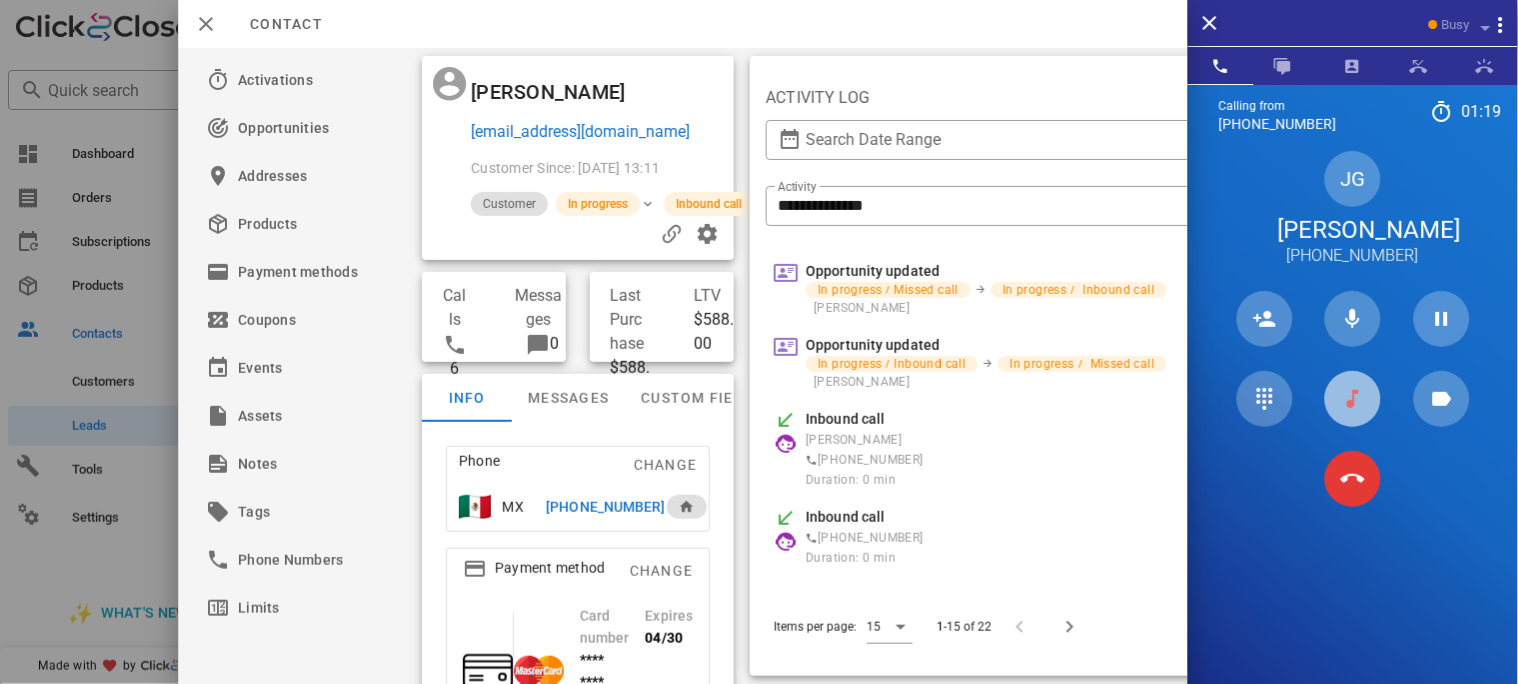 click at bounding box center (1353, 399) 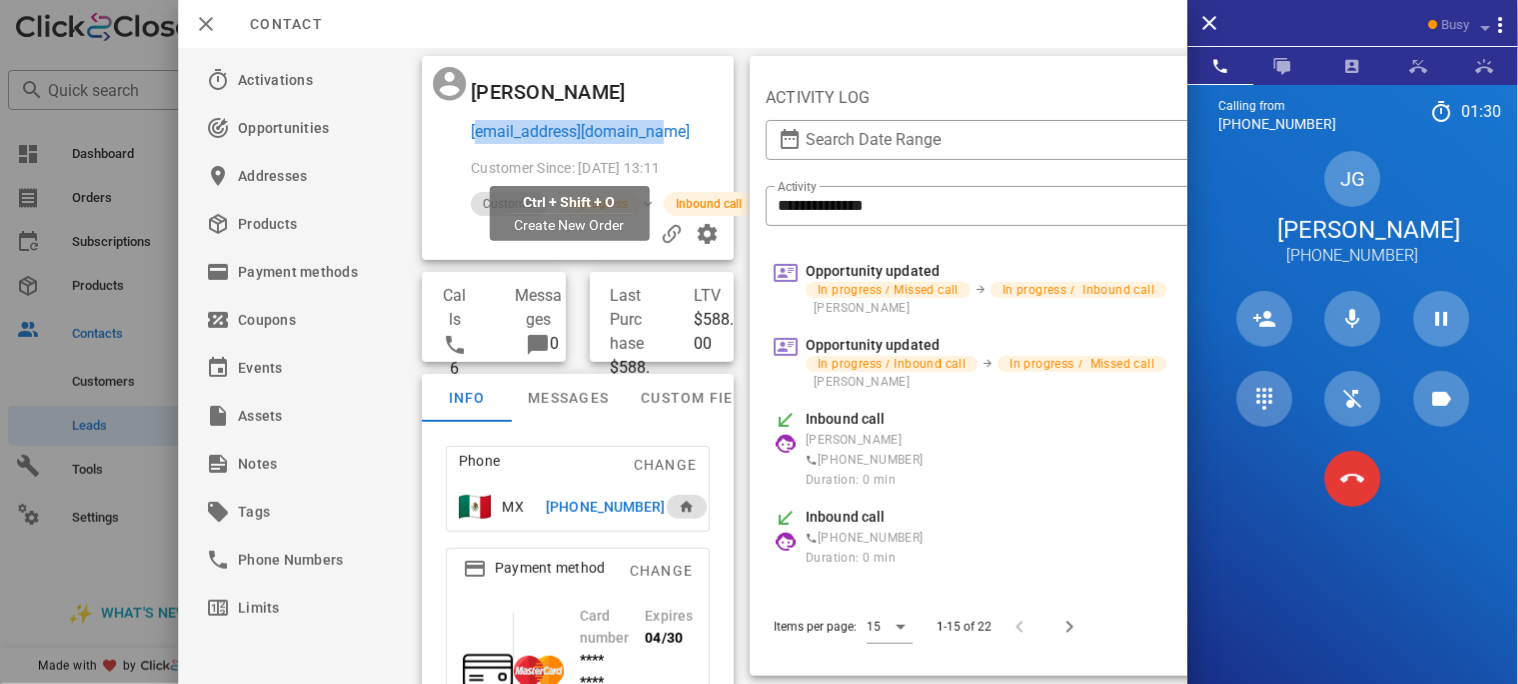 drag, startPoint x: 678, startPoint y: 160, endPoint x: 468, endPoint y: 165, distance: 210.05951 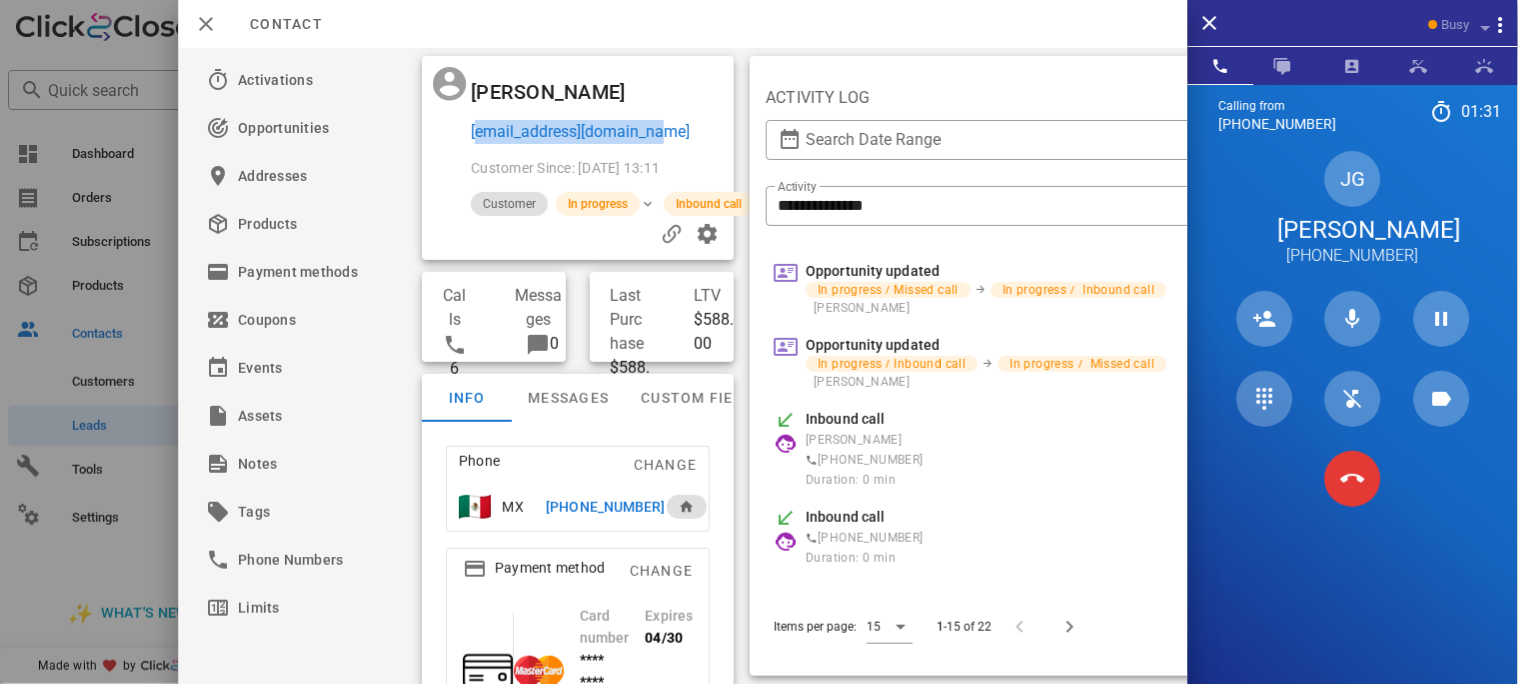 copy on "jennykgonzalez@gmail.com" 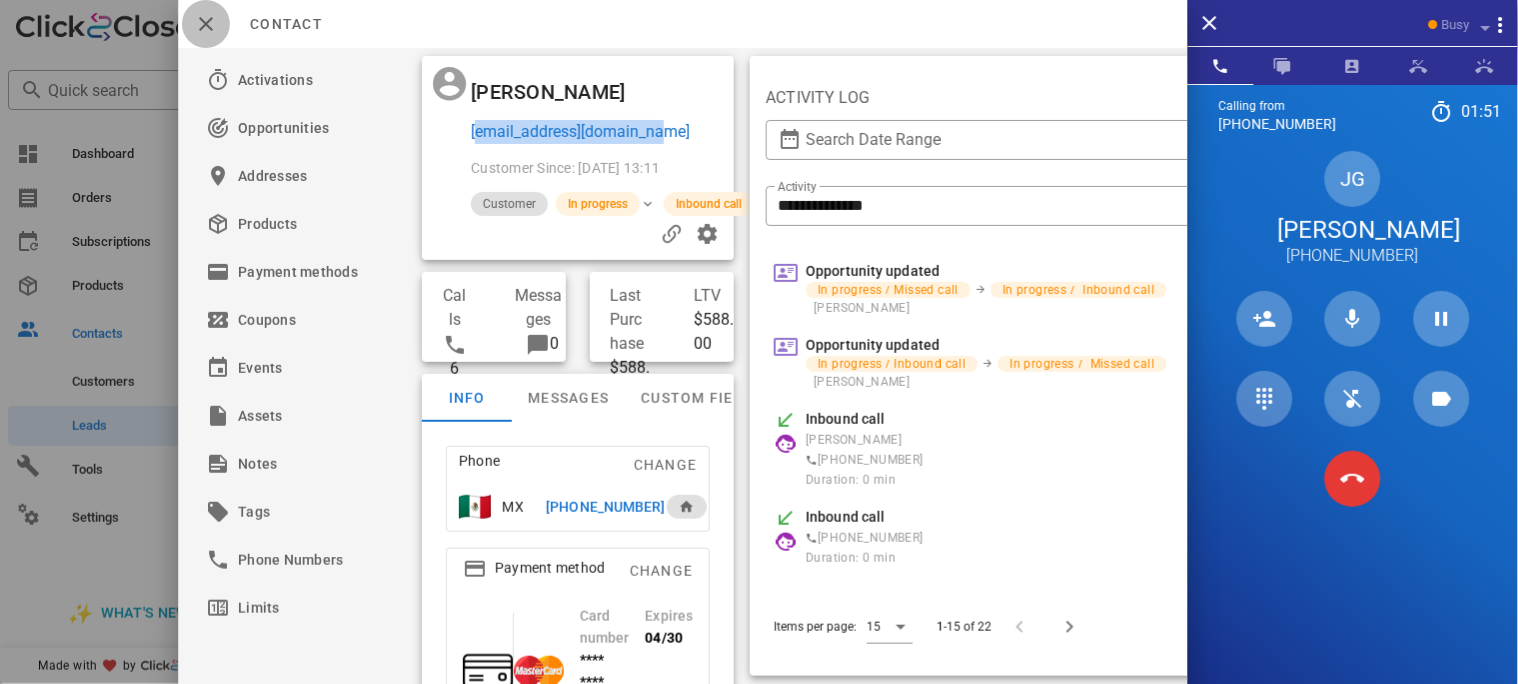 click at bounding box center (206, 24) 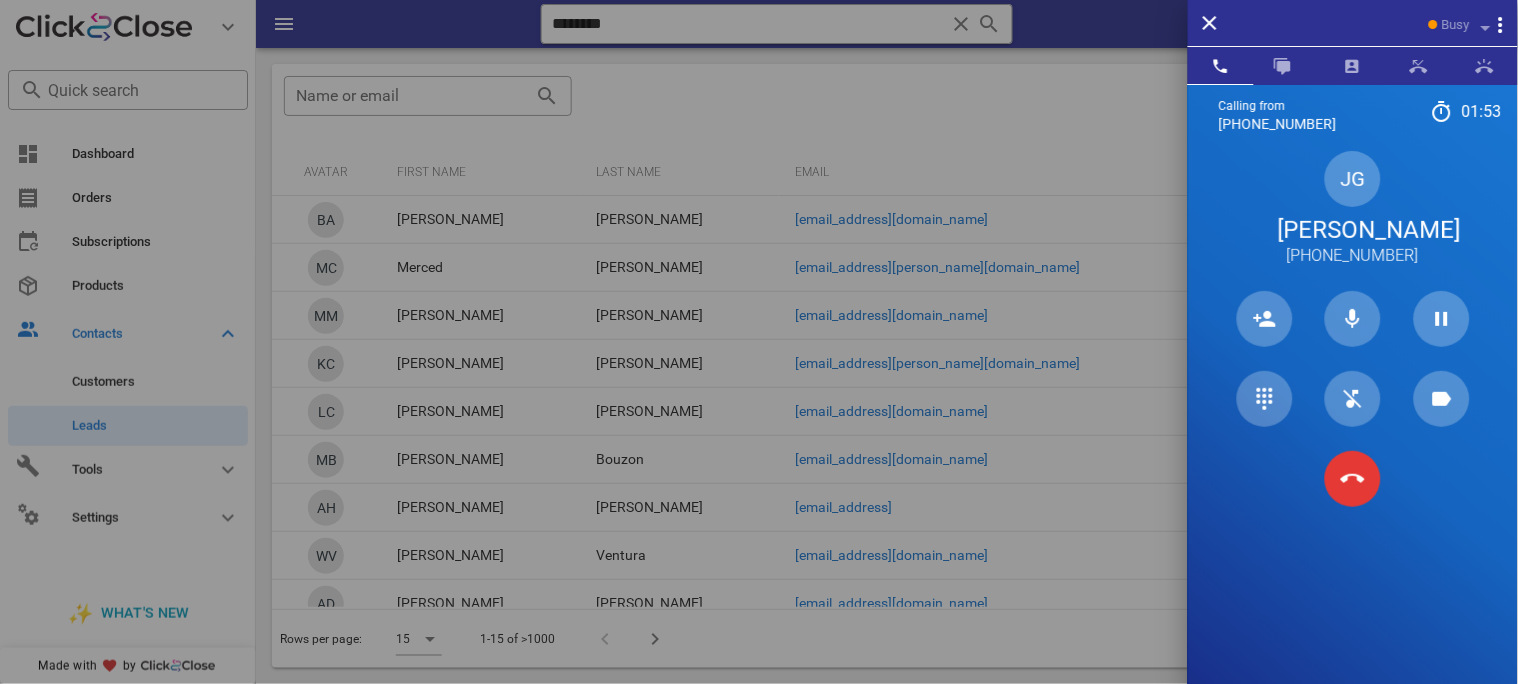 click at bounding box center [759, 342] 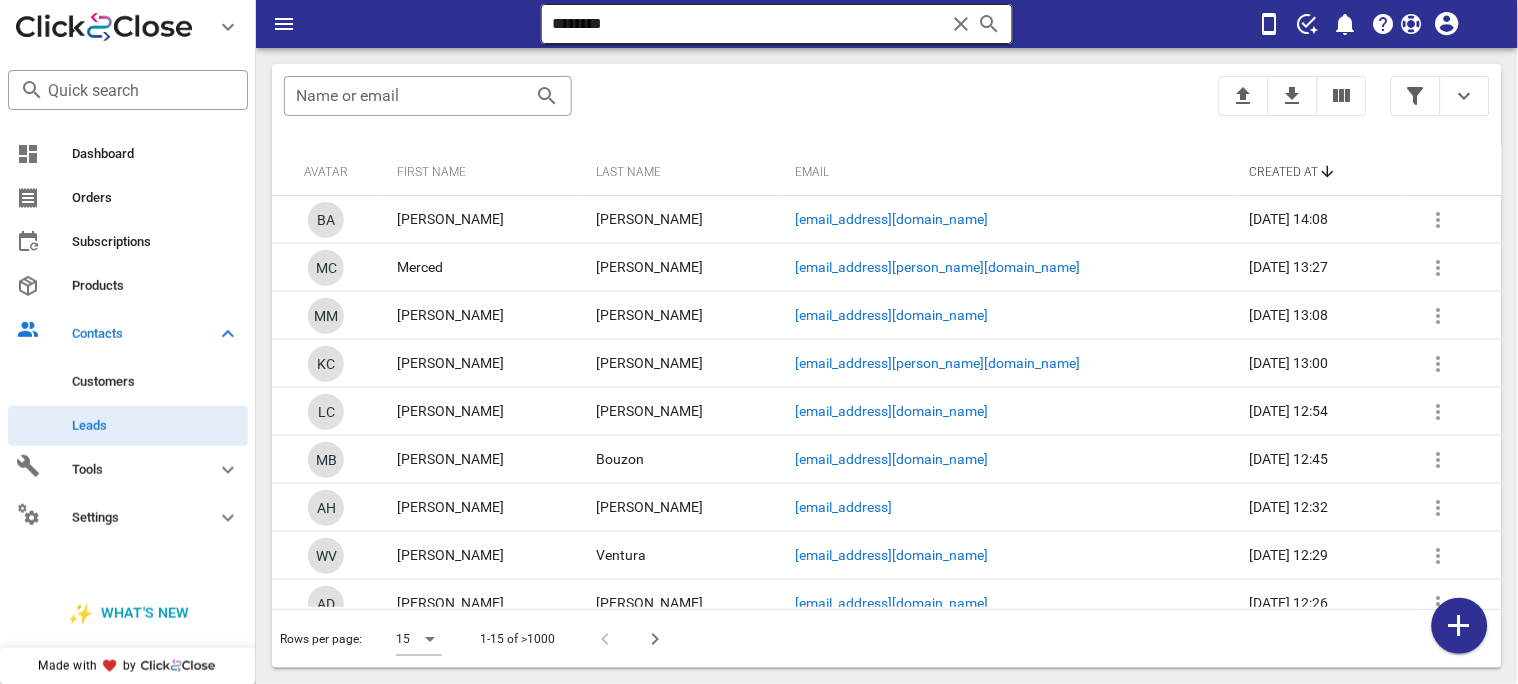 click on "********" at bounding box center [749, 24] 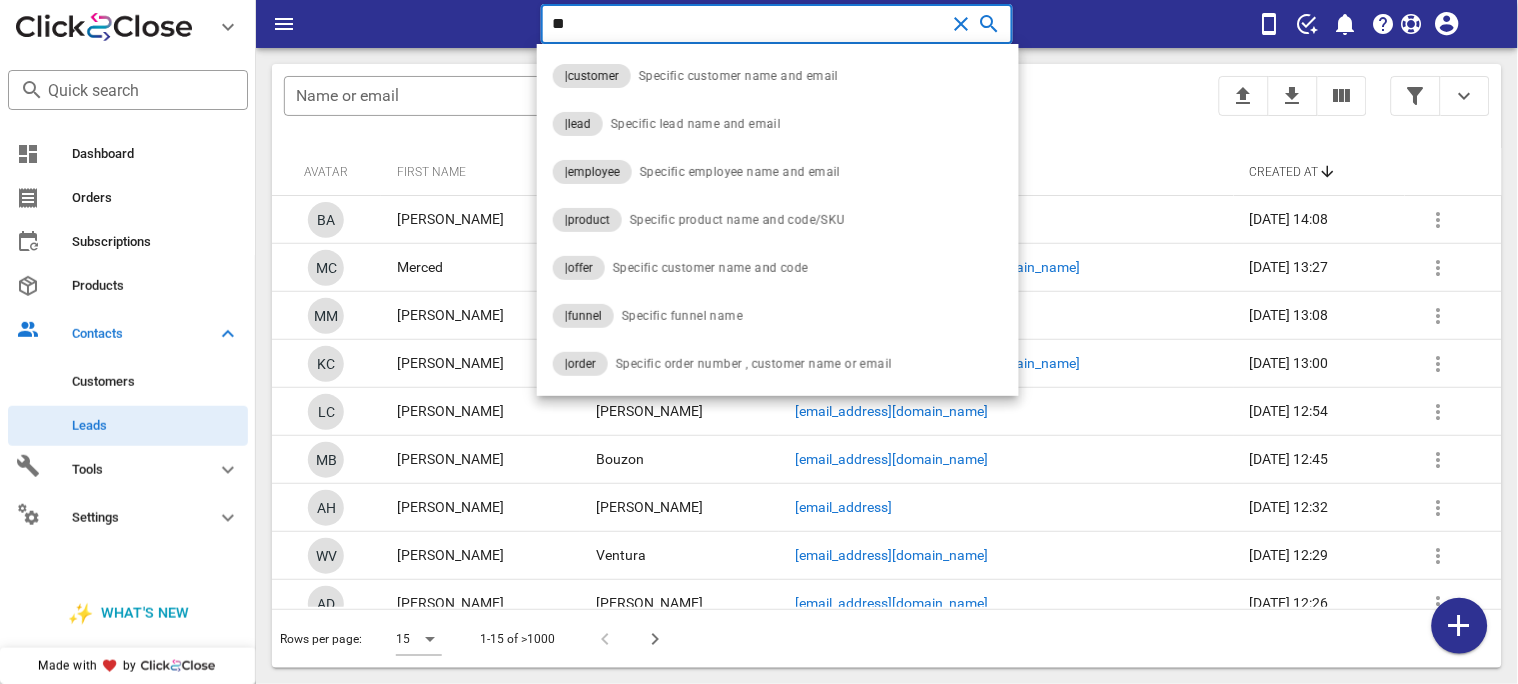 type on "*" 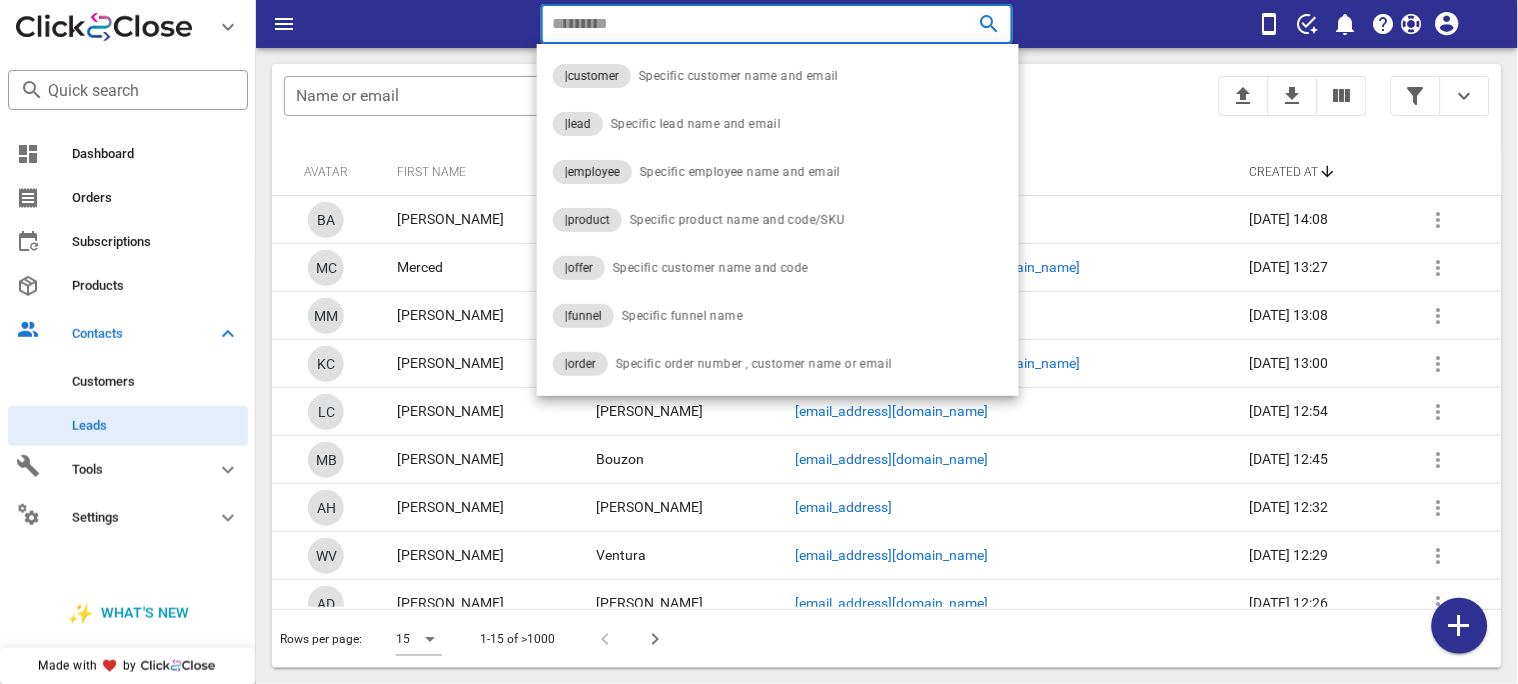 paste on "**********" 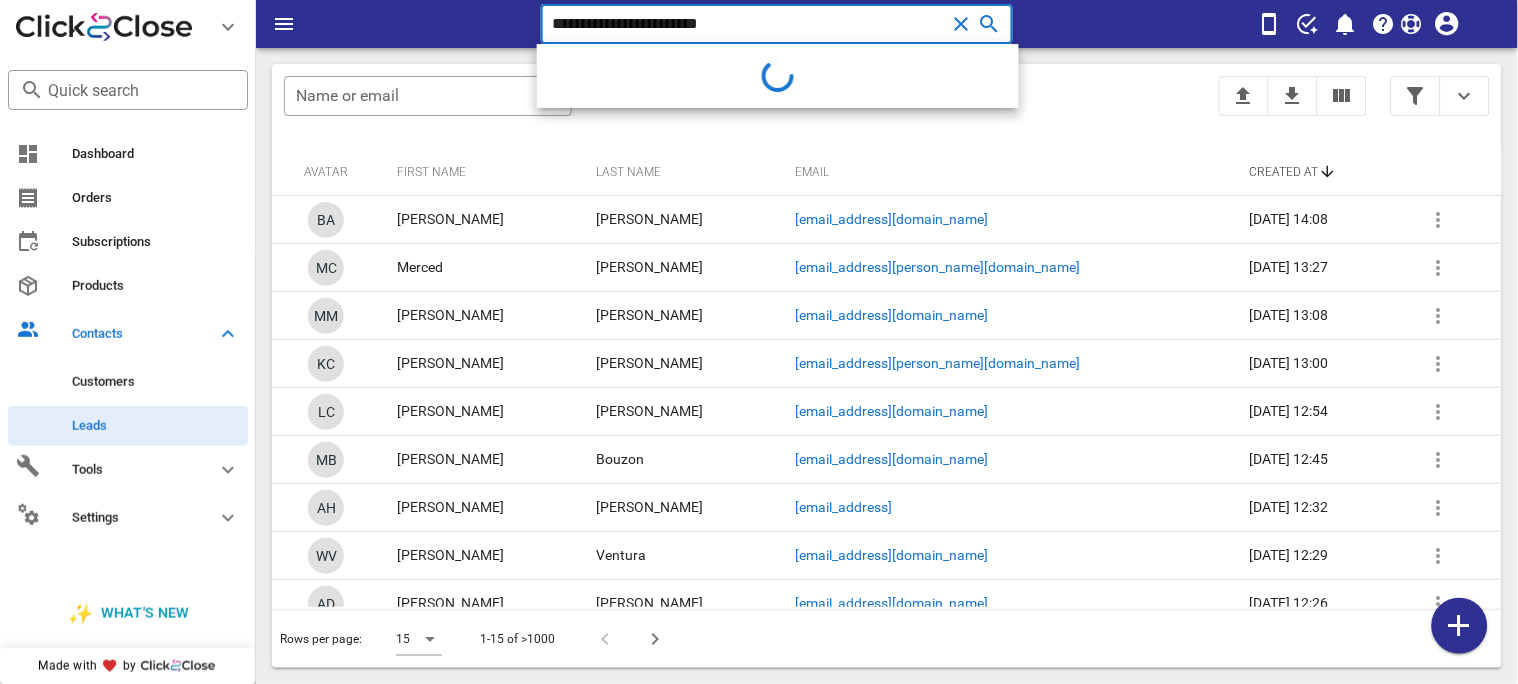 type on "**********" 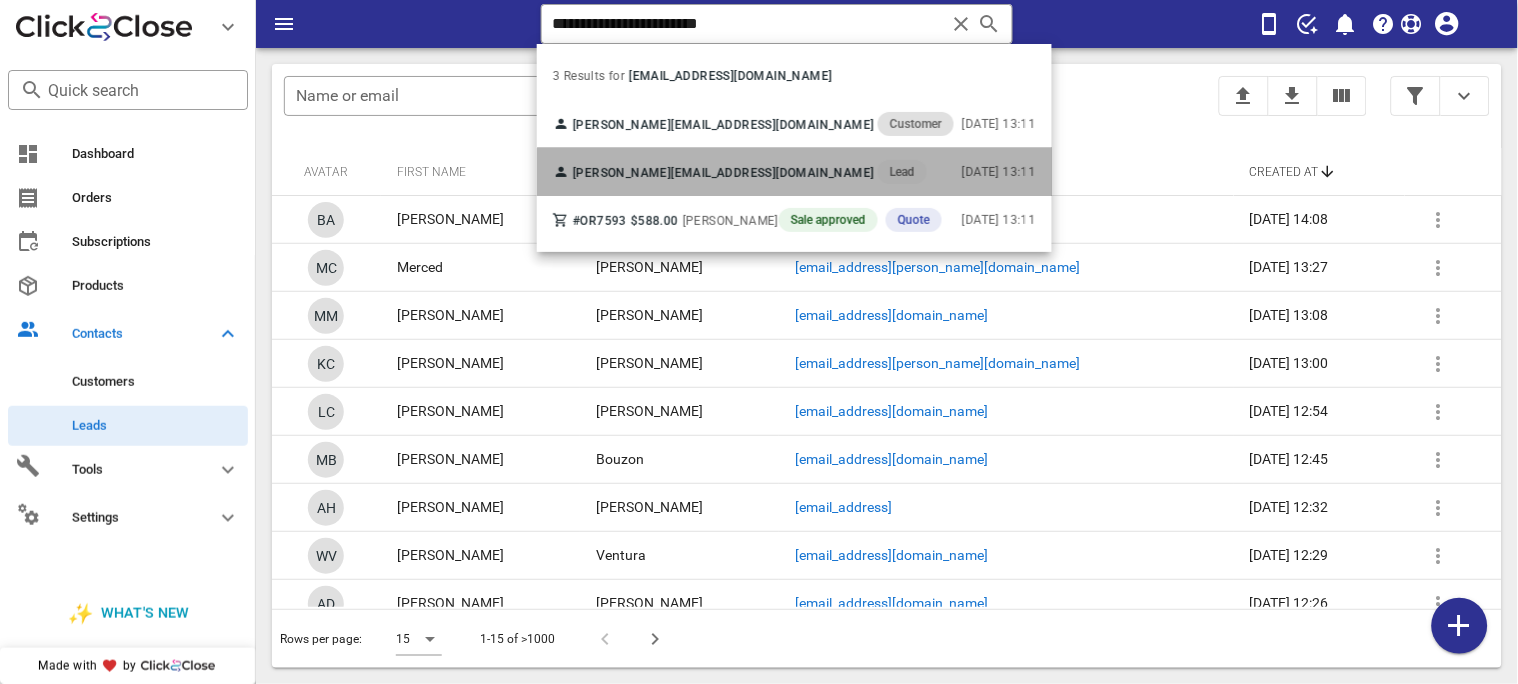 click on "jennykgonzalez@gmail.com" at bounding box center [772, 173] 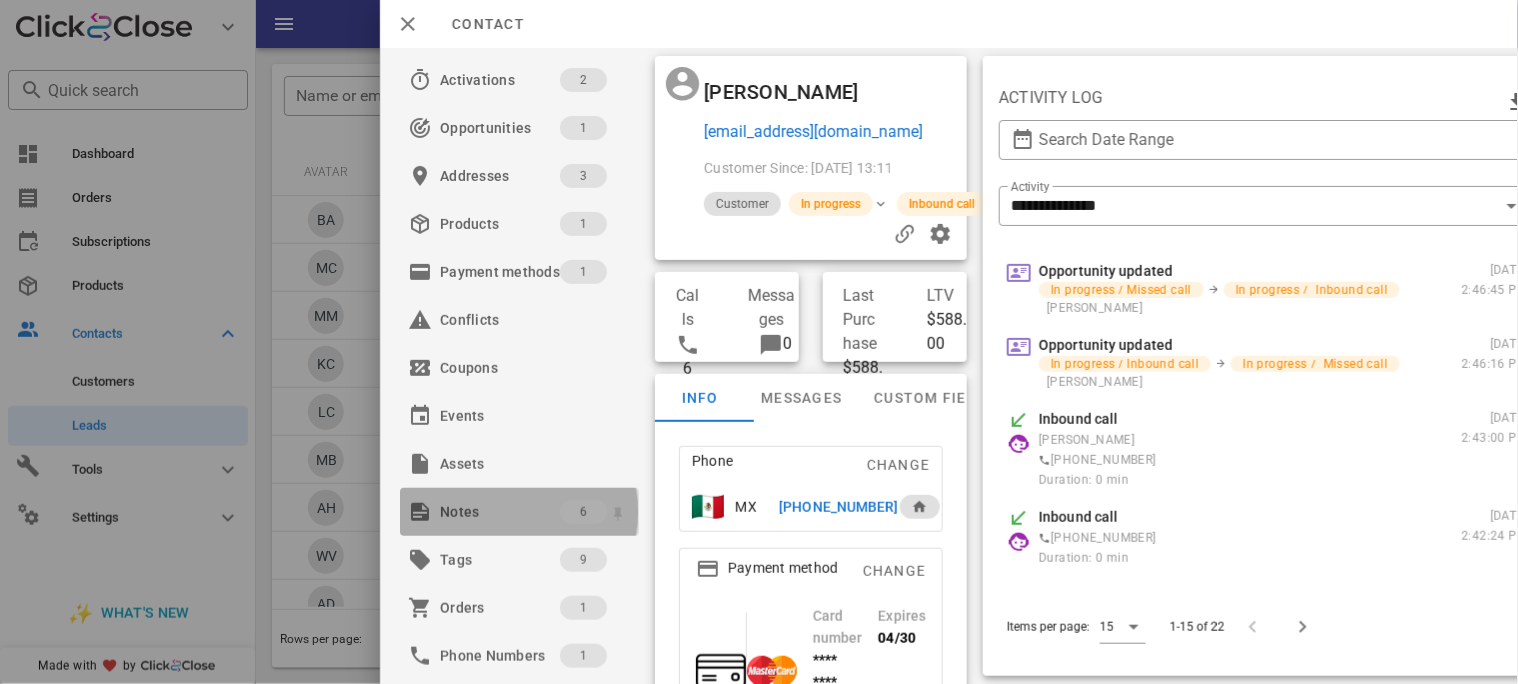click on "Notes" at bounding box center [500, 512] 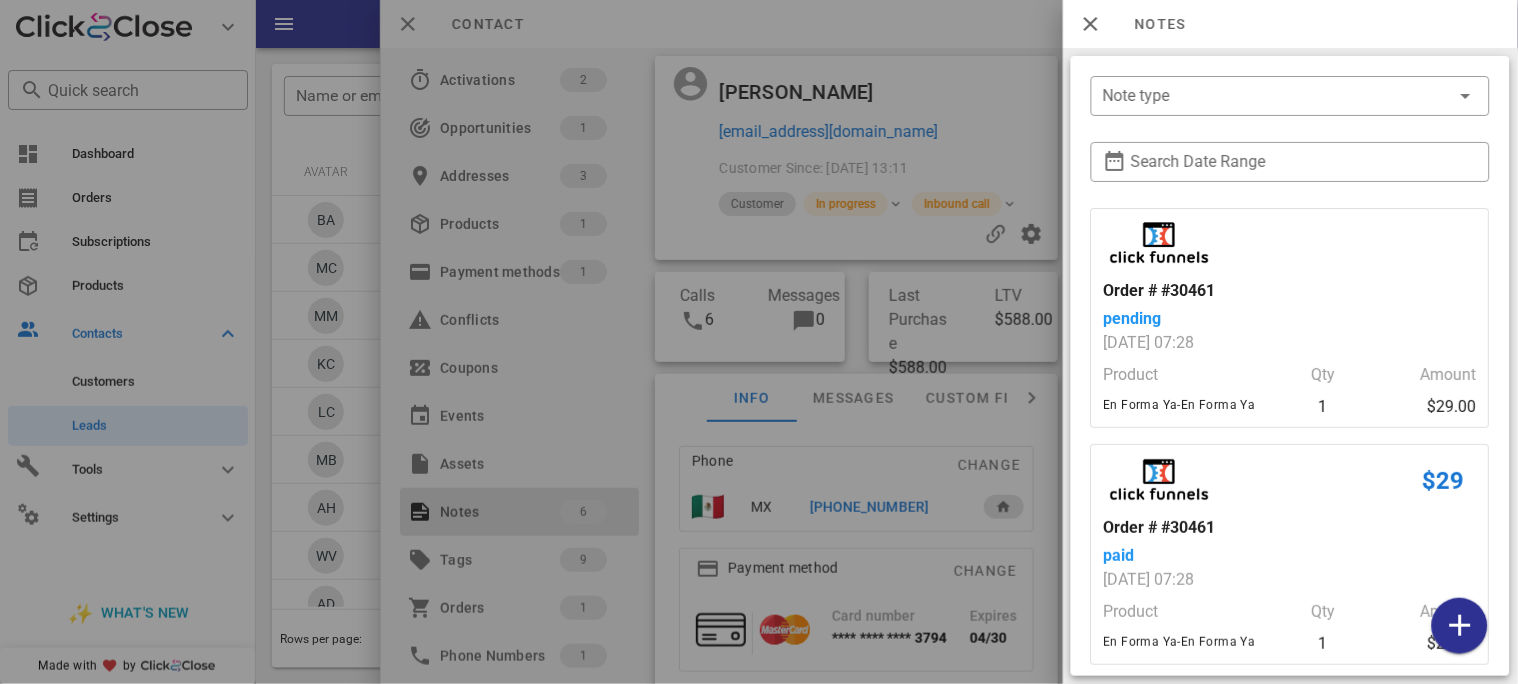 click at bounding box center (759, 342) 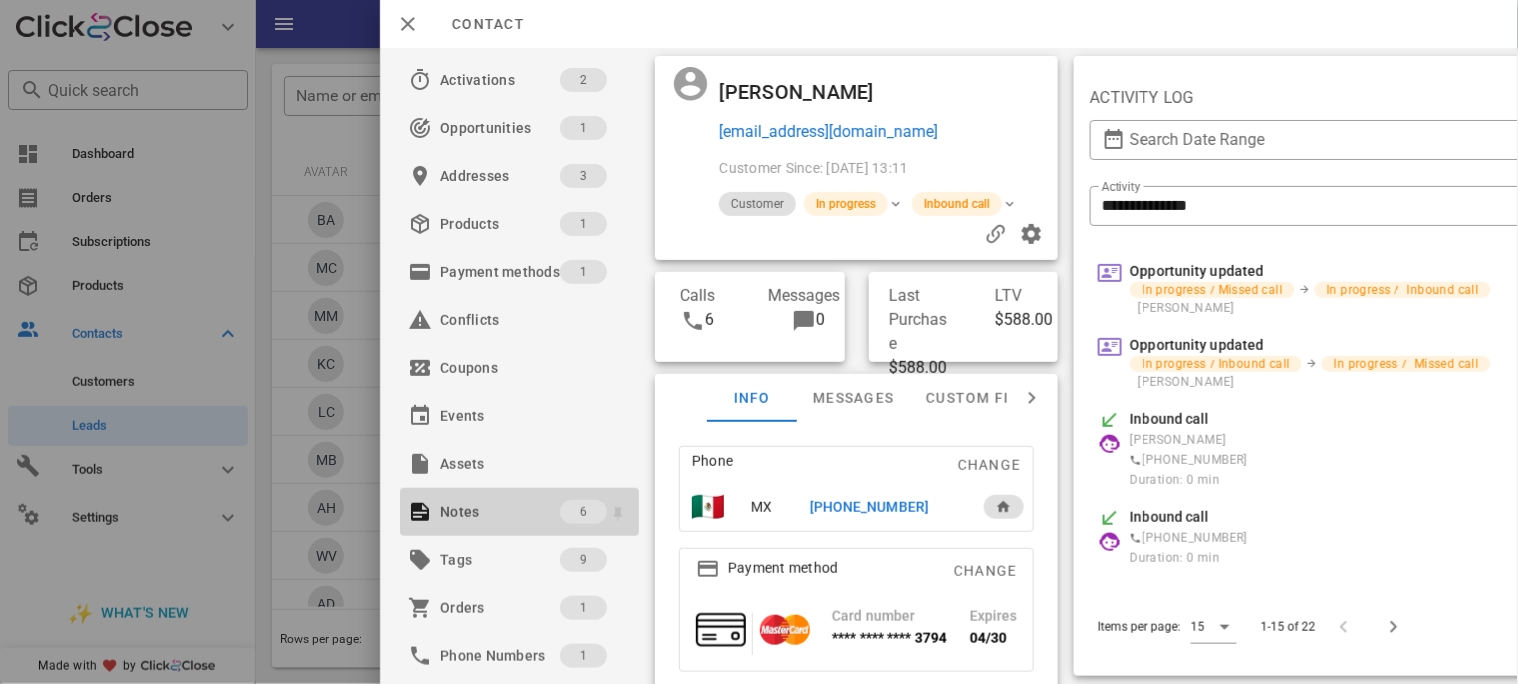 click on "Notes" at bounding box center [500, 512] 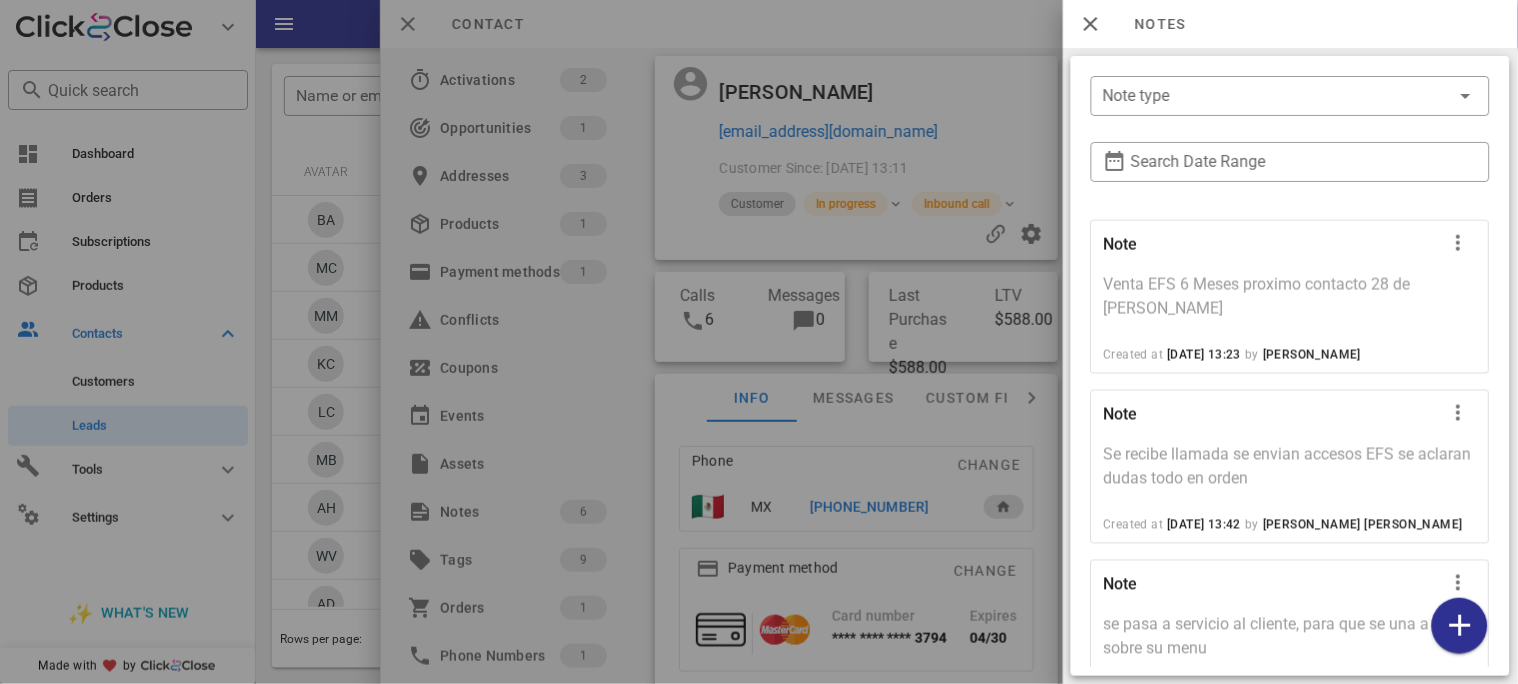 scroll, scrollTop: 750, scrollLeft: 0, axis: vertical 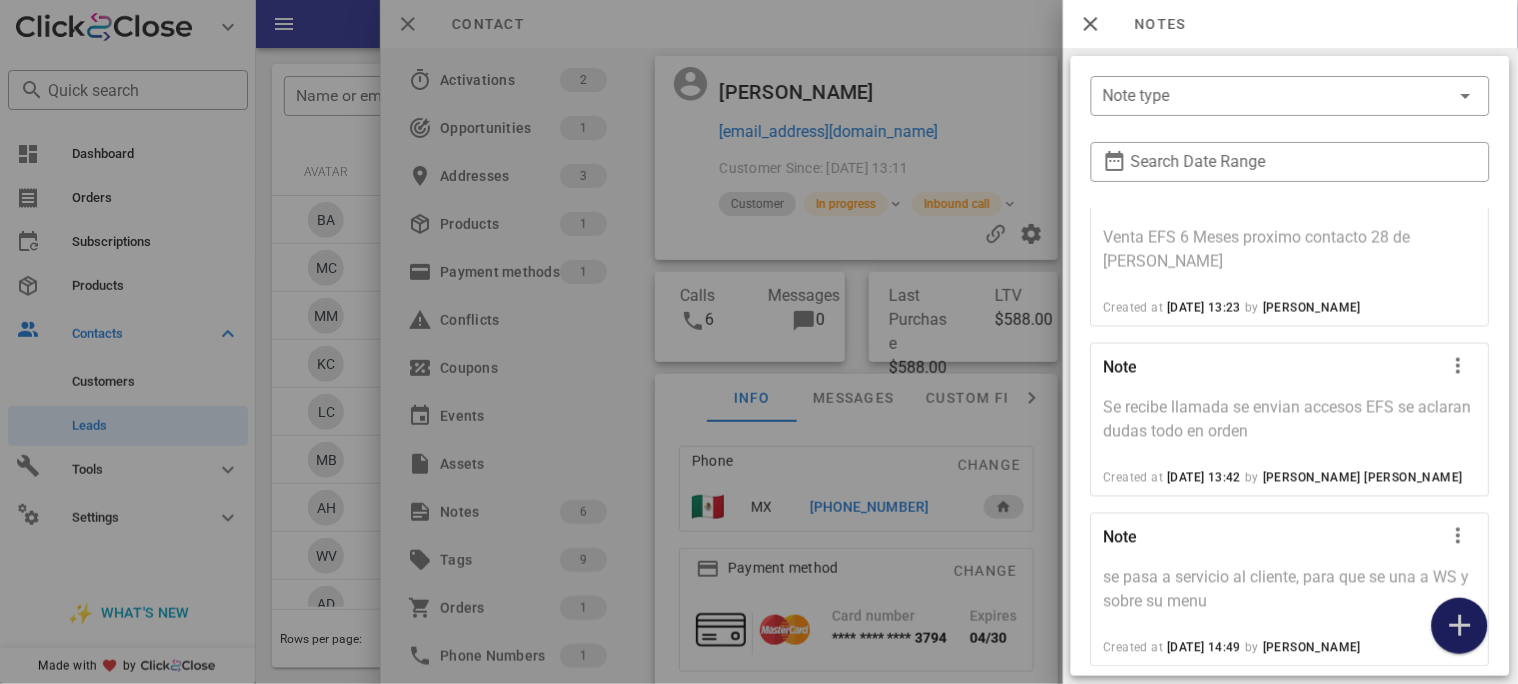 click at bounding box center (1460, 626) 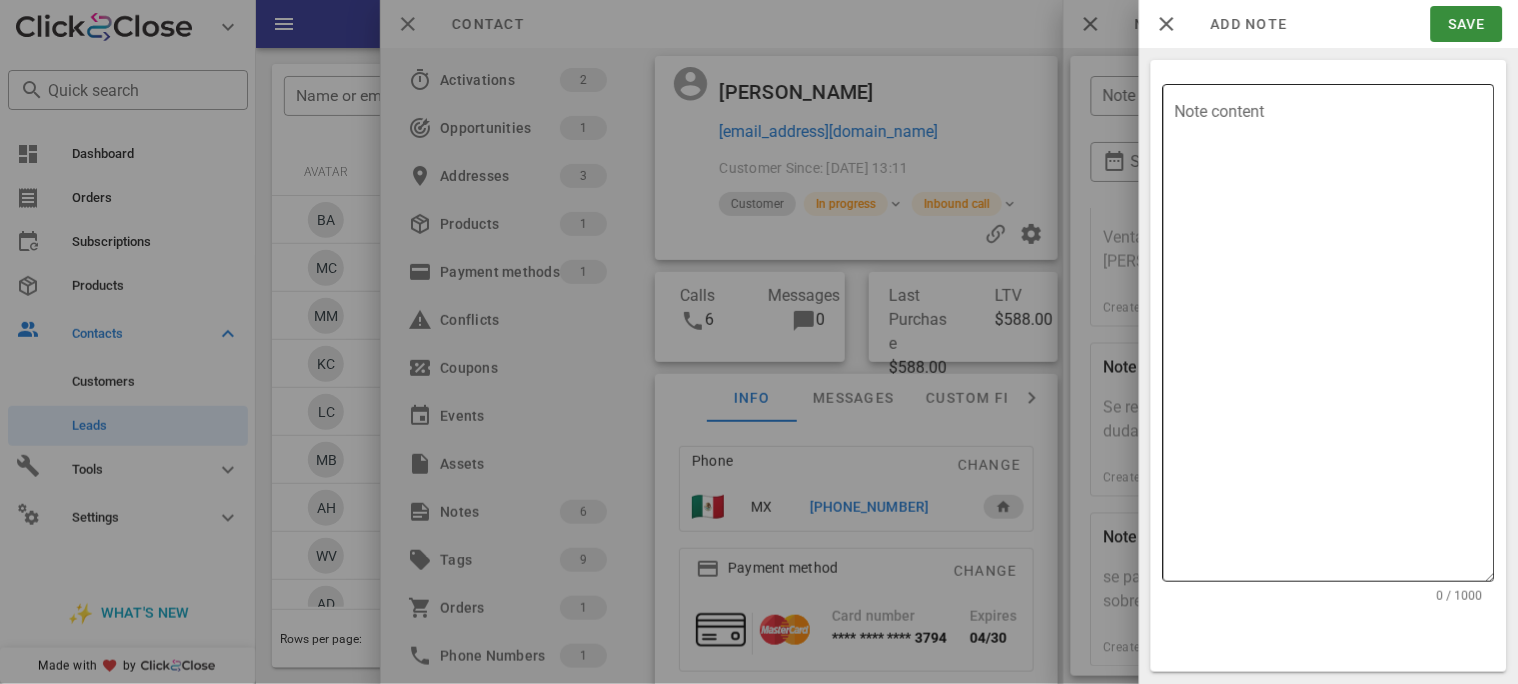 click on "Note content" at bounding box center (1335, 338) 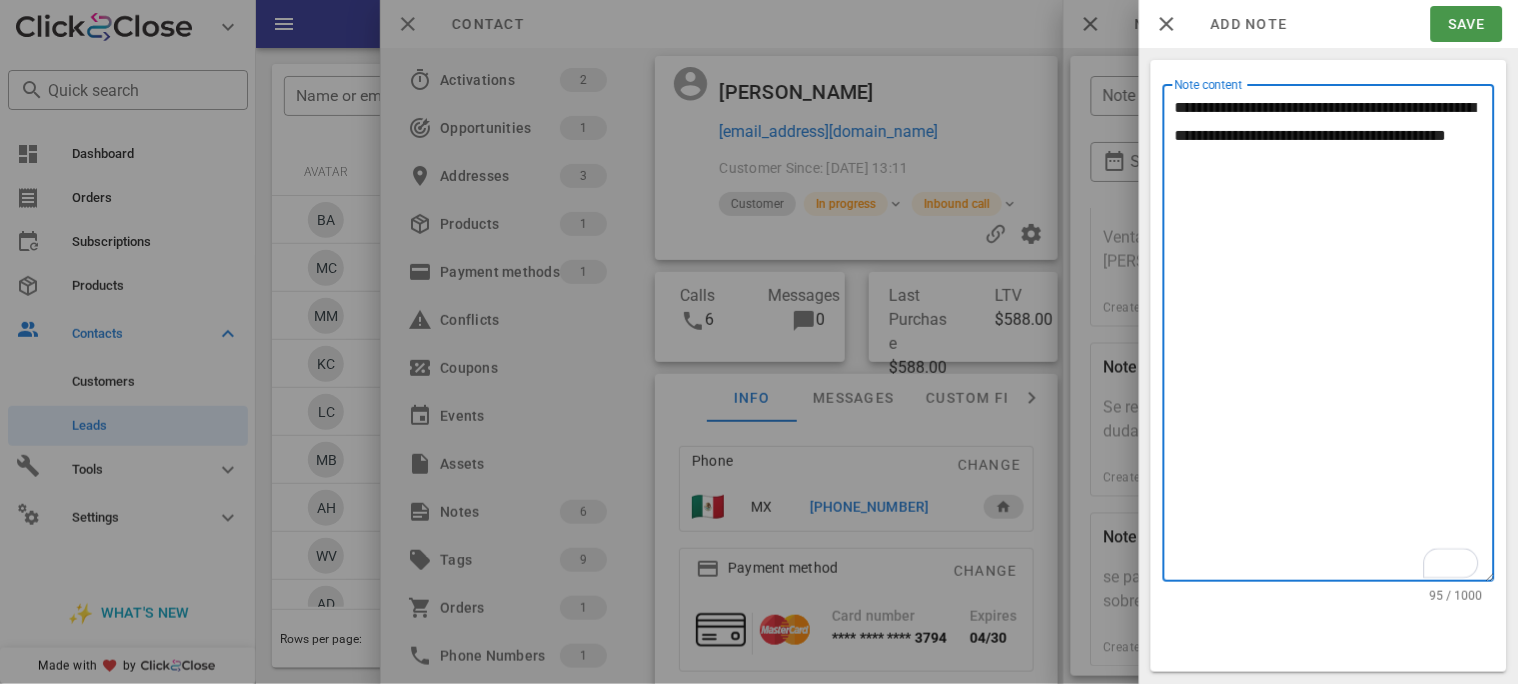 type on "**********" 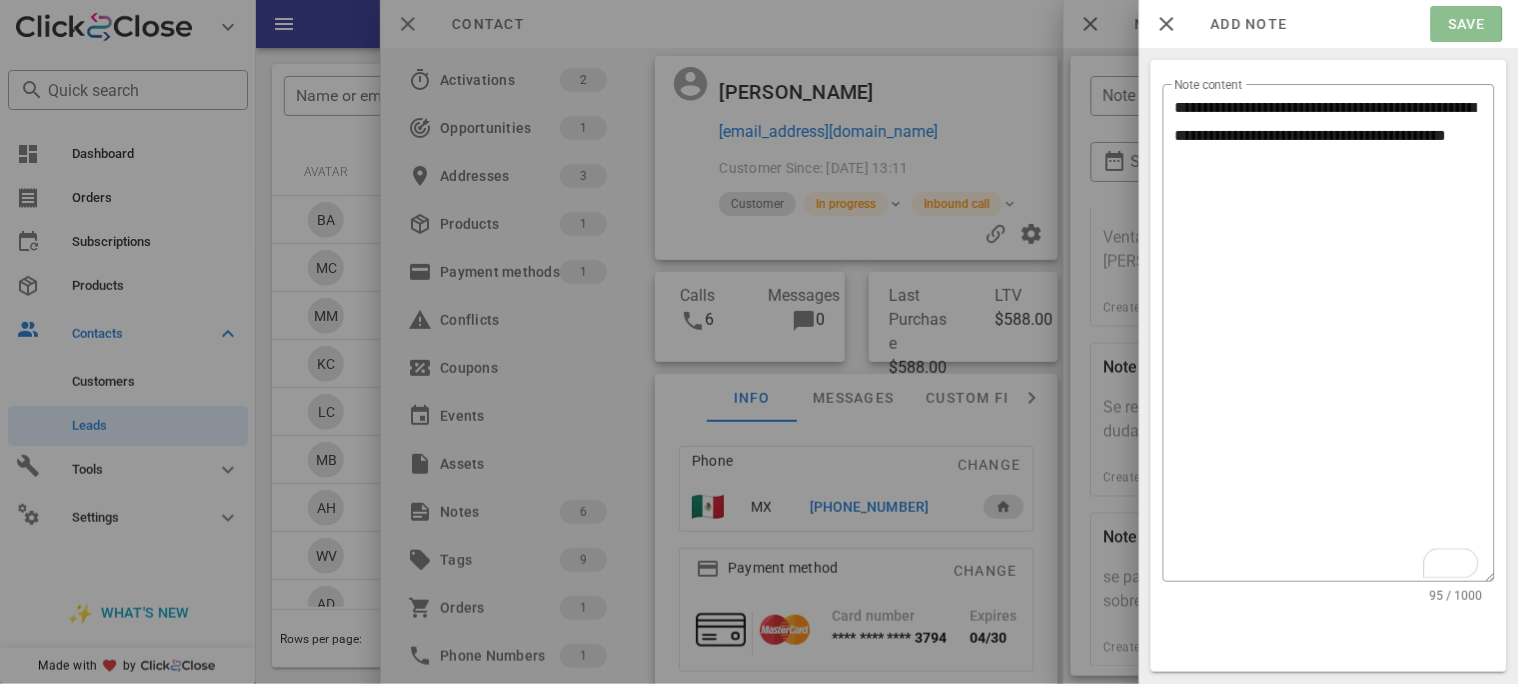 click on "Save" at bounding box center (1466, 24) 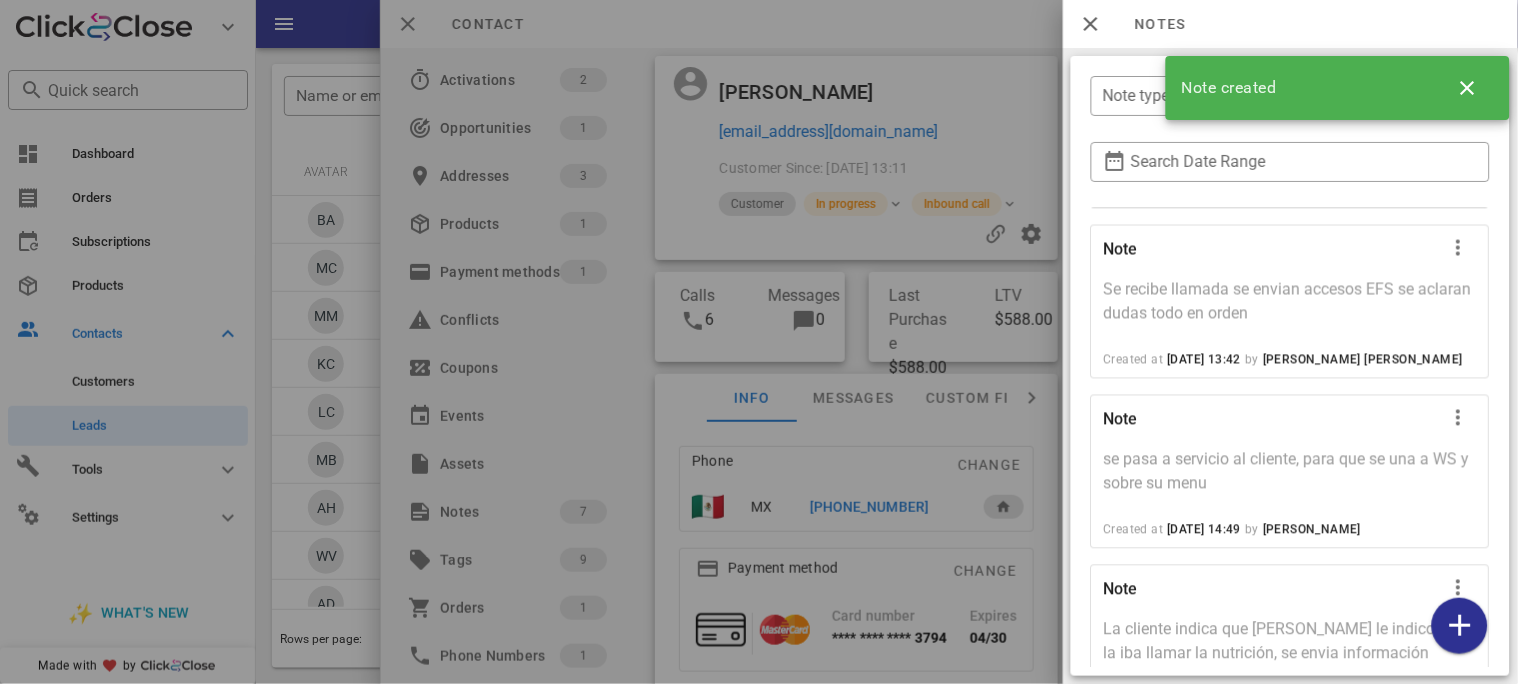 scroll, scrollTop: 921, scrollLeft: 0, axis: vertical 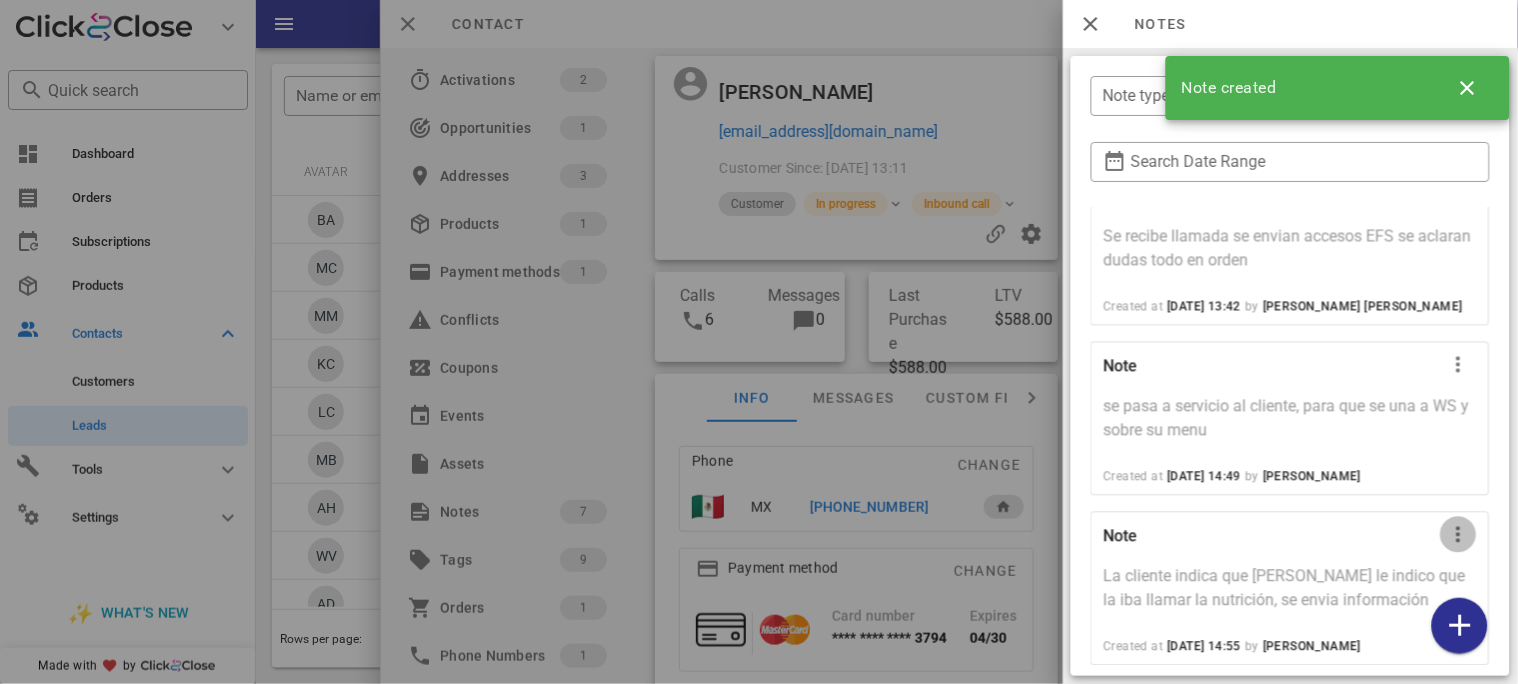 click at bounding box center [1459, 535] 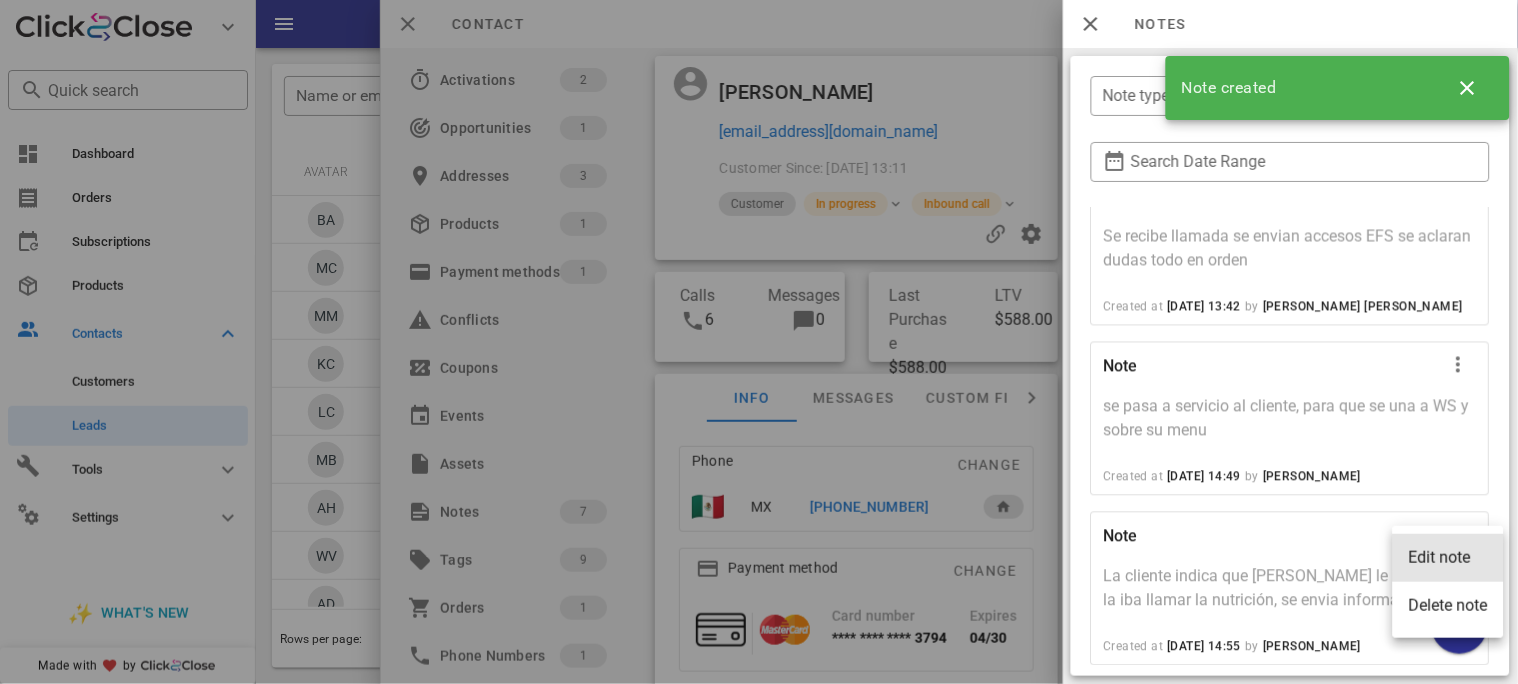 click on "Edit note" at bounding box center (1448, 557) 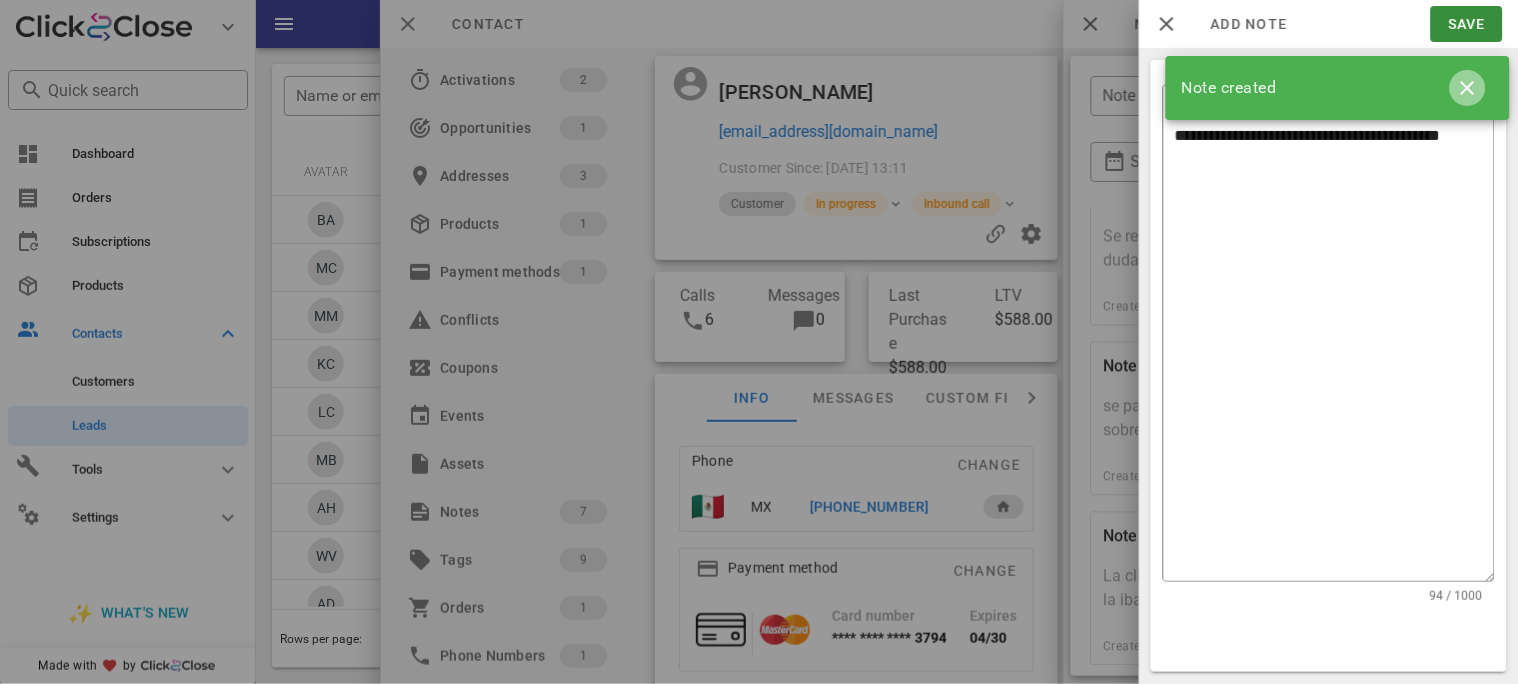 click at bounding box center [1468, 88] 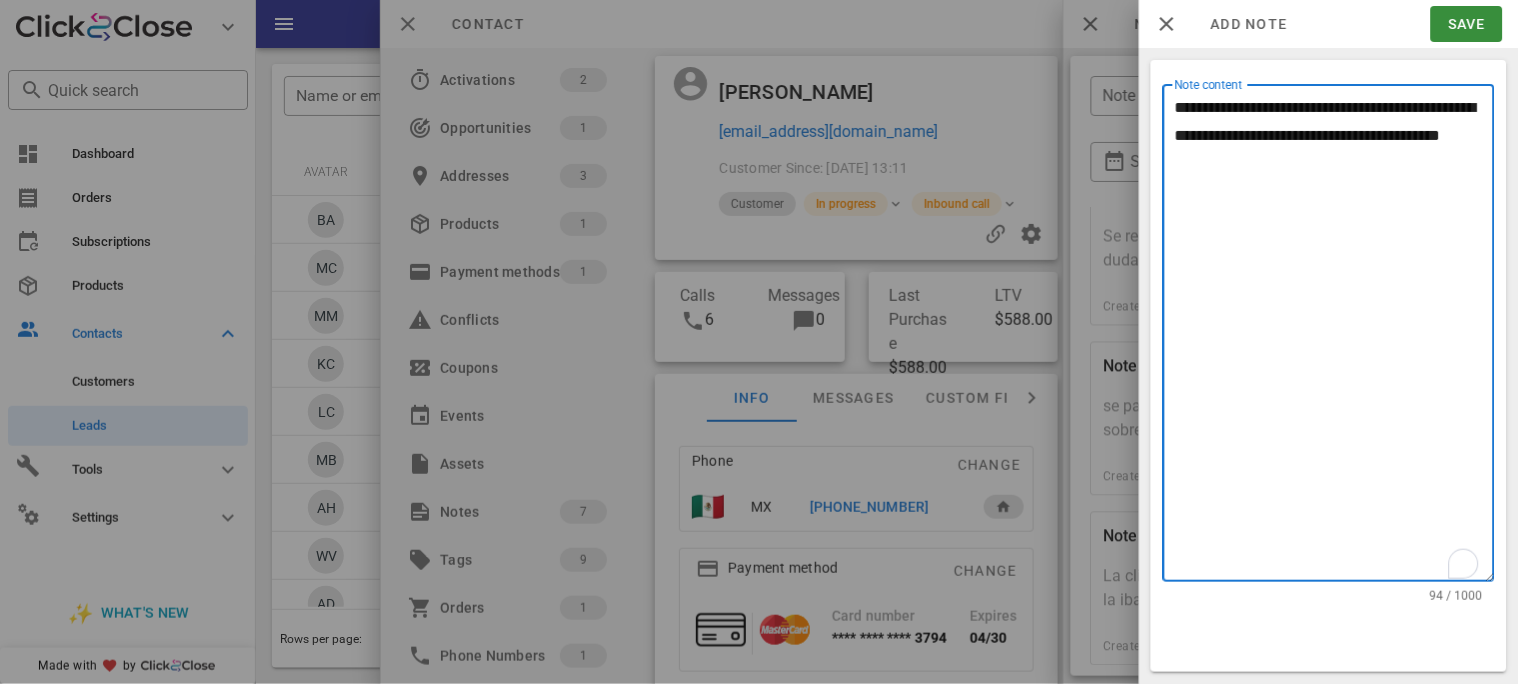 click on "**********" at bounding box center (1335, 338) 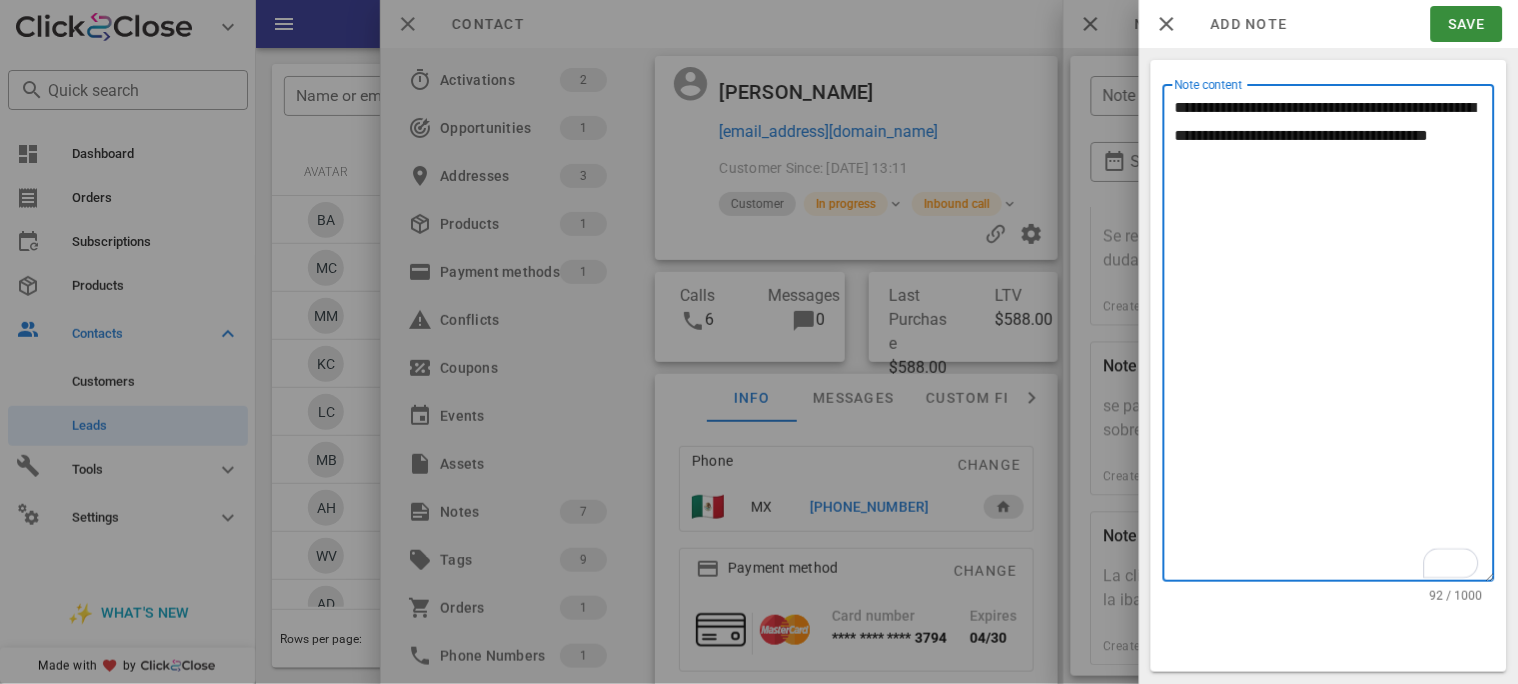 click on "**********" at bounding box center [1335, 338] 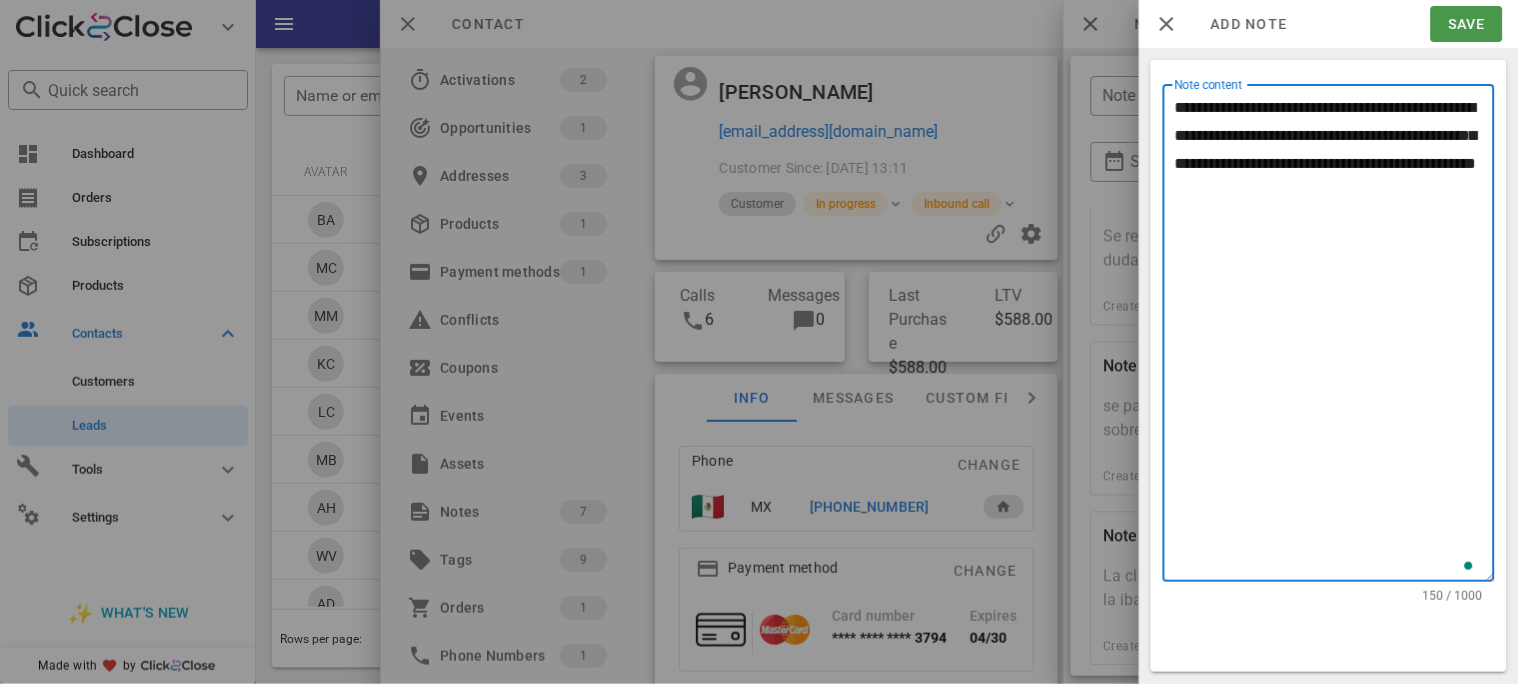 type on "**********" 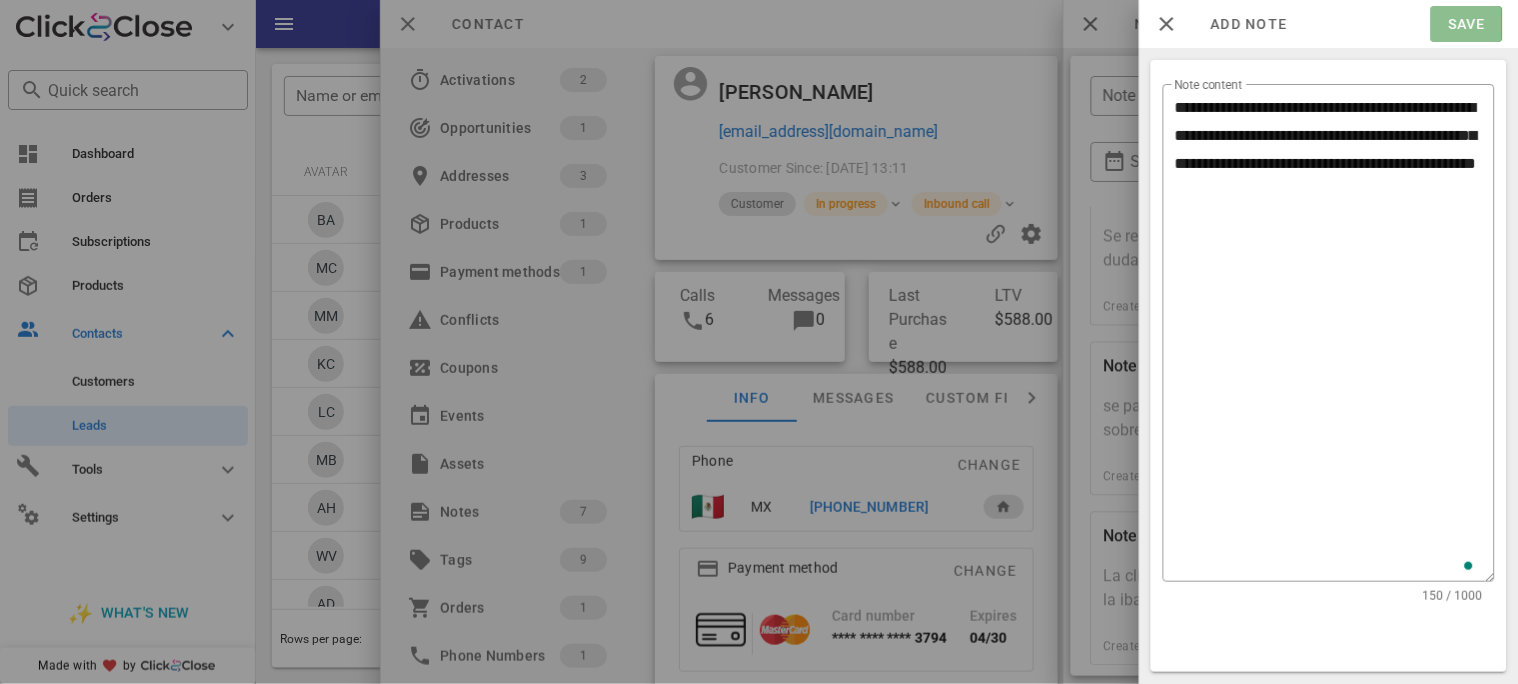 click on "Save" at bounding box center (1466, 24) 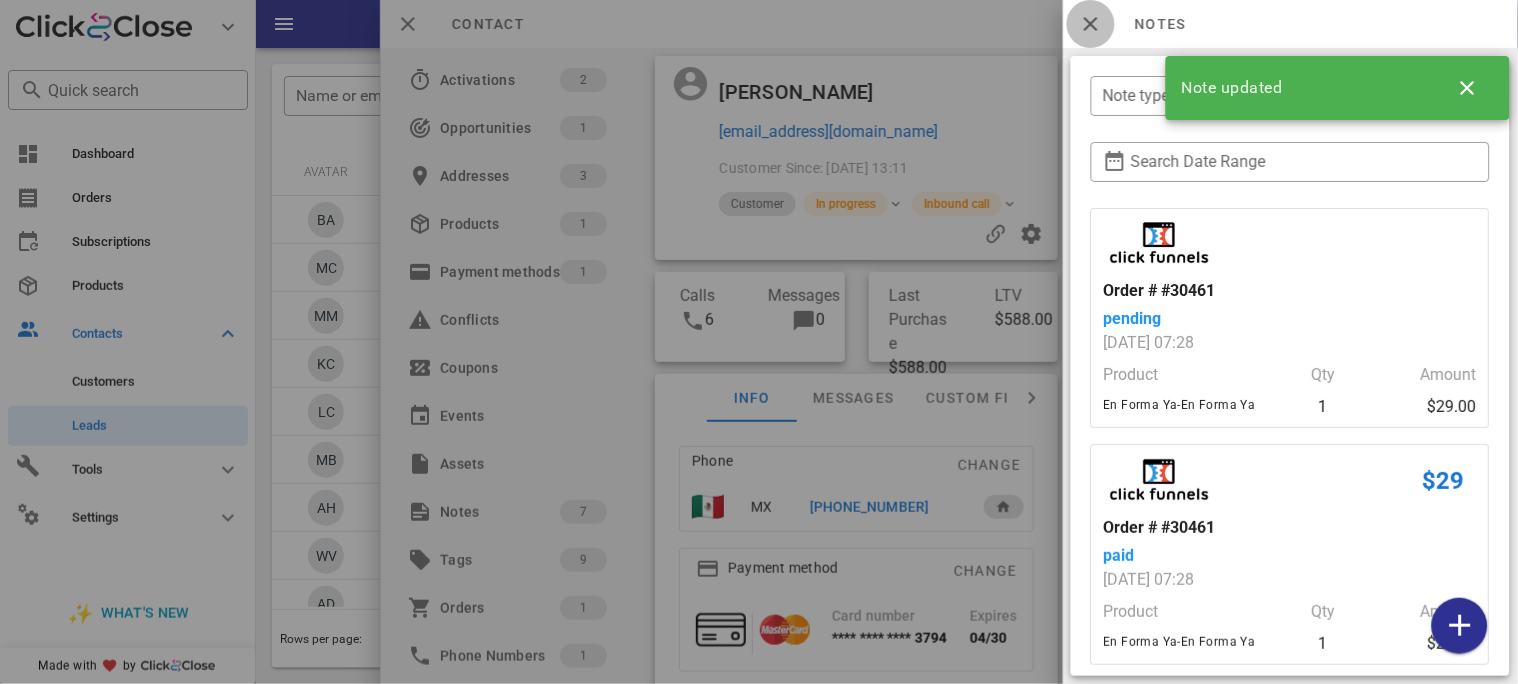 click at bounding box center (1091, 24) 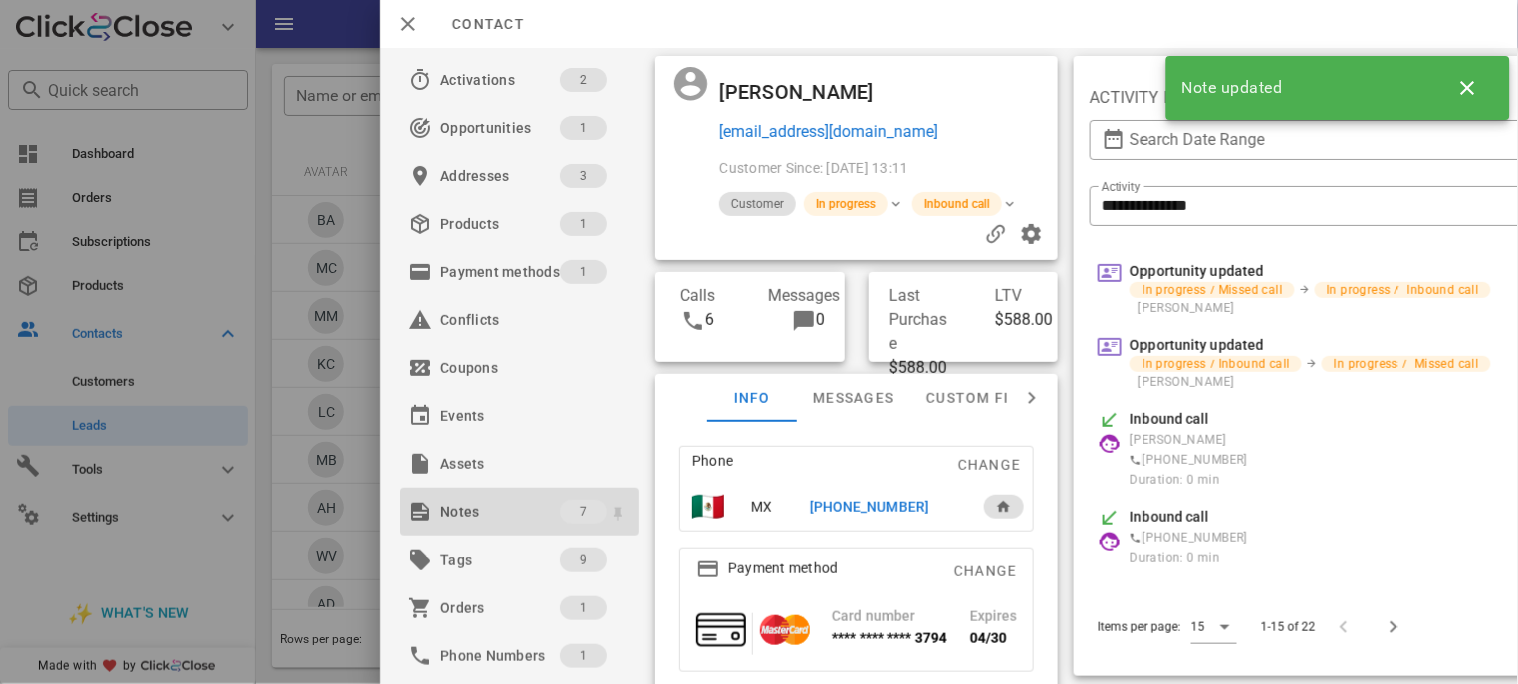 click on "Notes" at bounding box center [500, 512] 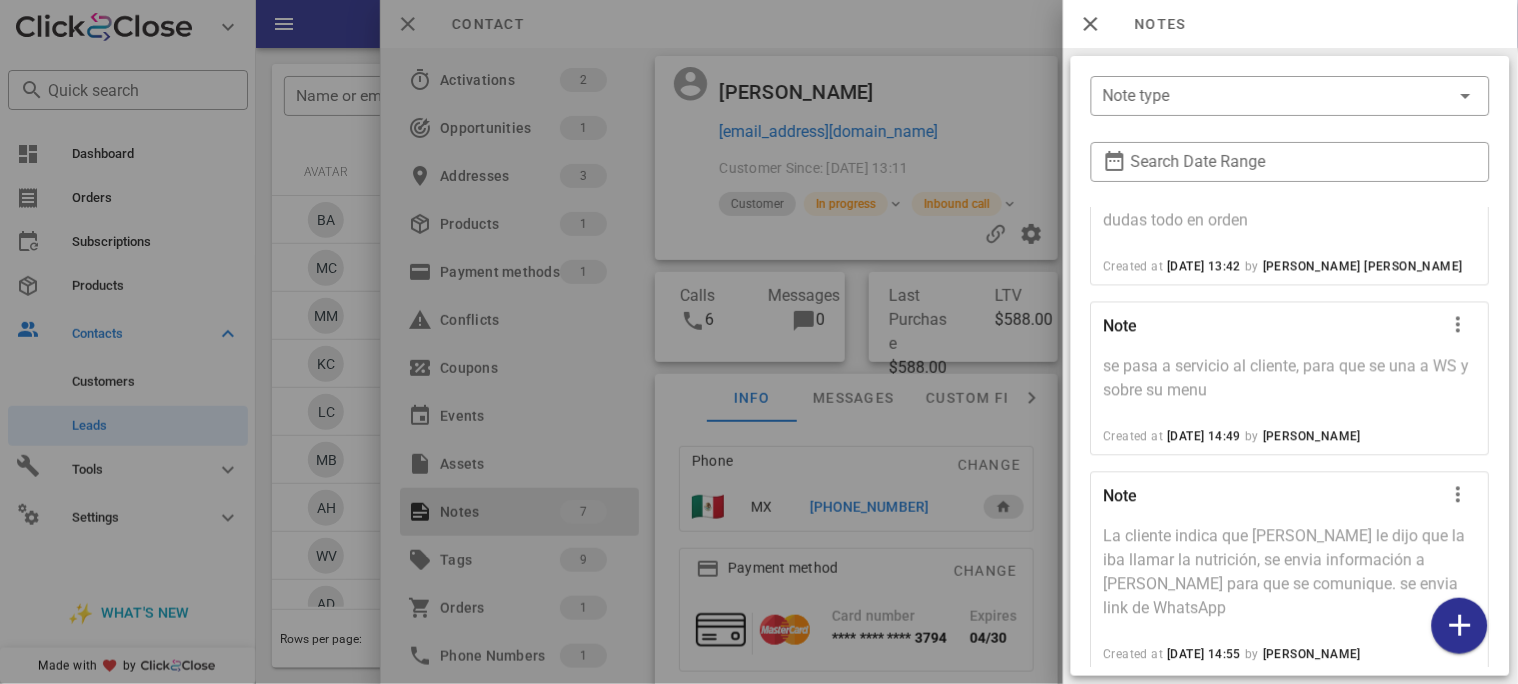 scroll, scrollTop: 968, scrollLeft: 0, axis: vertical 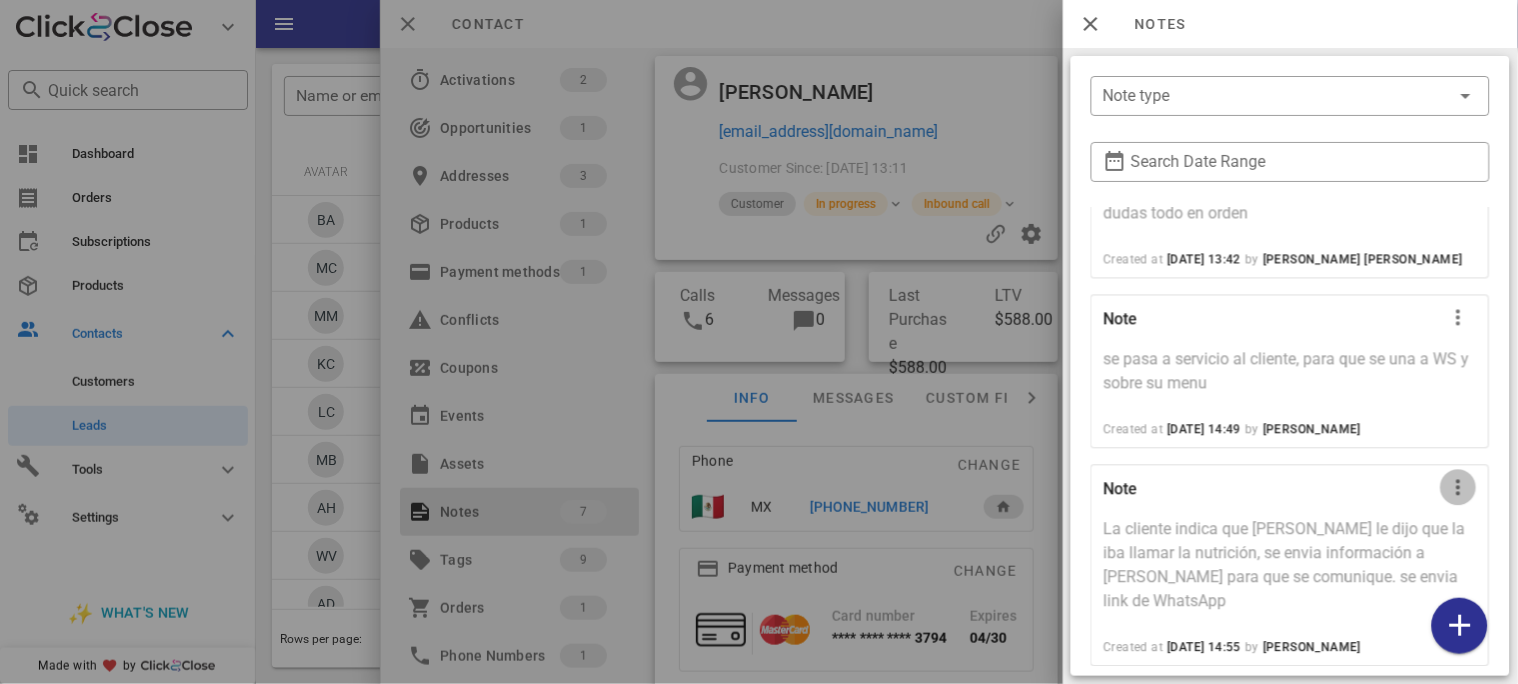 click at bounding box center [1459, 488] 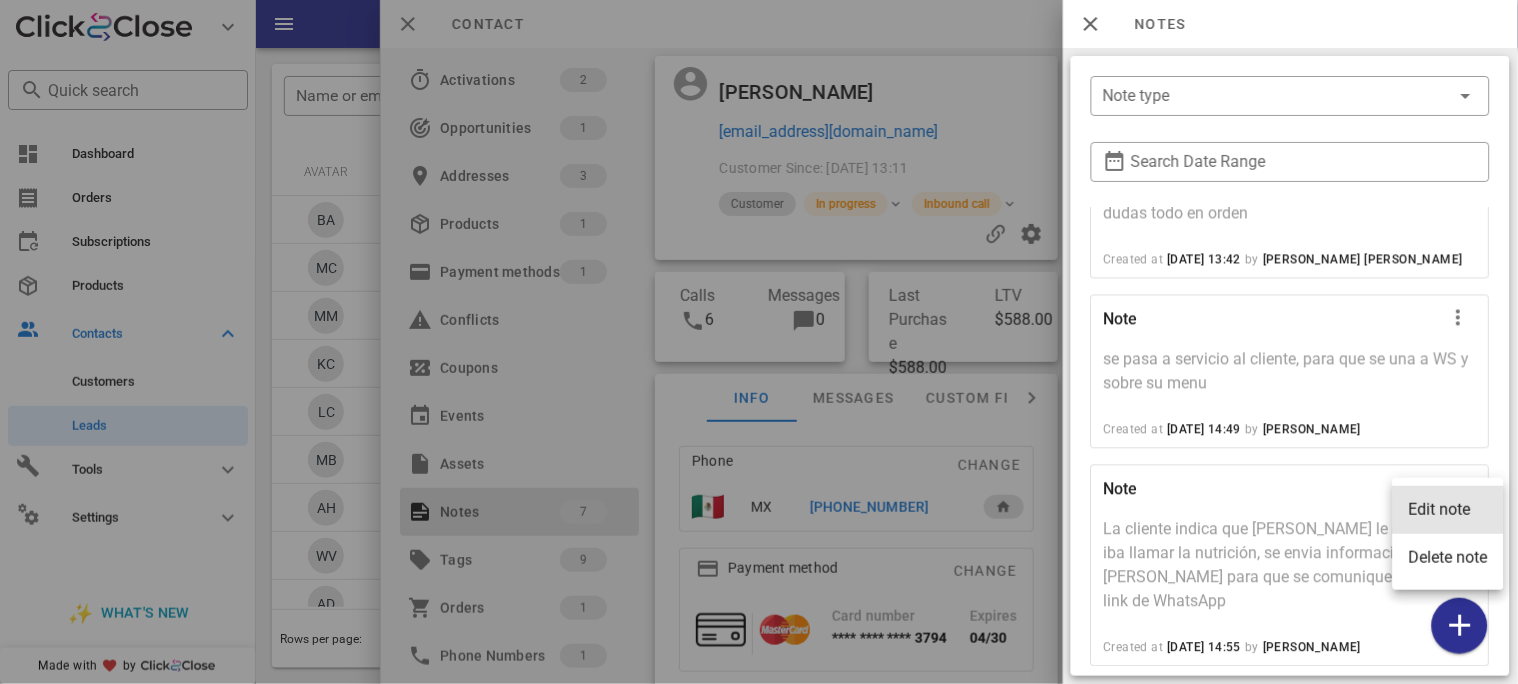 click on "Edit note" at bounding box center (1448, 509) 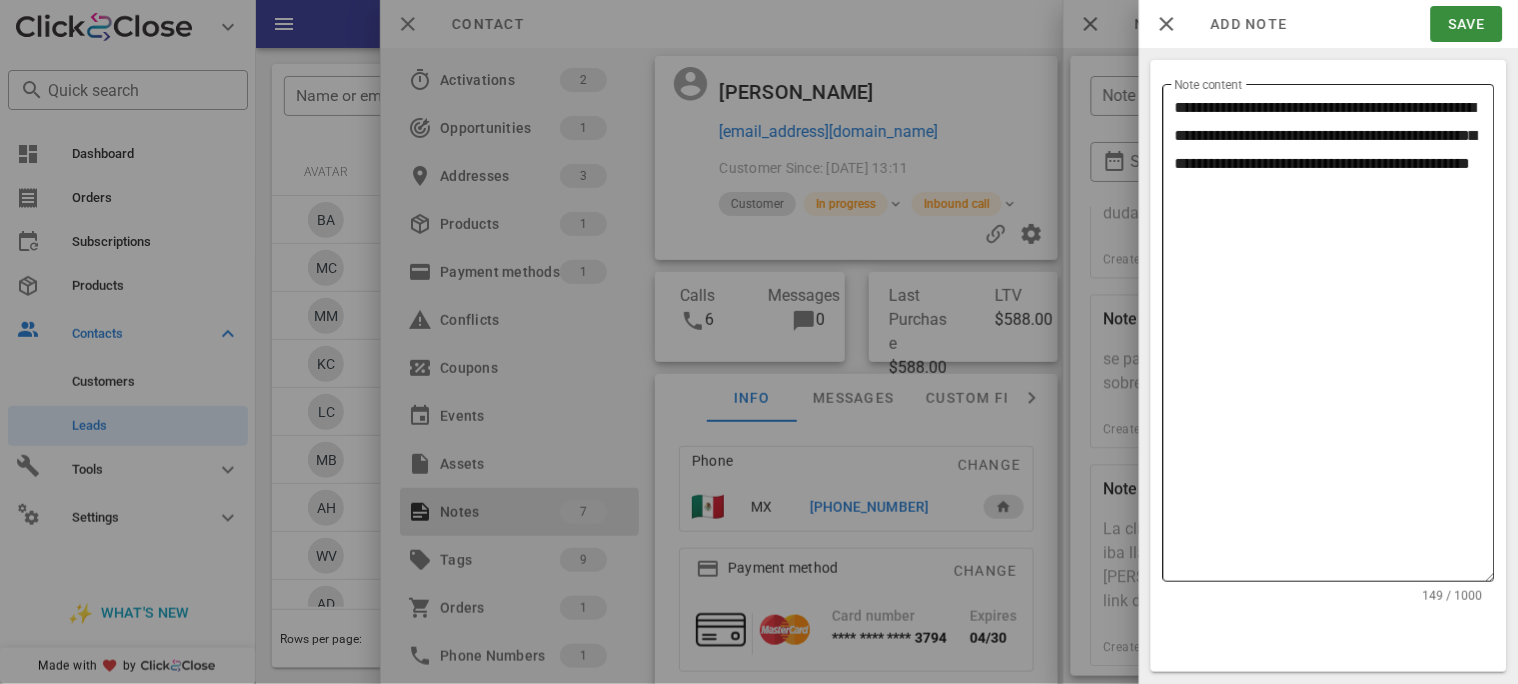 click on "**********" at bounding box center [1335, 338] 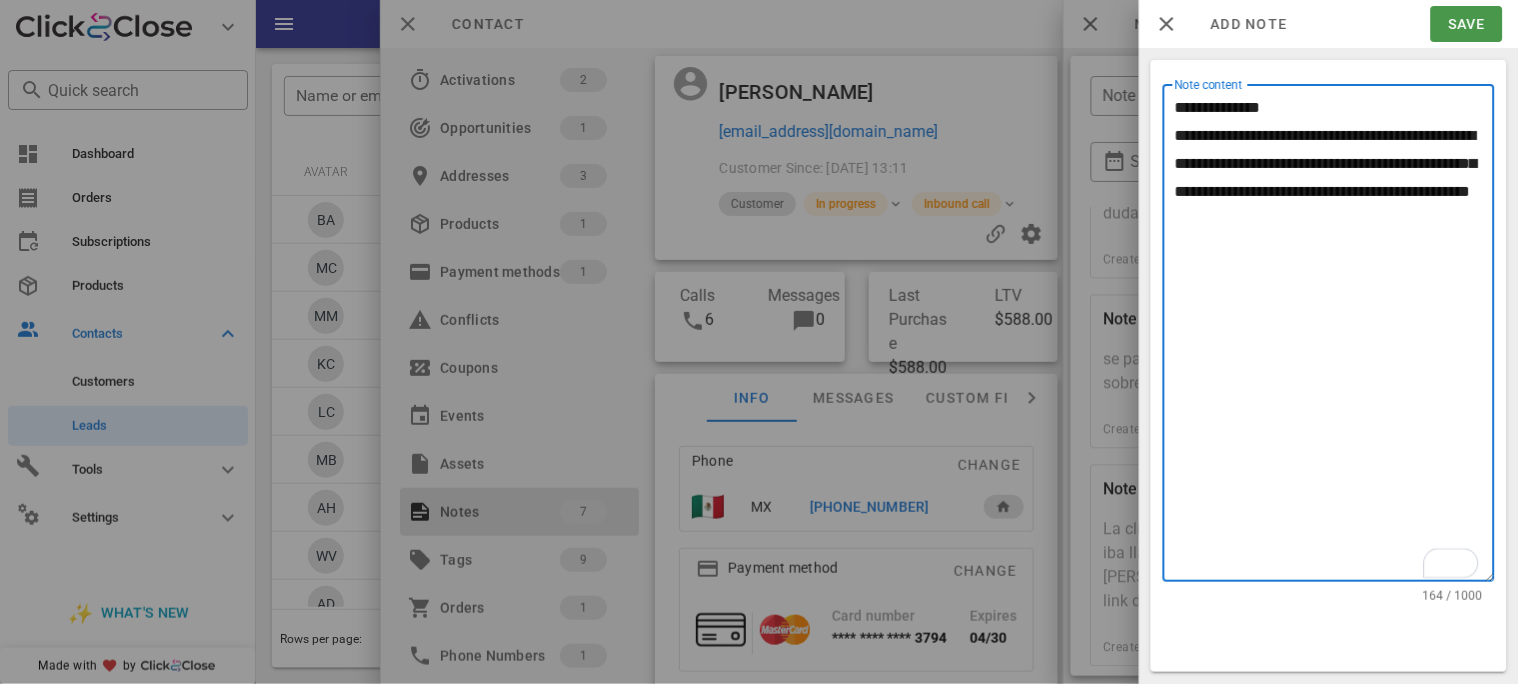 type on "**********" 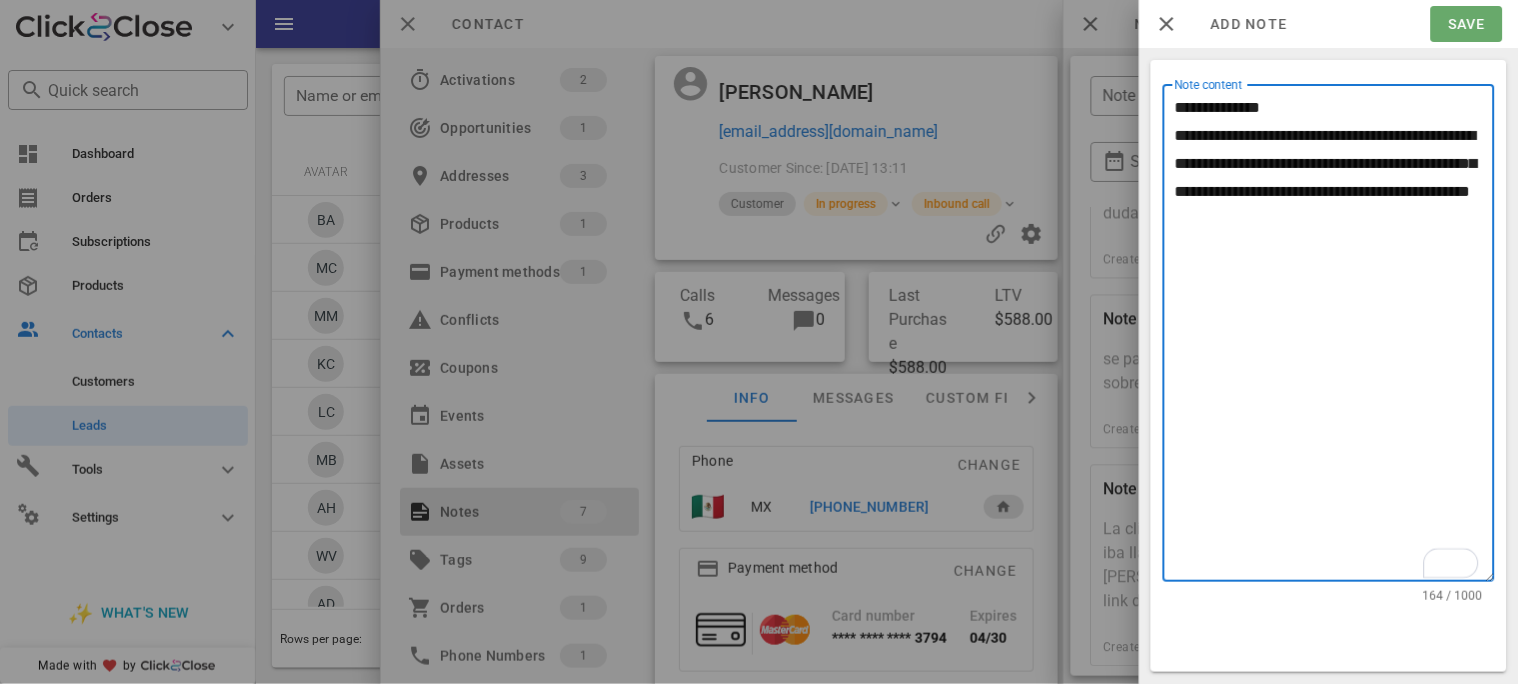 click on "Save" at bounding box center (1466, 24) 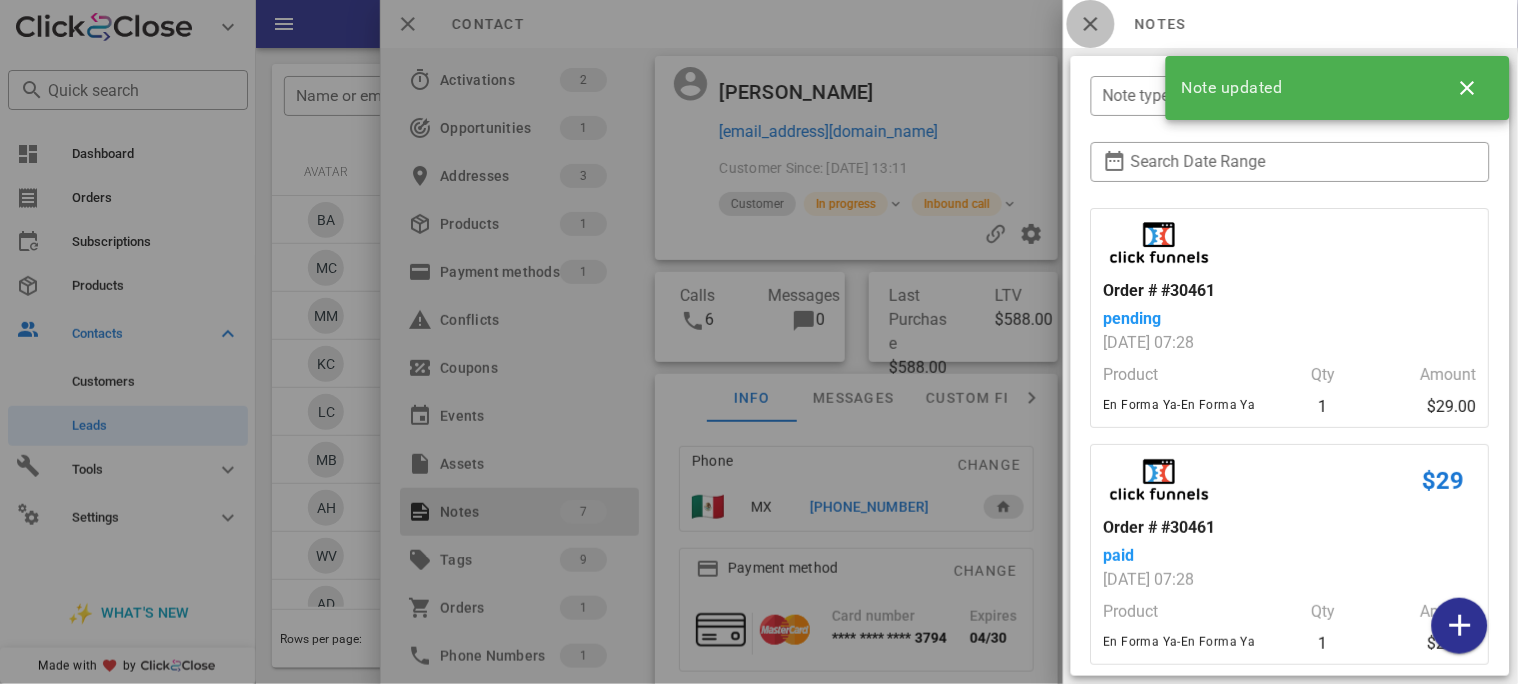 click at bounding box center (1091, 24) 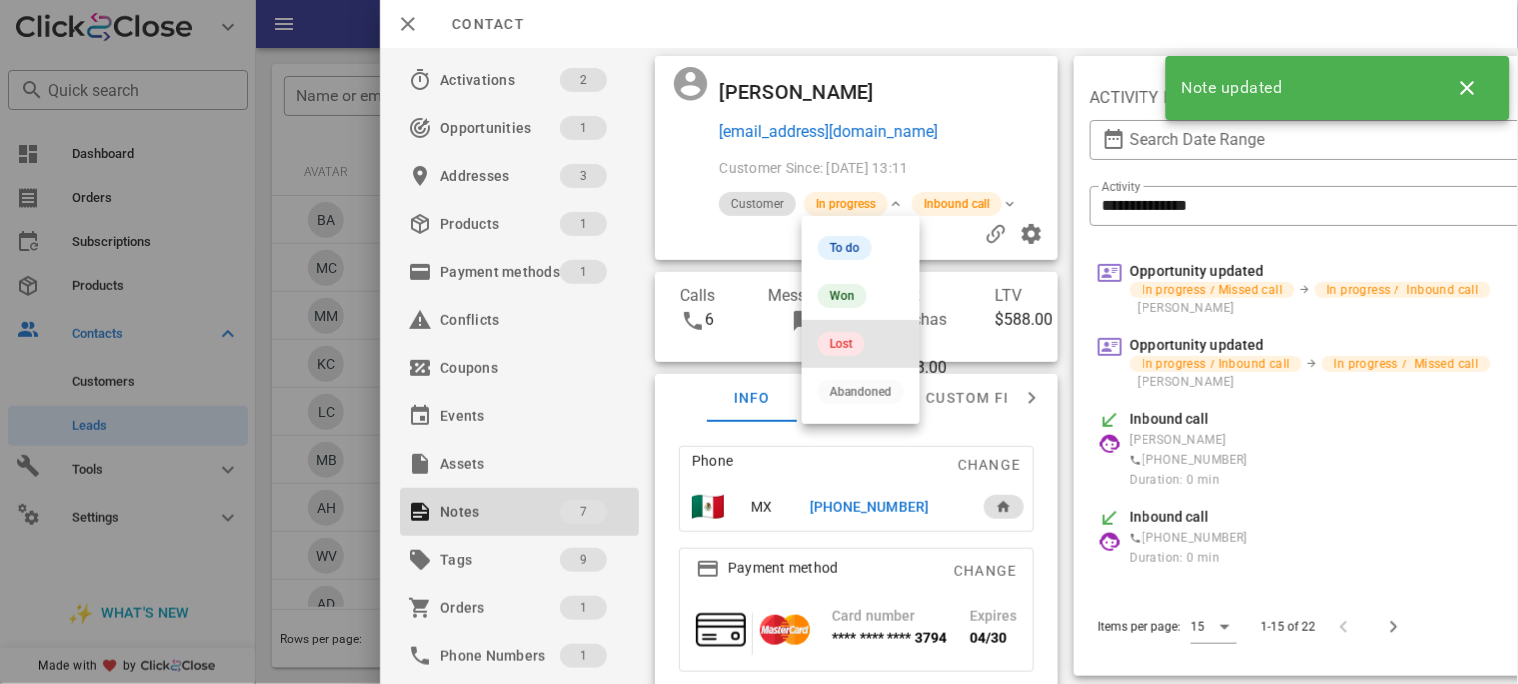 click on "Lost" at bounding box center (841, 344) 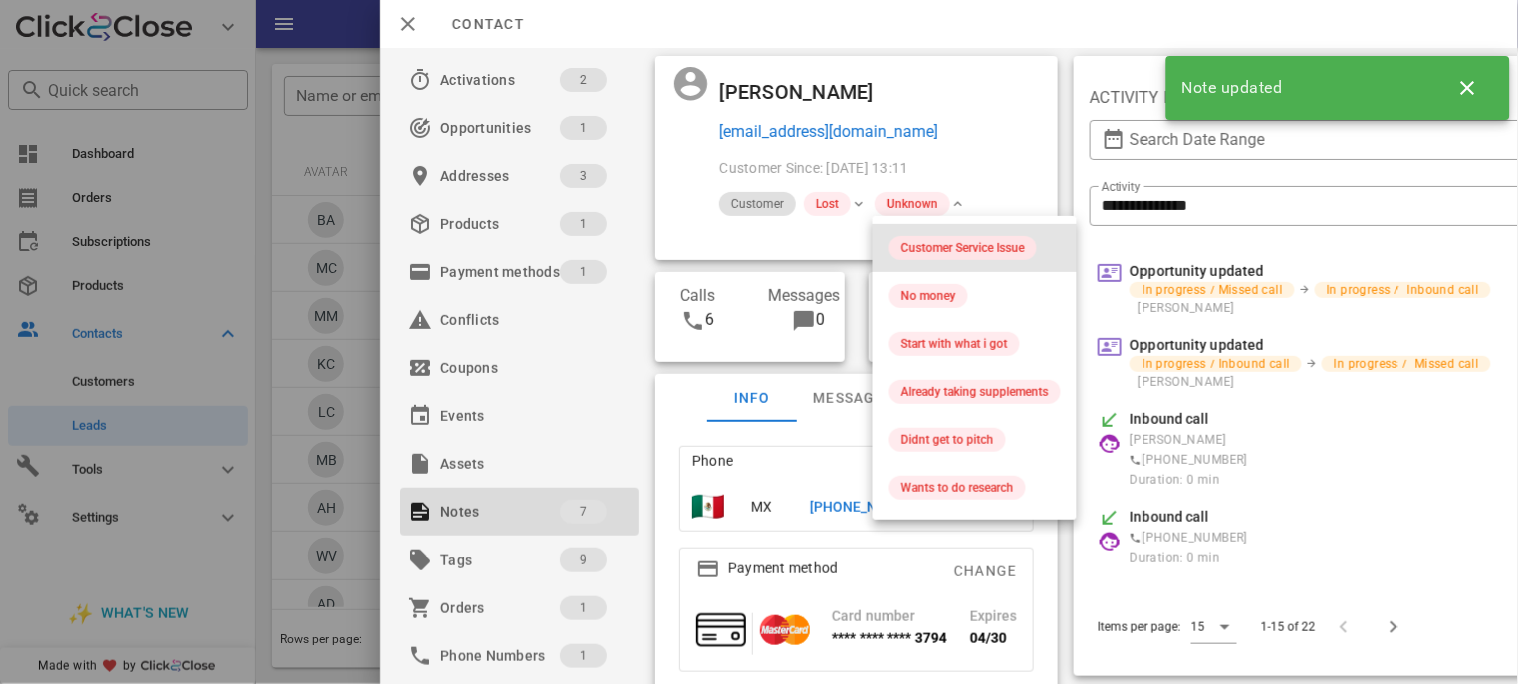 click on "Customer Service Issue" at bounding box center (963, 248) 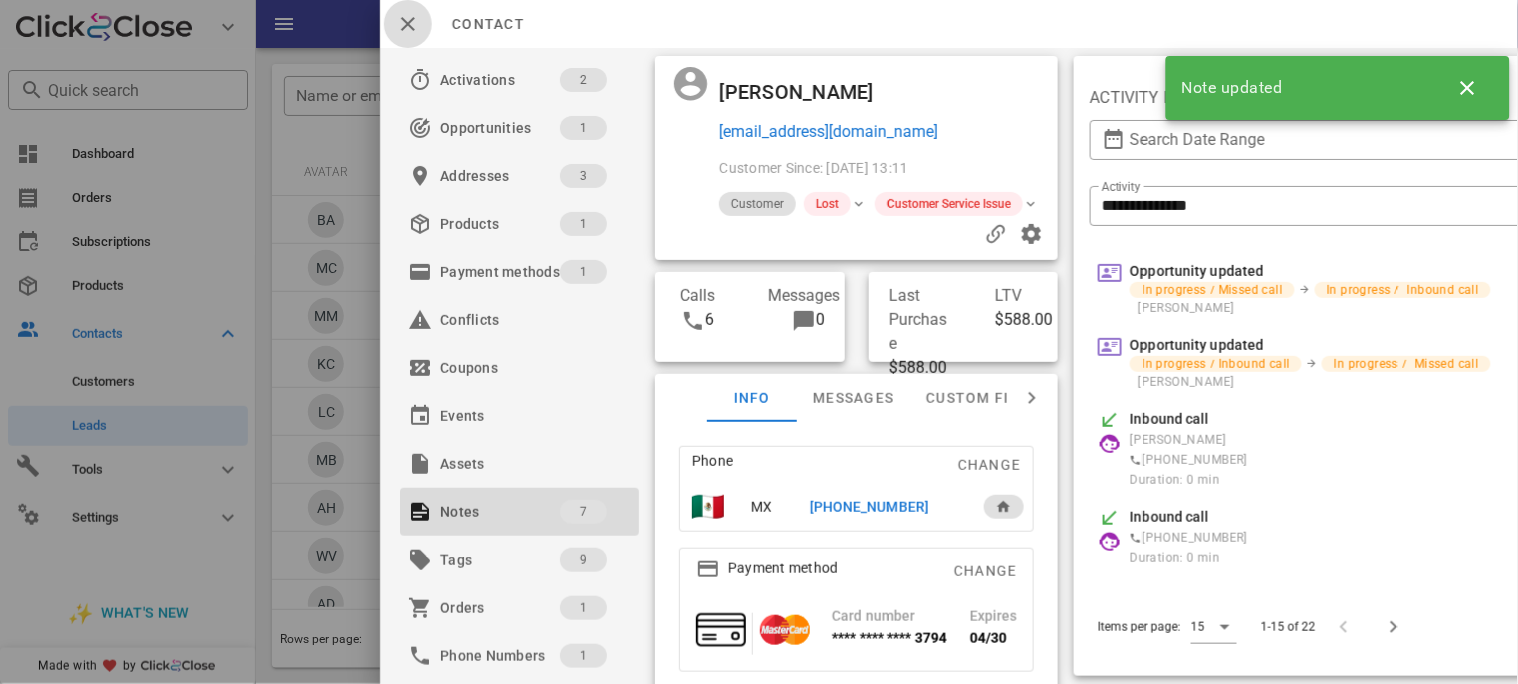 click at bounding box center [408, 24] 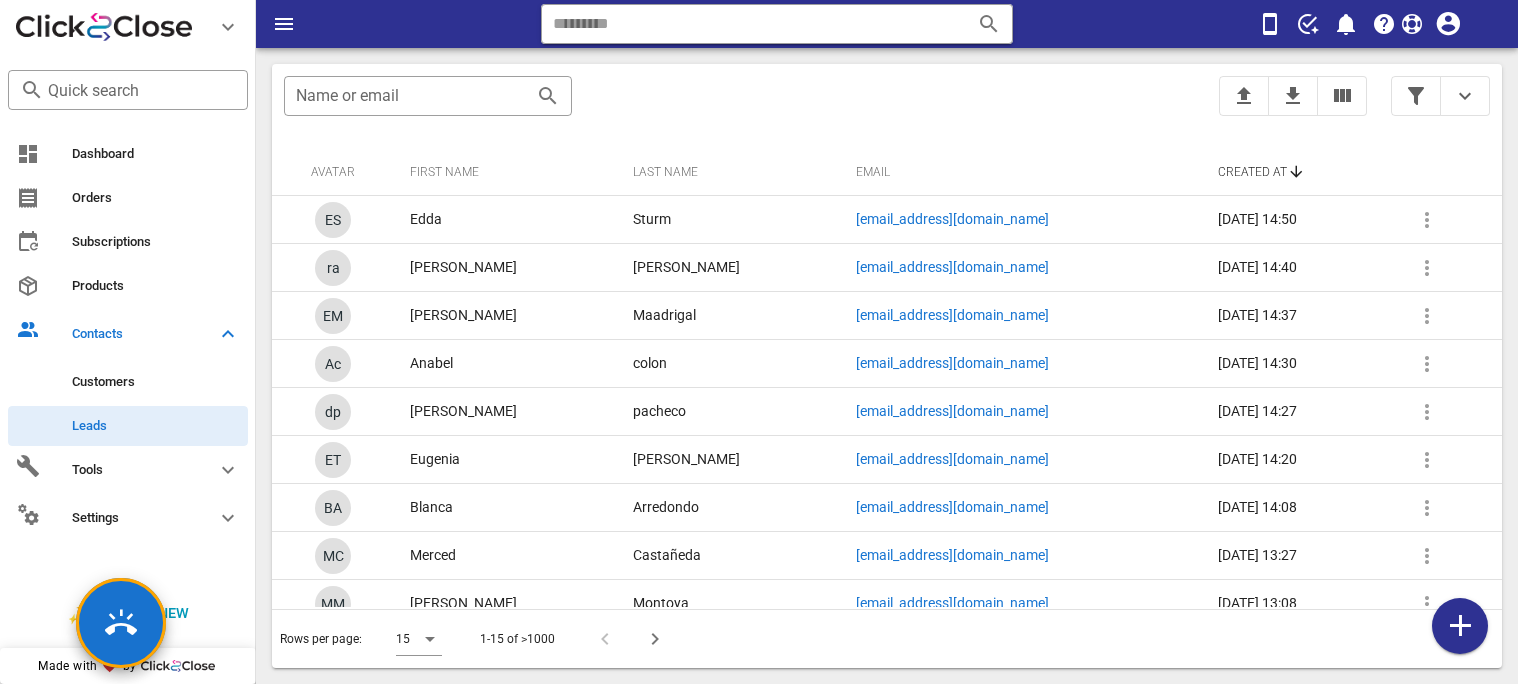 scroll, scrollTop: 0, scrollLeft: 0, axis: both 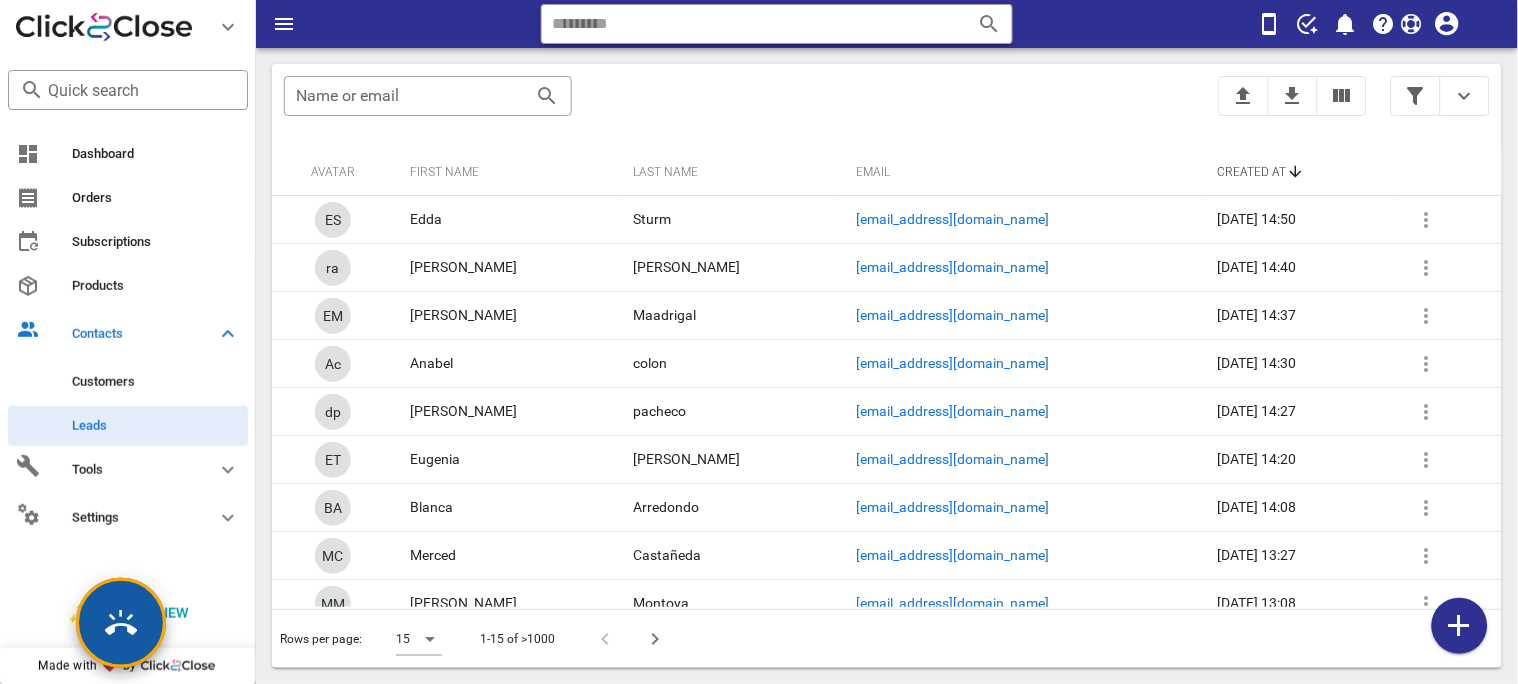 click at bounding box center [121, 623] 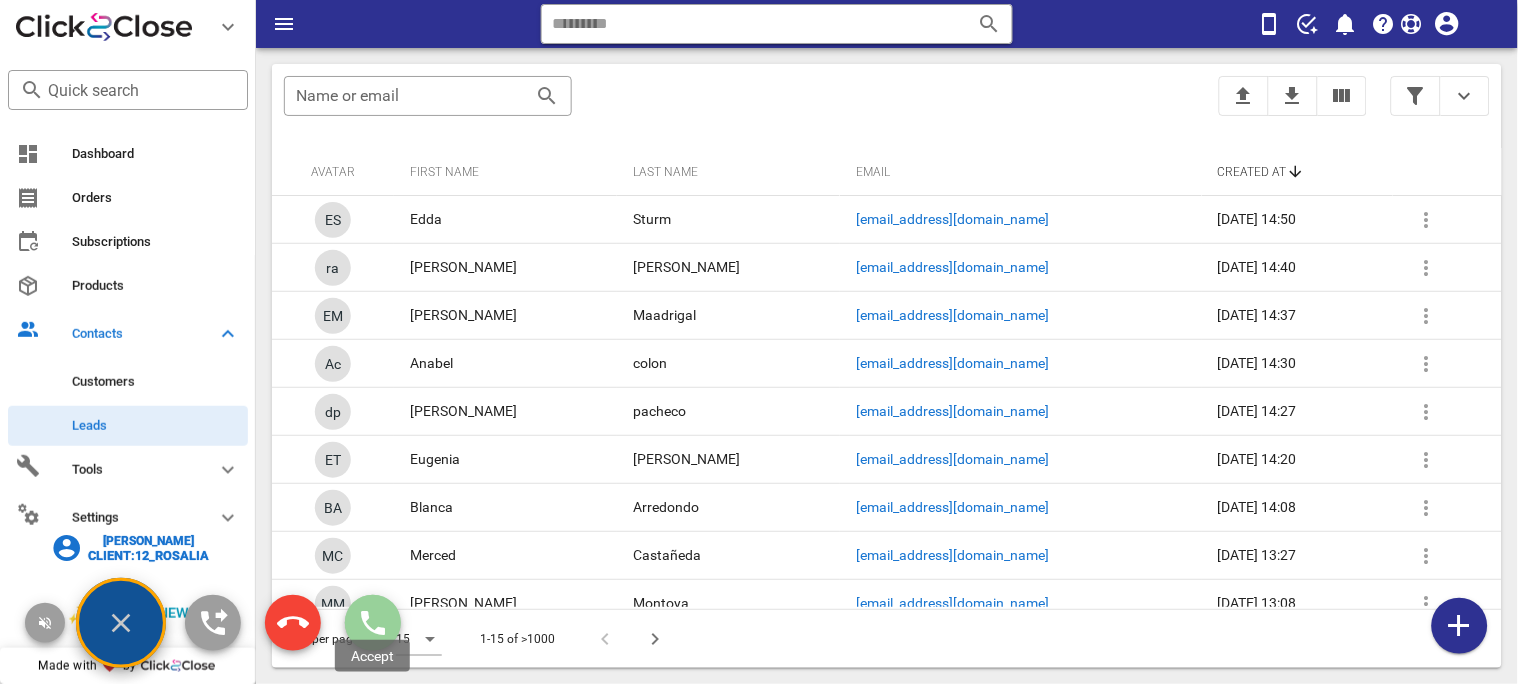 click at bounding box center (373, 623) 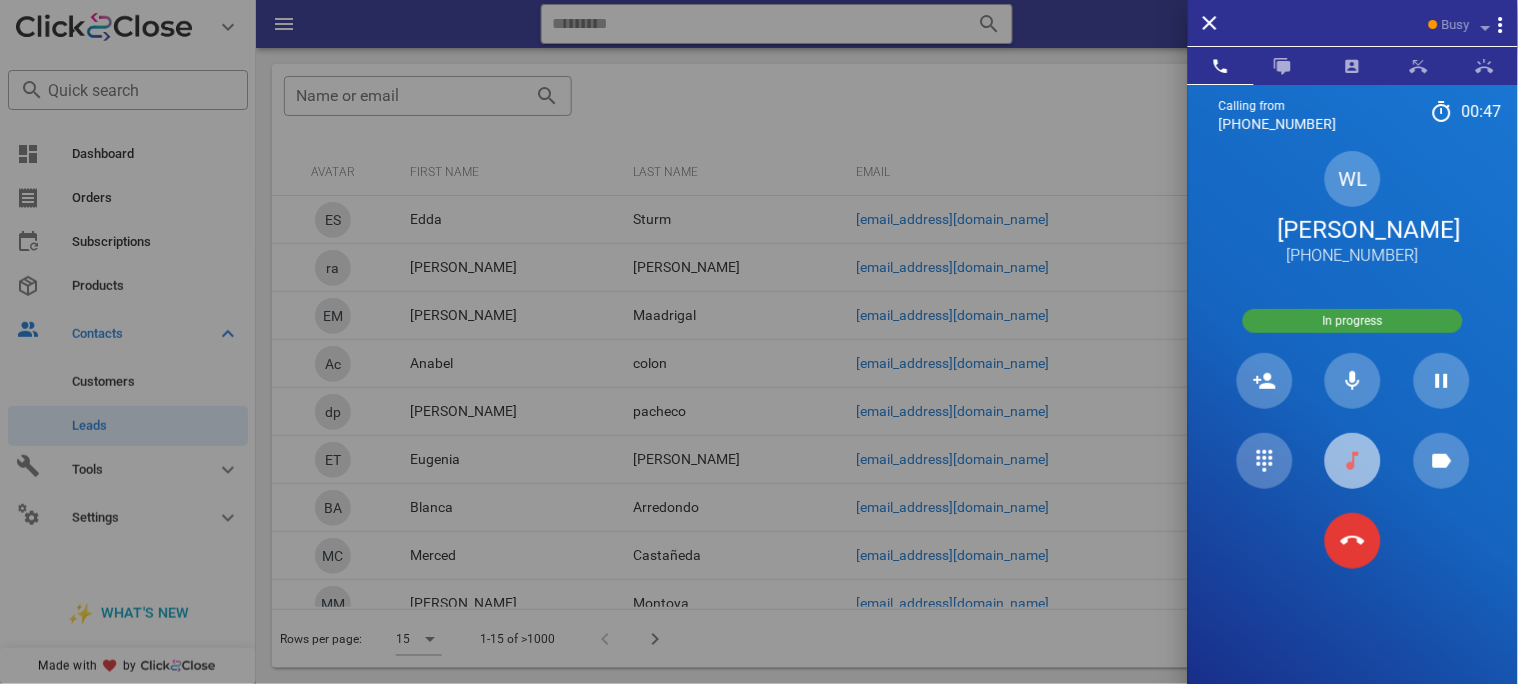 click at bounding box center [1353, 461] 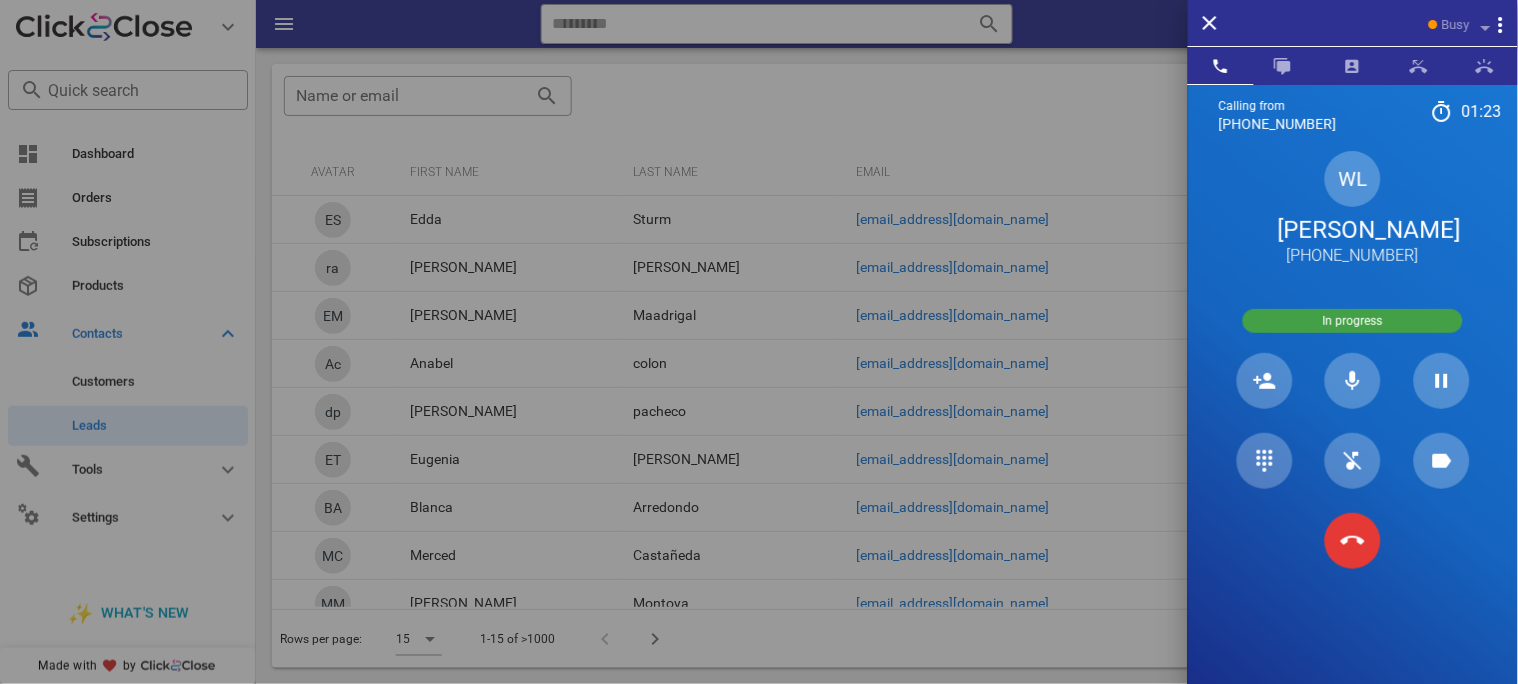 click on "[PERSON_NAME]" at bounding box center (1353, 230) 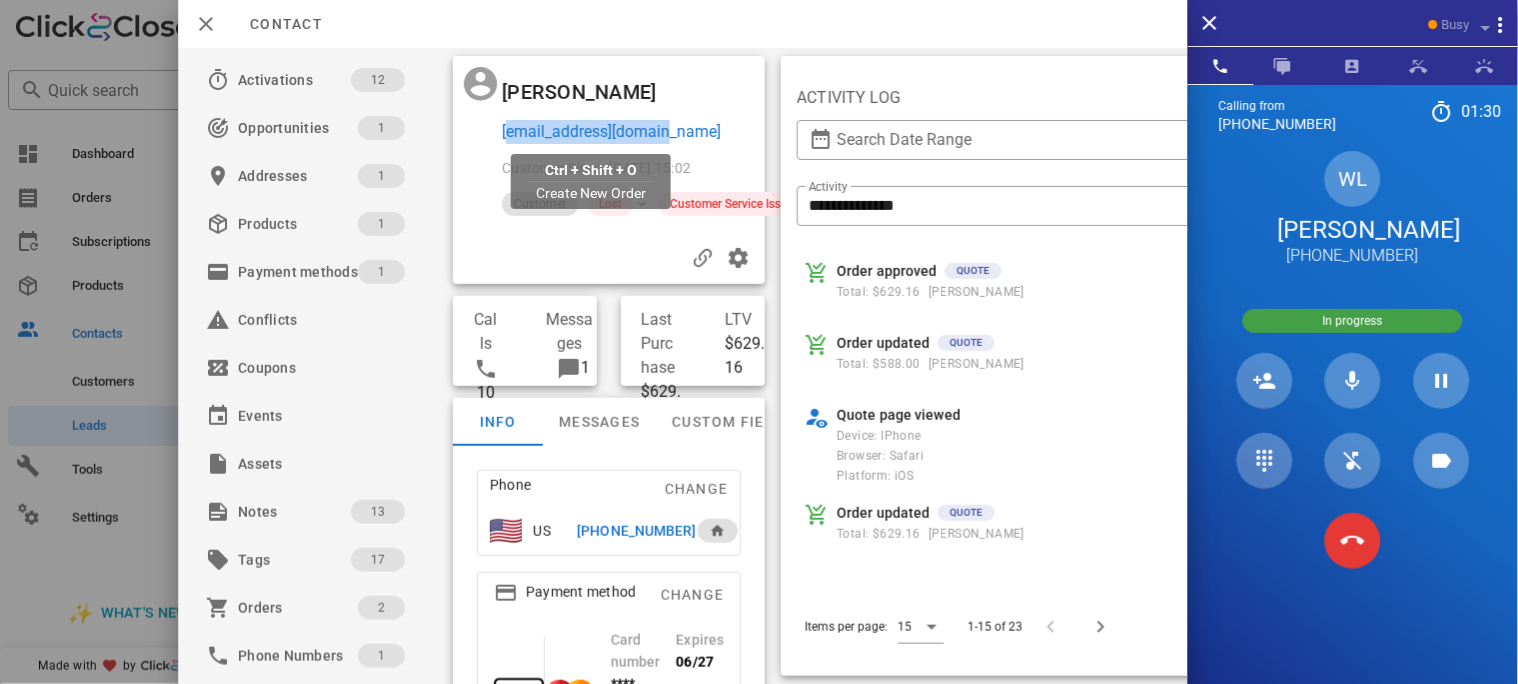 drag, startPoint x: 702, startPoint y: 126, endPoint x: 333, endPoint y: 46, distance: 377.5725 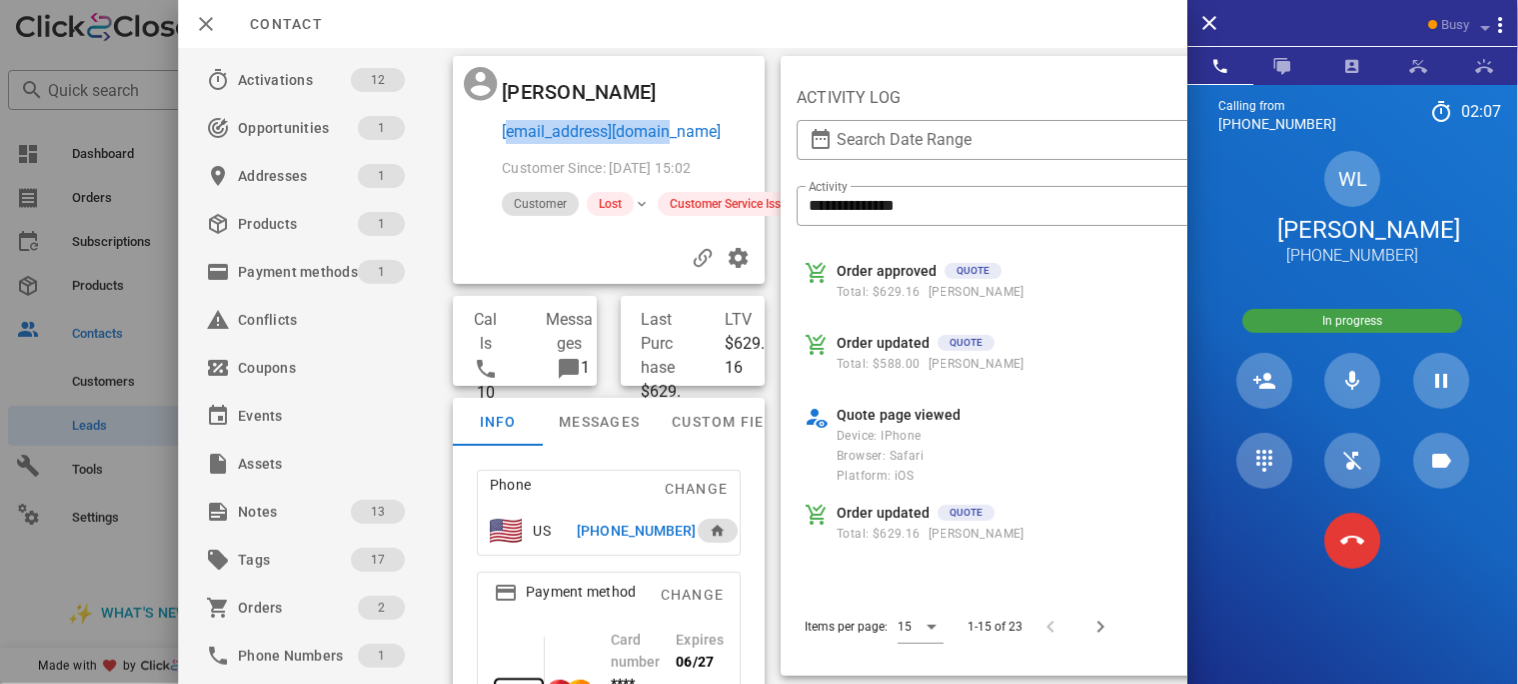 click on "[EMAIL_ADDRESS][DOMAIN_NAME]" at bounding box center [629, 132] 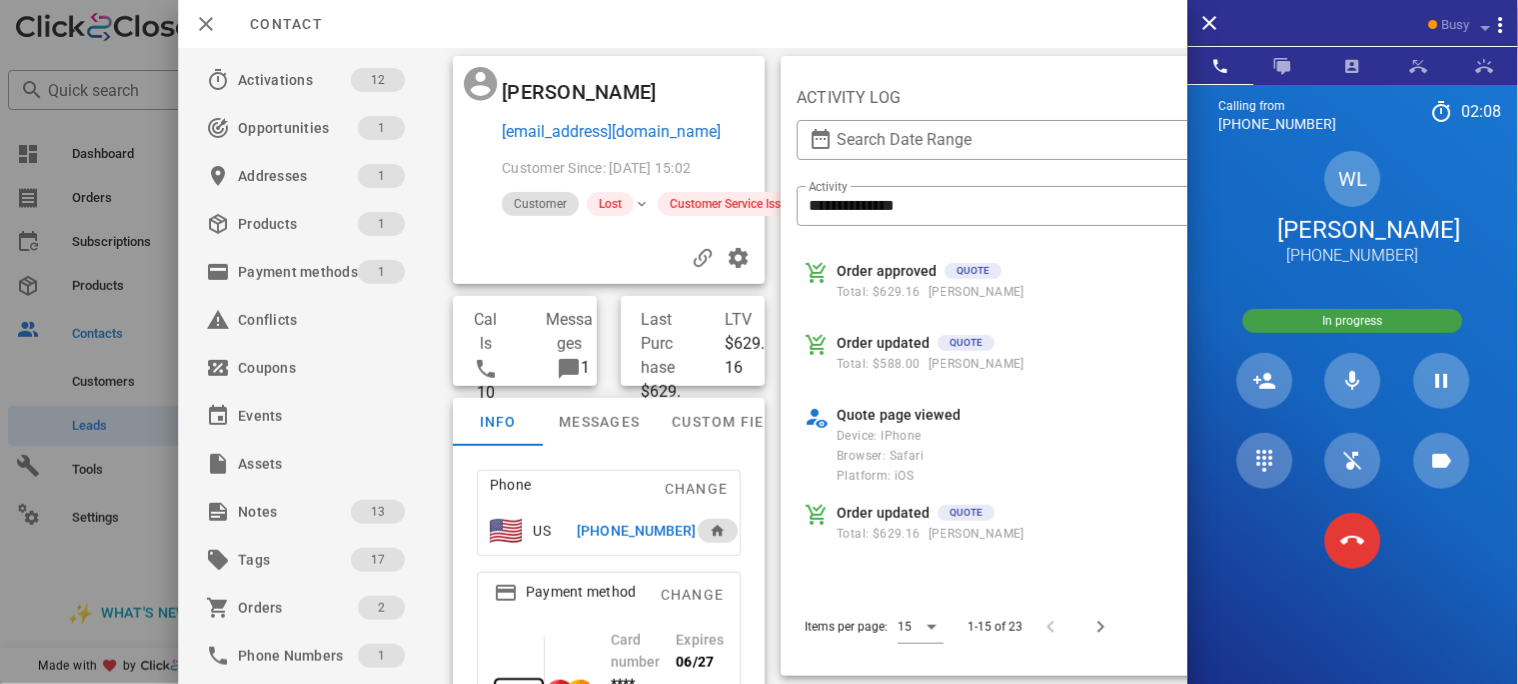 click at bounding box center (719, 92) 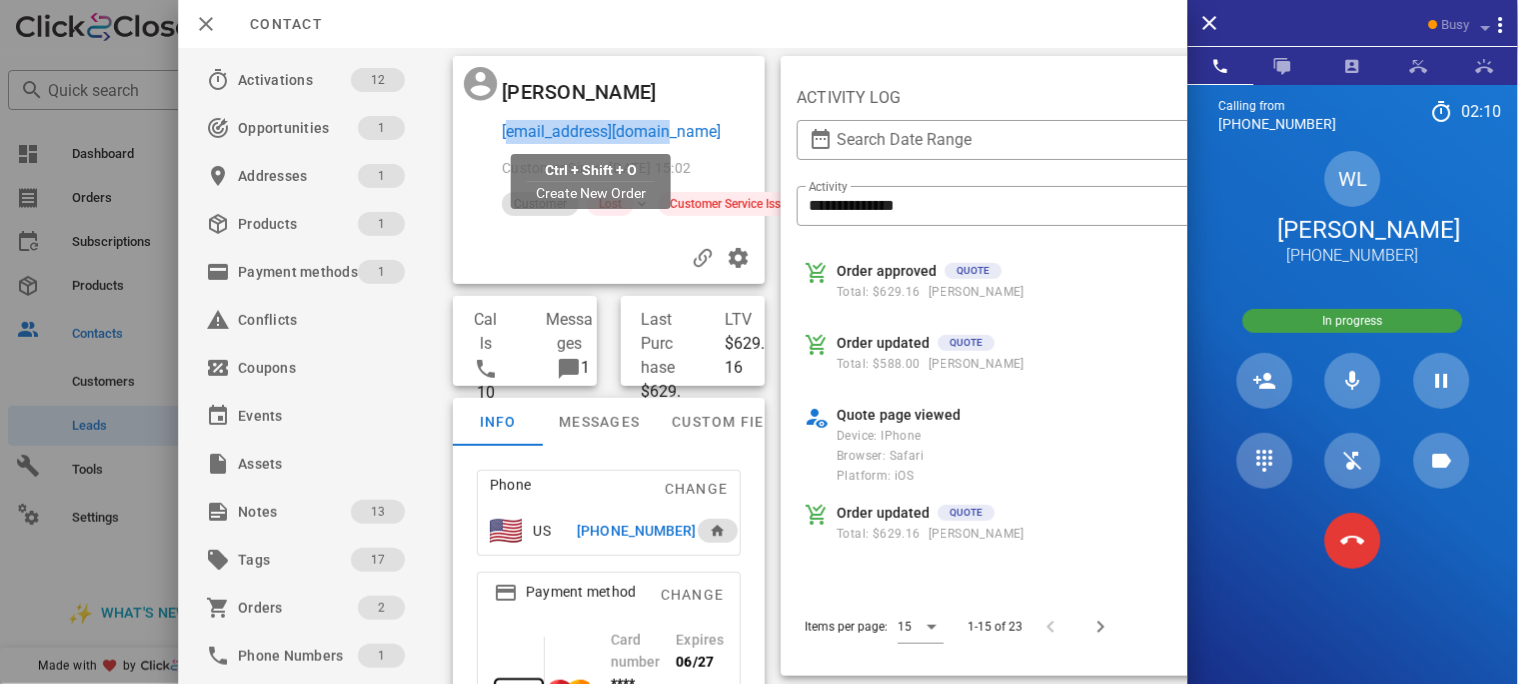 drag, startPoint x: 708, startPoint y: 135, endPoint x: 503, endPoint y: 140, distance: 205.06097 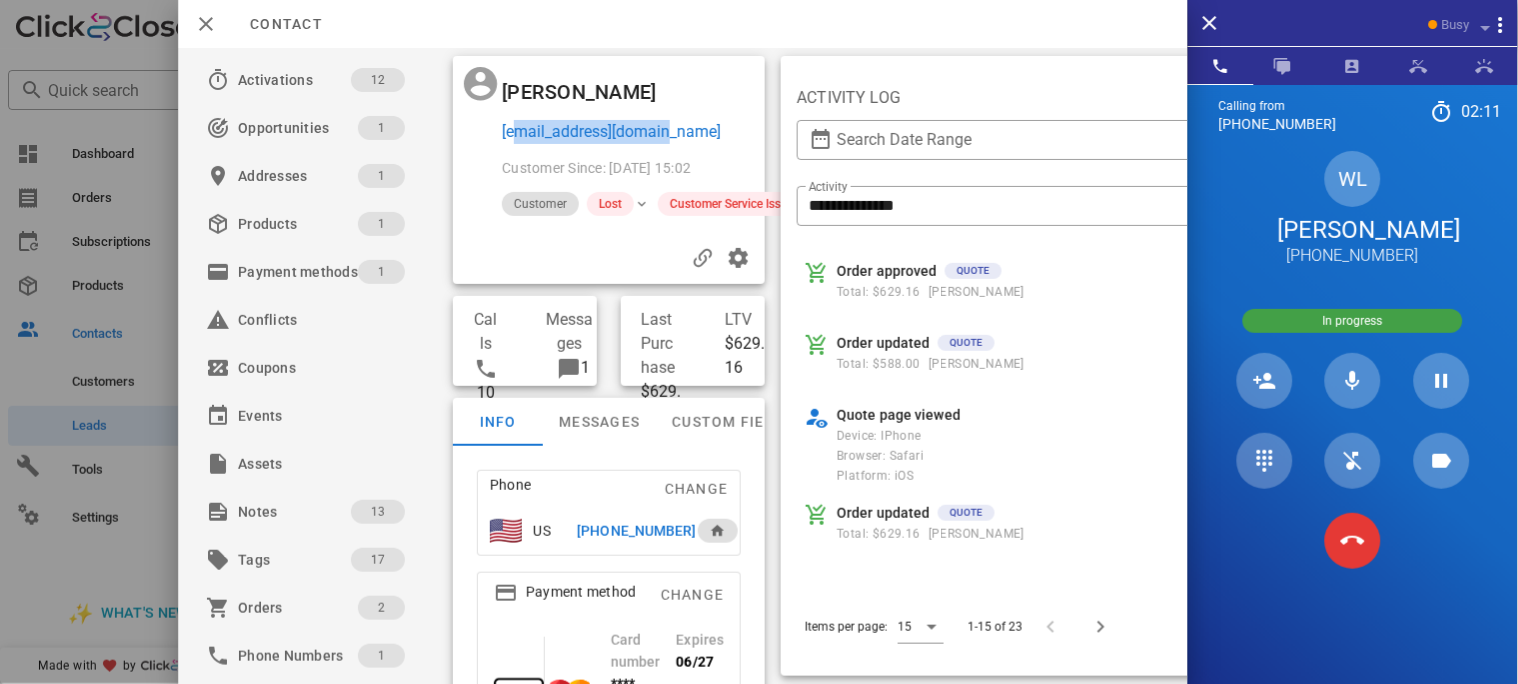 copy on "[EMAIL_ADDRESS][DOMAIN_NAME]" 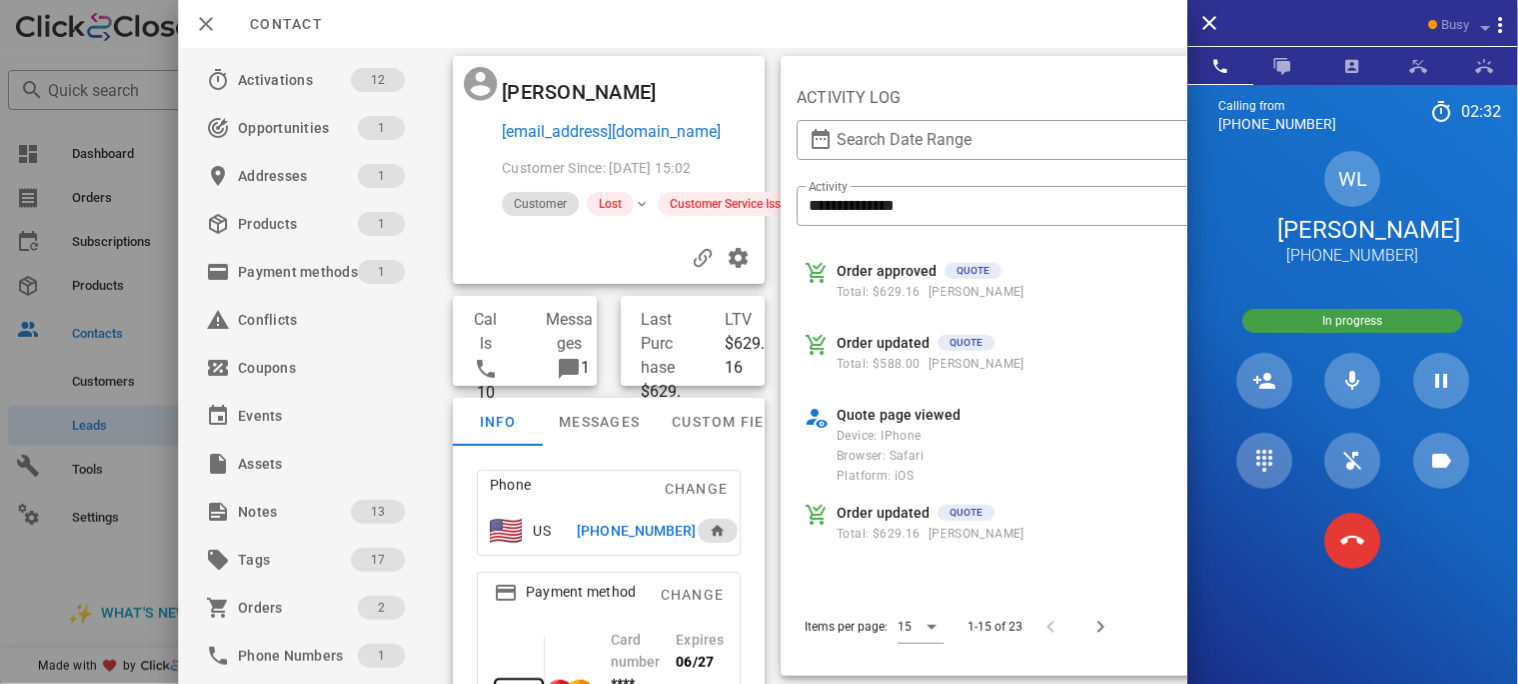 click at bounding box center [719, 92] 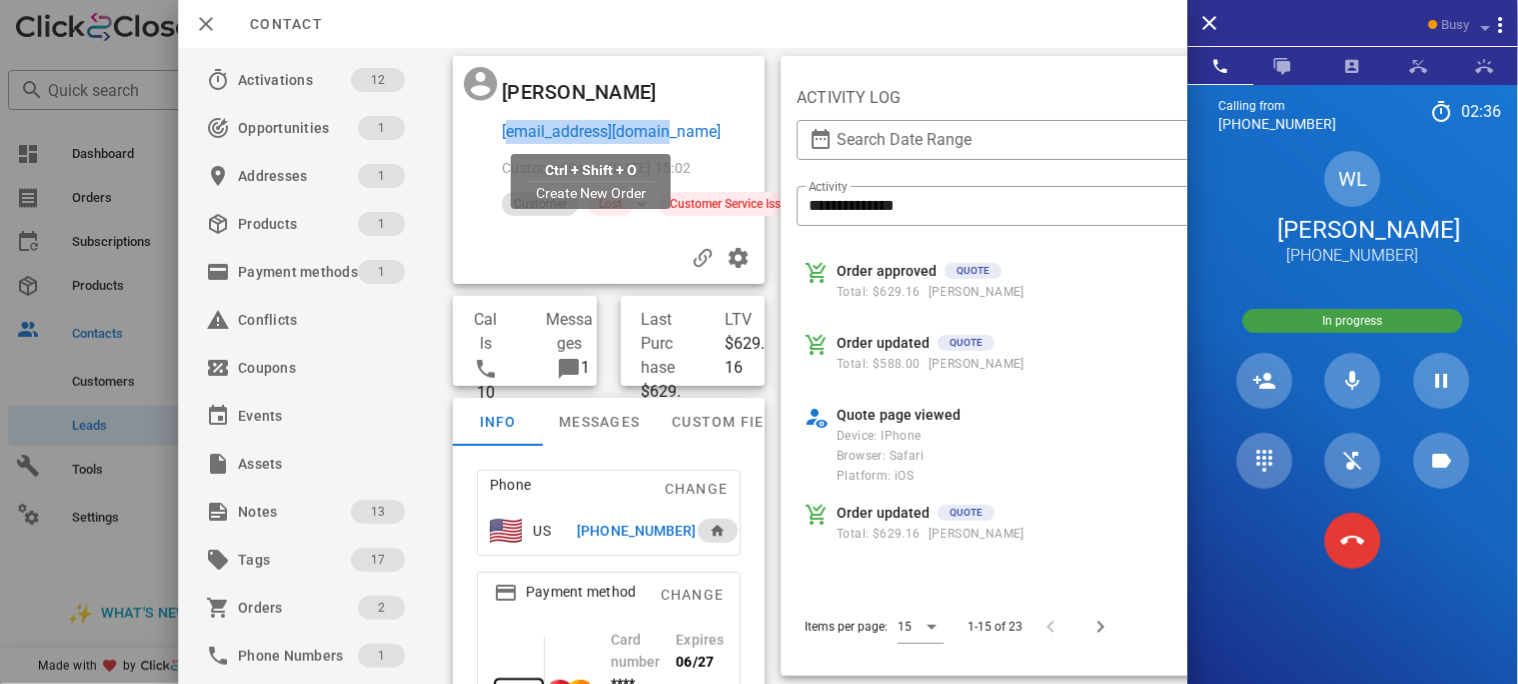 drag, startPoint x: 694, startPoint y: 131, endPoint x: 504, endPoint y: 127, distance: 190.0421 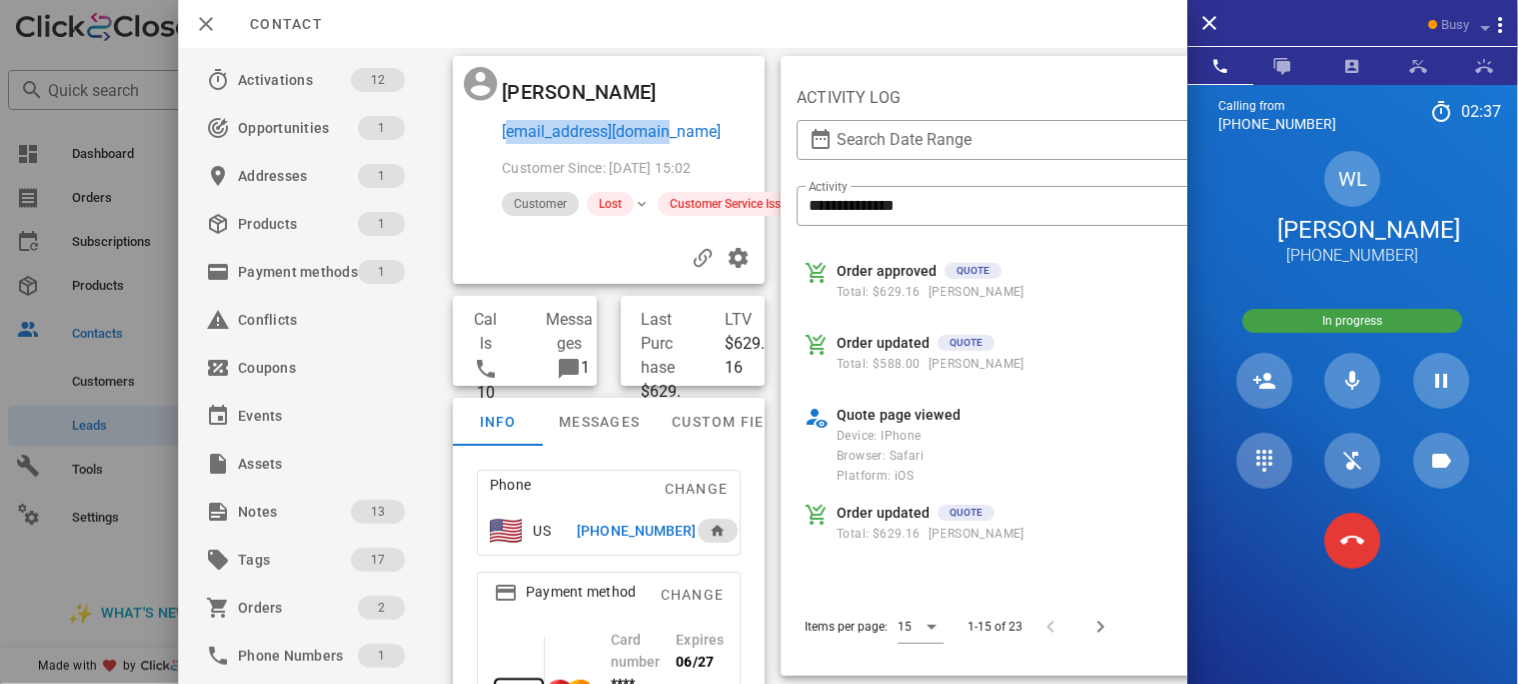 copy on "[EMAIL_ADDRESS][DOMAIN_NAME]" 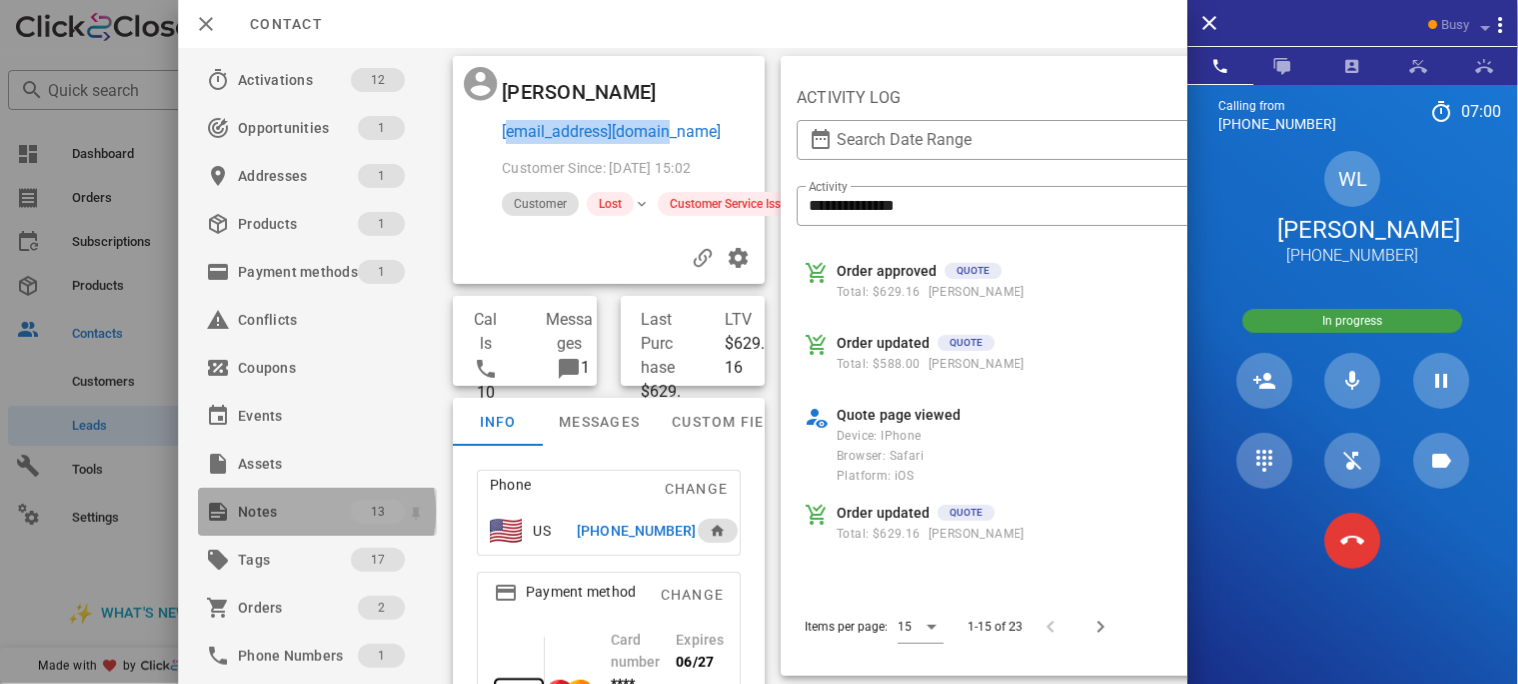 click on "Notes" at bounding box center [294, 512] 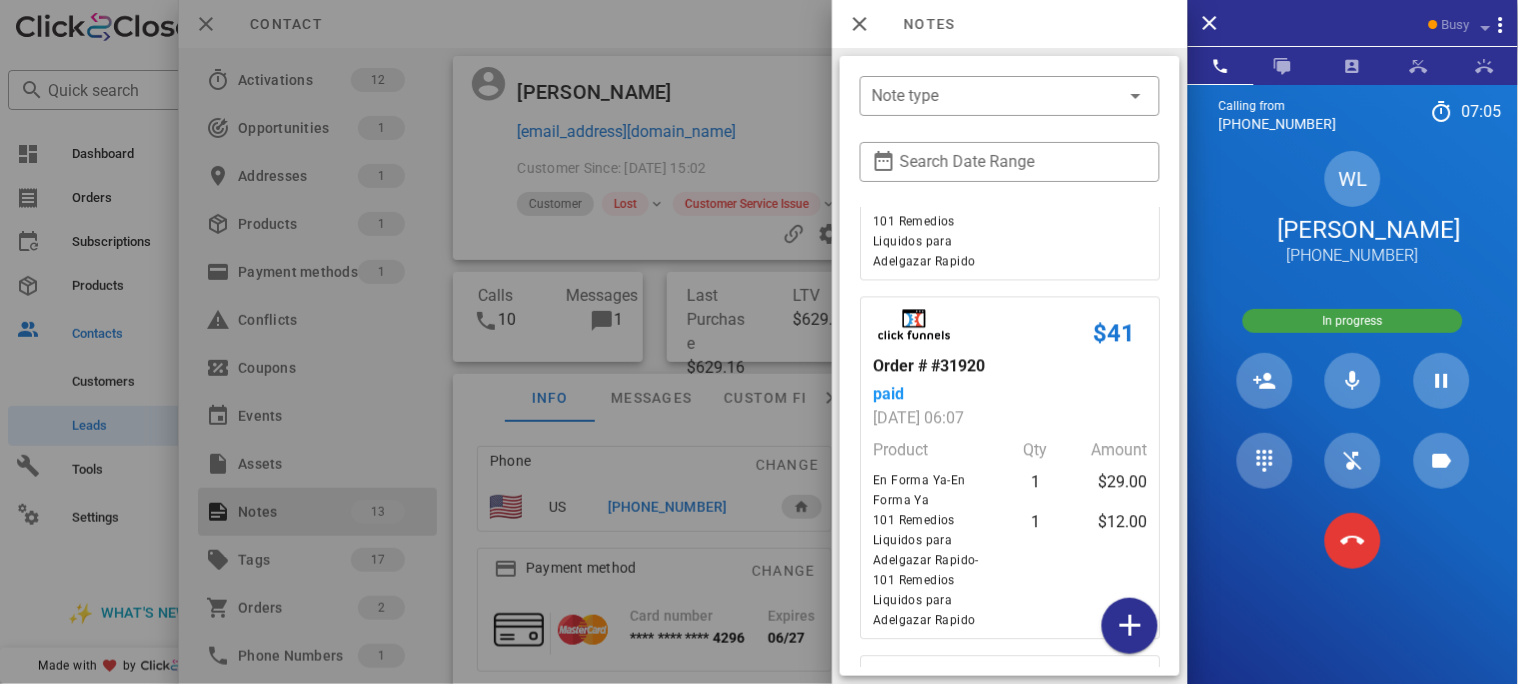 scroll, scrollTop: 1066, scrollLeft: 0, axis: vertical 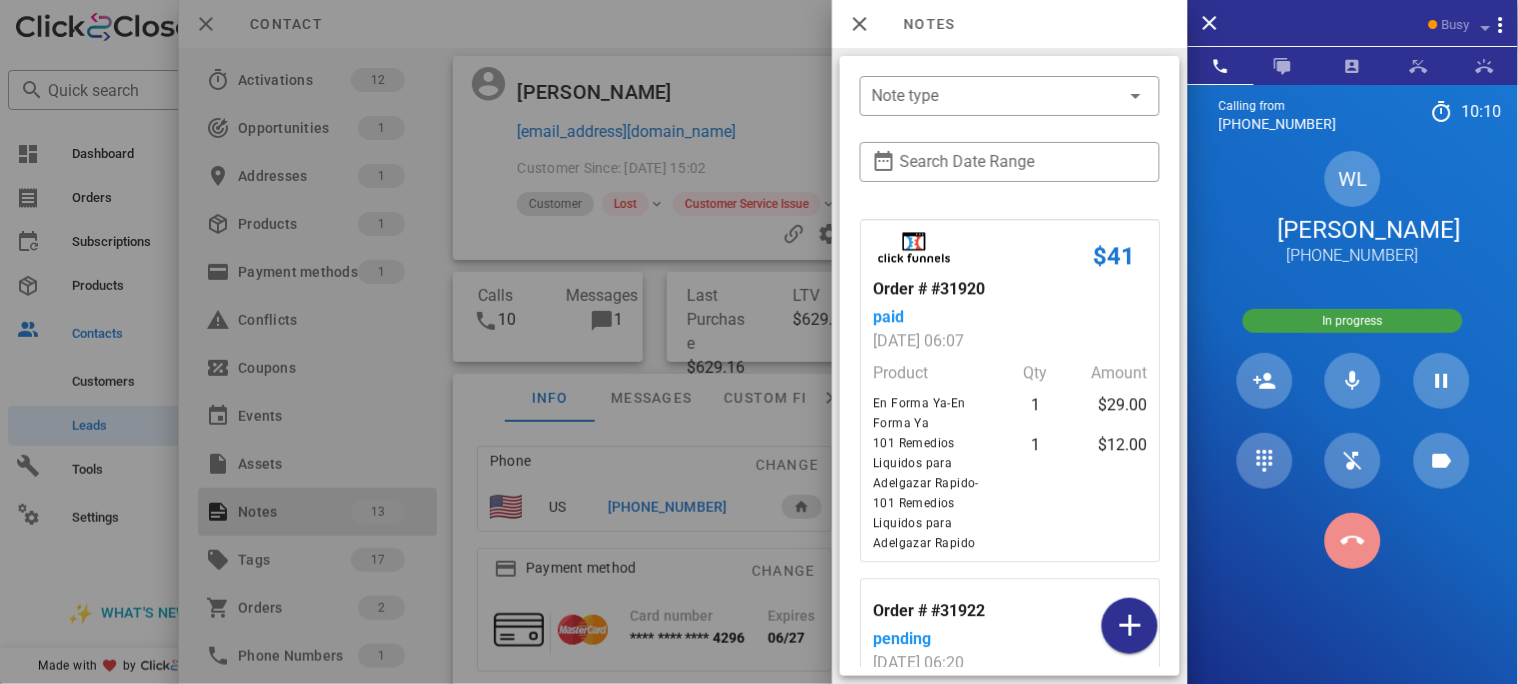 click at bounding box center (1353, 541) 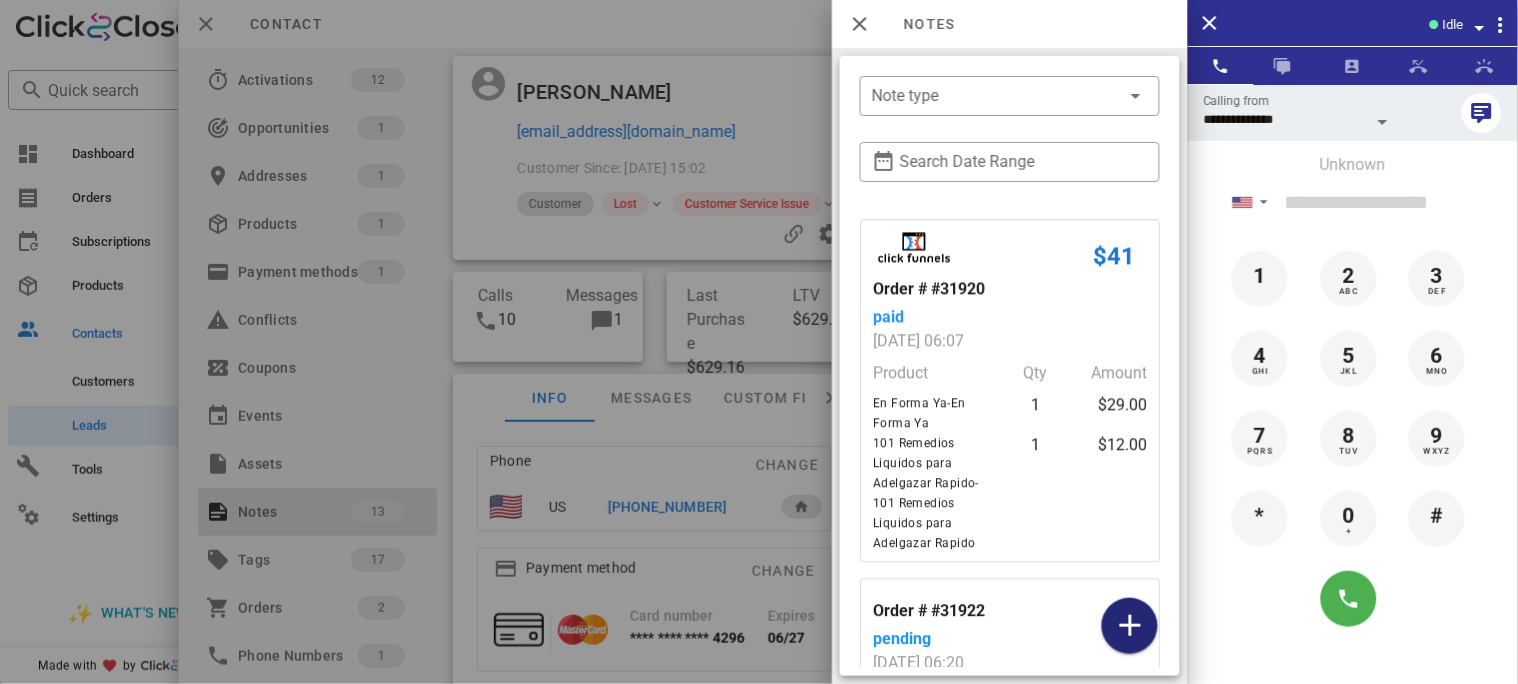 click at bounding box center [1130, 626] 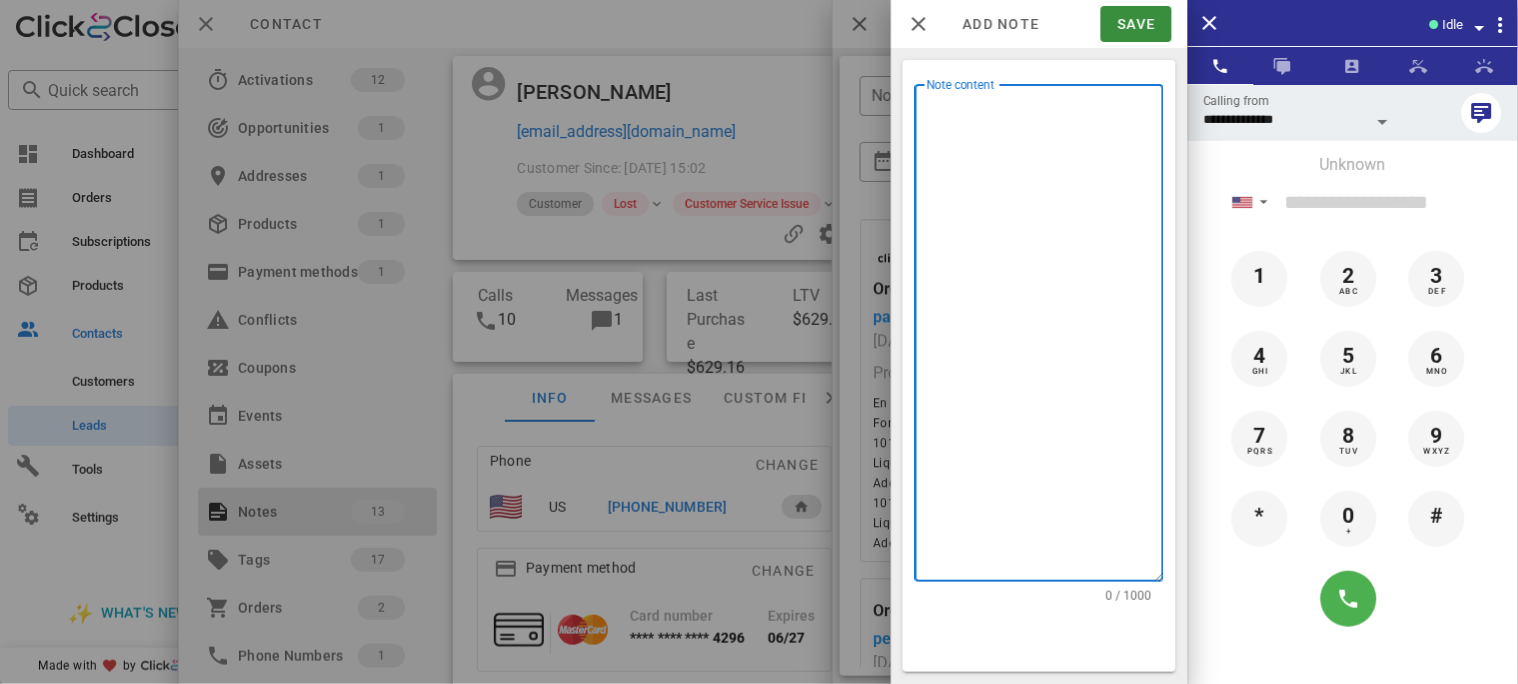 click on "Note content" at bounding box center (1045, 338) 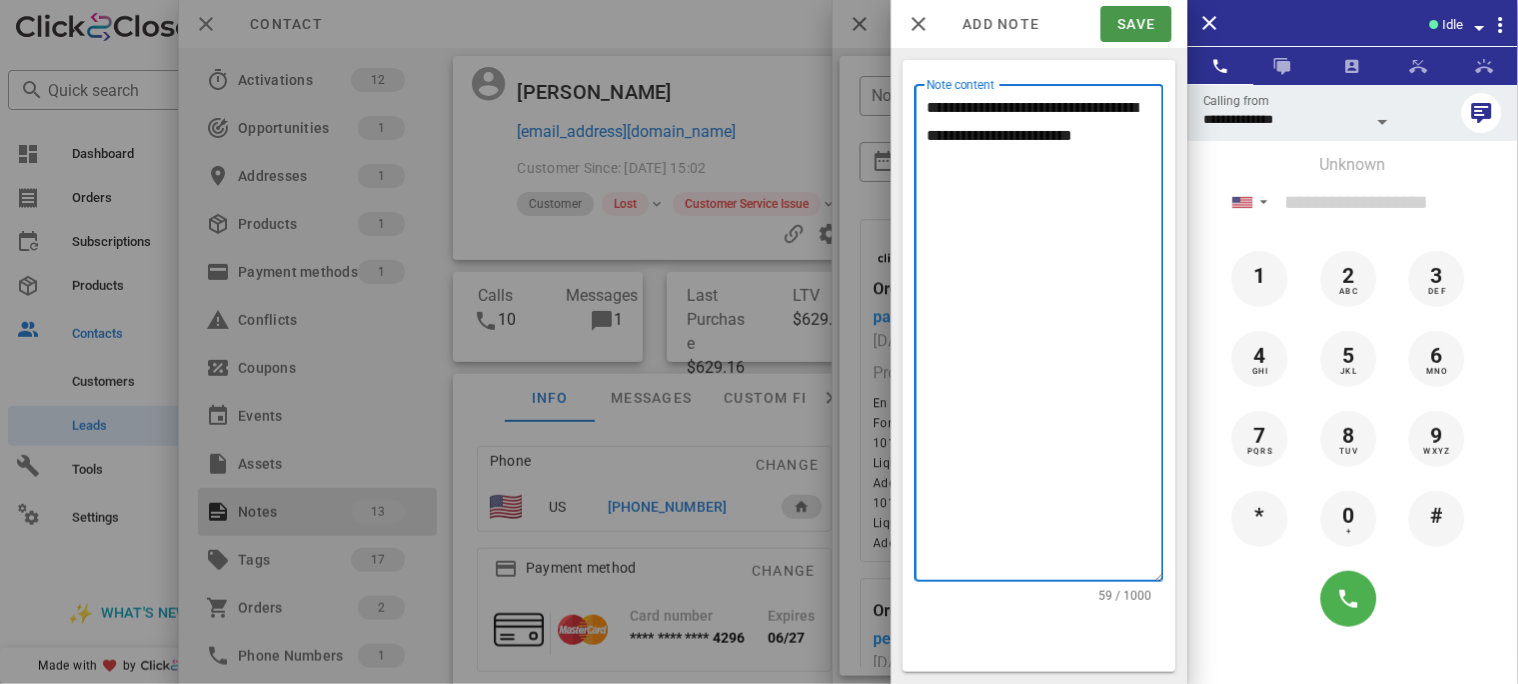 type on "**********" 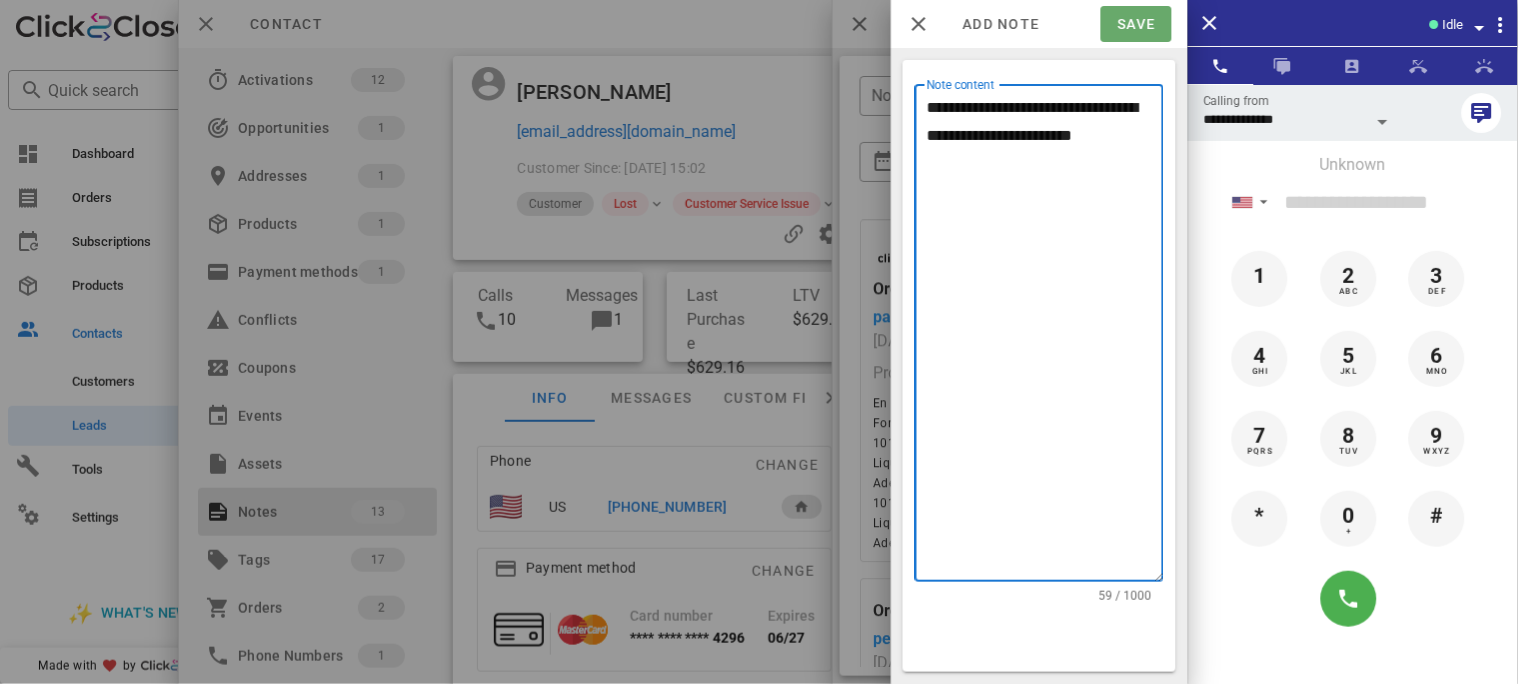 drag, startPoint x: 1124, startPoint y: 29, endPoint x: 1082, endPoint y: 11, distance: 45.694637 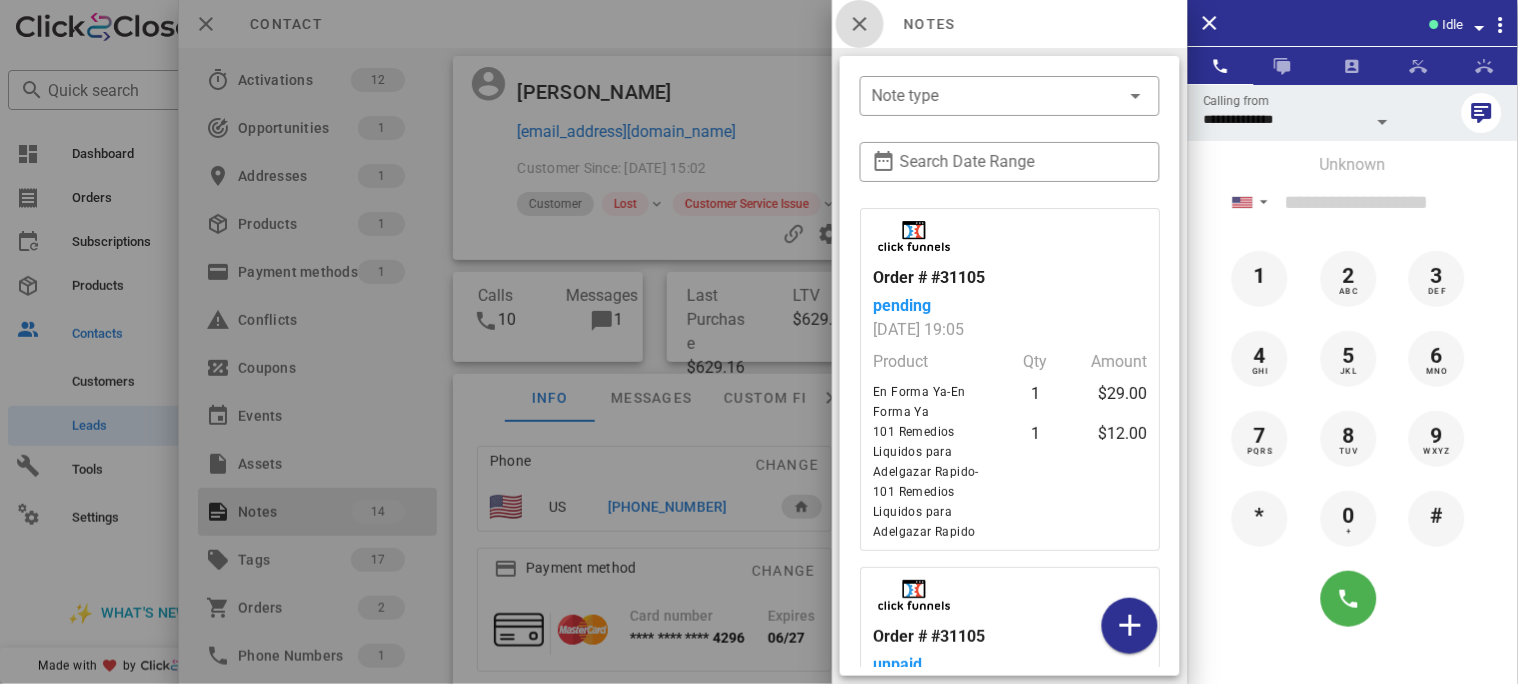 click at bounding box center [860, 24] 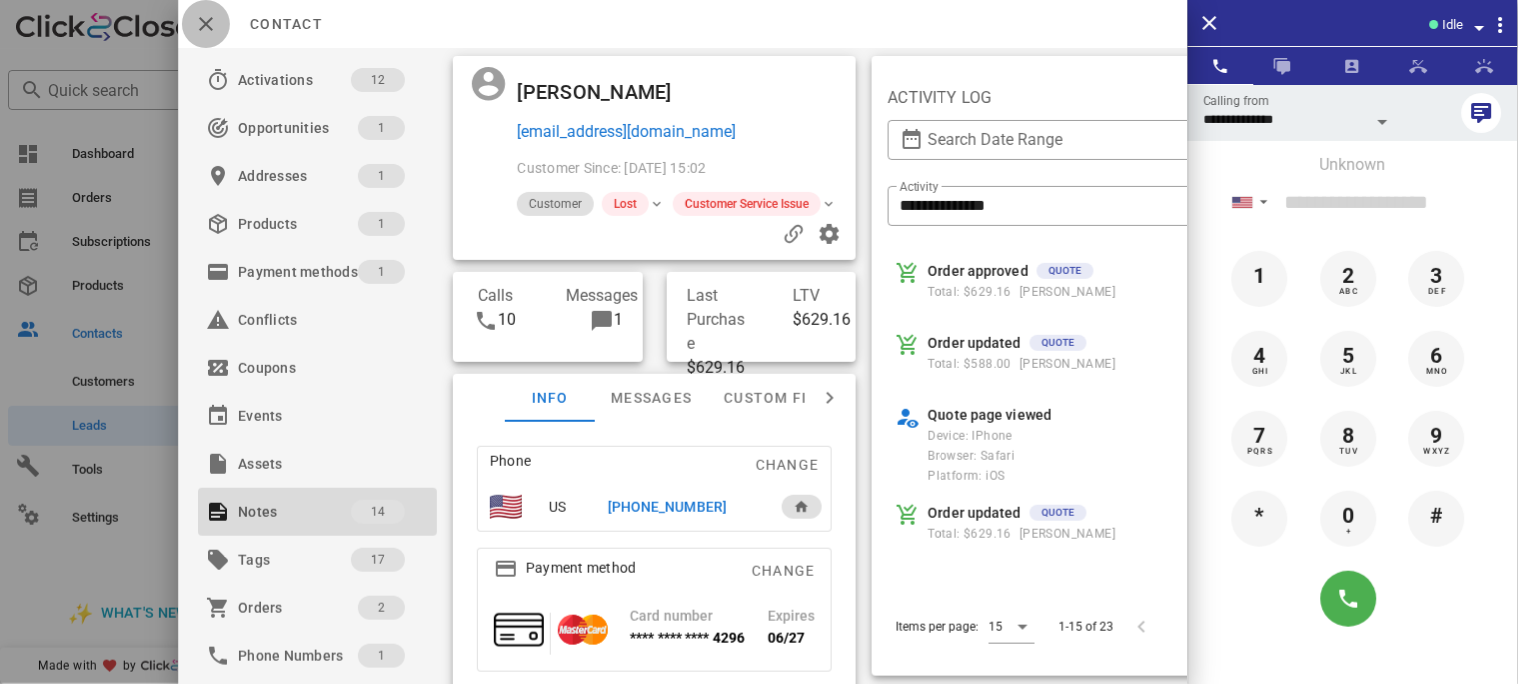 click at bounding box center [206, 24] 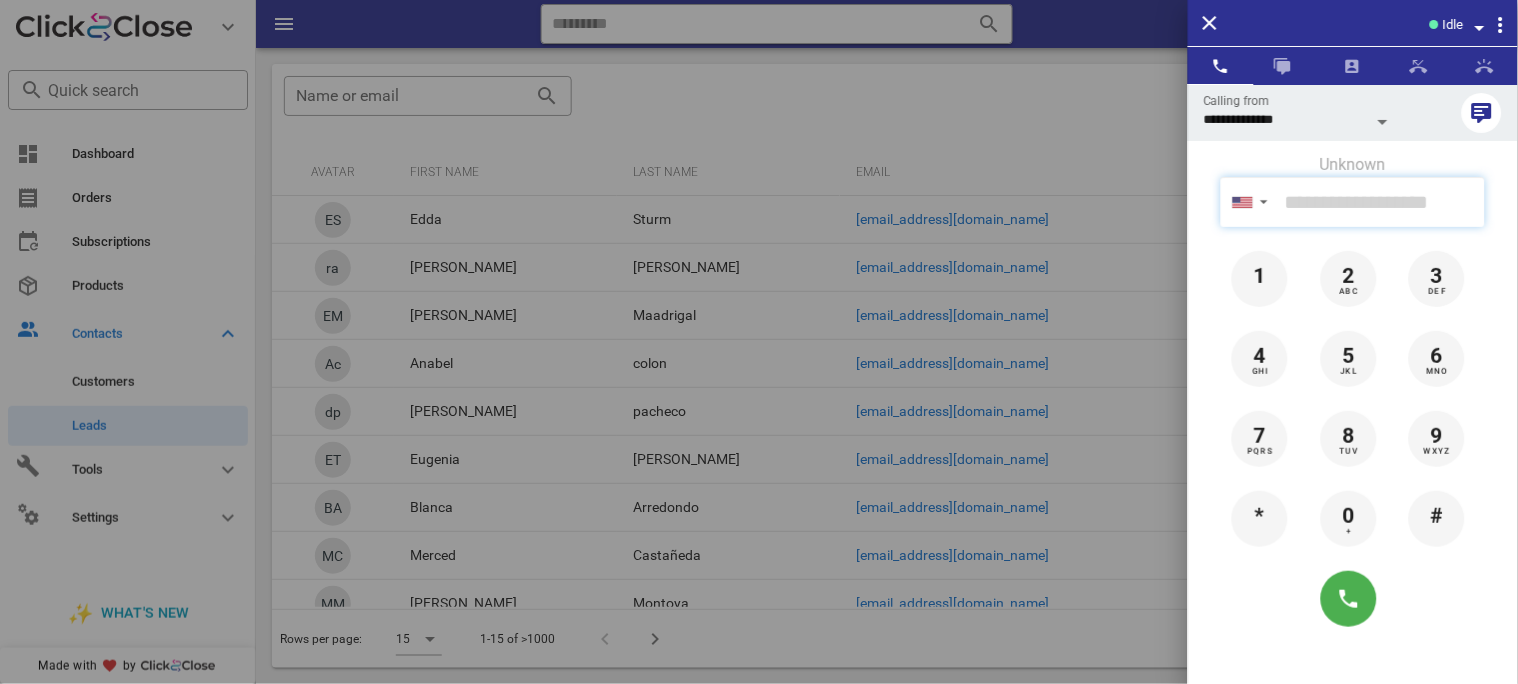 click at bounding box center (1381, 202) 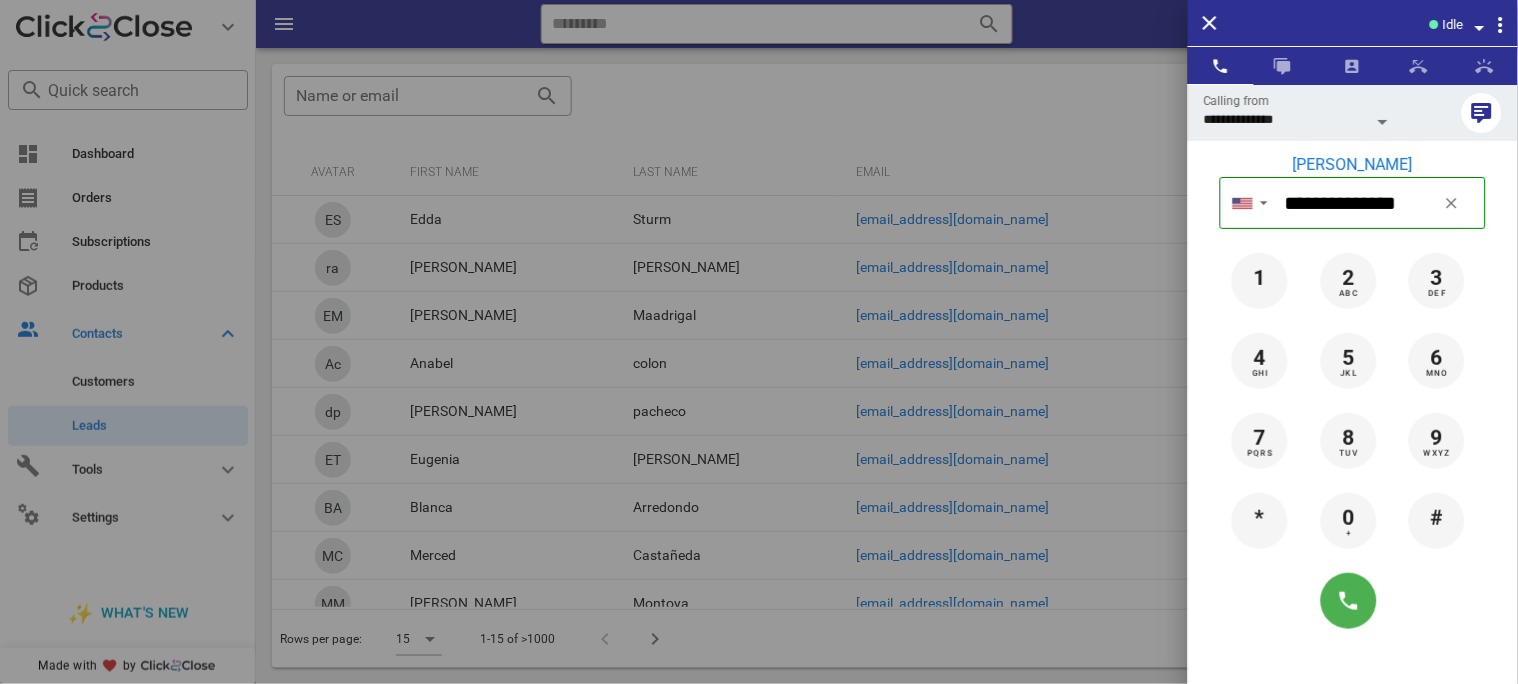 click on "[PERSON_NAME]" at bounding box center (1353, 165) 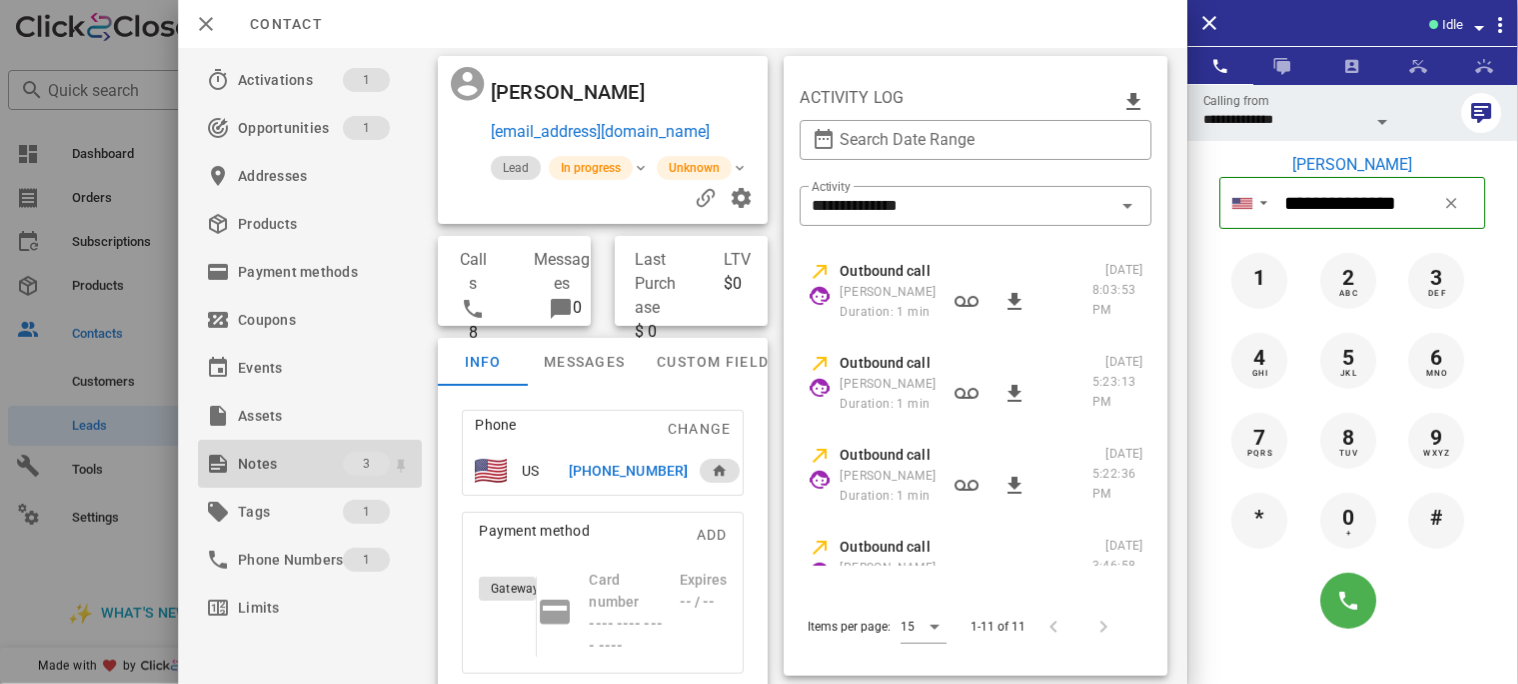 click on "Notes" at bounding box center [290, 464] 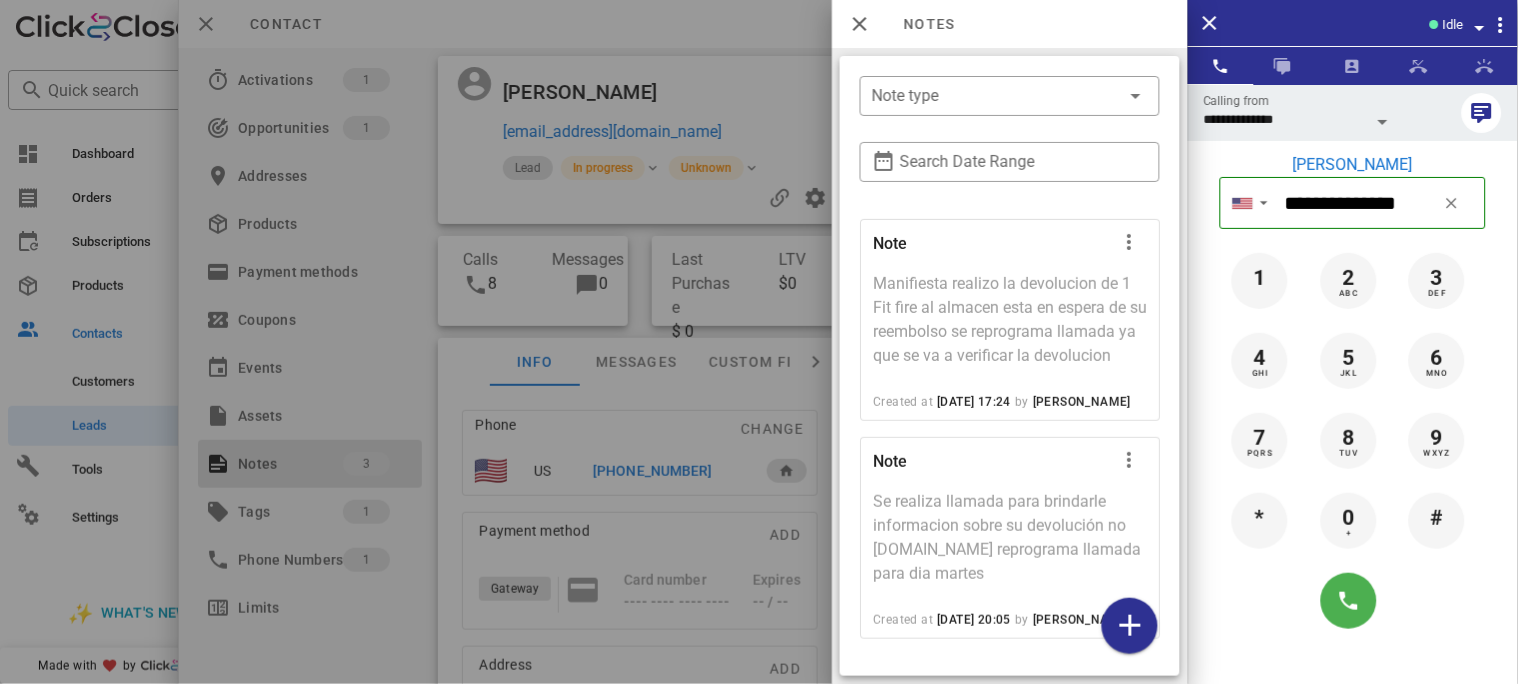 scroll, scrollTop: 242, scrollLeft: 0, axis: vertical 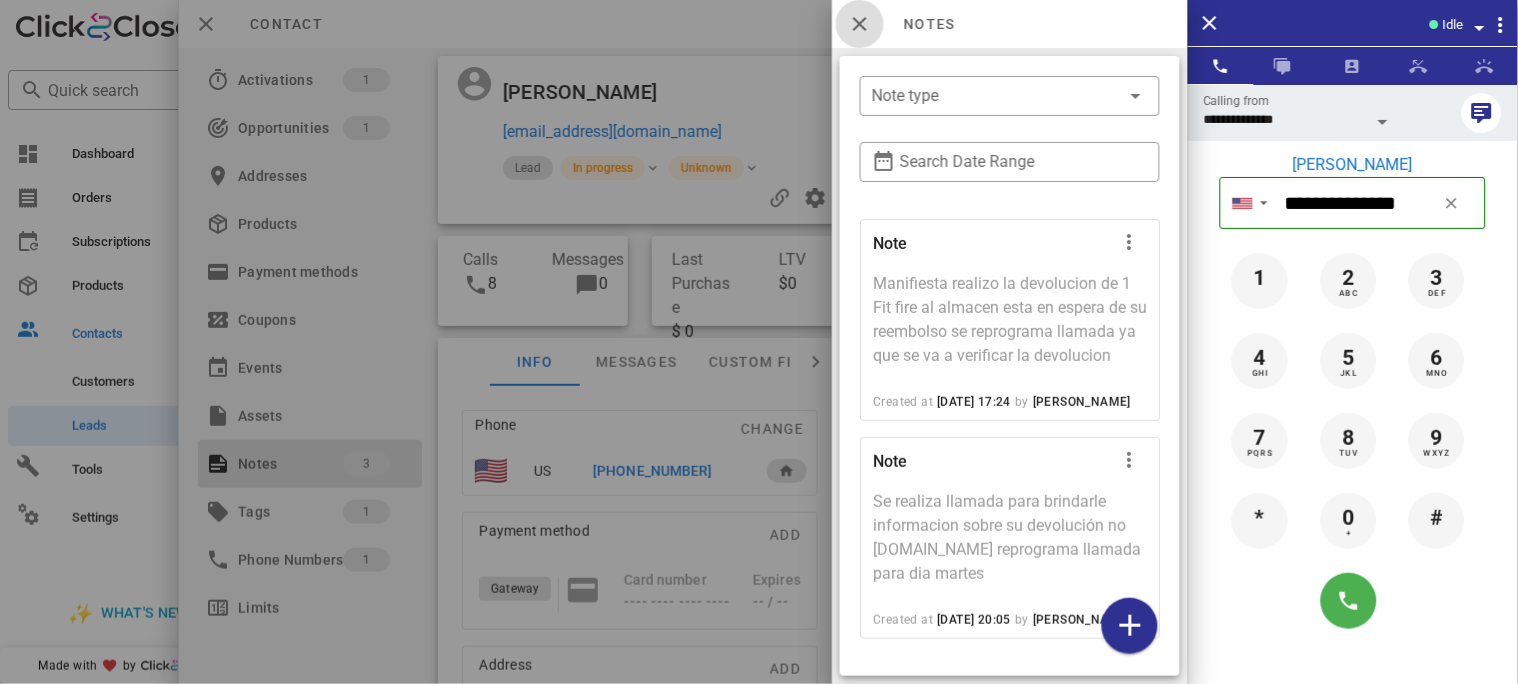 click at bounding box center [860, 24] 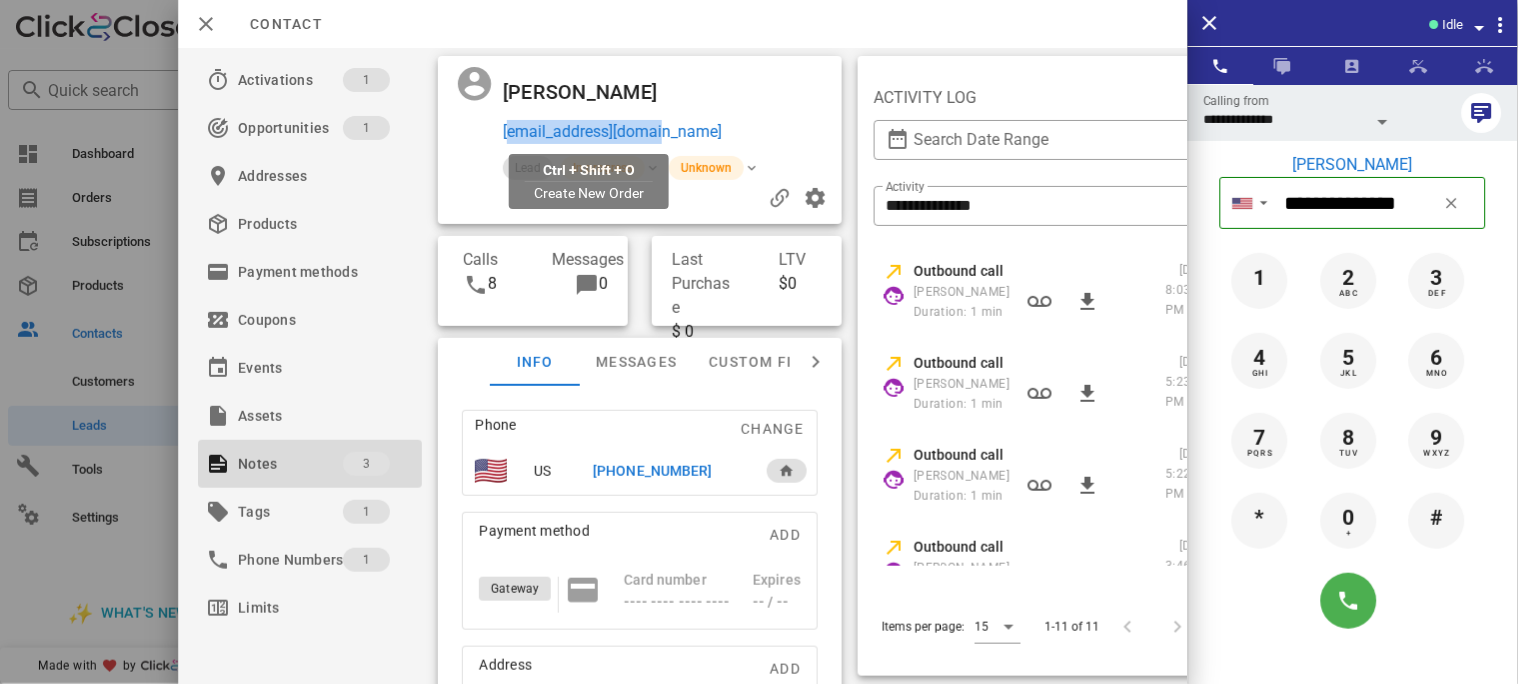 drag, startPoint x: 686, startPoint y: 129, endPoint x: 506, endPoint y: 134, distance: 180.06943 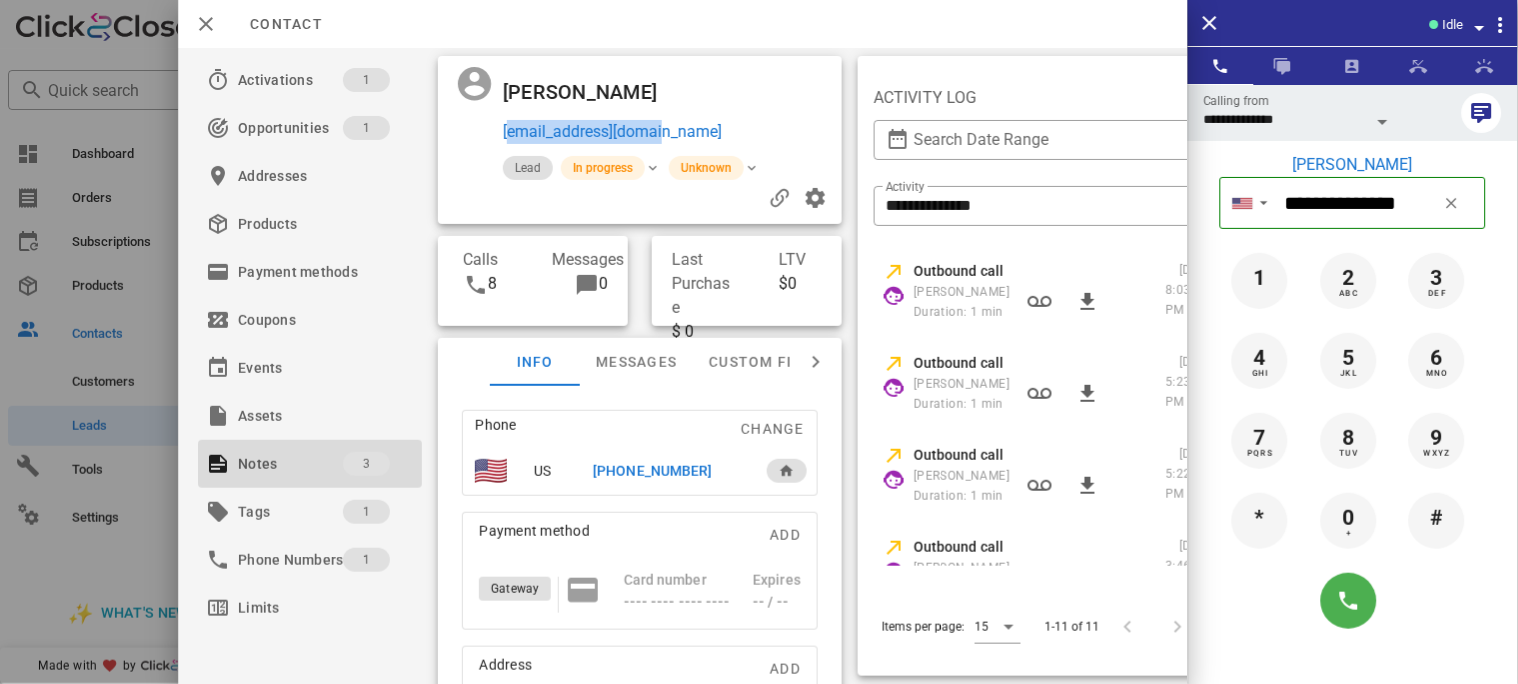 copy on "[EMAIL_ADDRESS][DOMAIN_NAME]" 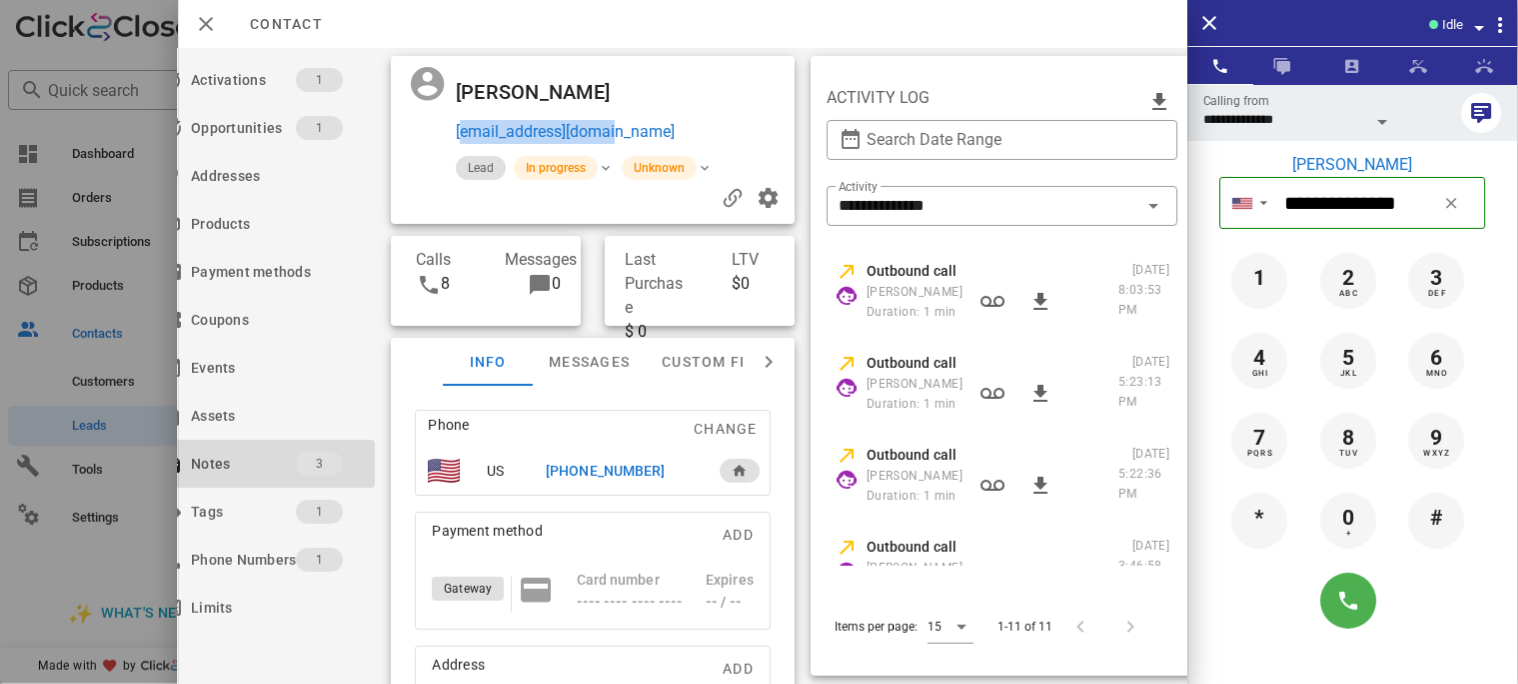scroll, scrollTop: 0, scrollLeft: 51, axis: horizontal 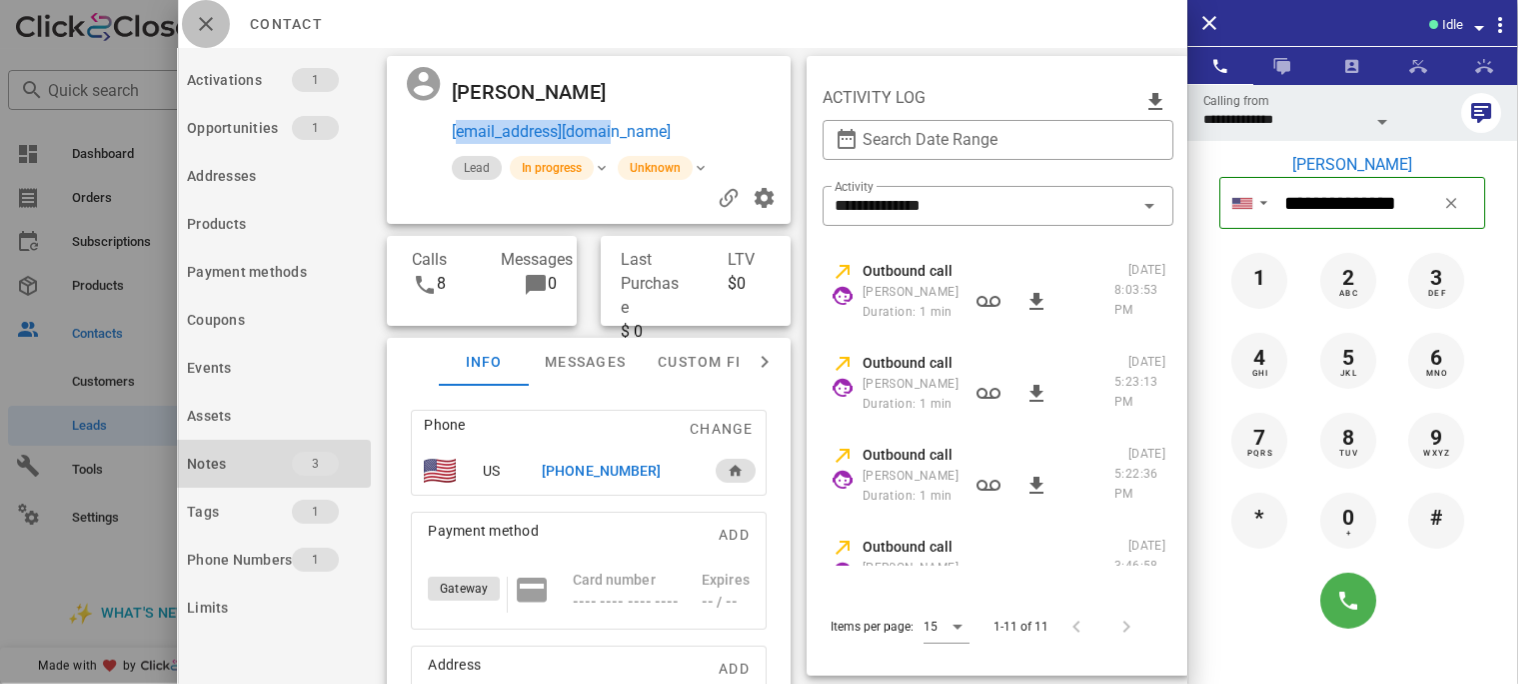 click at bounding box center (206, 24) 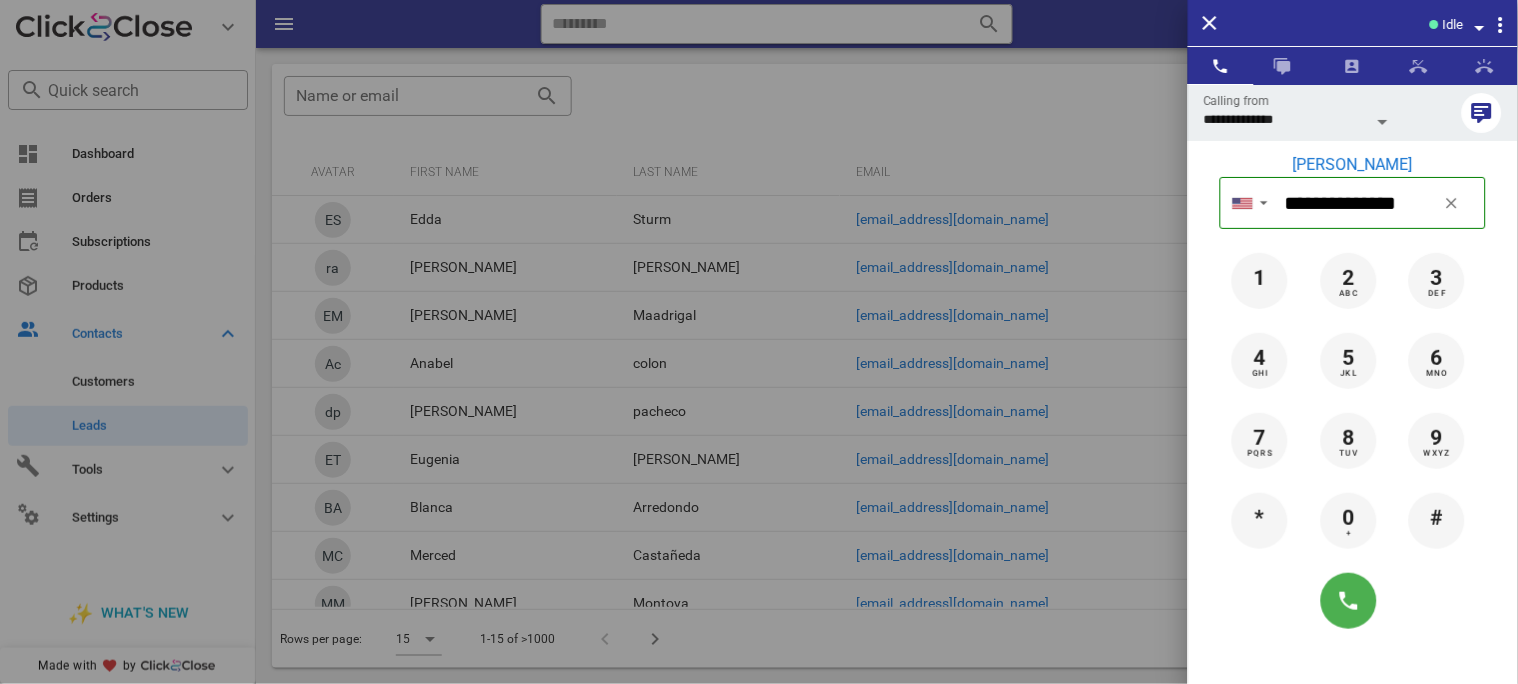 click on "[PERSON_NAME]" at bounding box center [1353, 165] 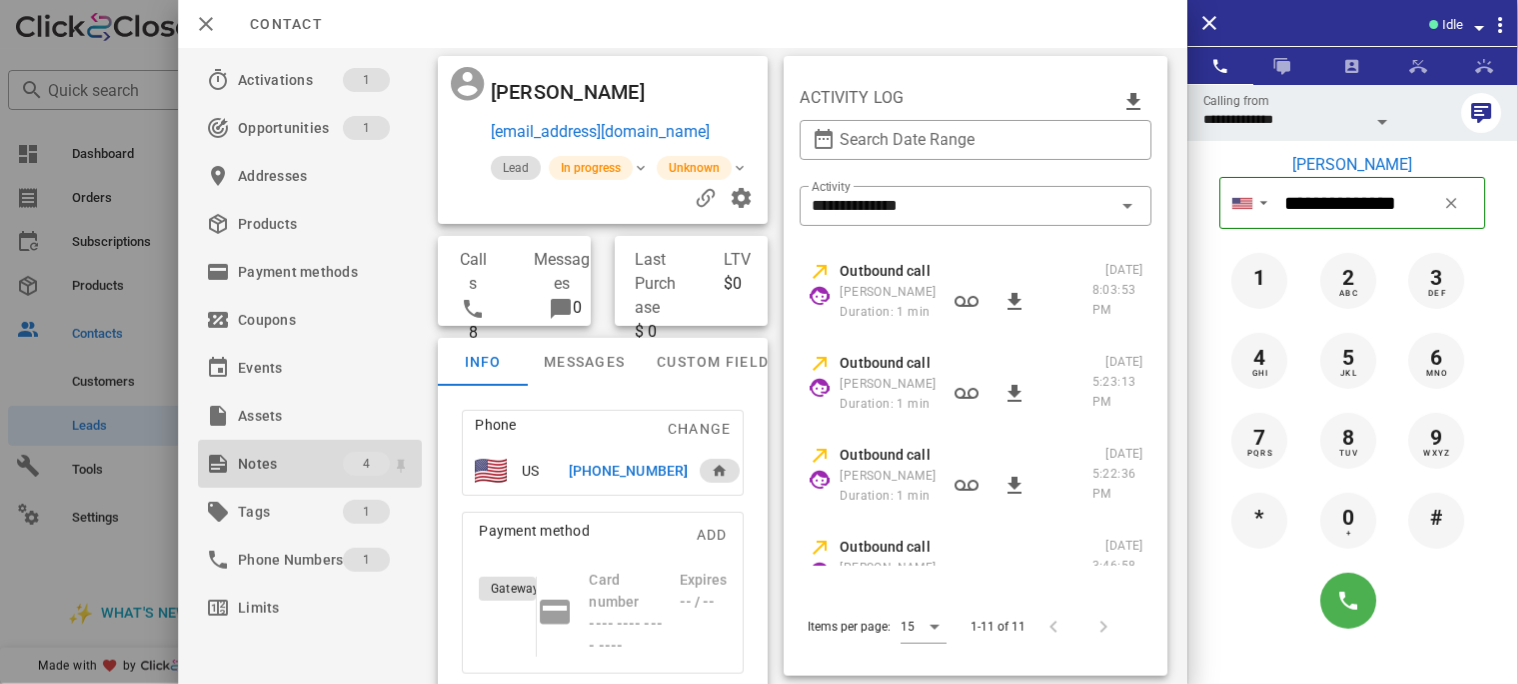 click on "Notes" at bounding box center (290, 464) 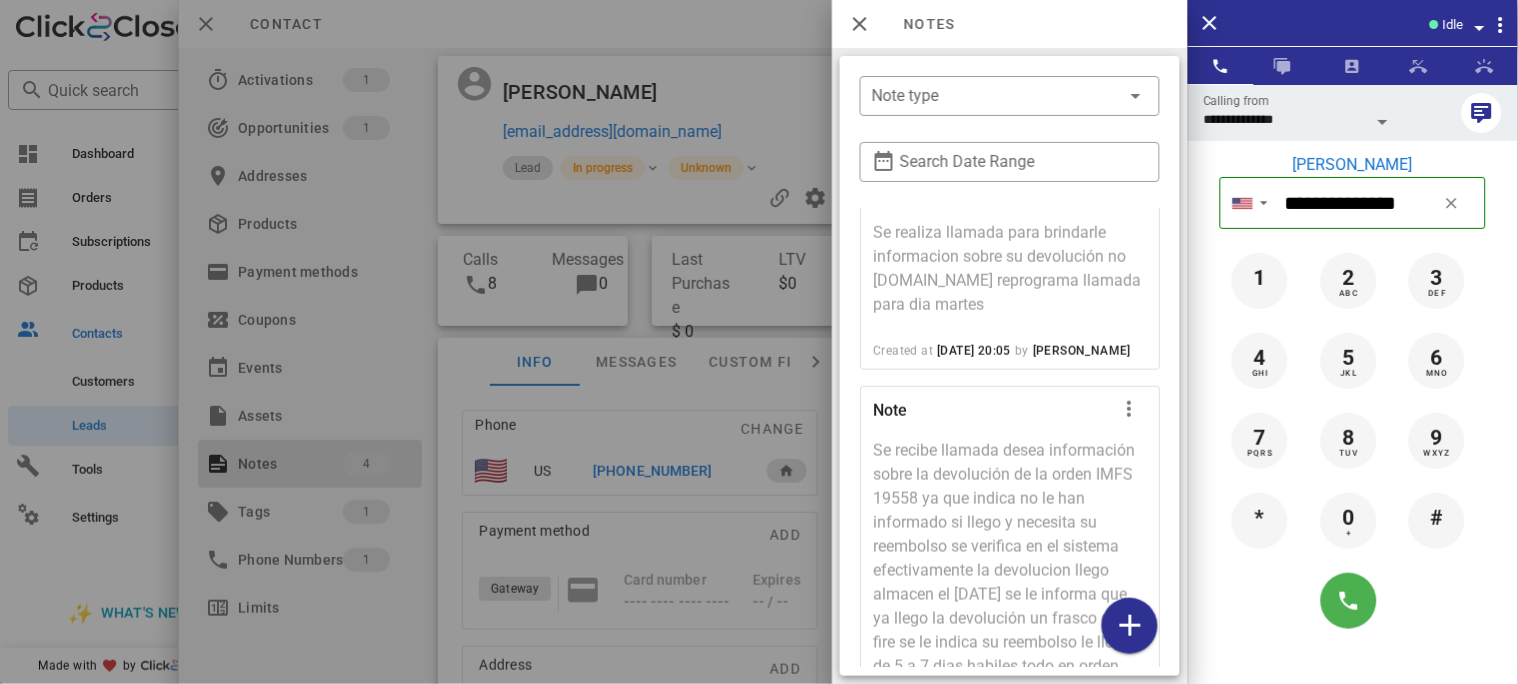 scroll, scrollTop: 382, scrollLeft: 0, axis: vertical 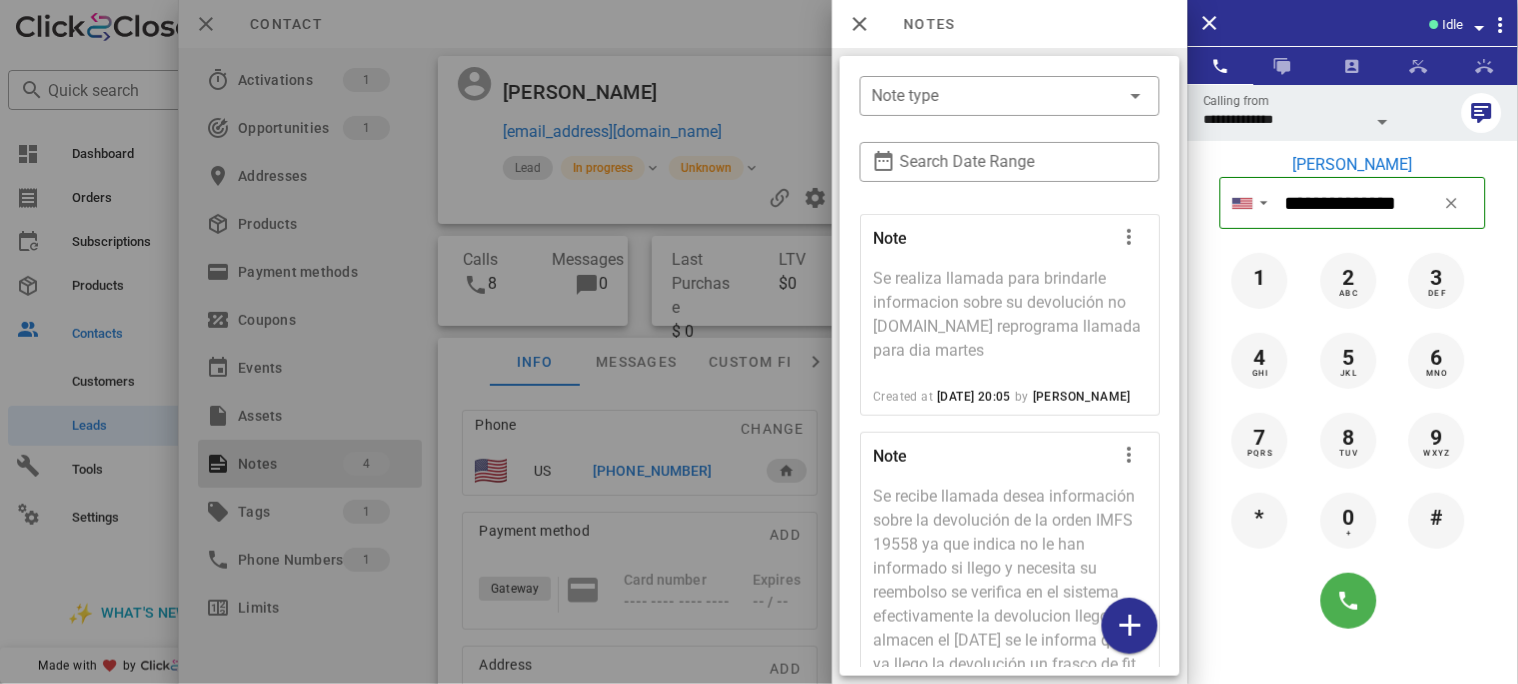 click at bounding box center (759, 342) 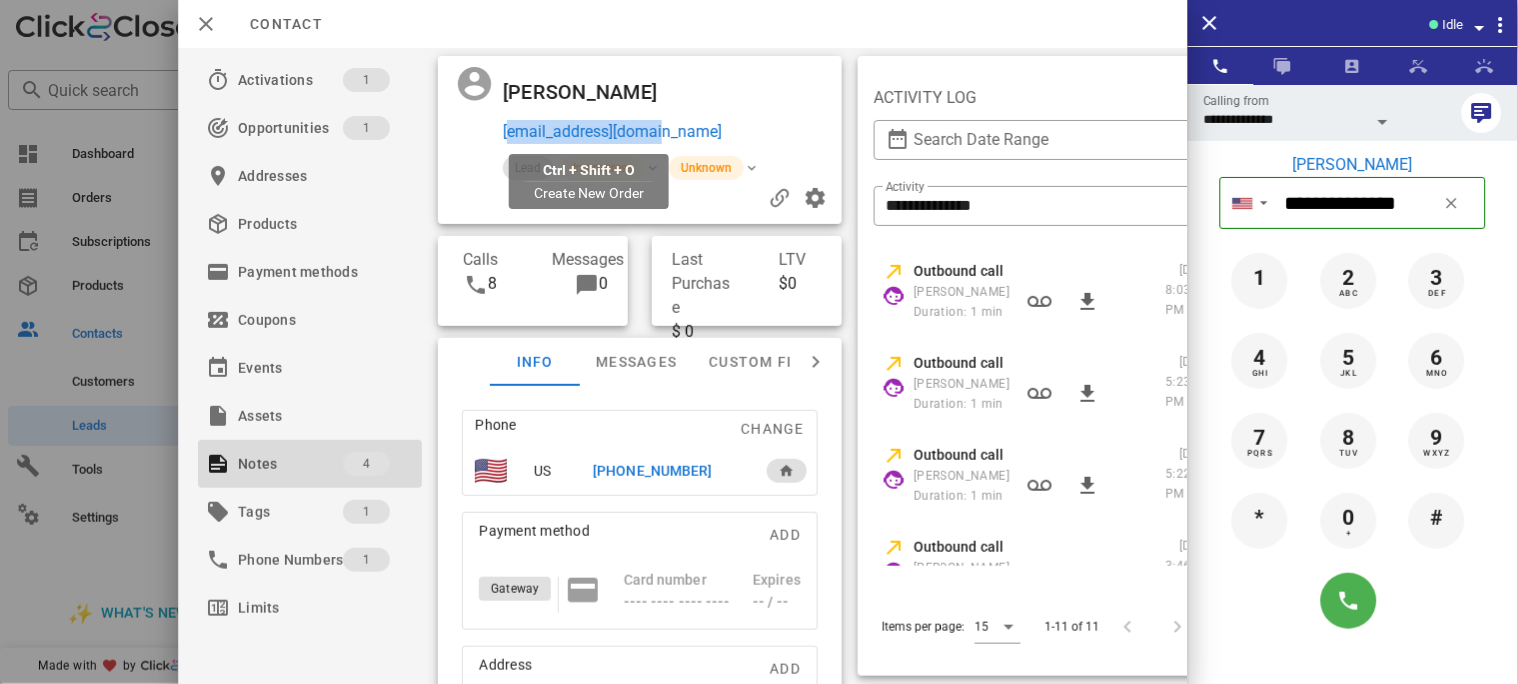 drag, startPoint x: 698, startPoint y: 135, endPoint x: 504, endPoint y: 126, distance: 194.20865 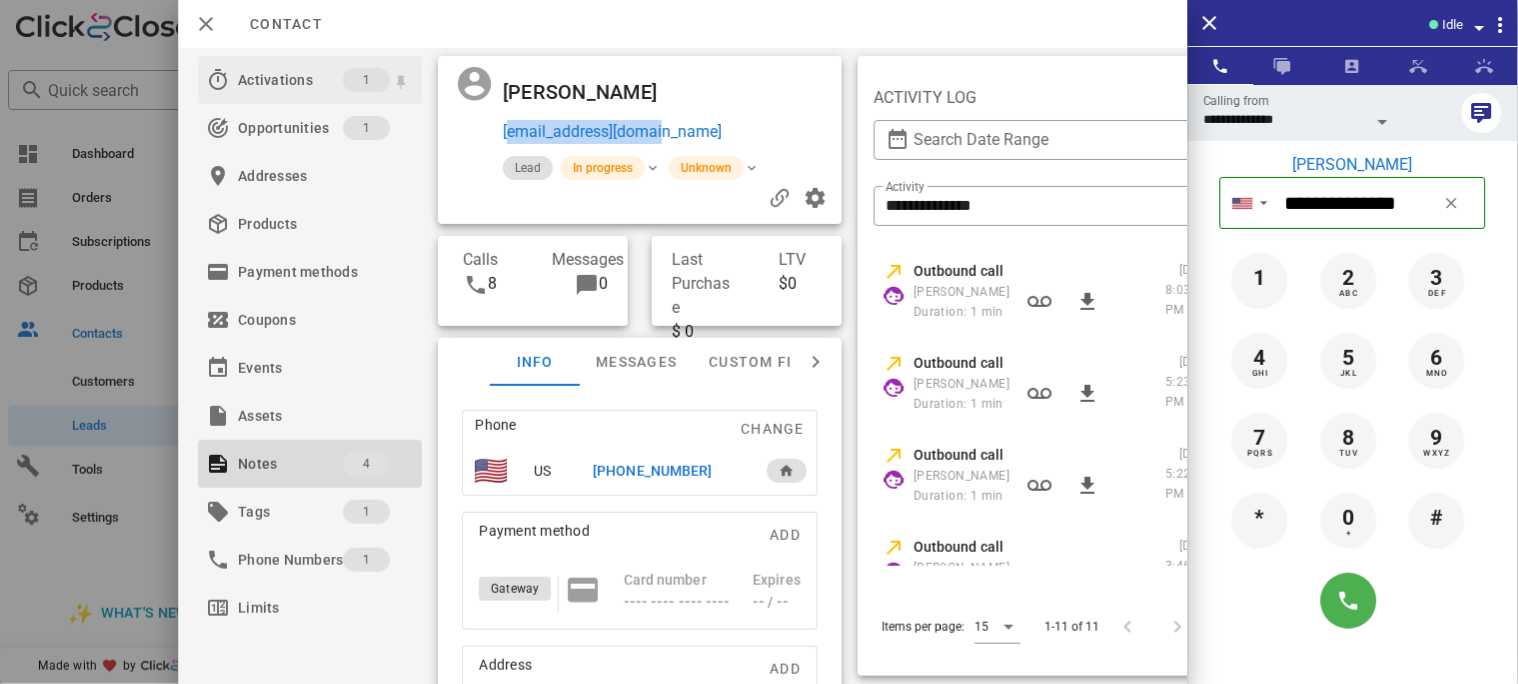 copy on "[EMAIL_ADDRESS][DOMAIN_NAME]" 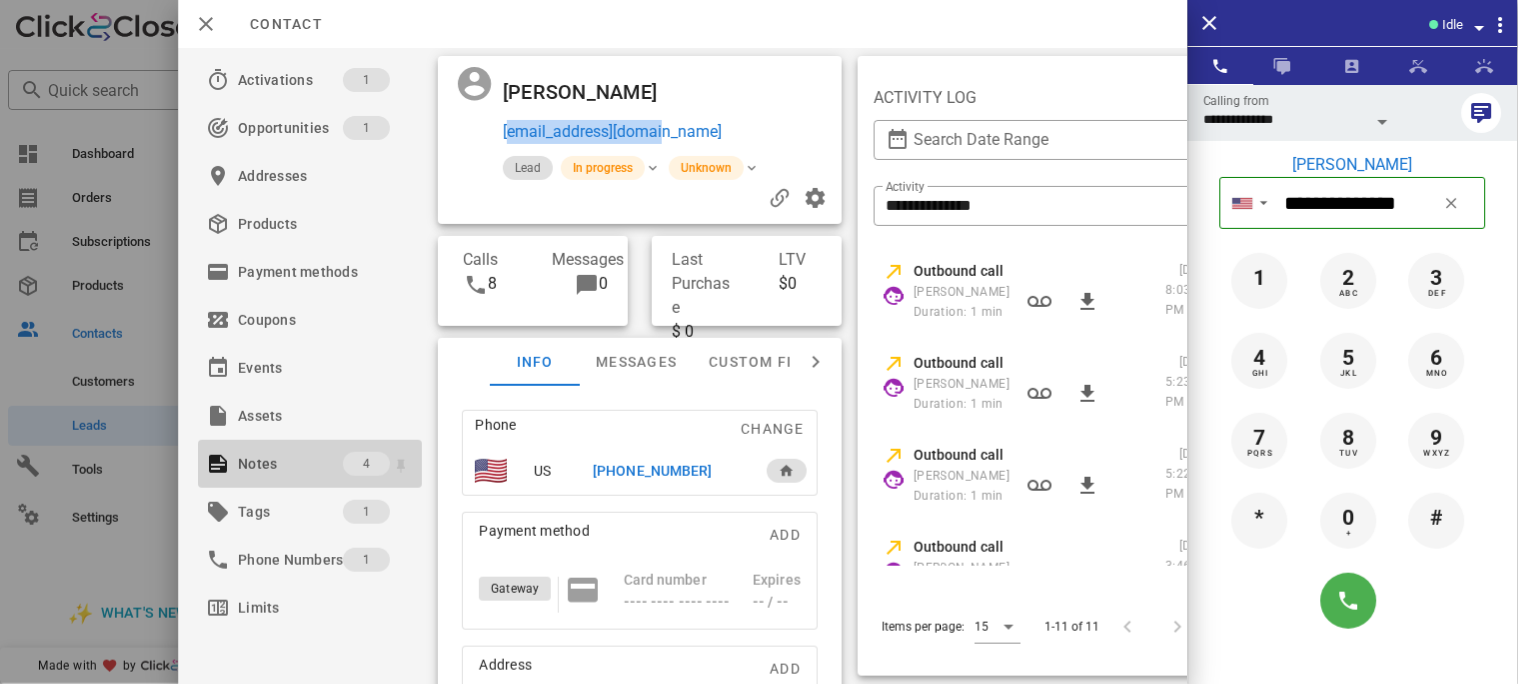 click on "Notes" at bounding box center [290, 464] 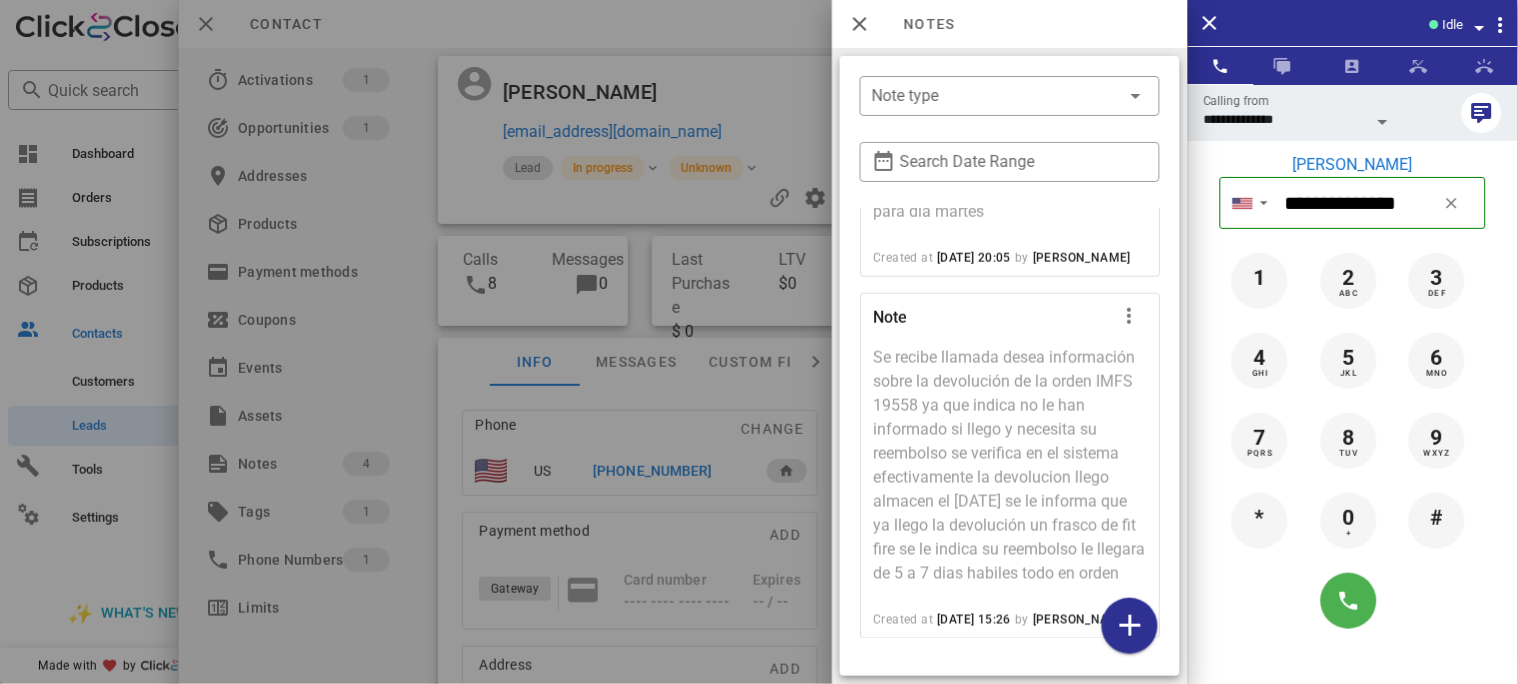 scroll, scrollTop: 648, scrollLeft: 0, axis: vertical 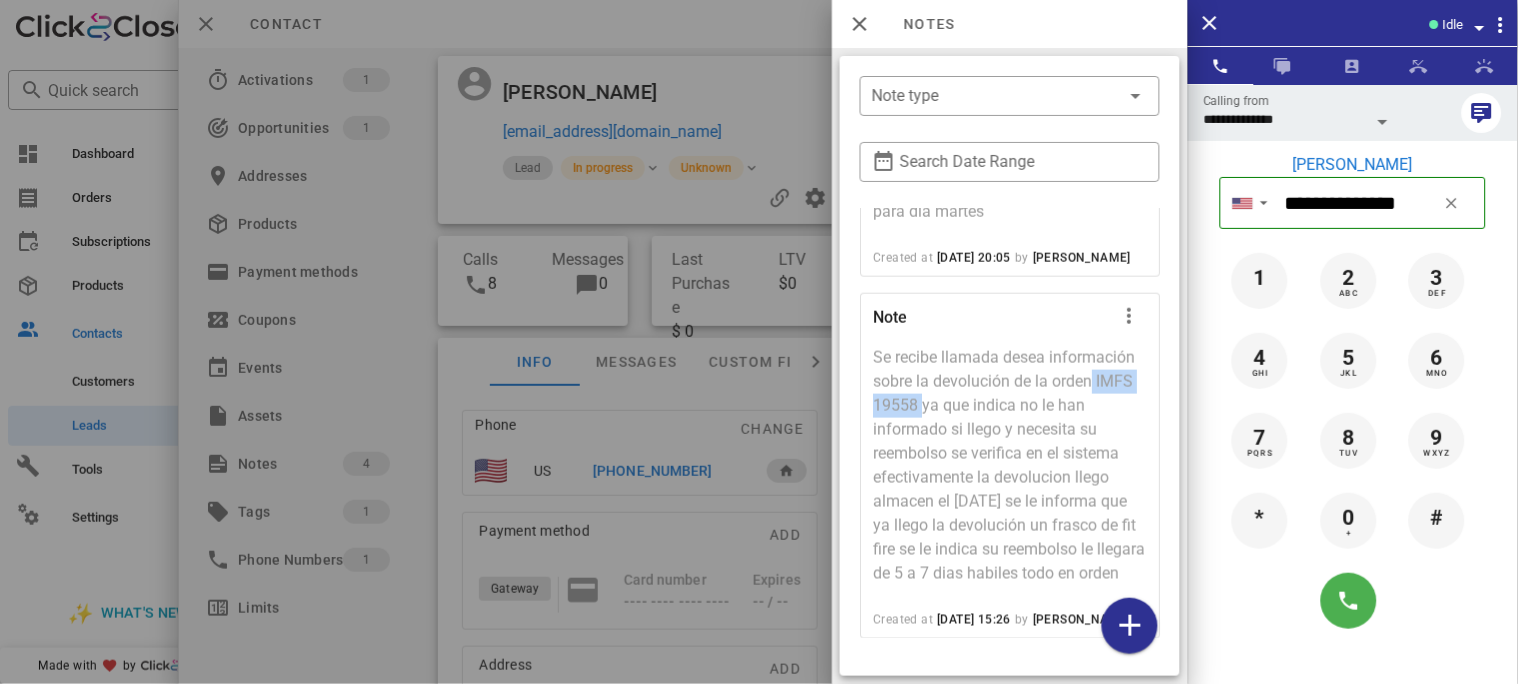 drag, startPoint x: 1022, startPoint y: 360, endPoint x: 931, endPoint y: 358, distance: 91.02197 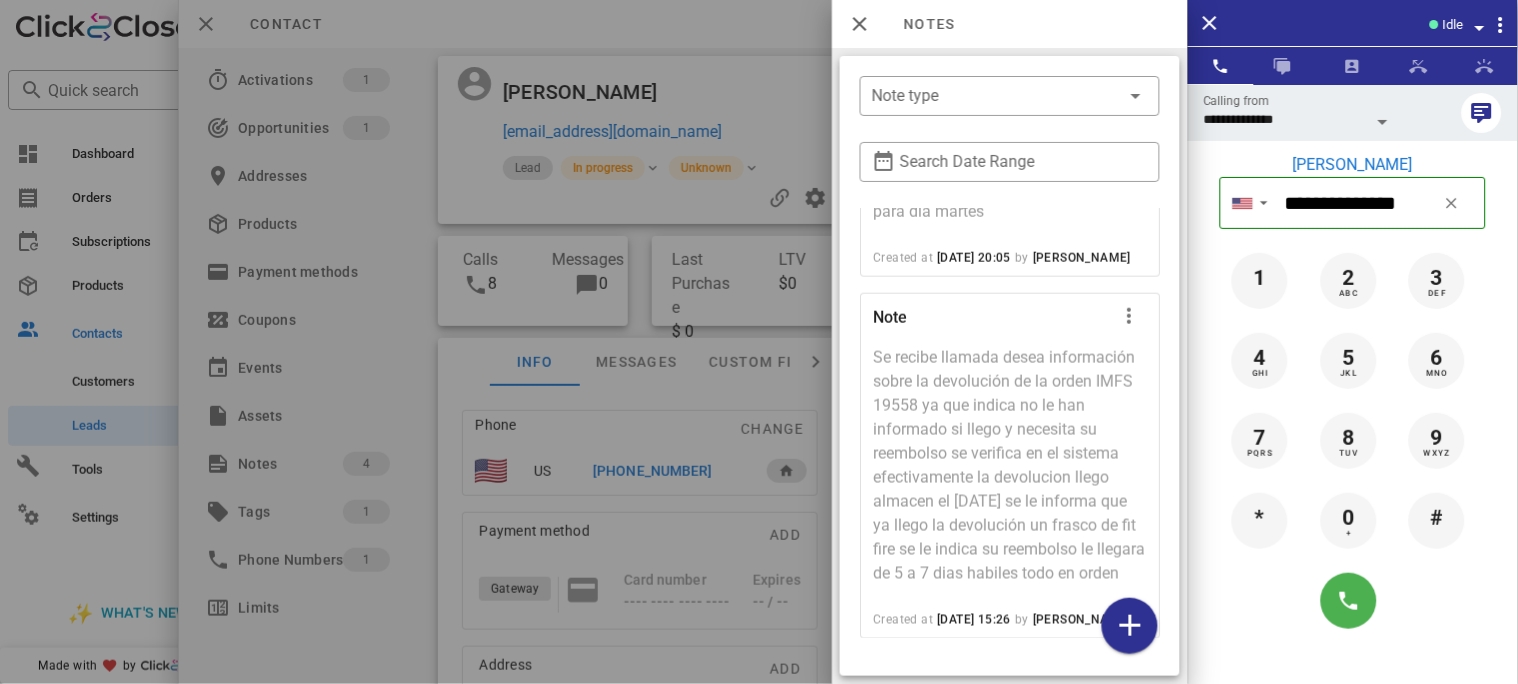 click at bounding box center (759, 342) 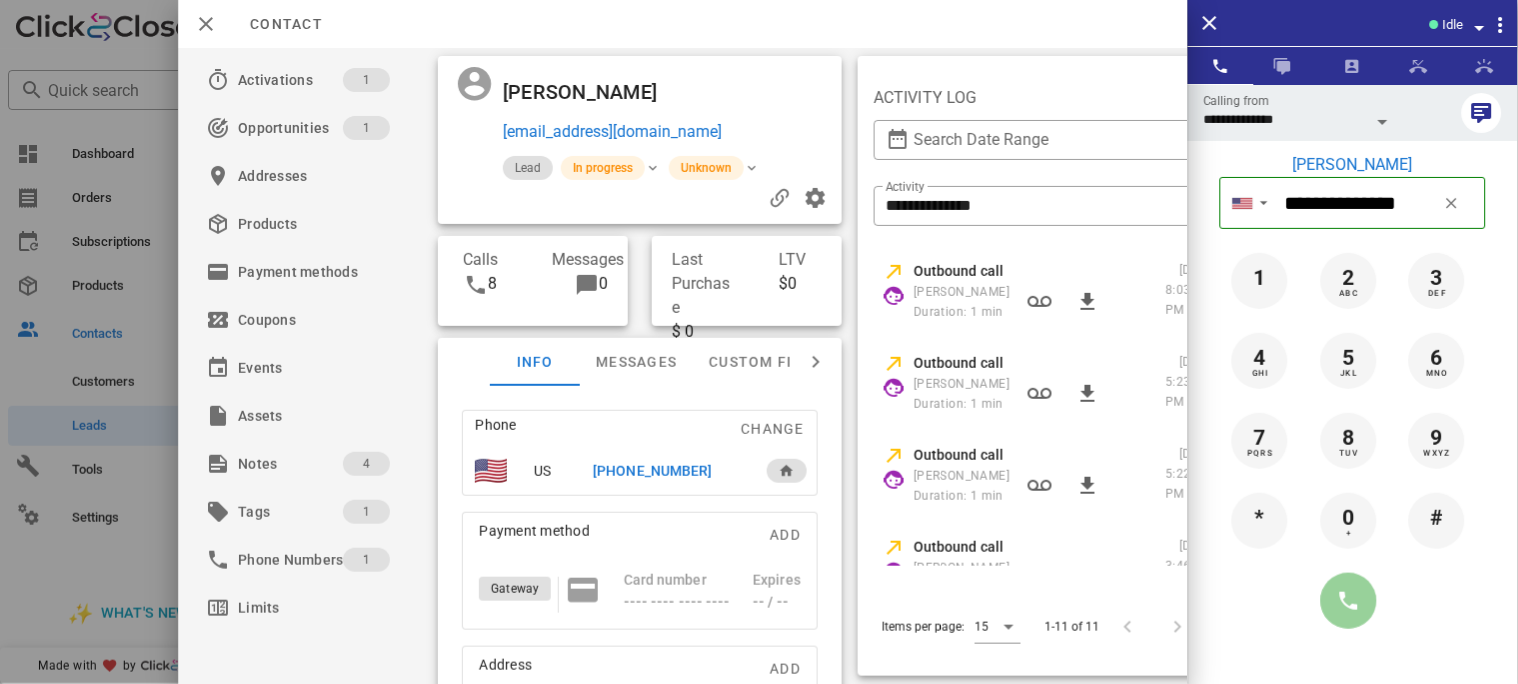 click at bounding box center [1349, 601] 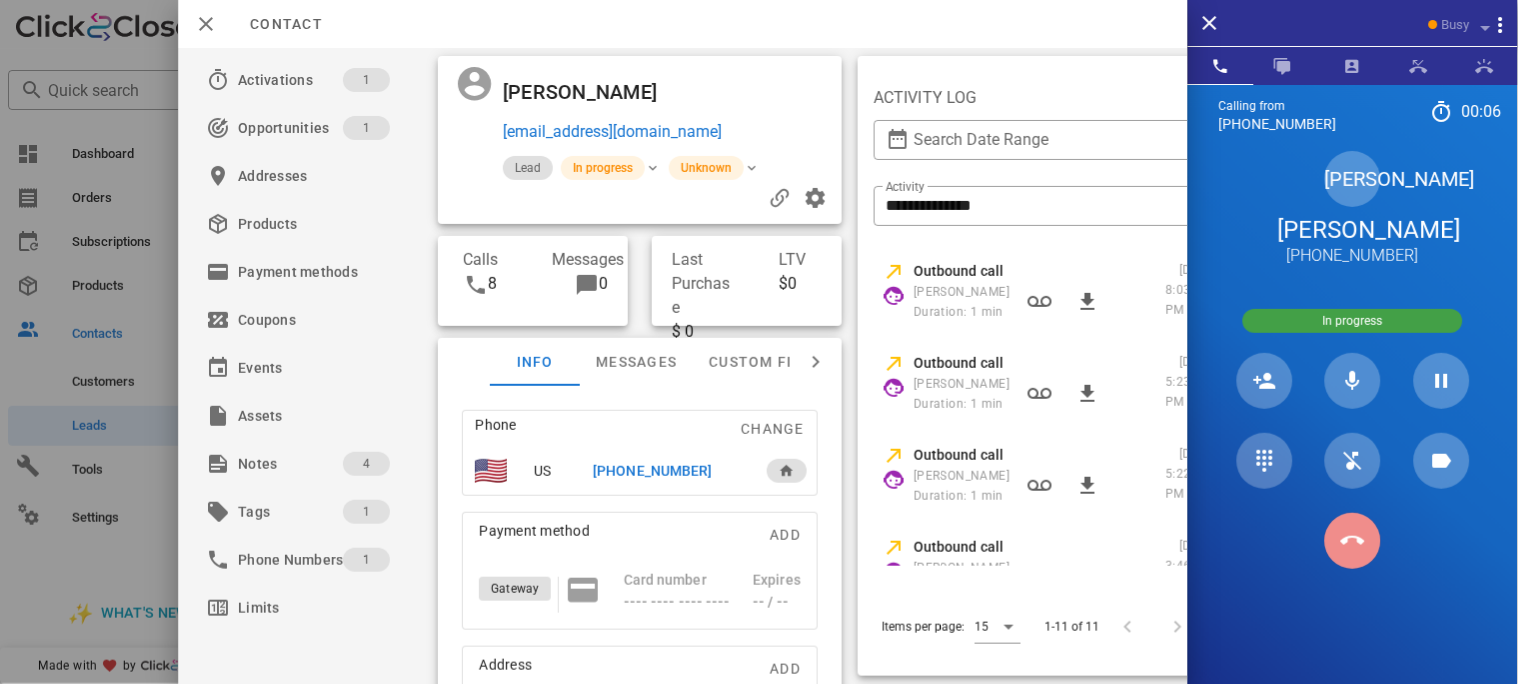 click at bounding box center [1353, 541] 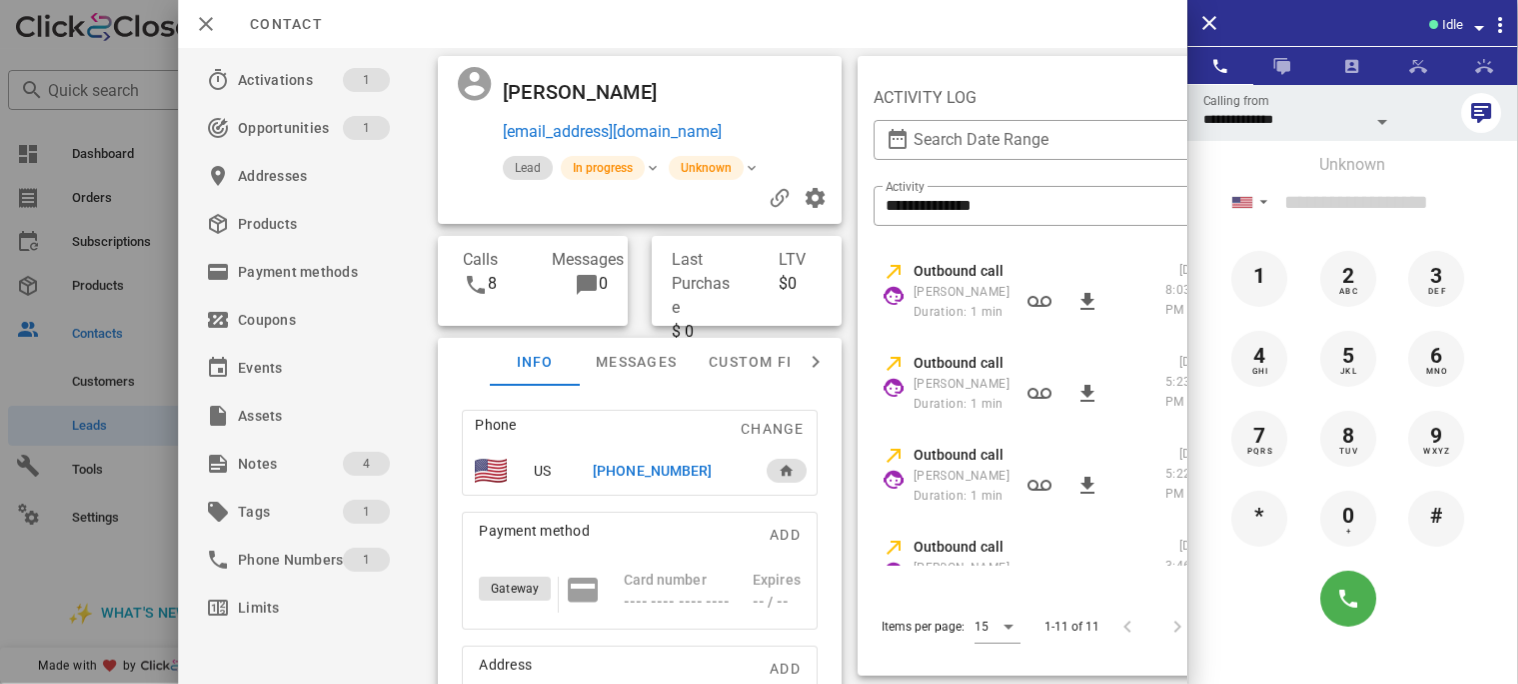 click on "[PHONE_NUMBER]" at bounding box center (652, 471) 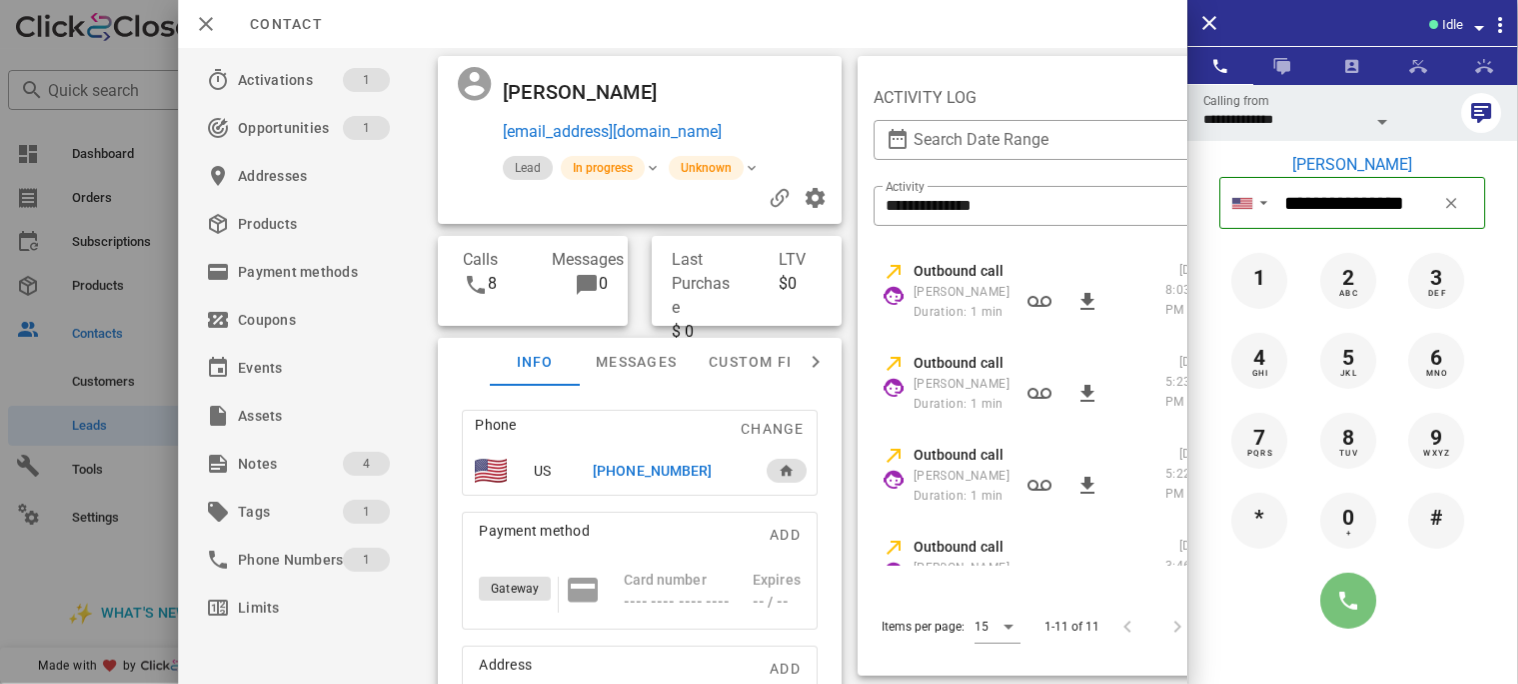 click at bounding box center [1349, 601] 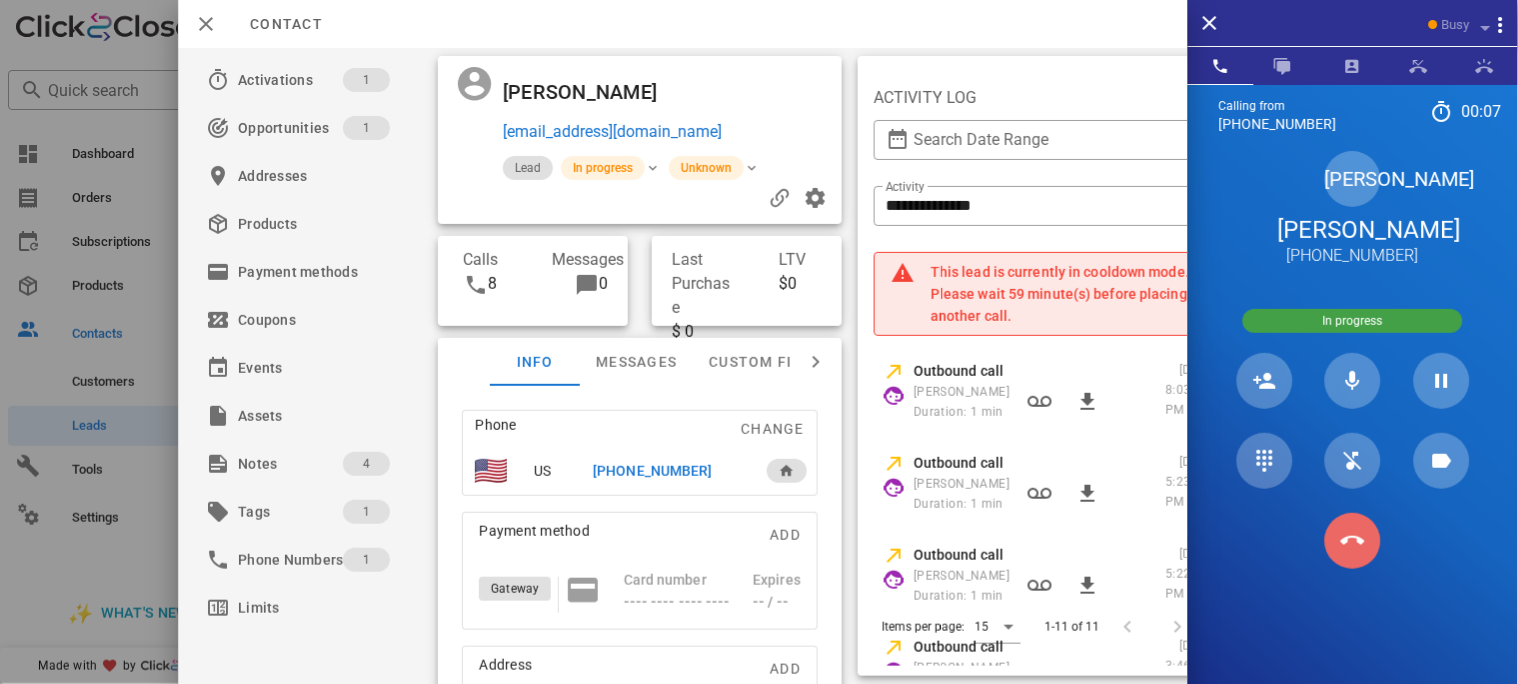 click at bounding box center (1353, 541) 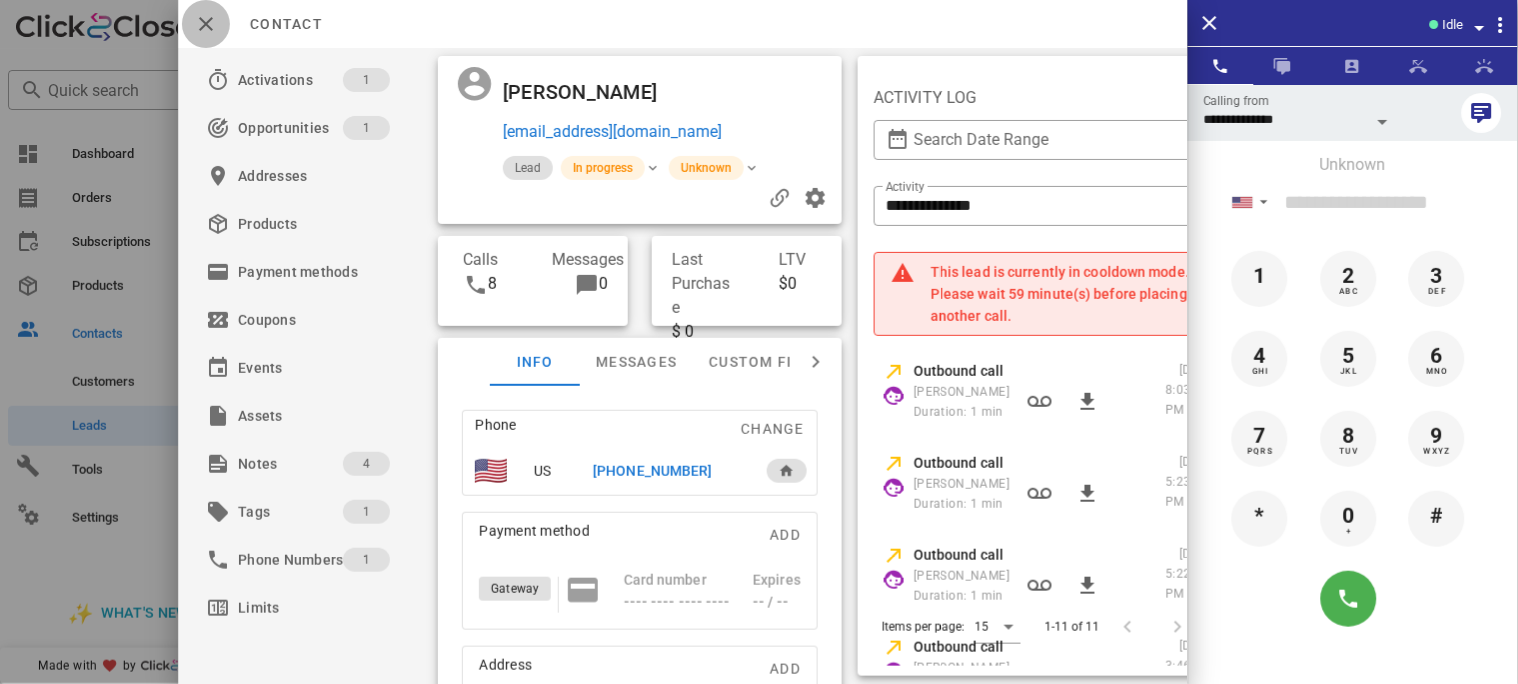 click at bounding box center (206, 24) 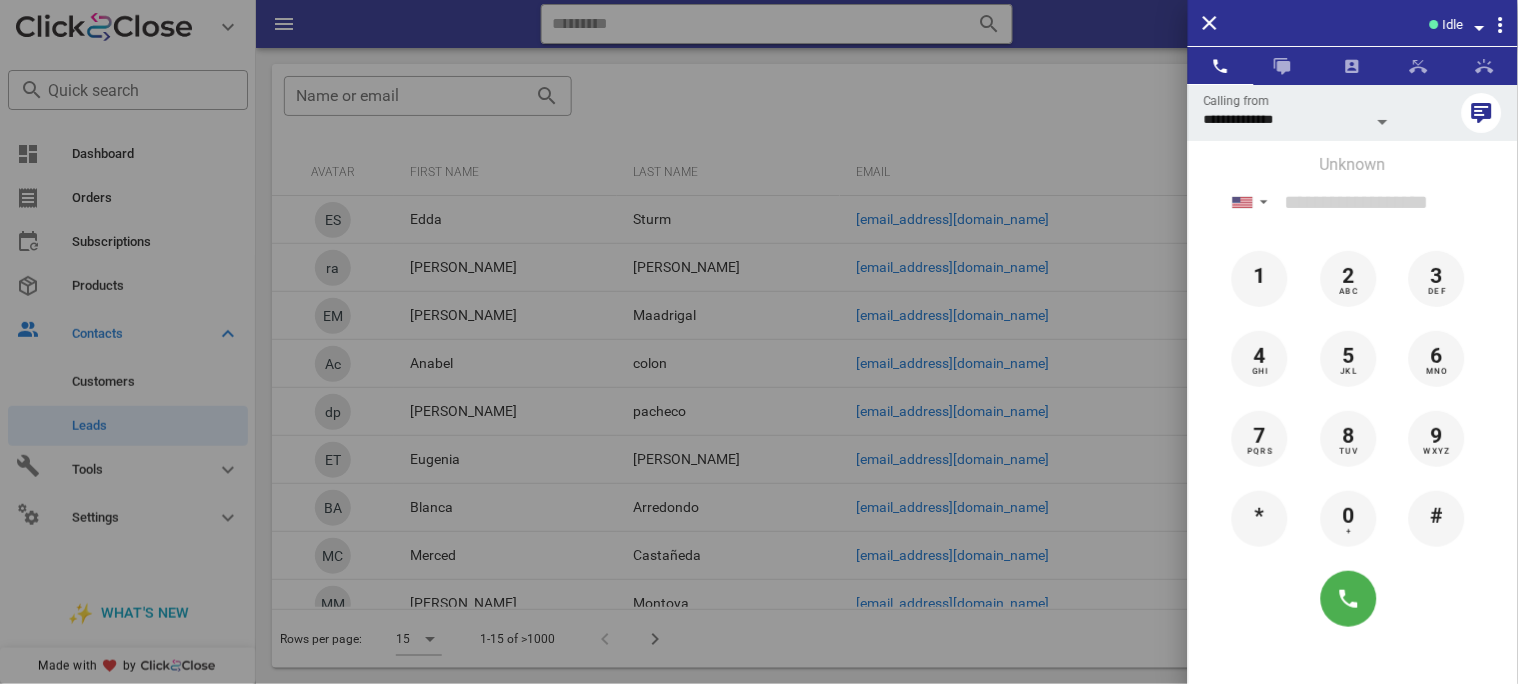 click at bounding box center (759, 342) 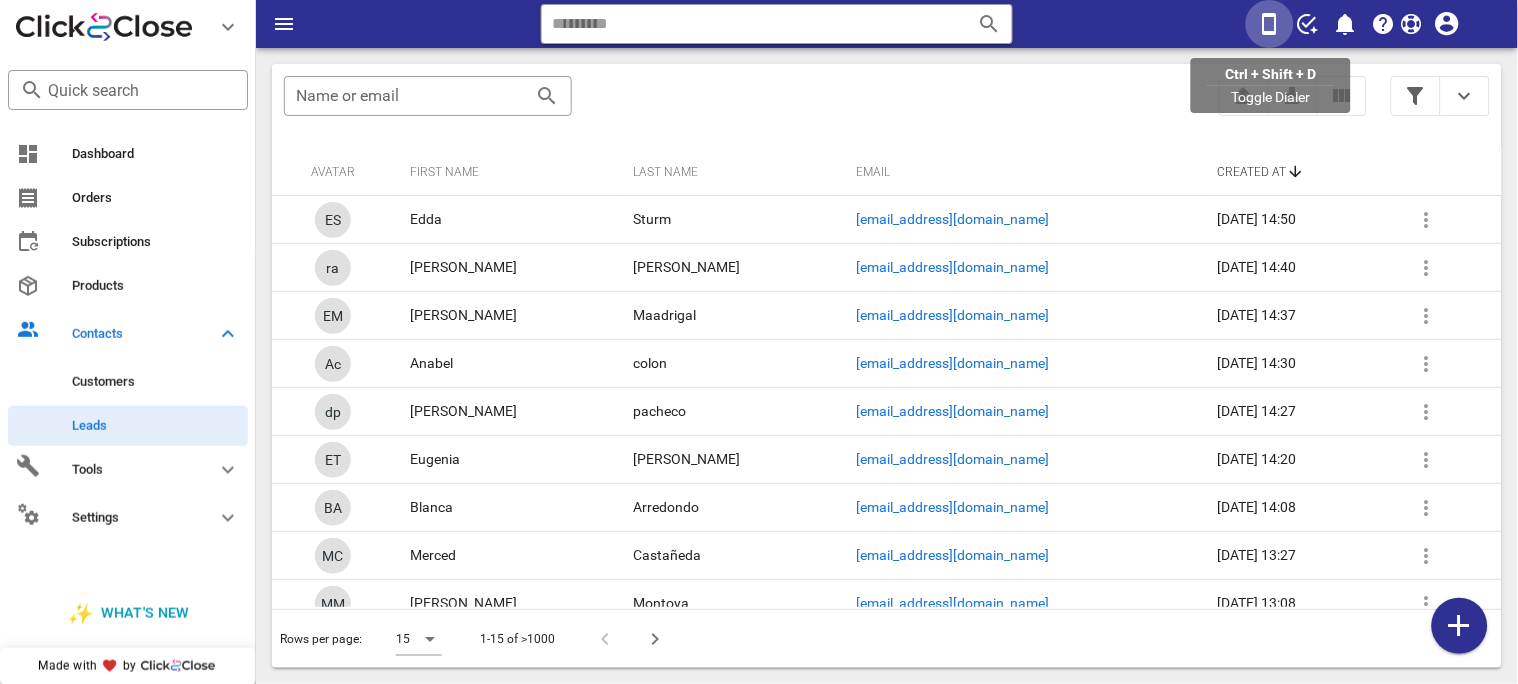click at bounding box center (1270, 24) 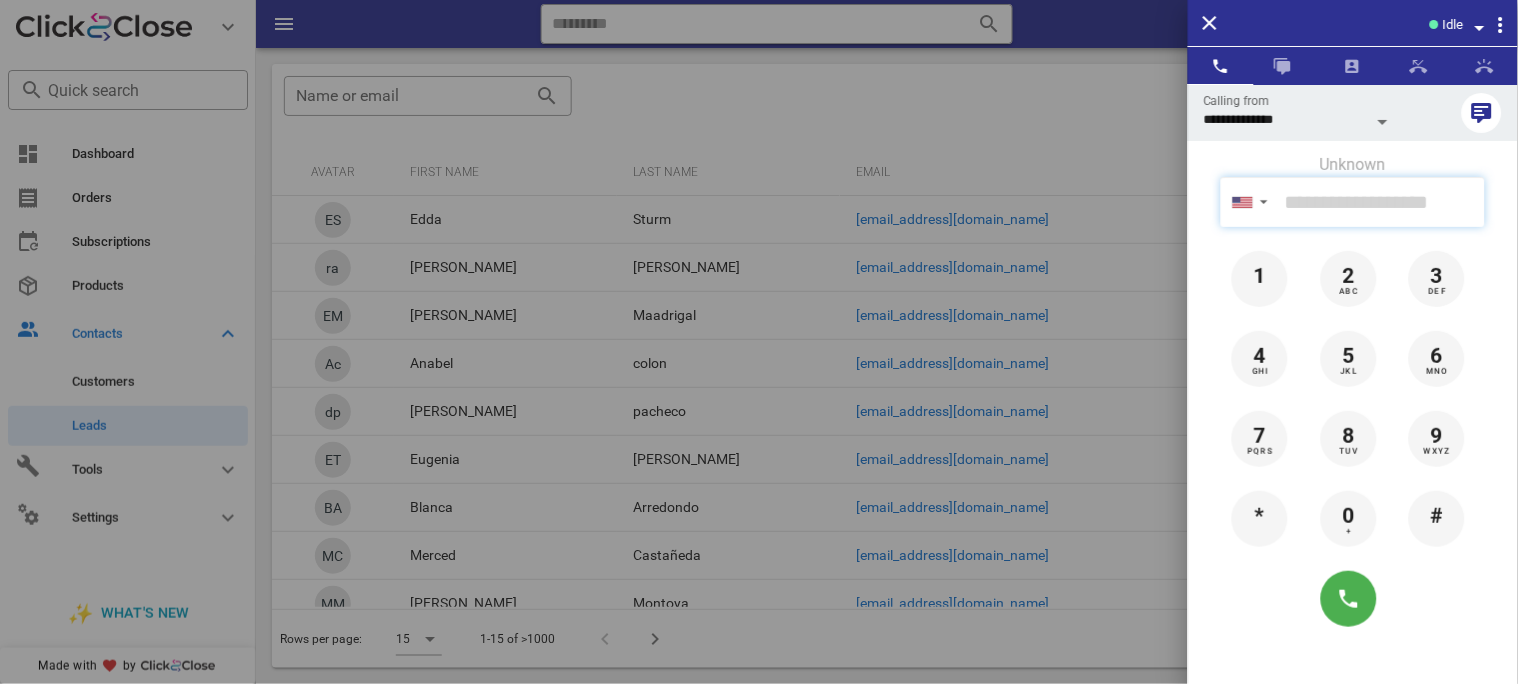click at bounding box center [1381, 202] 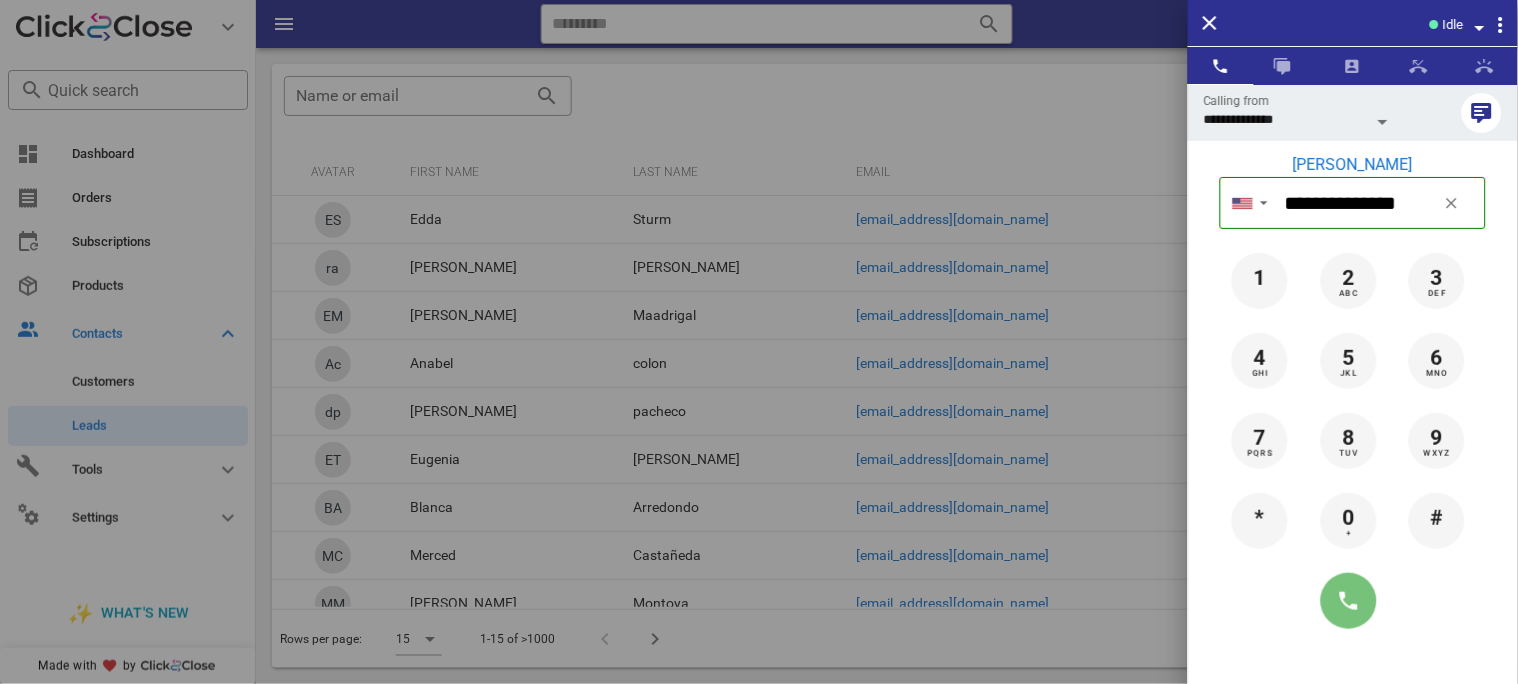 click at bounding box center (1349, 601) 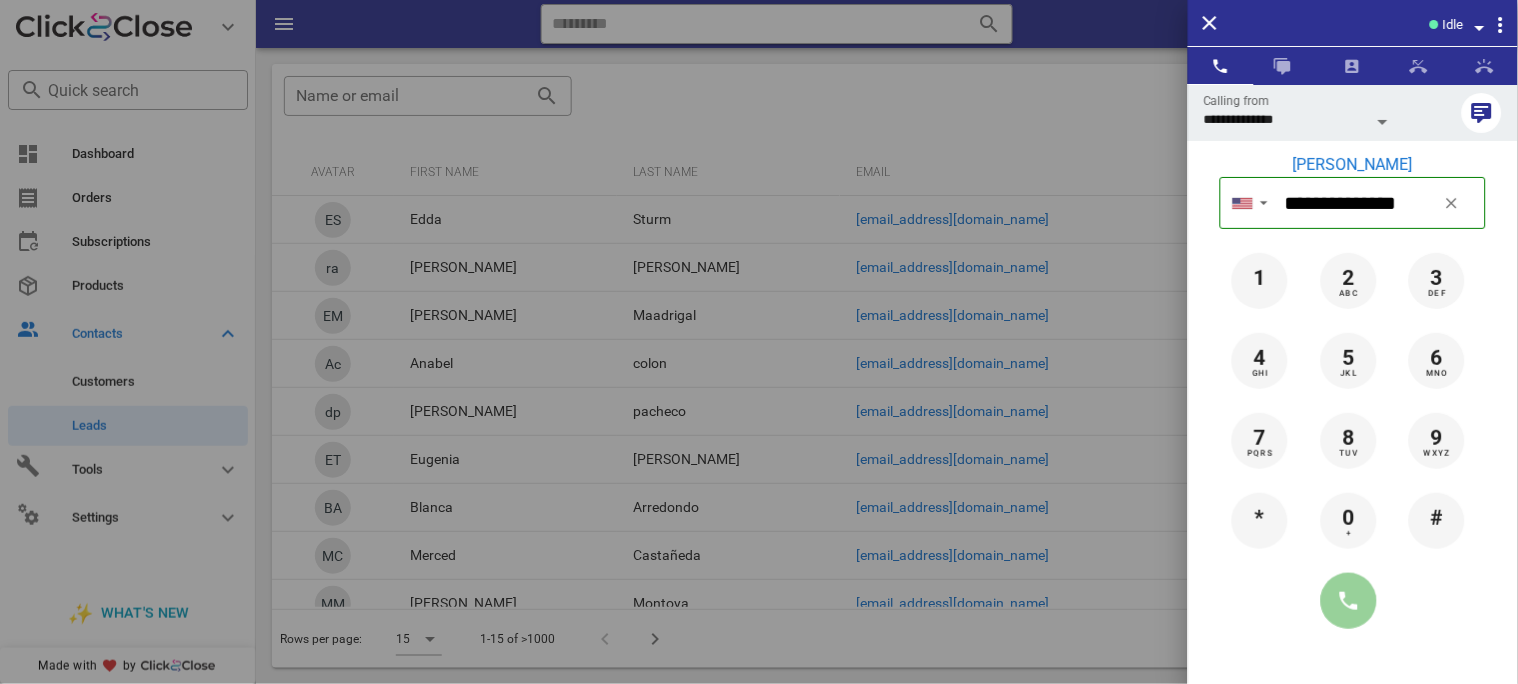type on "**********" 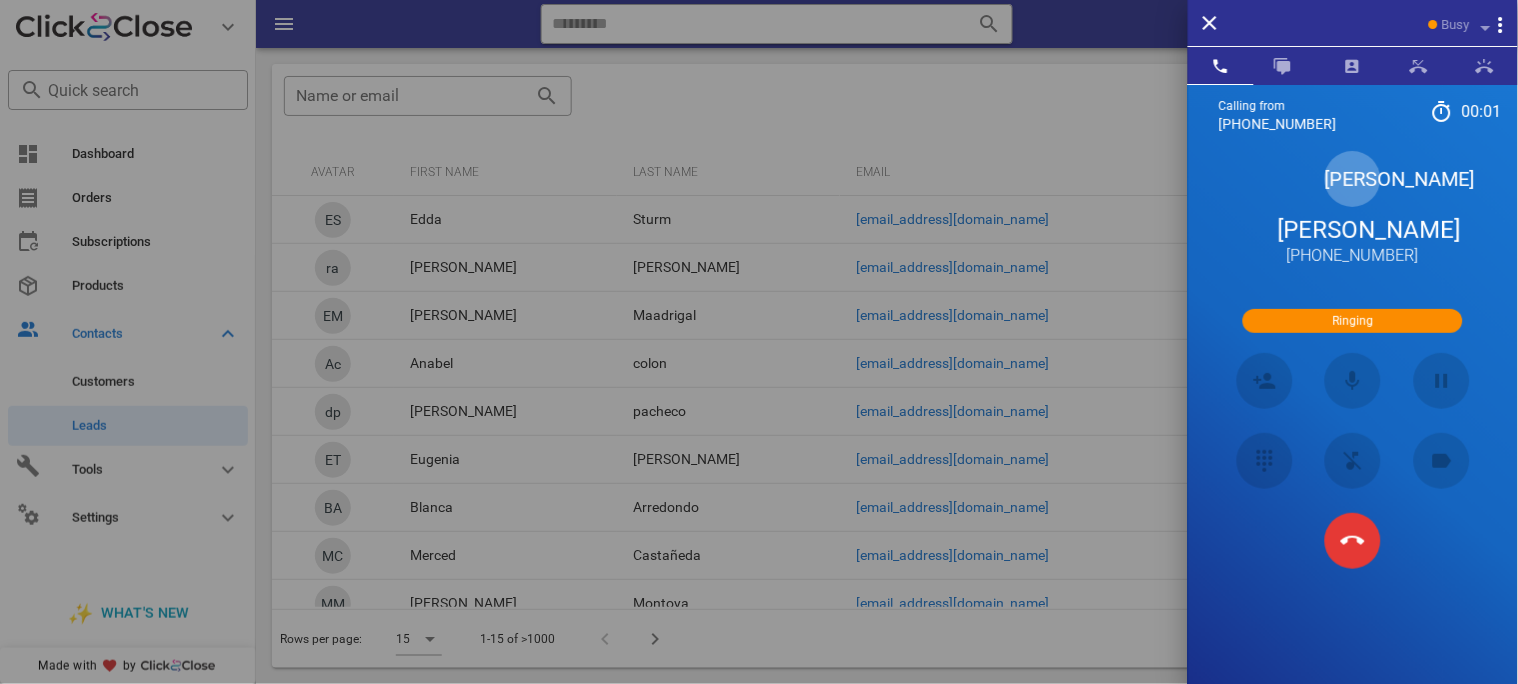 click on "[PERSON_NAME]" at bounding box center [1353, 230] 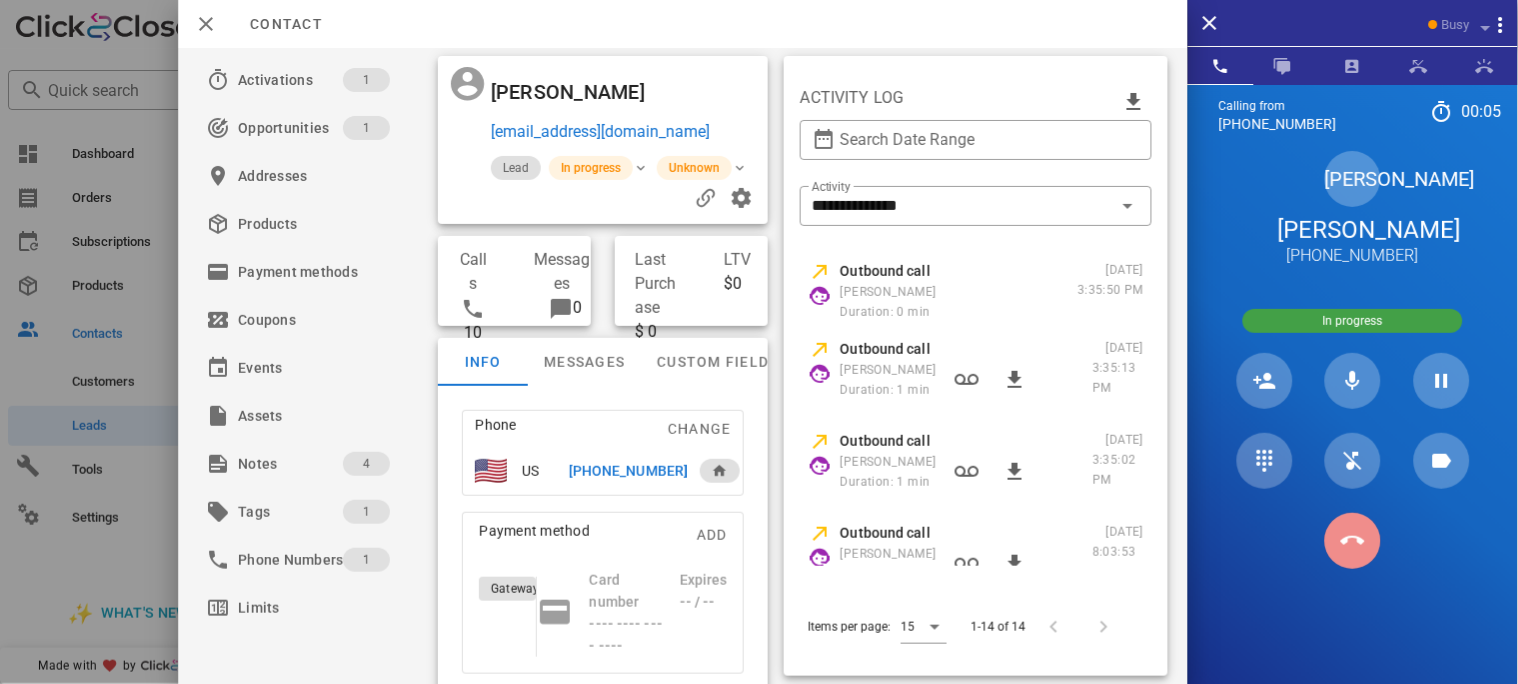 click at bounding box center [1353, 541] 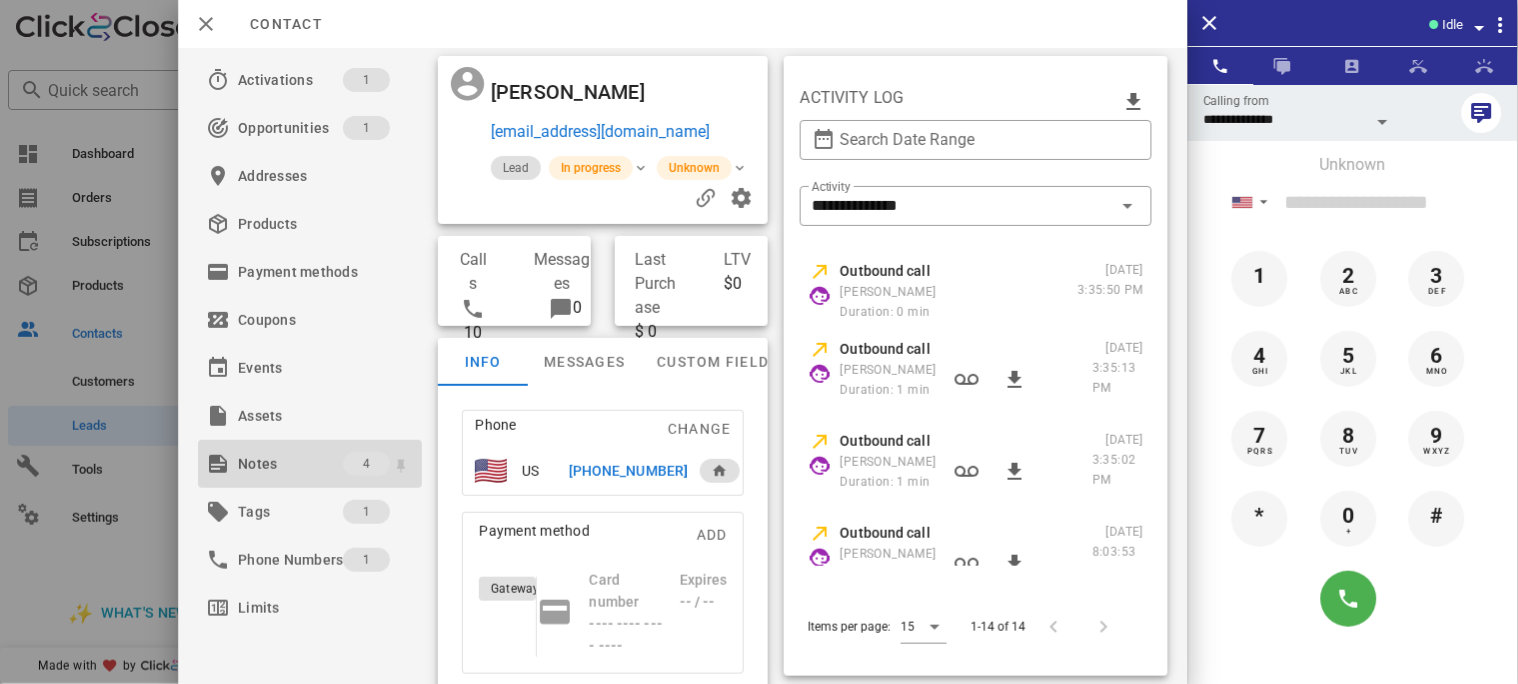click on "Notes" at bounding box center (290, 464) 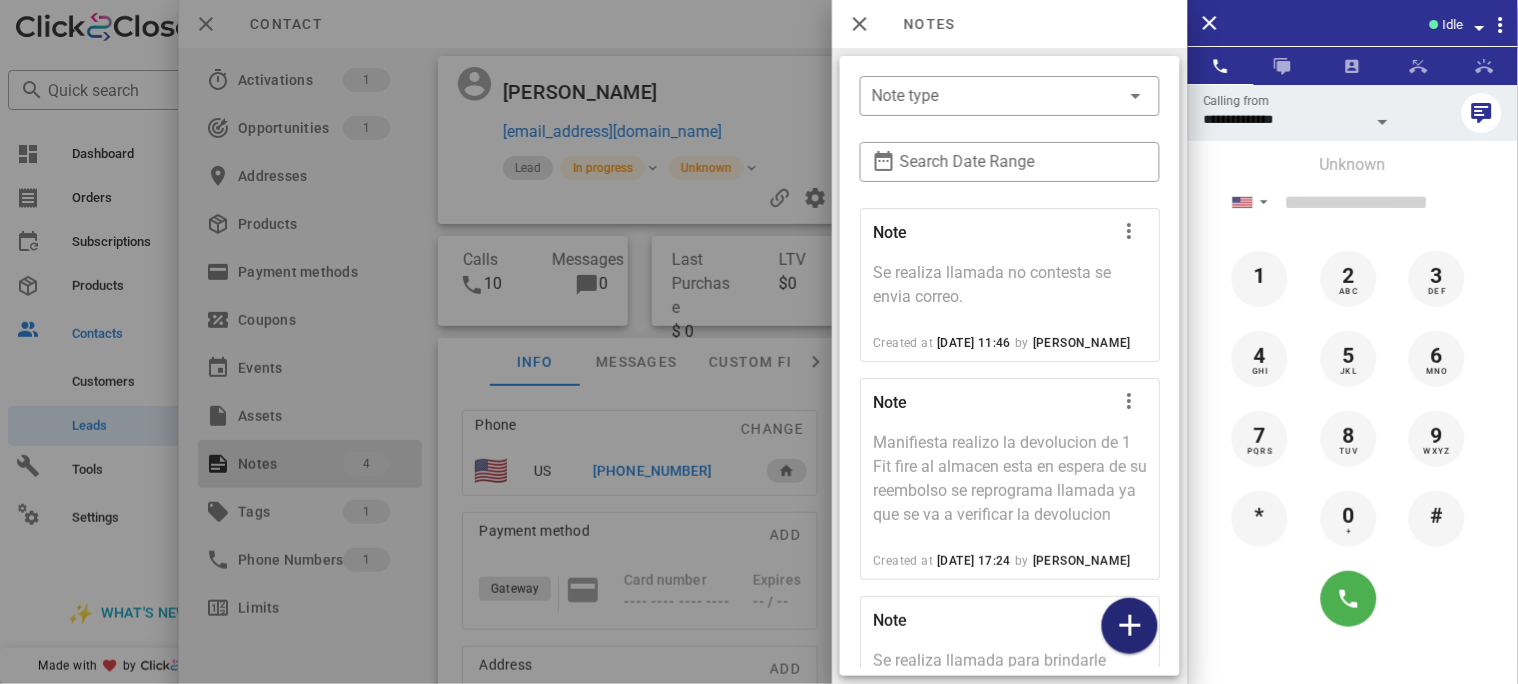 click at bounding box center [1130, 626] 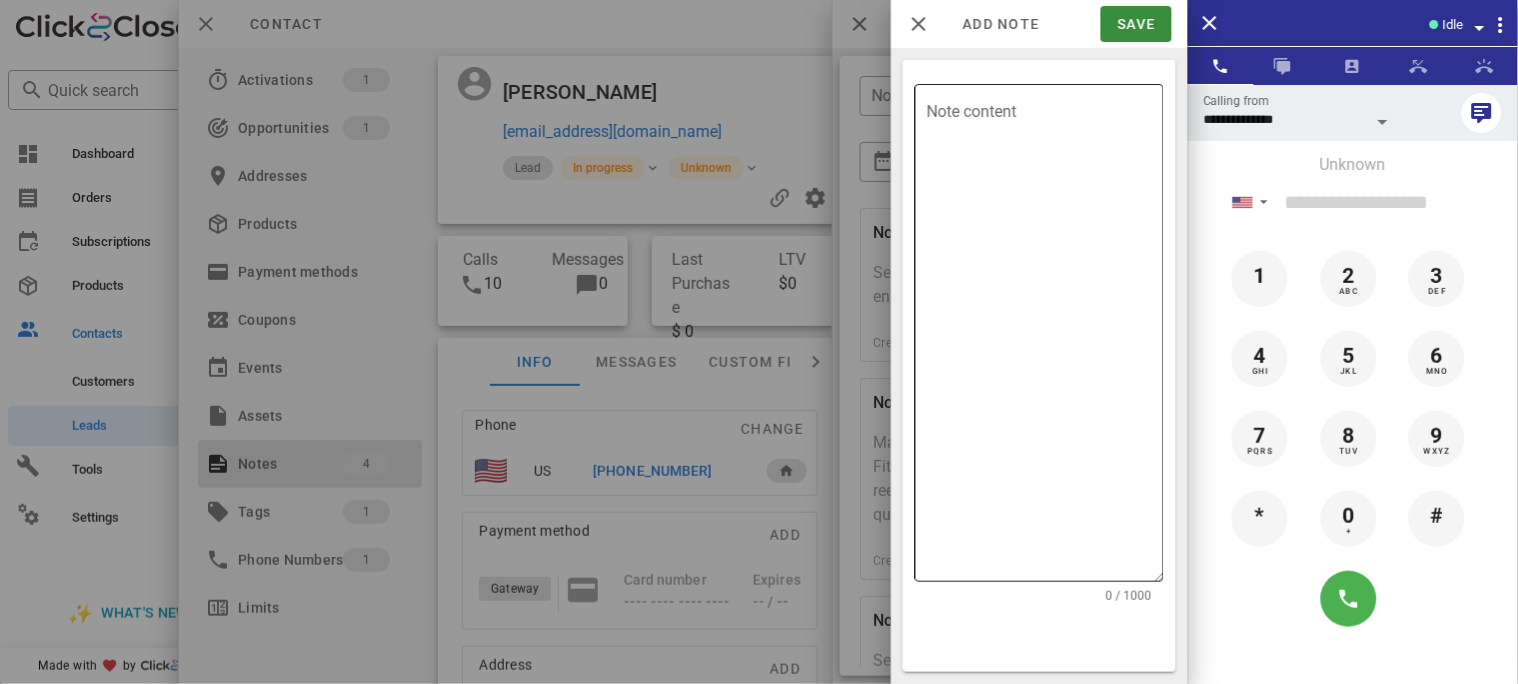 click on "Note content" at bounding box center [1045, 338] 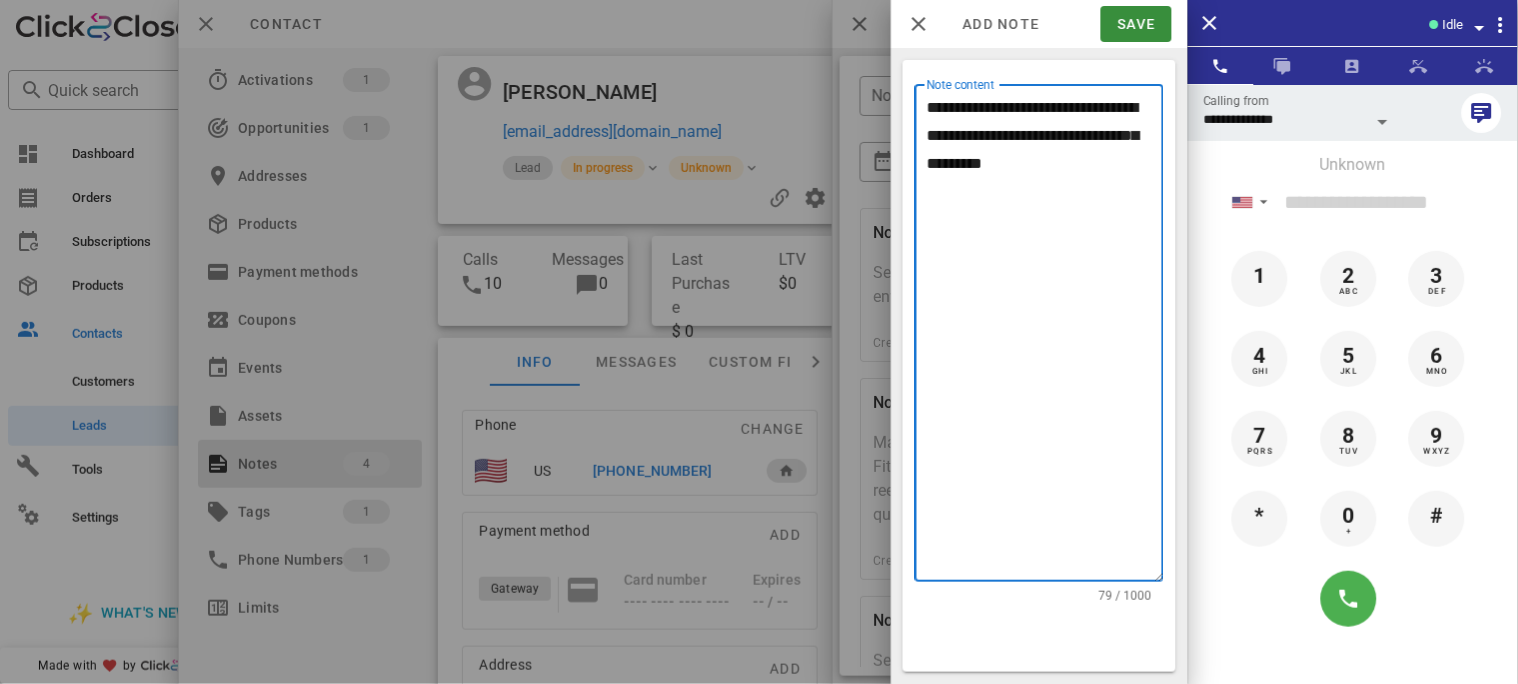 click on "**********" at bounding box center [1045, 338] 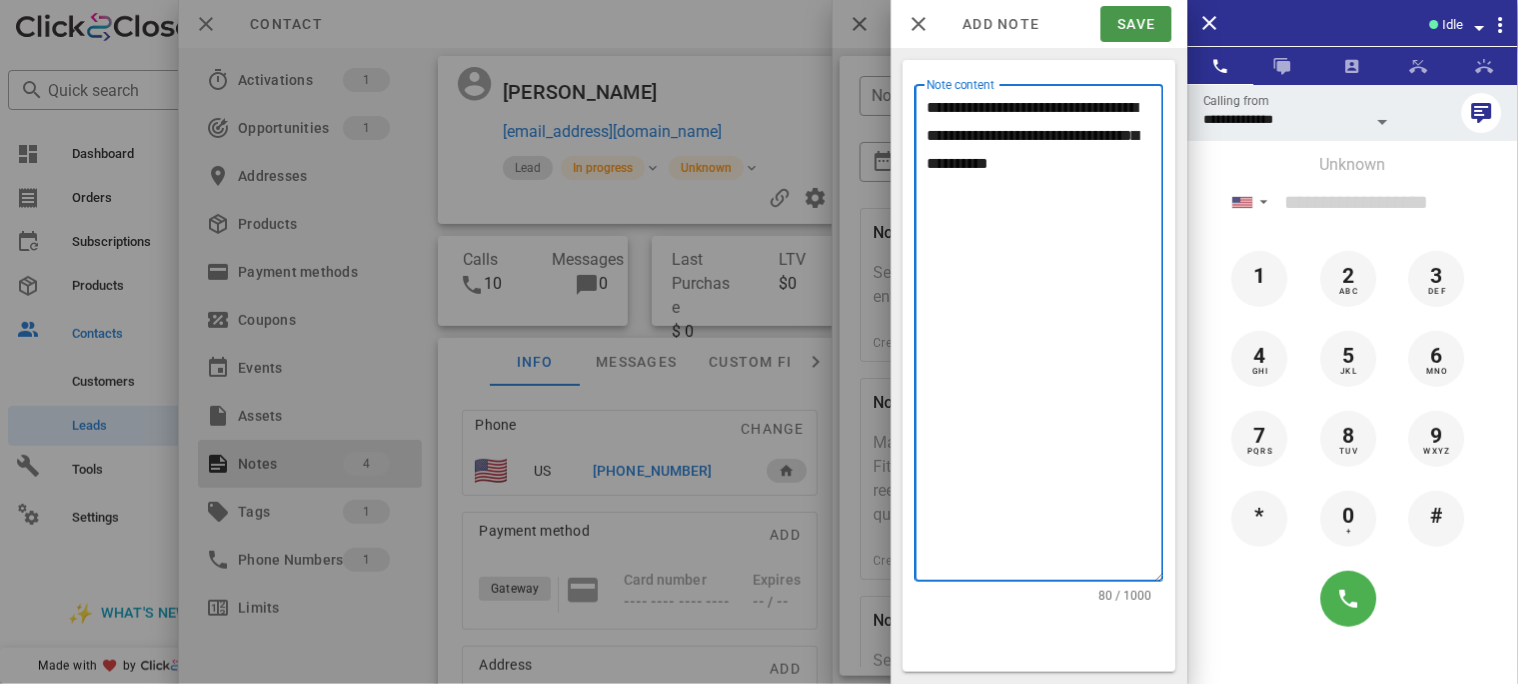 type on "**********" 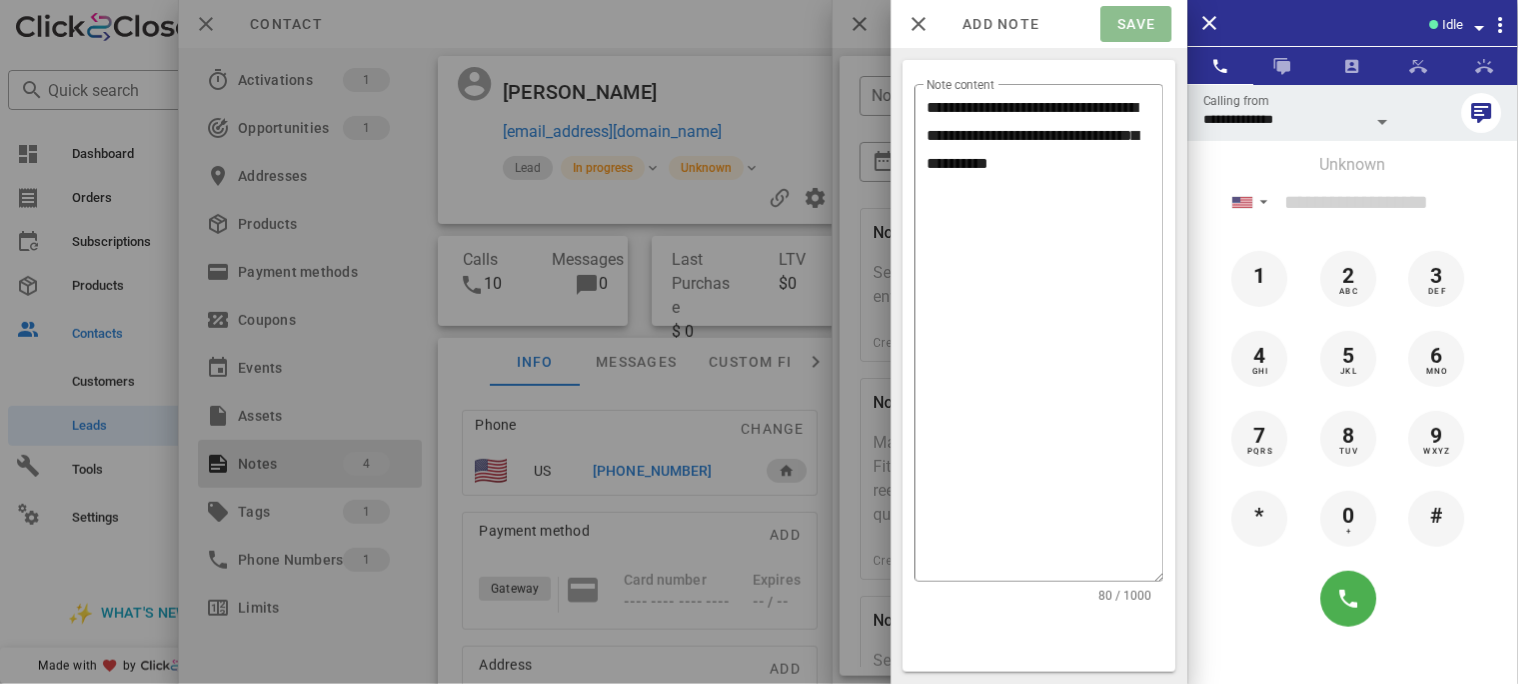 click on "Save" at bounding box center (1136, 24) 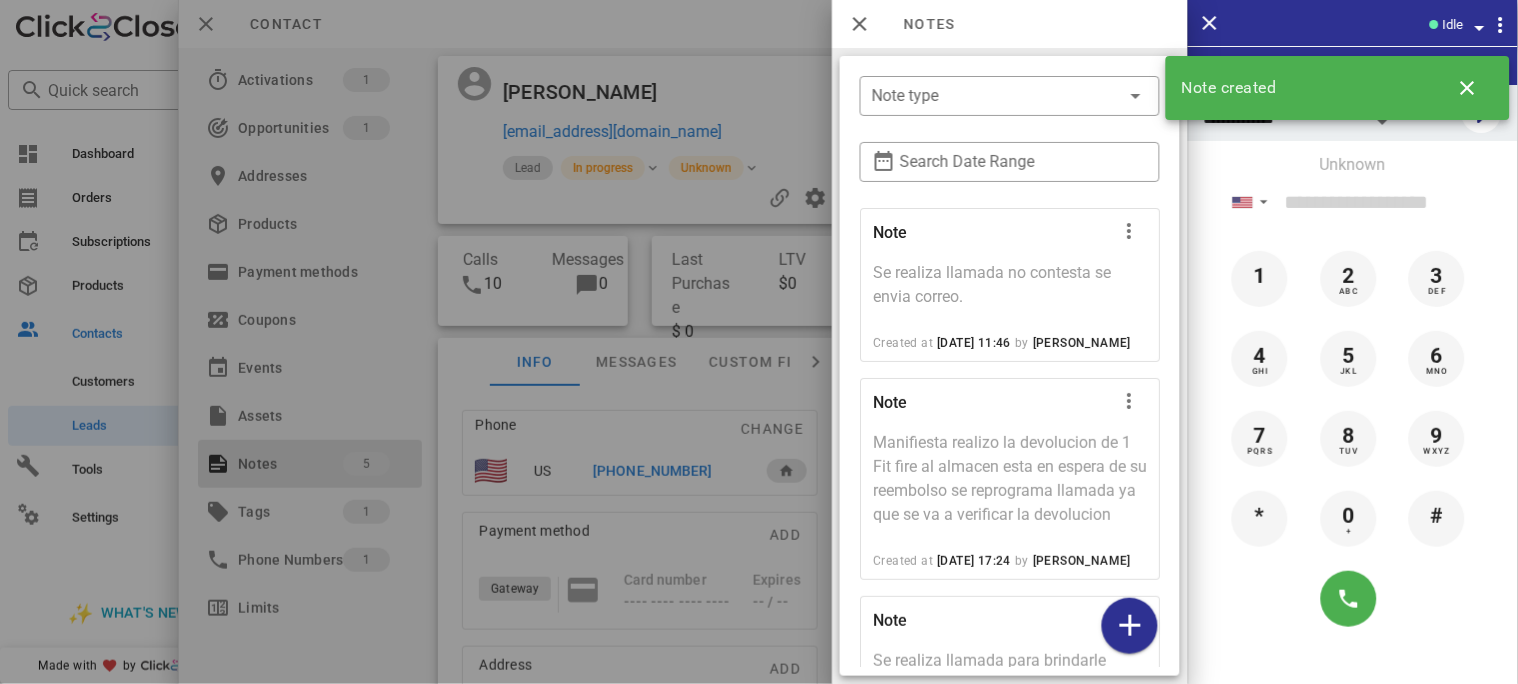 drag, startPoint x: 708, startPoint y: 128, endPoint x: 679, endPoint y: 129, distance: 29.017237 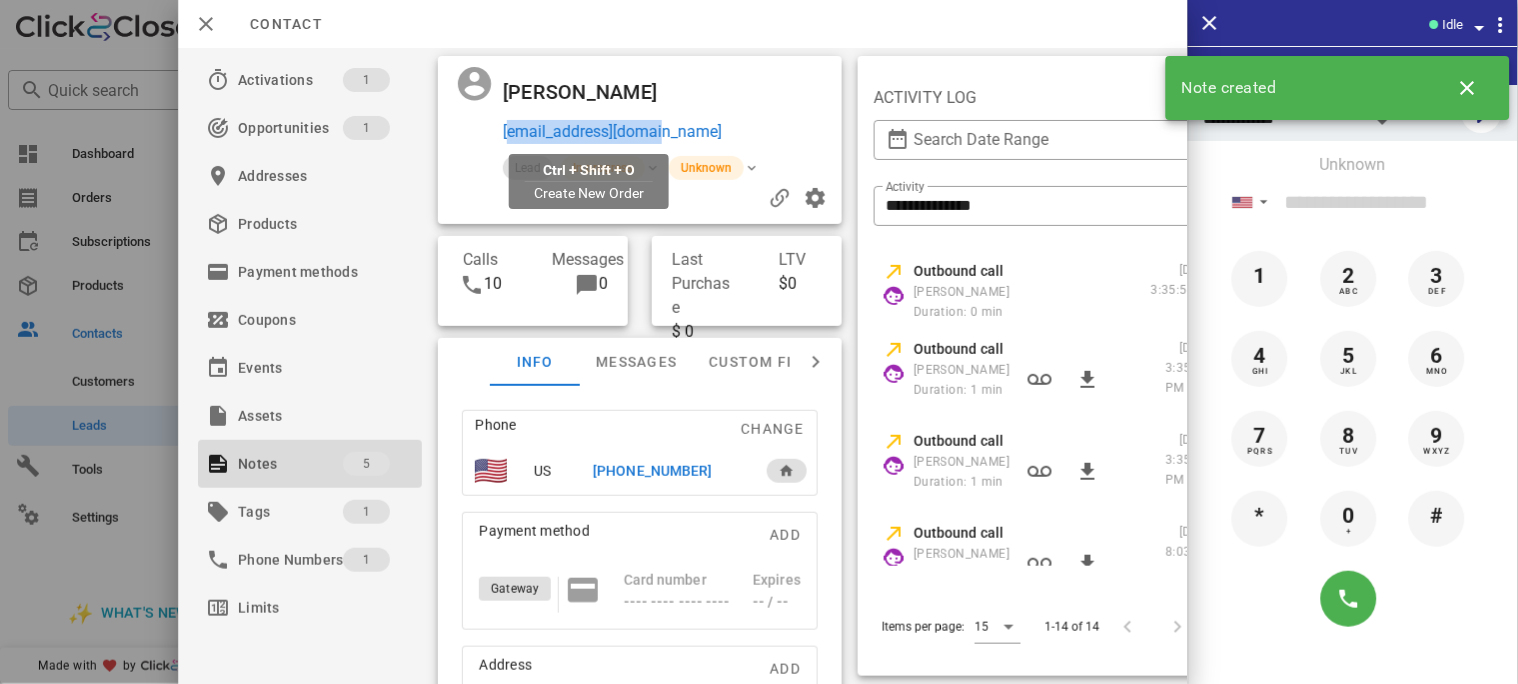 drag, startPoint x: 696, startPoint y: 127, endPoint x: 504, endPoint y: 135, distance: 192.1666 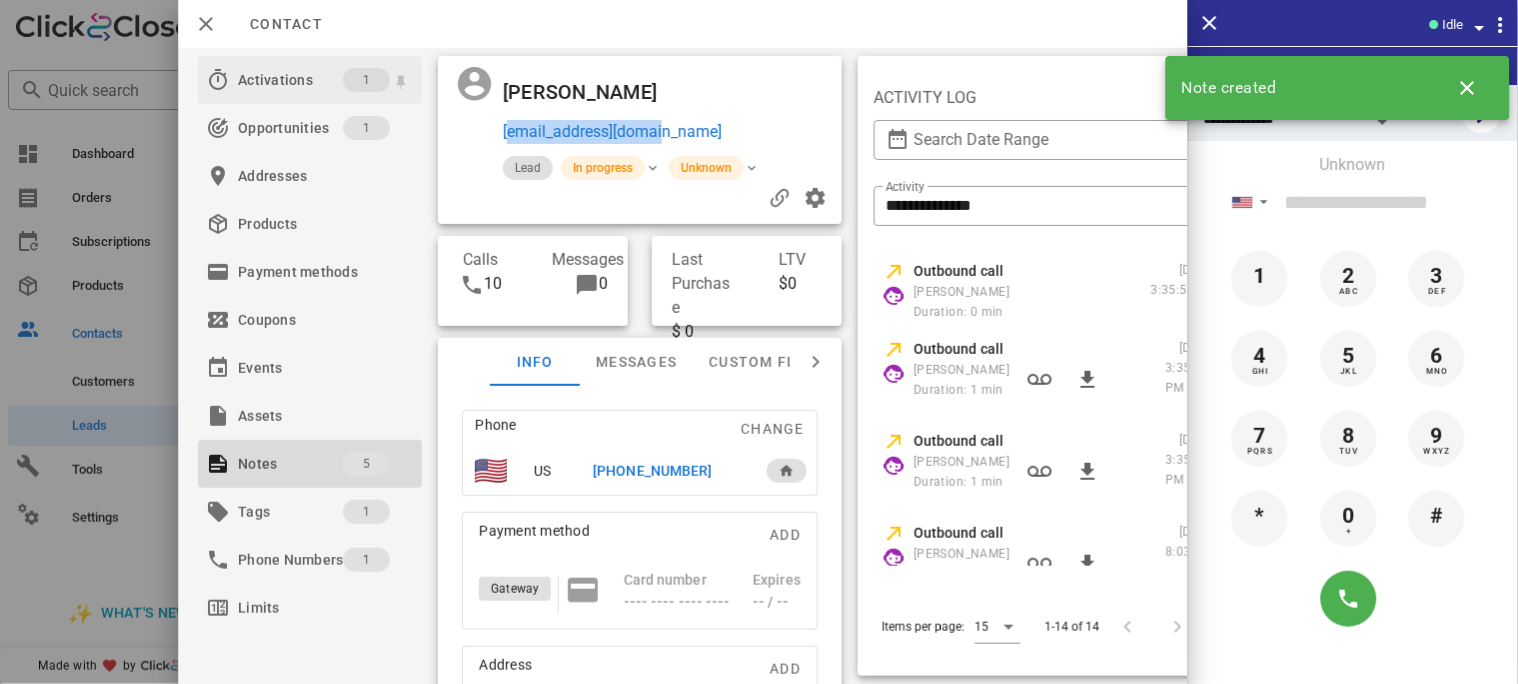copy on "[EMAIL_ADDRESS][DOMAIN_NAME]" 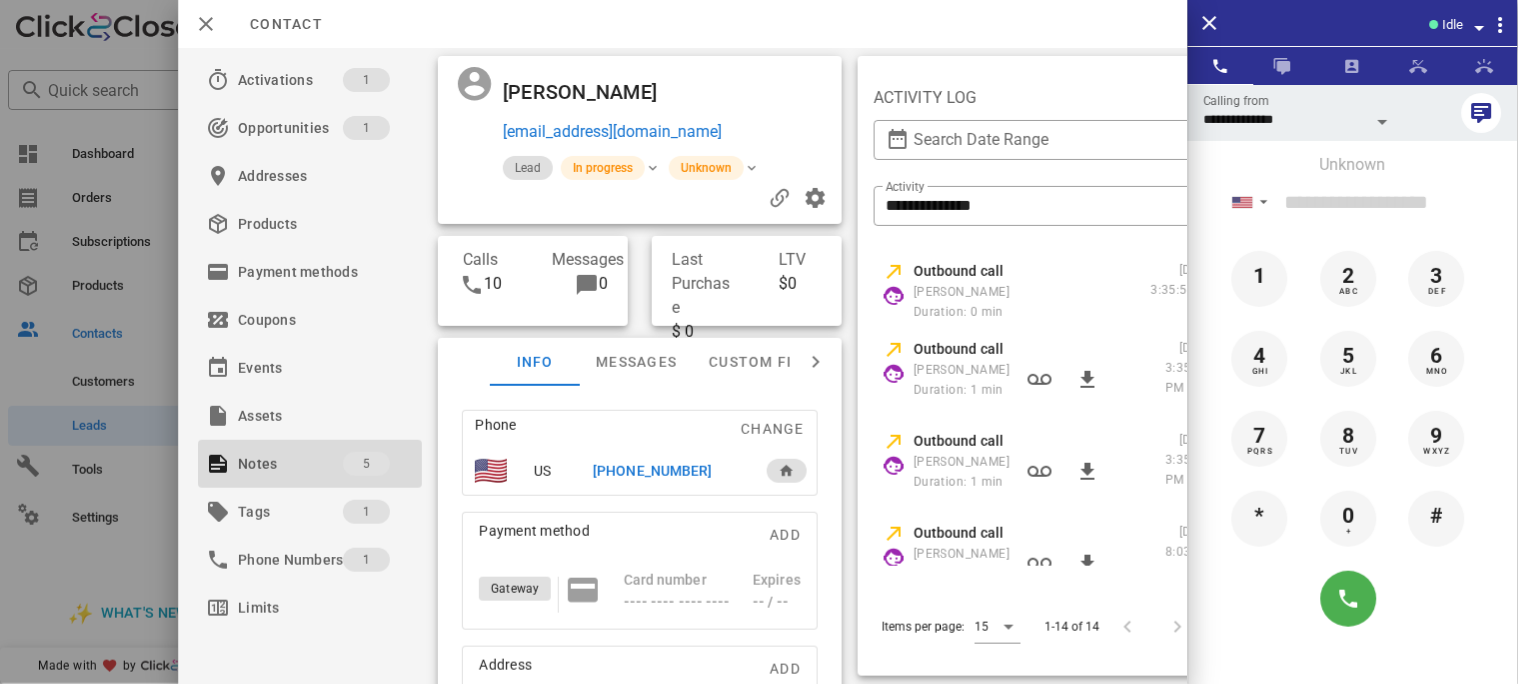 click at bounding box center (762, 92) 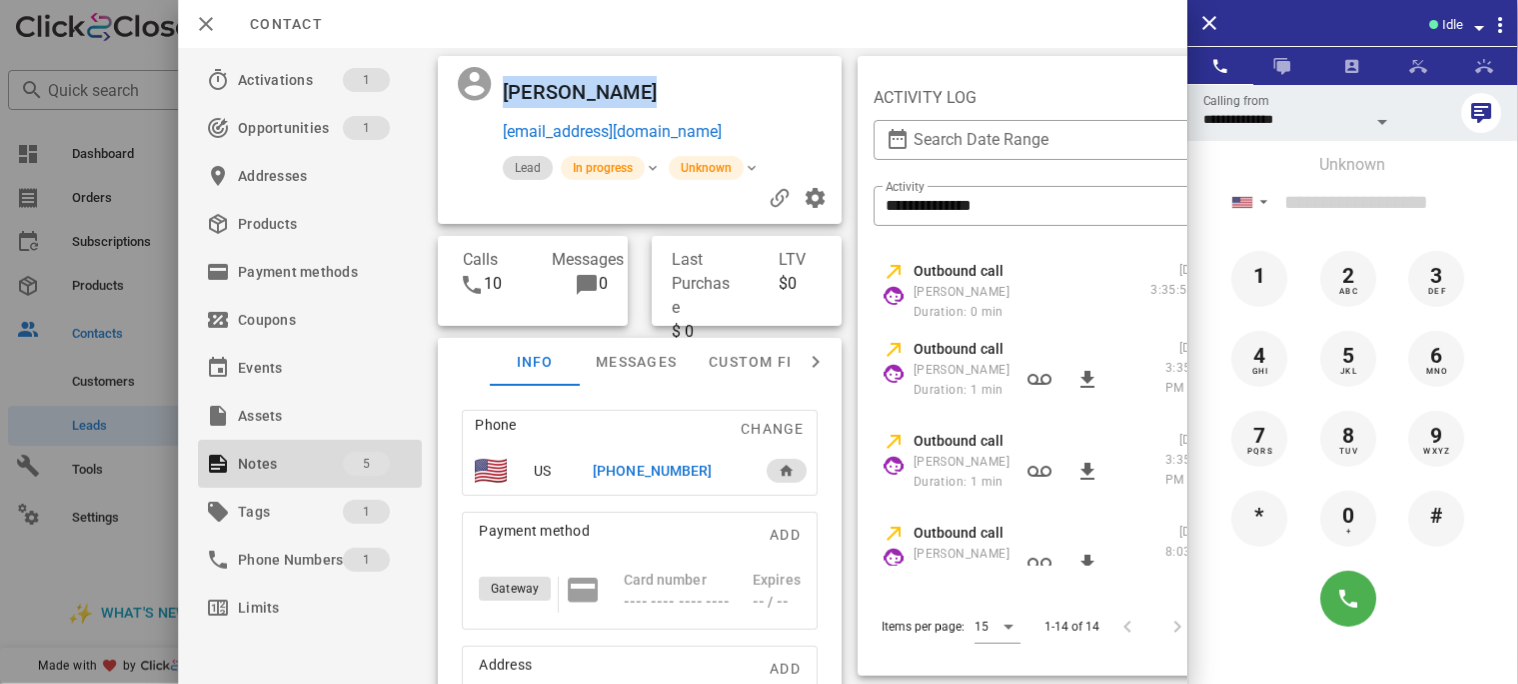 drag, startPoint x: 663, startPoint y: 98, endPoint x: 502, endPoint y: 102, distance: 161.04968 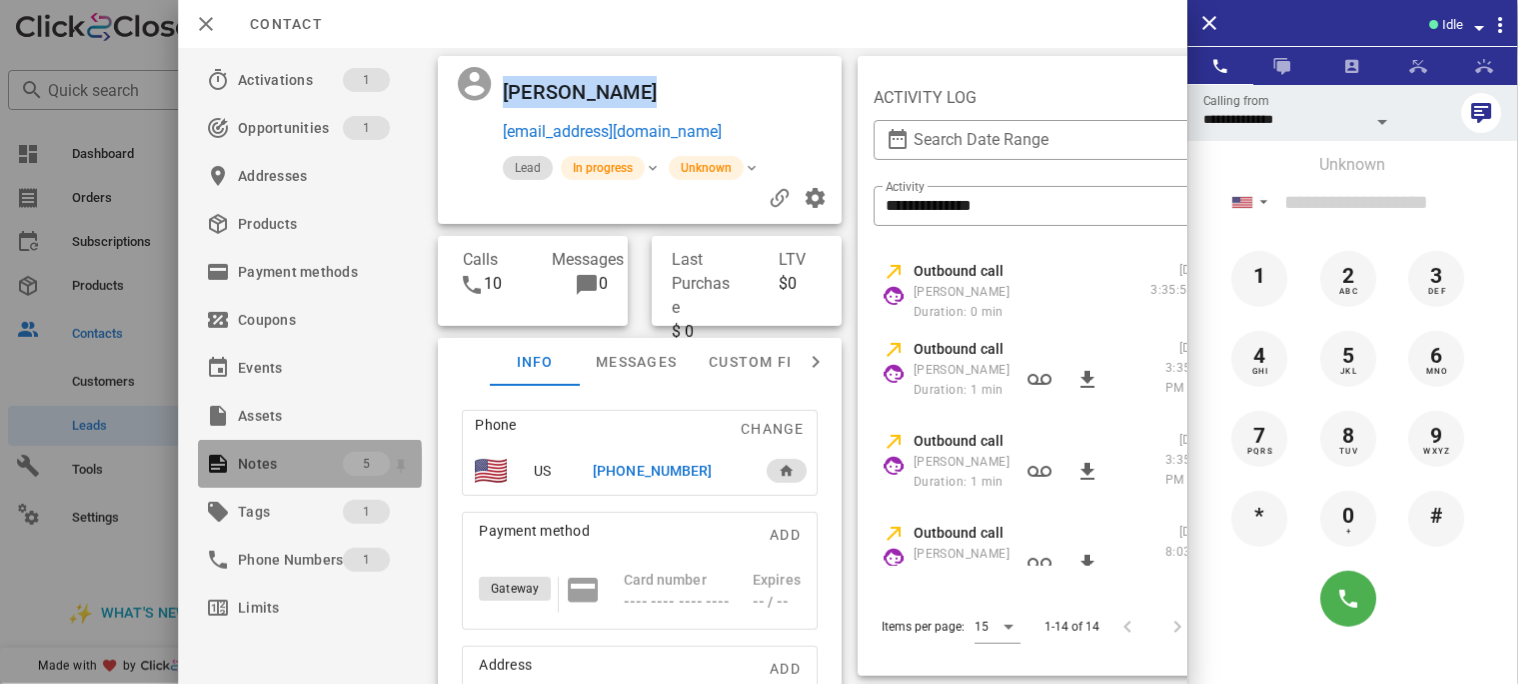 click on "Notes" at bounding box center [290, 464] 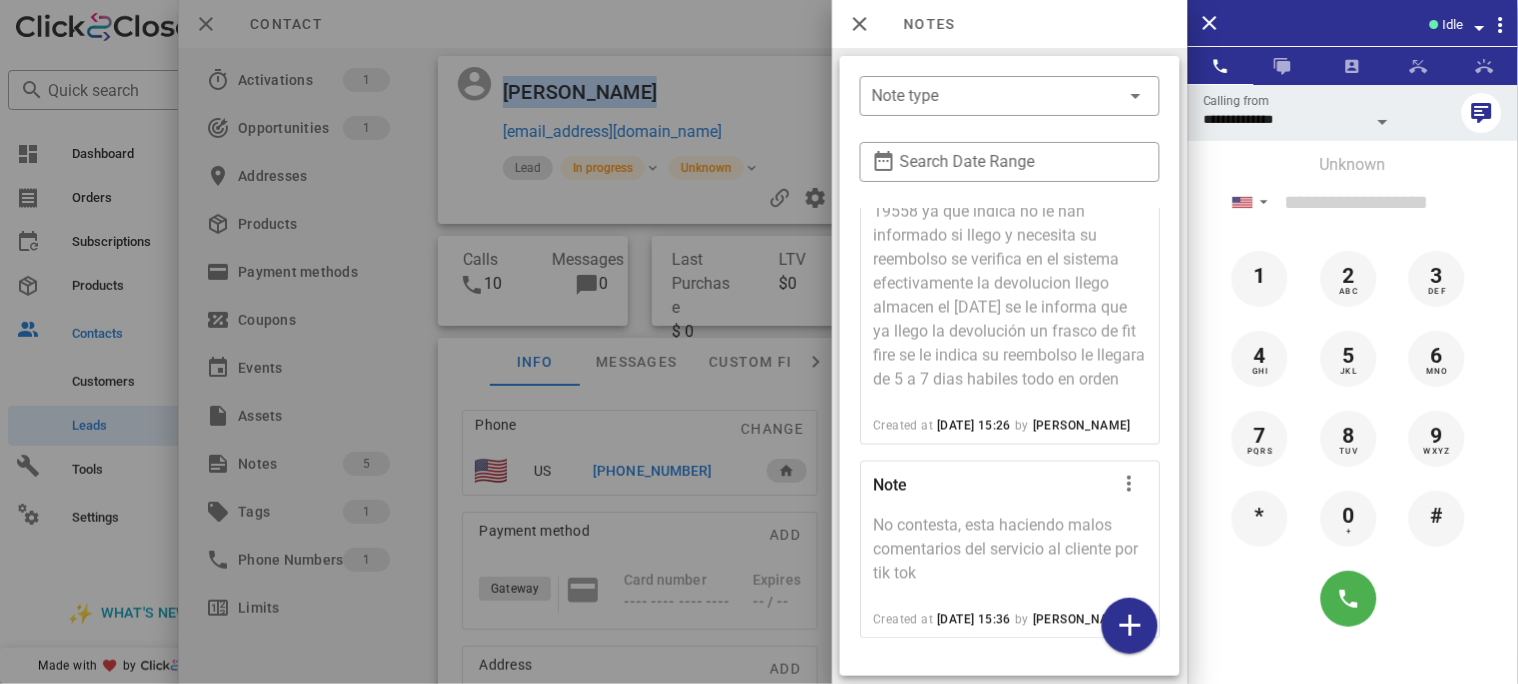 scroll, scrollTop: 863, scrollLeft: 0, axis: vertical 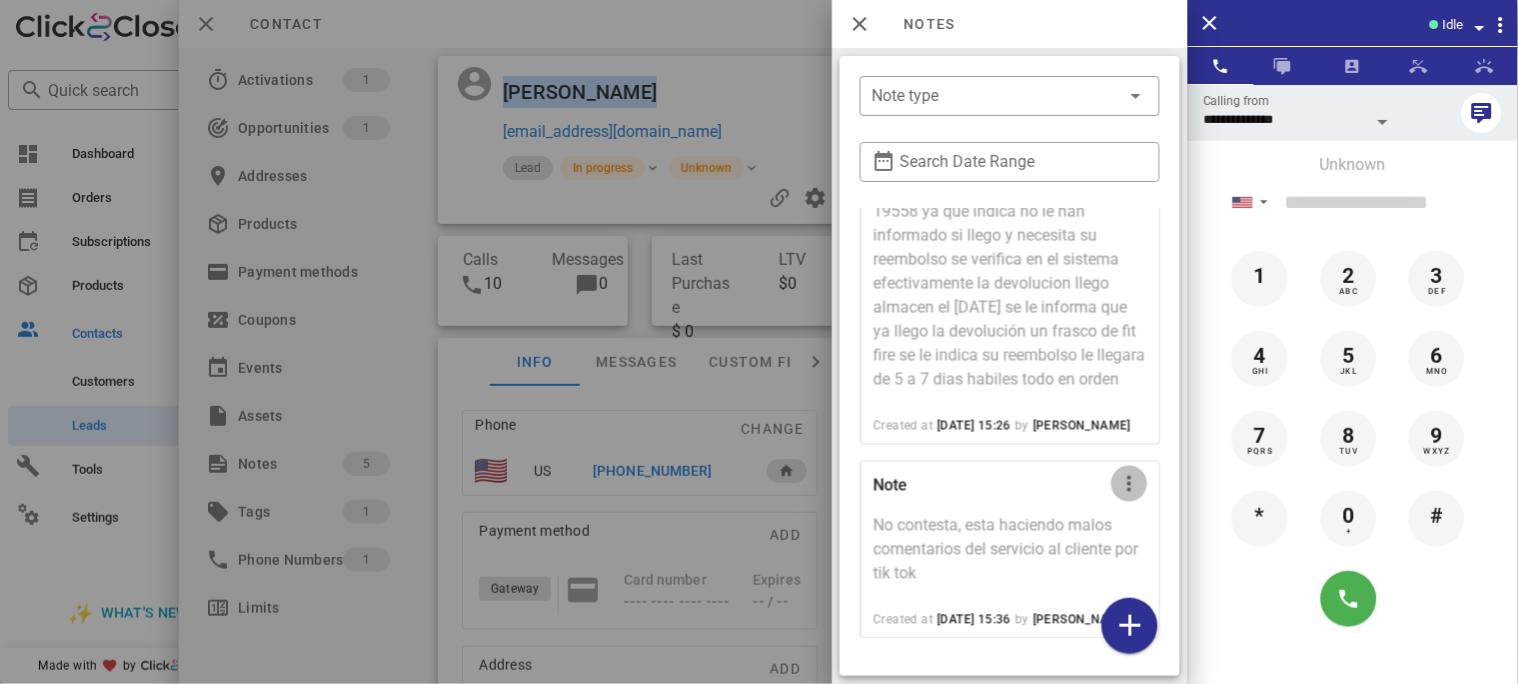 click at bounding box center [1129, 484] 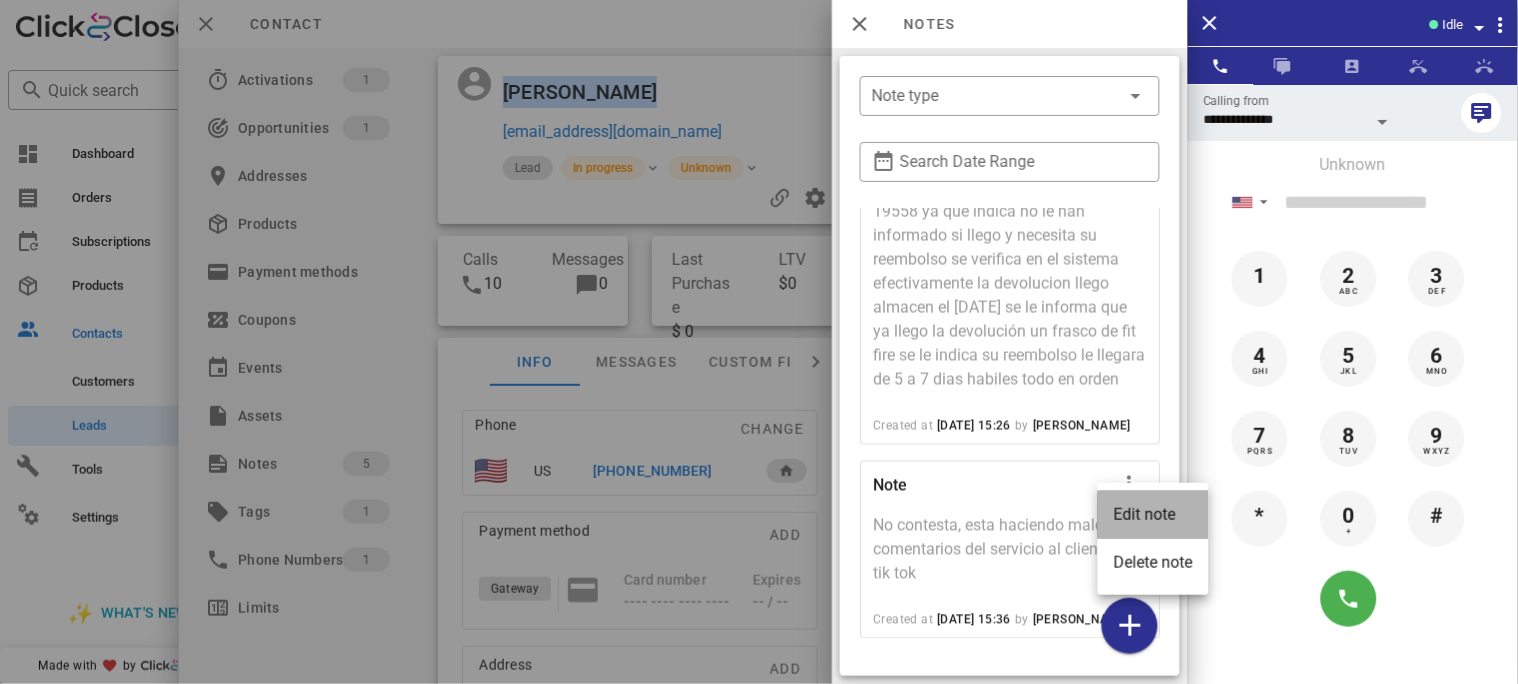 click on "Edit note" at bounding box center [1153, 514] 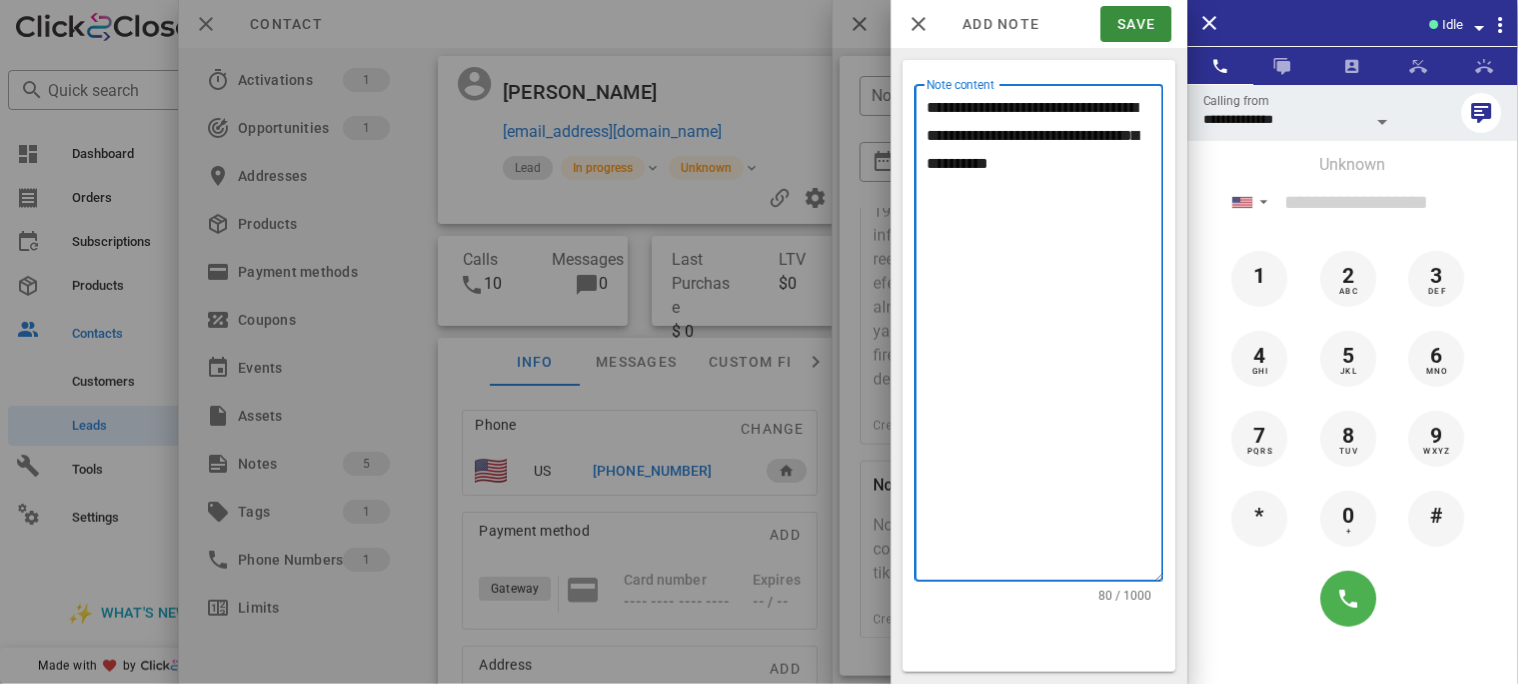 click on "**********" at bounding box center (1045, 338) 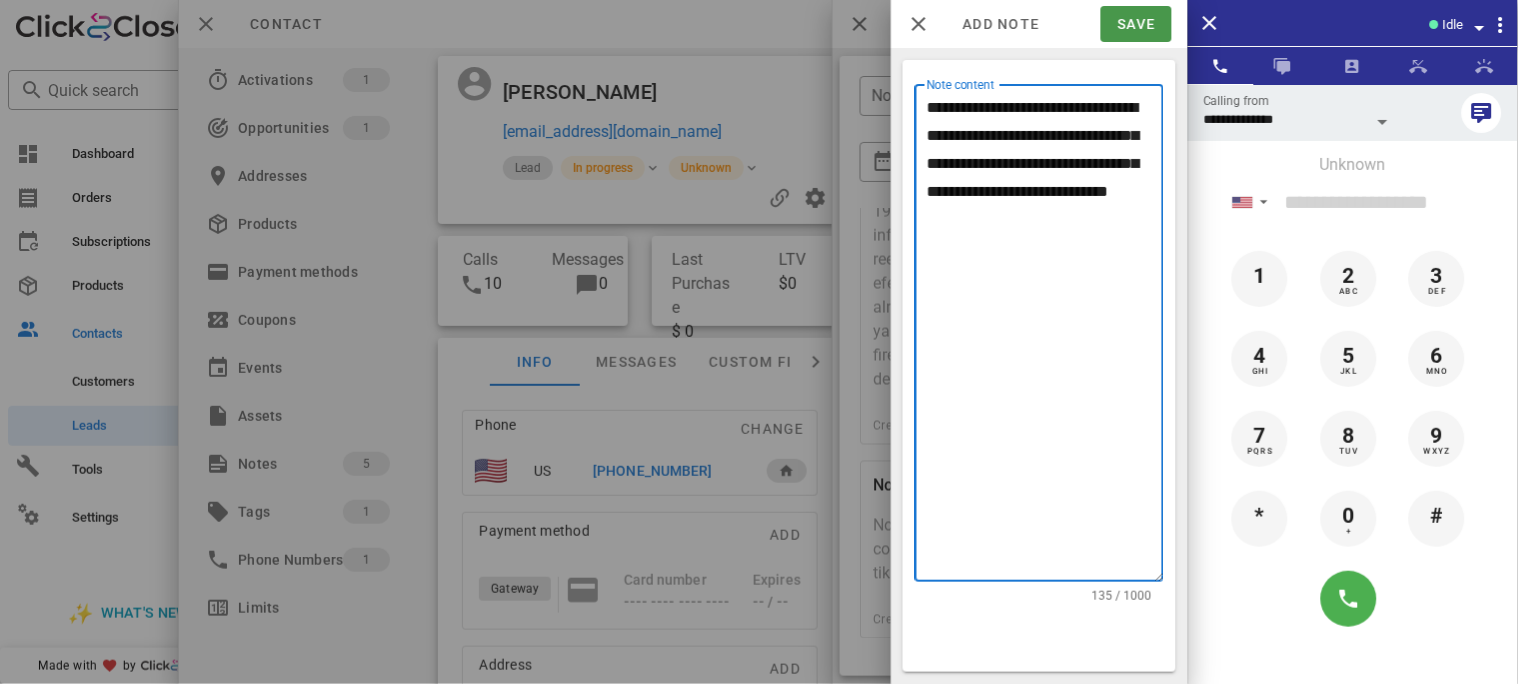 type on "**********" 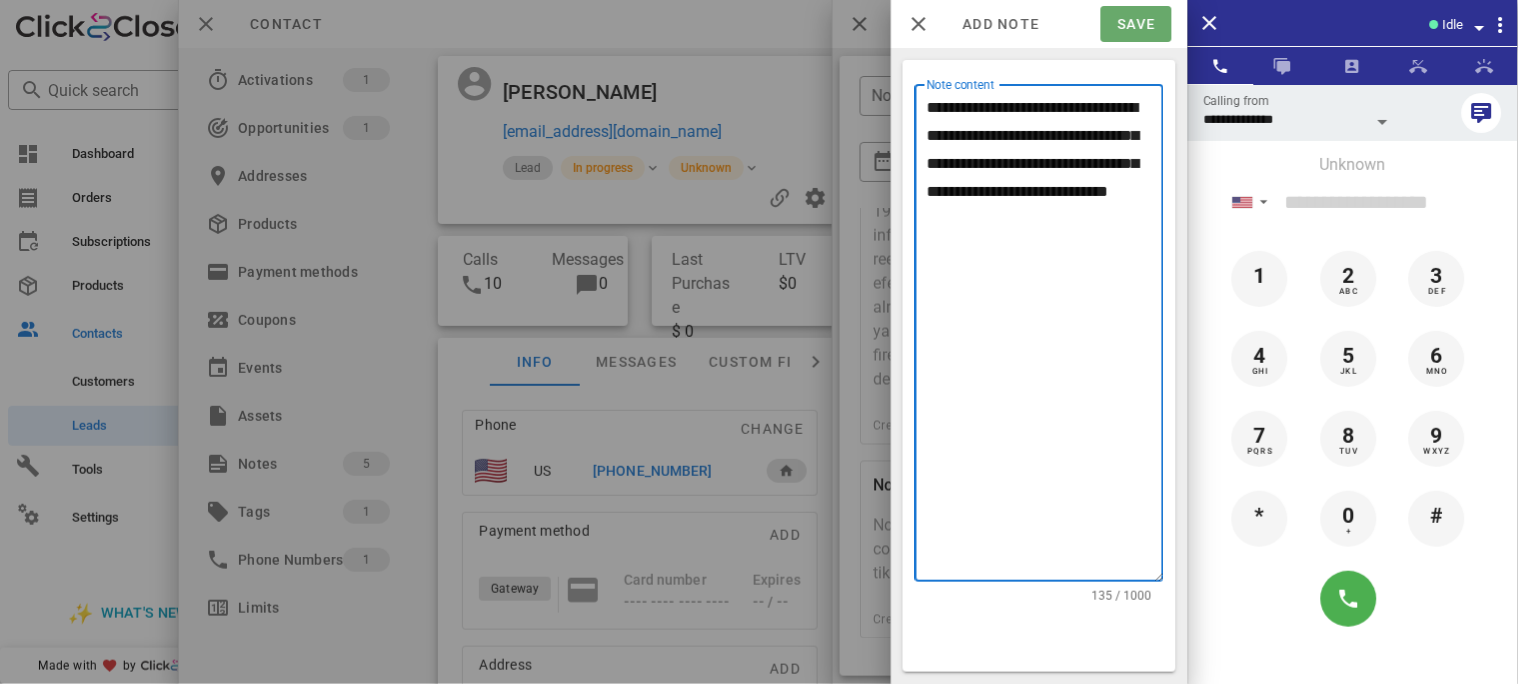 click on "Save" at bounding box center [1136, 24] 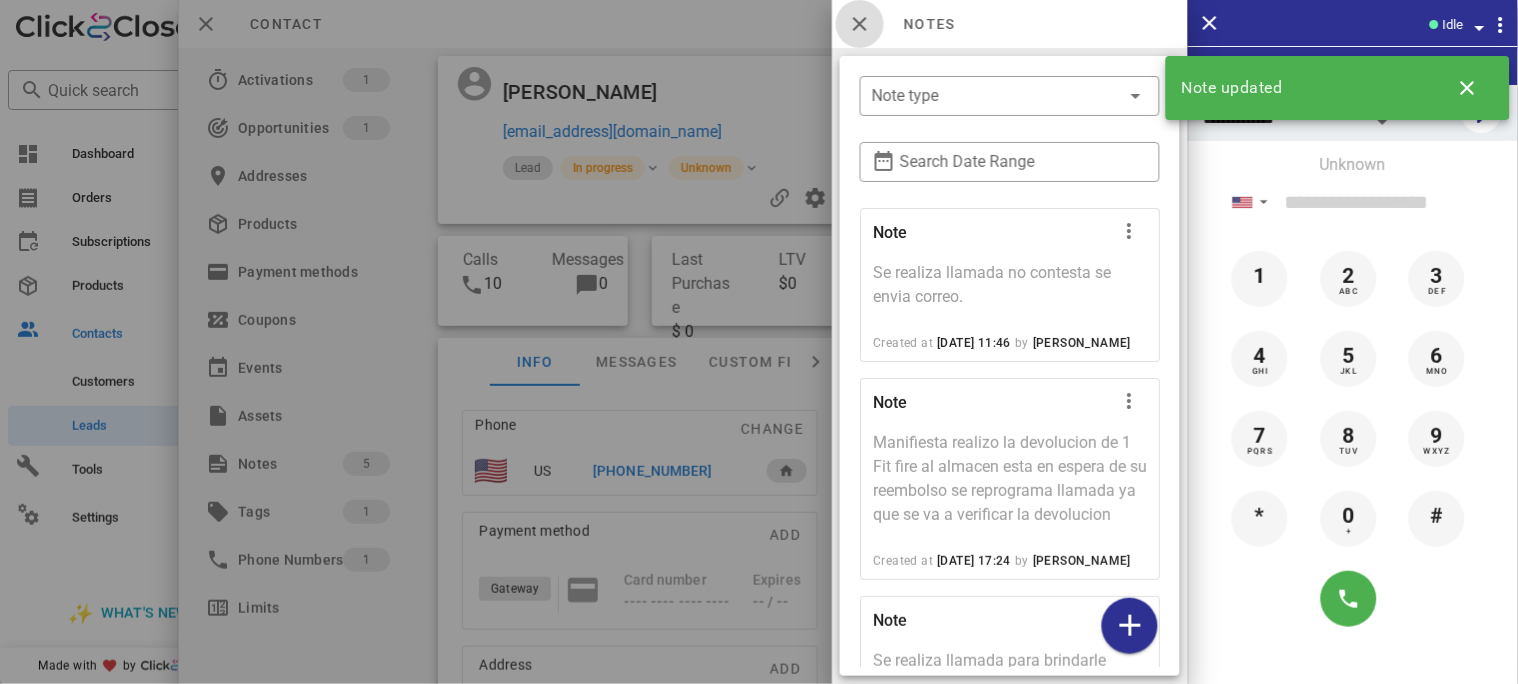 drag, startPoint x: 857, startPoint y: 15, endPoint x: 842, endPoint y: 17, distance: 15.132746 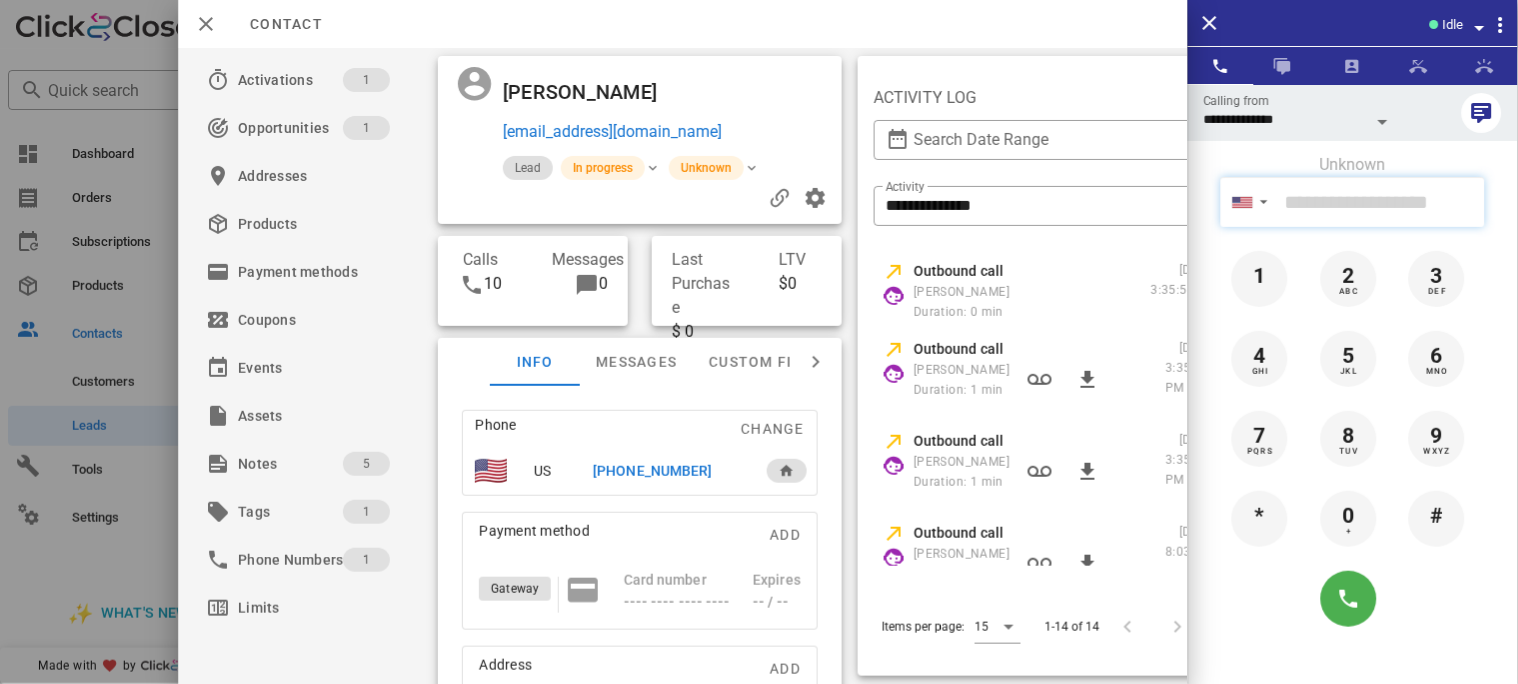click at bounding box center (1381, 202) 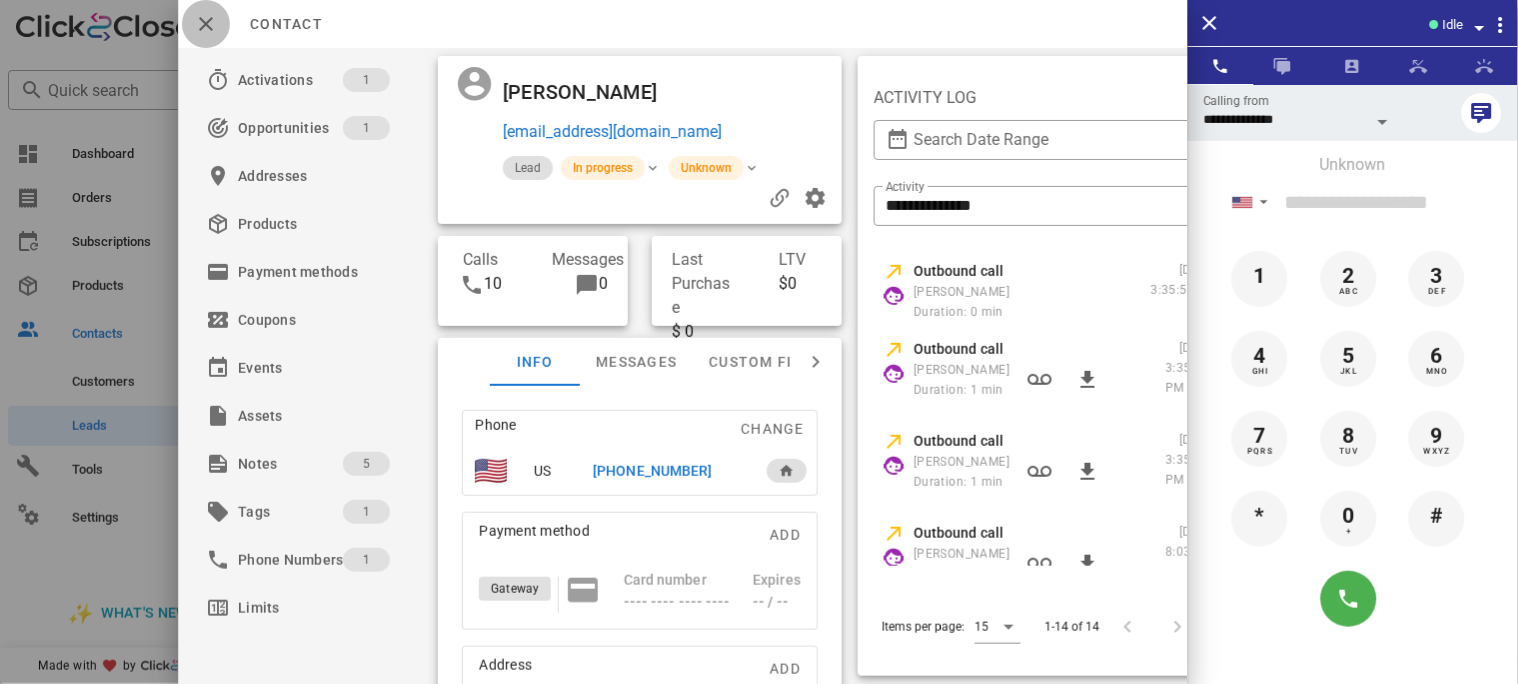 click at bounding box center (206, 24) 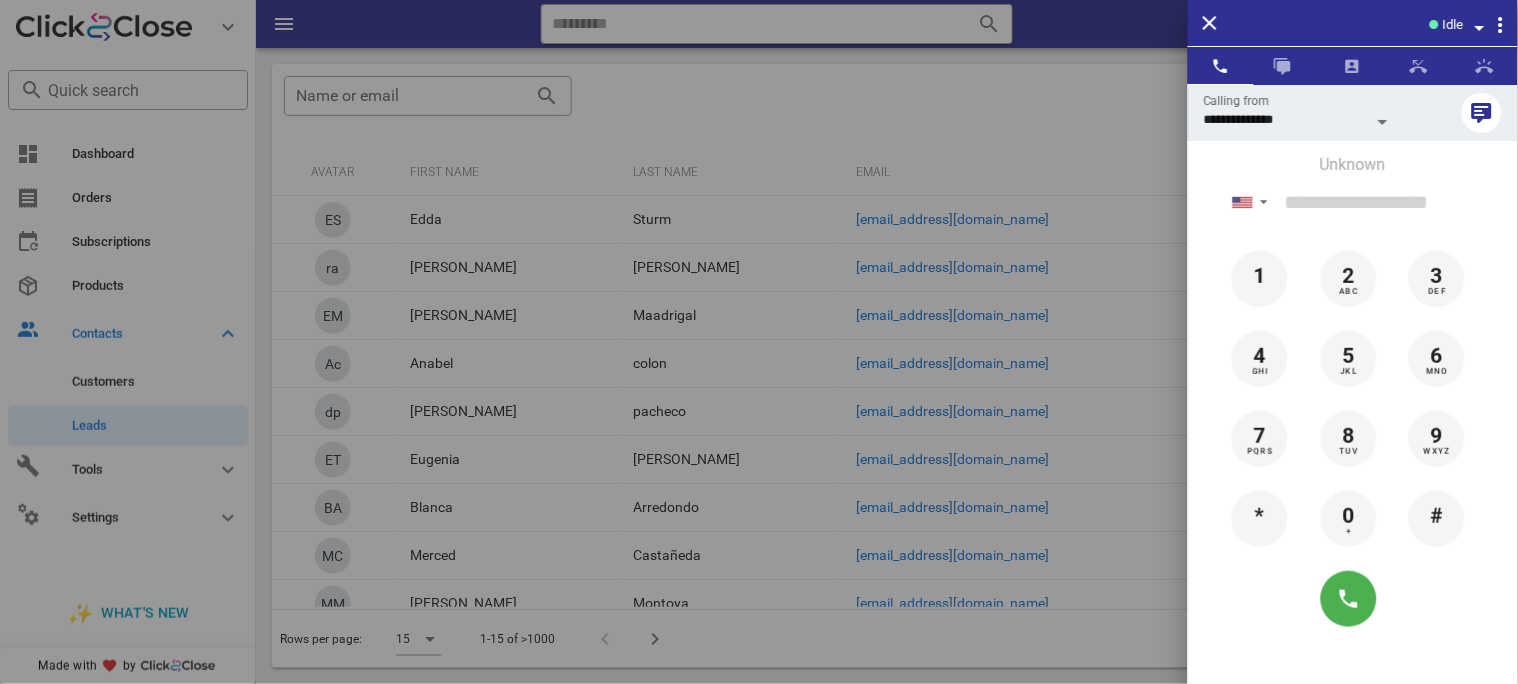 click at bounding box center (759, 342) 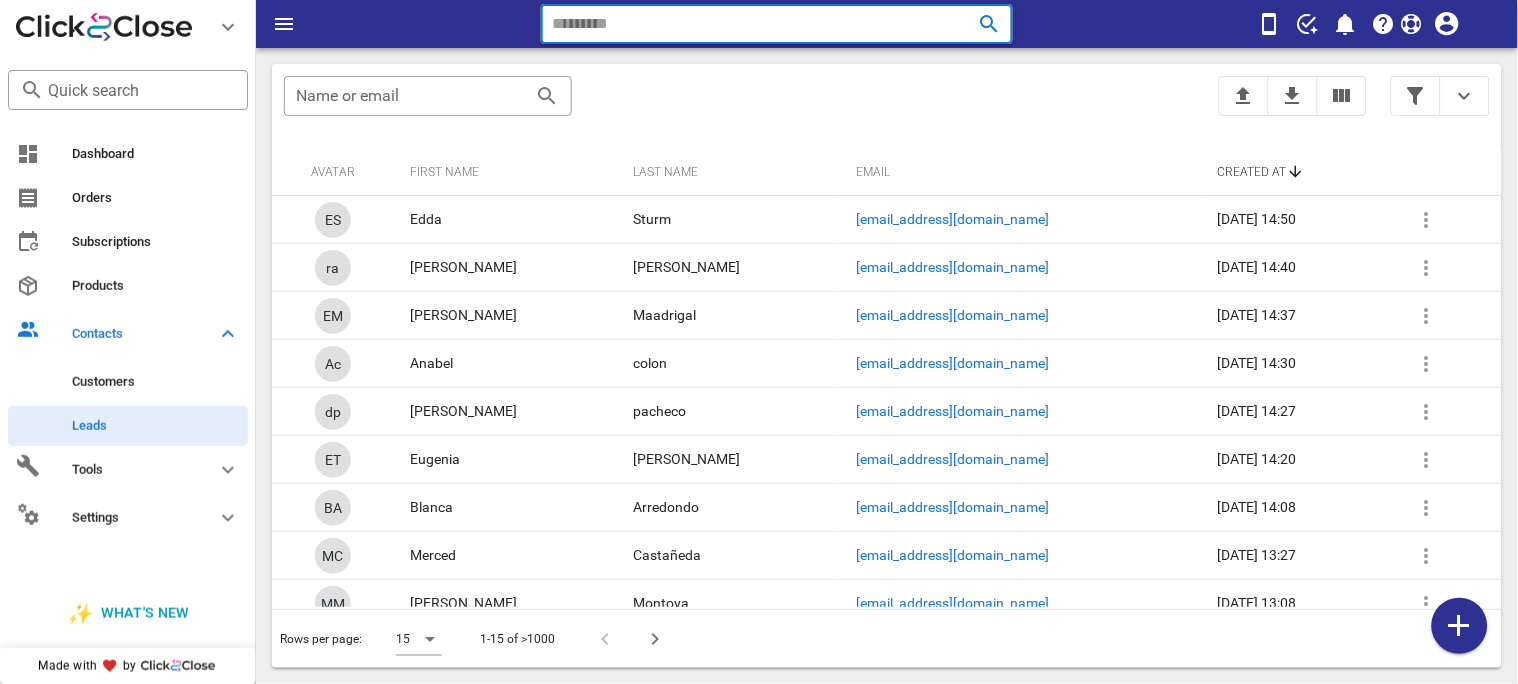 click at bounding box center [749, 24] 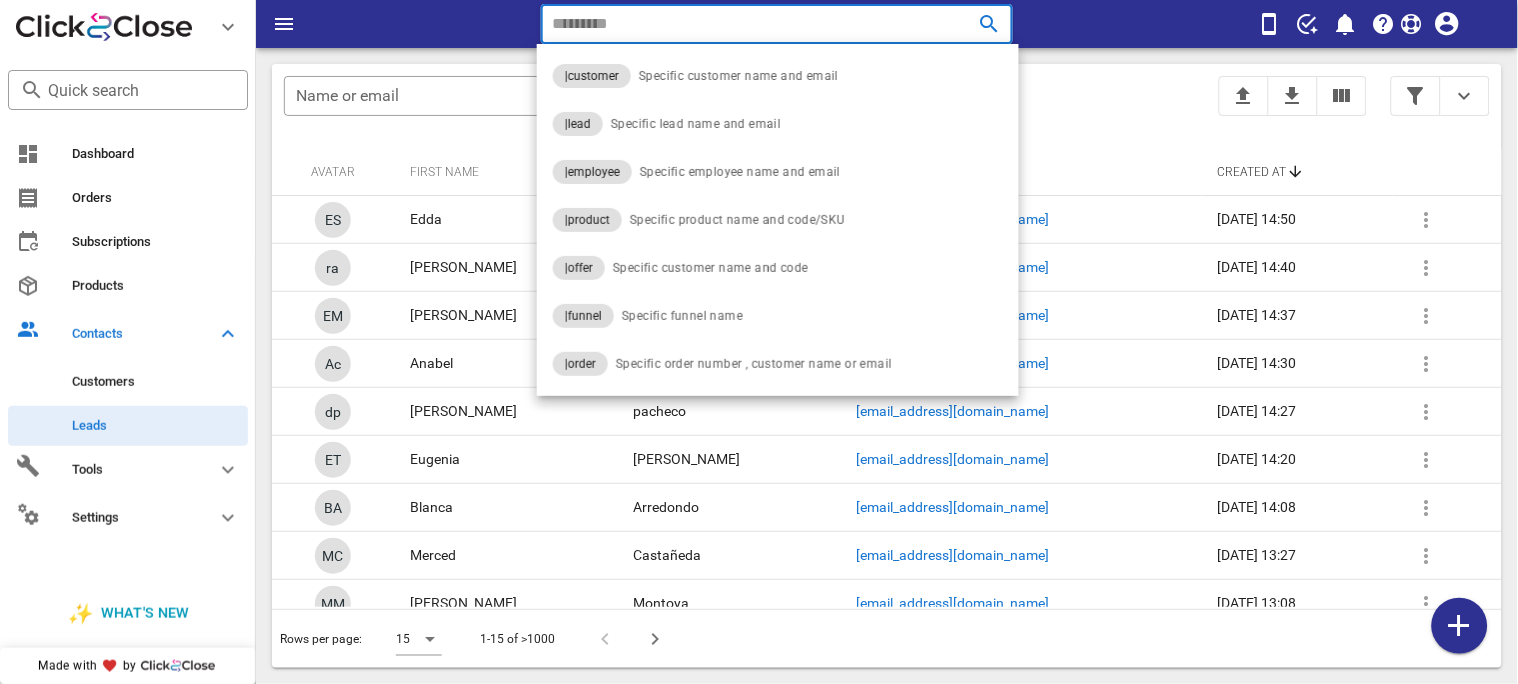 paste on "**********" 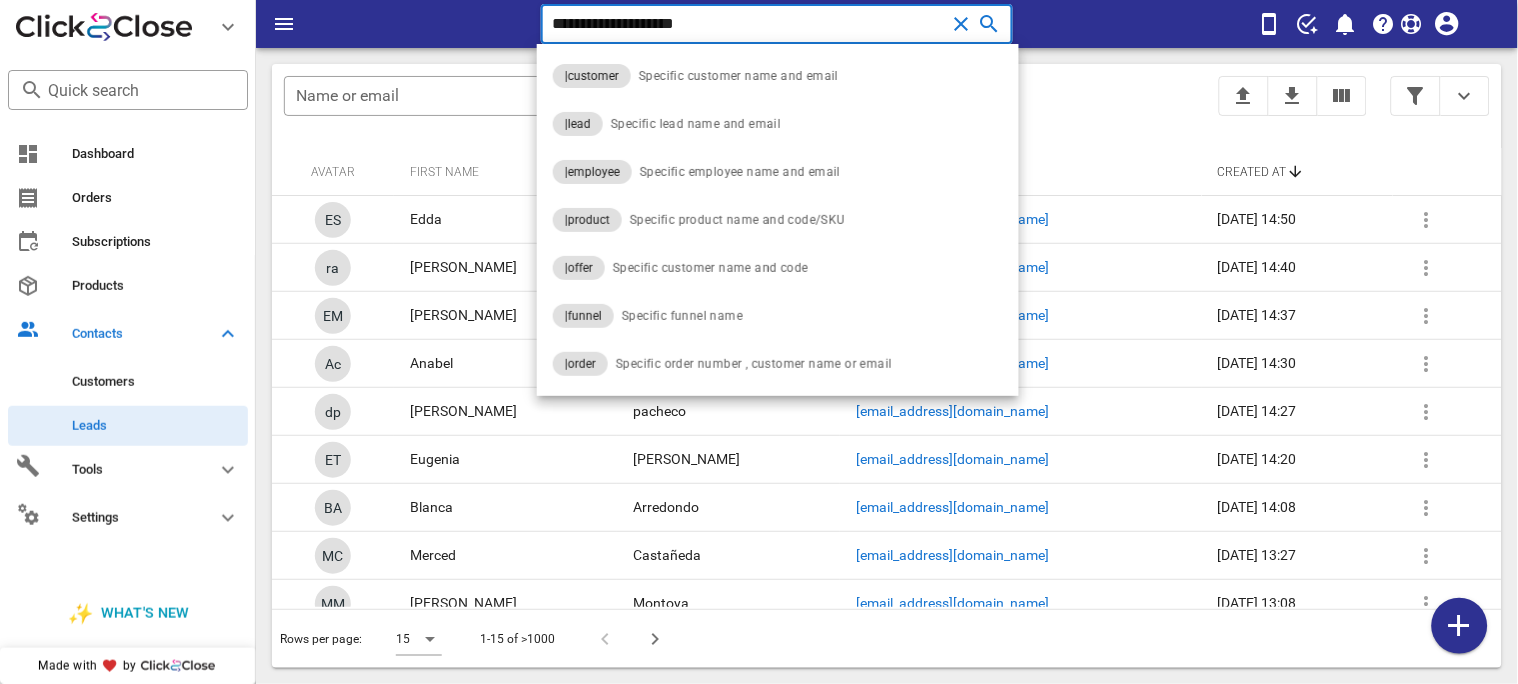 type on "**********" 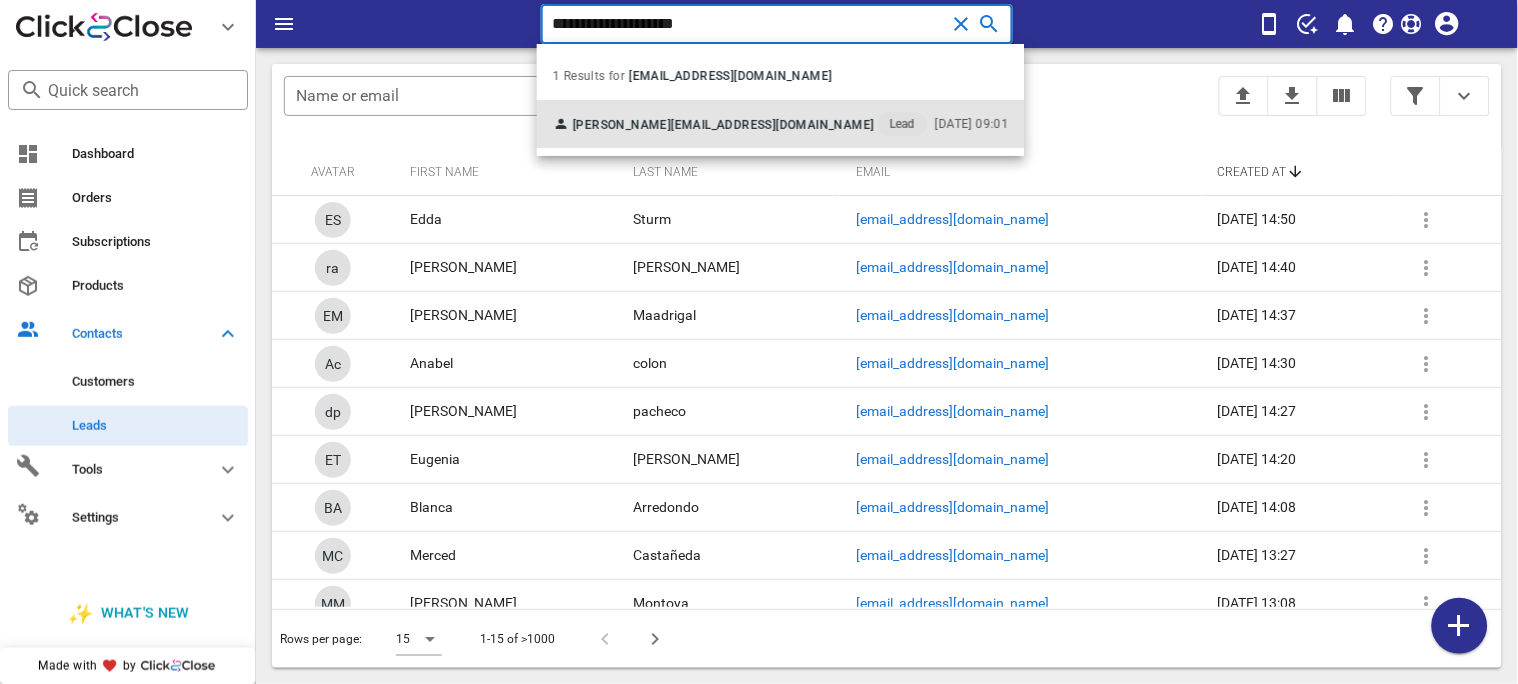 click on "[EMAIL_ADDRESS][DOMAIN_NAME]" at bounding box center (772, 125) 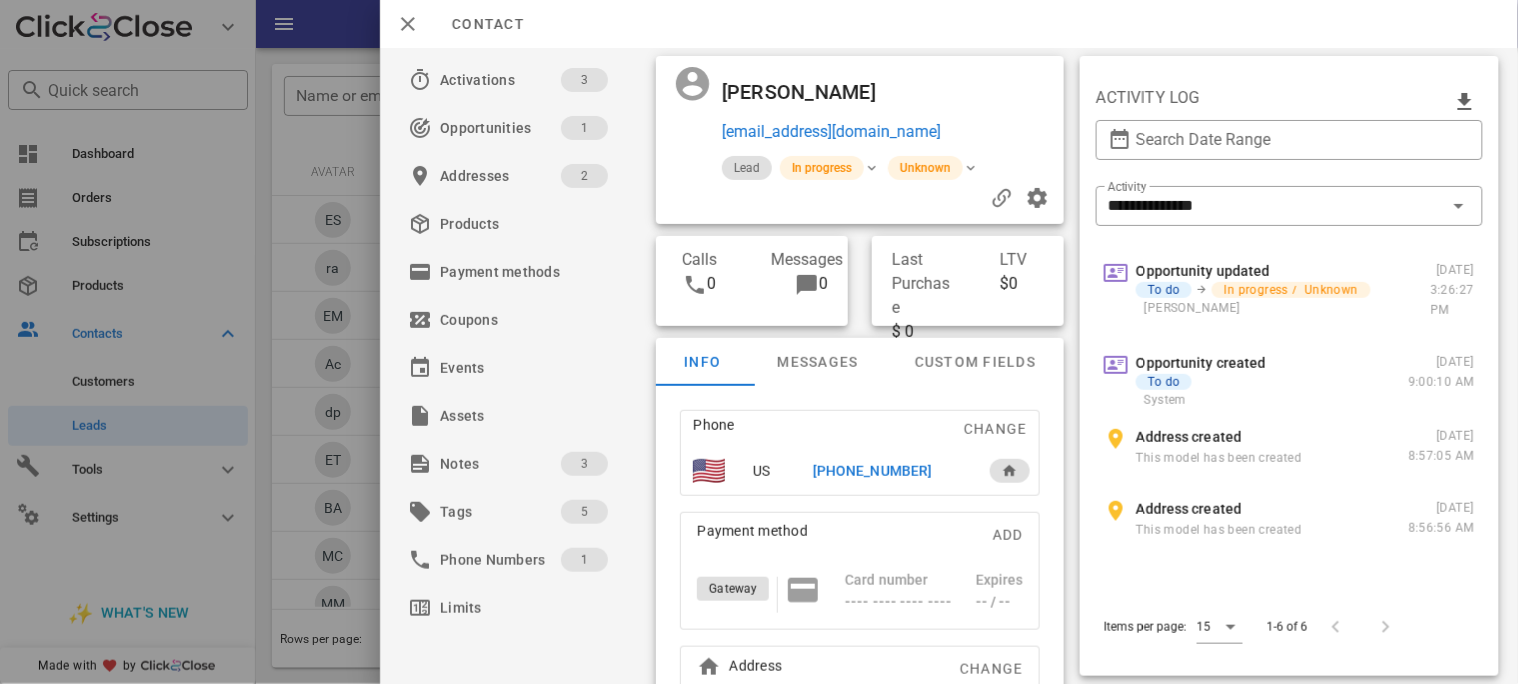 click on "[PHONE_NUMBER]" at bounding box center (871, 471) 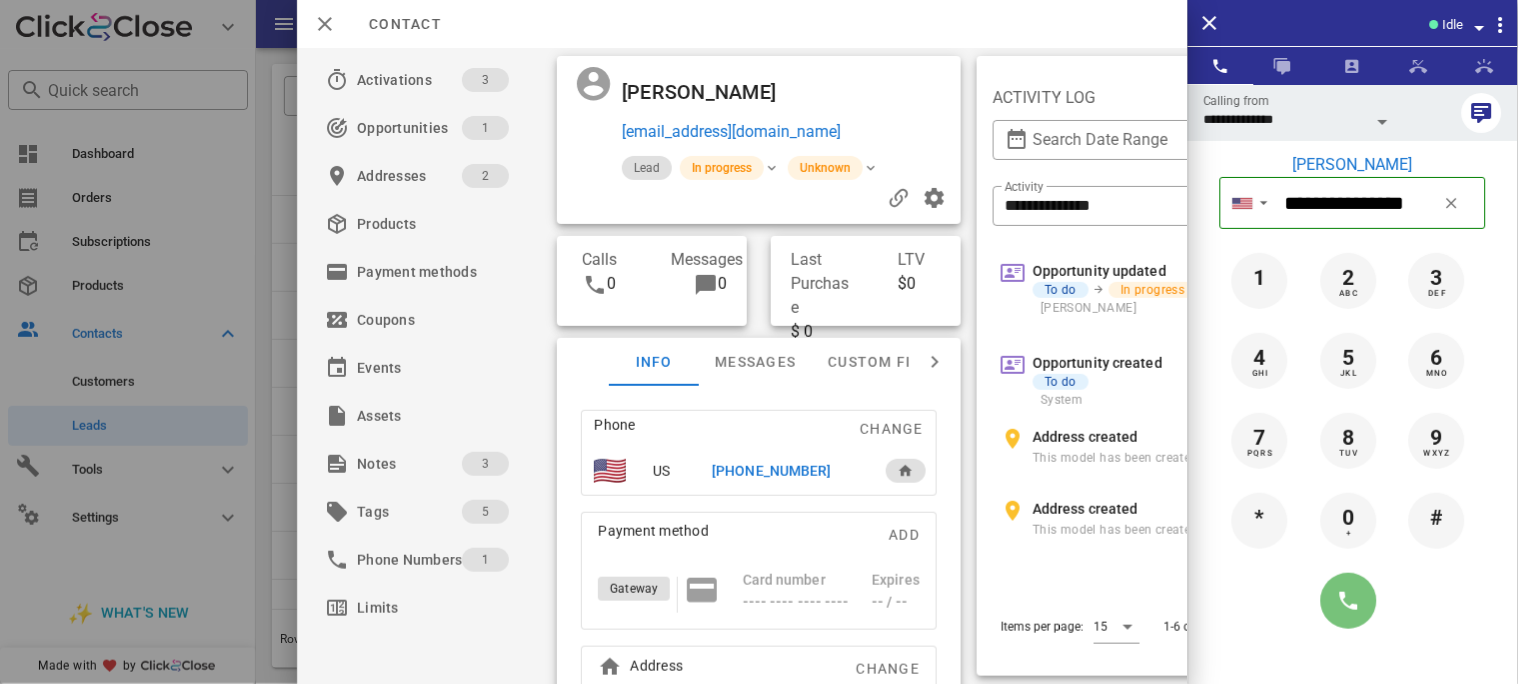 click at bounding box center (1349, 601) 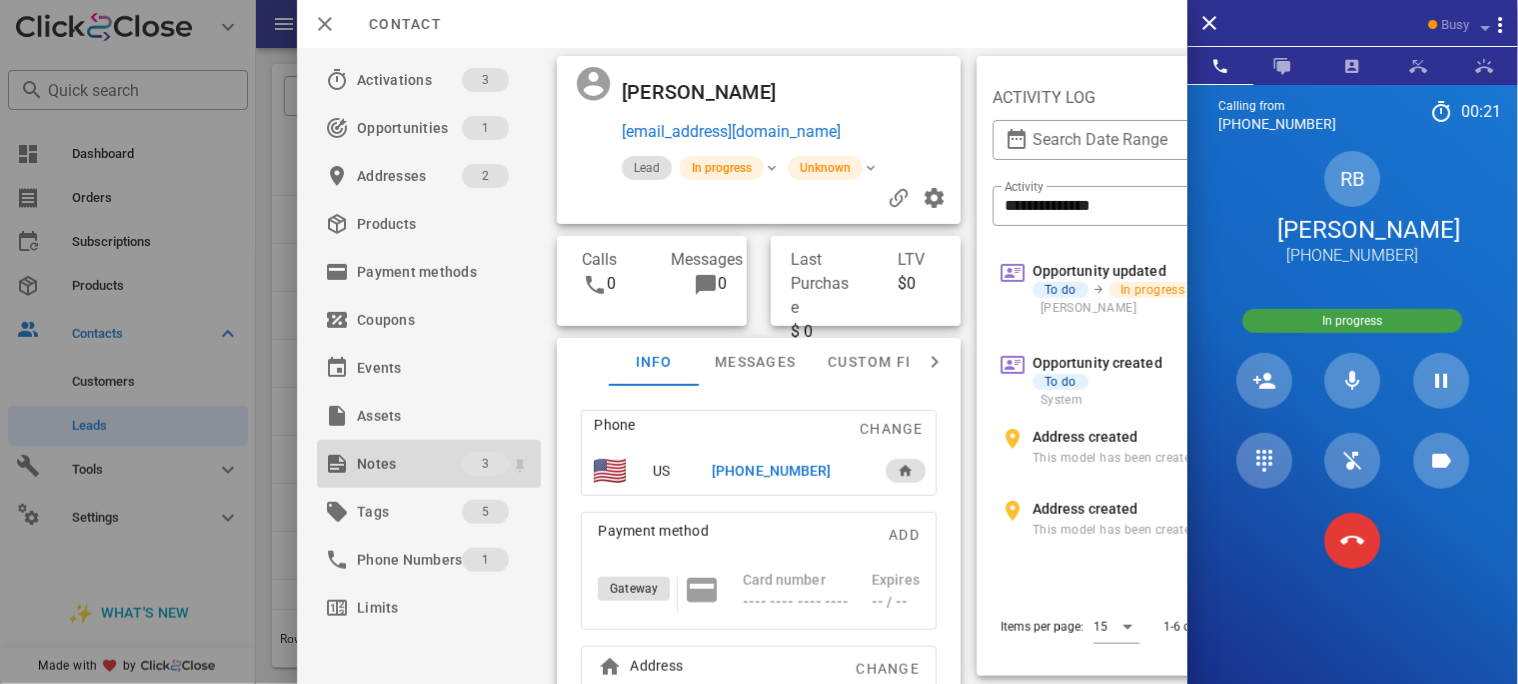 click on "Notes" at bounding box center [409, 464] 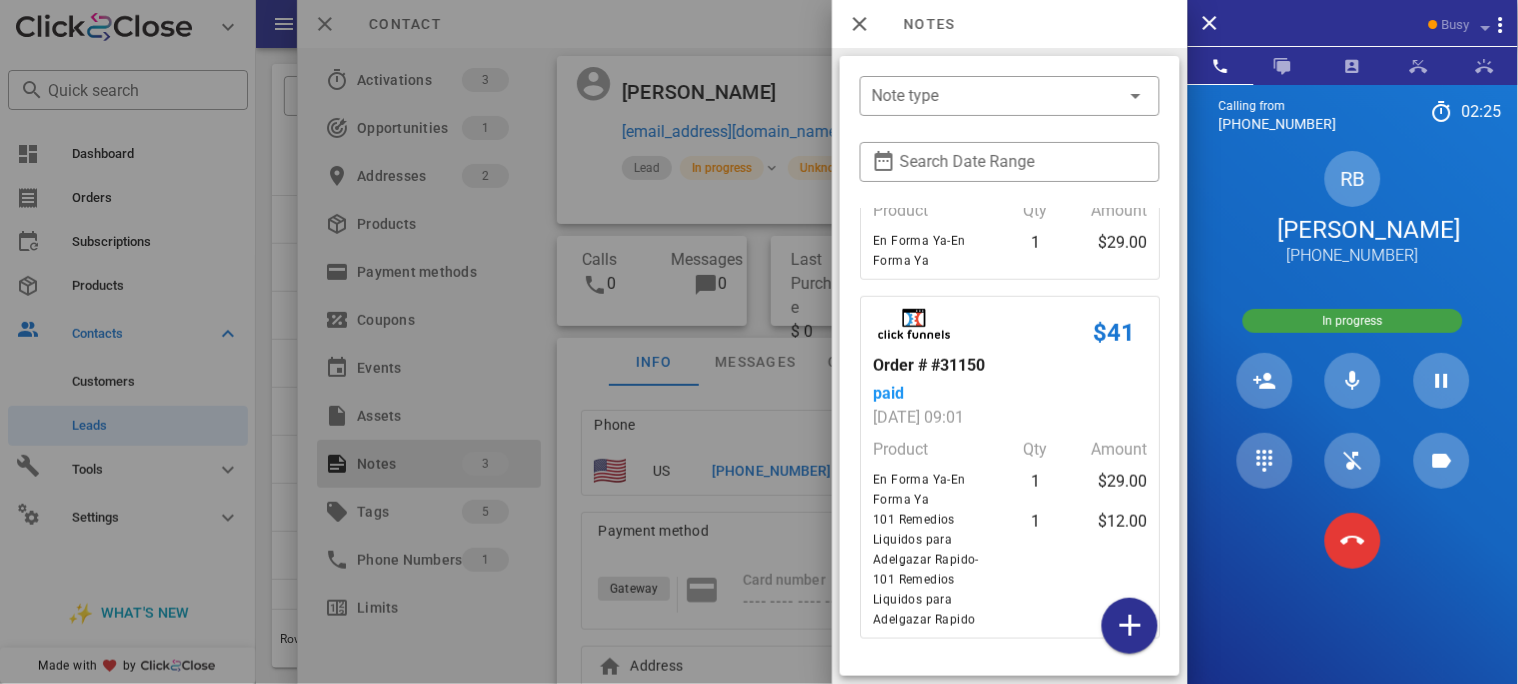 scroll, scrollTop: 456, scrollLeft: 0, axis: vertical 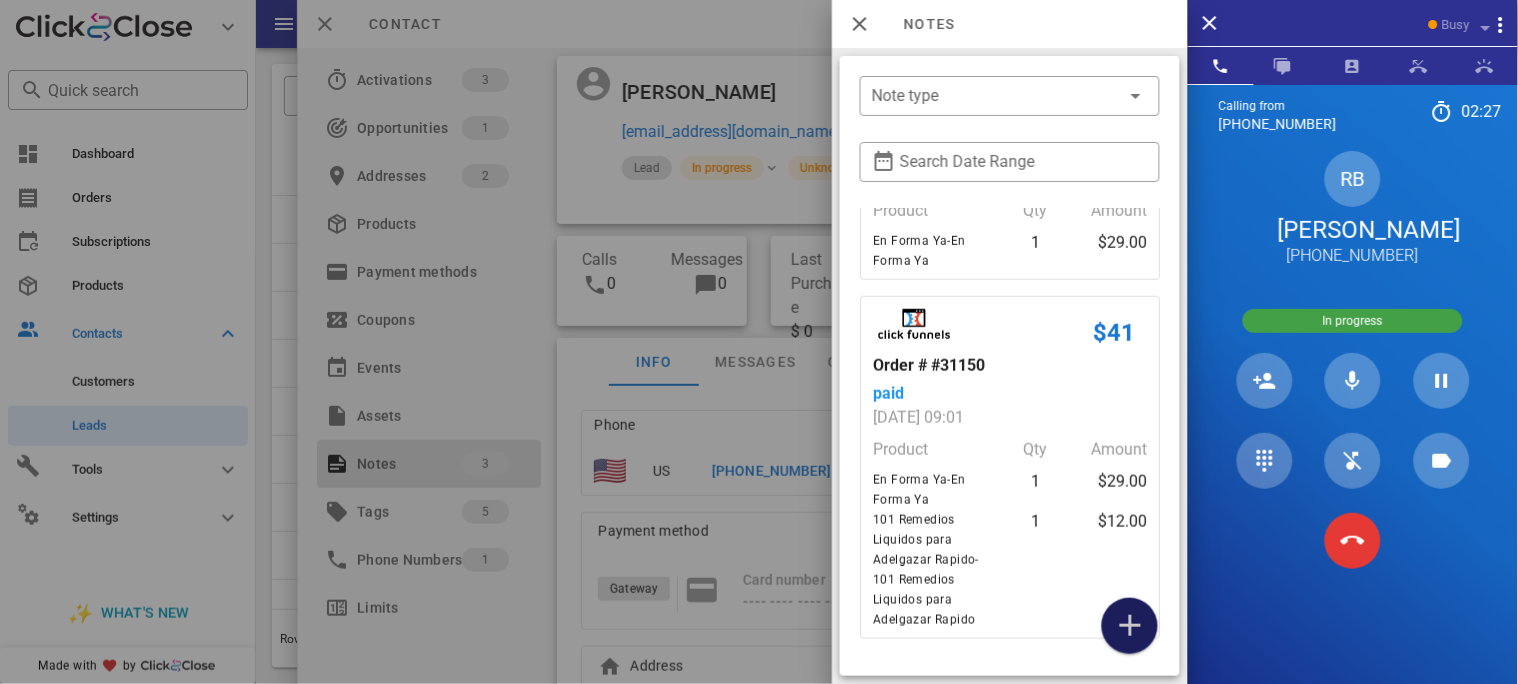 click at bounding box center (1130, 626) 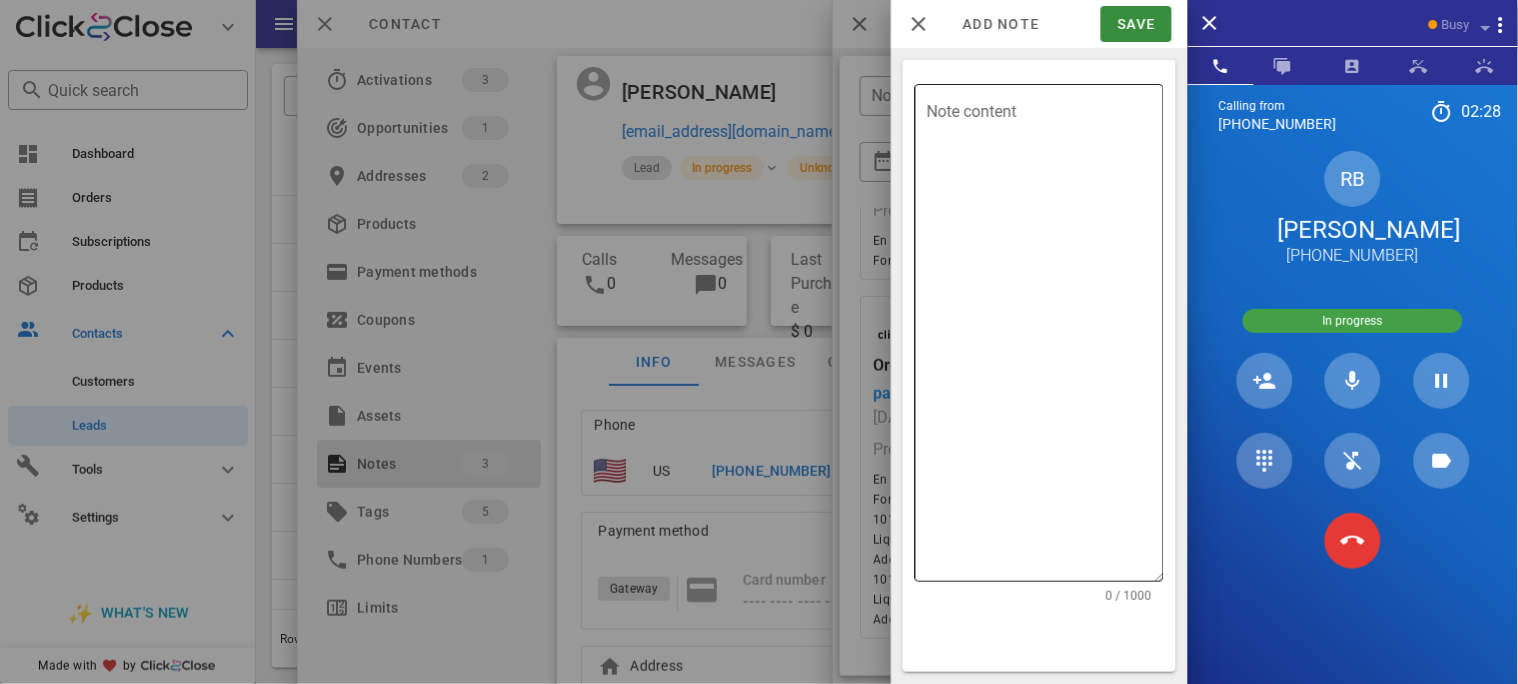 click on "Note content" at bounding box center (1045, 338) 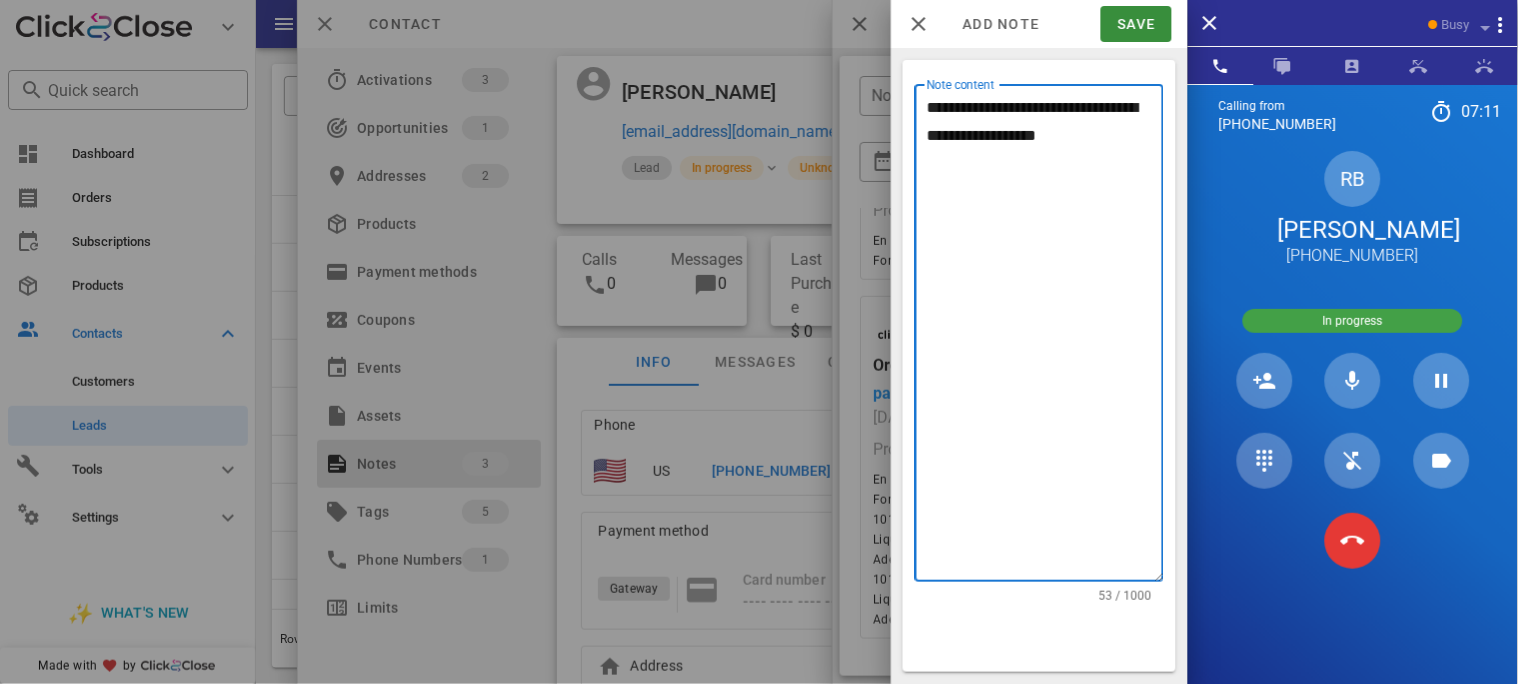 click on "**********" at bounding box center (1045, 338) 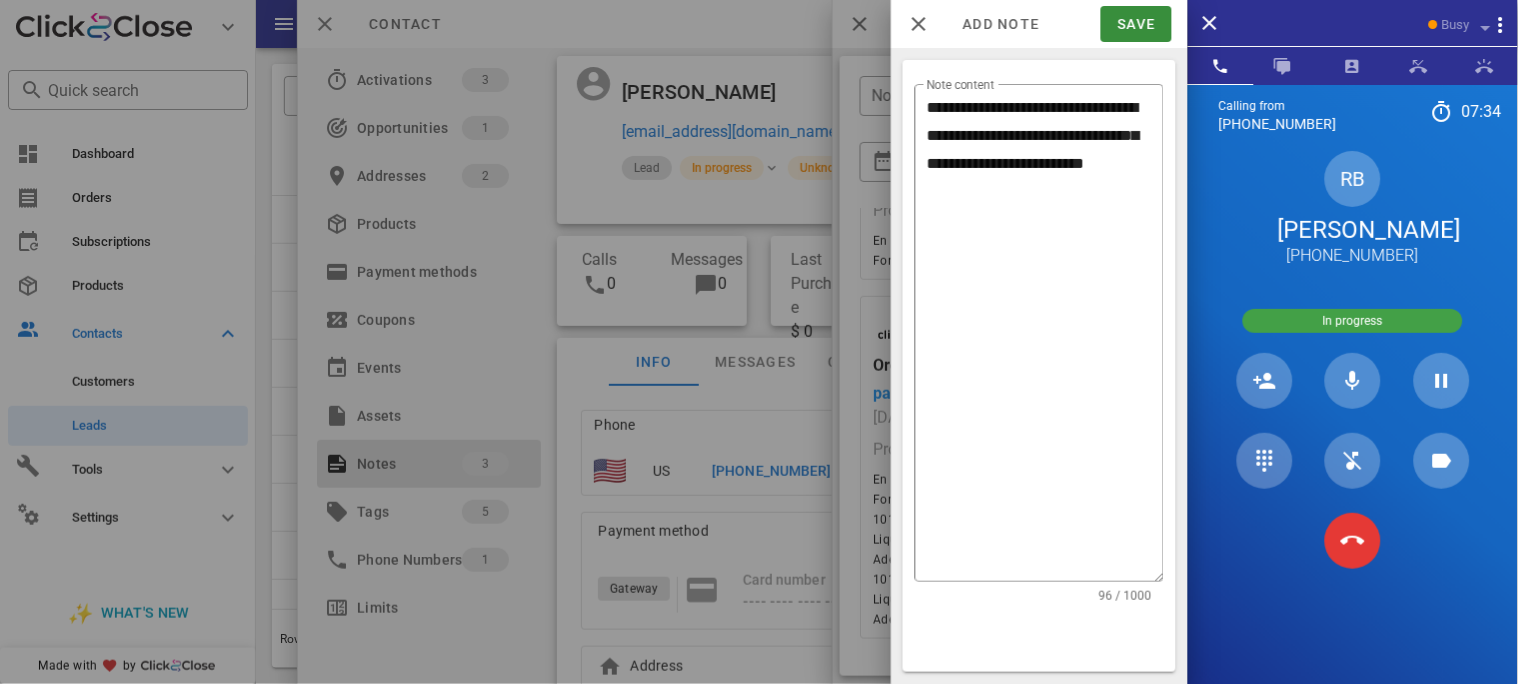 click on "RB   [PERSON_NAME]  [PHONE_NUMBER]" at bounding box center [1353, 209] 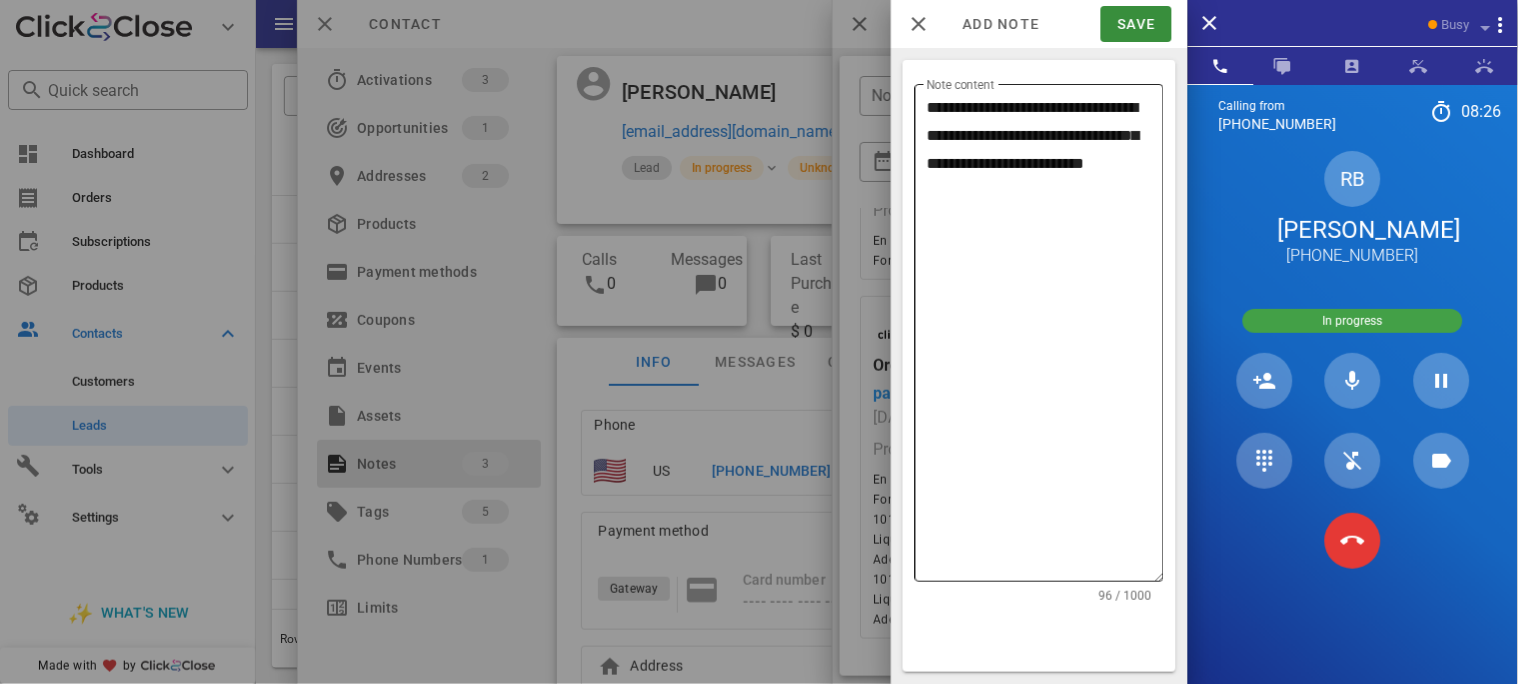 click on "**********" at bounding box center [1045, 338] 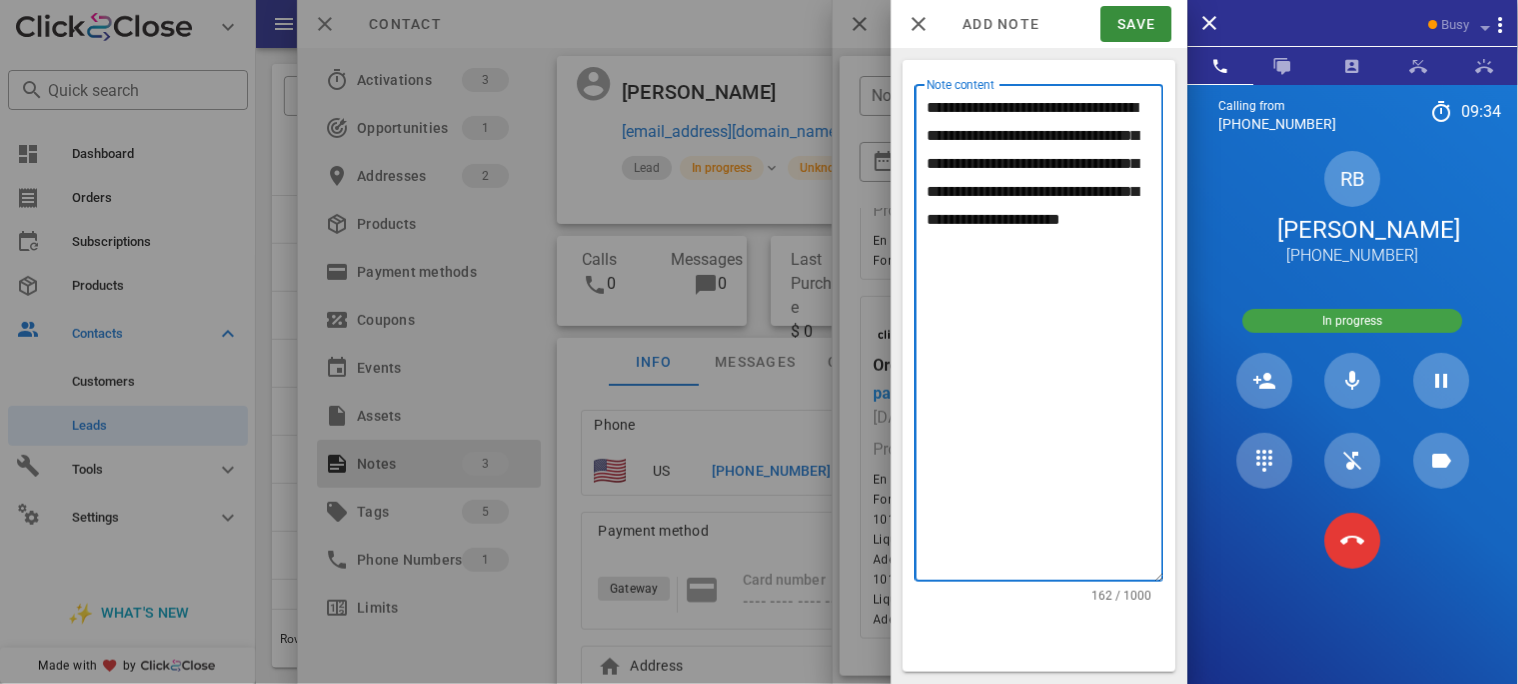 click on "**********" at bounding box center [1045, 338] 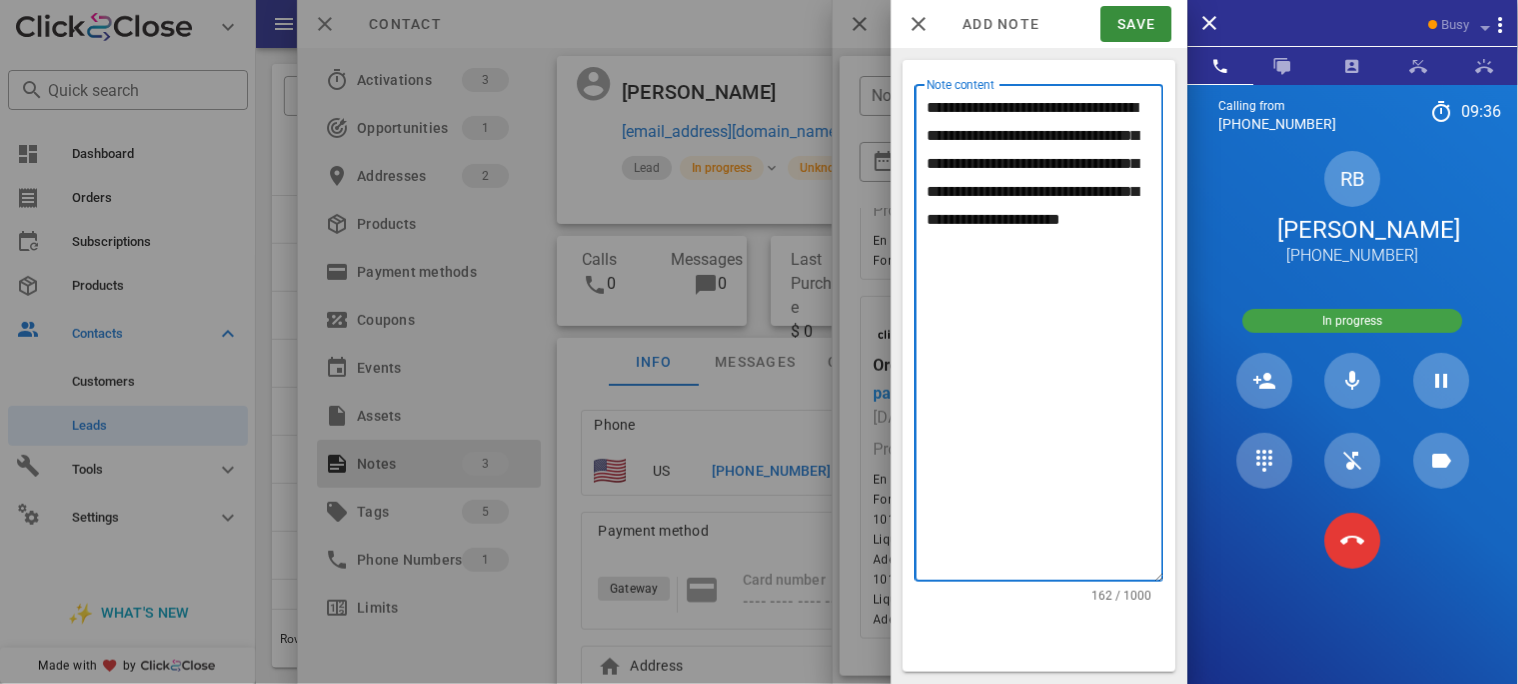 click on "**********" at bounding box center (1045, 338) 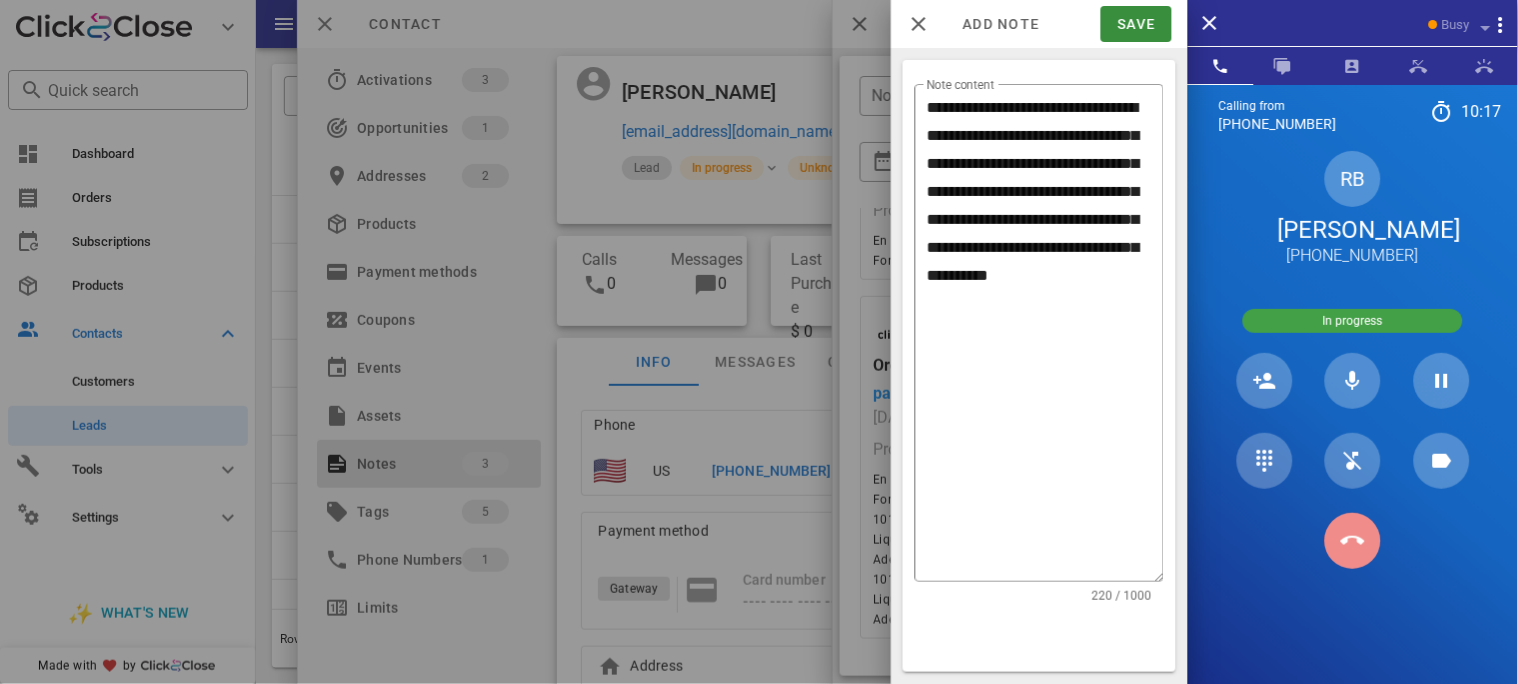 click at bounding box center (1353, 541) 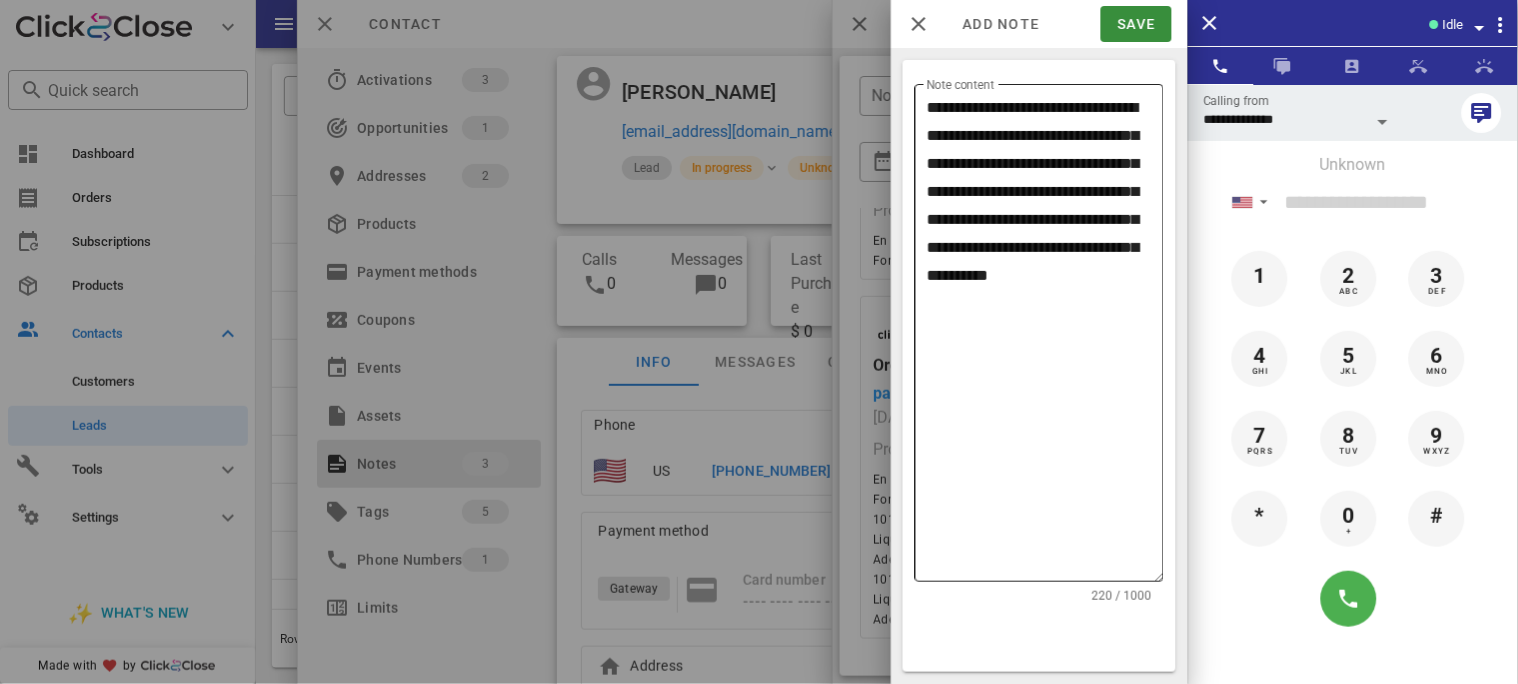 click on "**********" at bounding box center (1045, 338) 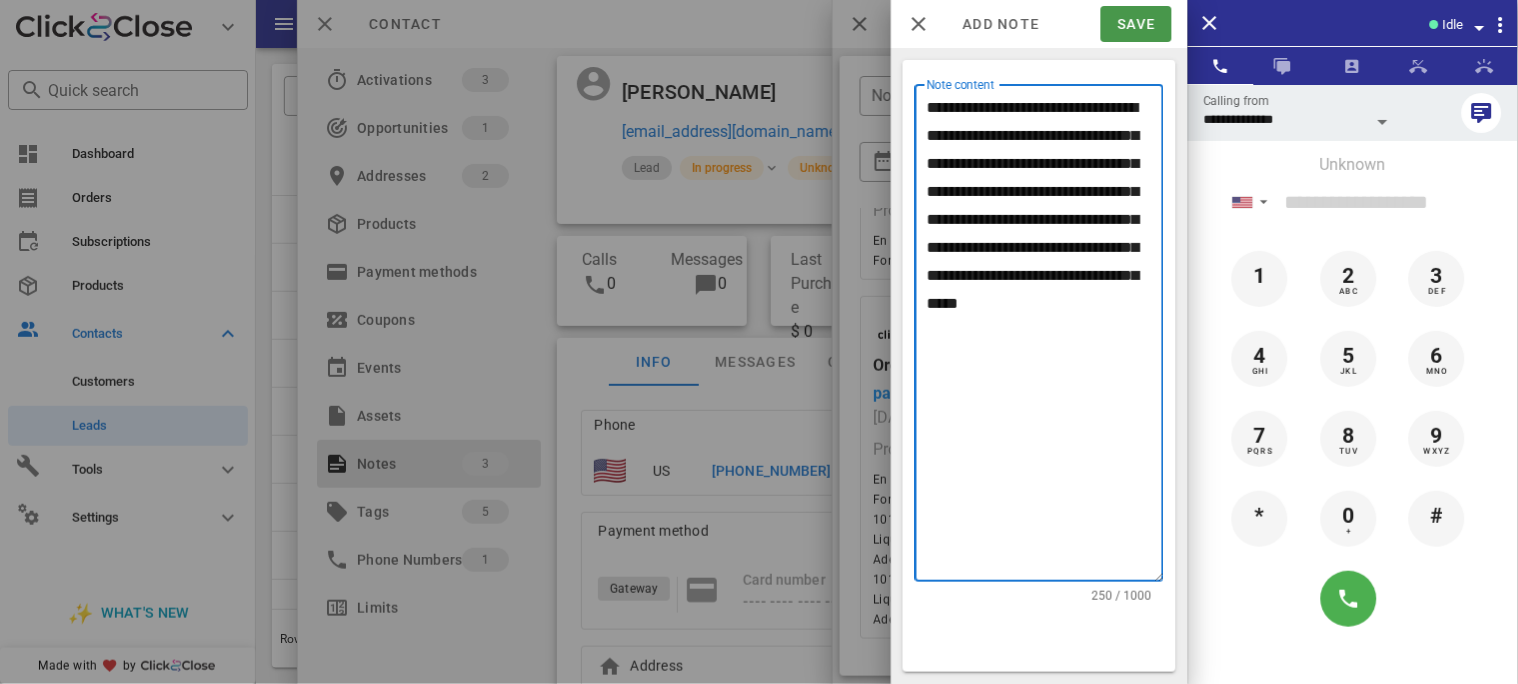 type on "**********" 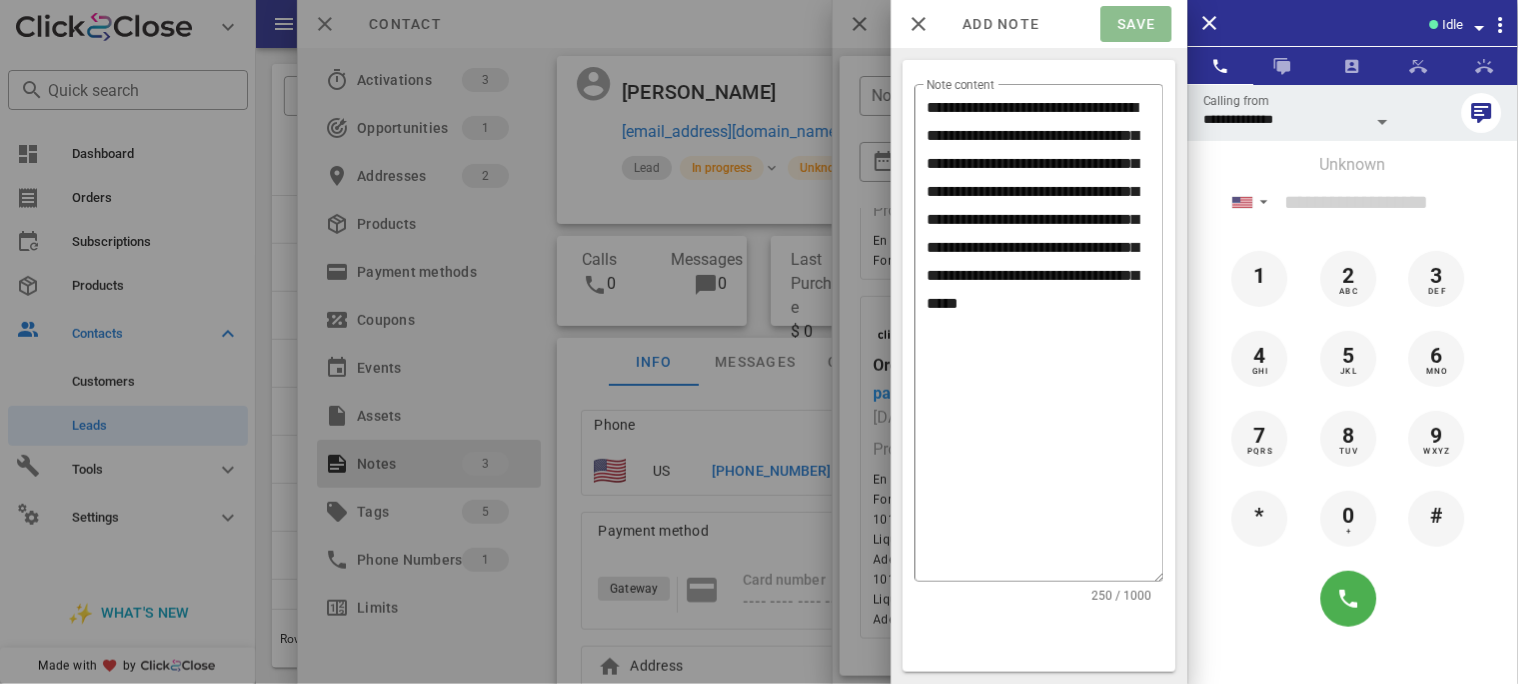 click on "Save" at bounding box center [1136, 24] 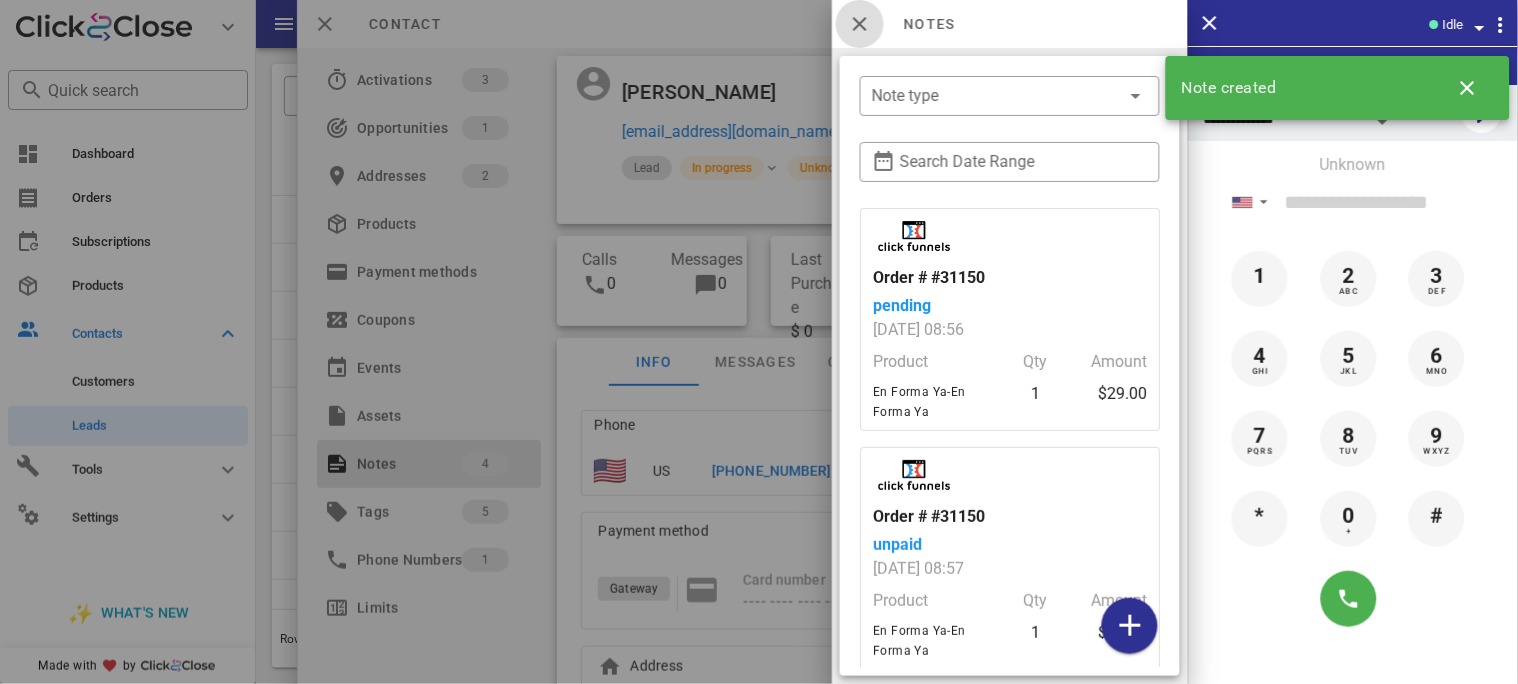 click at bounding box center (860, 24) 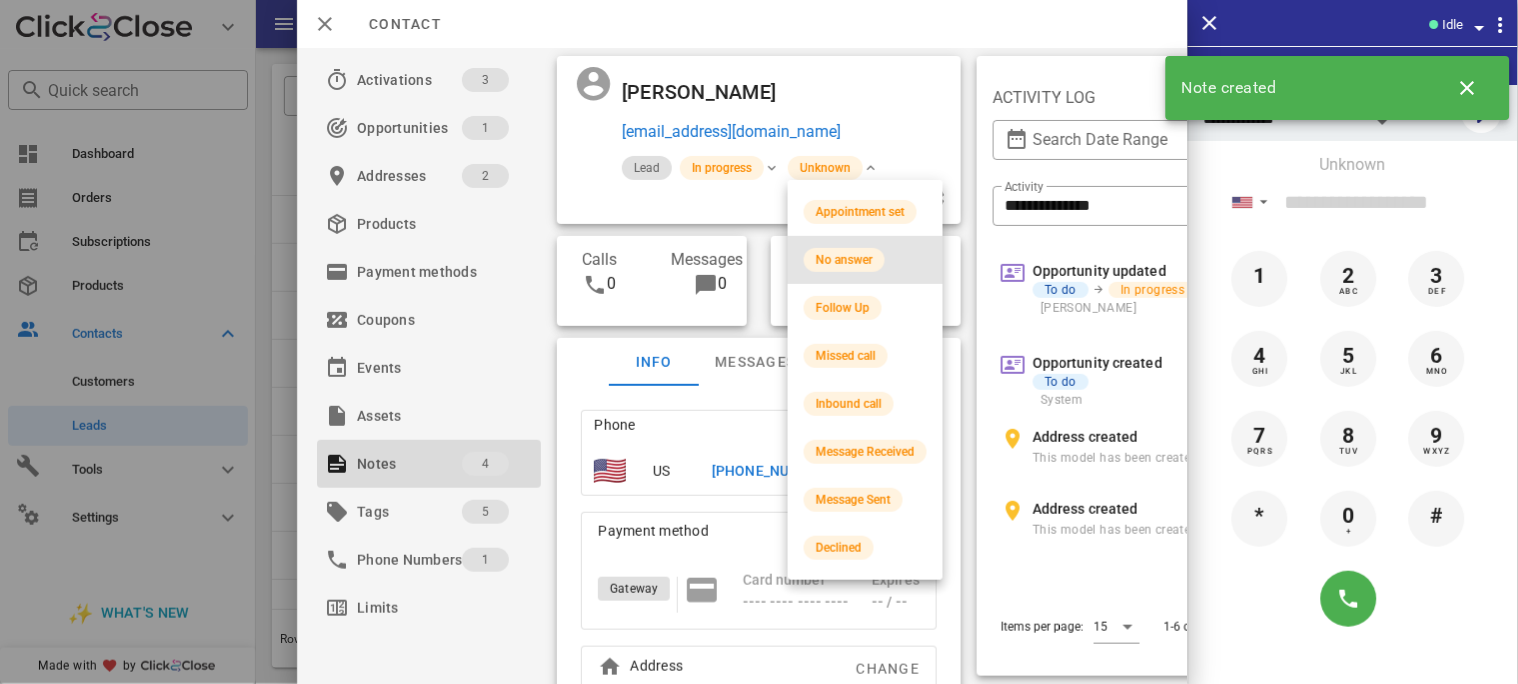 click on "No answer" at bounding box center (844, 260) 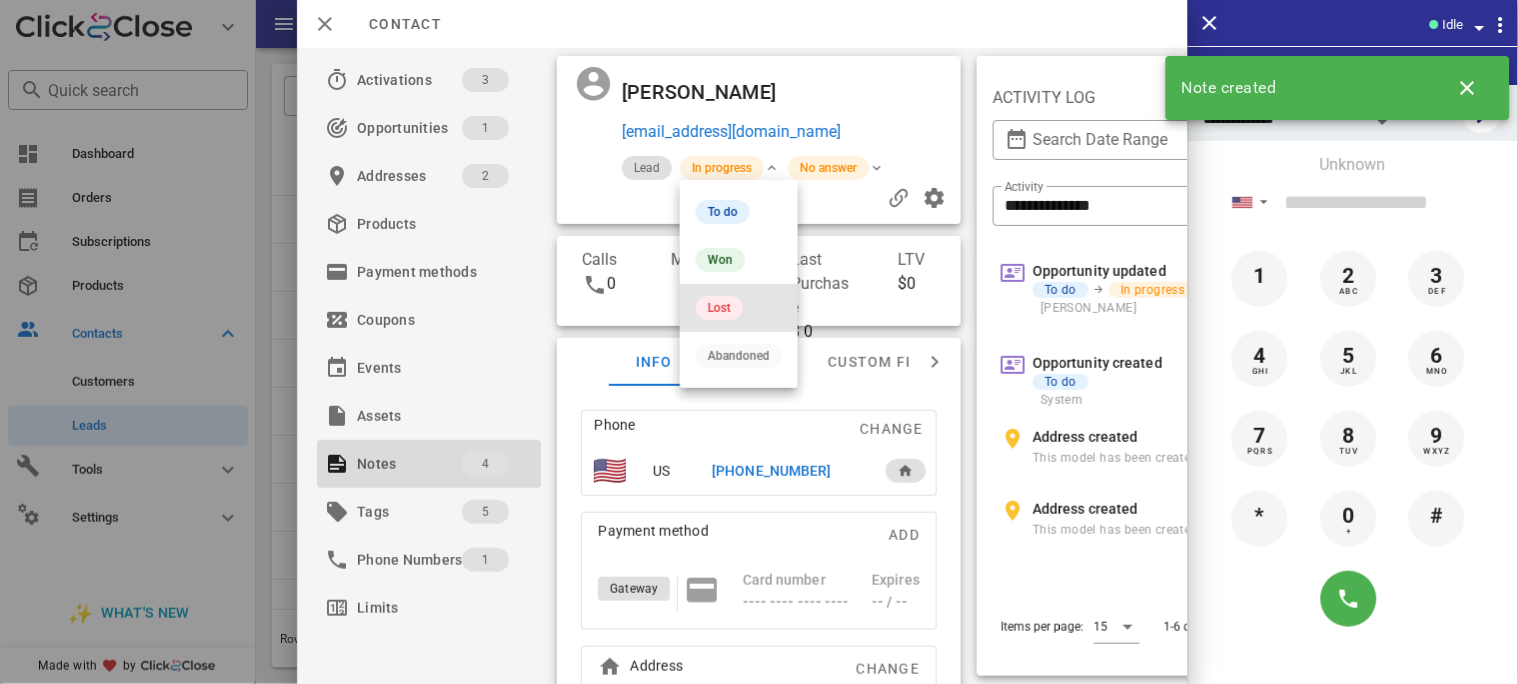 drag, startPoint x: 711, startPoint y: 309, endPoint x: 742, endPoint y: 274, distance: 46.75468 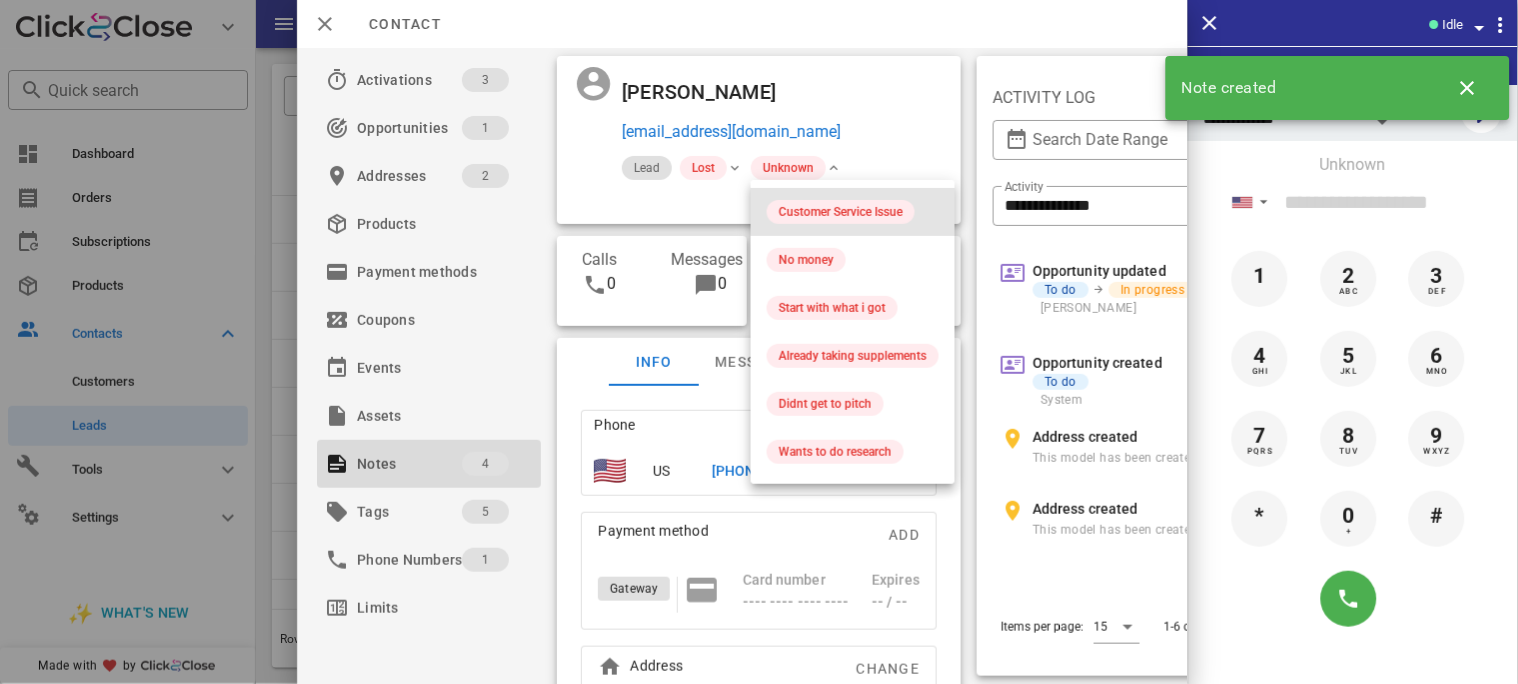 click on "Customer Service Issue" at bounding box center (841, 212) 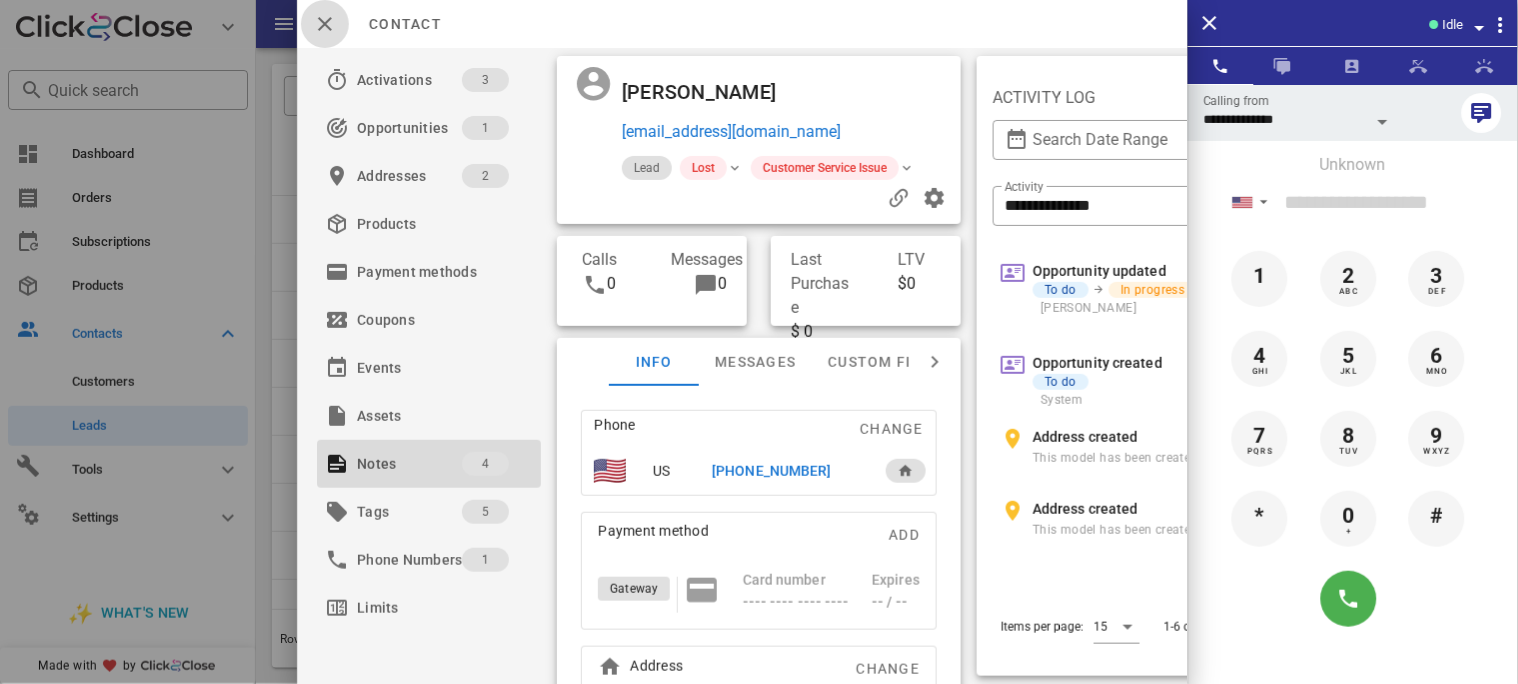 click at bounding box center [325, 24] 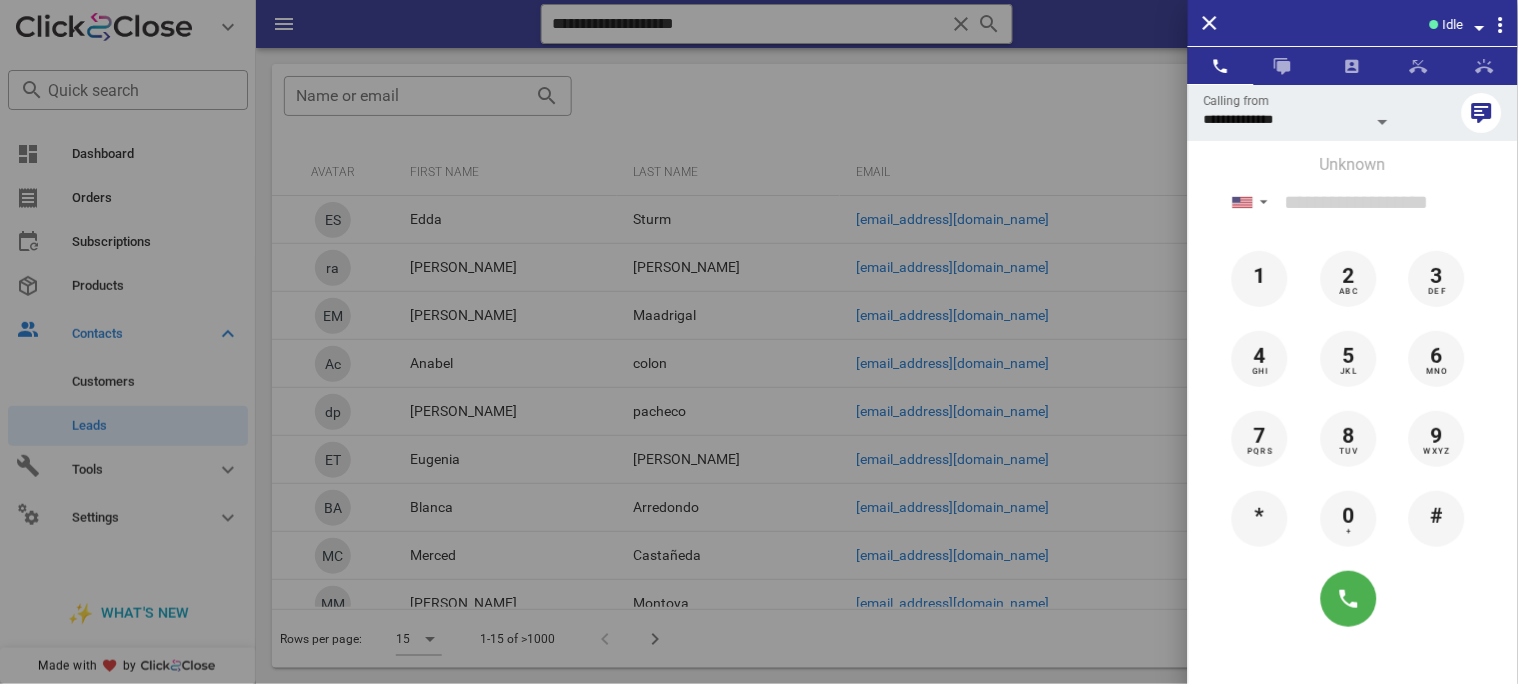 click at bounding box center (1480, 28) 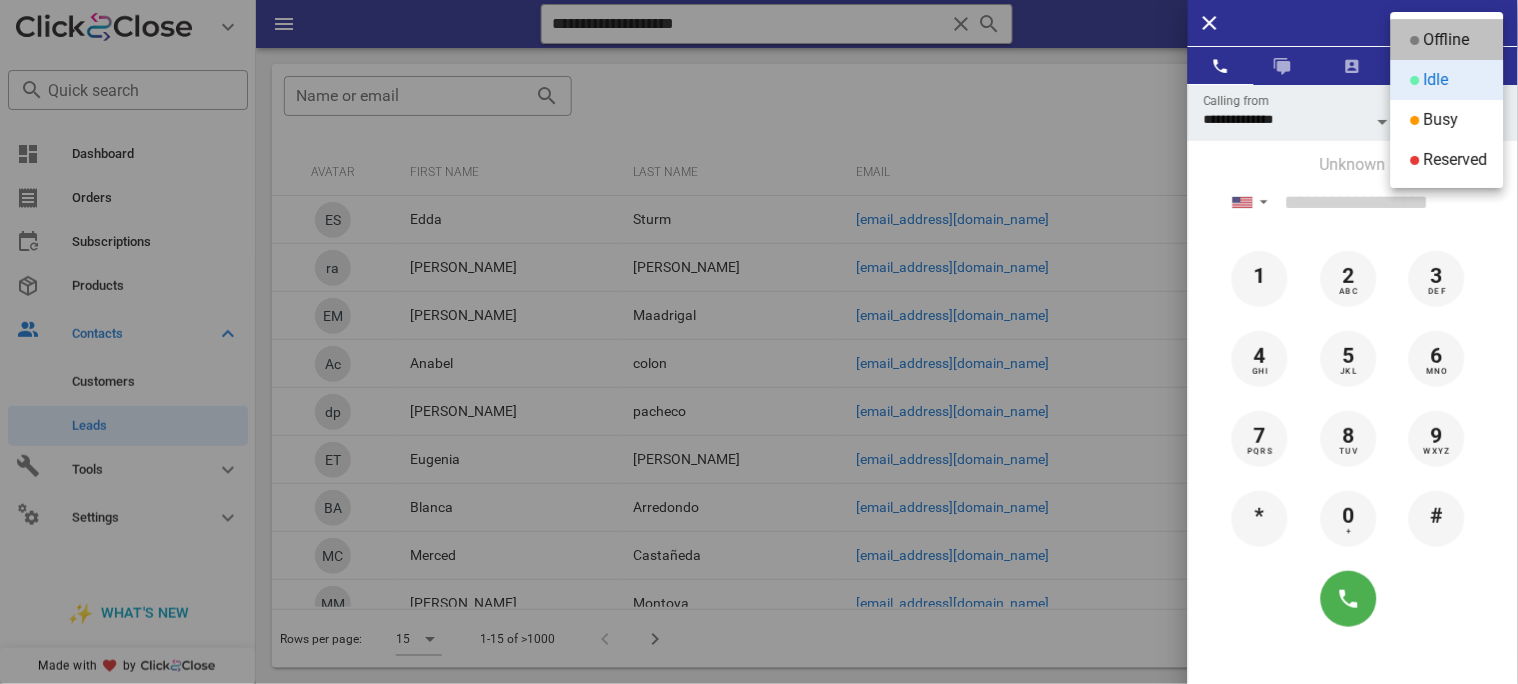 click on "Offline" at bounding box center (1447, 40) 